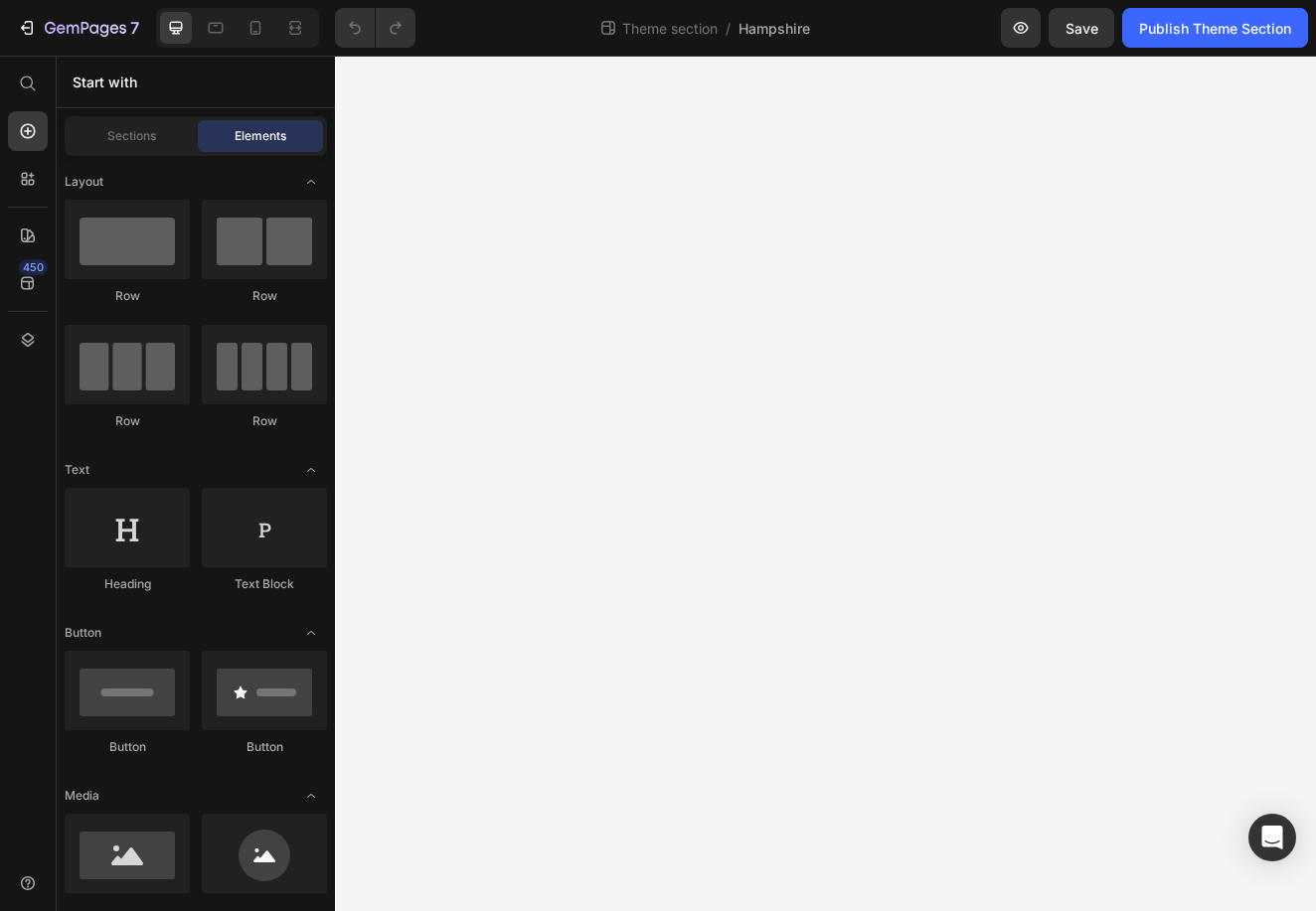 scroll, scrollTop: 0, scrollLeft: 0, axis: both 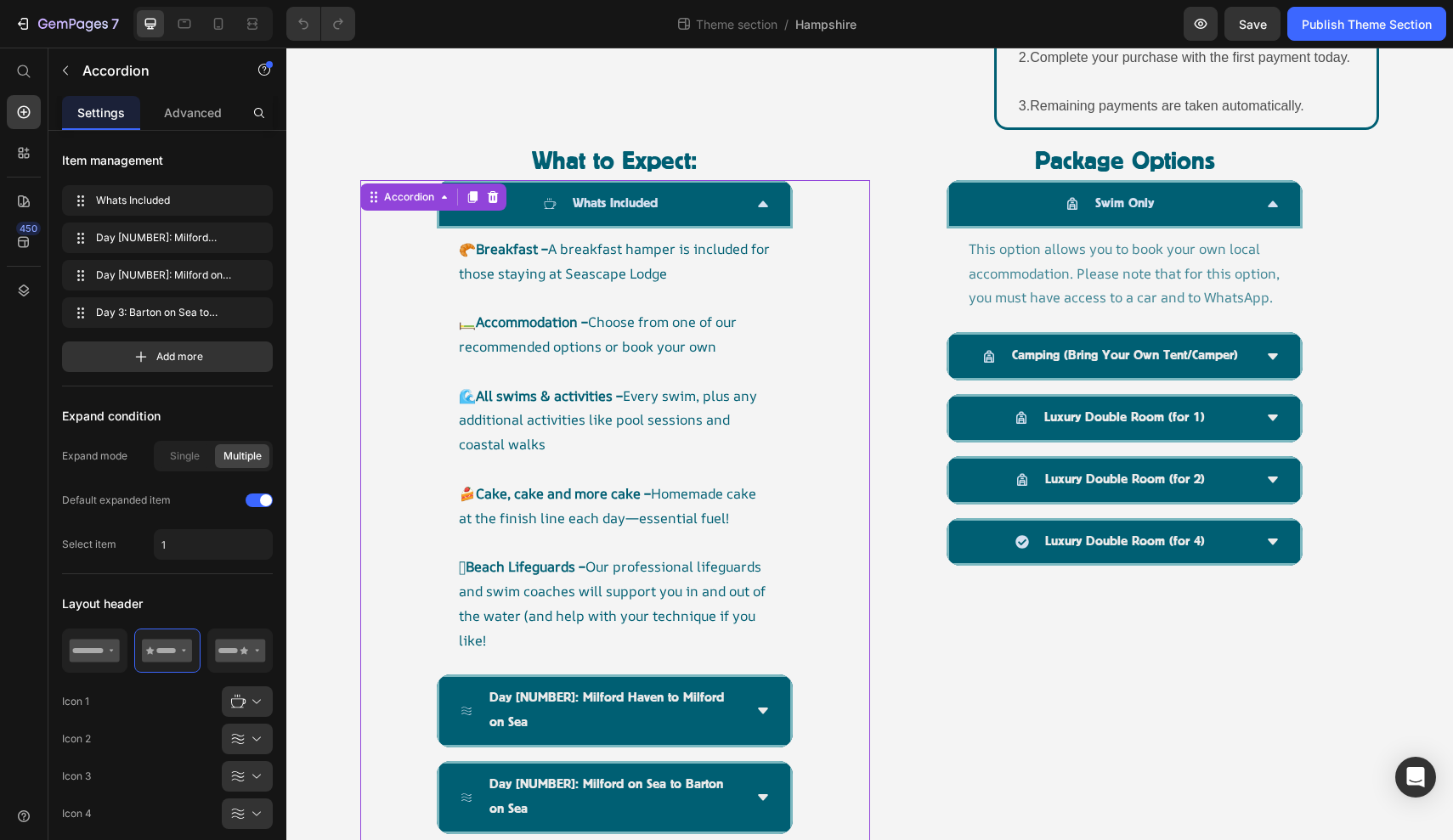 click 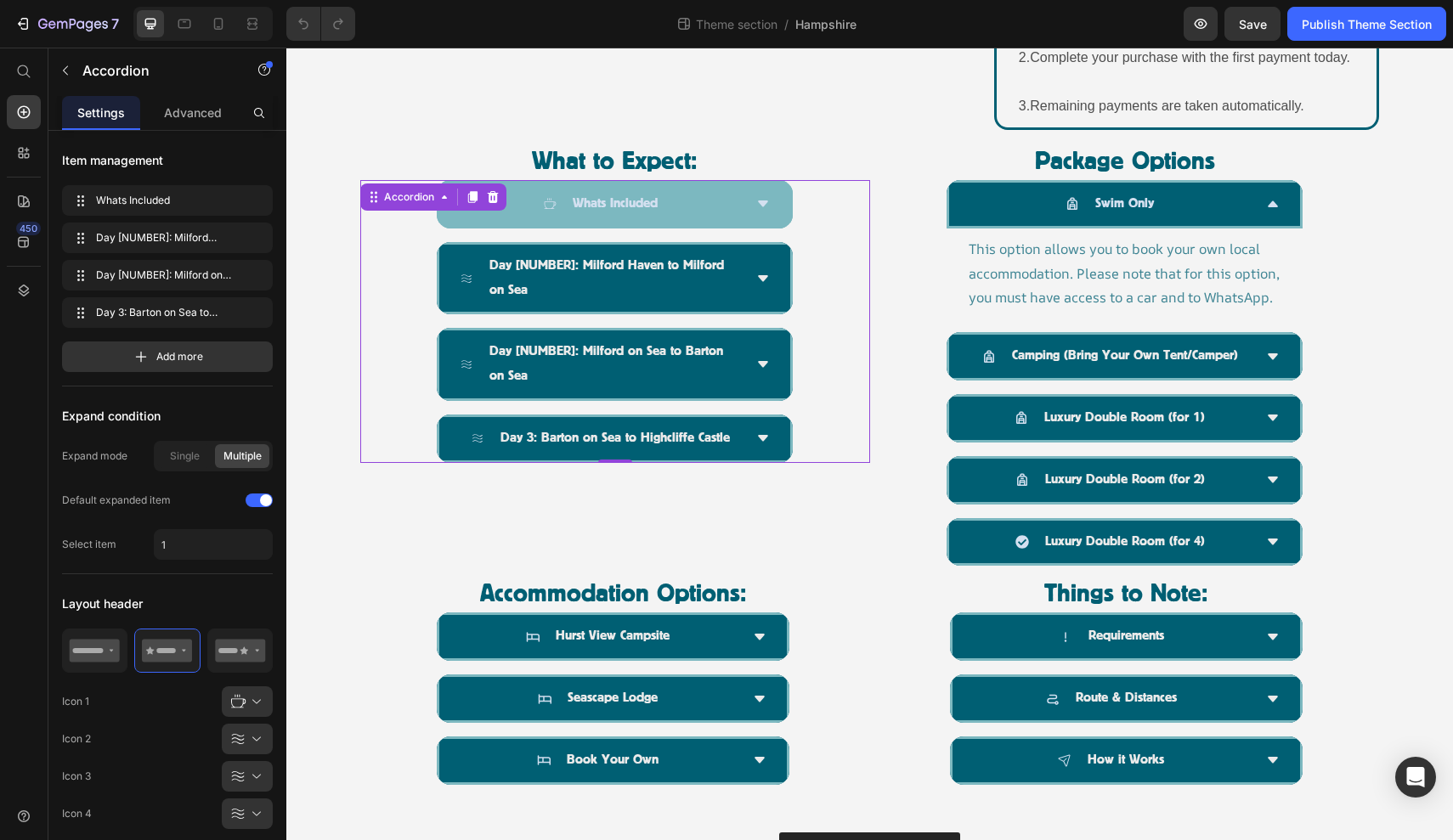 click 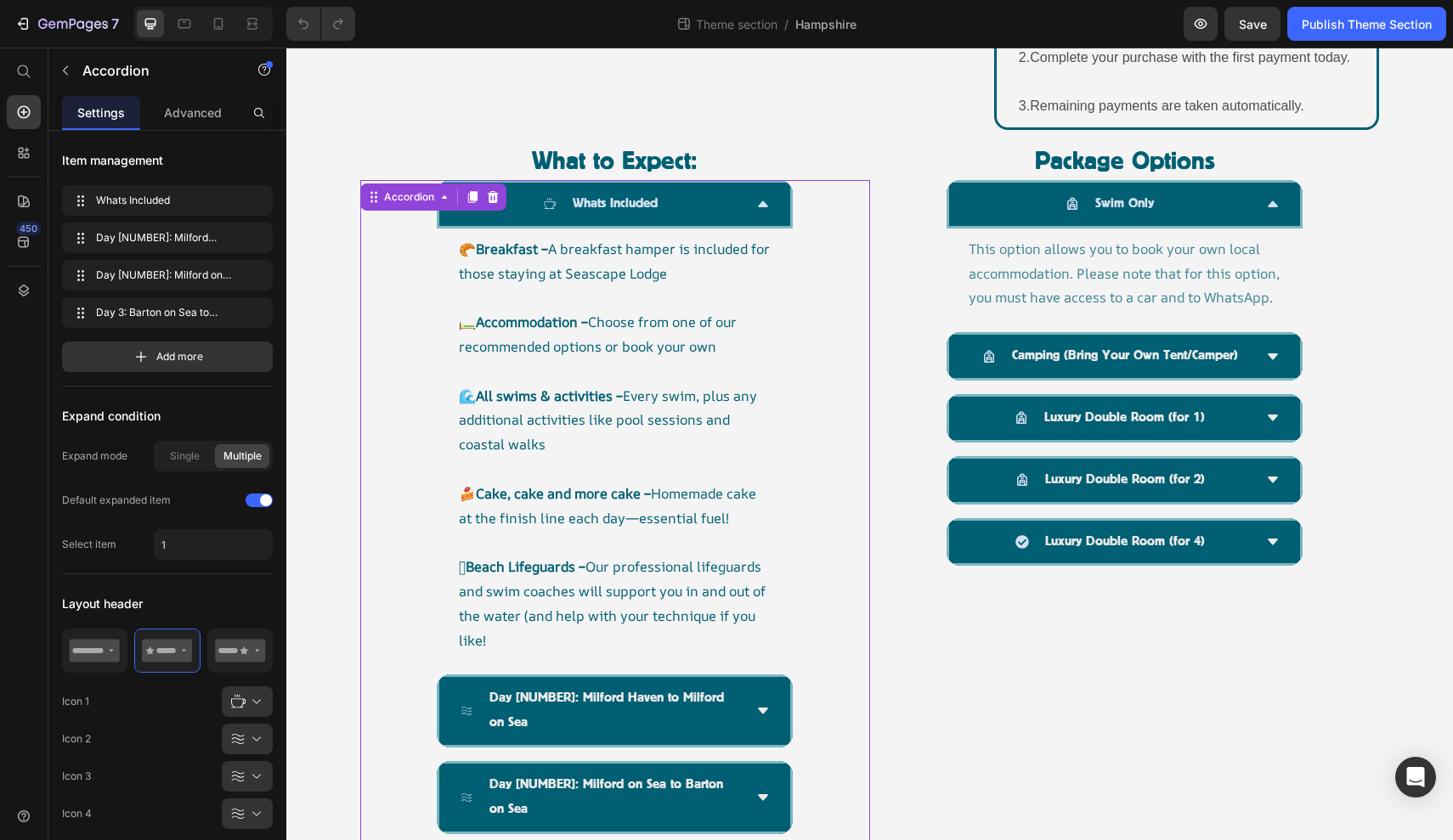 click 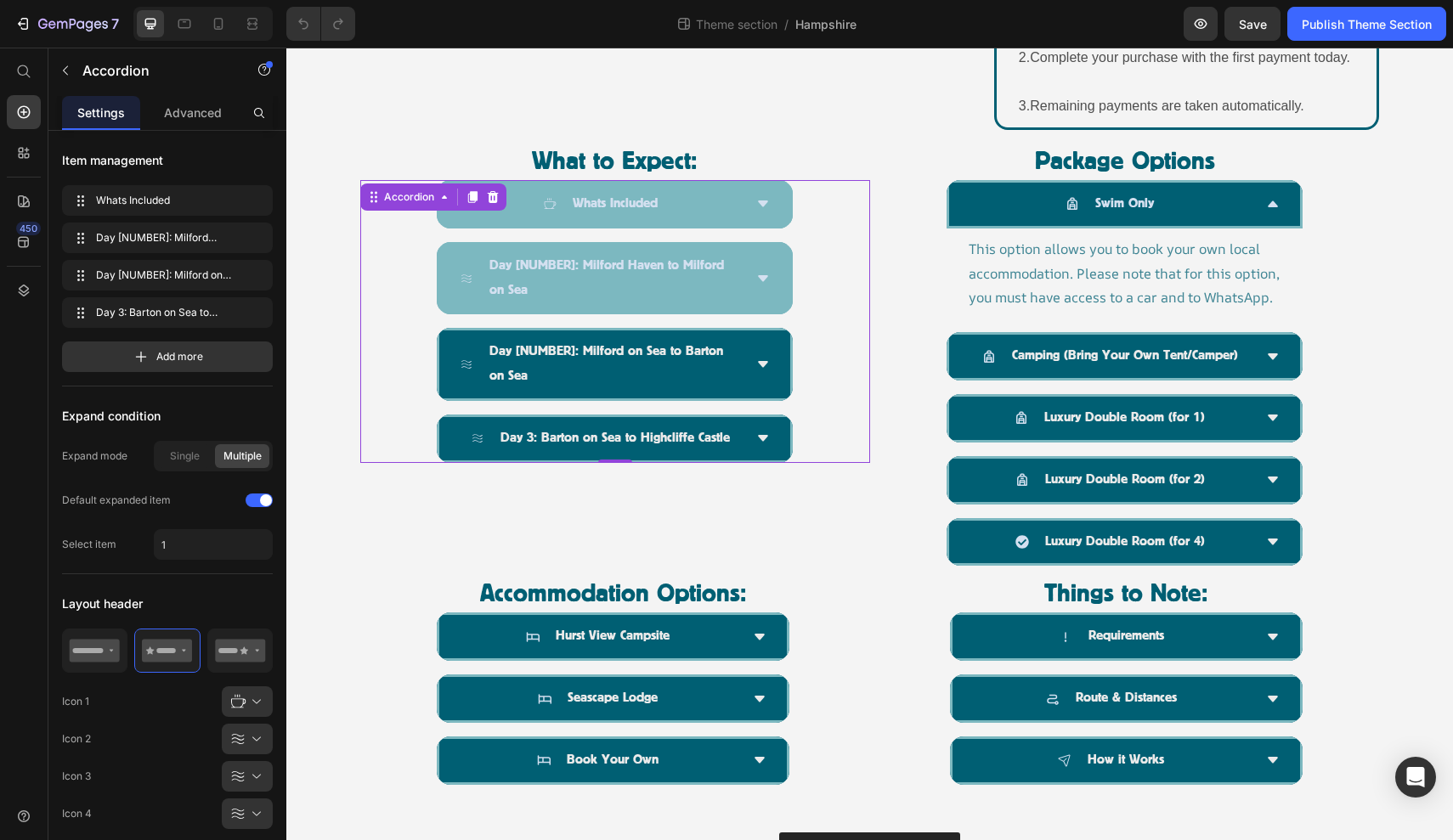 click 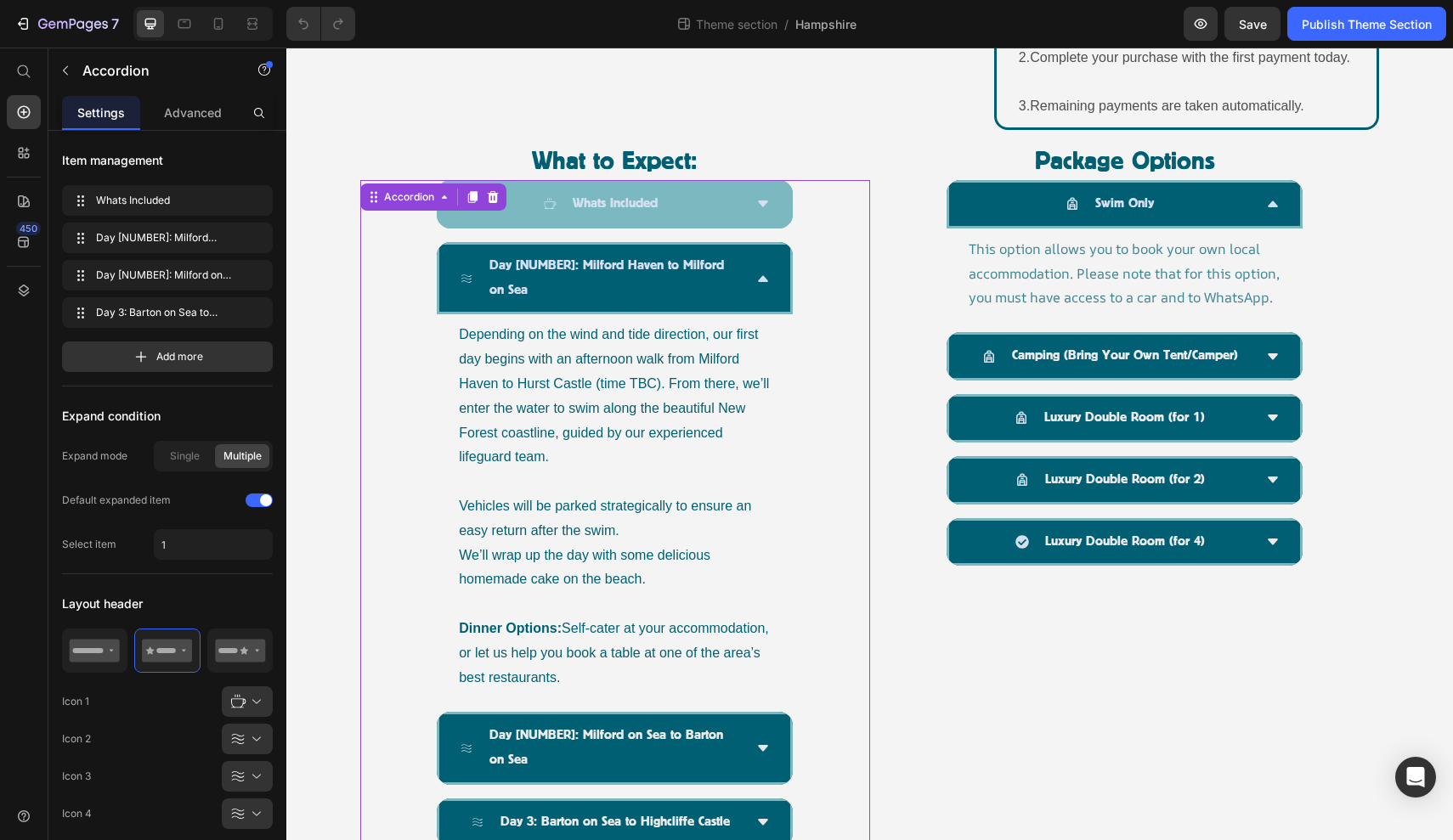 click on "Day [NUMBER]: Milford Haven to Milford on Sea" at bounding box center (614, 279) 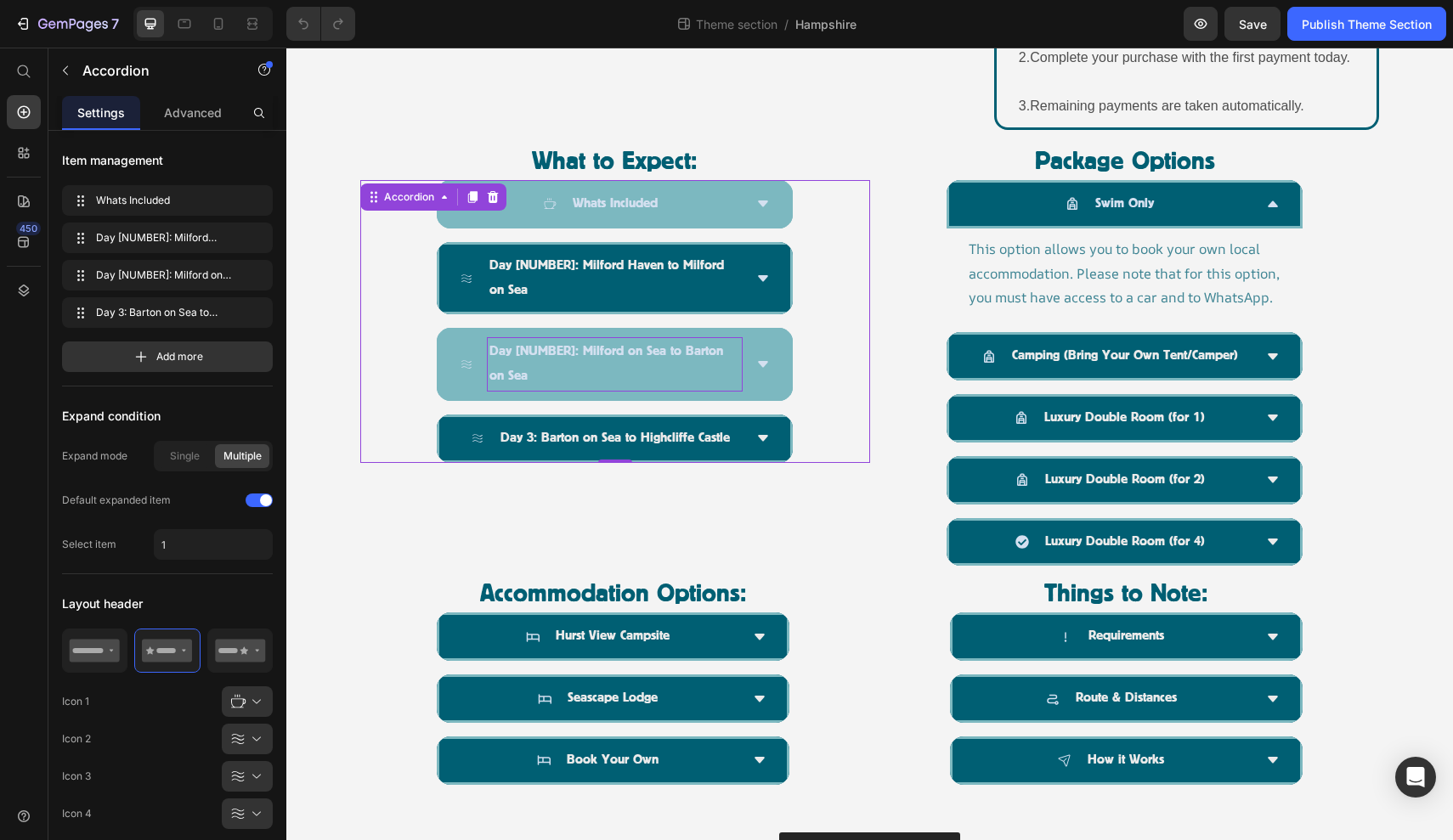 click on "Day [NUMBER]: Milford on Sea to Barton on Sea" at bounding box center [614, 364] 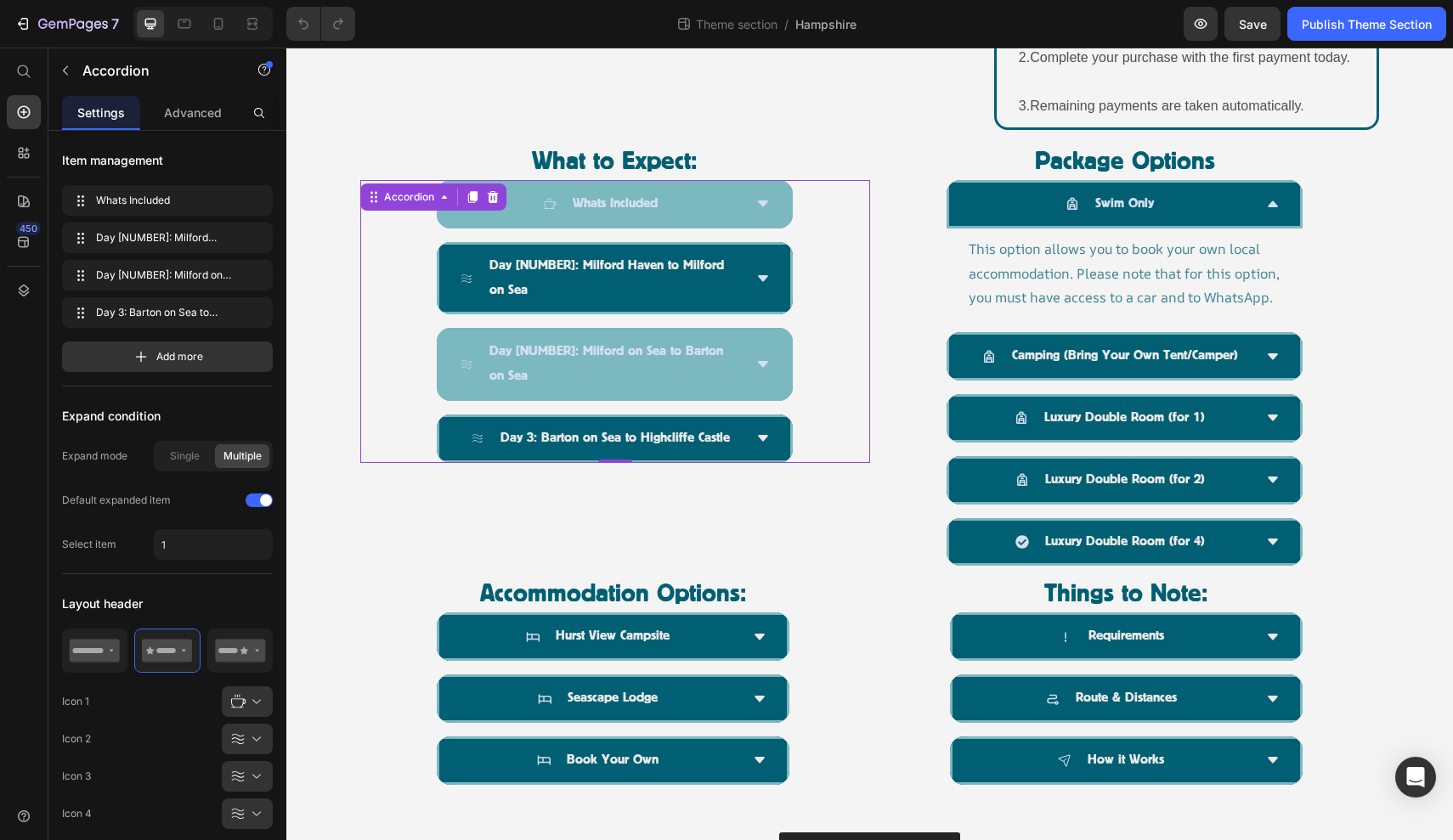 click on "Day [NUMBER]: Milford on Sea to Barton on Sea" at bounding box center (601, 364) 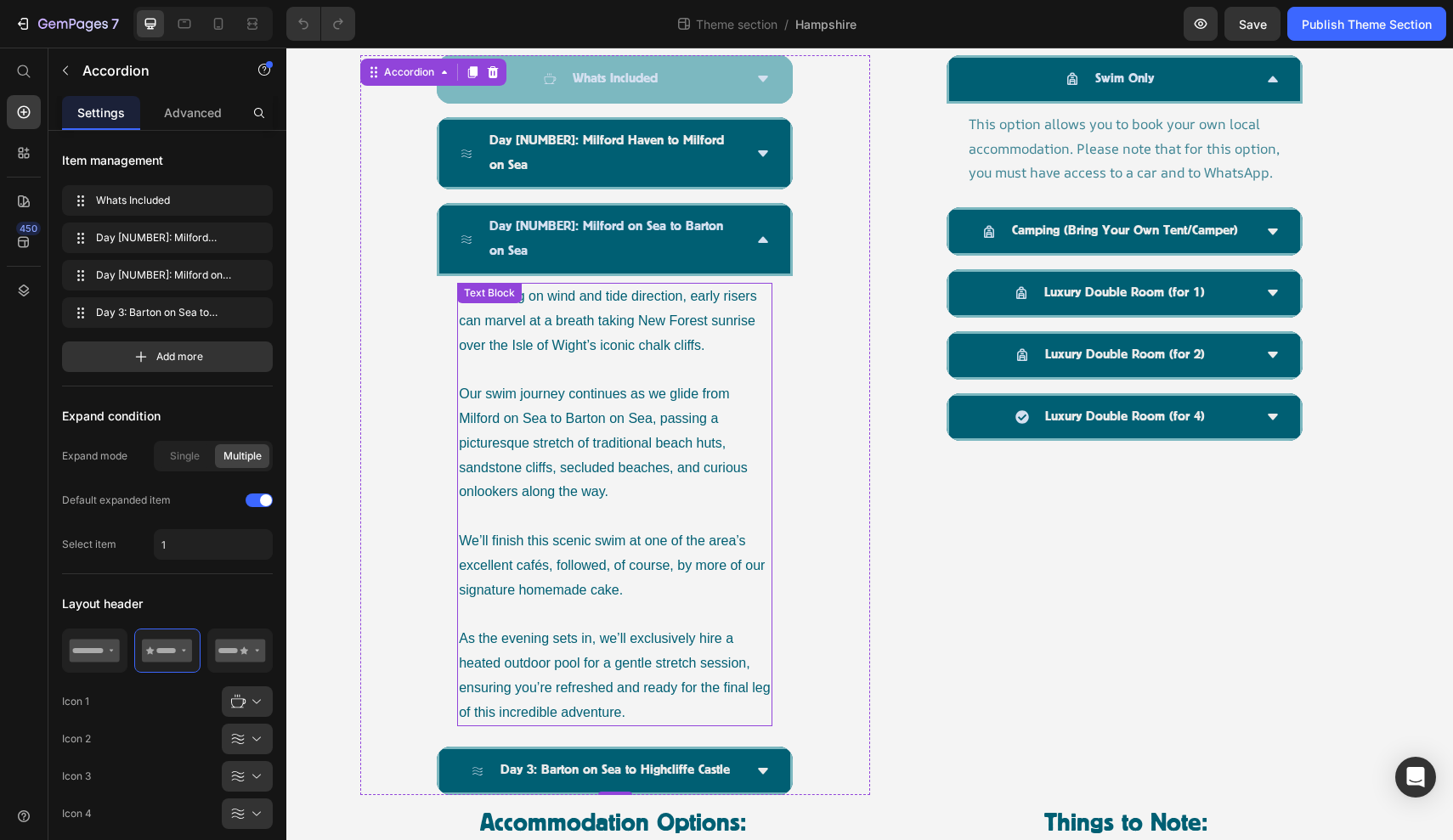 scroll, scrollTop: 1171, scrollLeft: 0, axis: vertical 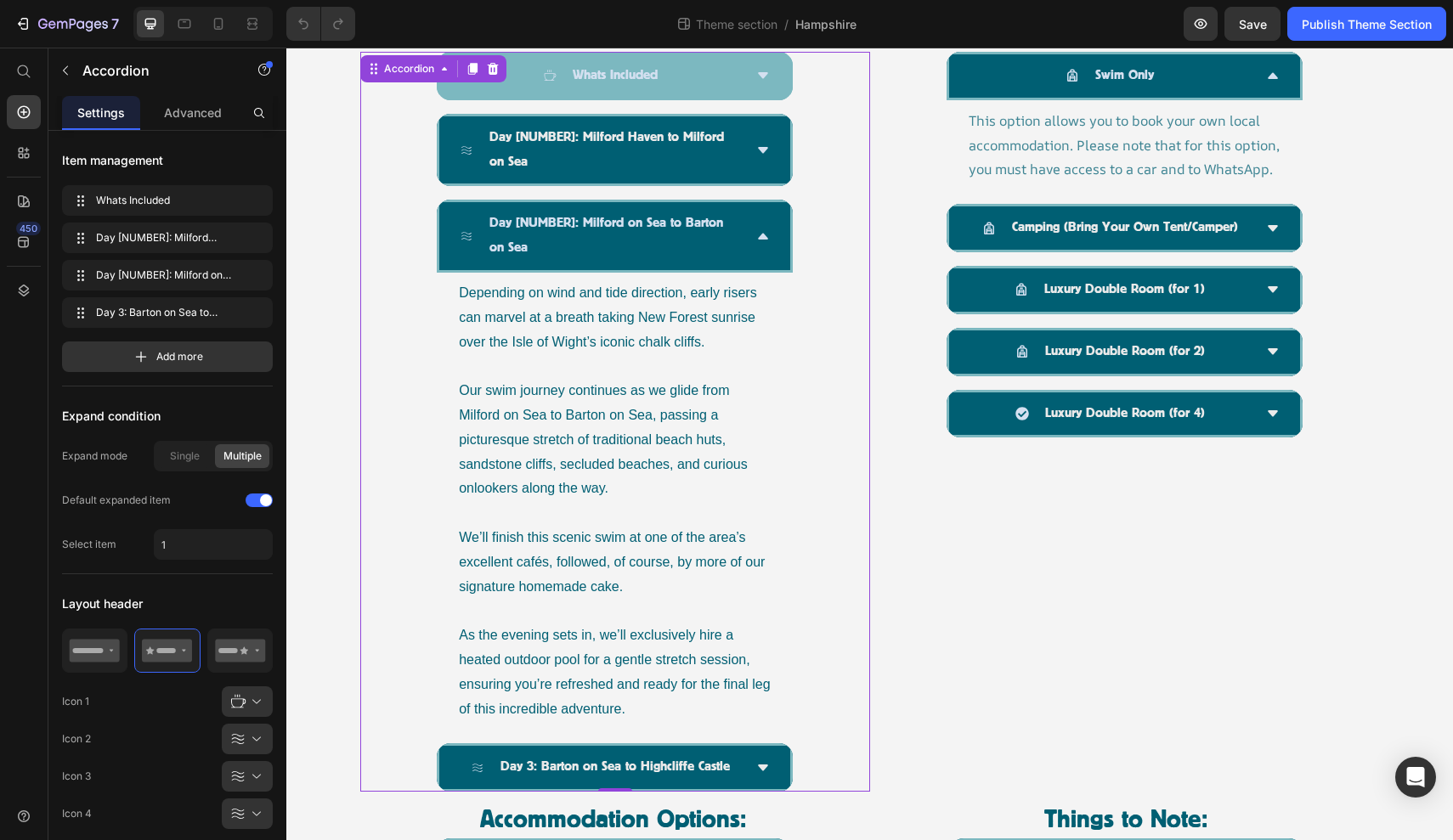 click 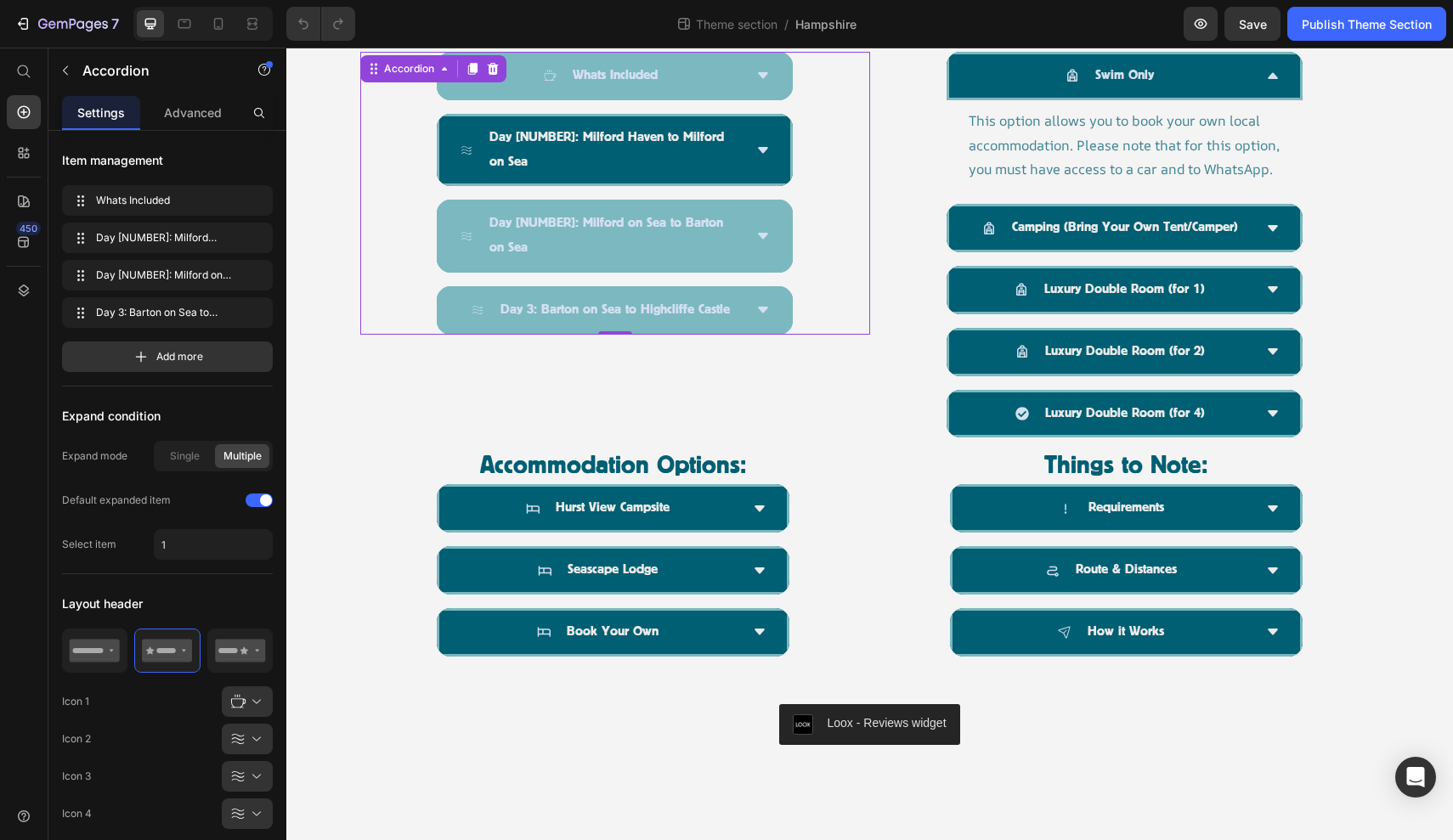 click on "Day 3: Barton on Sea to Highcliffe Castle" at bounding box center (614, 310) 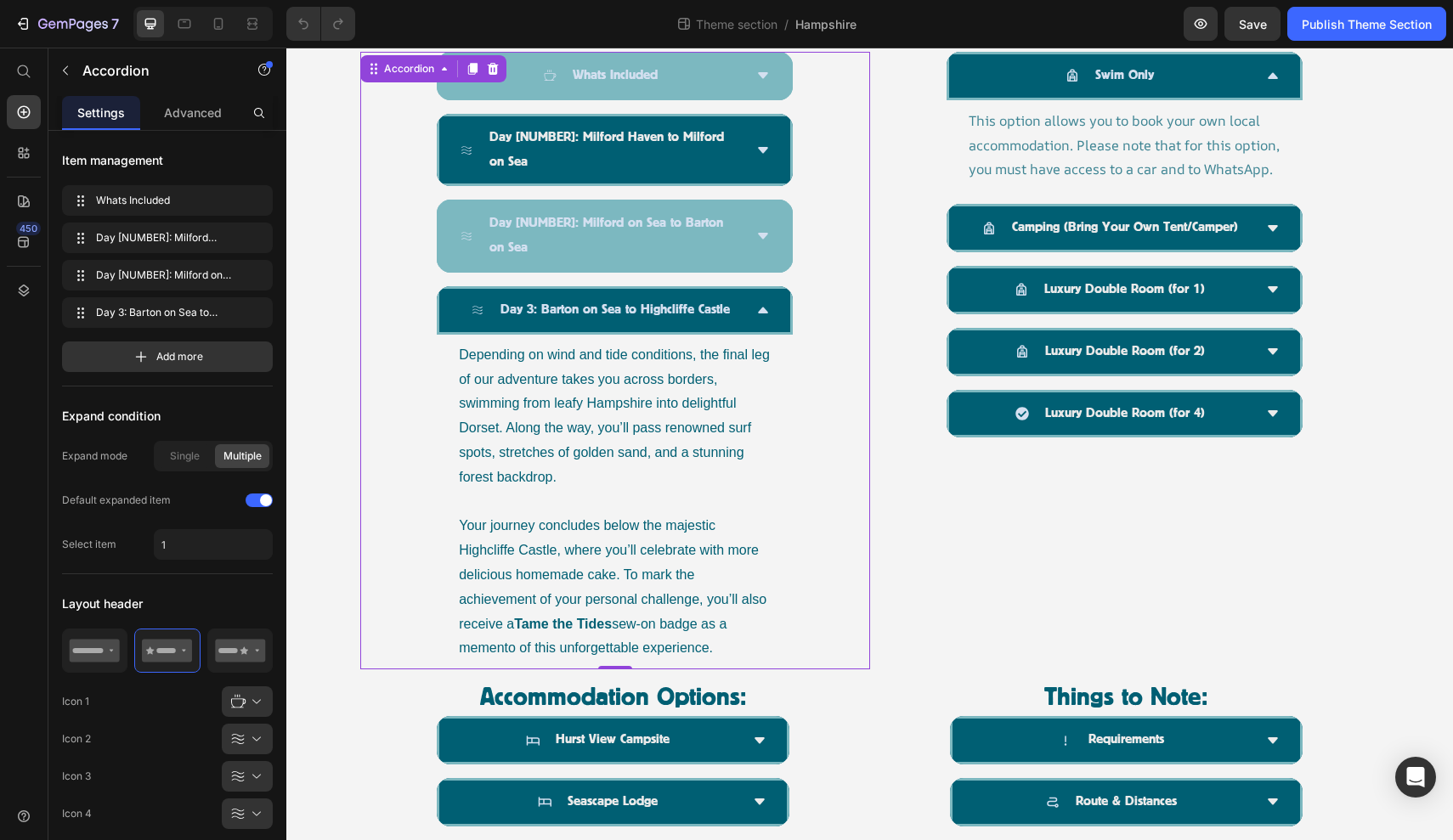 click on "Day 3: Barton on Sea to Highcliffe Castle" at bounding box center [614, 310] 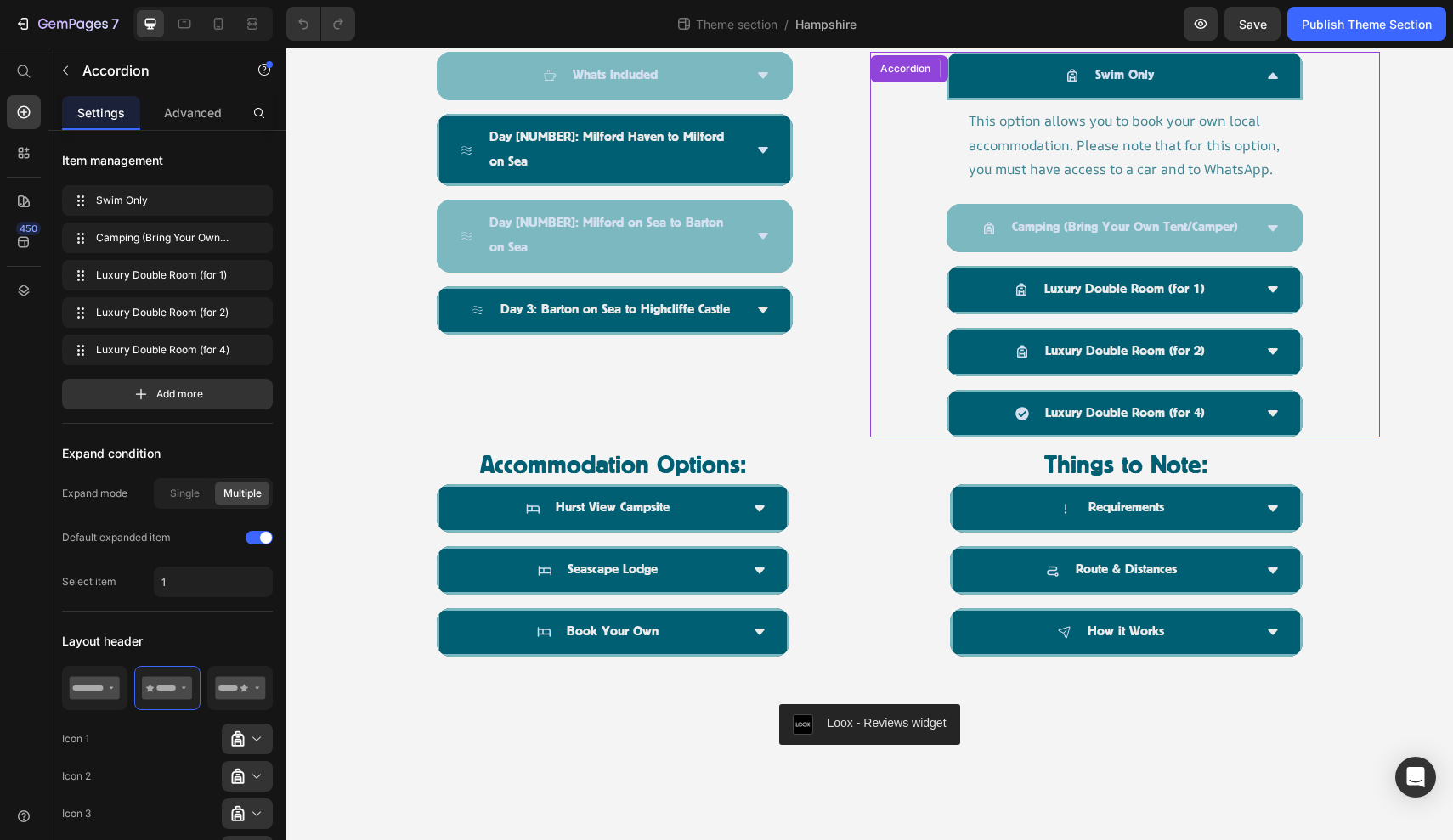 click on "Camping (Bring Your Own Tent/Camper)" at bounding box center (1124, 228) 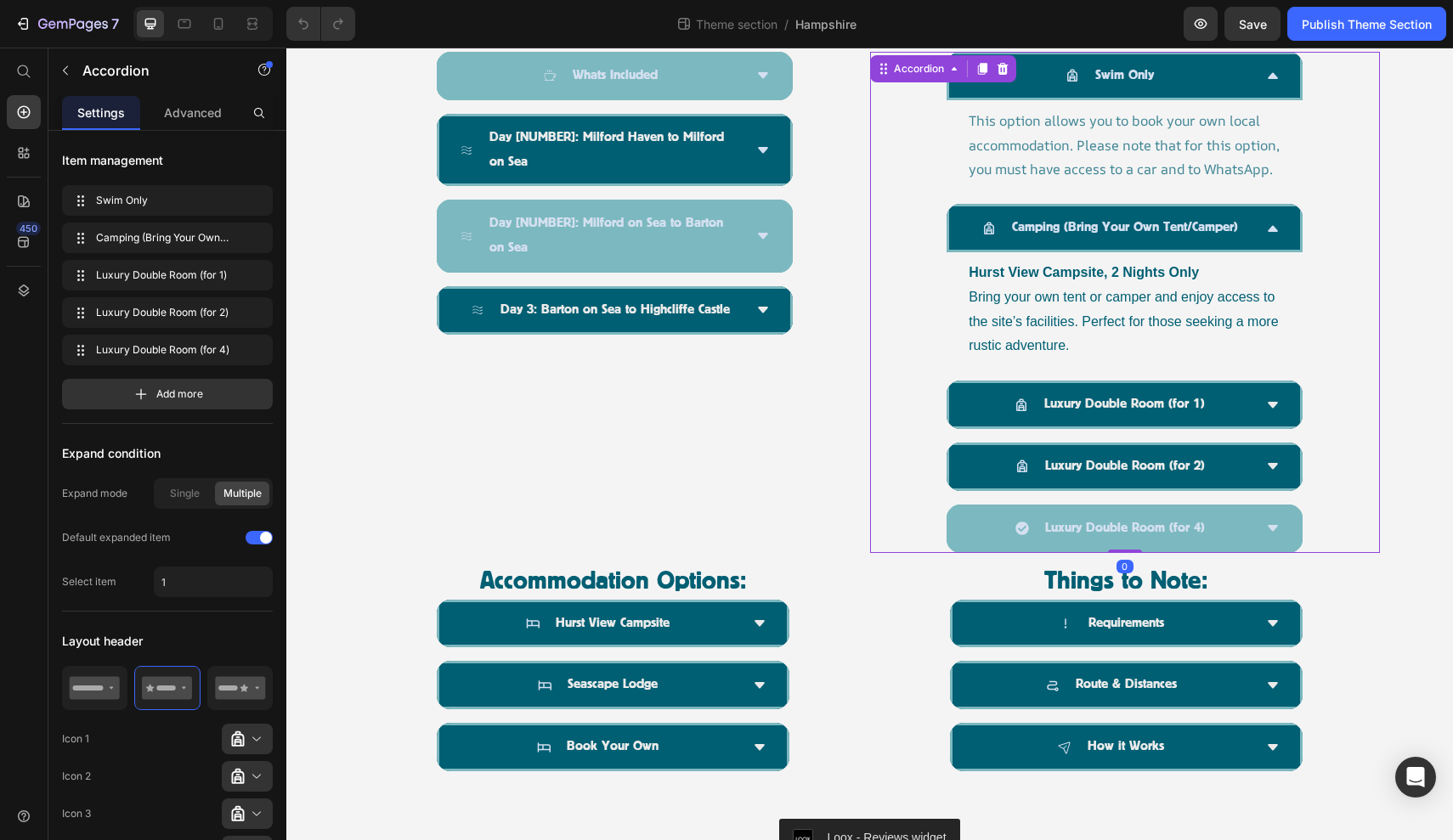 click on "Luxury Double Room (for 4)" at bounding box center [1124, 528] 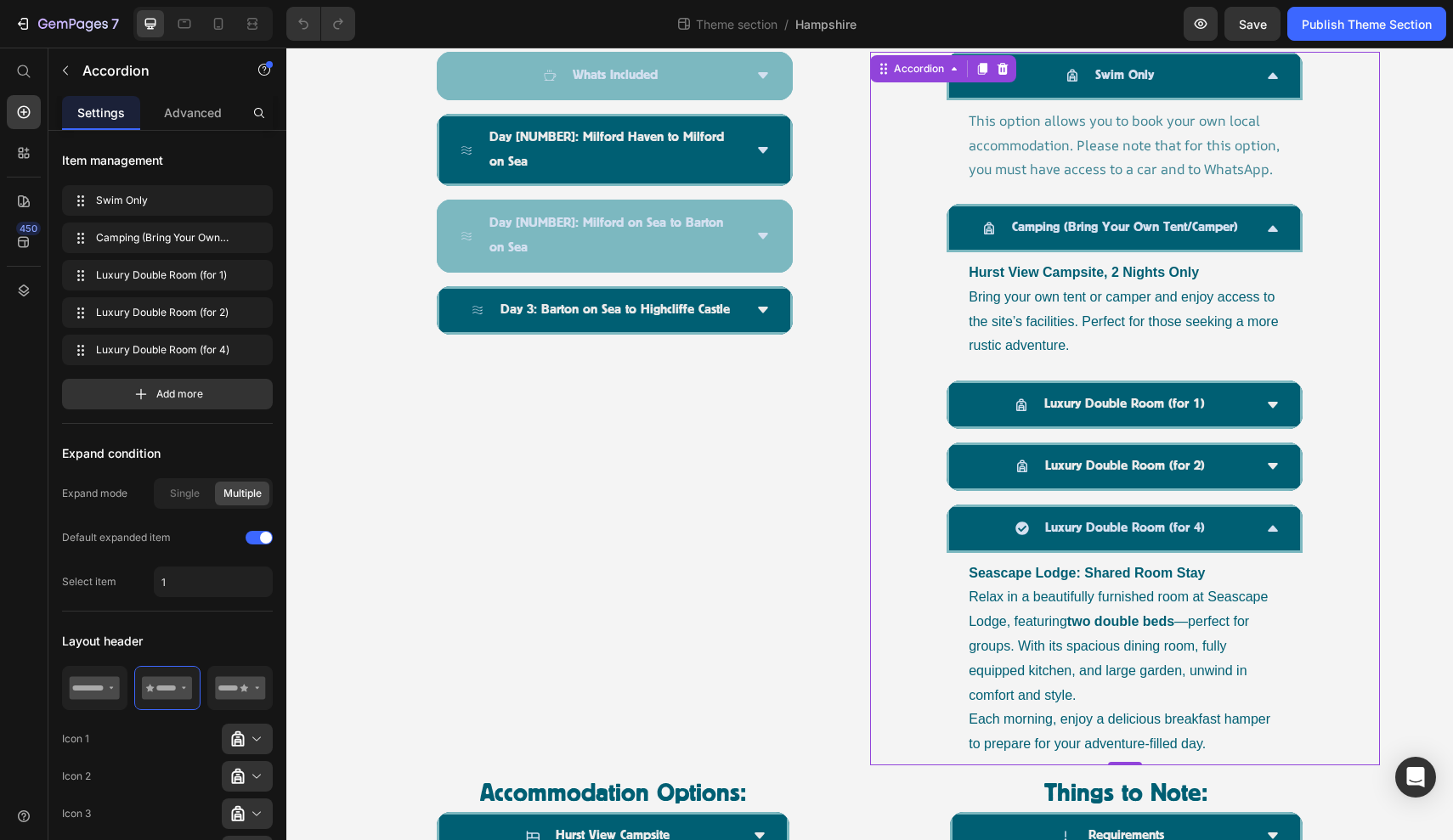 click on "Luxury Double Room (for 4)" at bounding box center [1111, 528] 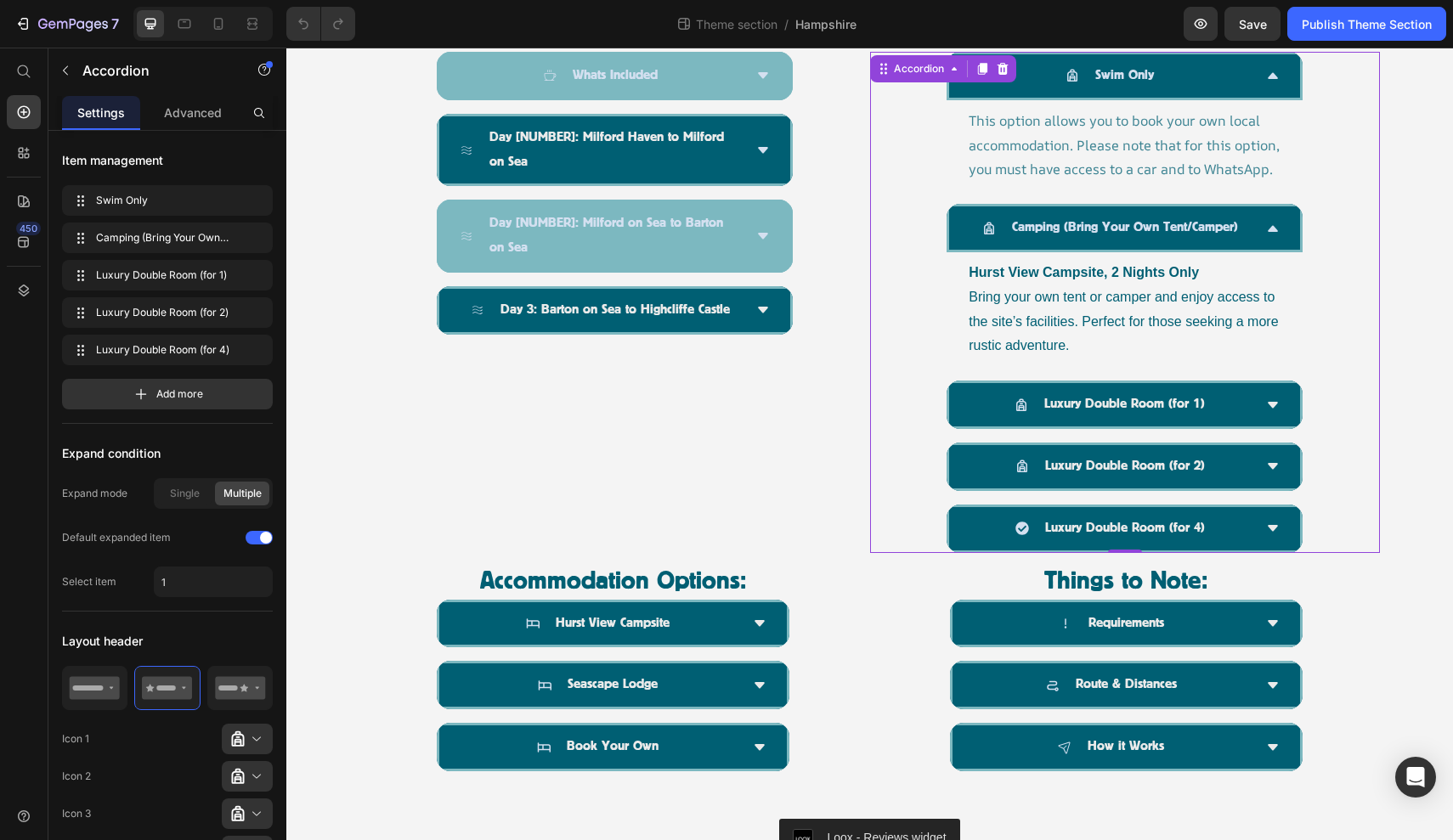 click on "Camping (Bring Your Own Tent/Camper)" at bounding box center (1111, 228) 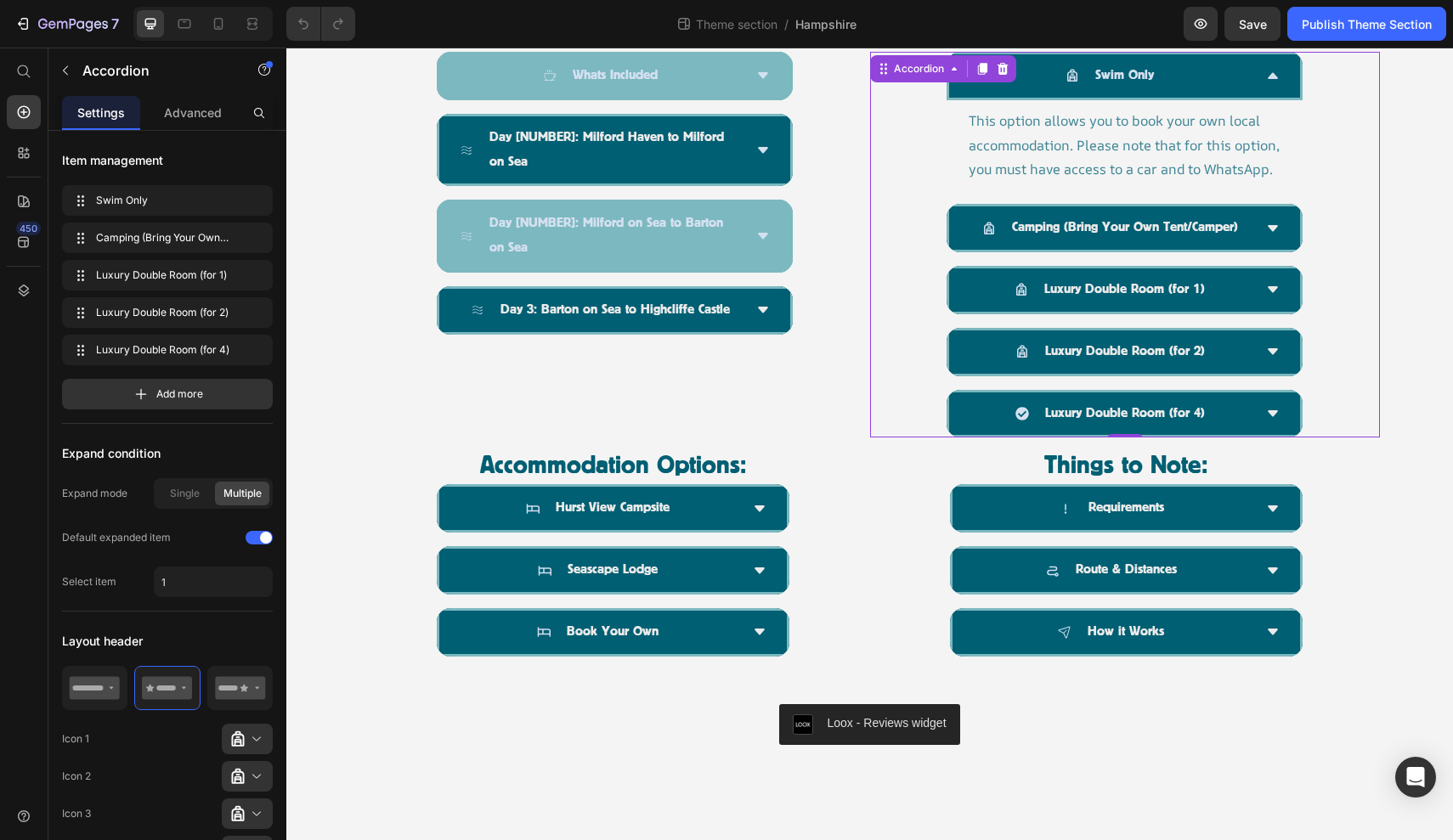 click 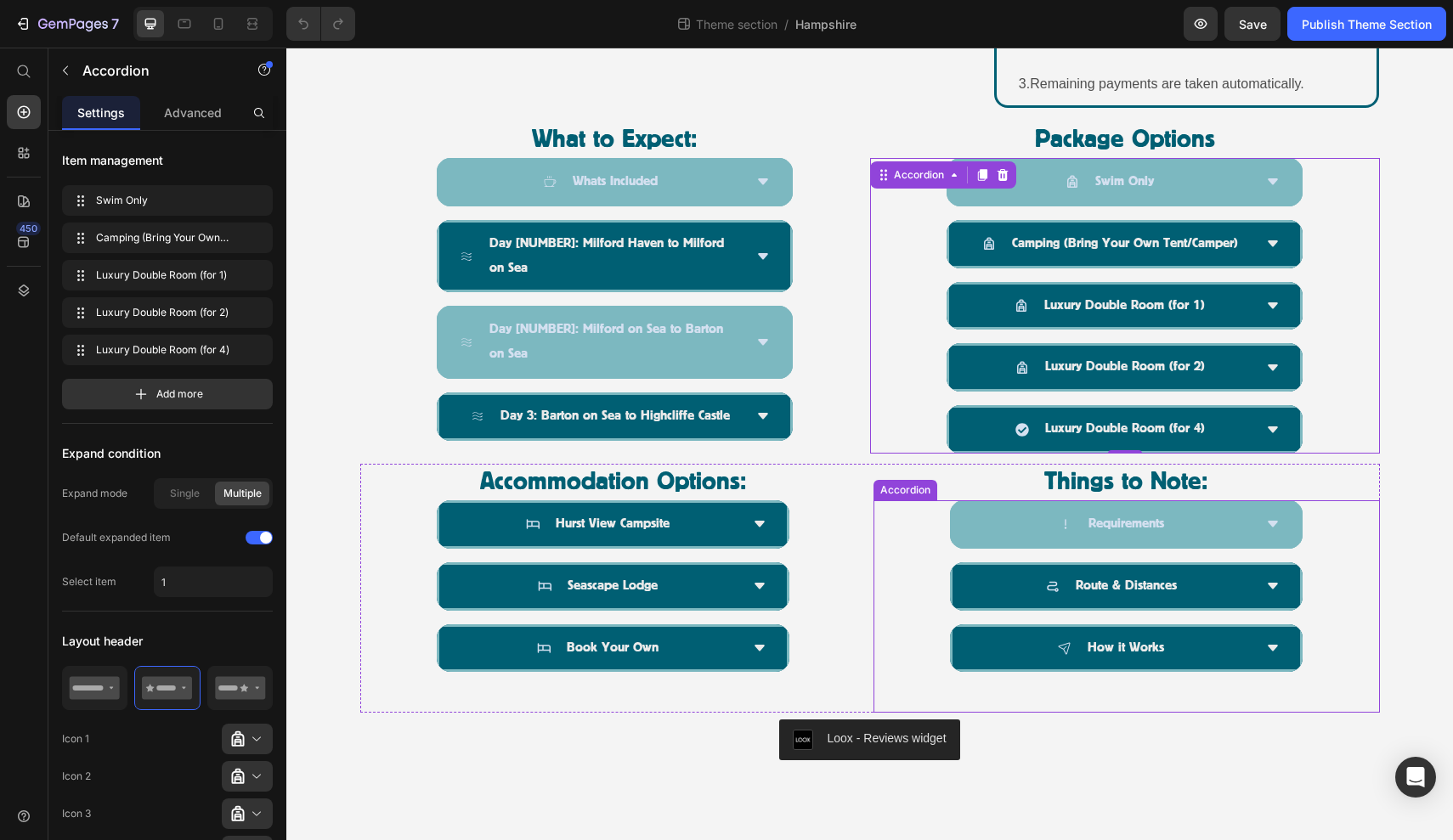 scroll, scrollTop: 973, scrollLeft: 0, axis: vertical 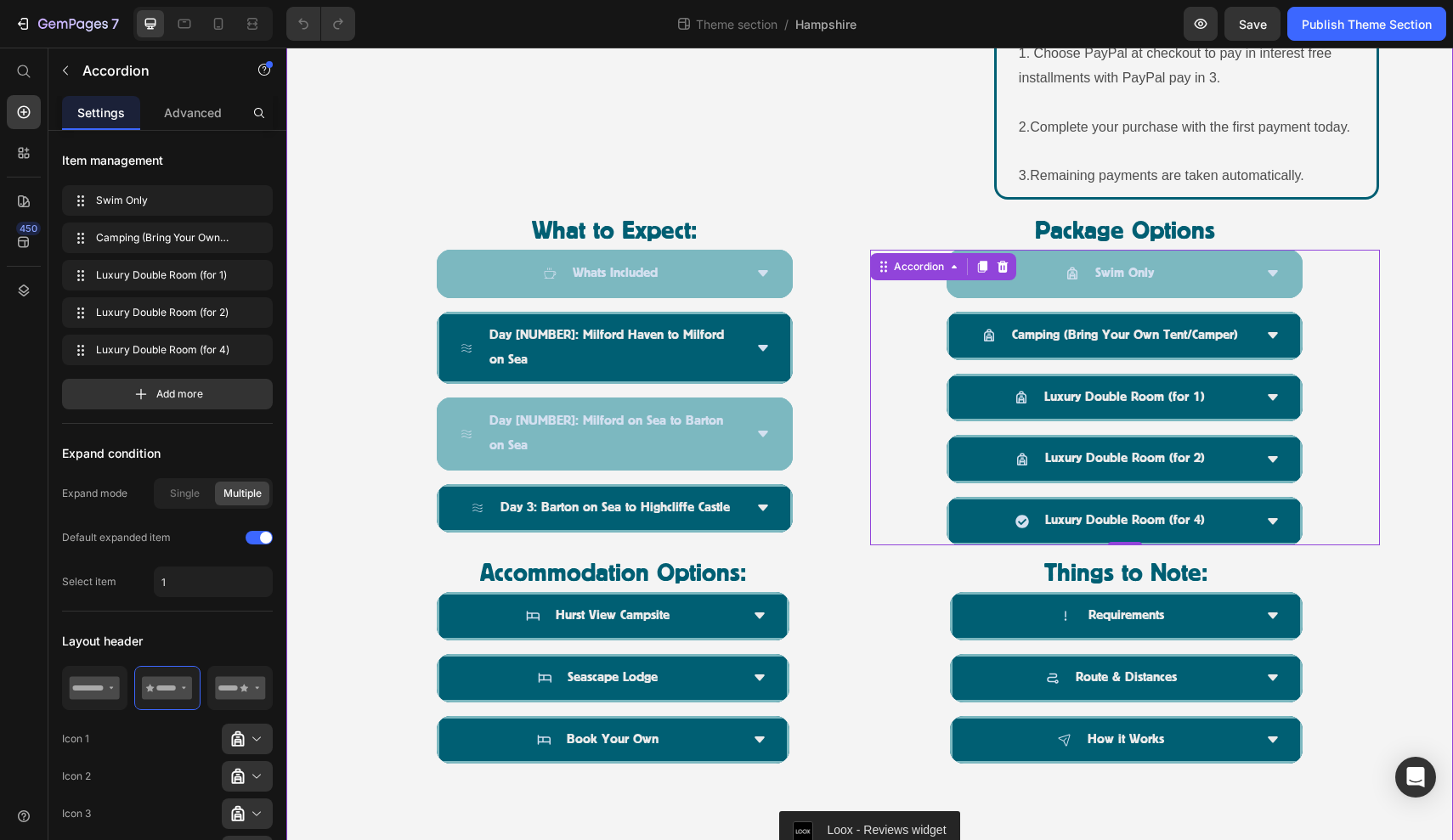 click on "Product Images The Castle to Castle Challenge, Dorset & New Forest National Park | [DATE] Product Title Icon Icon Icon Icon Icon Icon List
Drop element here Row Embark on an epic three-day wild swimming challenge along the south coast, journeying from  Highcliffe Castle in Dorset to Hurst Castle in Hampshire.  With favourable tides and expert guidance, this unforgettable swim offers the perfect blend of adventure, community, and coastal beauty.   Over three days, you’ll complete a series of stunning point-to-point swims totalling approximately  [DISTANCE] .  Shorter distance options are available each day ([DISTANCE] or [DISTANCE]) , making the challenge adaptable to a range of swim levels.   Whether you’re pushing your limits or joining for the camaraderie and scenery, this event is designed to support and empower. Text Block [PRICE] Product Price Row Package Options: Swim Only Option ([PRICE]) Swim Only Option ([PRICE]) Swim Only Option ([PRICE]) Book Now Buy it now" at bounding box center [869, -17] 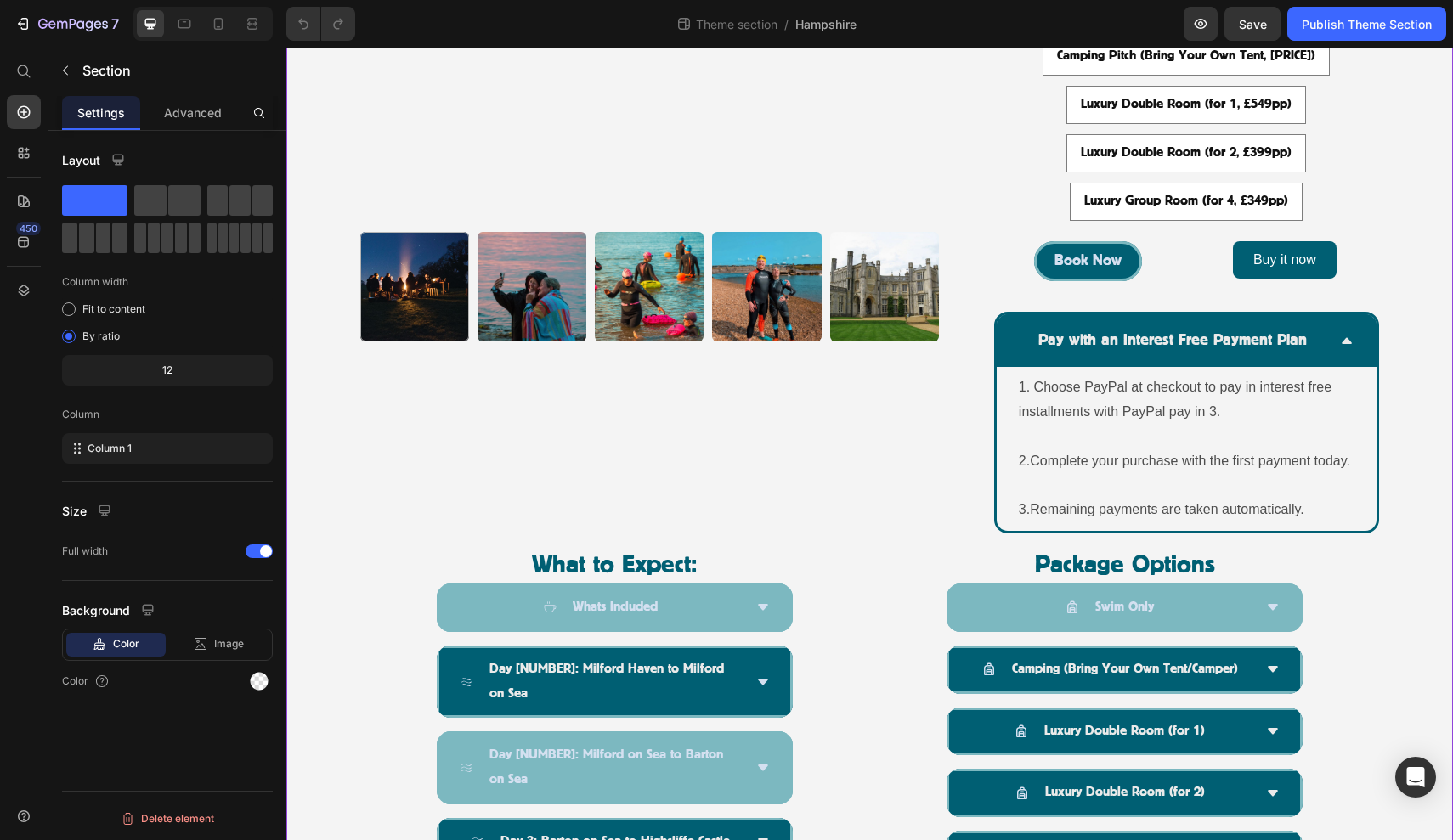 scroll, scrollTop: 605, scrollLeft: 0, axis: vertical 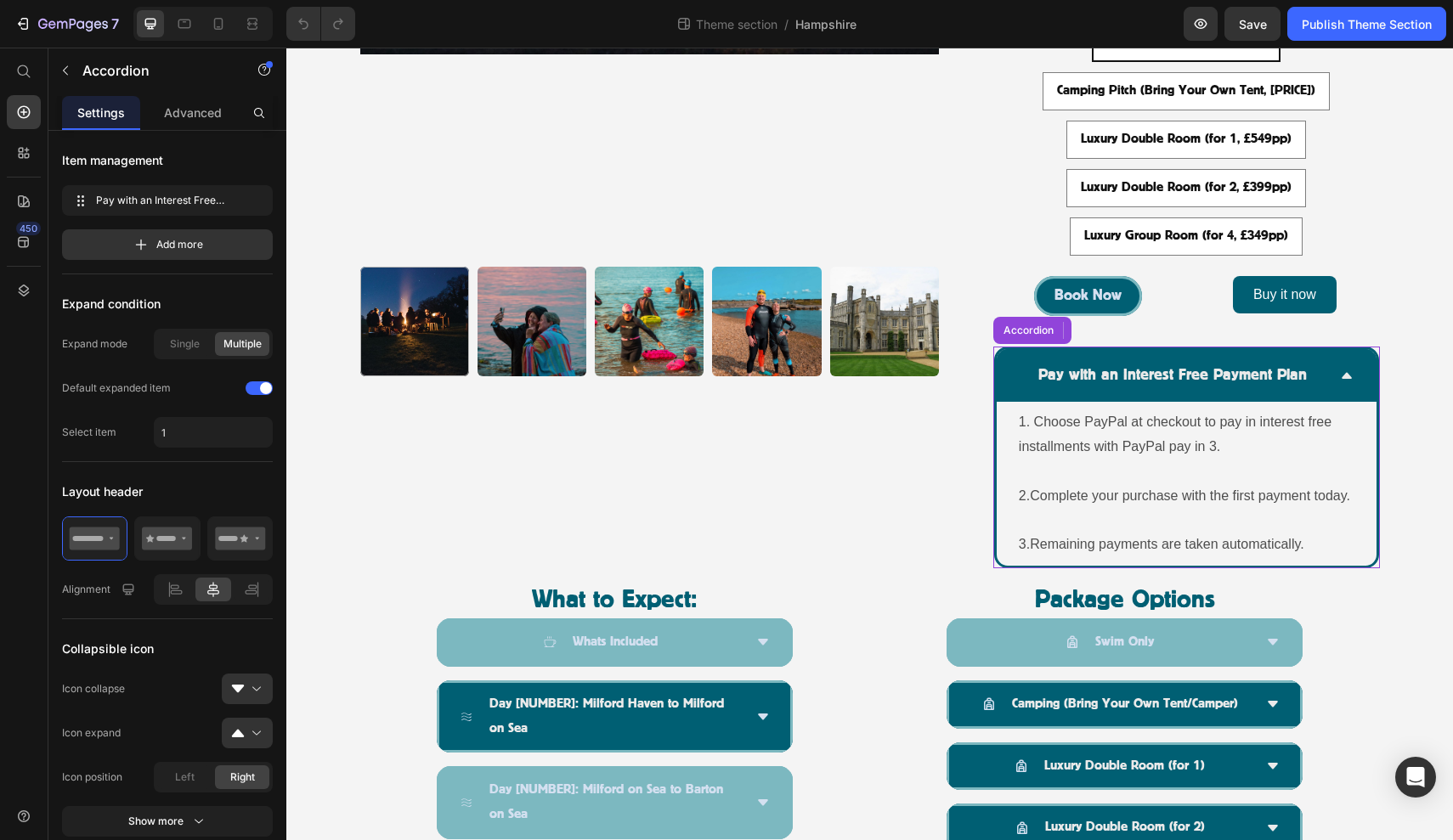 click on "Pay with an Interest Free Payment Plan" at bounding box center [1186, 375] 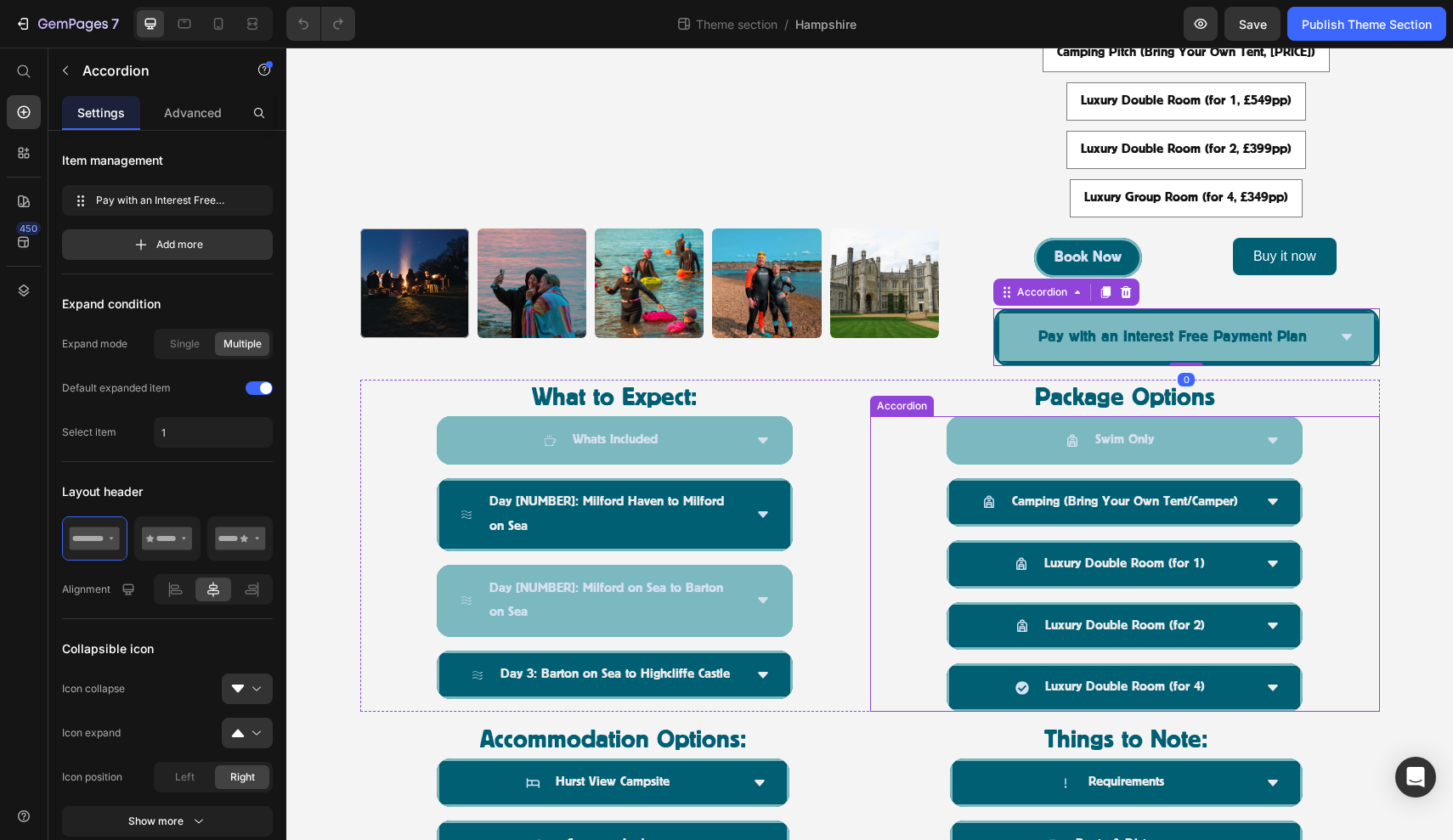 scroll, scrollTop: 754, scrollLeft: 0, axis: vertical 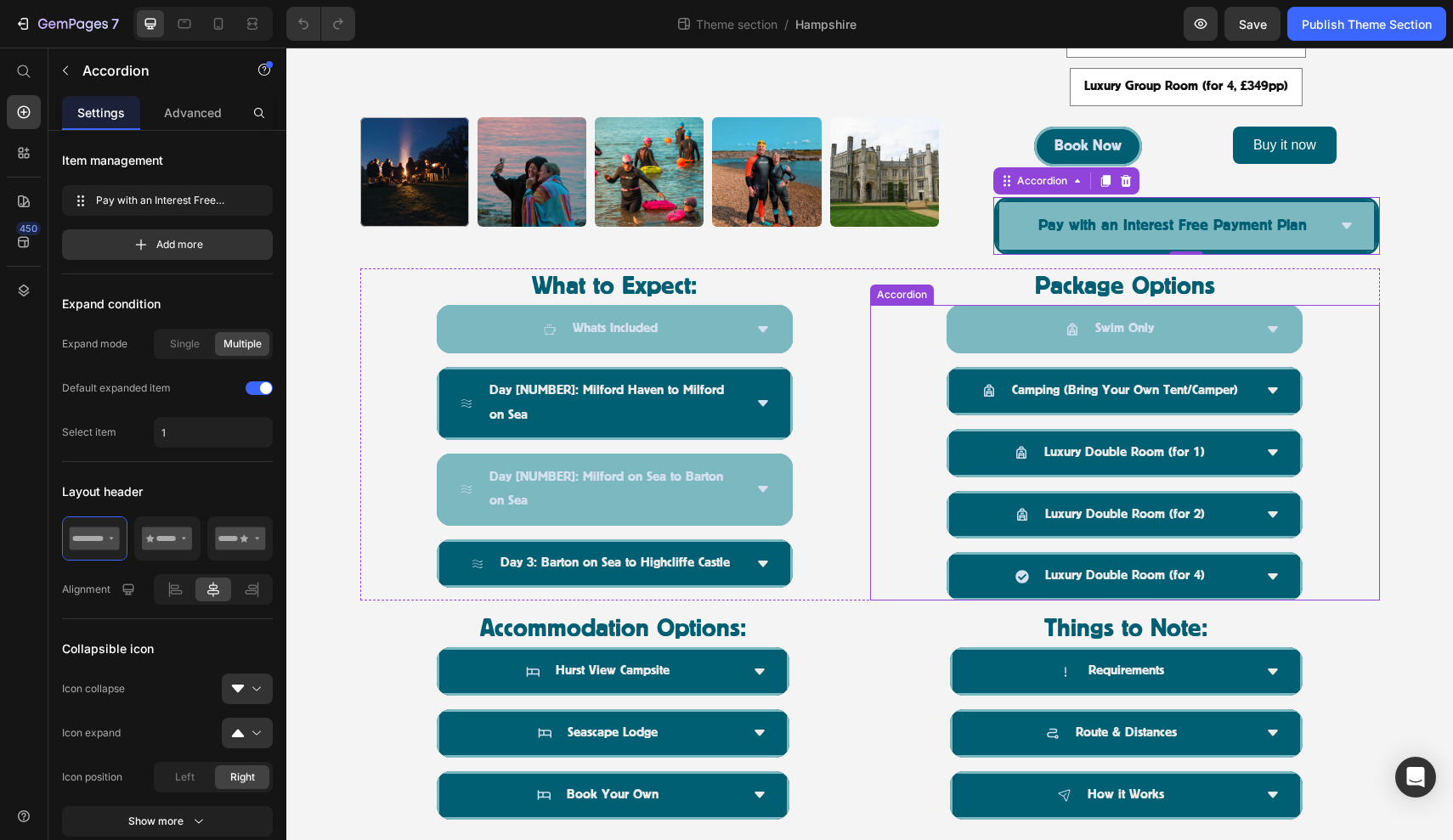 click on "Swim Only" at bounding box center (1125, 329) 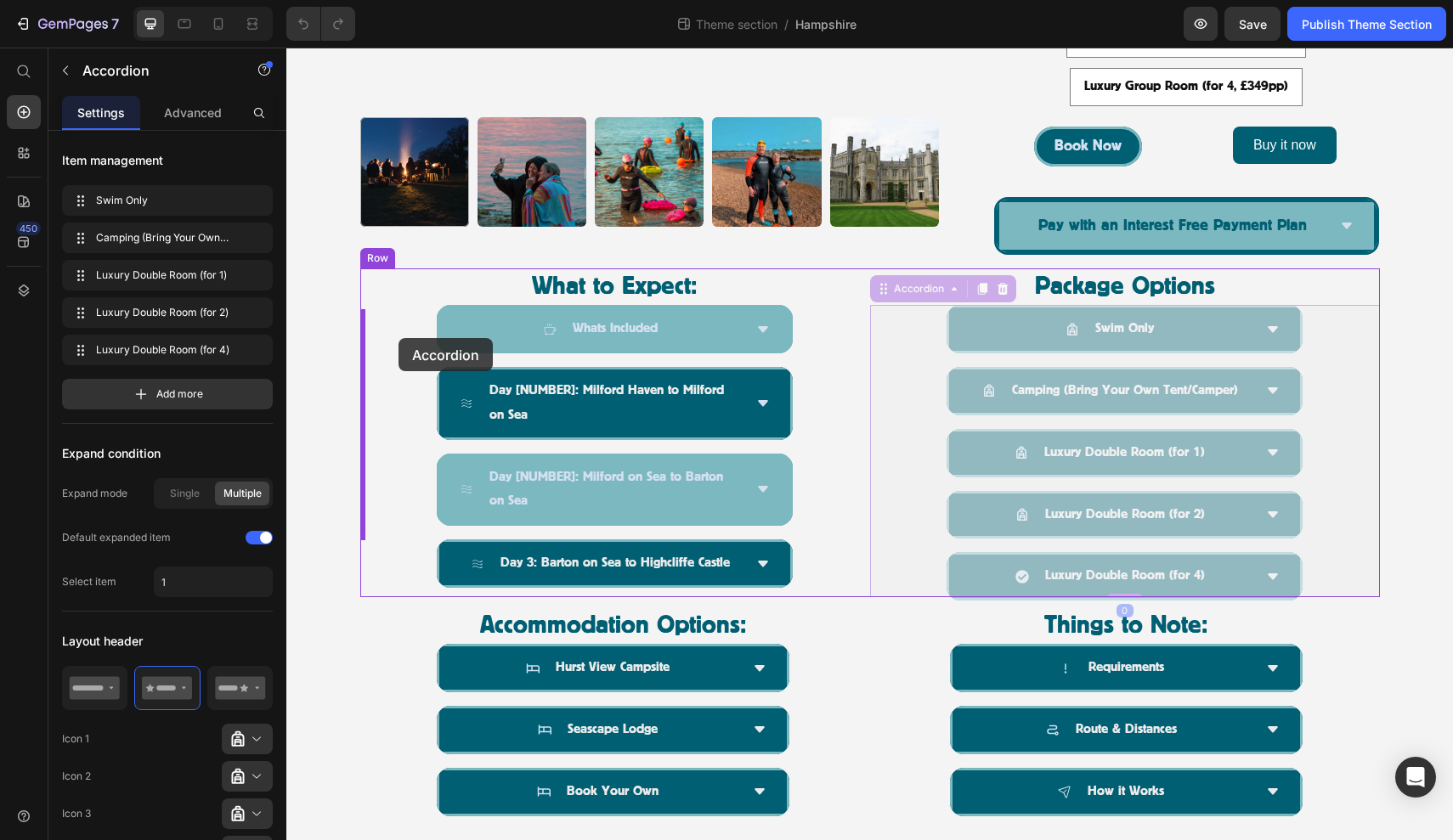 drag, startPoint x: 885, startPoint y: 293, endPoint x: 399, endPoint y: 338, distance: 488.0789 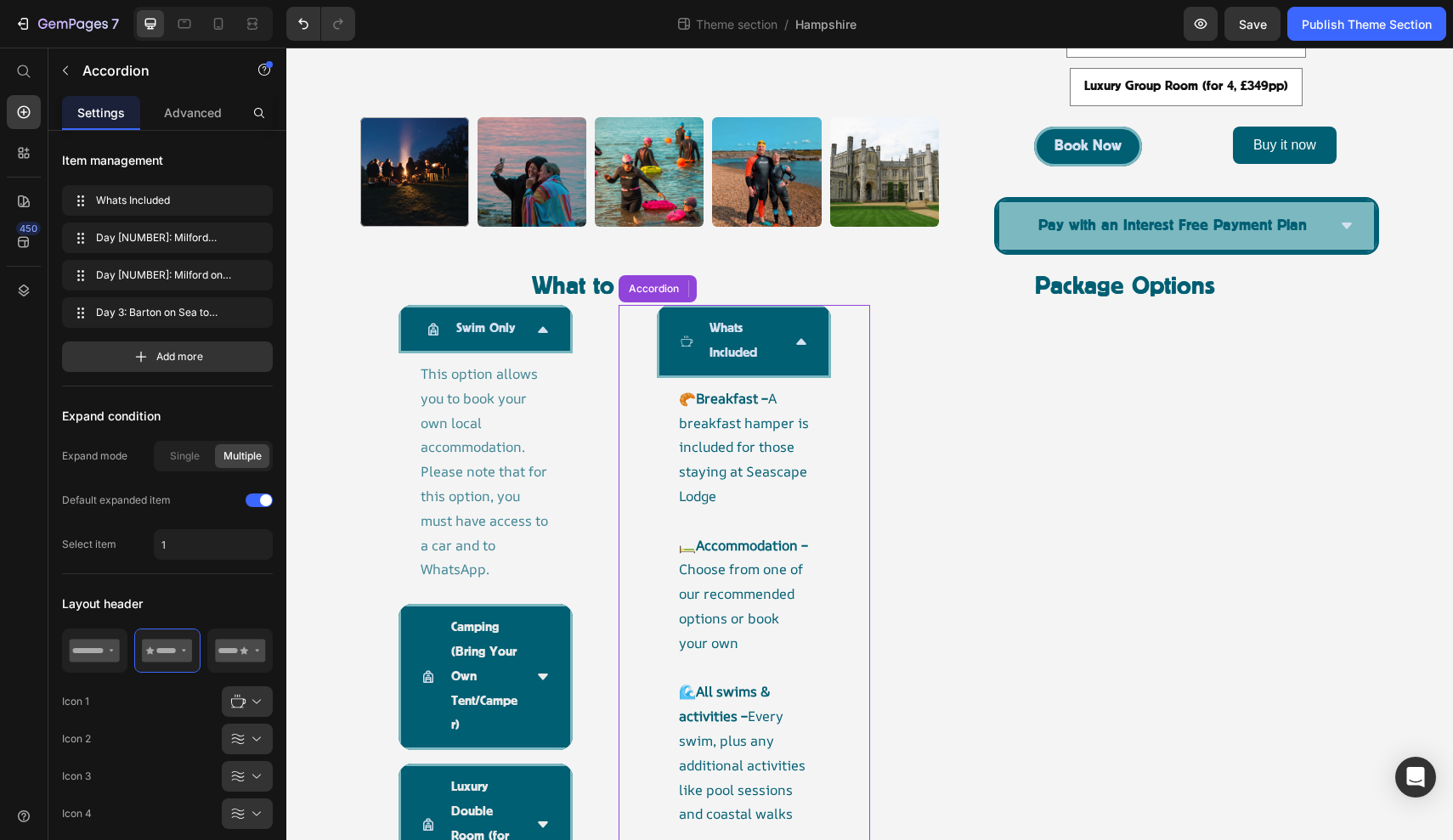 click on "Whats Included 🥐  Breakfast –  A breakfast hamper is included for those staying at Seascape Lodge   🛏️  Accommodation –  Choose from one of our recommended options or book your own   🌊  All swims & activities –  Every swim, plus any additional activities like pool sessions and coastal walks   🍰  Cake, cake and more cake –  Homemade cake at the finish line each day—essential fuel!   🛟  Beach Lifeguards –  Our professional lifeguards and swim coaches will support you in and out of the water (and help with your technique if you like! Text Block" at bounding box center (744, 765) 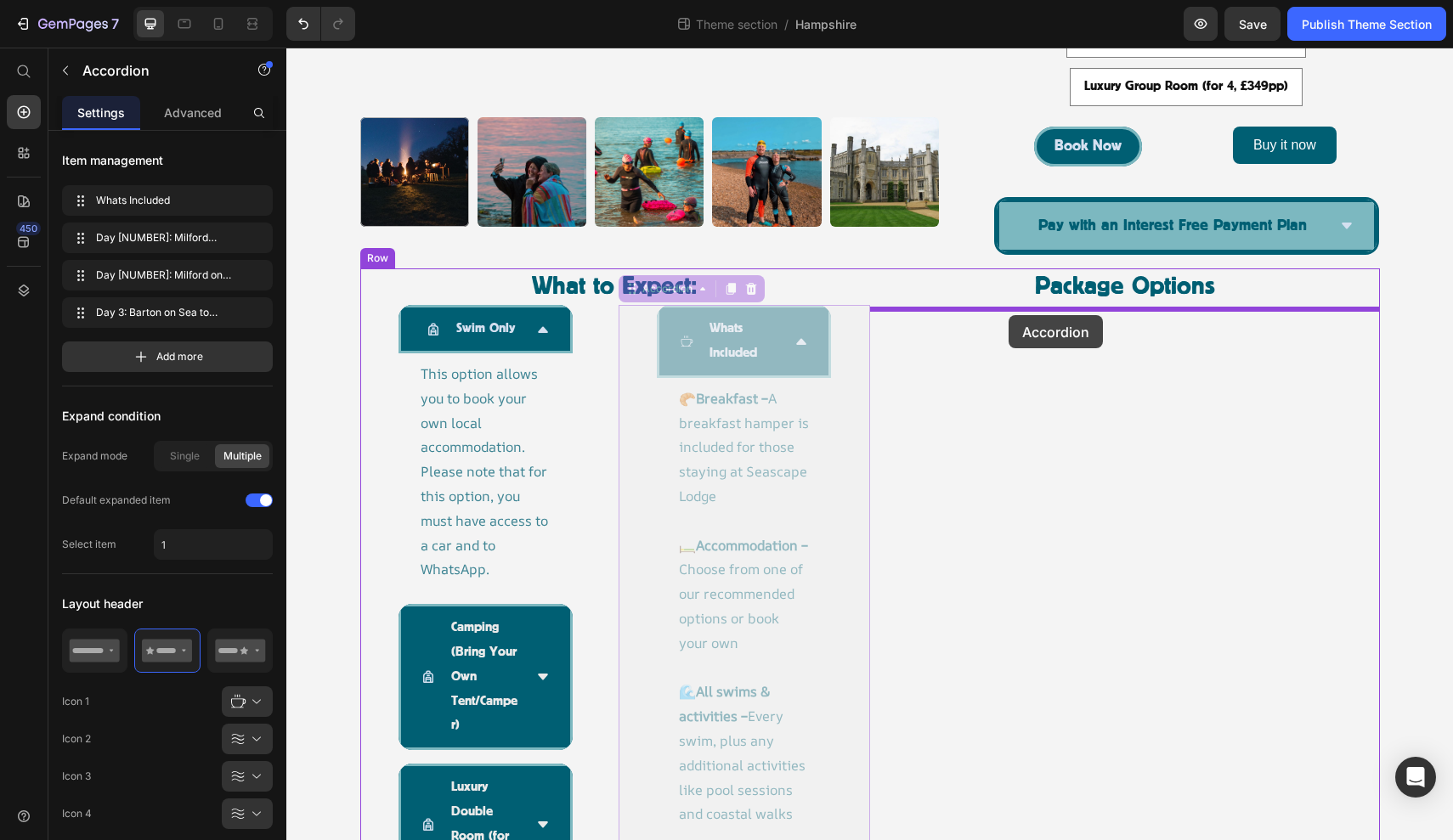 drag, startPoint x: 631, startPoint y: 293, endPoint x: 1009, endPoint y: 316, distance: 378.6991 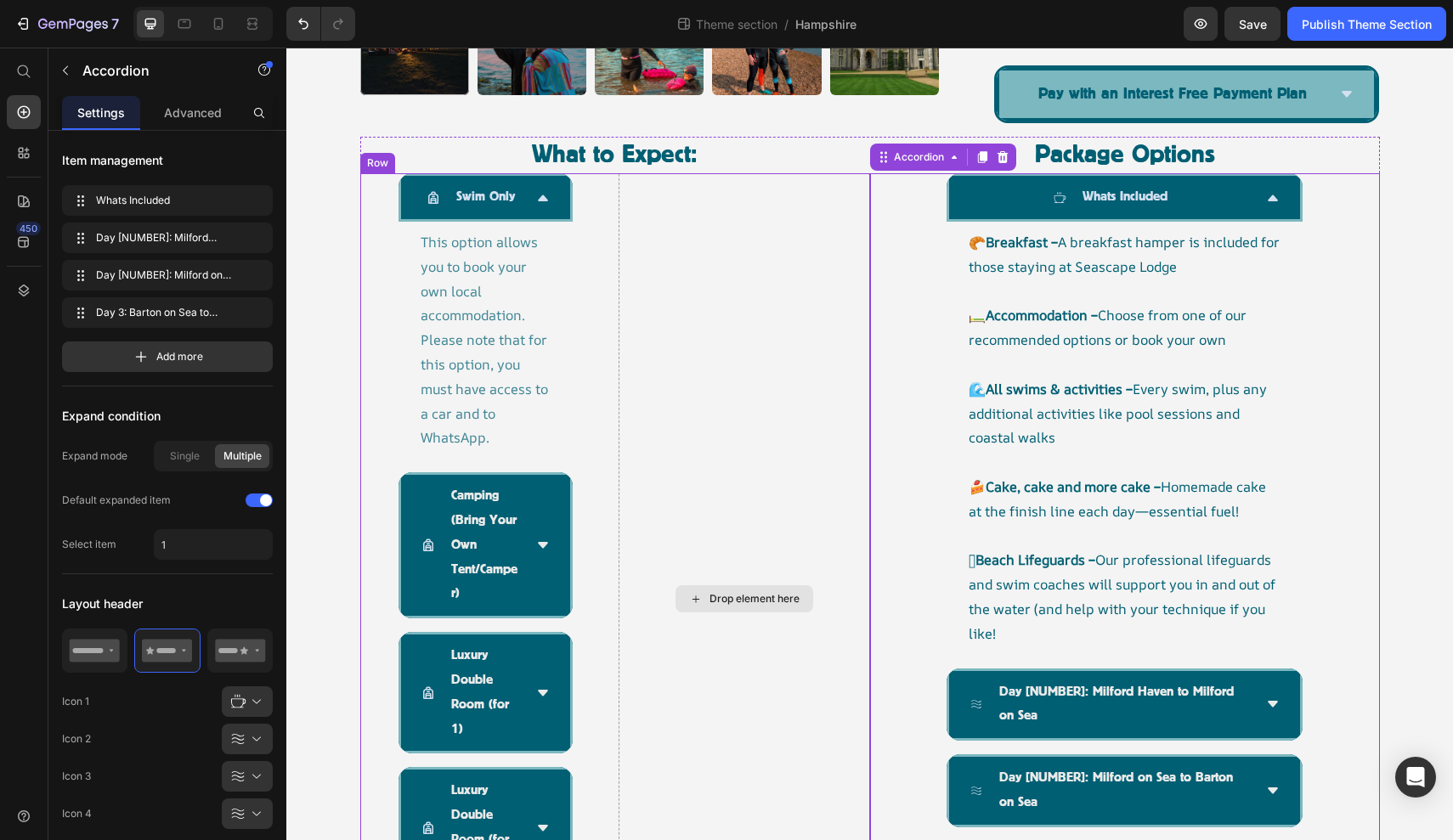 scroll, scrollTop: 835, scrollLeft: 0, axis: vertical 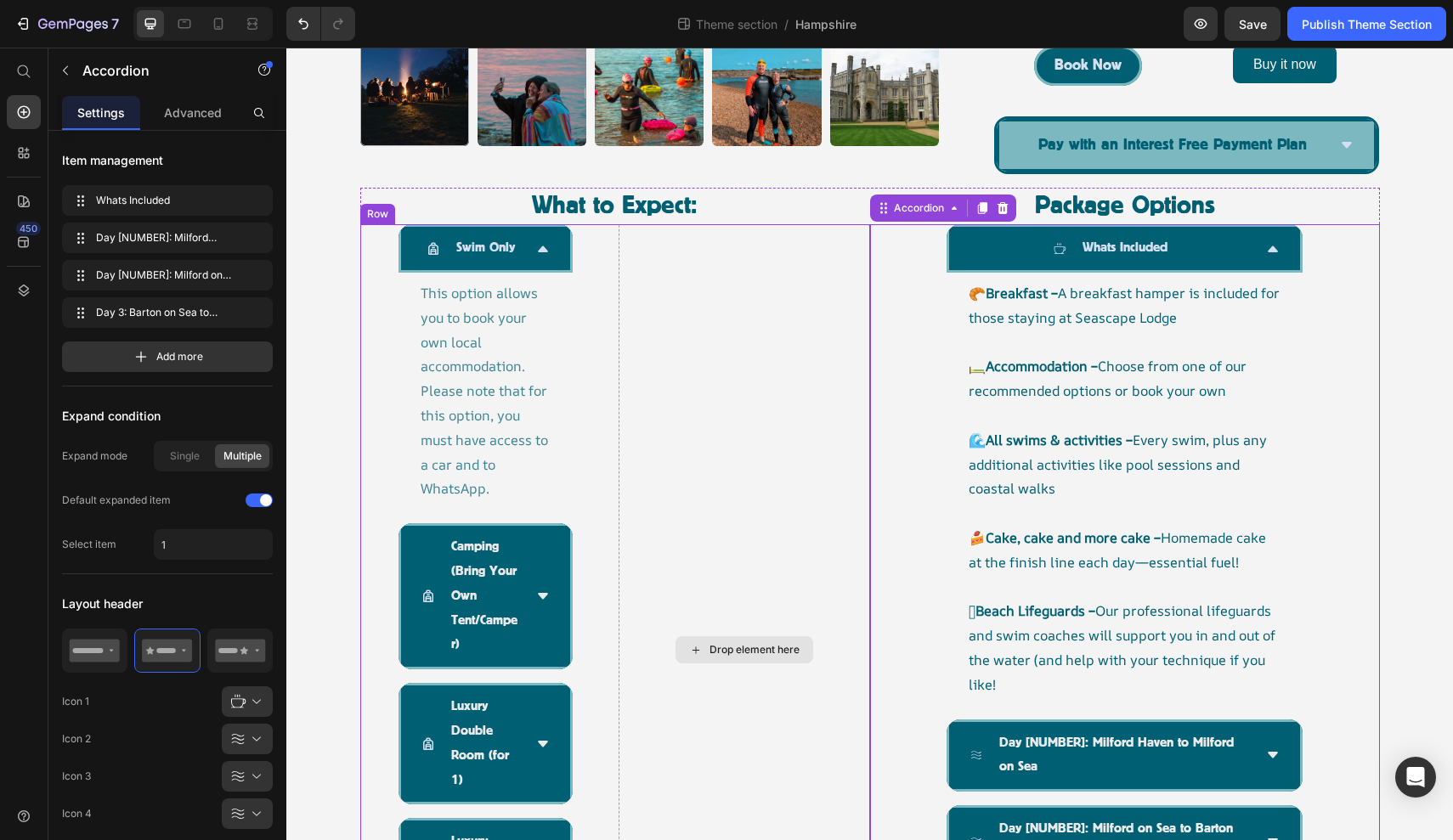 click on "Drop element here" at bounding box center (744, 650) 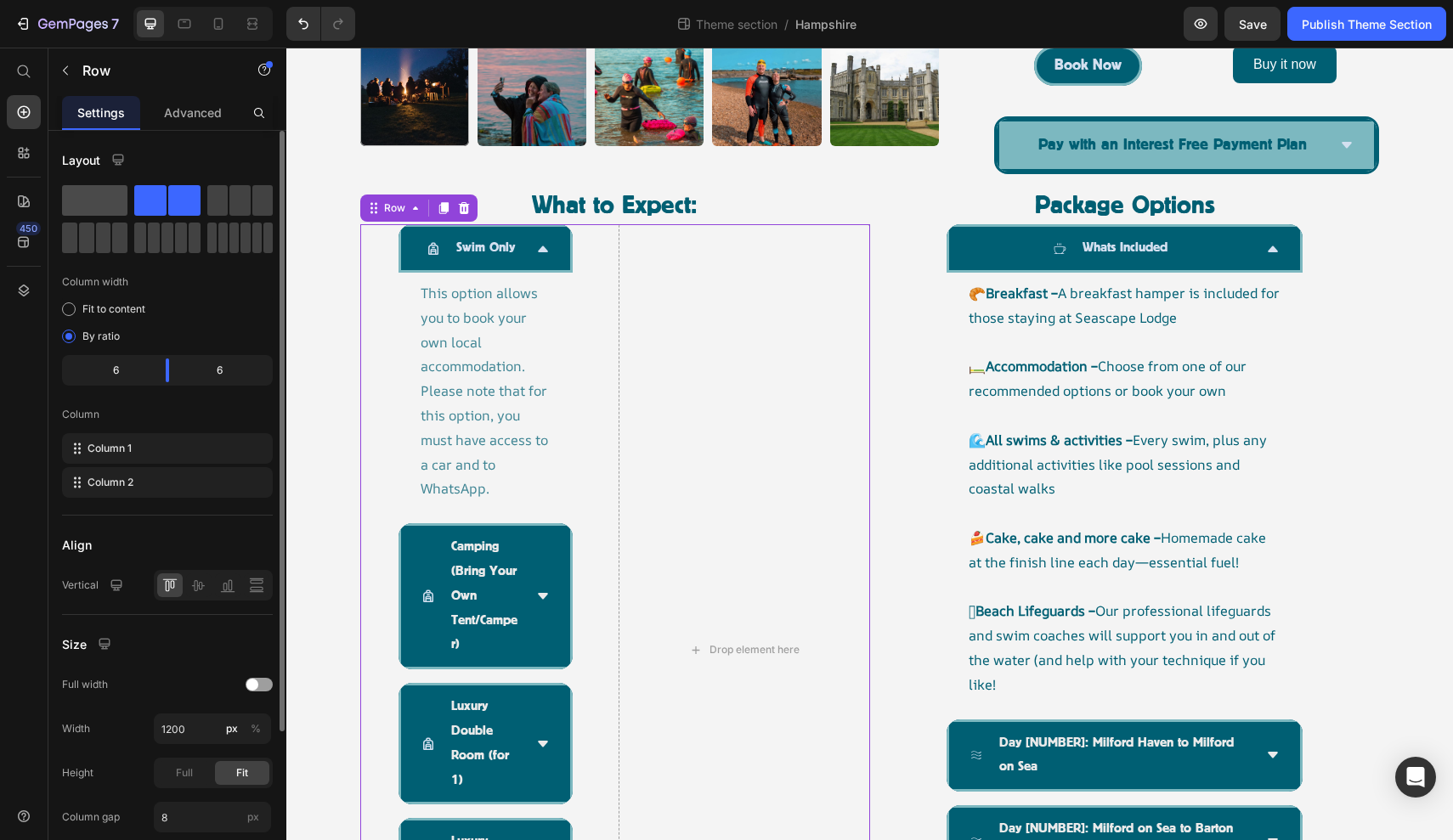 click 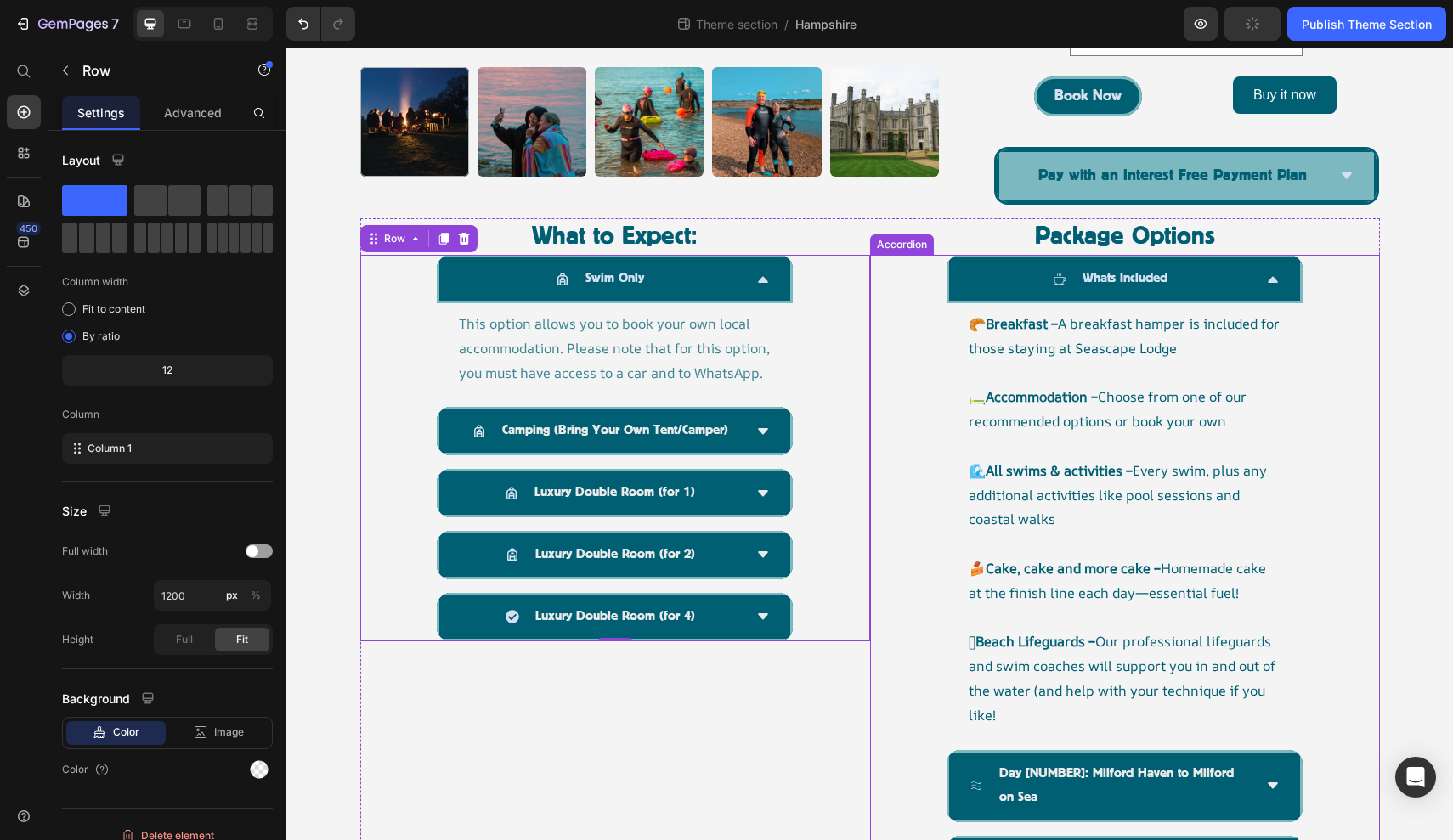 scroll, scrollTop: 805, scrollLeft: 0, axis: vertical 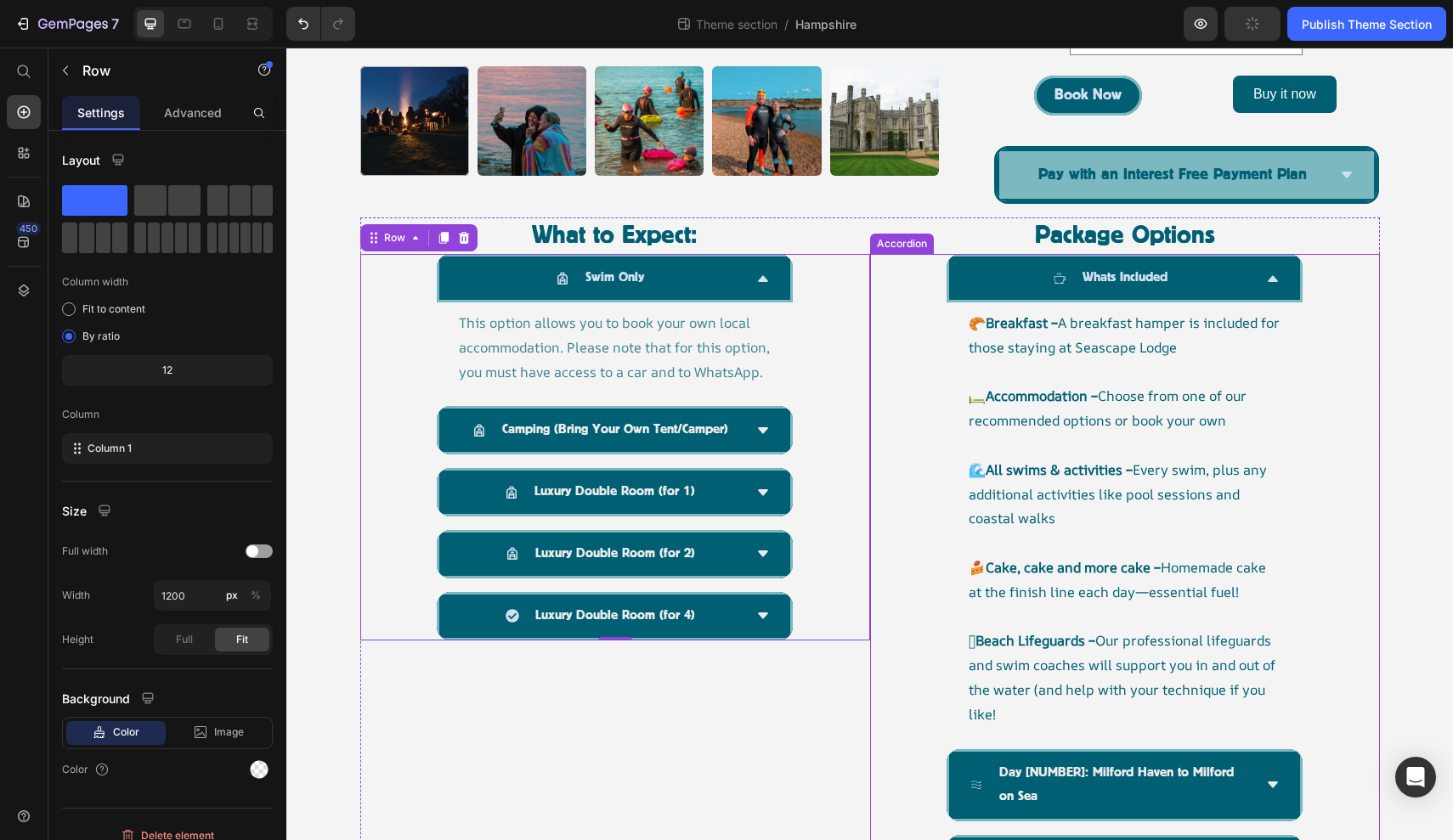 click on "Whats Included 🥐  Breakfast –  A breakfast hamper is included for those staying at Seascape Lodge   🛏️  Accommodation –  Choose from one of our recommended options or book your own   🌊  All swims & activities –  Every swim, plus any additional activities like pool sessions and coastal walks   🍰  Cake, cake and more cake –  Homemade cake at the finish line each day—essential fuel!   🛟  Beach Lifeguards –  Our professional lifeguards and swim coaches will support you in and out of the water (and help with your technique if you like! Text Block" at bounding box center (1125, 494) 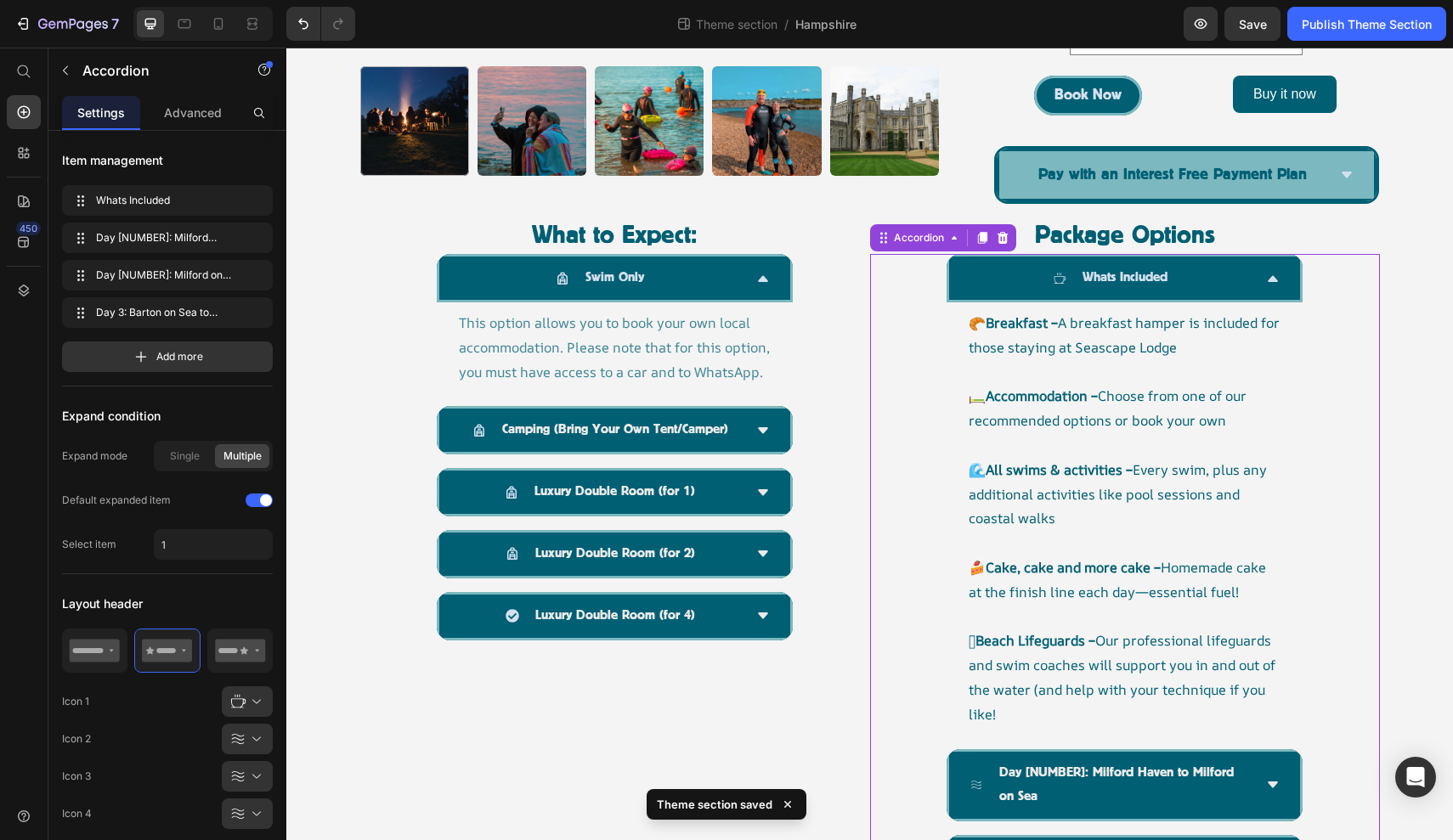click on "Whats Included" at bounding box center (1111, 278) 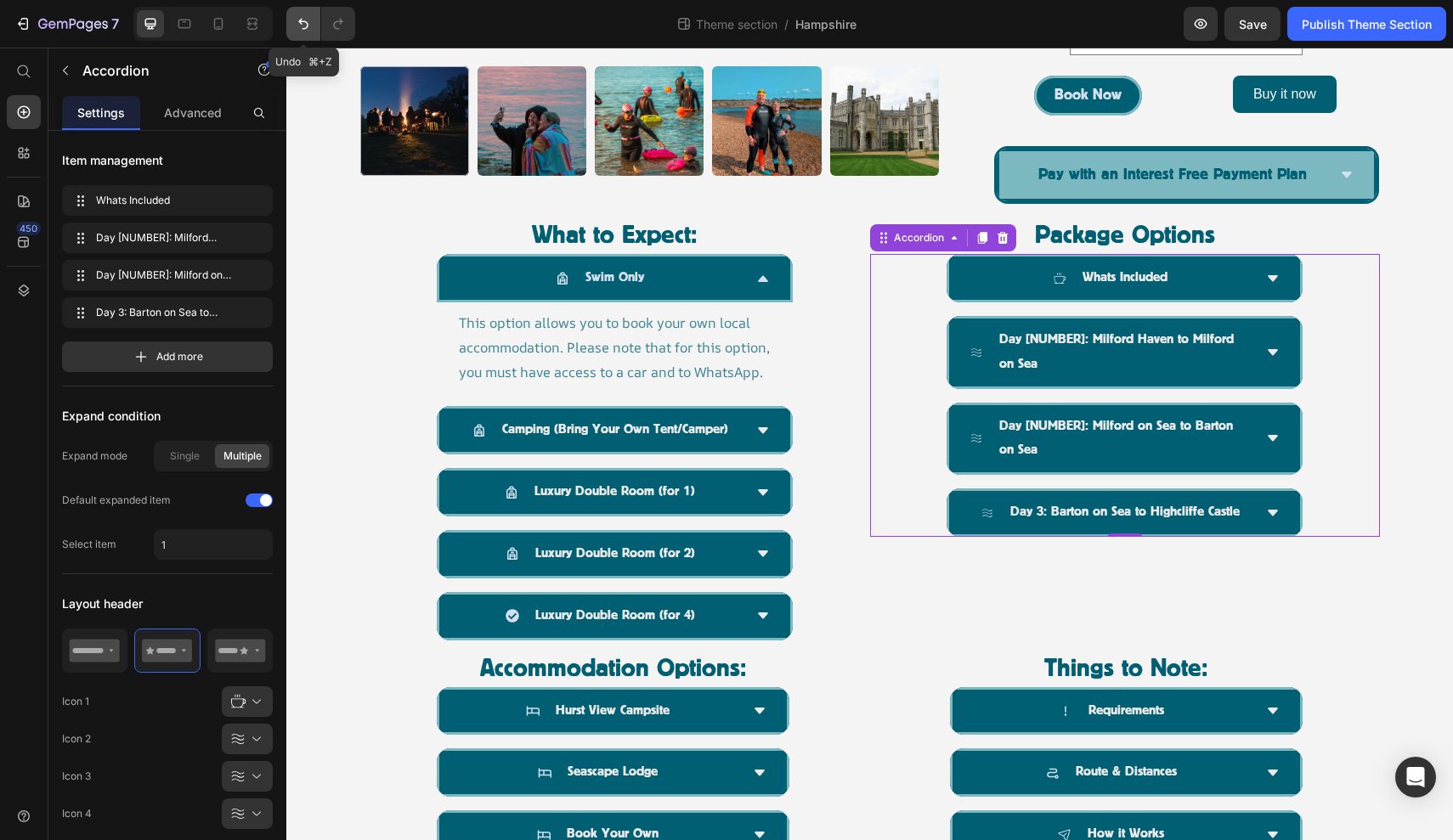 click 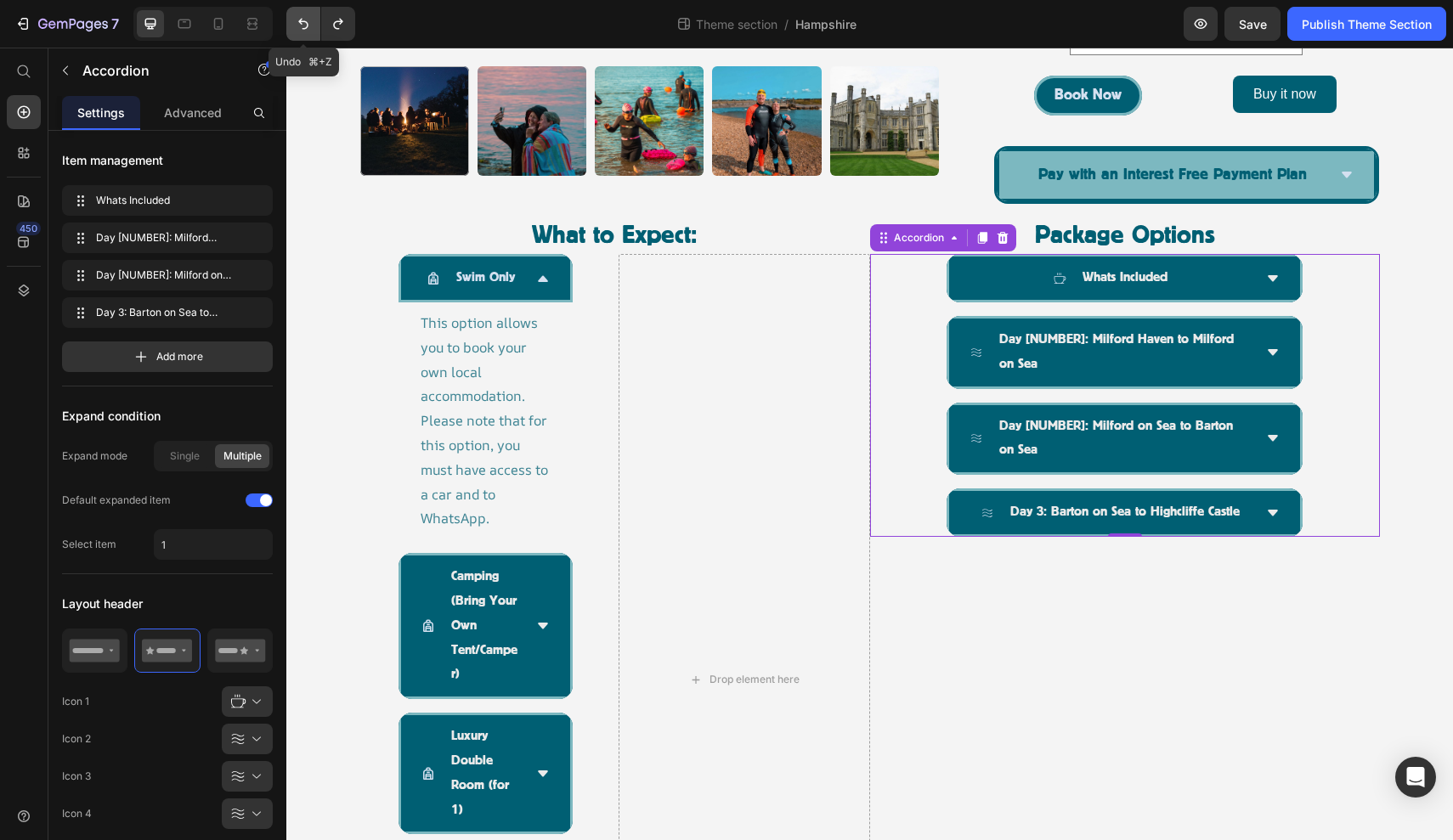 click 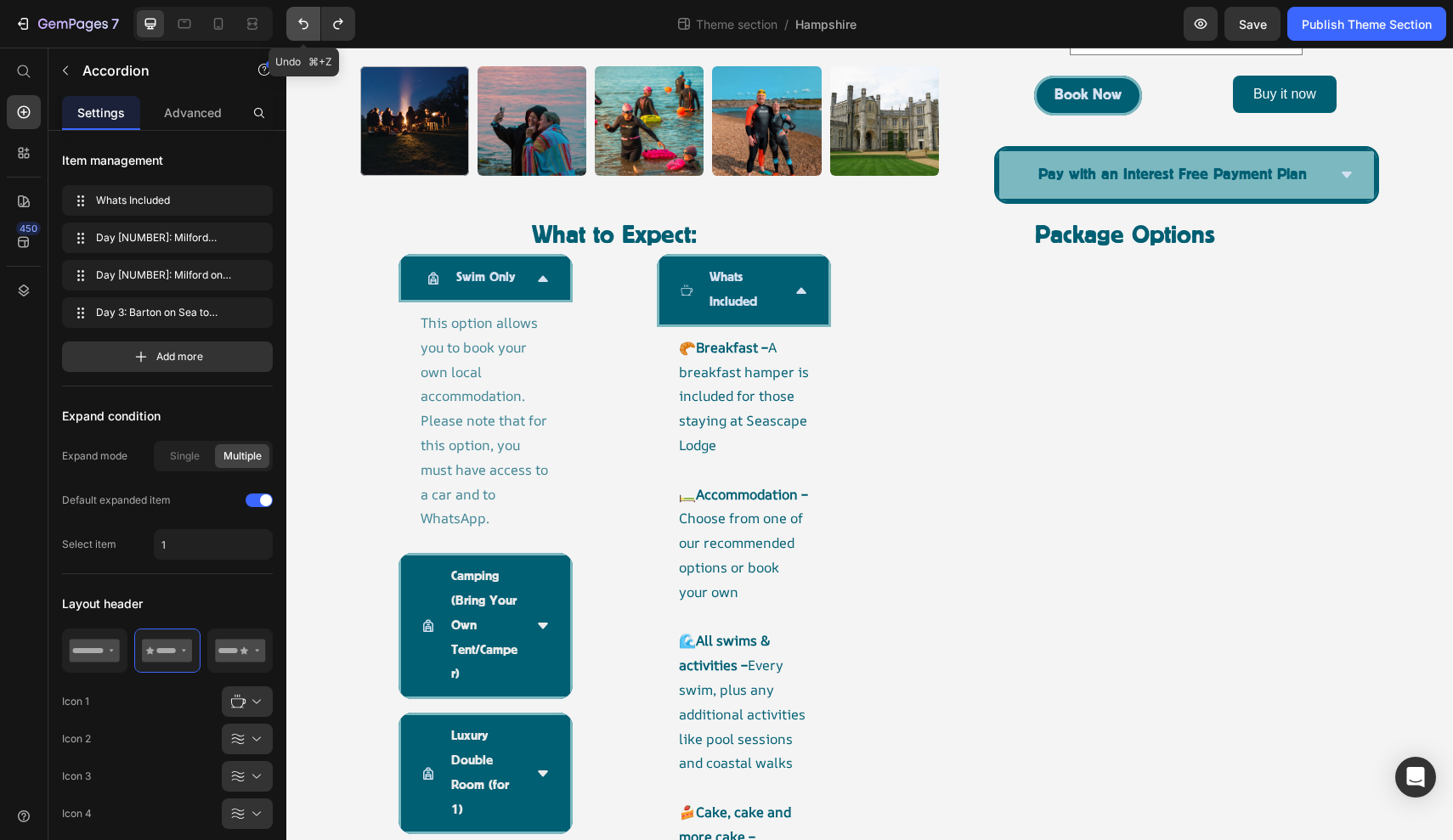 click 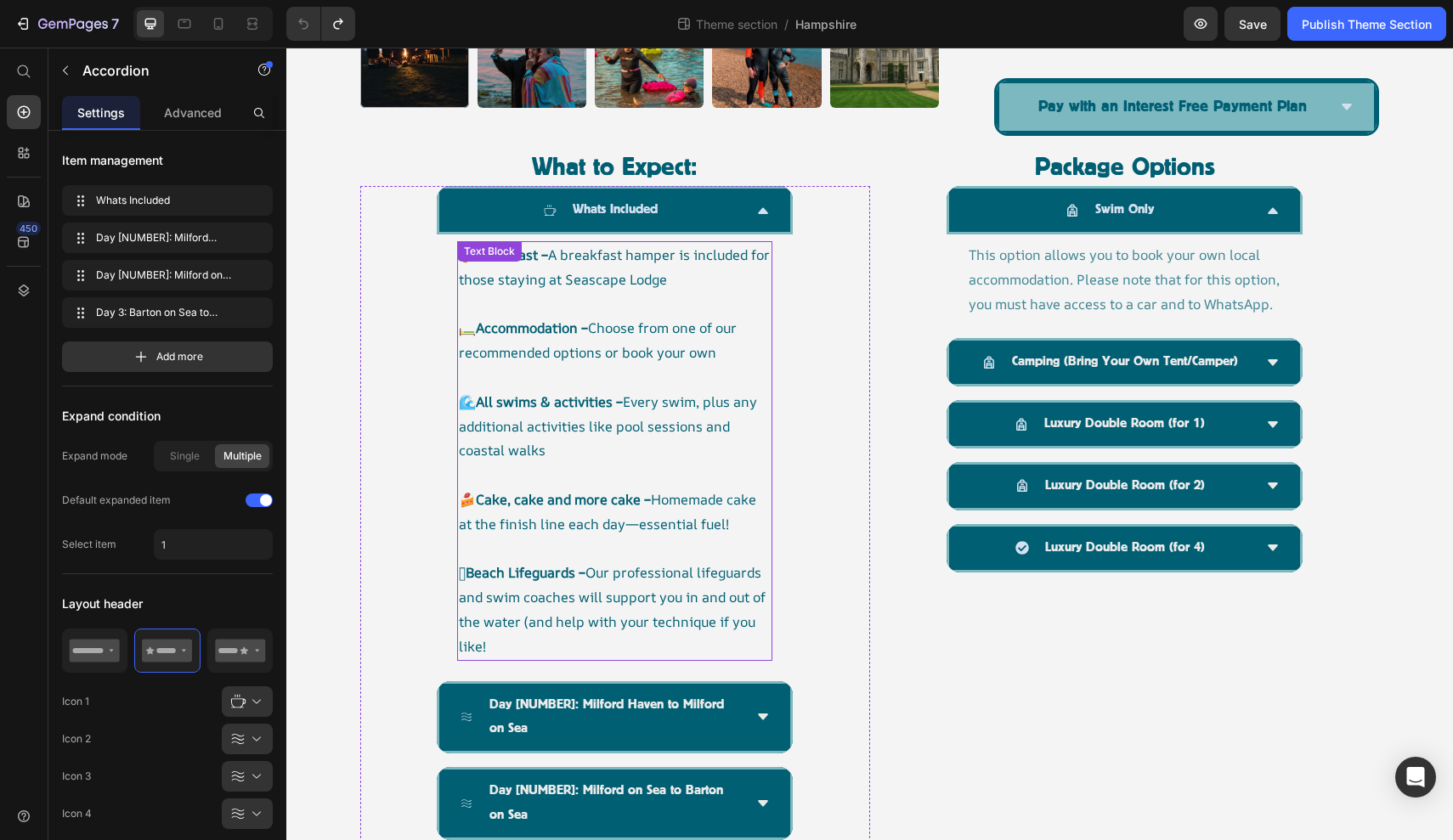 scroll, scrollTop: 867, scrollLeft: 0, axis: vertical 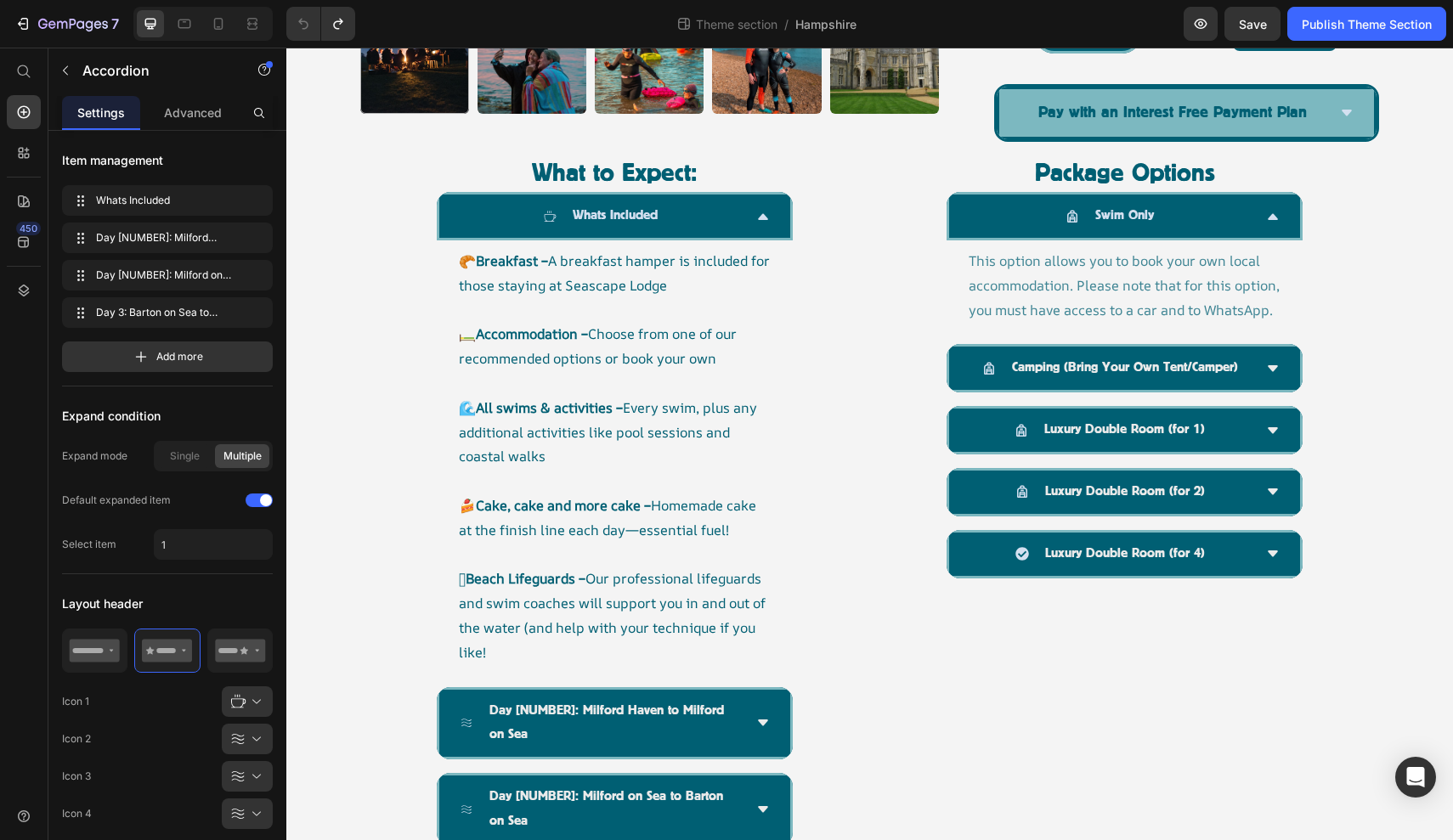 click on "Whats Included" at bounding box center (614, 216) 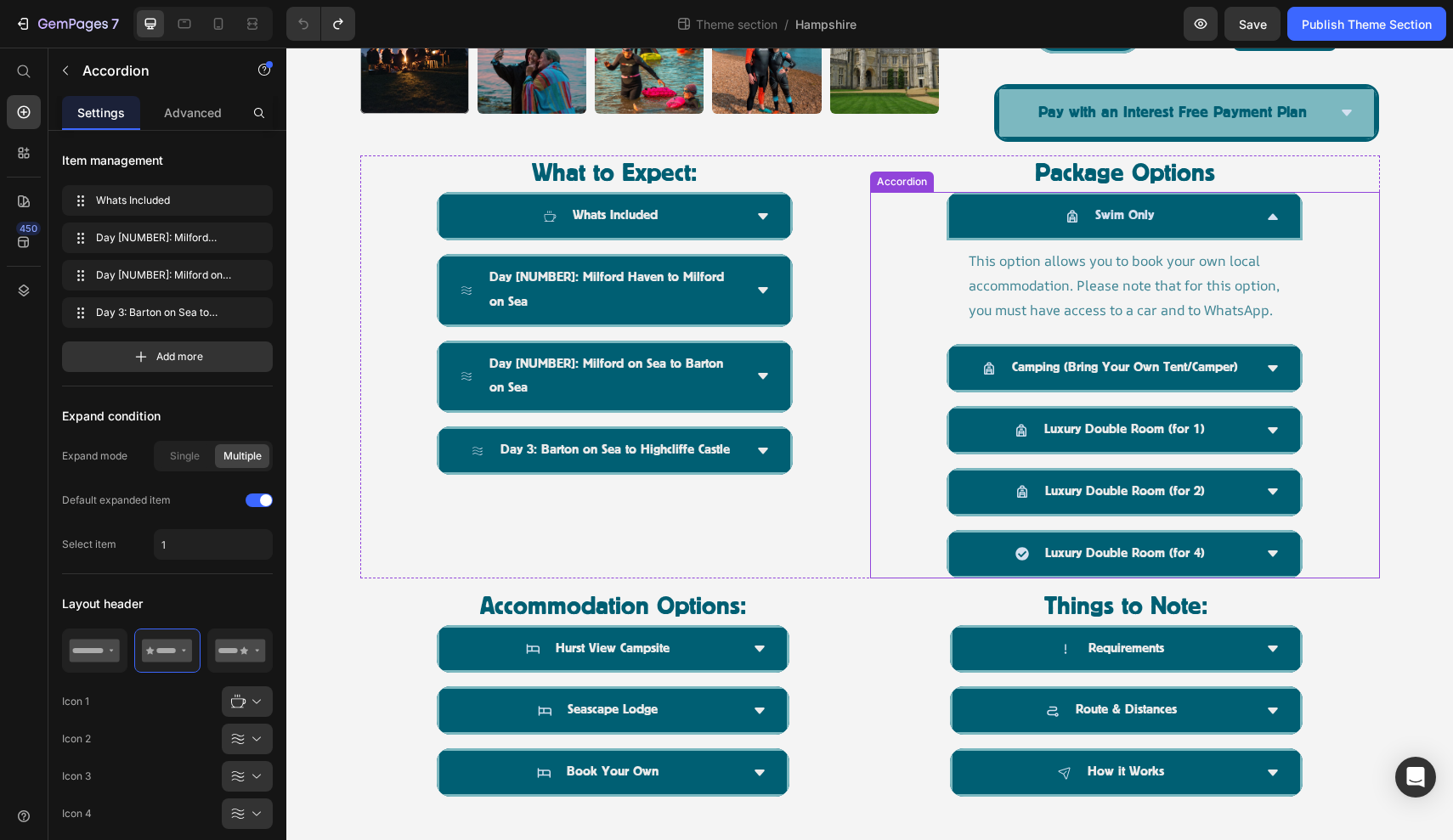 click on "Swim Only" at bounding box center [1124, 216] 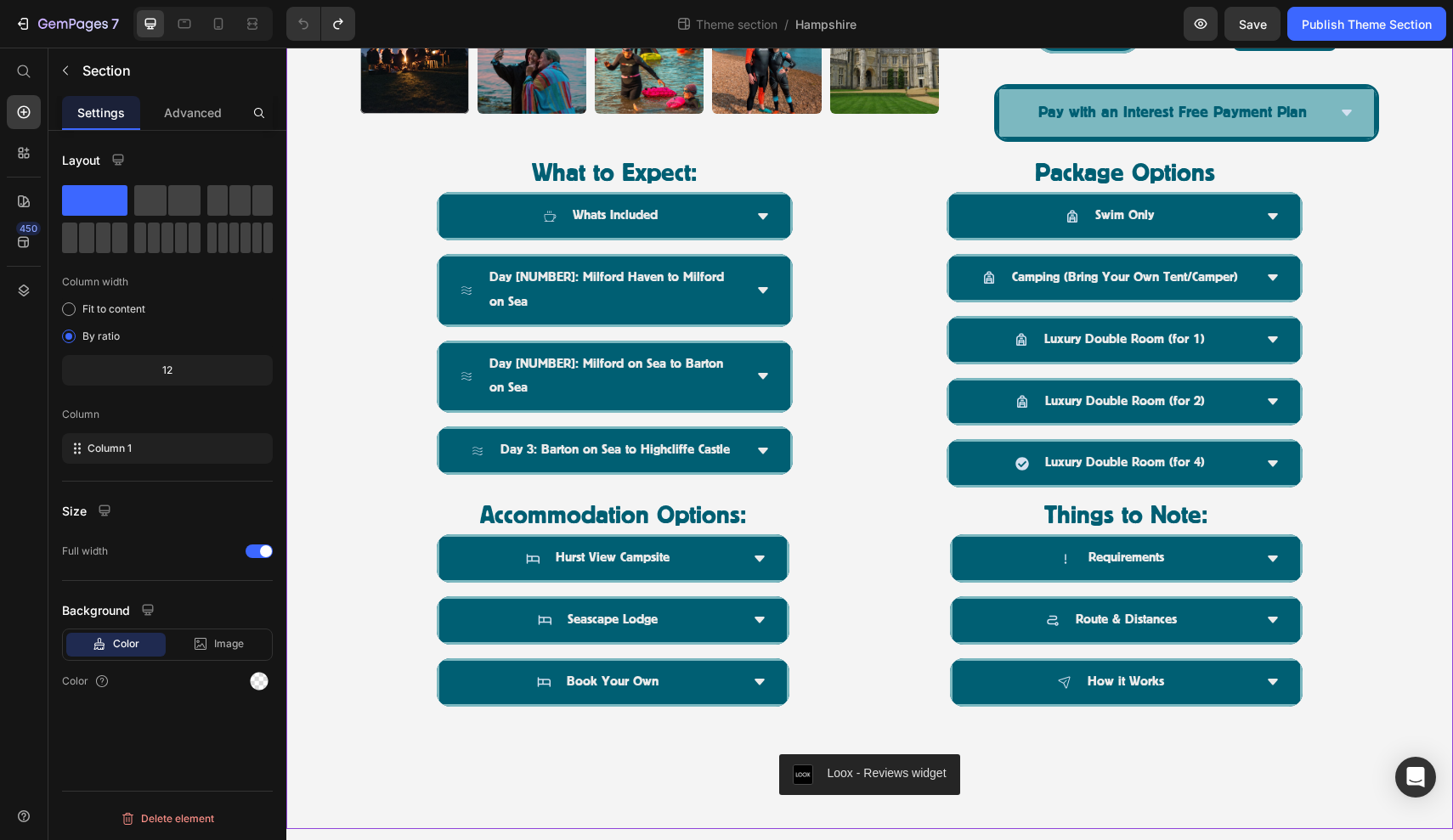 click on "Product Images The Castle to Castle Challenge, Dorset & New Forest National Park | [DATE] Product Title Icon Icon Icon Icon Icon Icon List
Drop element here Row Embark on an epic three-day wild swimming challenge along the south coast, journeying from  Highcliffe Castle in Dorset to Hurst Castle in Hampshire.  With favourable tides and expert guidance, this unforgettable swim offers the perfect blend of adventure, community, and coastal beauty.   Over three days, you’ll complete a series of stunning point-to-point swims totalling approximately  [DISTANCE] .  Shorter distance options are available each day ([DISTANCE] or [DISTANCE]) , making the challenge adaptable to a range of swim levels.   Whether you’re pushing your limits or joining for the camaraderie and scenery, this event is designed to support and empower. Text Block [PRICE] Product Price Row Package Options: Swim Only Option ([PRICE]) Swim Only Option ([PRICE]) Swim Only Option ([PRICE]) Book Now Buy it now" at bounding box center [869, 8] 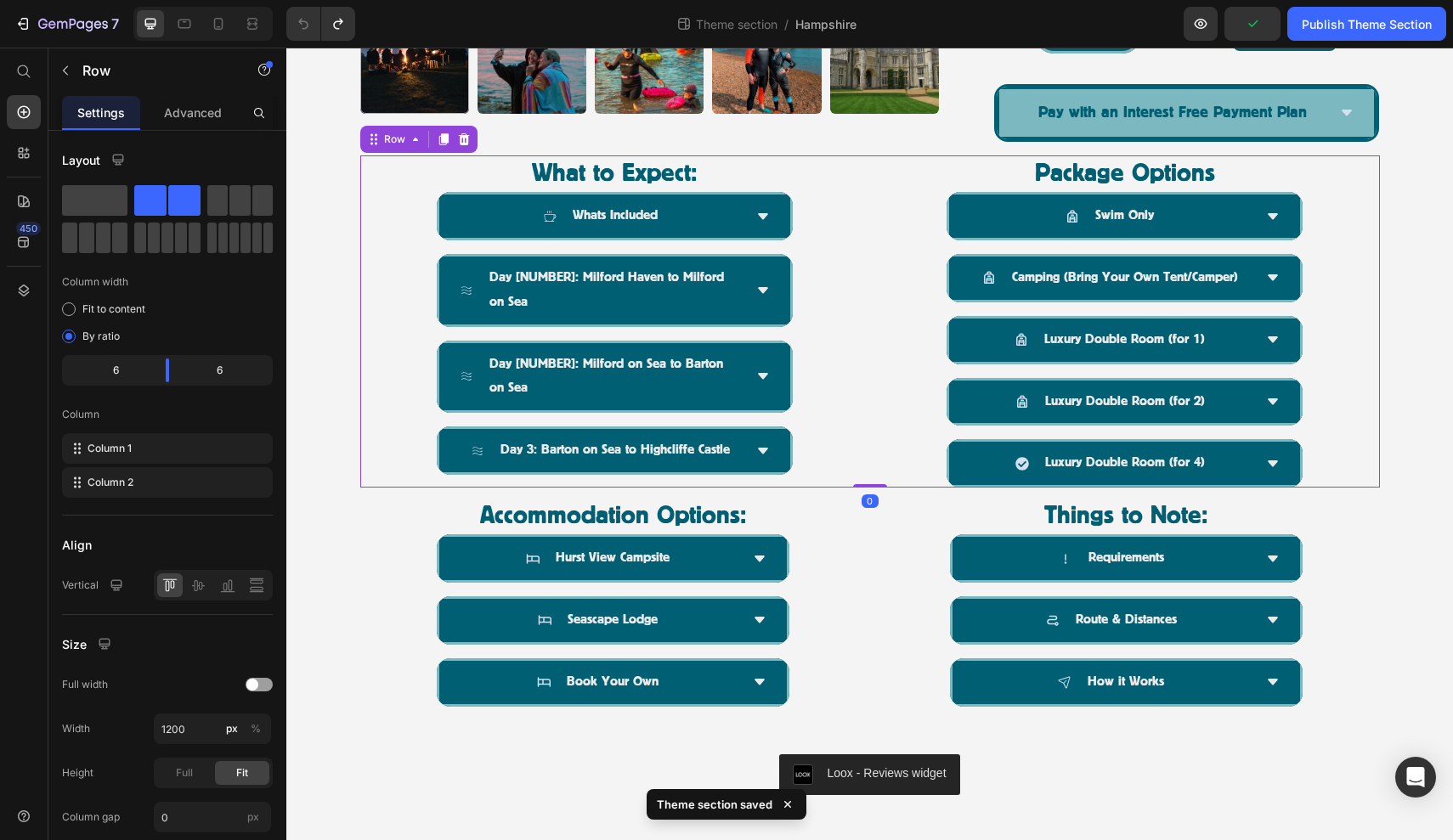 click on "What to Expect: Heading
Whats Included
Day [NUMBER]: Milford Haven to Milford on Sea
Day [NUMBER]: Milford on Sea to Barton on Sea
Day [NUMBER]: Barton on Sea to Highcliffe Castle Accordion" at bounding box center [615, 321] 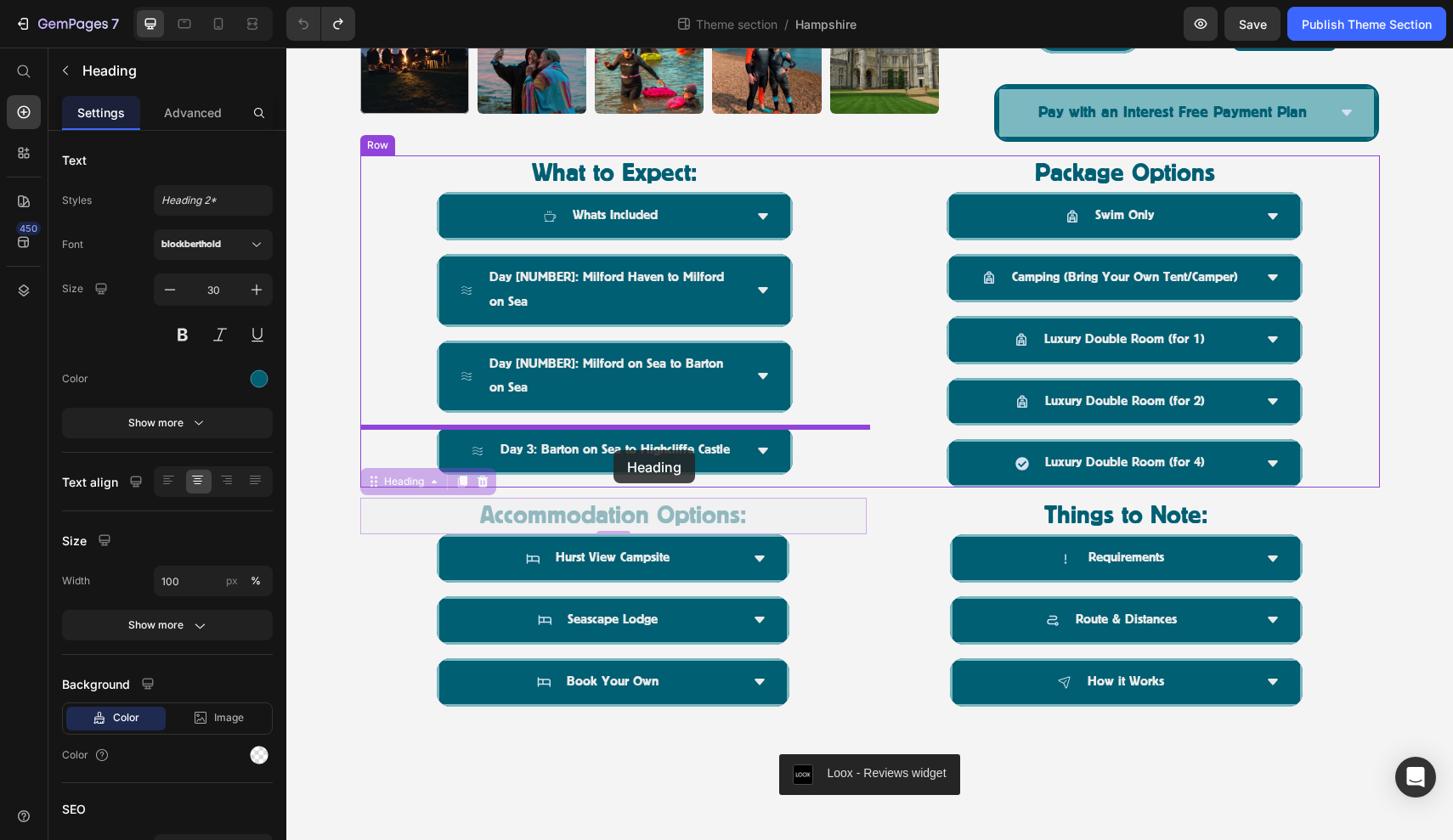 drag, startPoint x: 564, startPoint y: 513, endPoint x: 613, endPoint y: 450, distance: 79.81228 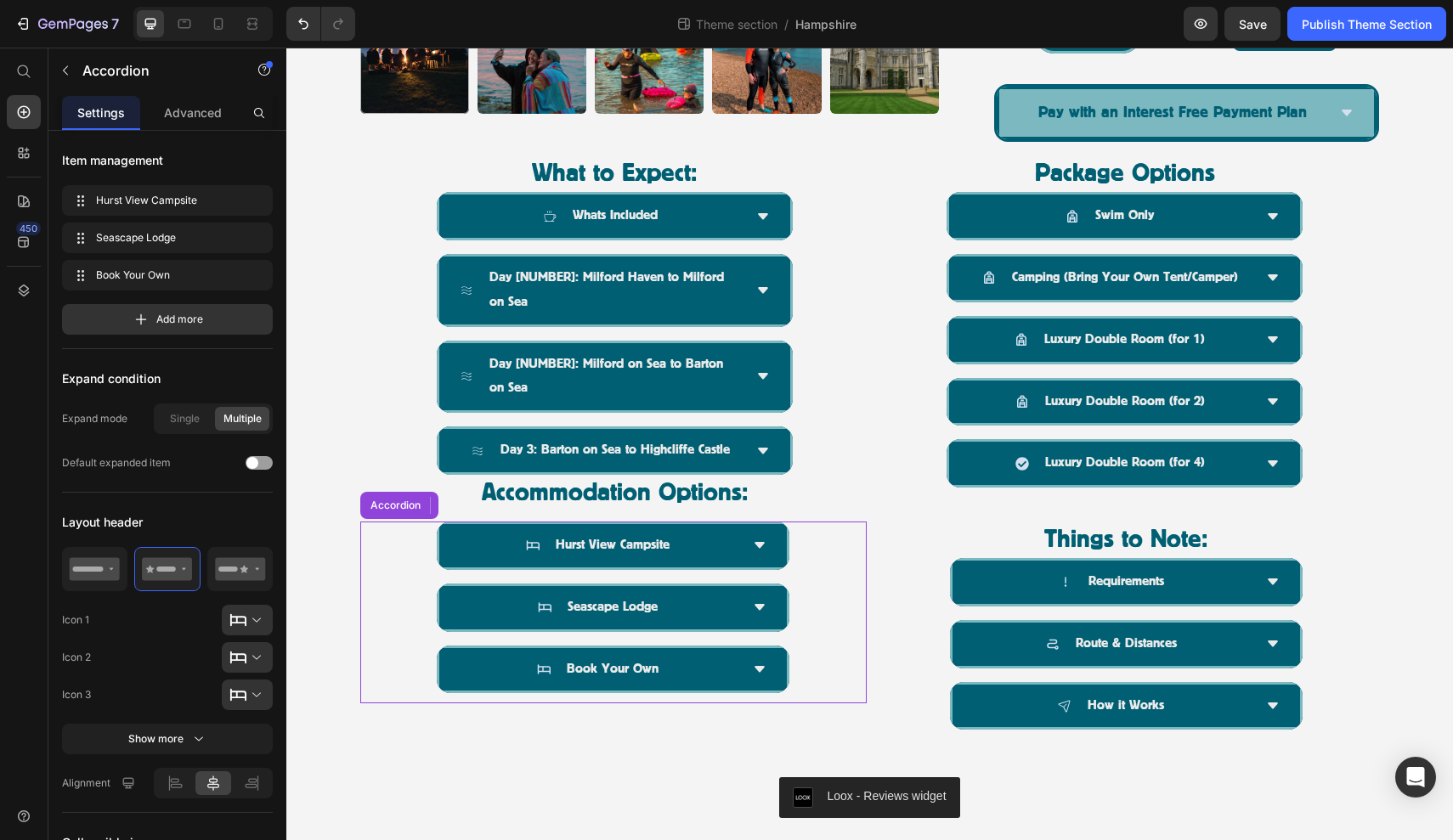 click on "Hurst View Campsite" at bounding box center (613, 545) 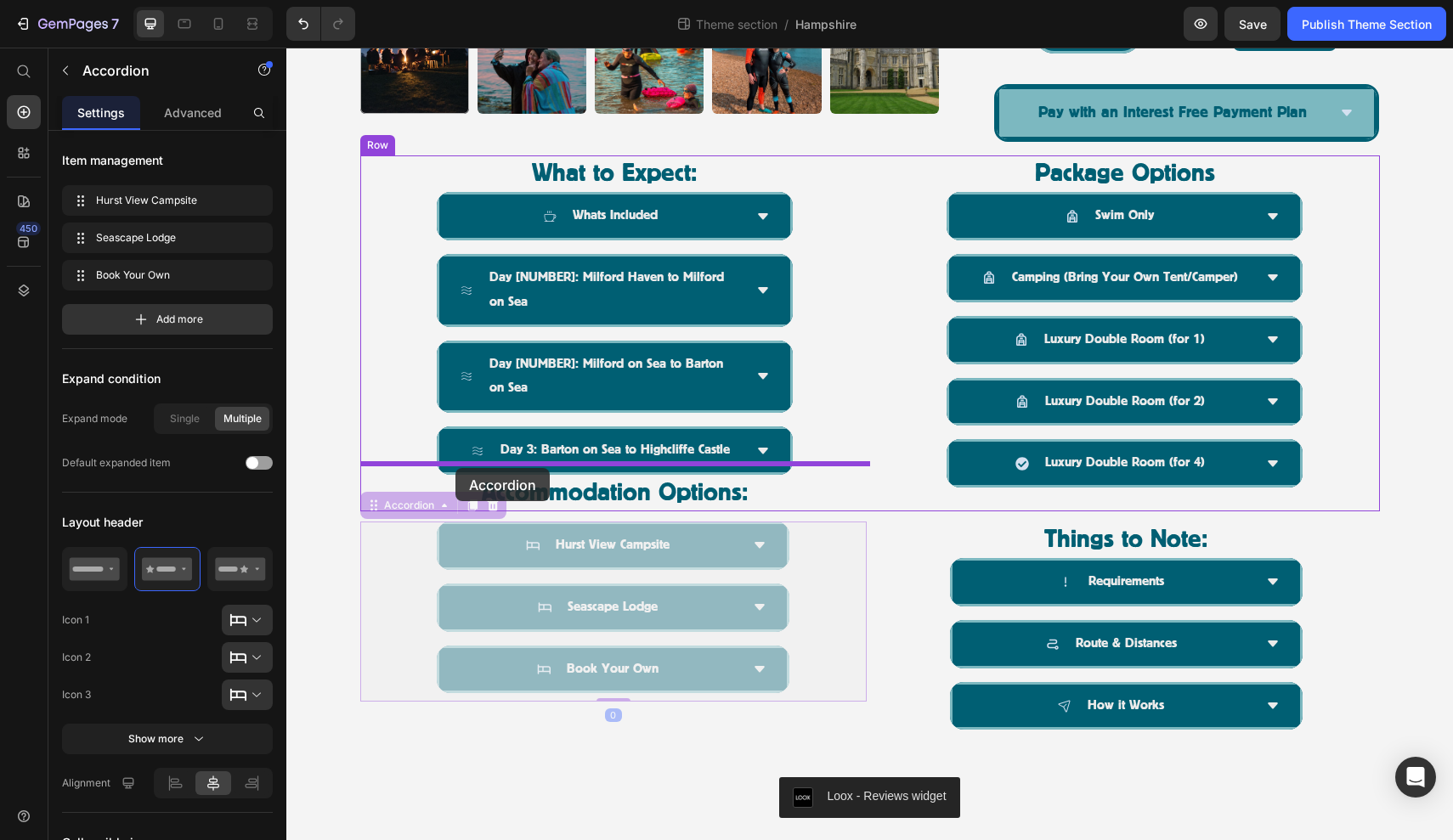 drag, startPoint x: 376, startPoint y: 488, endPoint x: 455, endPoint y: 468, distance: 81.49233 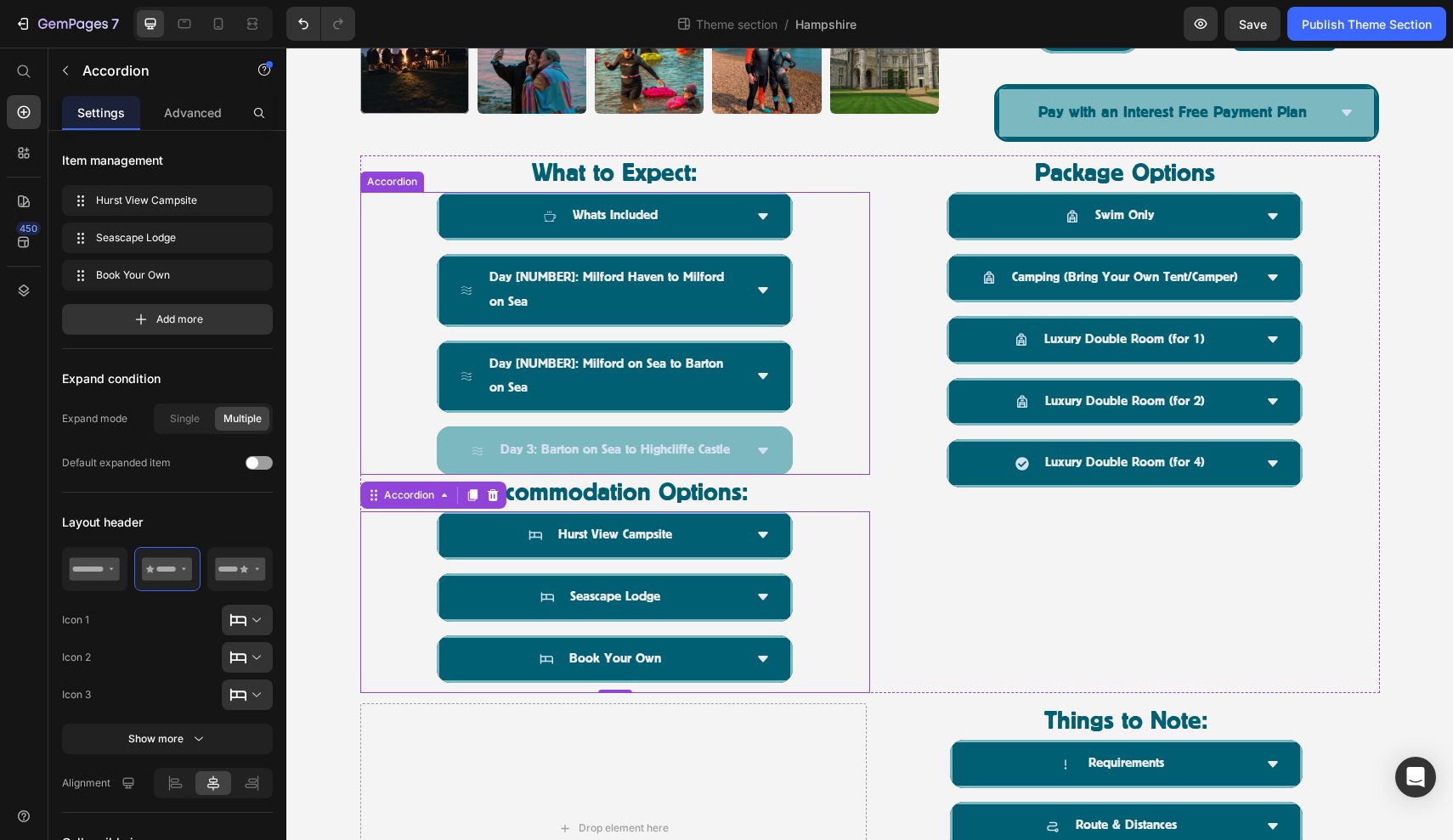 click on "Day 3: Barton on Sea to Highcliffe Castle" at bounding box center [614, 450] 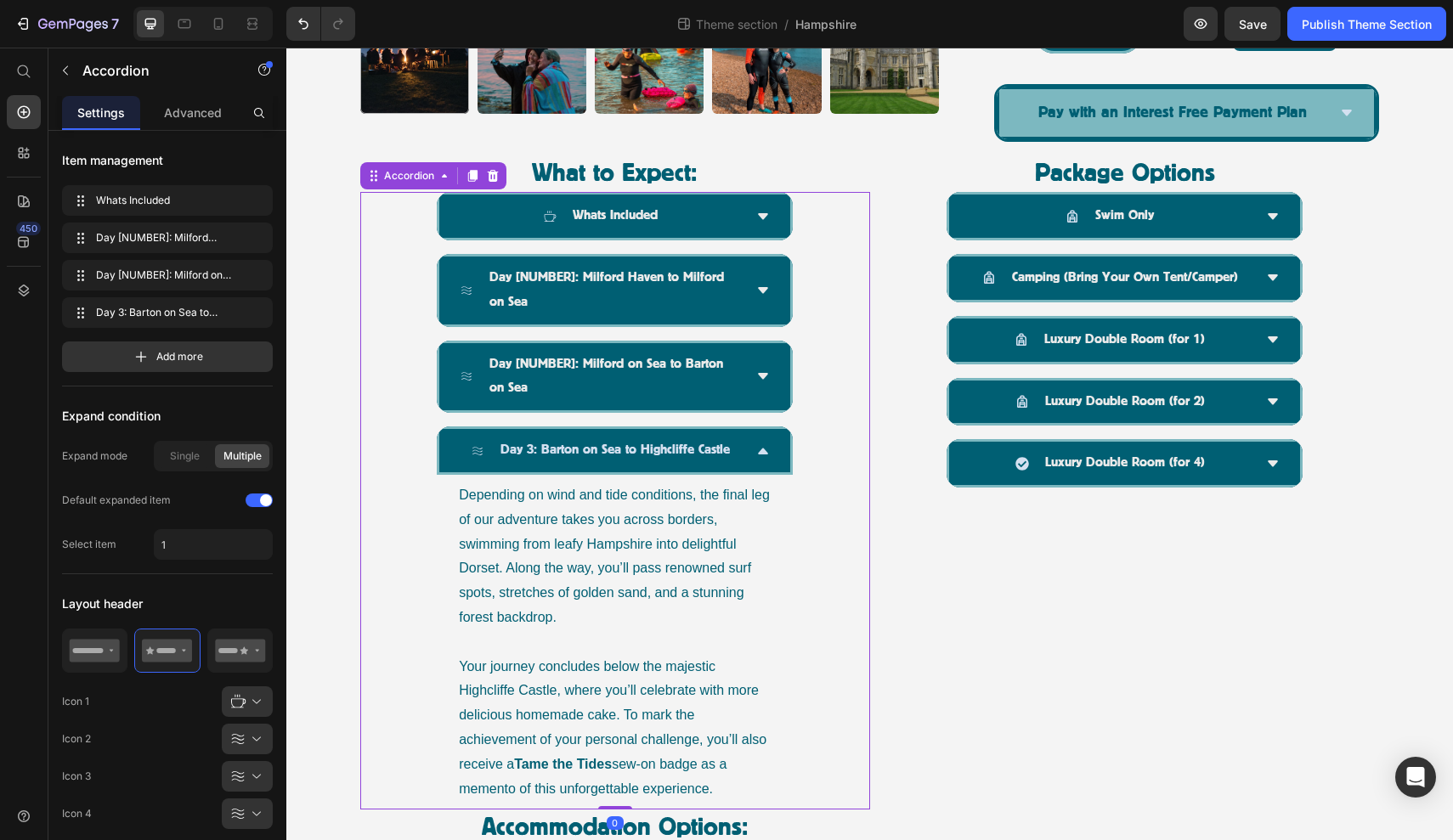 click on "Day 3: Barton on Sea to Highcliffe Castle" at bounding box center [614, 450] 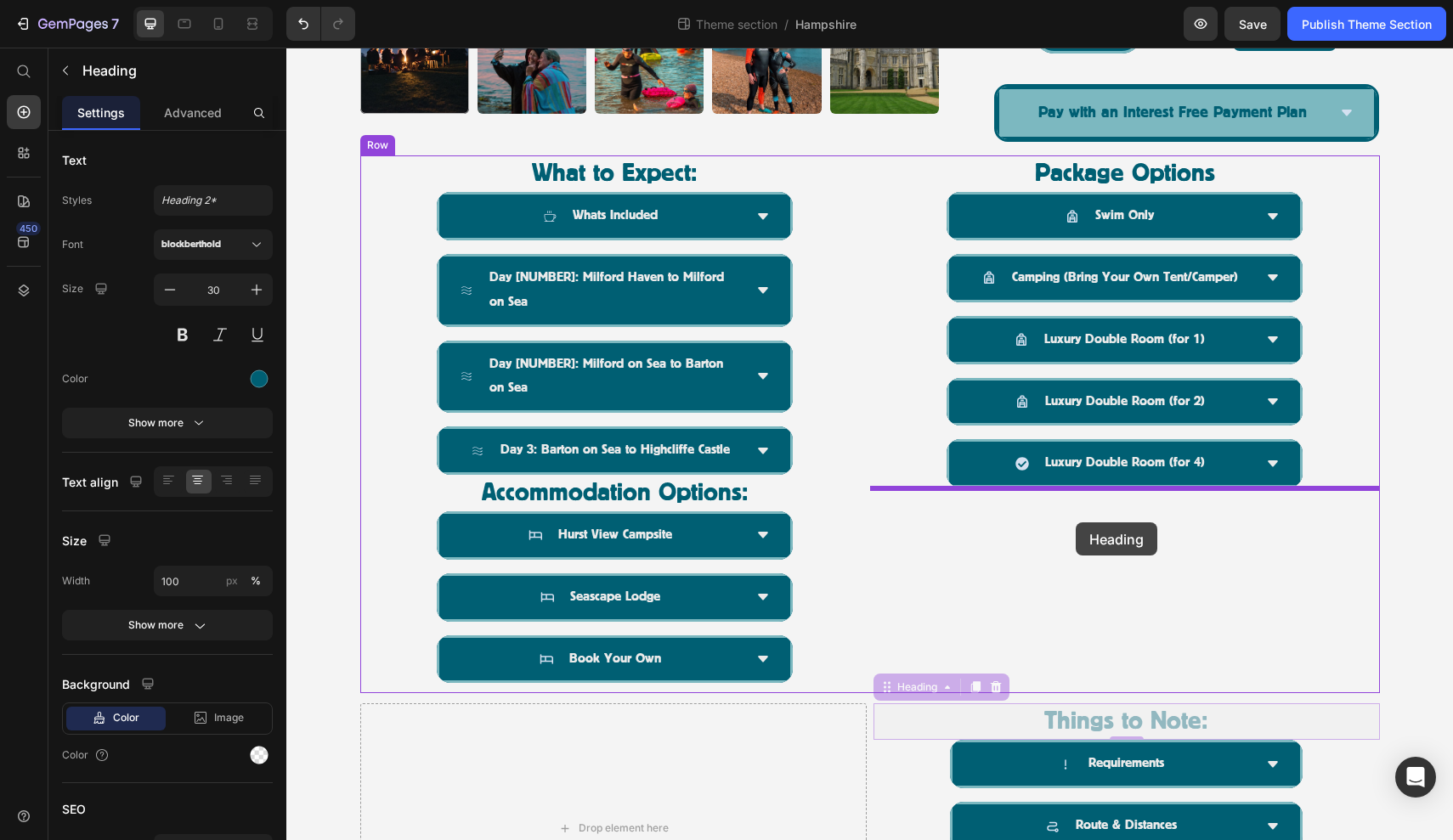 drag, startPoint x: 1082, startPoint y: 669, endPoint x: 1076, endPoint y: 522, distance: 147.1224 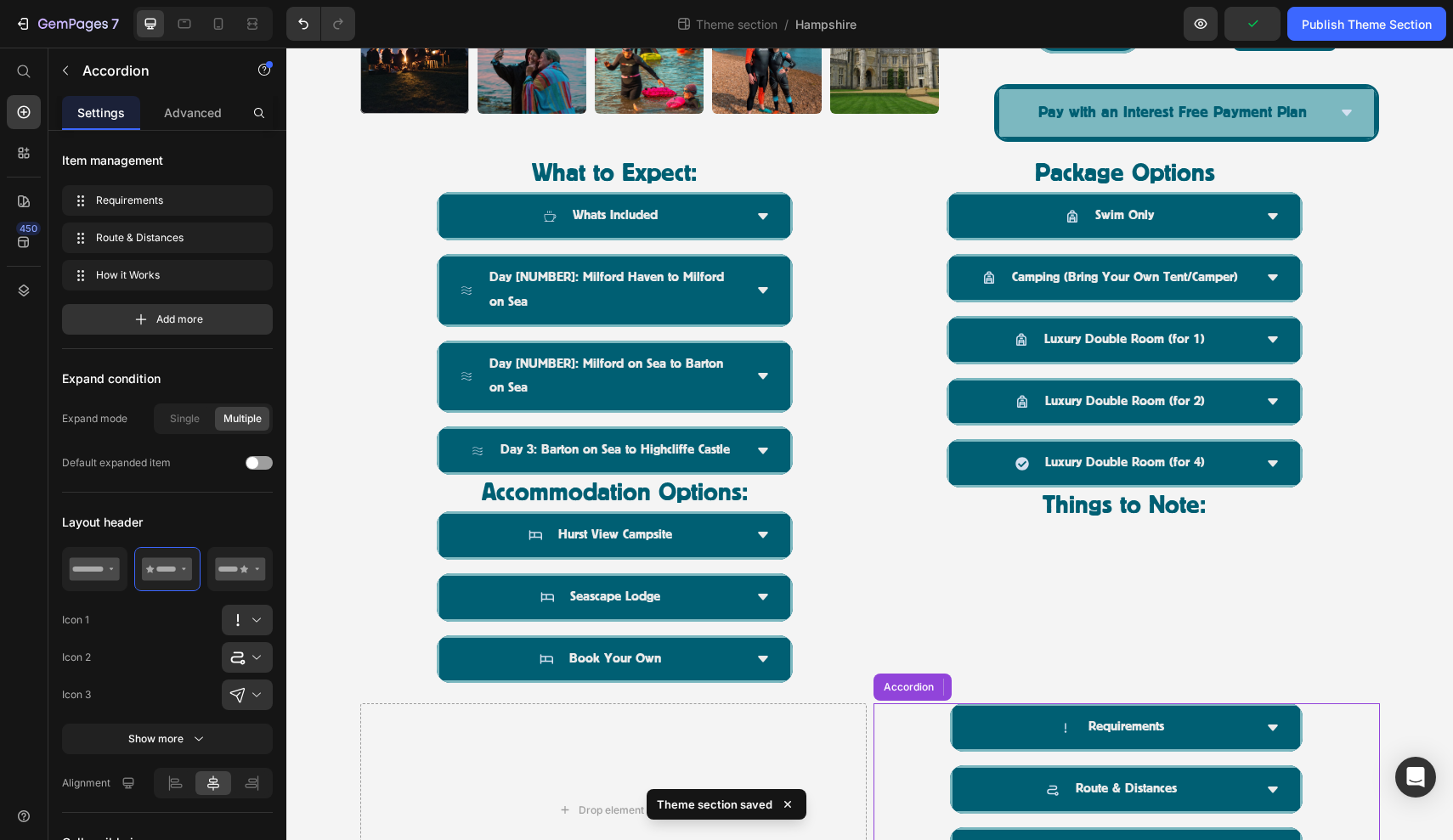 click on "Requirements" at bounding box center (1127, 727) 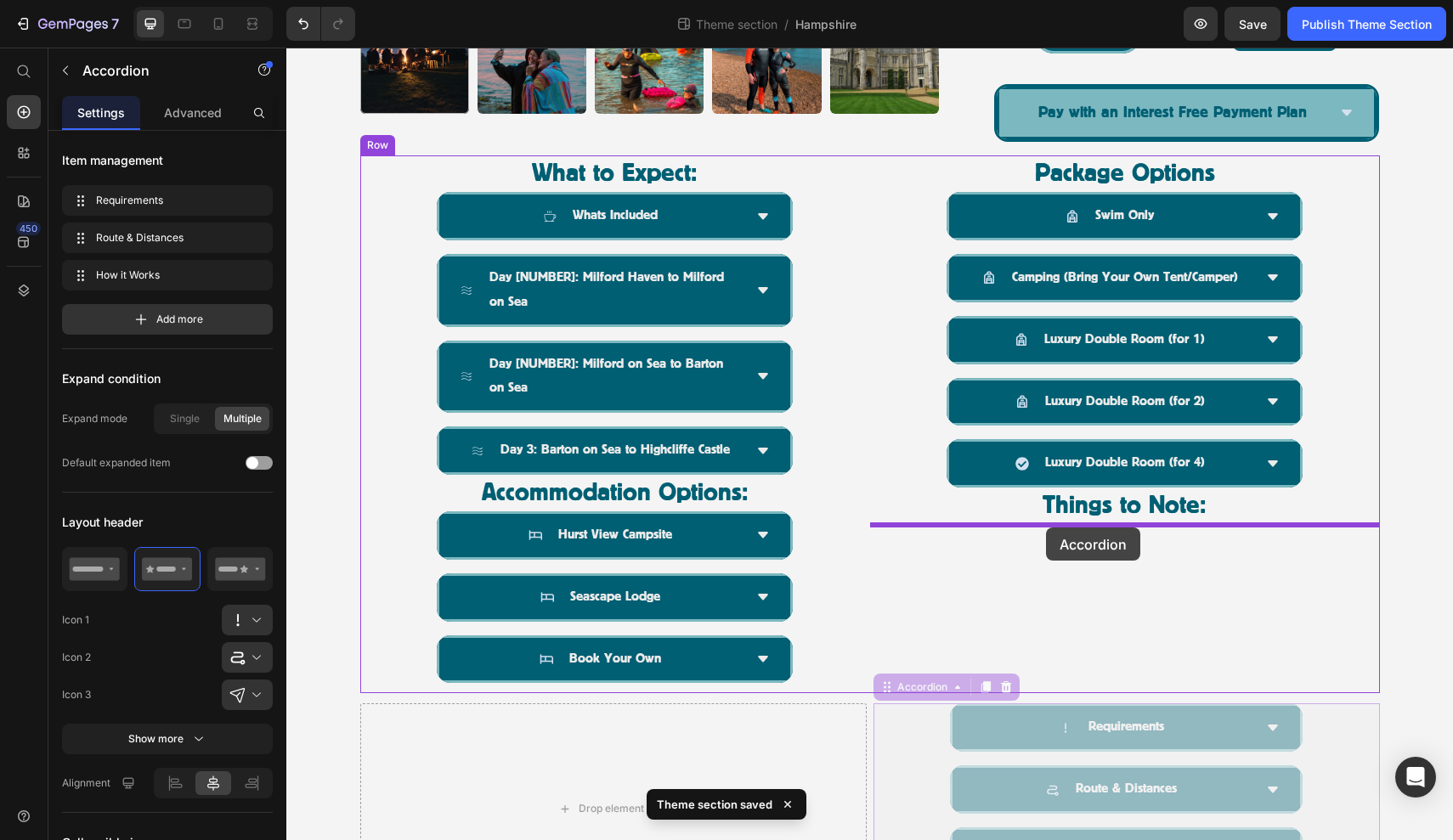 drag, startPoint x: 885, startPoint y: 639, endPoint x: 1045, endPoint y: 527, distance: 195.3049 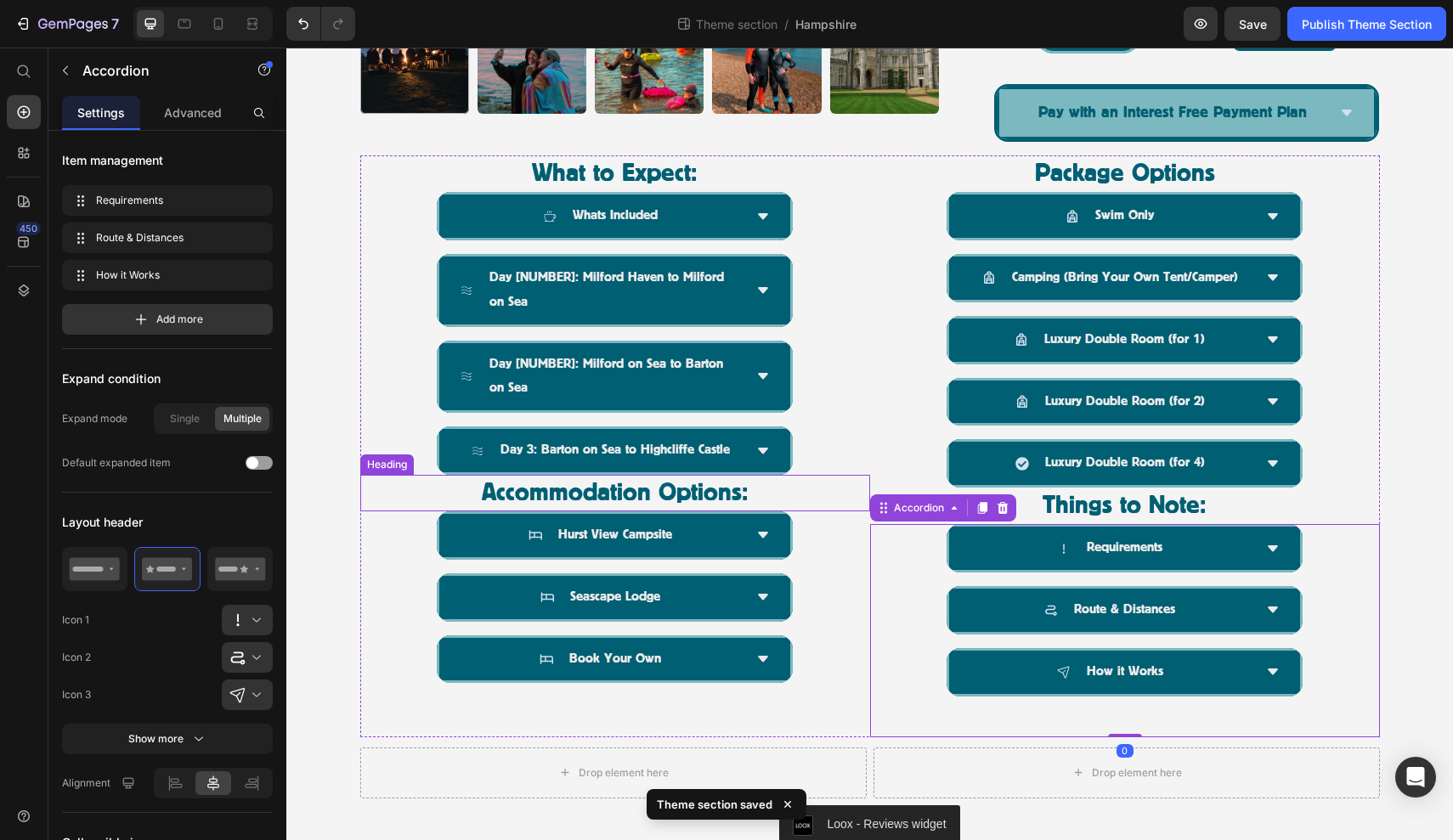 click on "Accommodation Options:" at bounding box center (615, 493) 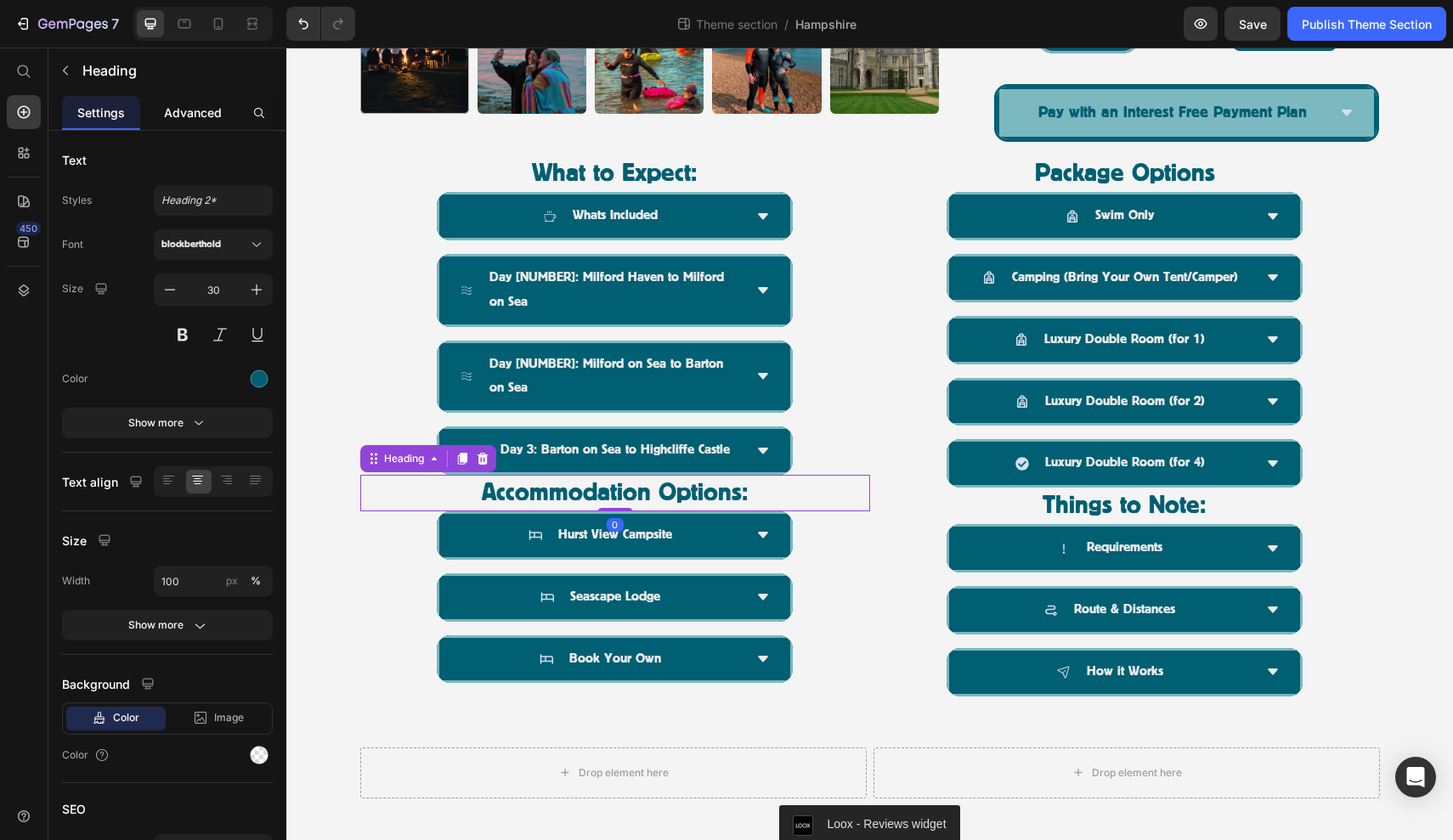 click on "Advanced" 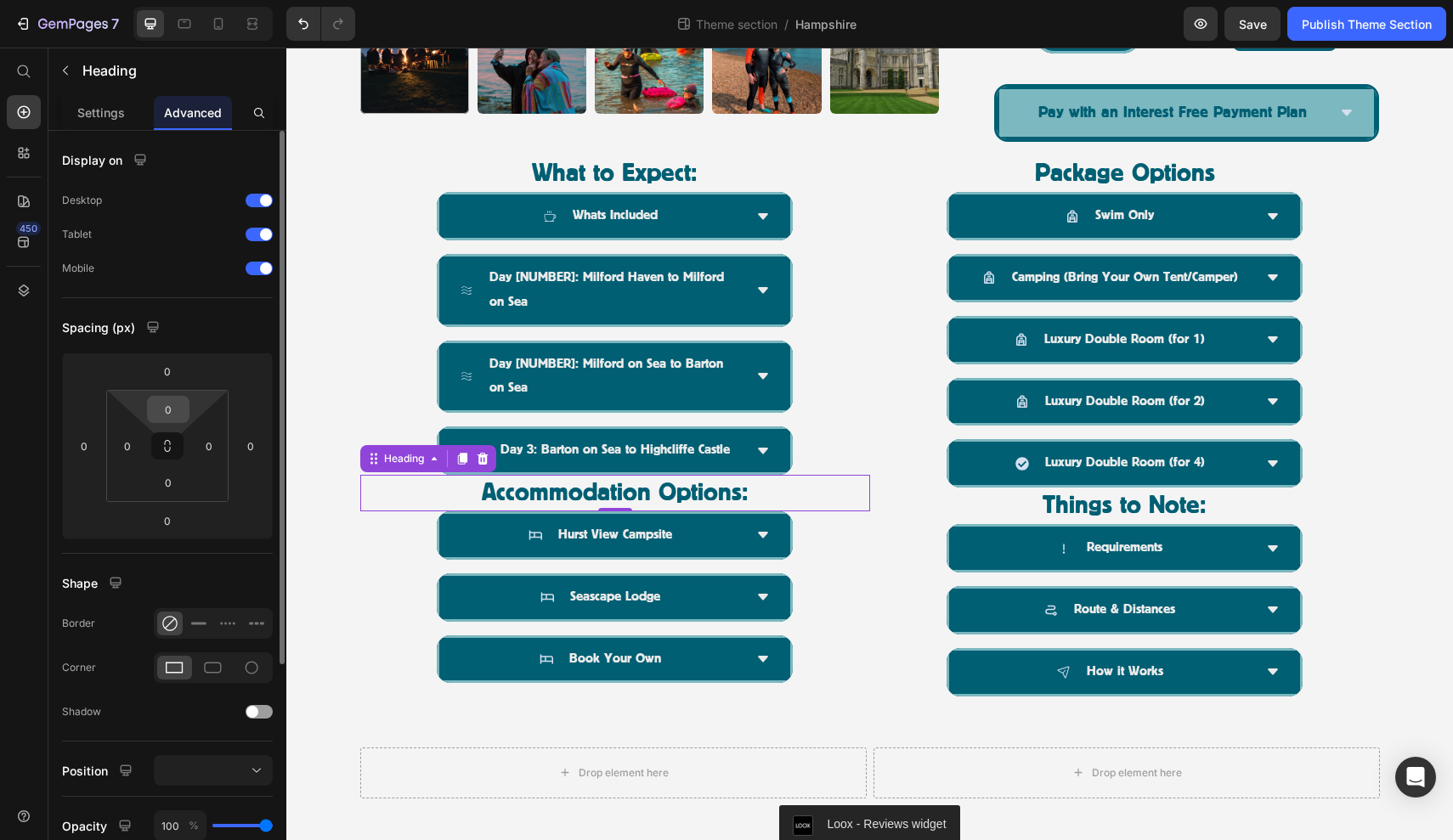 click on "0" at bounding box center (168, 409) 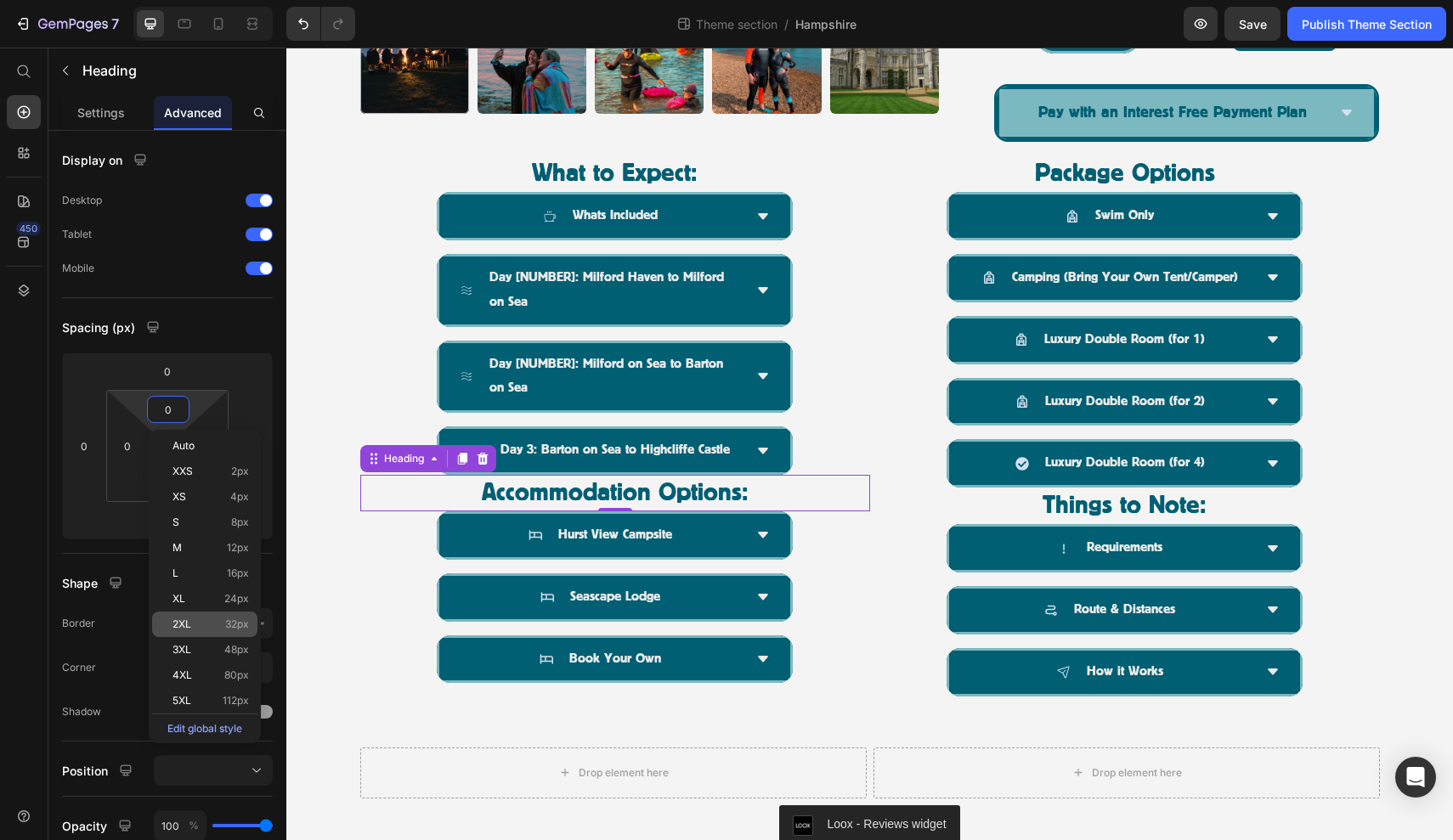 click on "32px" at bounding box center (237, 624) 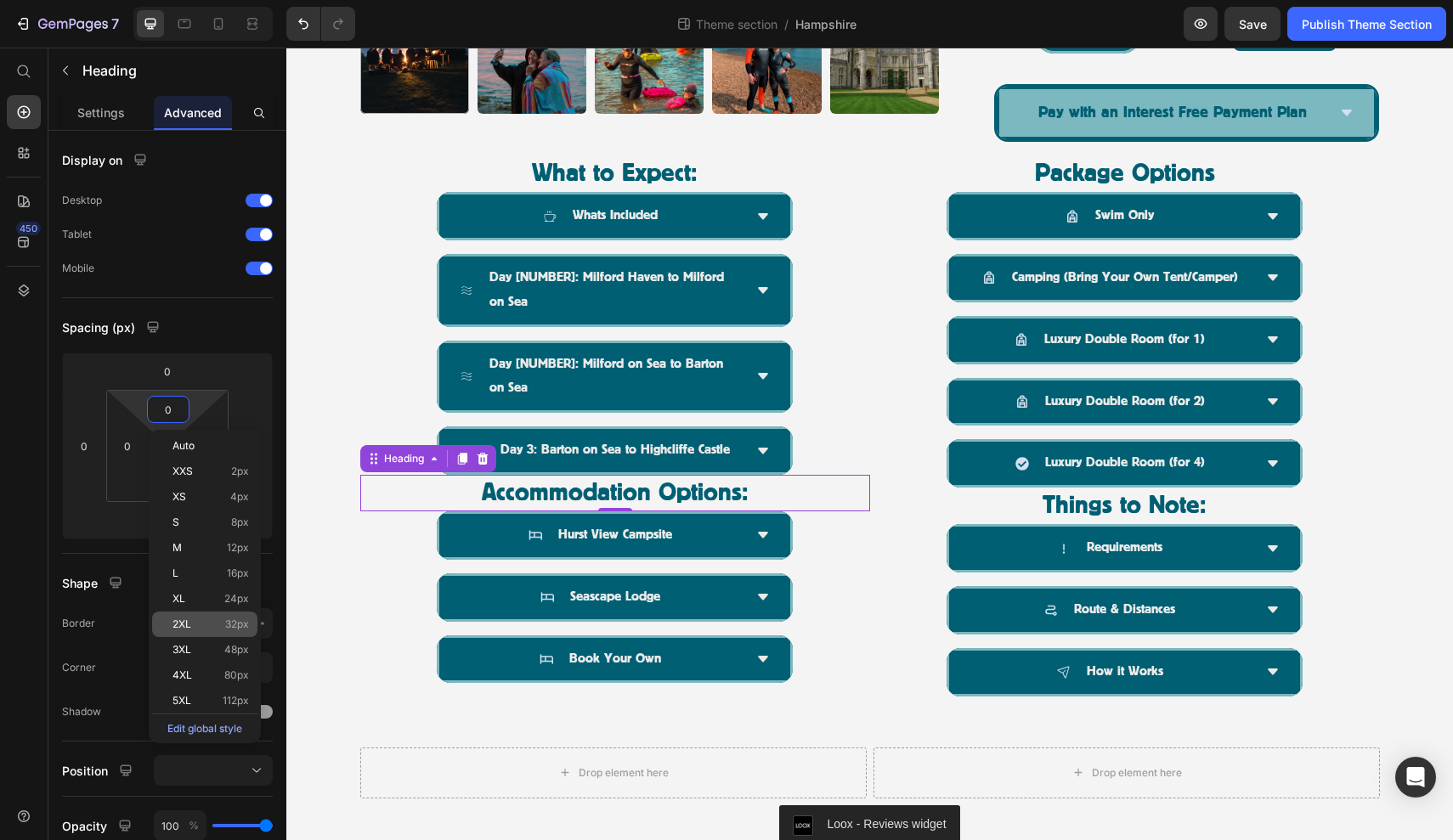 type on "32" 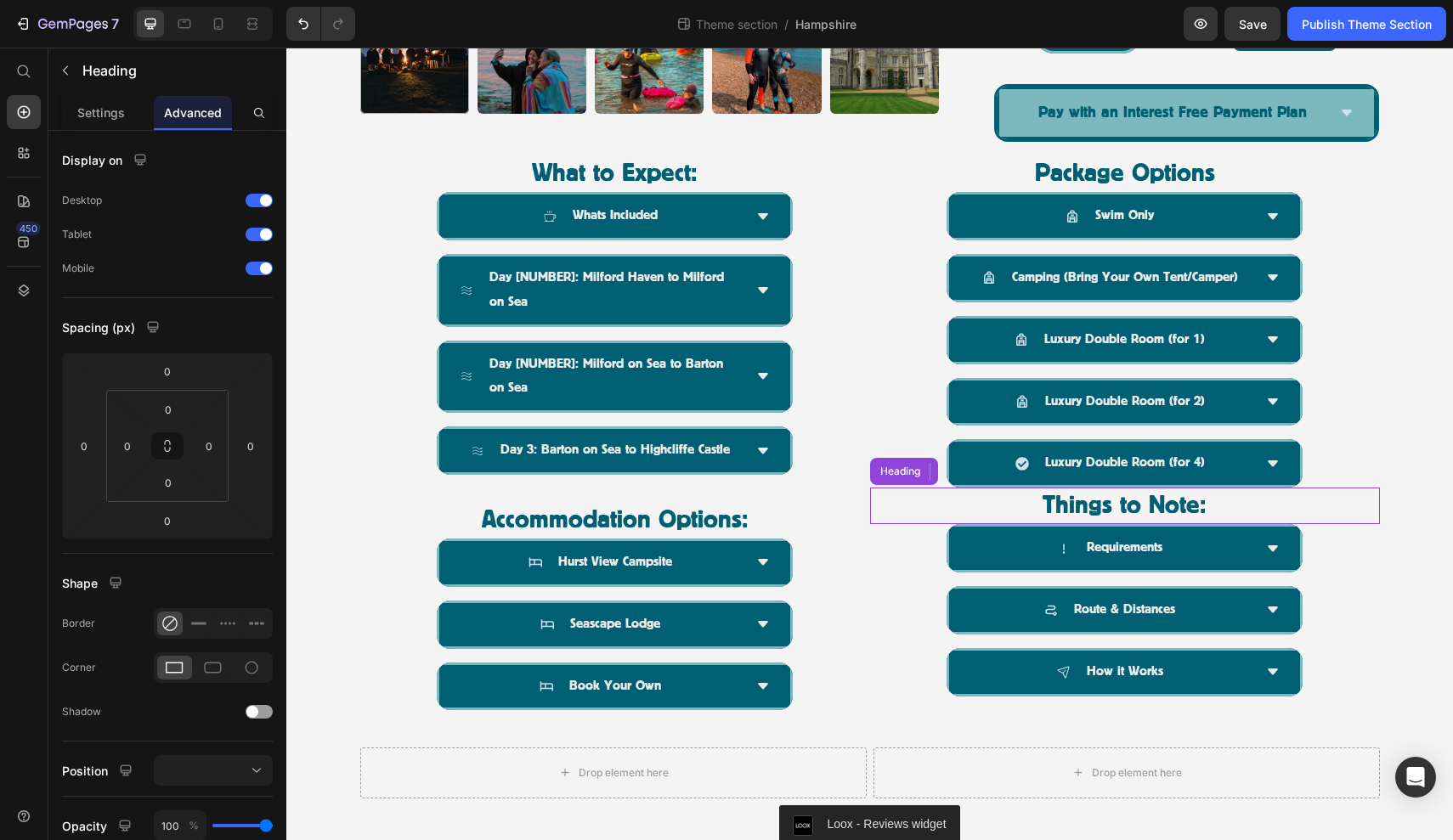 click on "Things to Note:" at bounding box center [1125, 505] 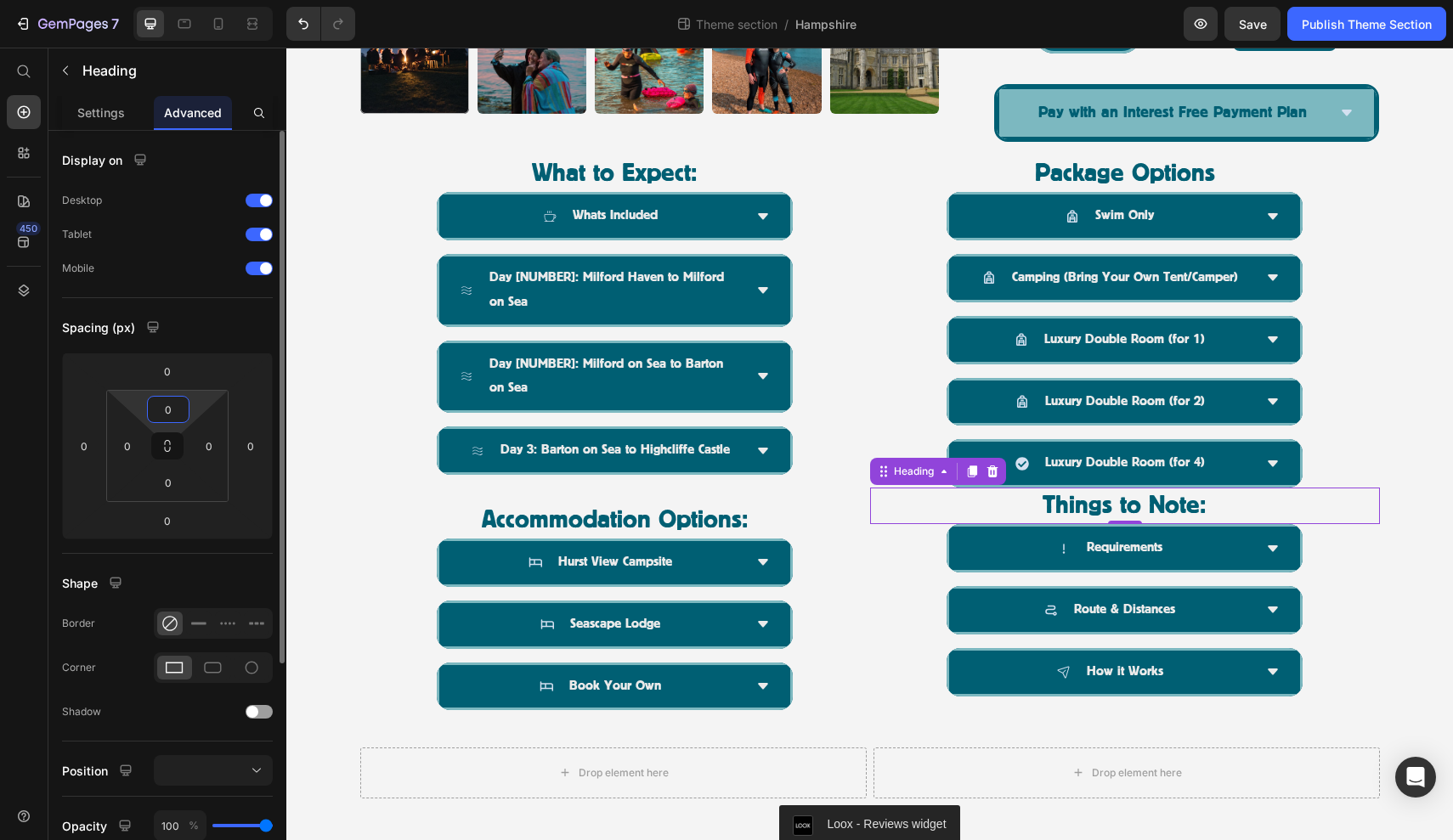 click on "0" at bounding box center [168, 409] 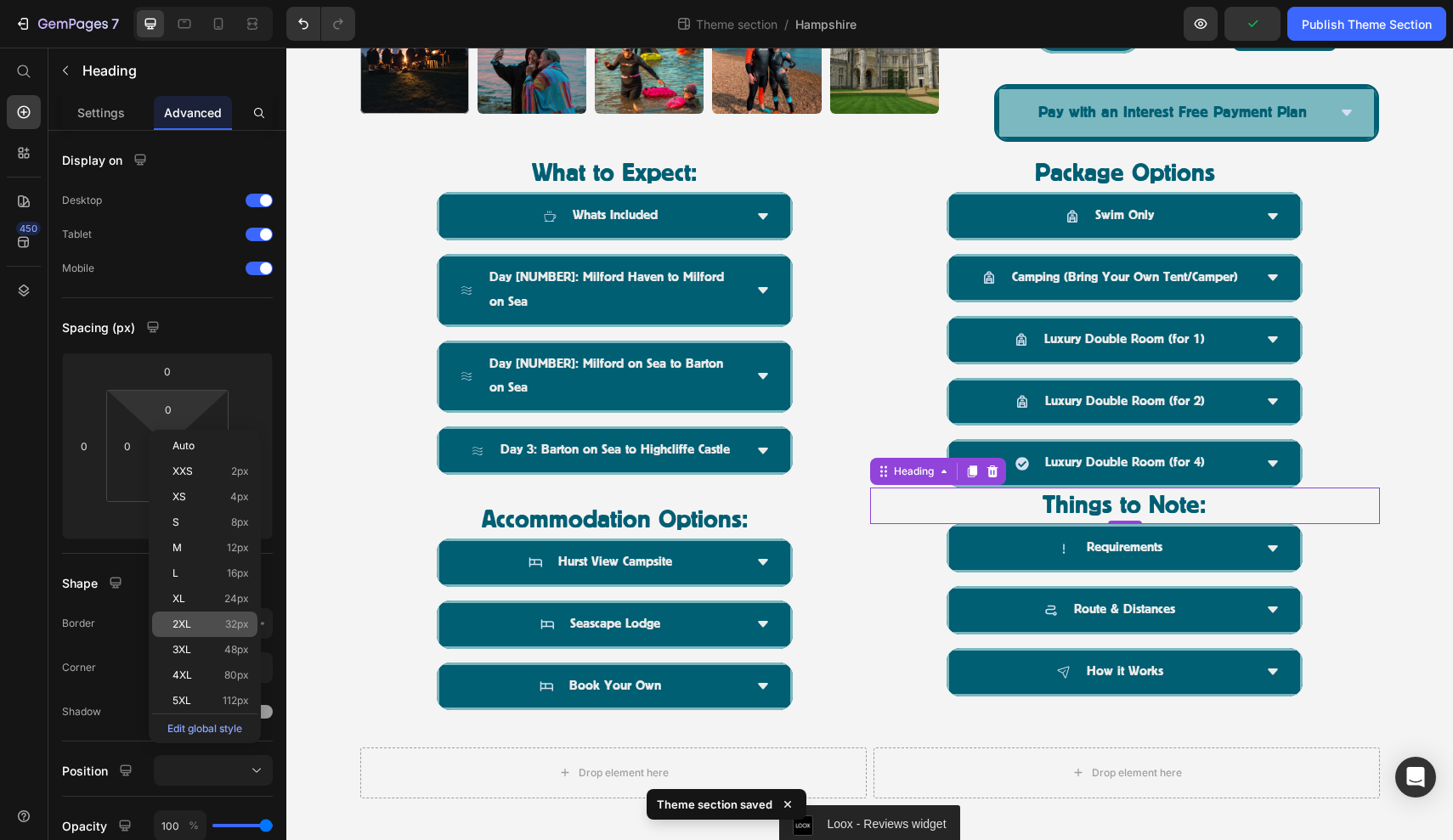 click on "2XL 32px" 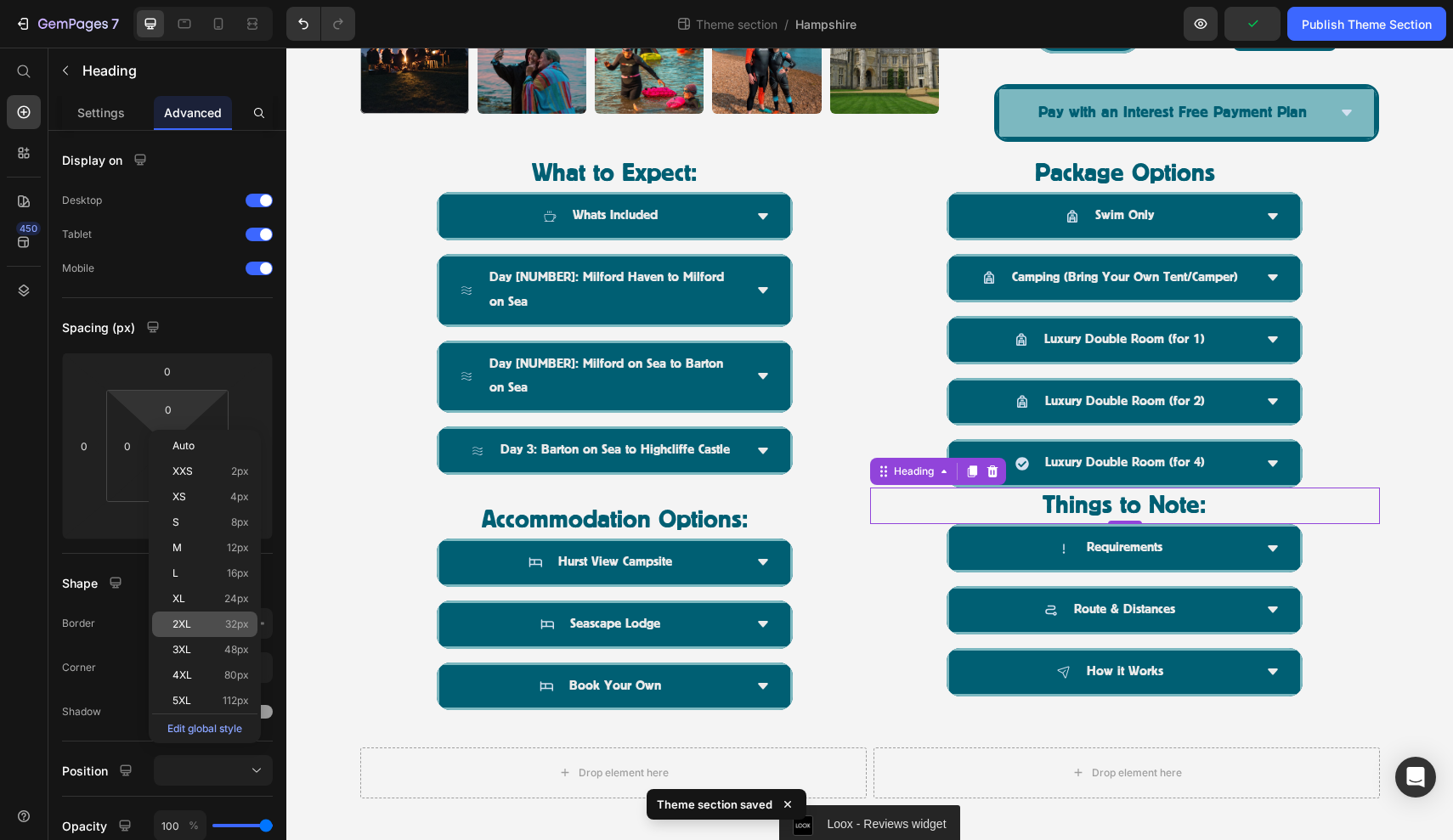 type on "32" 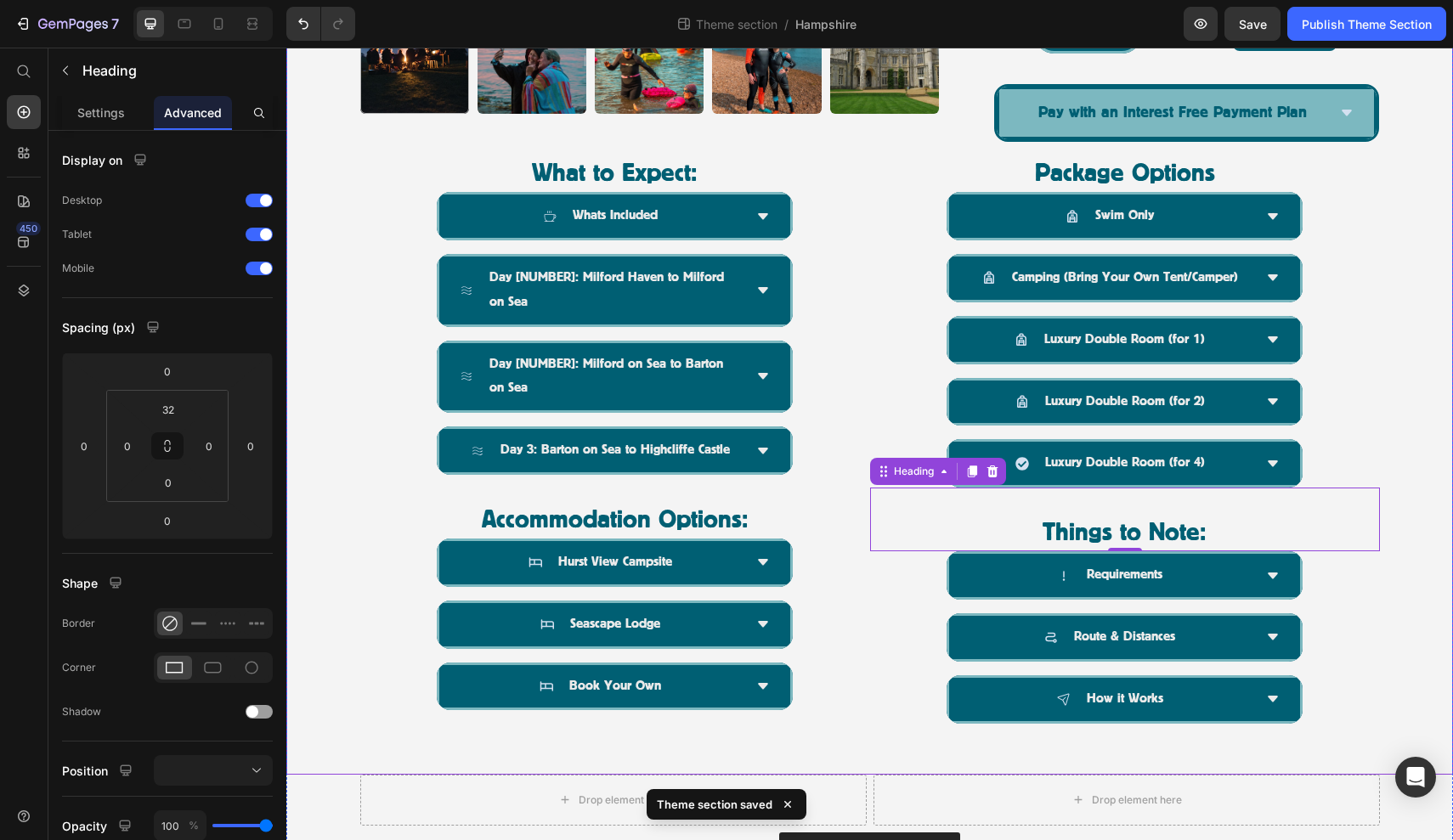 click on "Product Images The Castle to Castle Challenge, Dorset & New Forest National Park | [DATE] Product Title Icon Icon Icon Icon Icon Icon List
Drop element here Row Embark on an epic three-day wild swimming challenge along the south coast, journeying from  Highcliffe Castle in Dorset to Hurst Castle in Hampshire.  With favourable tides and expert guidance, this unforgettable swim offers the perfect blend of adventure, community, and coastal beauty.   Over three days, you’ll complete a series of stunning point-to-point swims totalling approximately  [DISTANCE] .  Shorter distance options are available each day ([DISTANCE] or [DISTANCE]) , making the challenge adaptable to a range of swim levels.   Whether you’re pushing your limits or joining for the camaraderie and scenery, this event is designed to support and empower. Text Block [PRICE] Product Price Row Package Options: Swim Only Option ([PRICE]) Swim Only Option ([PRICE]) Swim Only Option ([PRICE]) Book Now Buy it now" at bounding box center (869, -11) 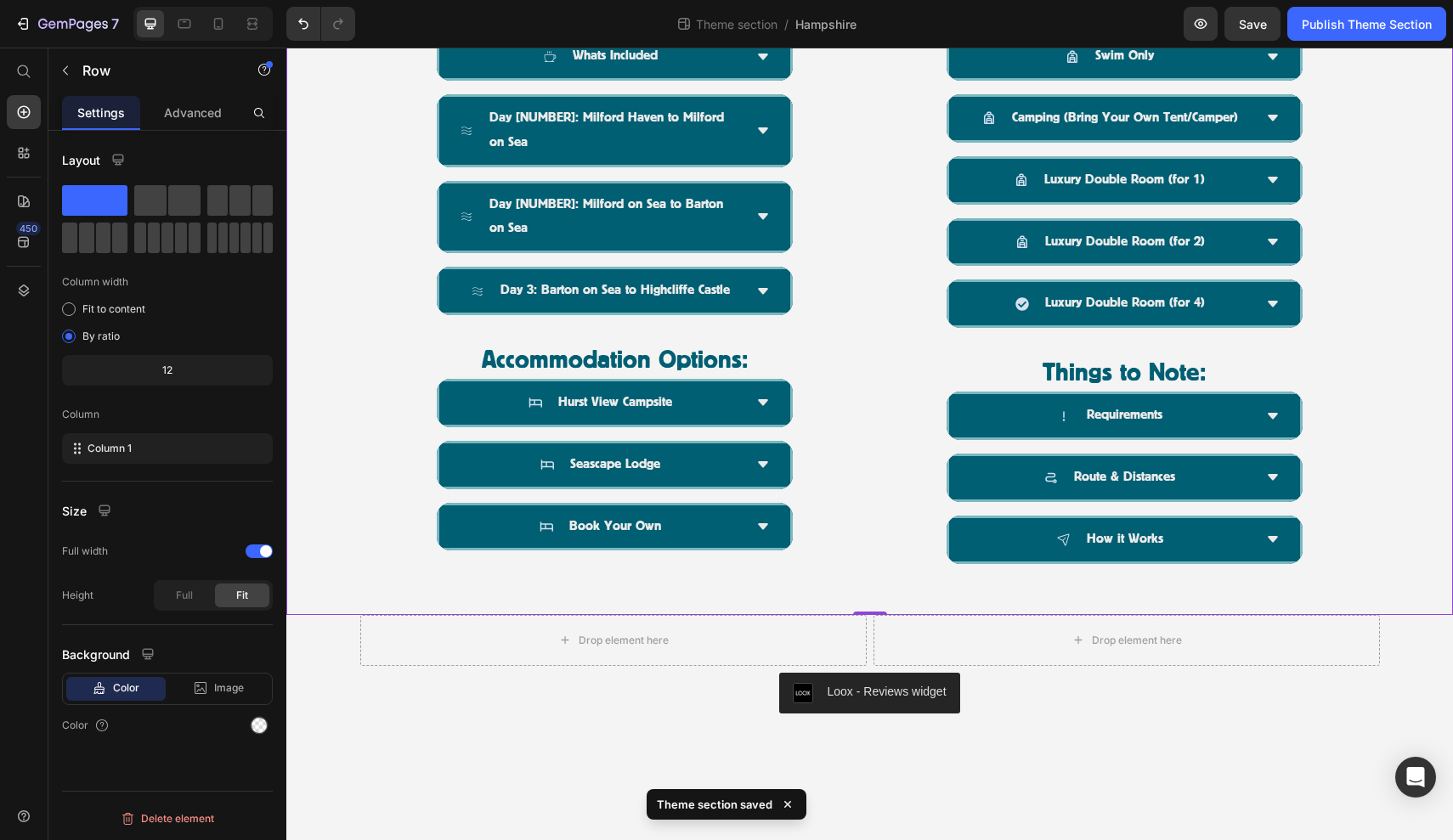 scroll, scrollTop: 1030, scrollLeft: 0, axis: vertical 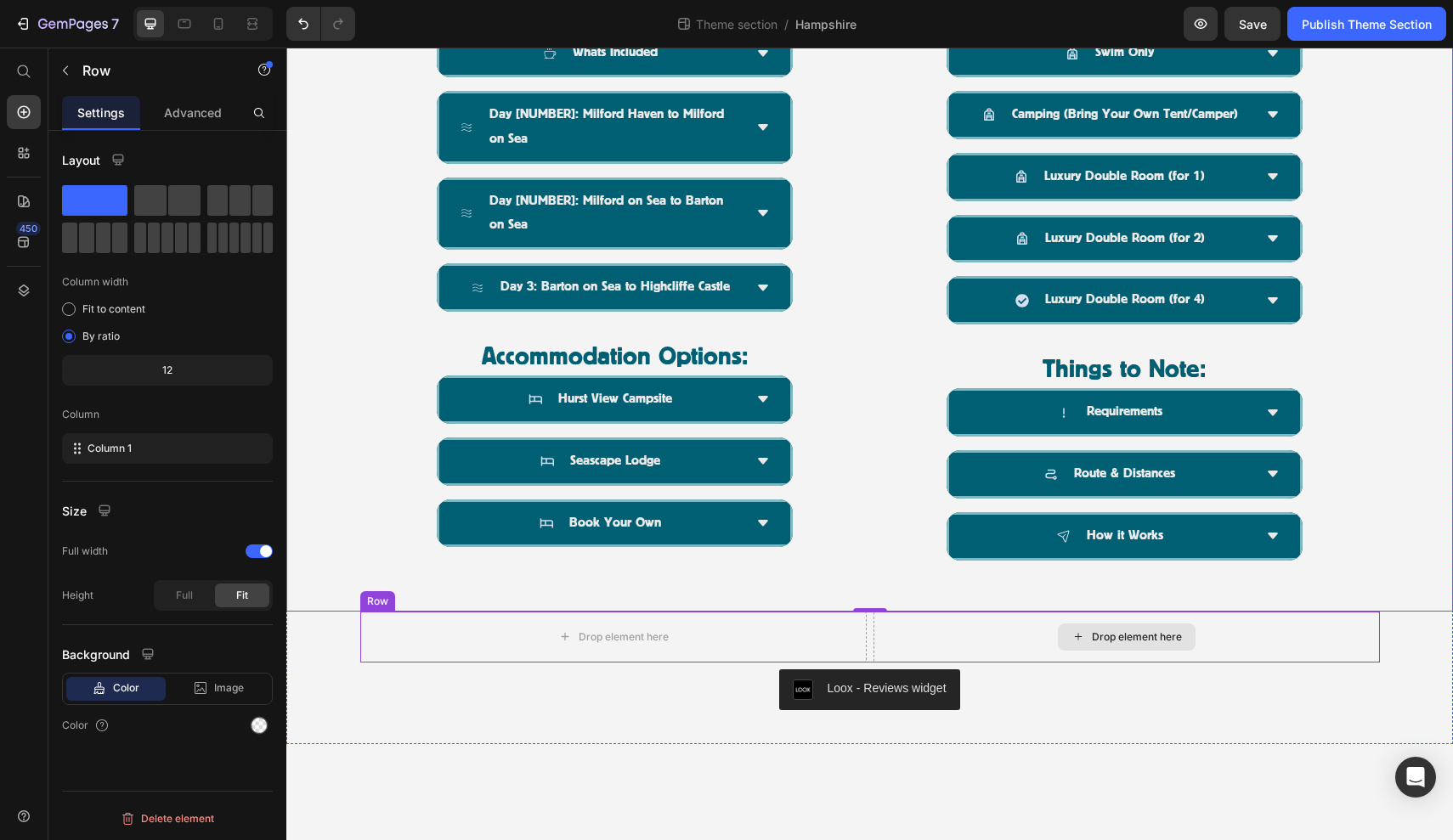 click on "Drop element here" at bounding box center (1127, 637) 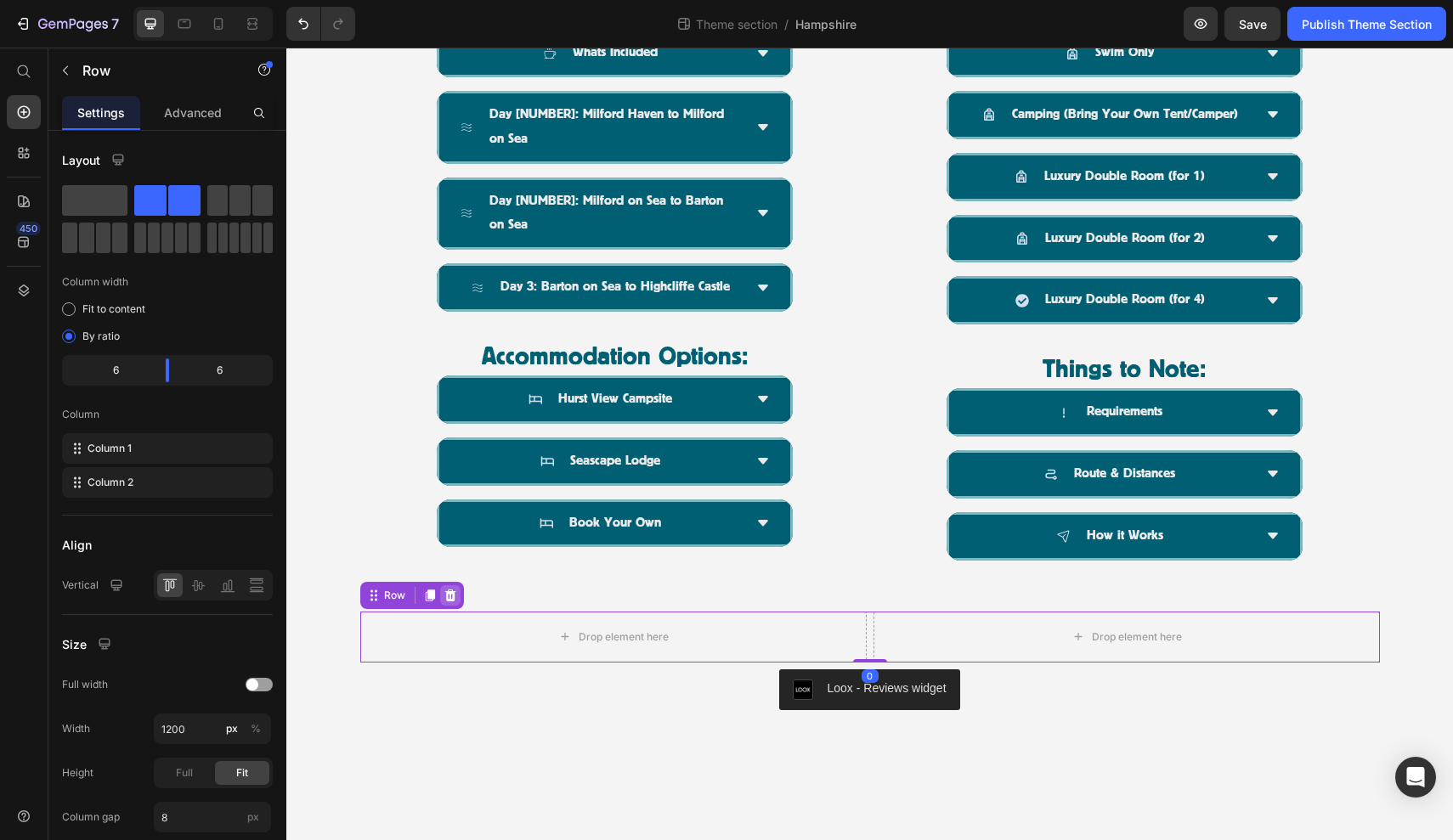 click 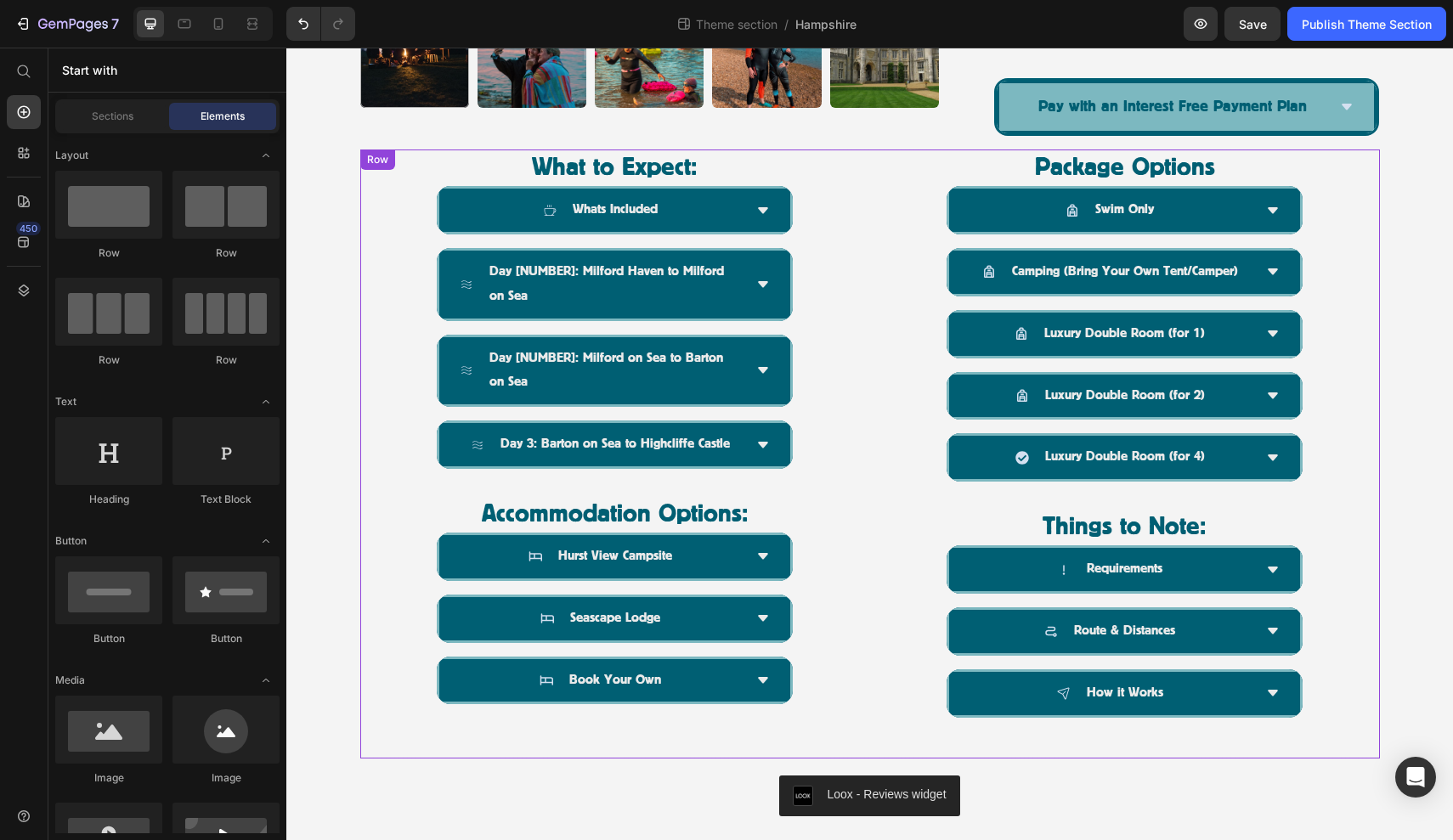 scroll, scrollTop: 874, scrollLeft: 0, axis: vertical 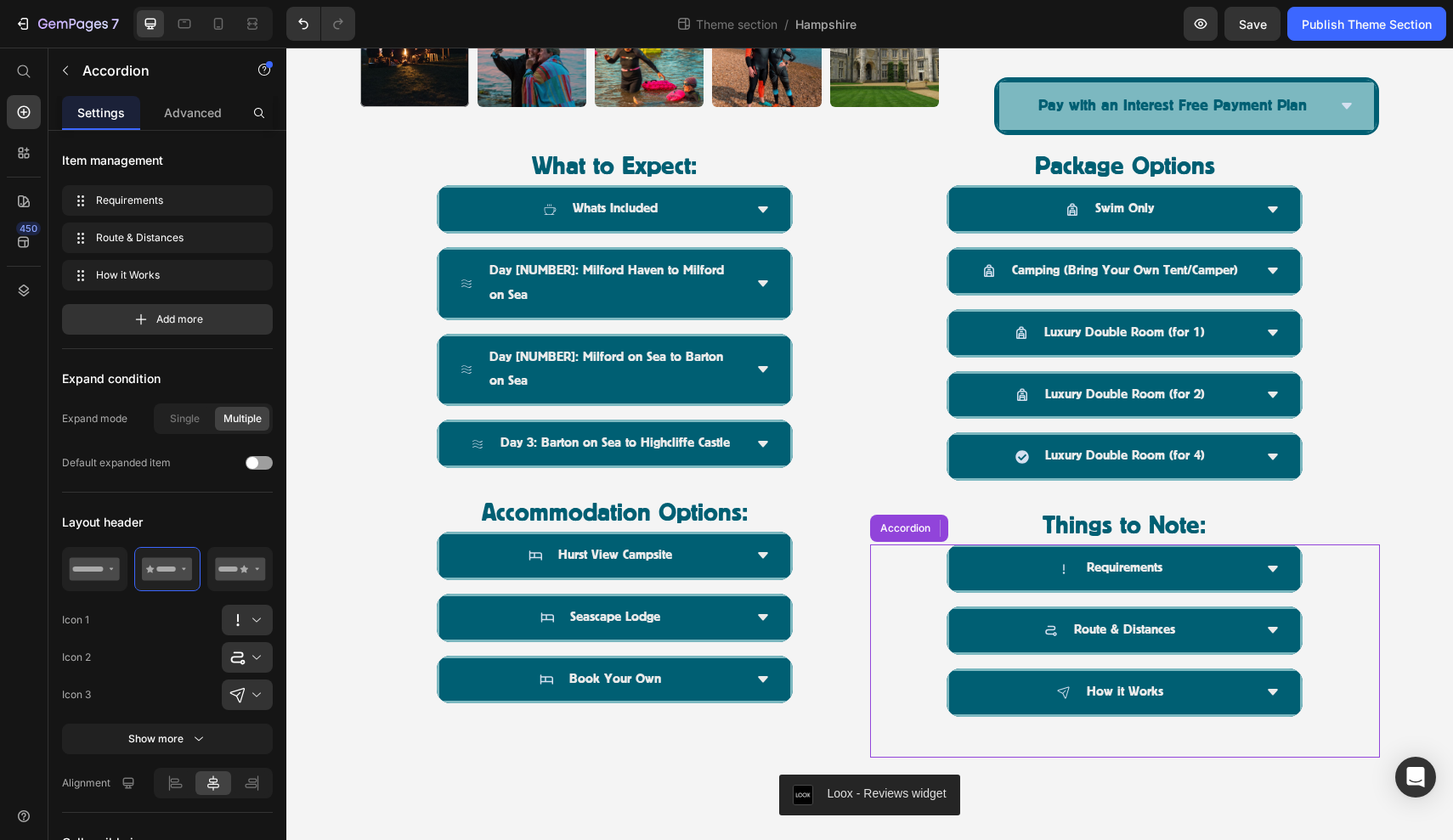click on "Requirements
Route & Distances
How it Works Accordion" at bounding box center [1125, 651] 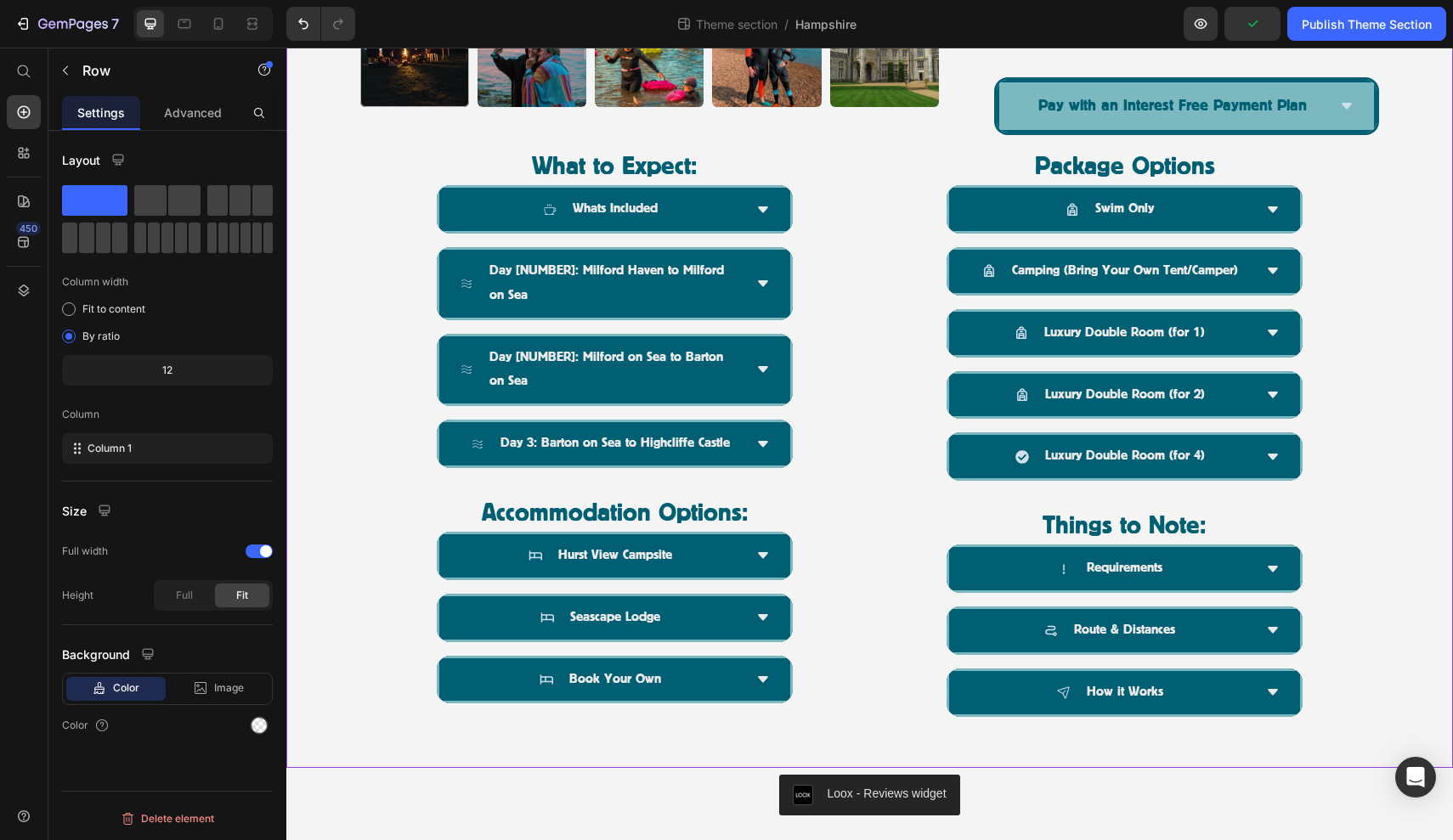 click on "Product Images The Castle to Castle Challenge, Dorset & New Forest National Park | [DATE] Product Title Icon Icon Icon Icon Icon Icon List
Drop element here Row Embark on an epic three-day wild swimming challenge along the south coast, journeying from  Highcliffe Castle in Dorset to Hurst Castle in Hampshire.  With favourable tides and expert guidance, this unforgettable swim offers the perfect blend of adventure, community, and coastal beauty.   Over three days, you’ll complete a series of stunning point-to-point swims totalling approximately  [DISTANCE] .  Shorter distance options are available each day ([DISTANCE] or [DISTANCE]) , making the challenge adaptable to a range of swim levels.   Whether you’re pushing your limits or joining for the camaraderie and scenery, this event is designed to support and empower. Text Block [PRICE] Product Price Row Package Options: Swim Only Option ([PRICE]) Swim Only Option ([PRICE]) Swim Only Option ([PRICE]) Book Now Buy it now" at bounding box center (869, -13) 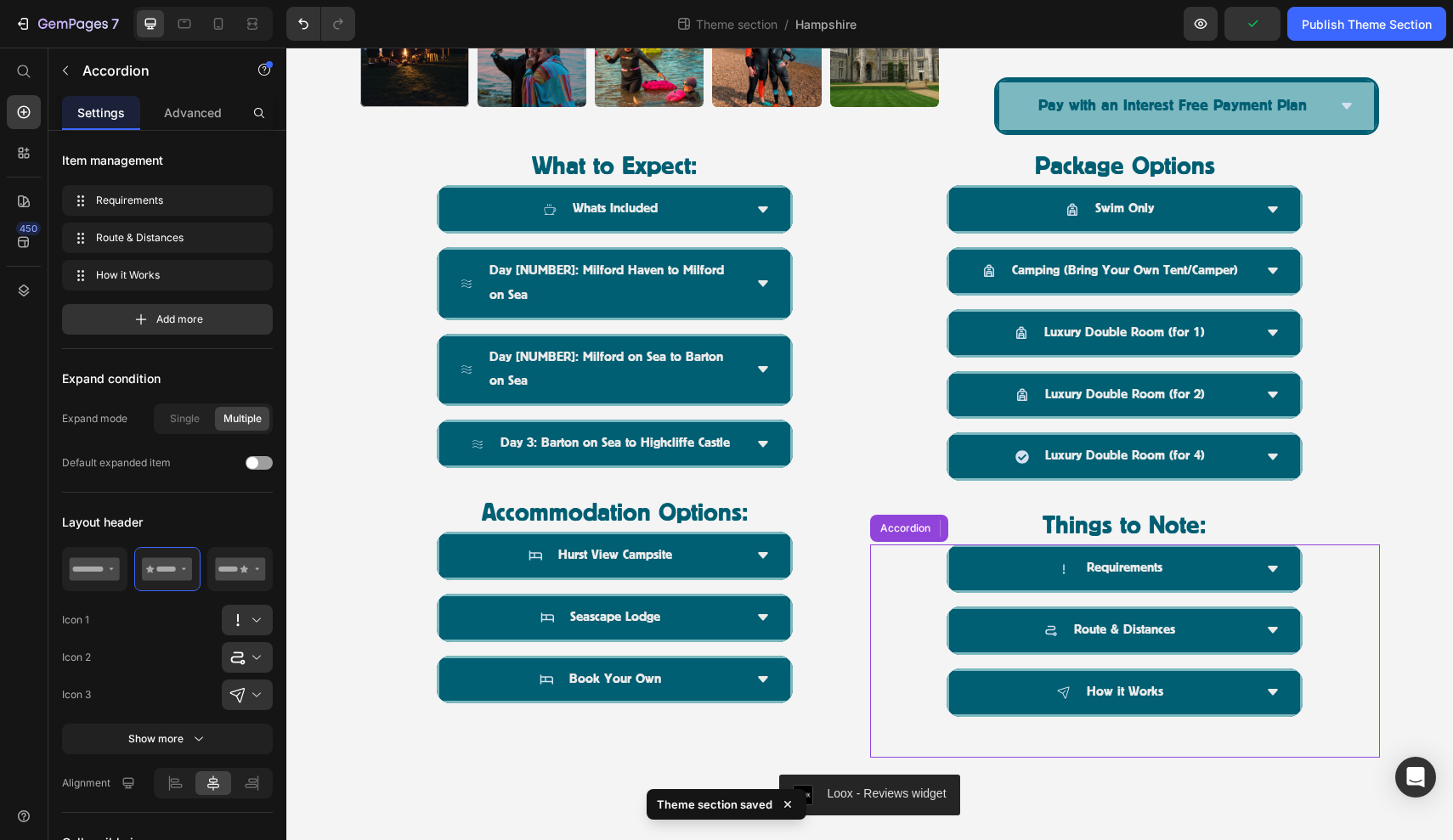click on "Requirements
Route & Distances
How it Works Accordion" at bounding box center [1125, 651] 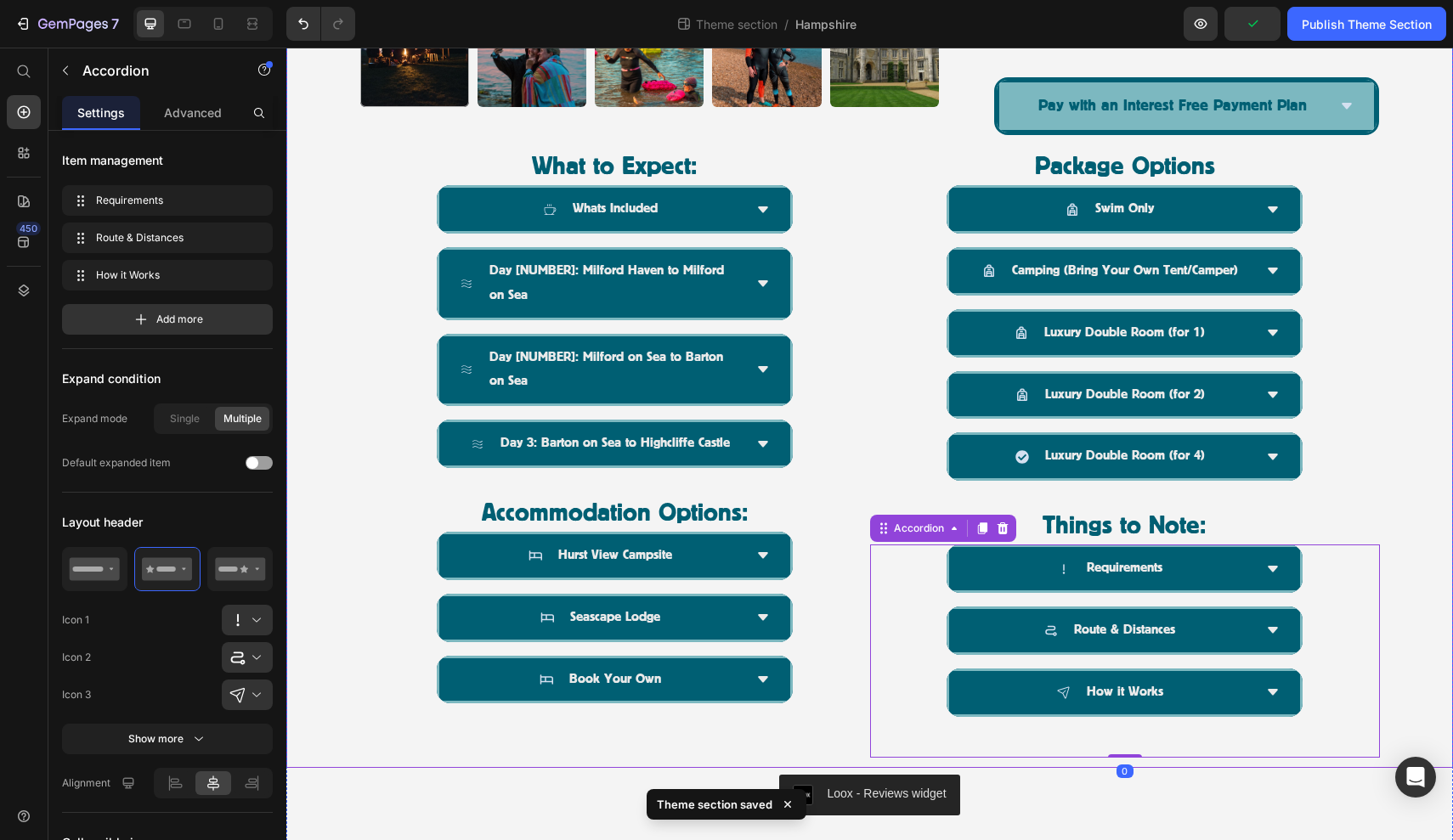 click on "Product Images The Castle to Castle Challenge, Dorset & New Forest National Park | [DATE] Product Title Icon Icon Icon Icon Icon Icon List
Drop element here Row Embark on an epic three-day wild swimming challenge along the south coast, journeying from  Highcliffe Castle in Dorset to Hurst Castle in Hampshire.  With favourable tides and expert guidance, this unforgettable swim offers the perfect blend of adventure, community, and coastal beauty.   Over three days, you’ll complete a series of stunning point-to-point swims totalling approximately  [DISTANCE] .  Shorter distance options are available each day ([DISTANCE] or [DISTANCE]) , making the challenge adaptable to a range of swim levels.   Whether you’re pushing your limits or joining for the camaraderie and scenery, this event is designed to support and empower. Text Block [PRICE] Product Price Row Package Options: Swim Only Option ([PRICE]) Swim Only Option ([PRICE]) Swim Only Option ([PRICE]) Book Now Buy it now" at bounding box center [869, -13] 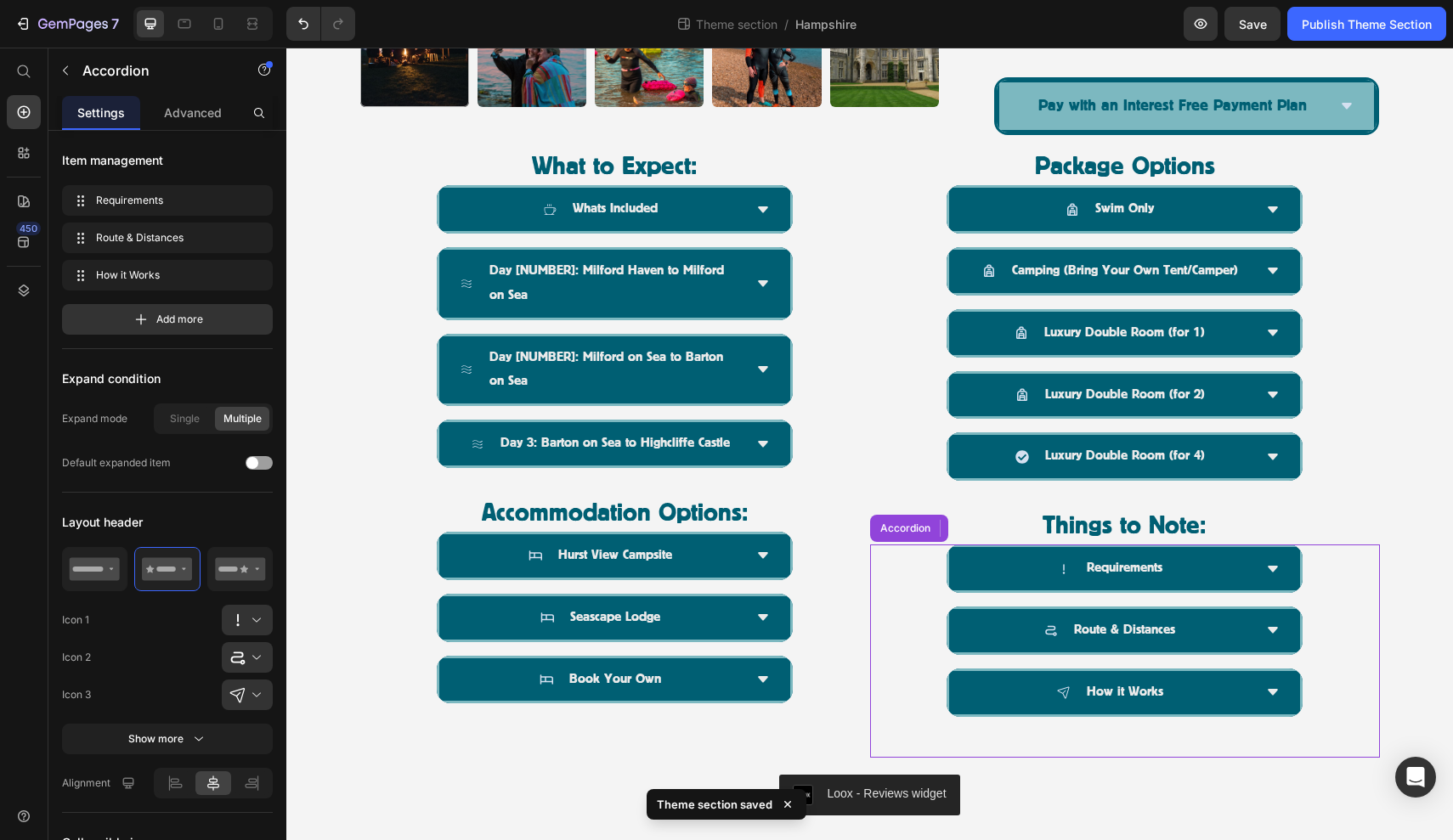 click on "Requirements
Route & Distances
How it Works Accordion" at bounding box center [1125, 651] 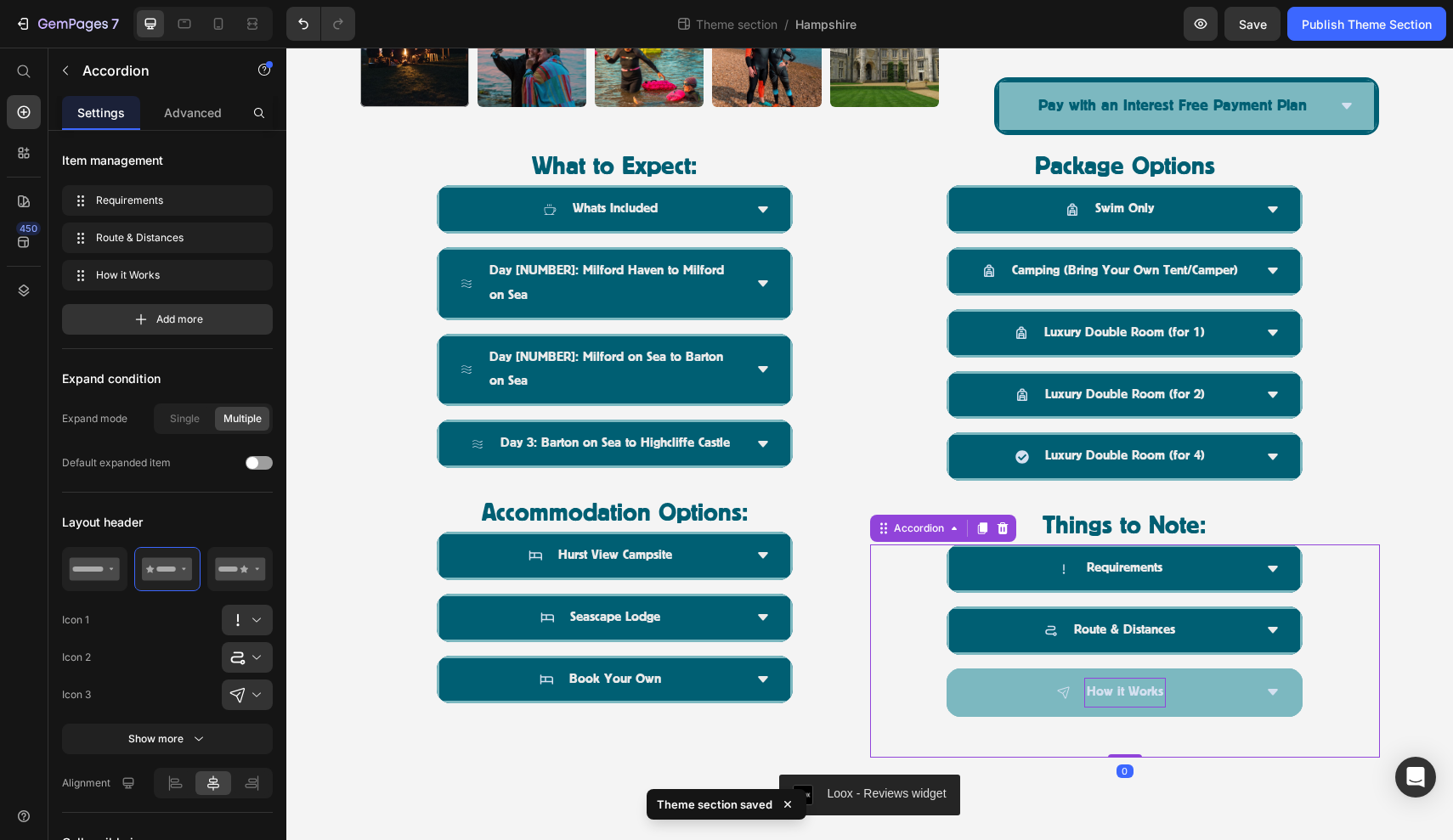 drag, startPoint x: 1126, startPoint y: 753, endPoint x: 1119, endPoint y: 694, distance: 59.4138 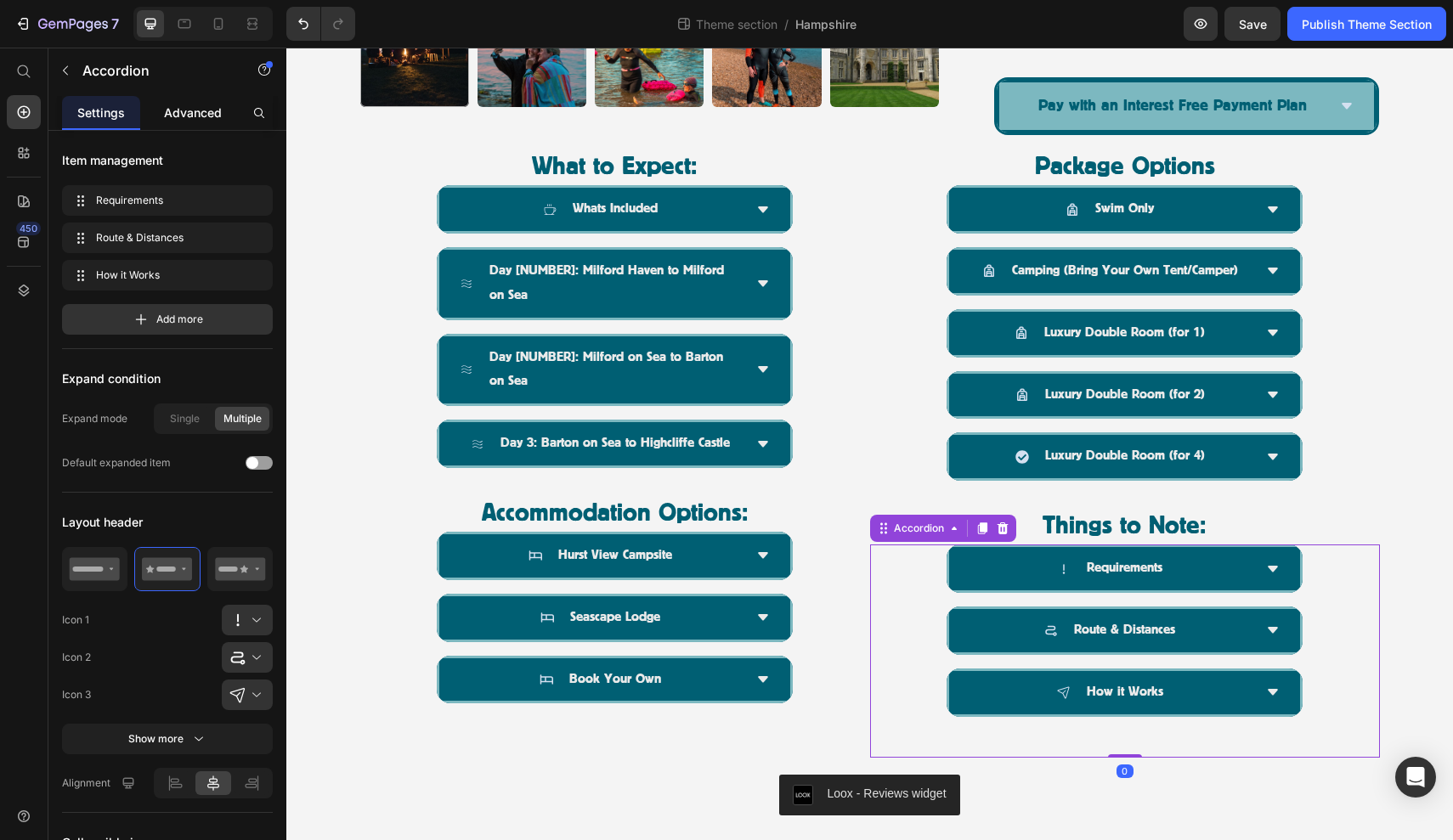 click on "Advanced" at bounding box center [193, 112] 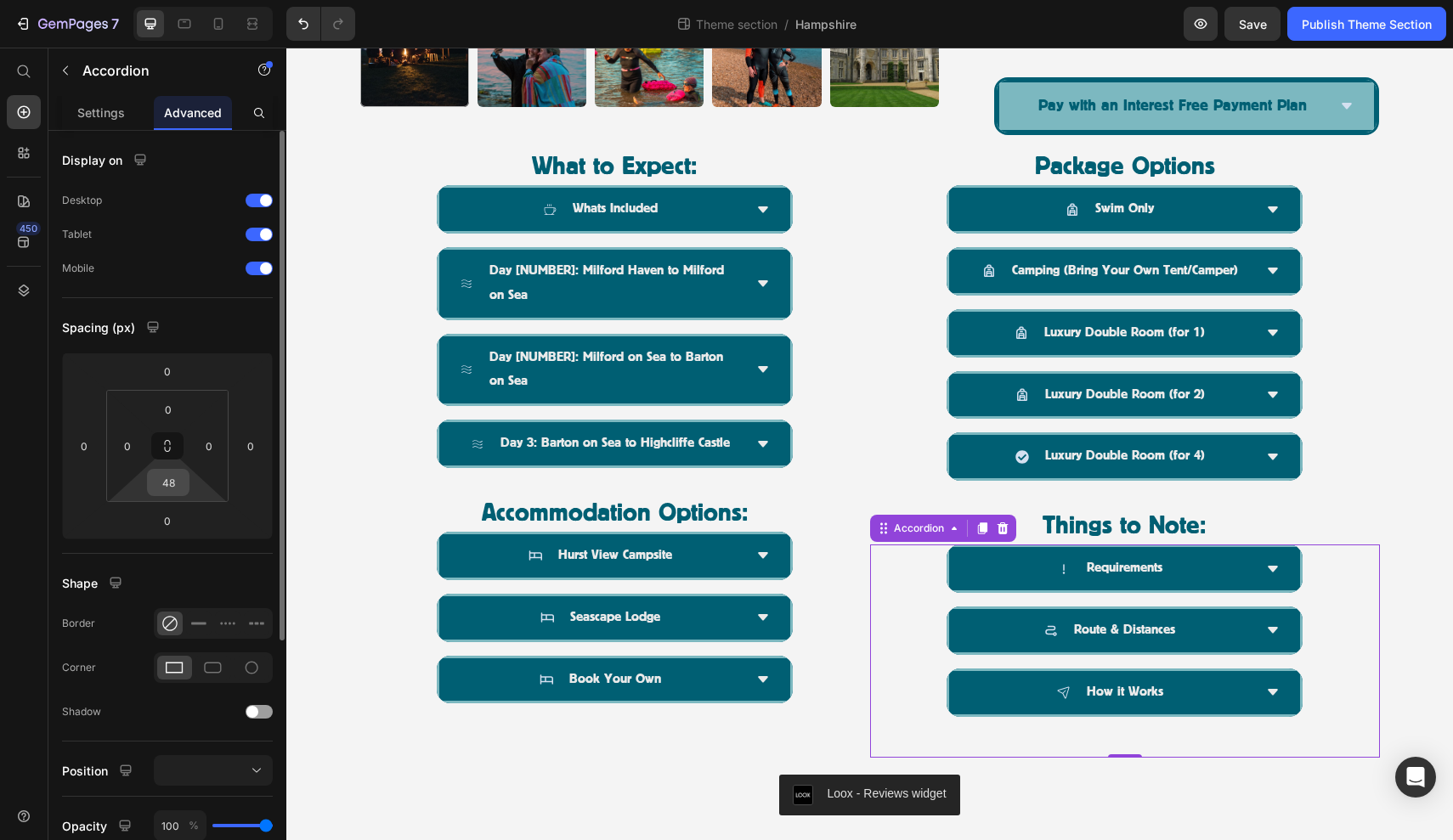 click on "48" at bounding box center [168, 482] 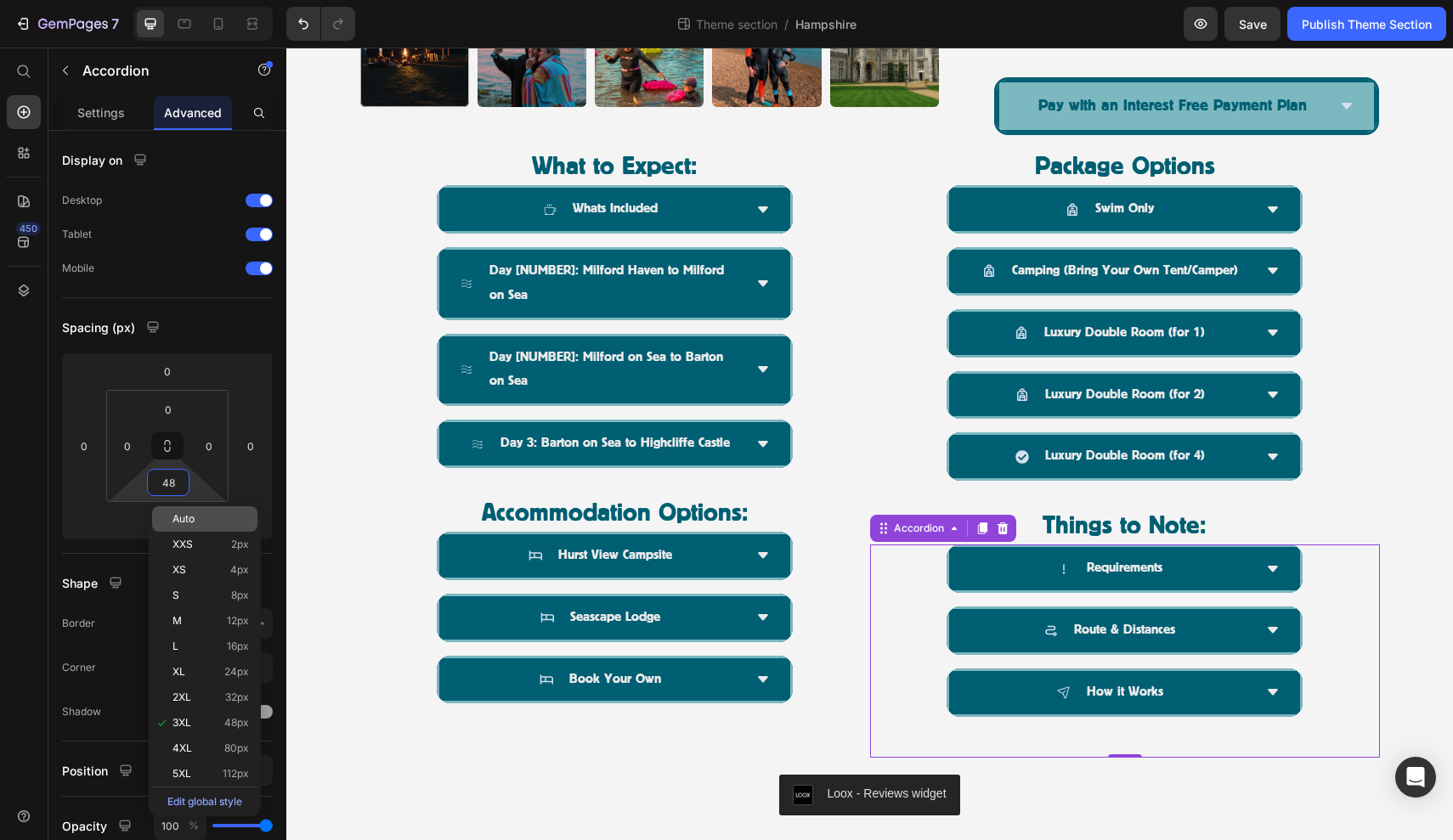 type on "3" 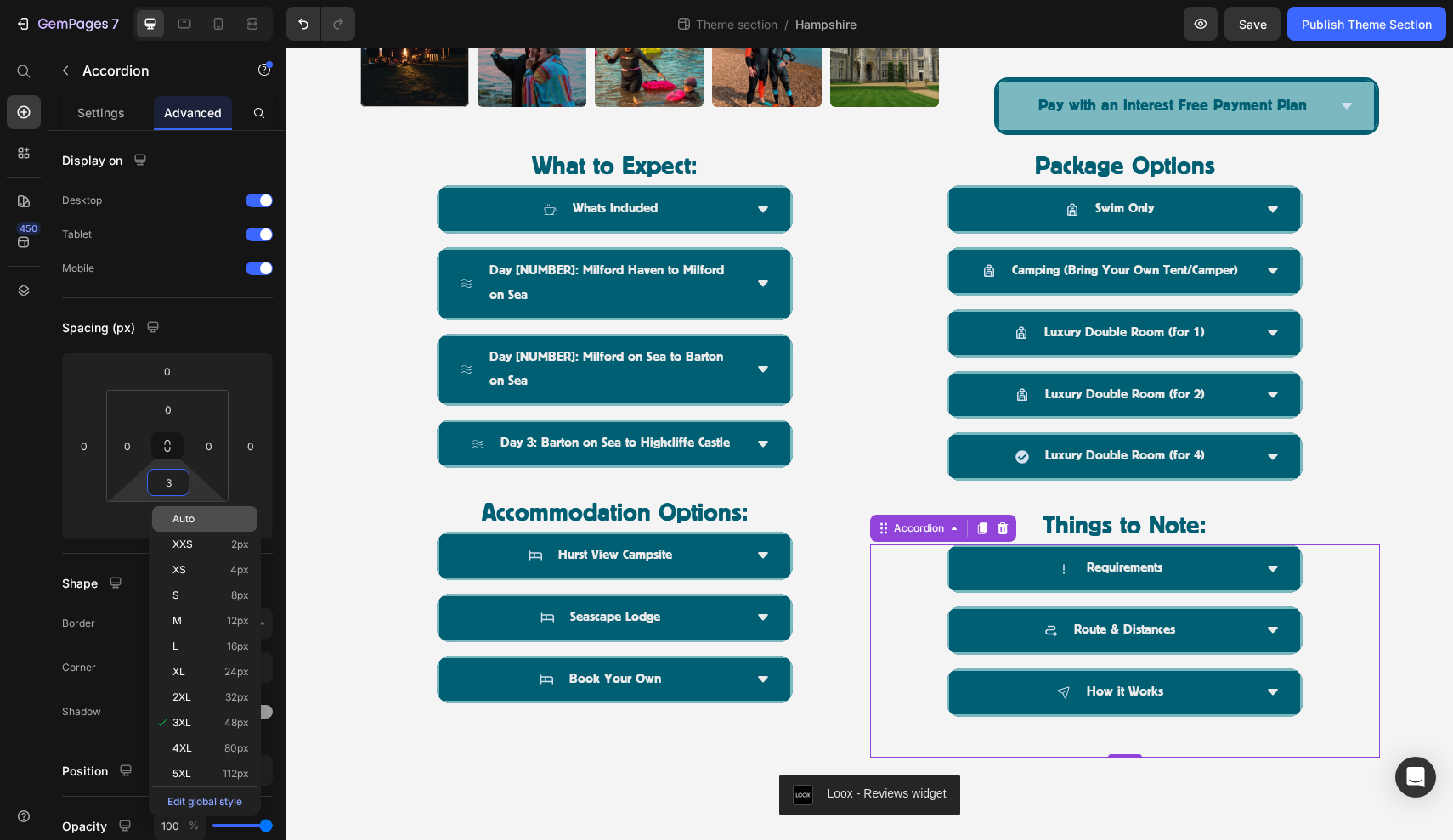 click on "Auto" at bounding box center (184, 519) 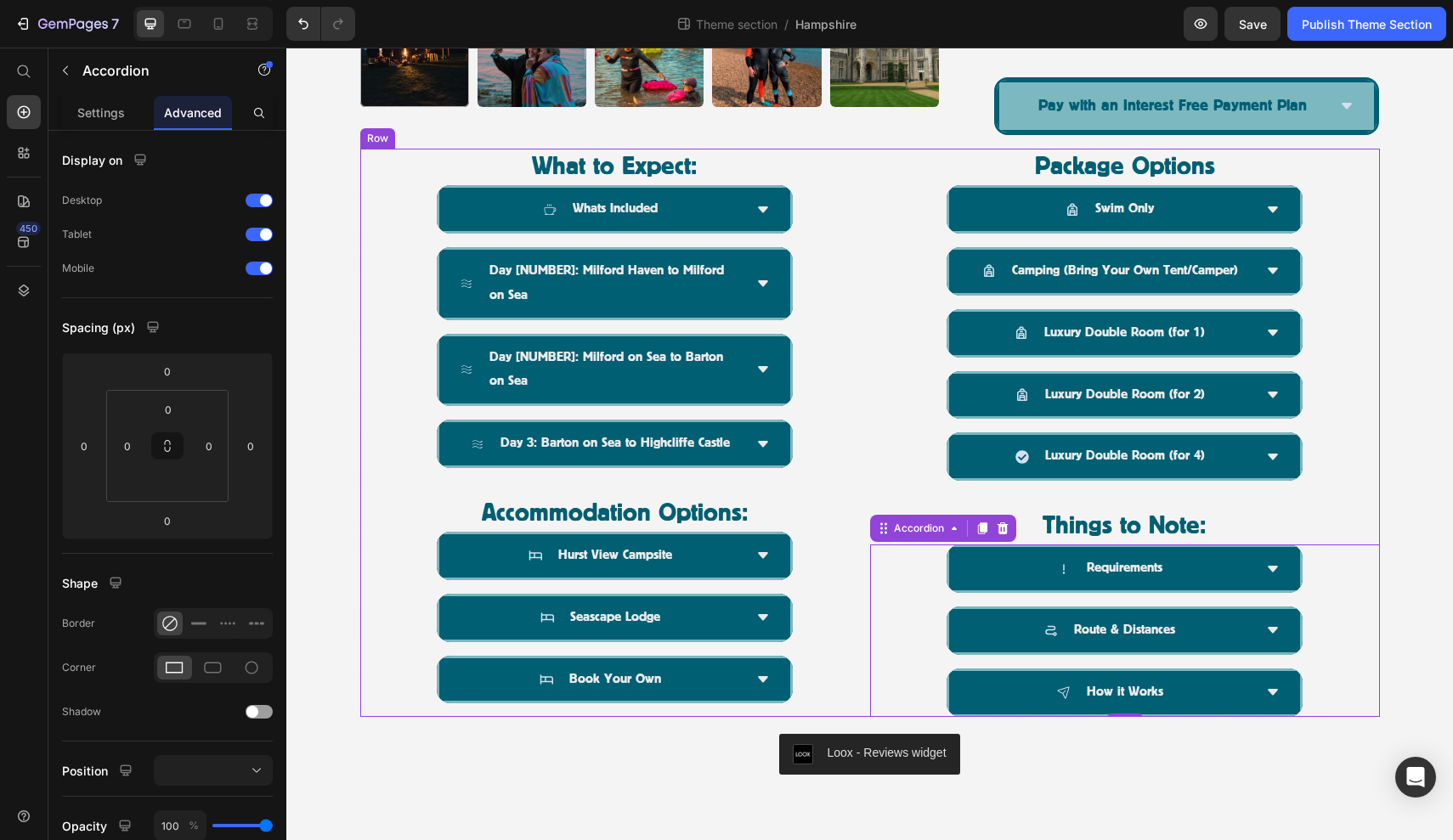 click on "What to Expect: Heading
Whats Included
Day [NUMBER]: Milford Haven to Milford on Sea
Day [NUMBER]: Milford on Sea to Barton on Sea
Day [NUMBER]: Barton on Sea to Highcliffe Castle Accordion Accommodation Options: Heading
Hurst View Campsite
Seascape Lodge
Book Your Own Accordion" at bounding box center [615, 432] 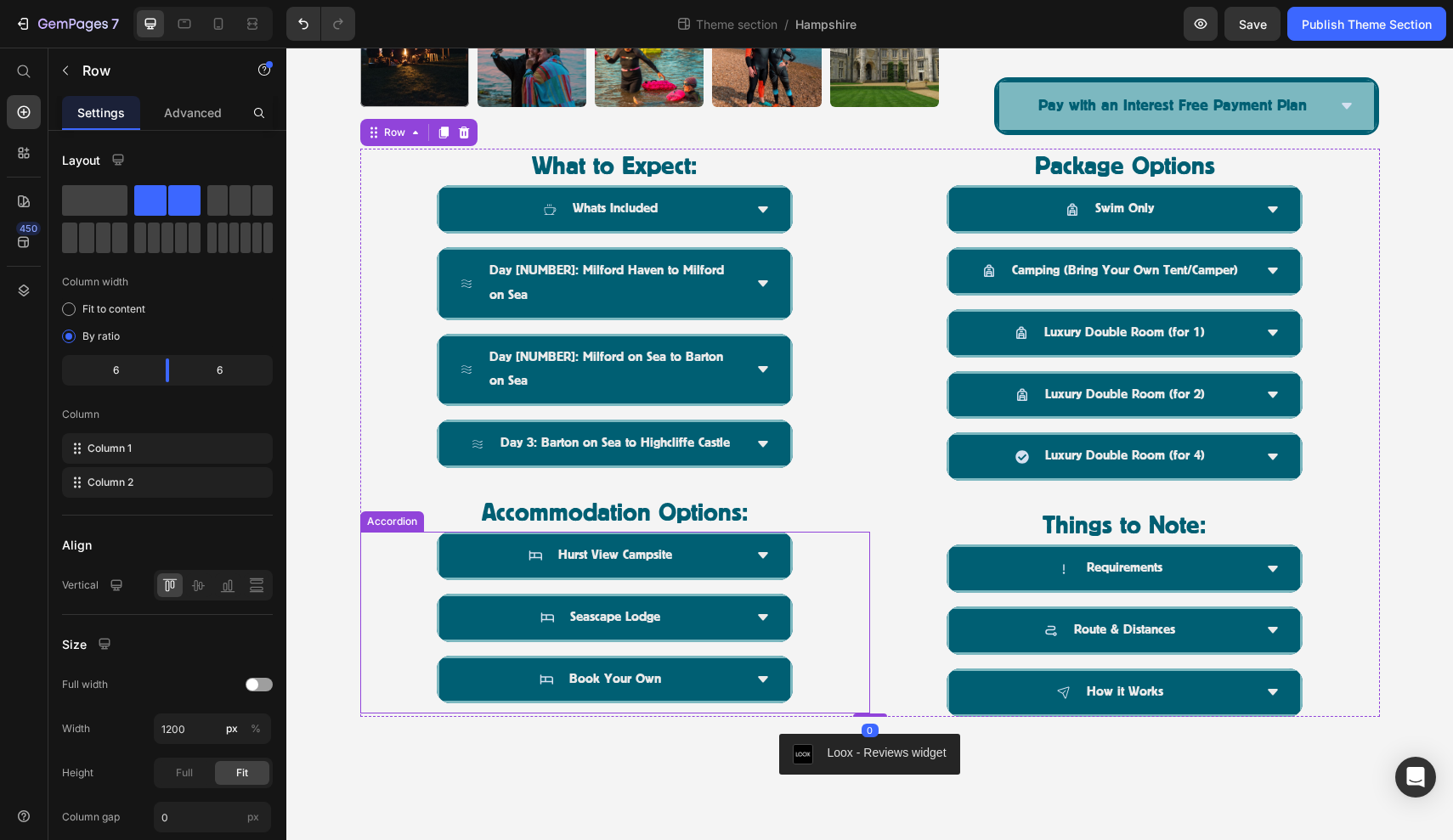 click on "Hurst View Campsite
Seascape Lodge
Book Your Own Accordion" at bounding box center [615, 623] 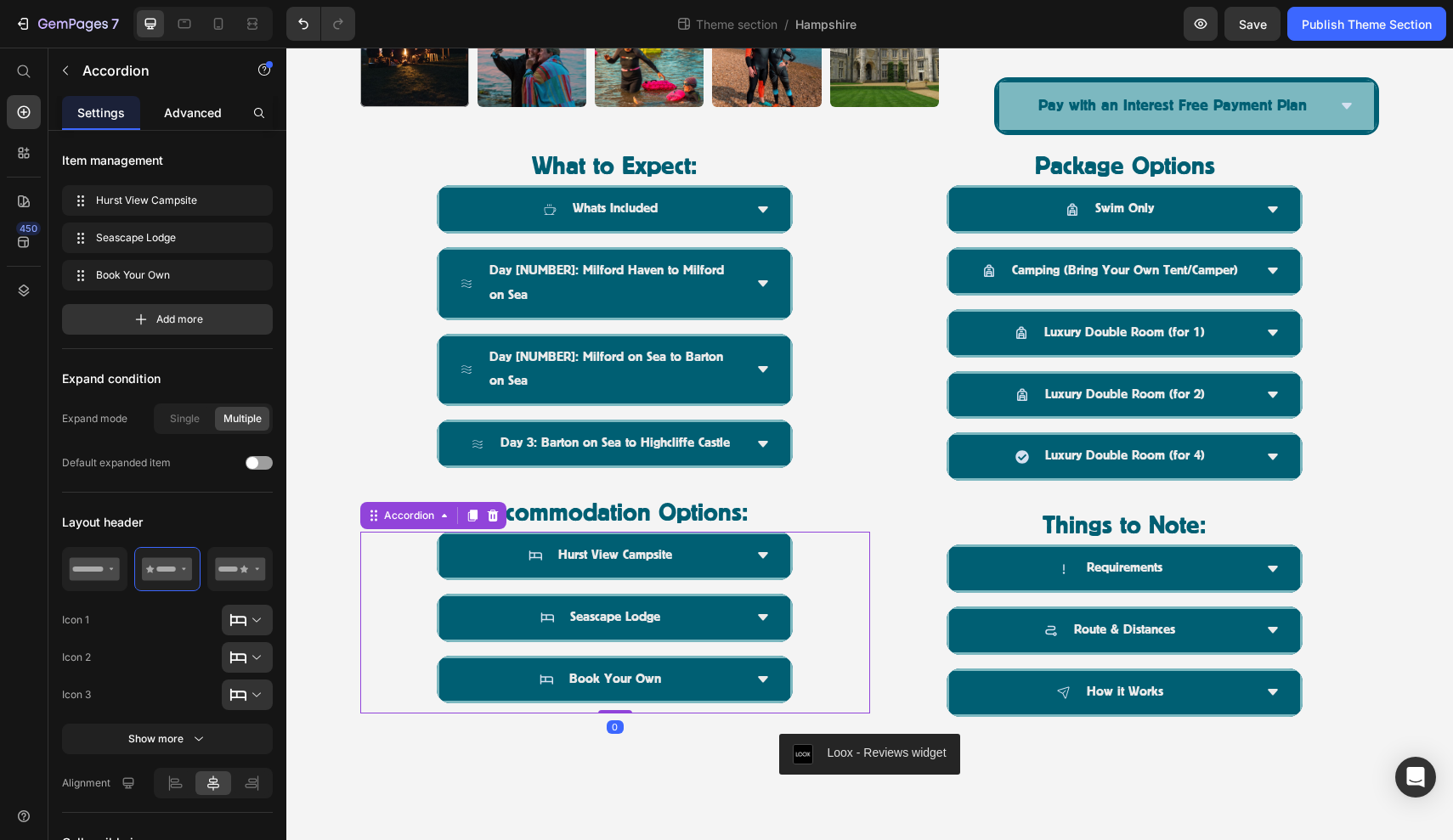 click on "Advanced" 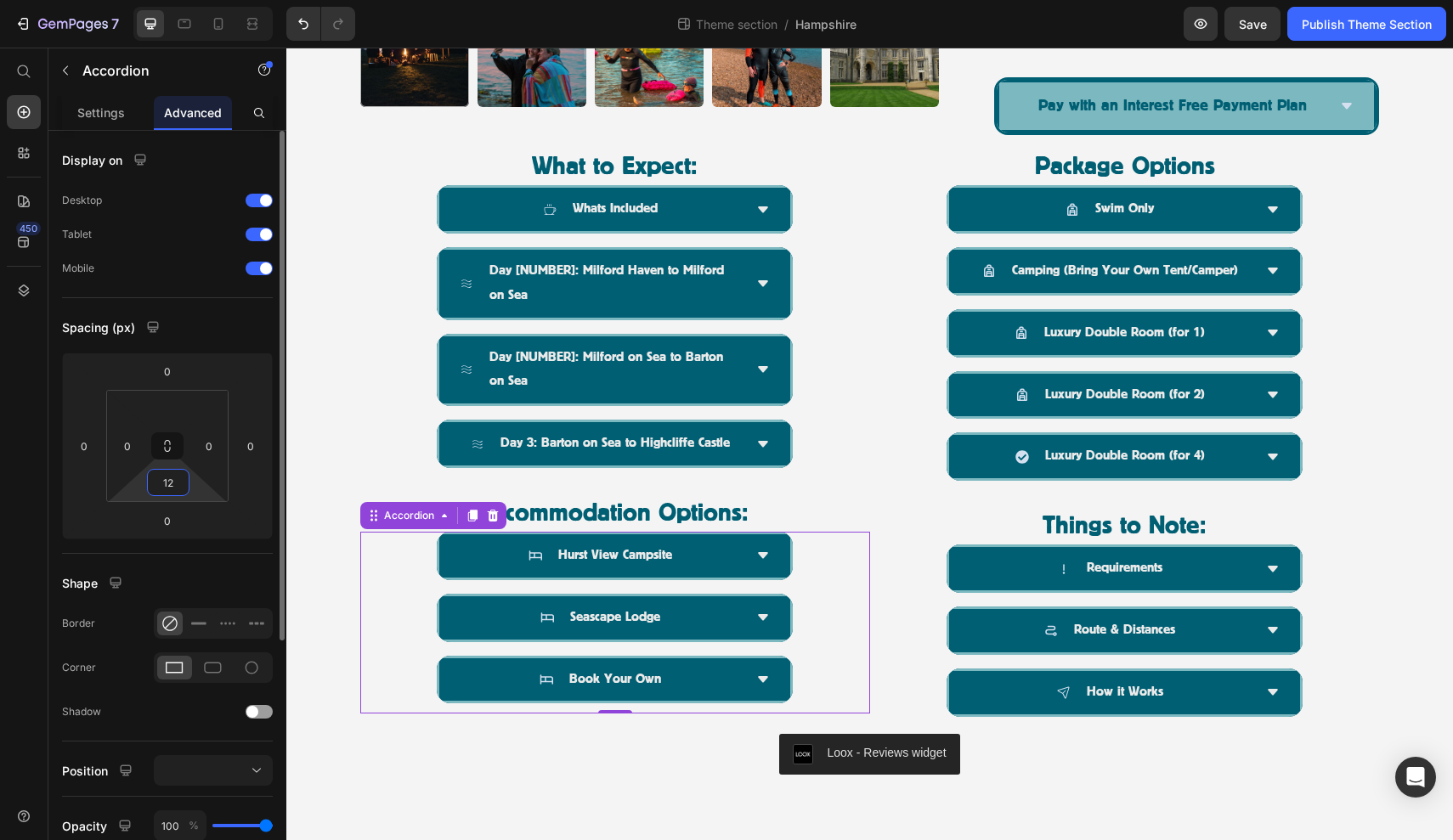 click on "12" at bounding box center [168, 482] 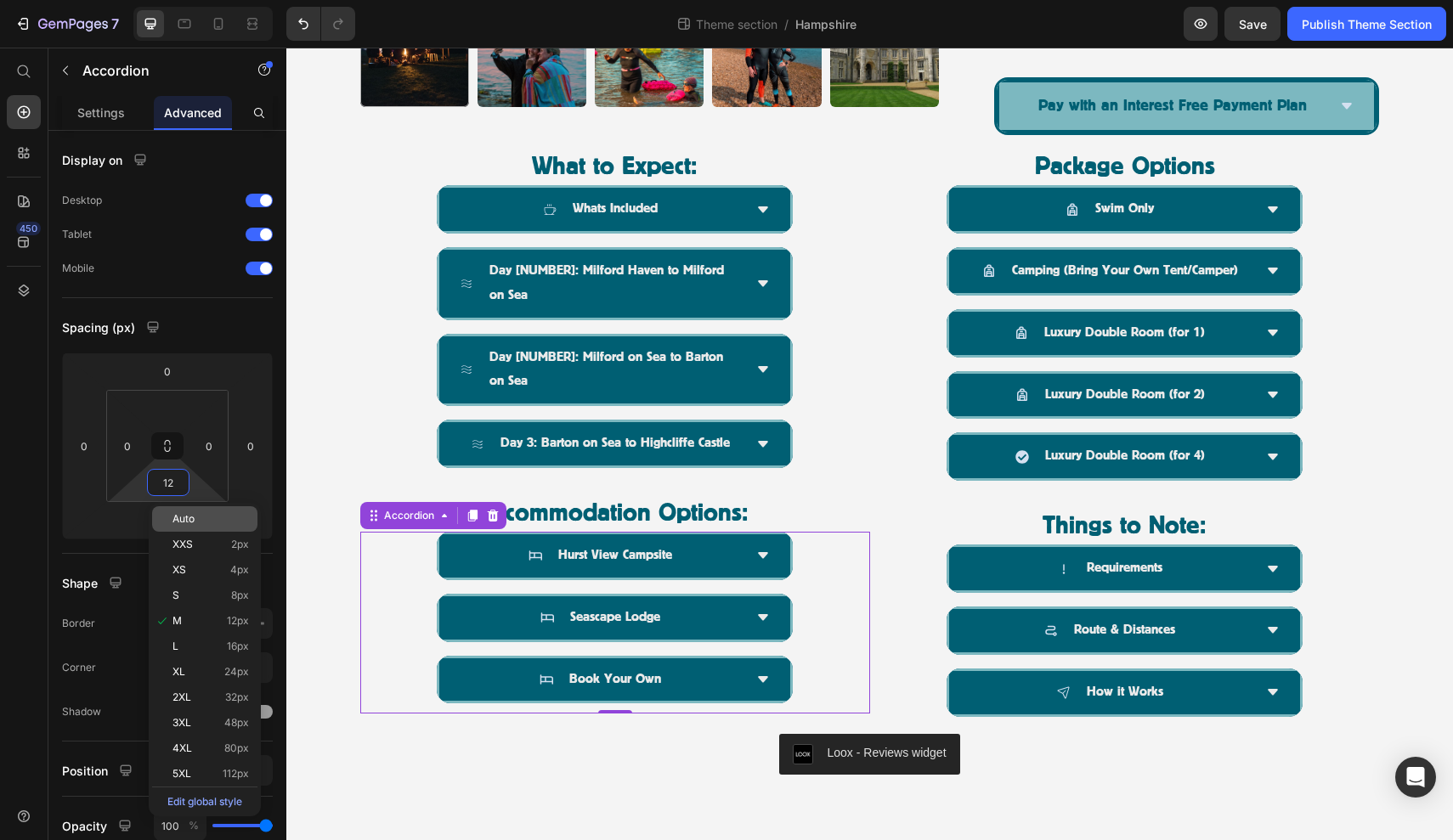 click on "Auto" at bounding box center [211, 519] 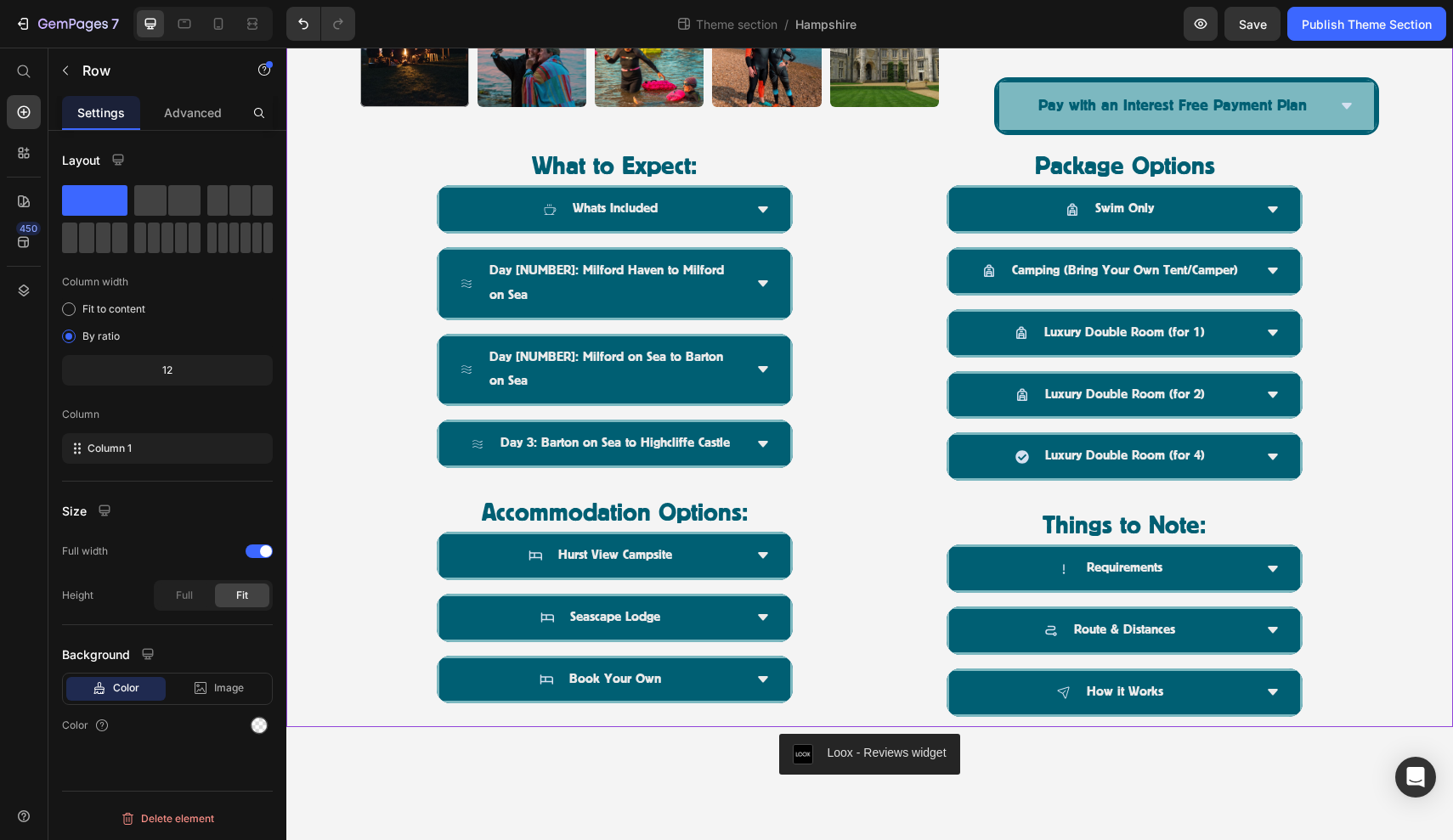 click on "Product Images The Castle to Castle Challenge, Dorset & New Forest National Park | [DATE] Product Title Icon Icon Icon Icon Icon Icon List
Drop element here Row Embark on an epic three-day wild swimming challenge along the south coast, journeying from  Highcliffe Castle in Dorset to Hurst Castle in Hampshire.  With favourable tides and expert guidance, this unforgettable swim offers the perfect blend of adventure, community, and coastal beauty.   Over three days, you’ll complete a series of stunning point-to-point swims totalling approximately  [DISTANCE] .  Shorter distance options are available each day ([DISTANCE] or [DISTANCE]) , making the challenge adaptable to a range of swim levels.   Whether you’re pushing your limits or joining for the camaraderie and scenery, this event is designed to support and empower. Text Block [PRICE] Product Price Row Package Options: Swim Only Option ([PRICE]) Swim Only Option ([PRICE]) Swim Only Option ([PRICE]) Book Now Buy it now" at bounding box center (869, -33) 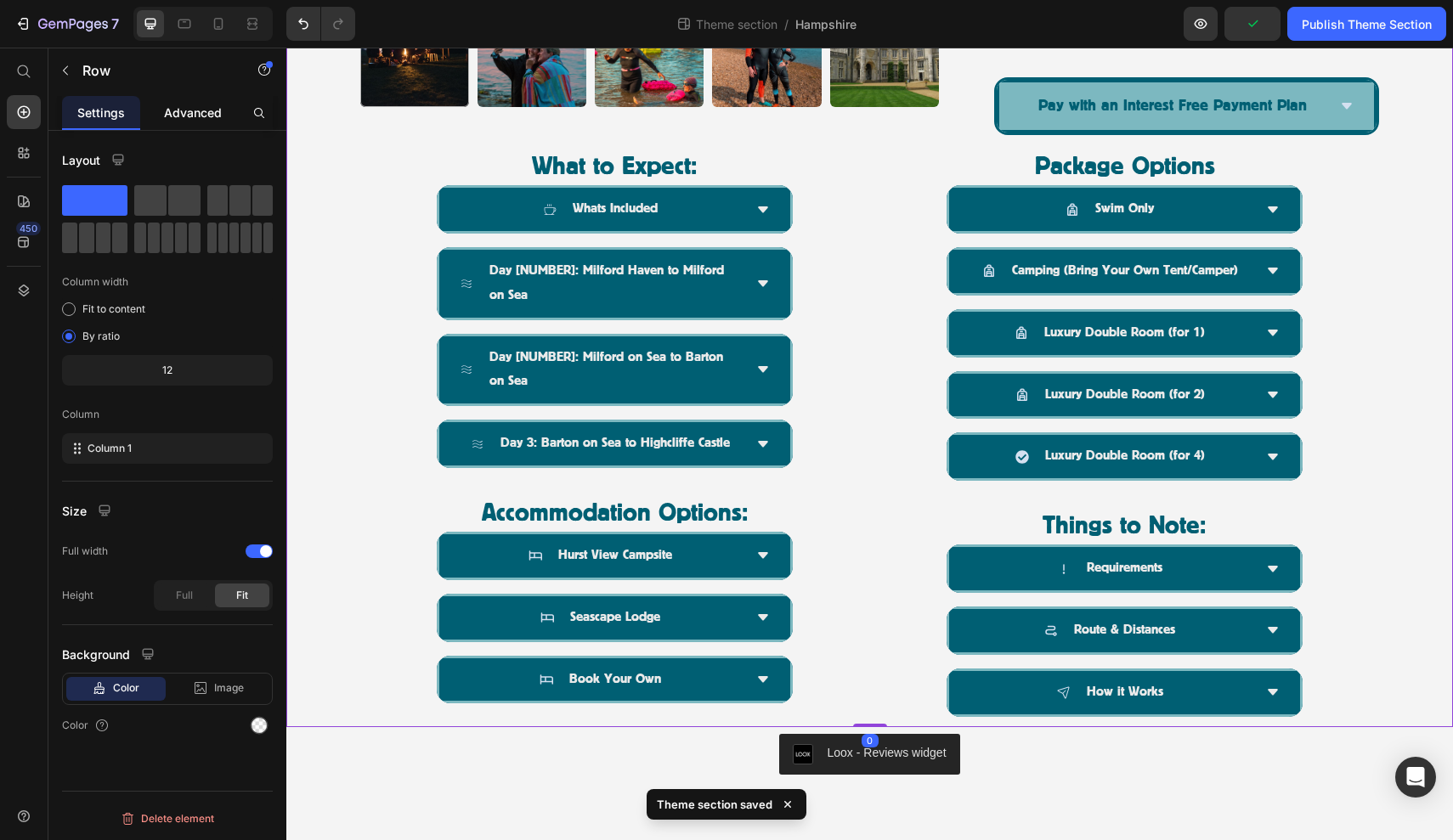 click on "Advanced" 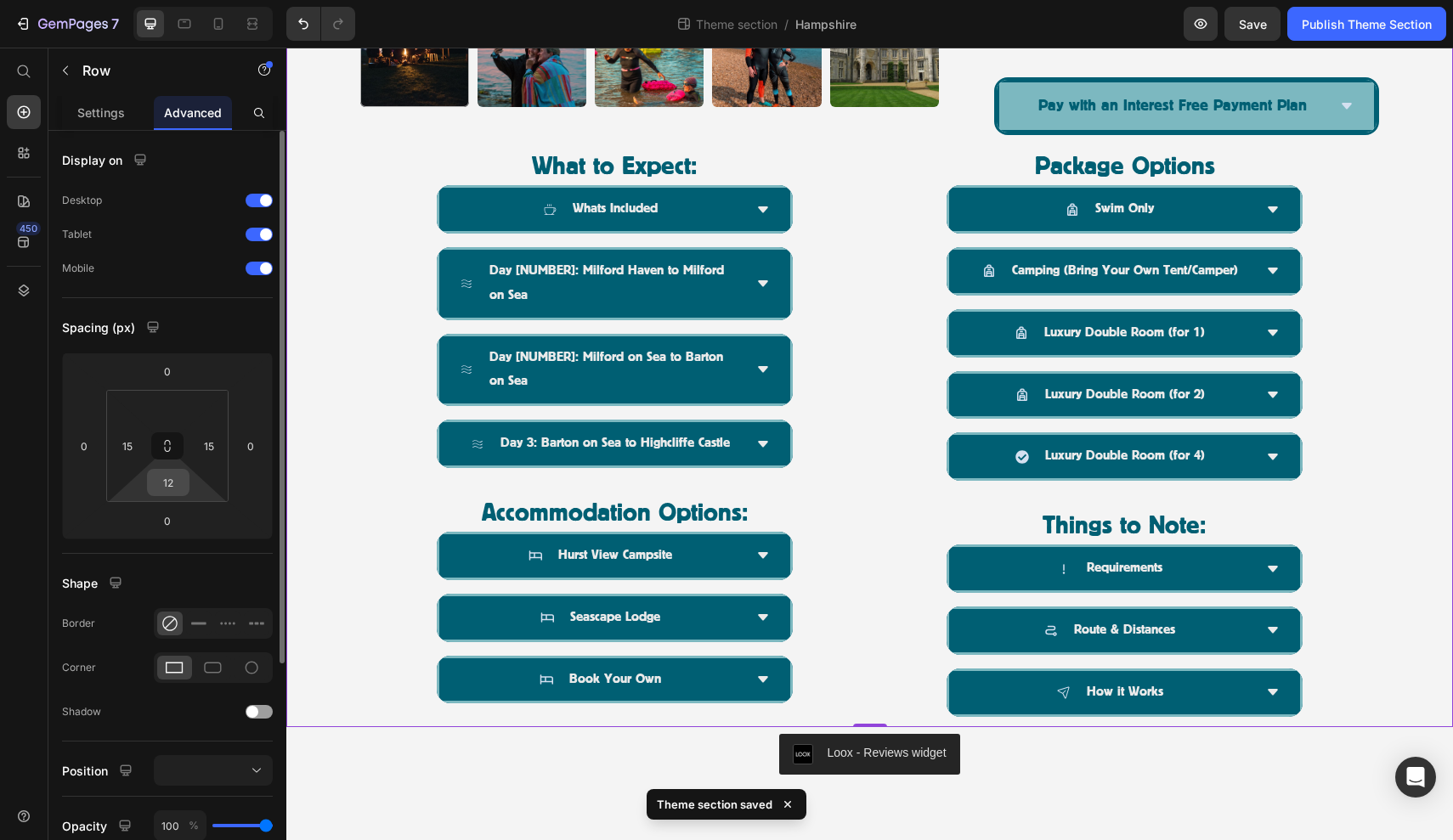 click on "12" at bounding box center [168, 482] 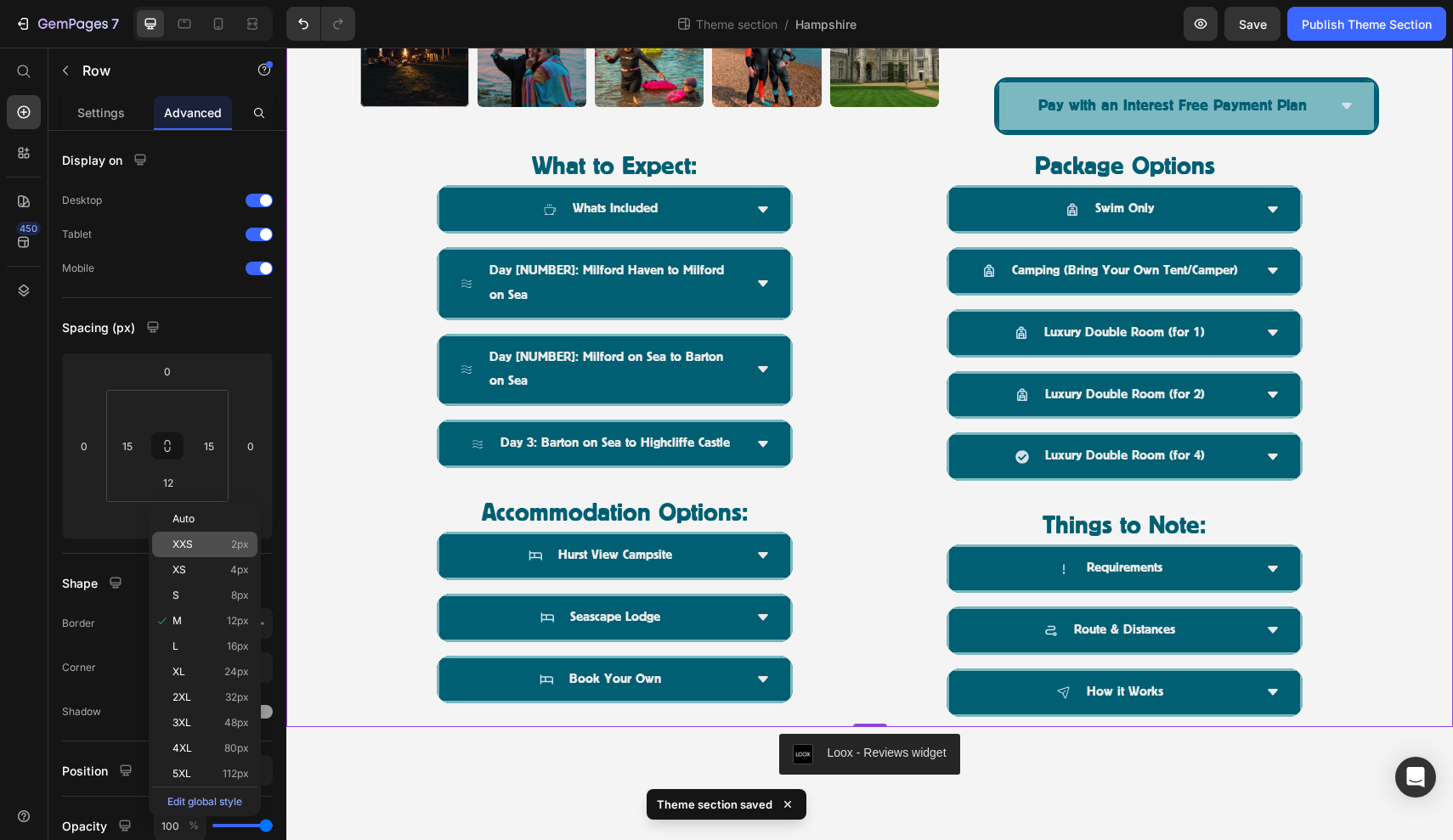 click on "XXS 2px" 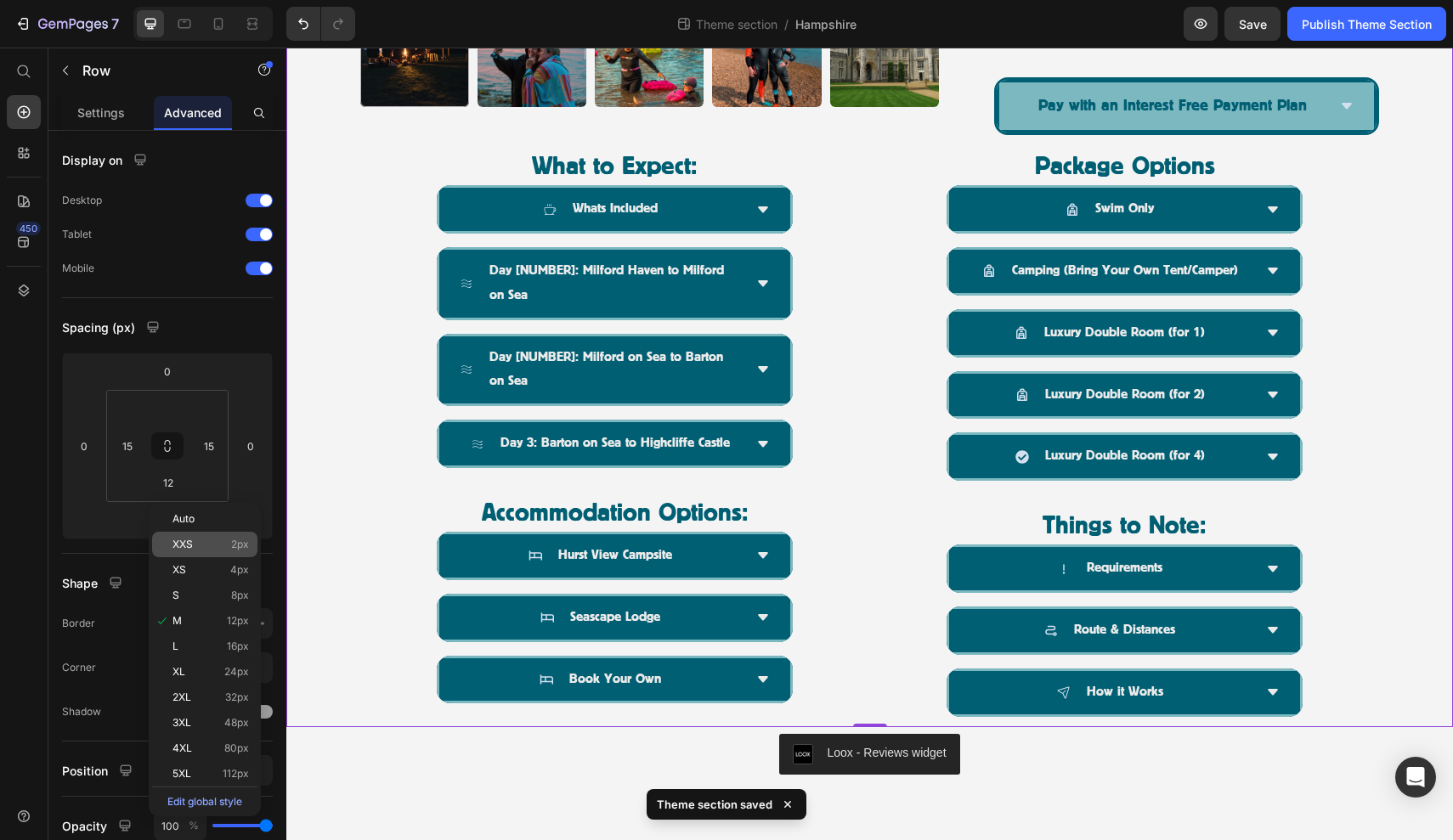 type on "2" 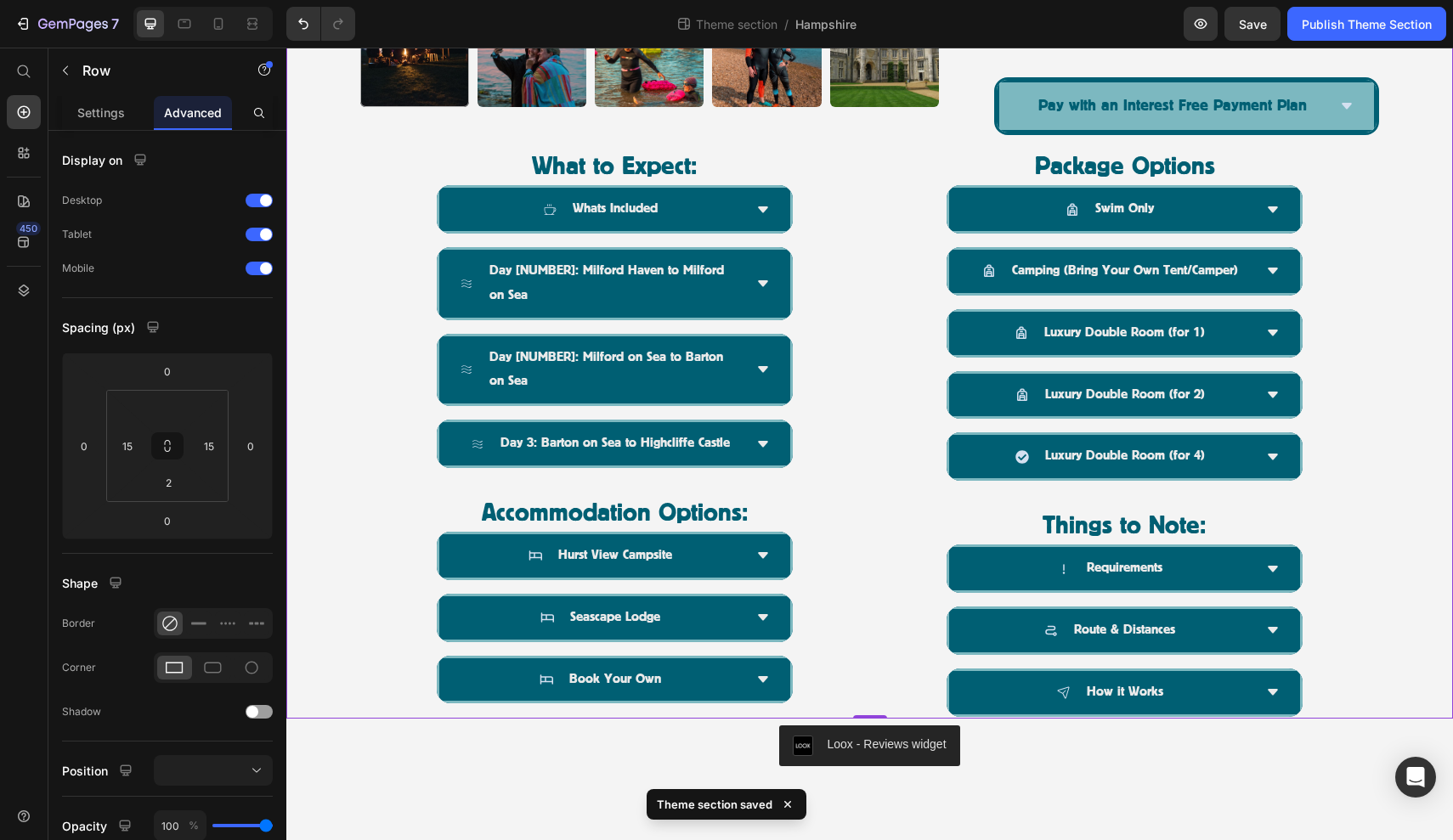 click on "[NUMBER]  Theme section  /  Hampshire Preview  Save   Publish Theme Section  [NUMBER] Start with Sections Elements Hero Section Product Detail Brands Trusted Badges Guarantee Product Breakdown How to use Testimonials Compare Bundle FAQs Social Proof Brand Story Product List Collection Blog List Contact Sticky Add to Cart Custom Footer Browse Library [NUMBER] Layout
Row
Row
Row
Row Text
Heading
Text Block Button
Button
Button Media
Image
Image" at bounding box center [726, 0] 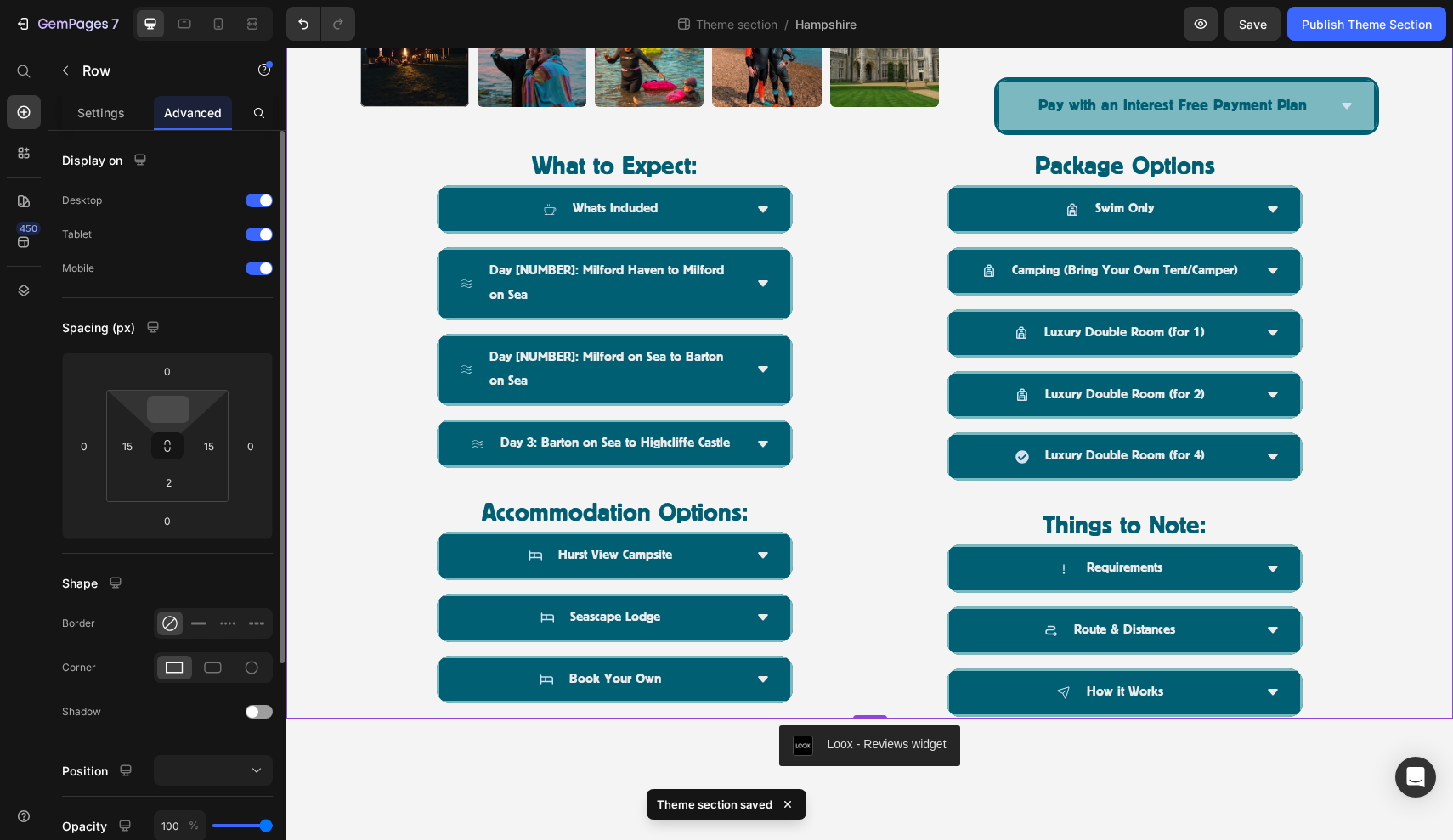 click at bounding box center (168, 409) 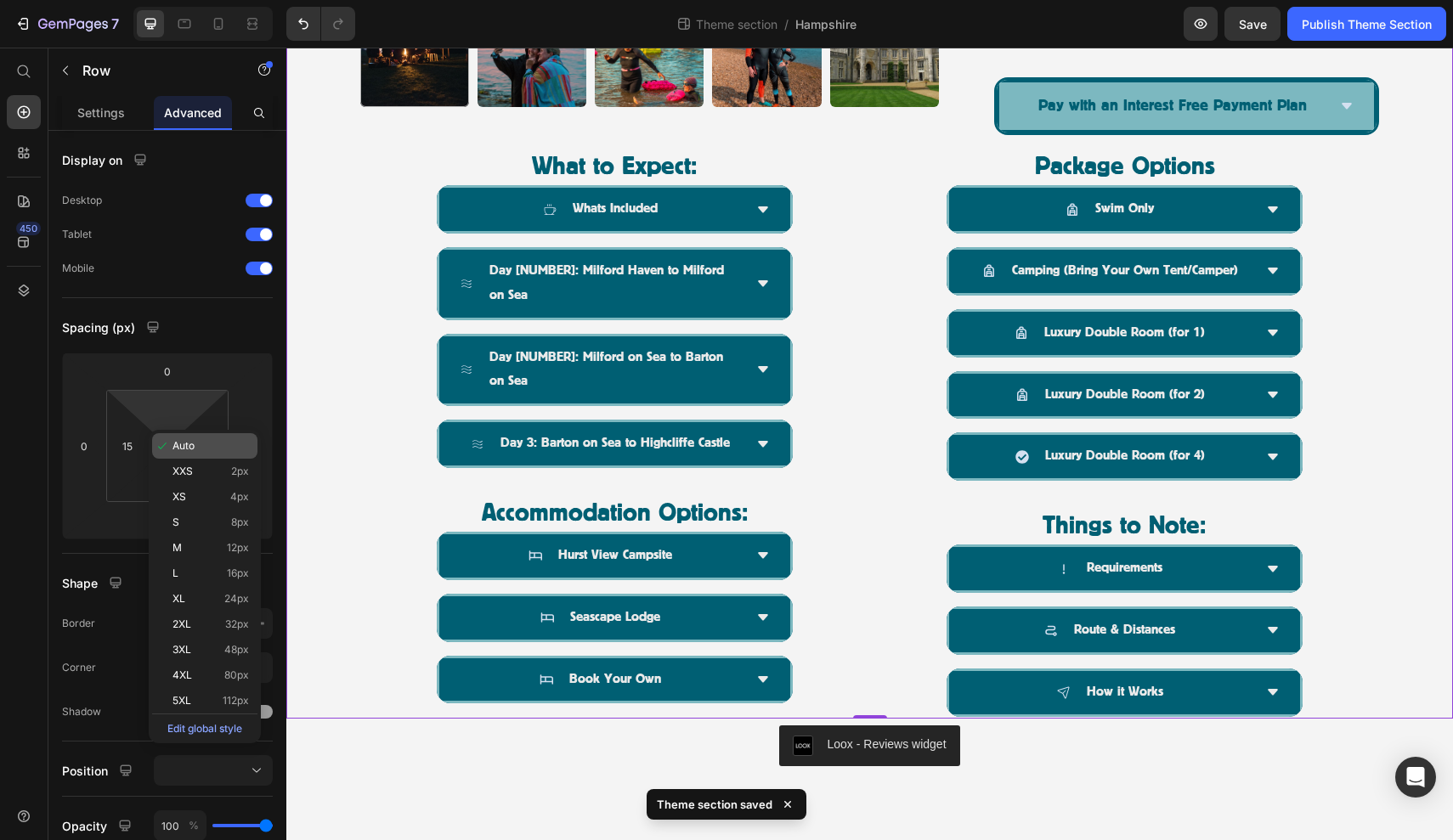 click on "Auto" at bounding box center (184, 446) 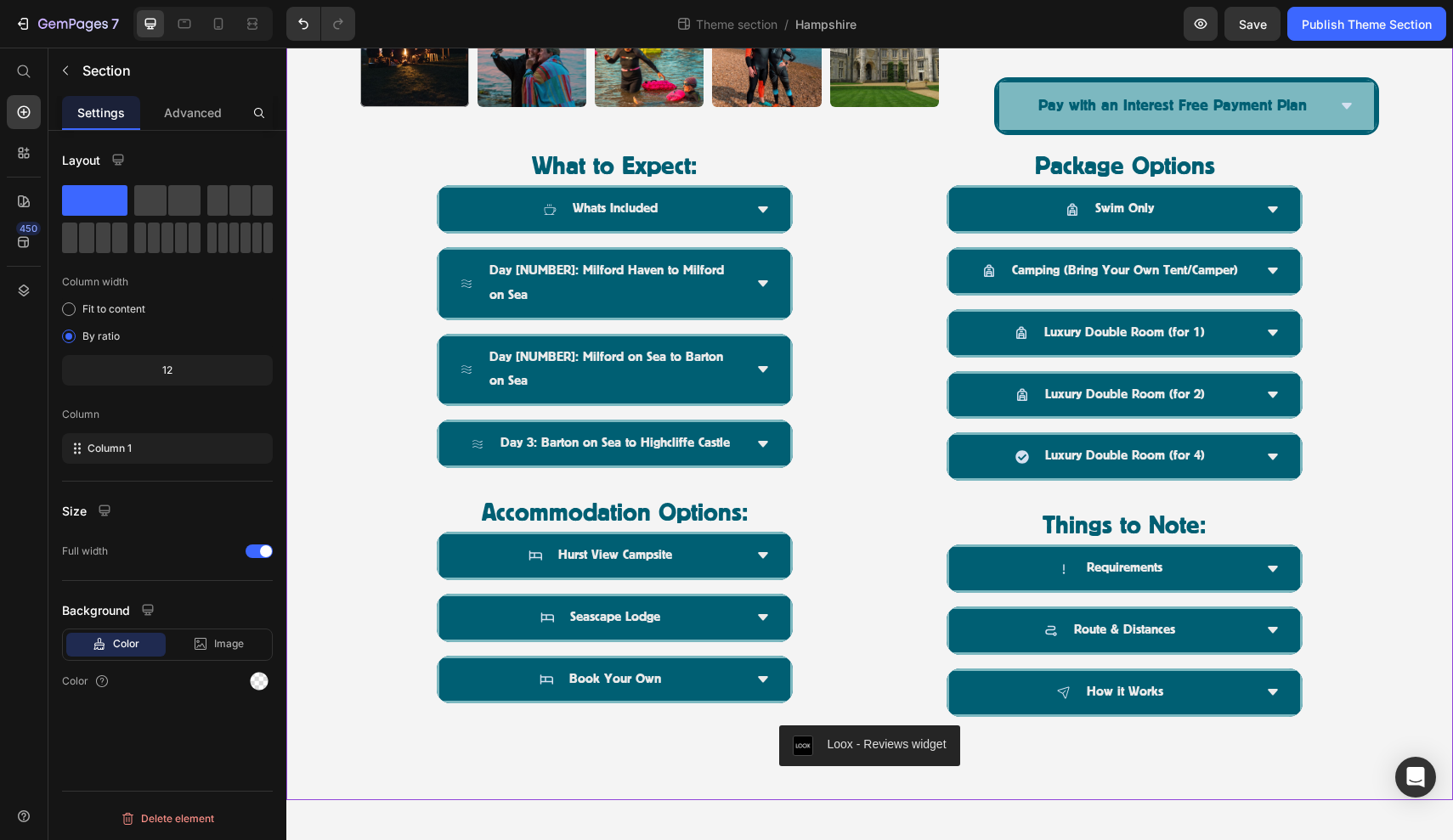 click on "Product Images The Castle to Castle Challenge, Dorset & New Forest National Park | [DATE] Product Title Icon Icon Icon Icon Icon Icon List
Drop element here Row Embark on an epic three-day wild swimming challenge along the south coast, journeying from  Highcliffe Castle in Dorset to Hurst Castle in Hampshire.  With favourable tides and expert guidance, this unforgettable swim offers the perfect blend of adventure, community, and coastal beauty.   Over three days, you’ll complete a series of stunning point-to-point swims totalling approximately  [DISTANCE] .  Shorter distance options are available each day ([DISTANCE] or [DISTANCE]) , making the challenge adaptable to a range of swim levels.   Whether you’re pushing your limits or joining for the camaraderie and scenery, this event is designed to support and empower. Text Block [PRICE] Product Price Row Package Options: Swim Only Option ([PRICE]) Swim Only Option ([PRICE]) Swim Only Option ([PRICE]) Book Now Buy it now" at bounding box center (869, 3) 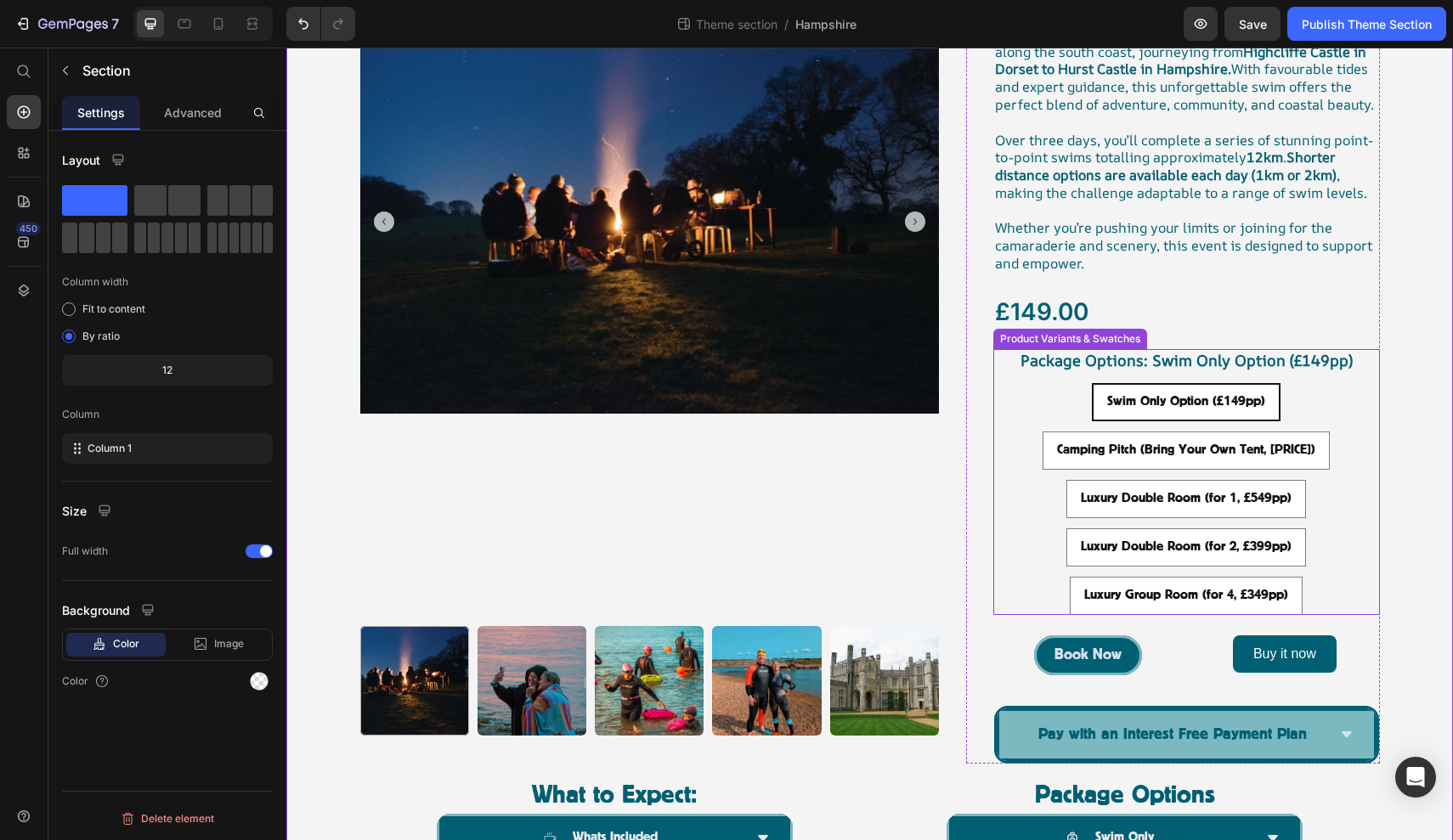 scroll, scrollTop: 246, scrollLeft: 0, axis: vertical 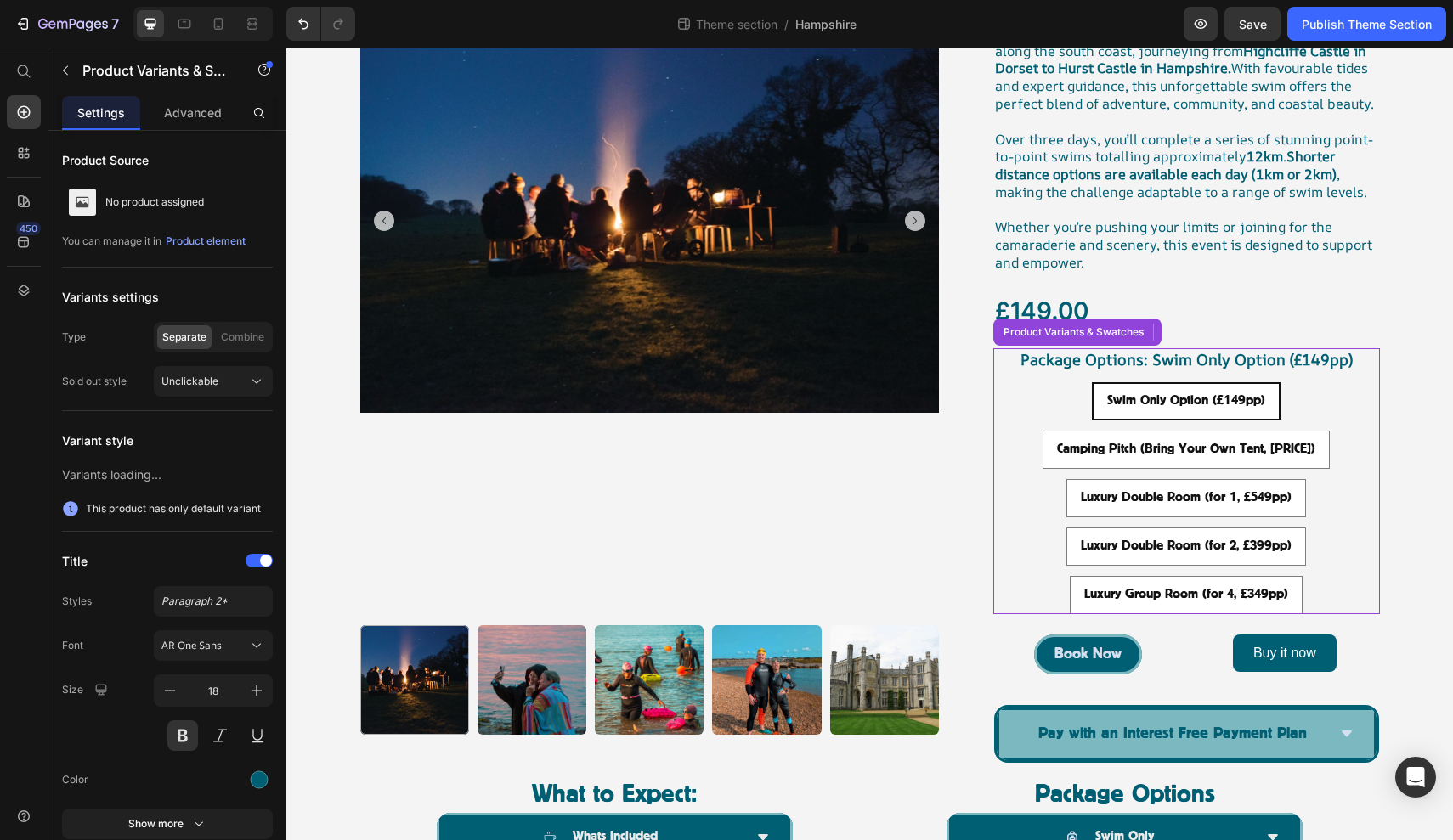 click on "Swim Only Option (£149pp)" at bounding box center (1186, 401) 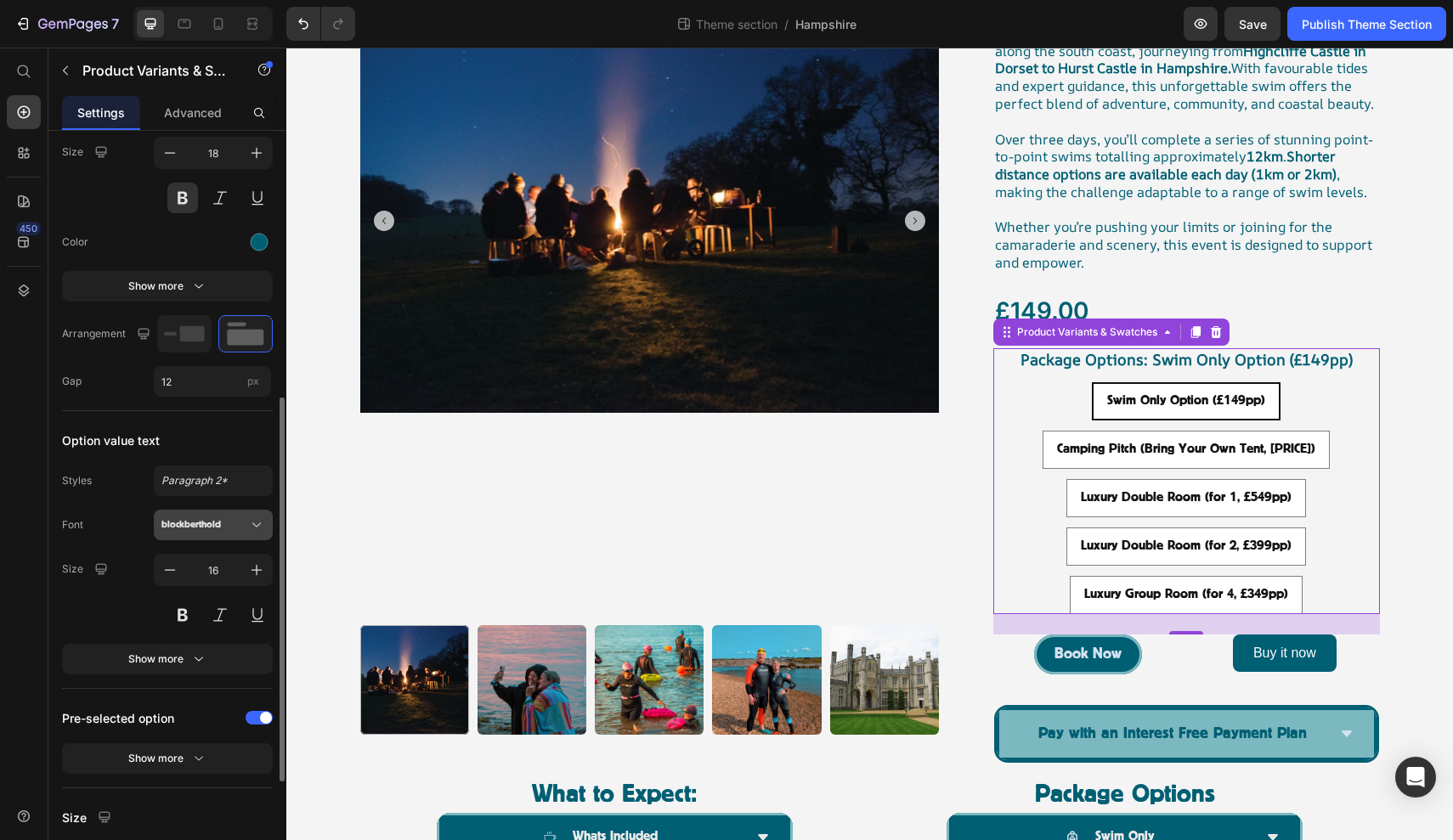 scroll, scrollTop: 529, scrollLeft: 0, axis: vertical 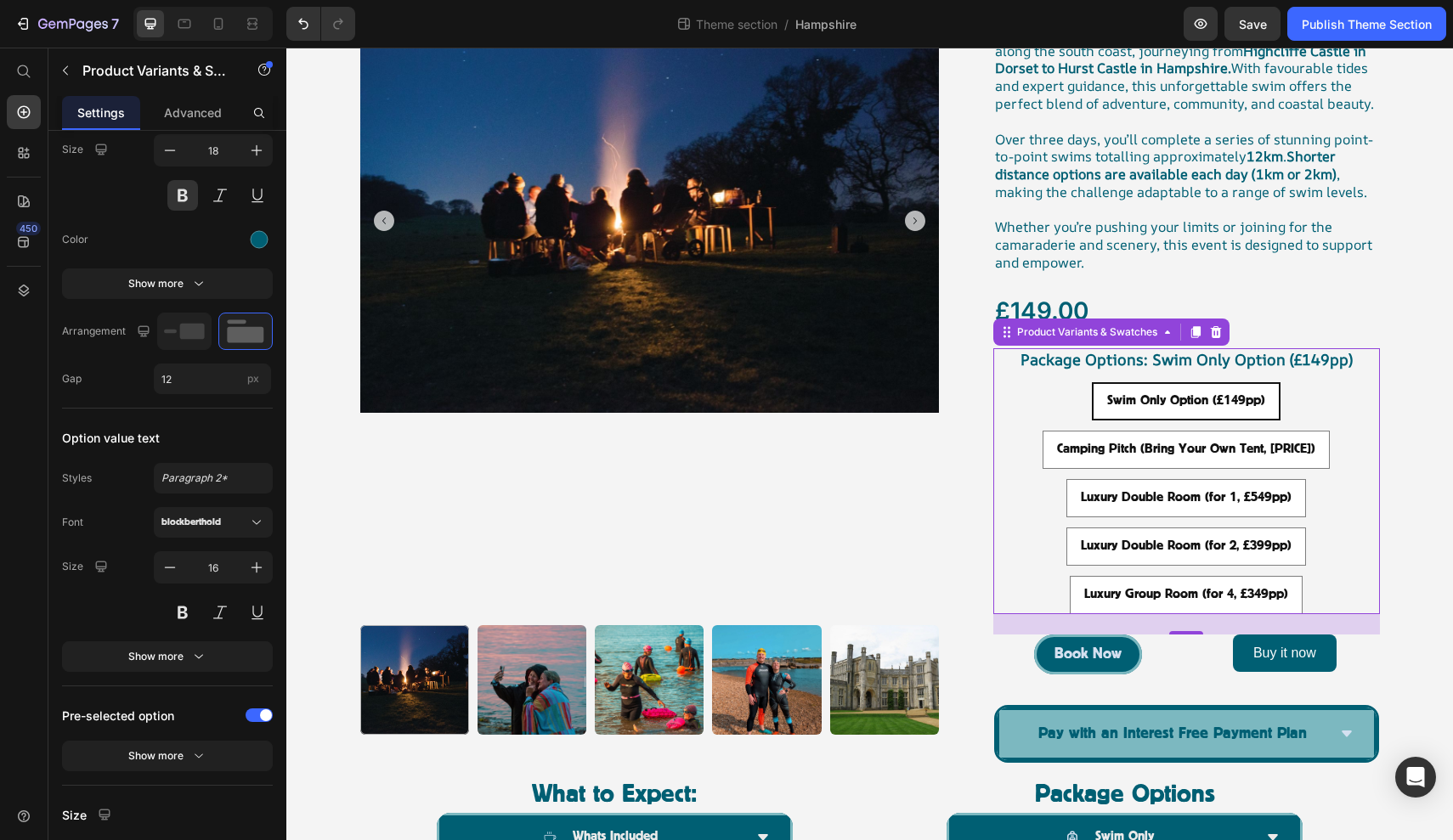 click on "Swim Only Option (£149pp)" at bounding box center (1186, 401) 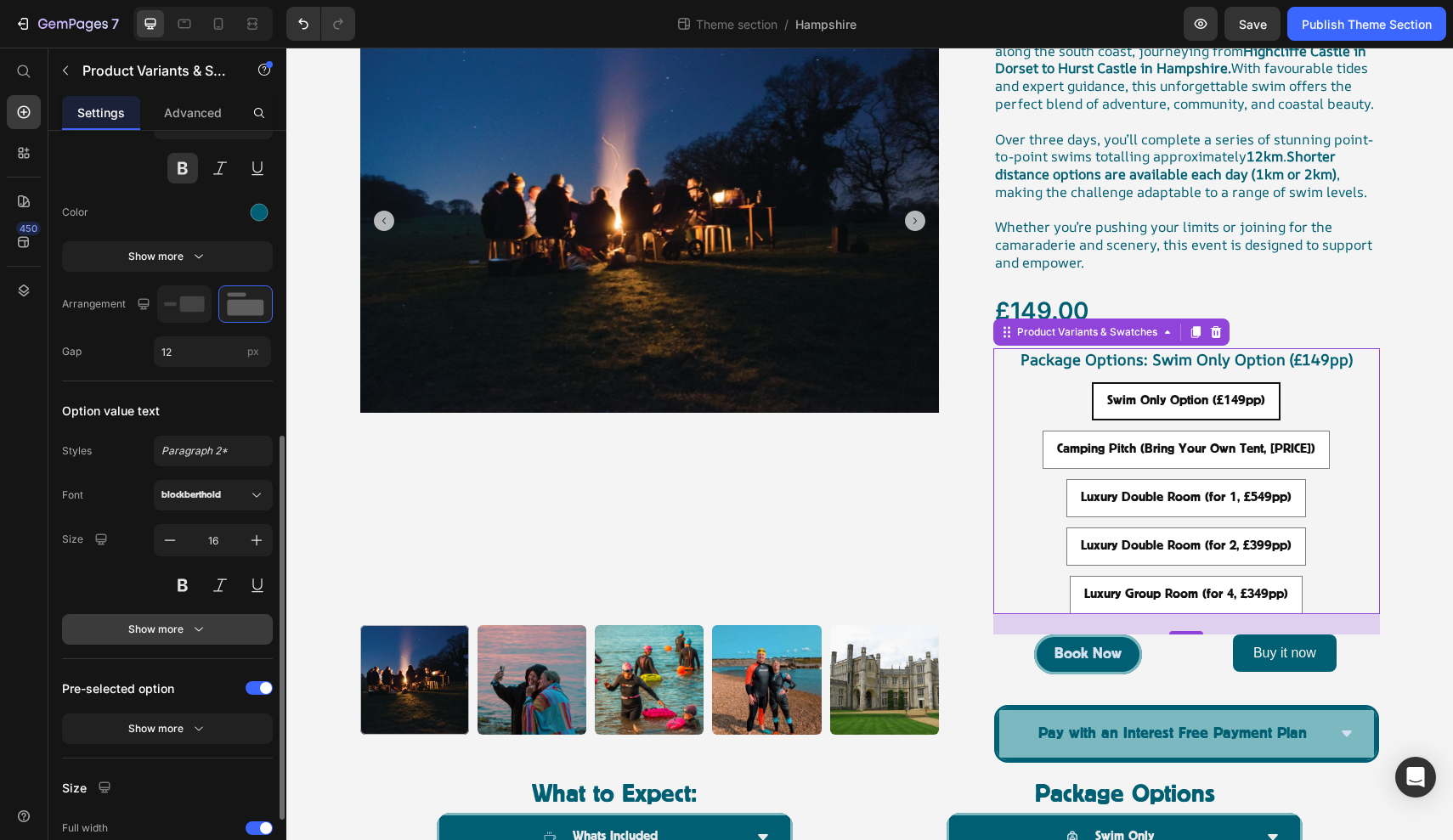 scroll, scrollTop: 544, scrollLeft: 0, axis: vertical 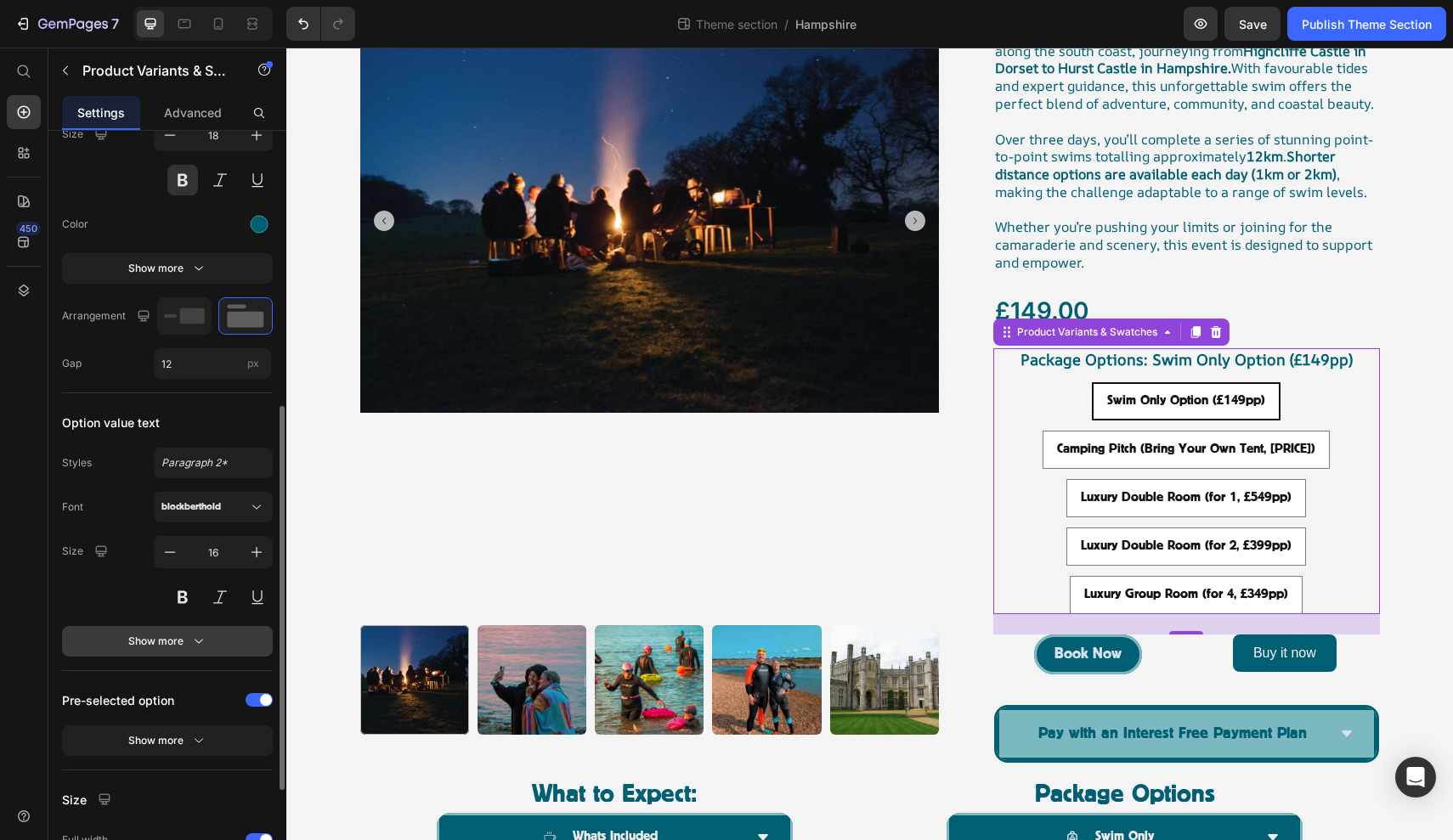 click on "Show more" at bounding box center [167, 641] 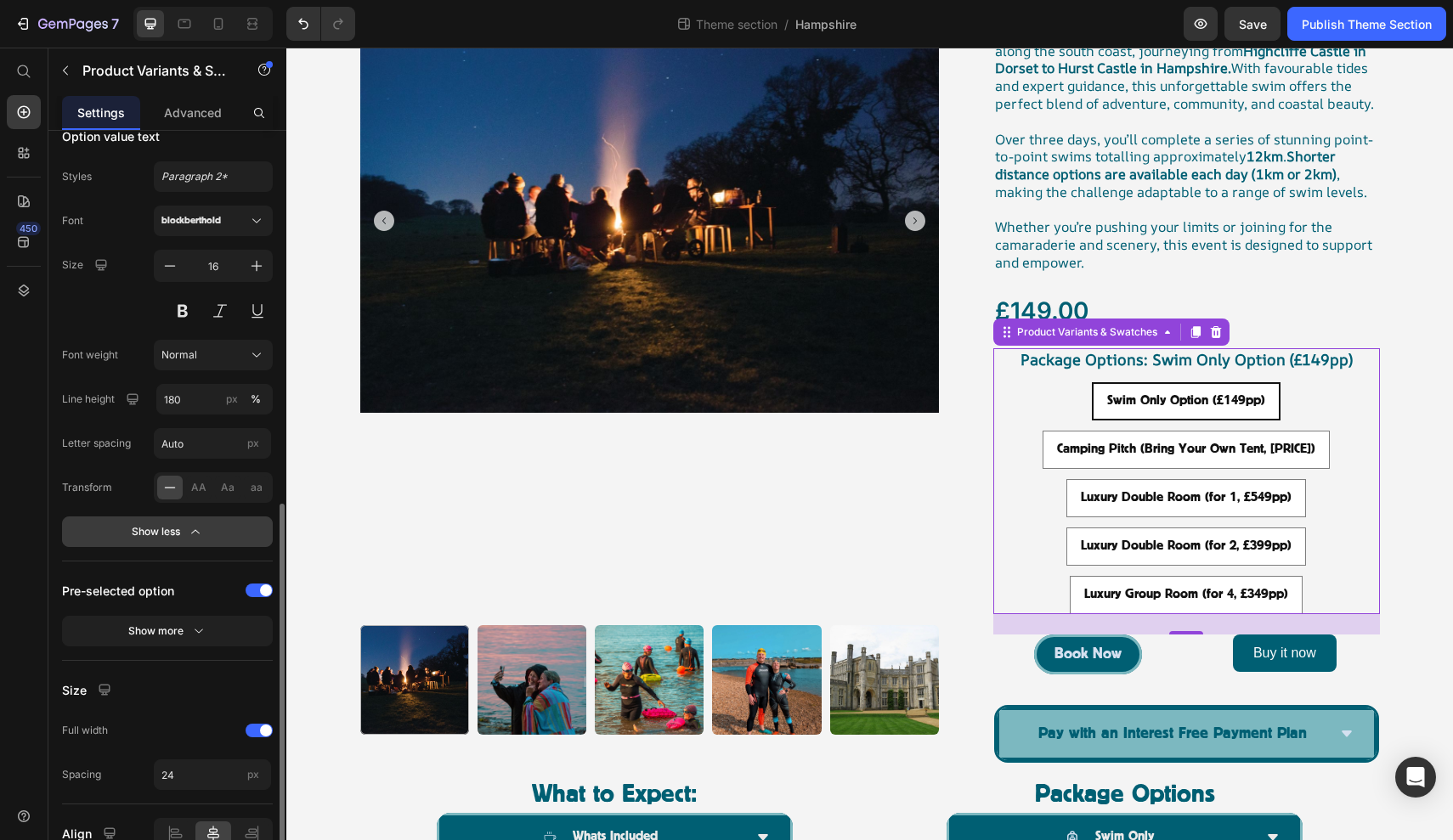scroll, scrollTop: 831, scrollLeft: 0, axis: vertical 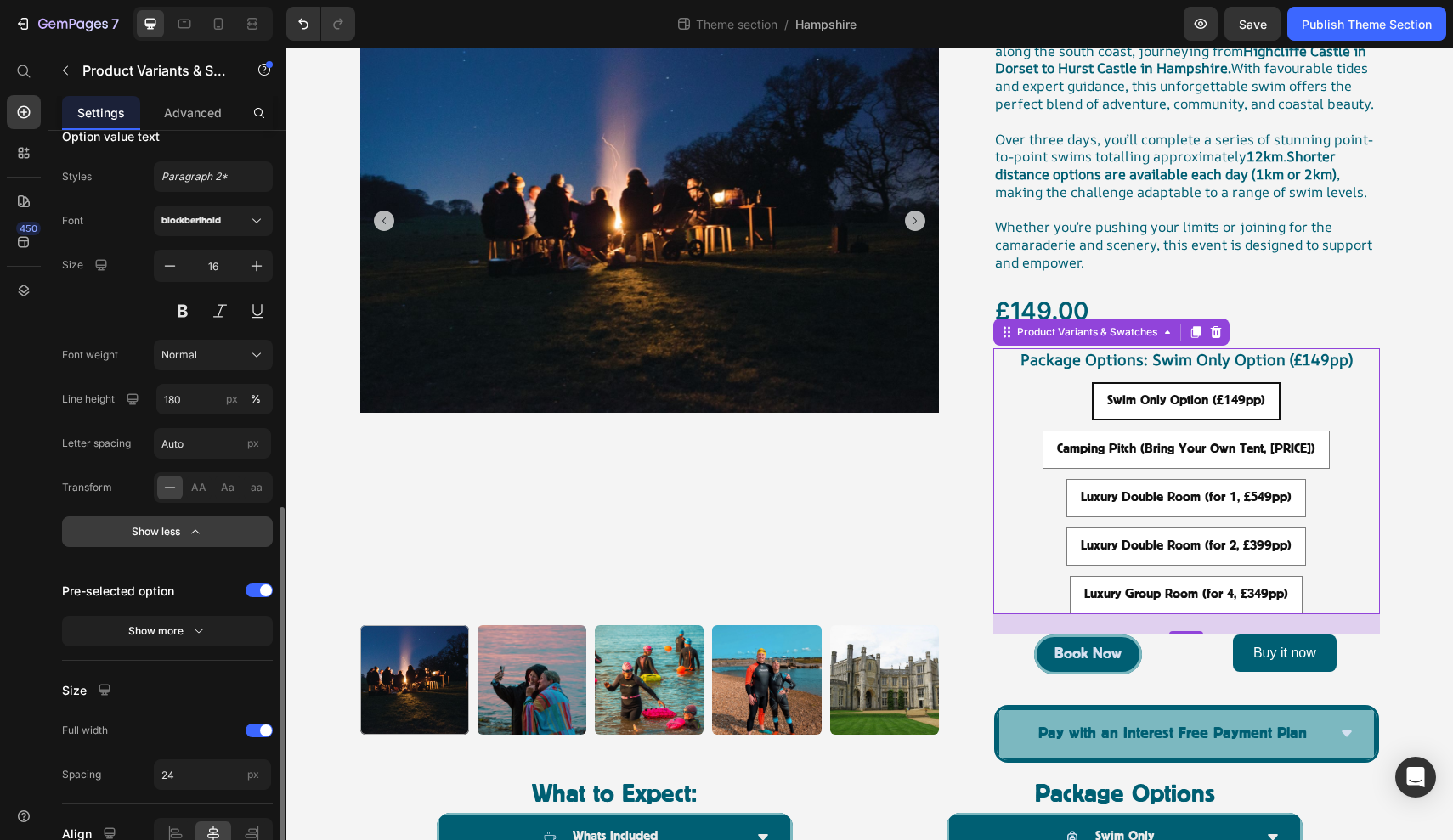click on "Show less" at bounding box center [167, 532] 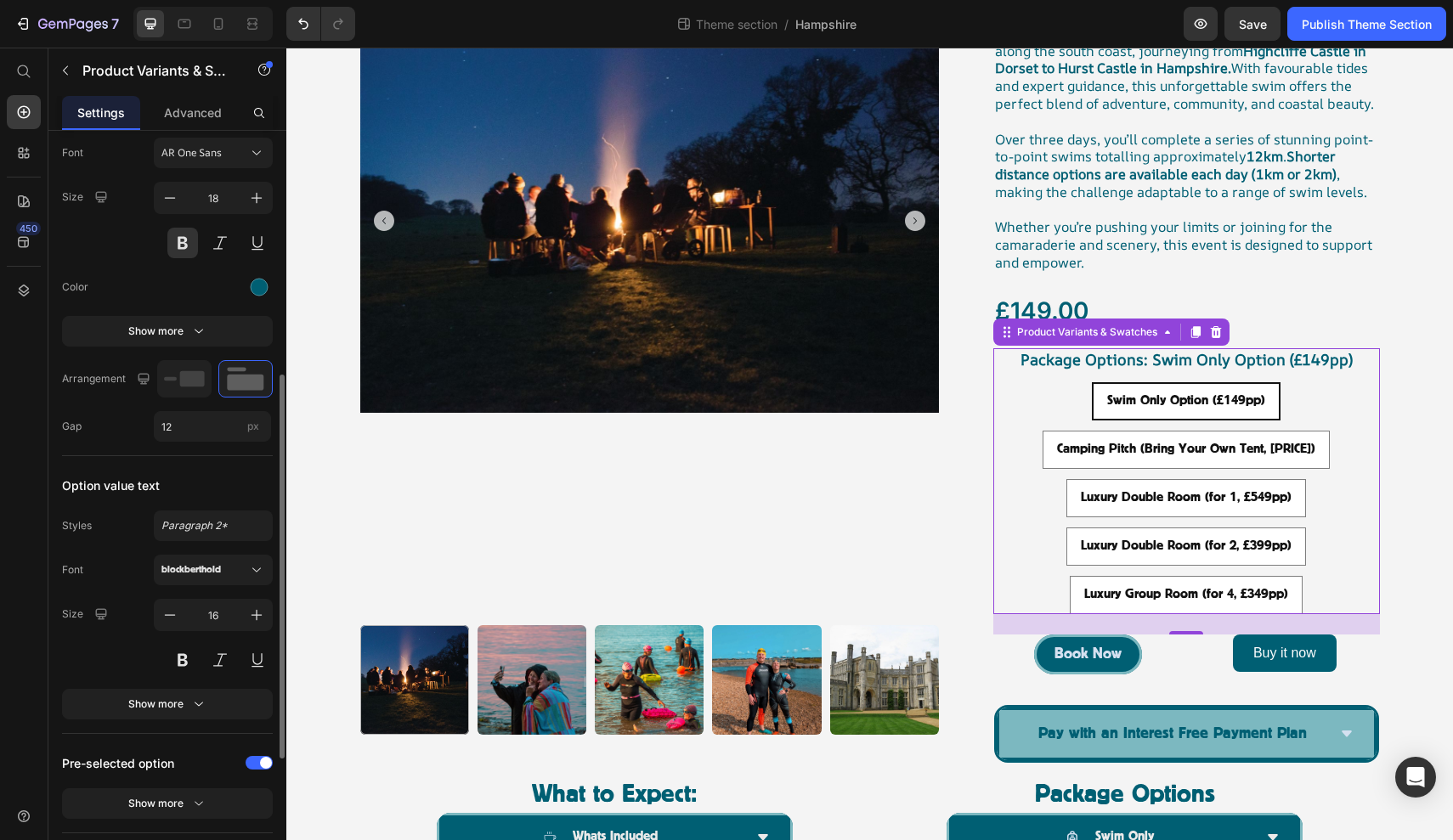 scroll, scrollTop: 737, scrollLeft: 0, axis: vertical 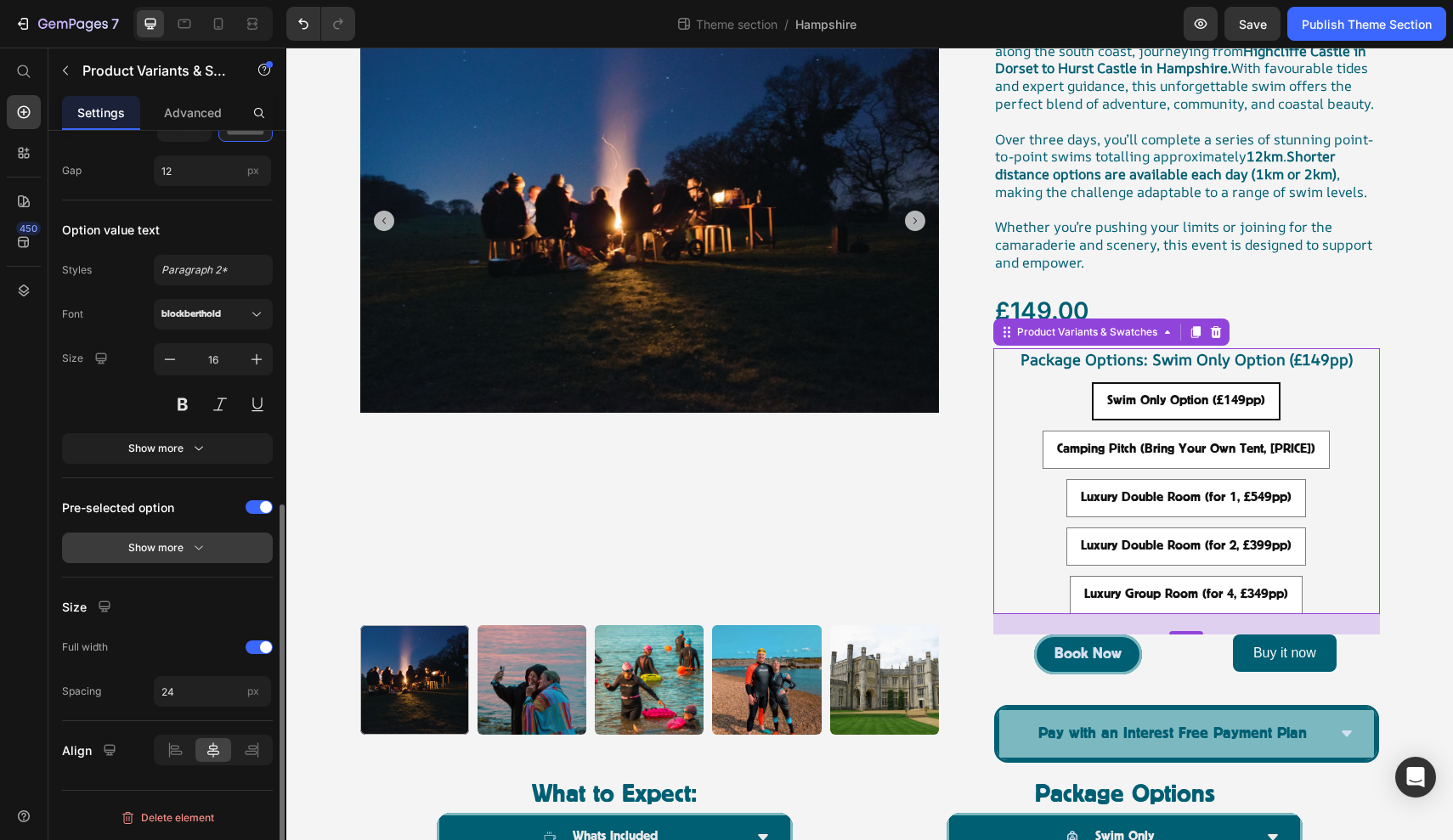 click on "Show more" at bounding box center [167, 548] 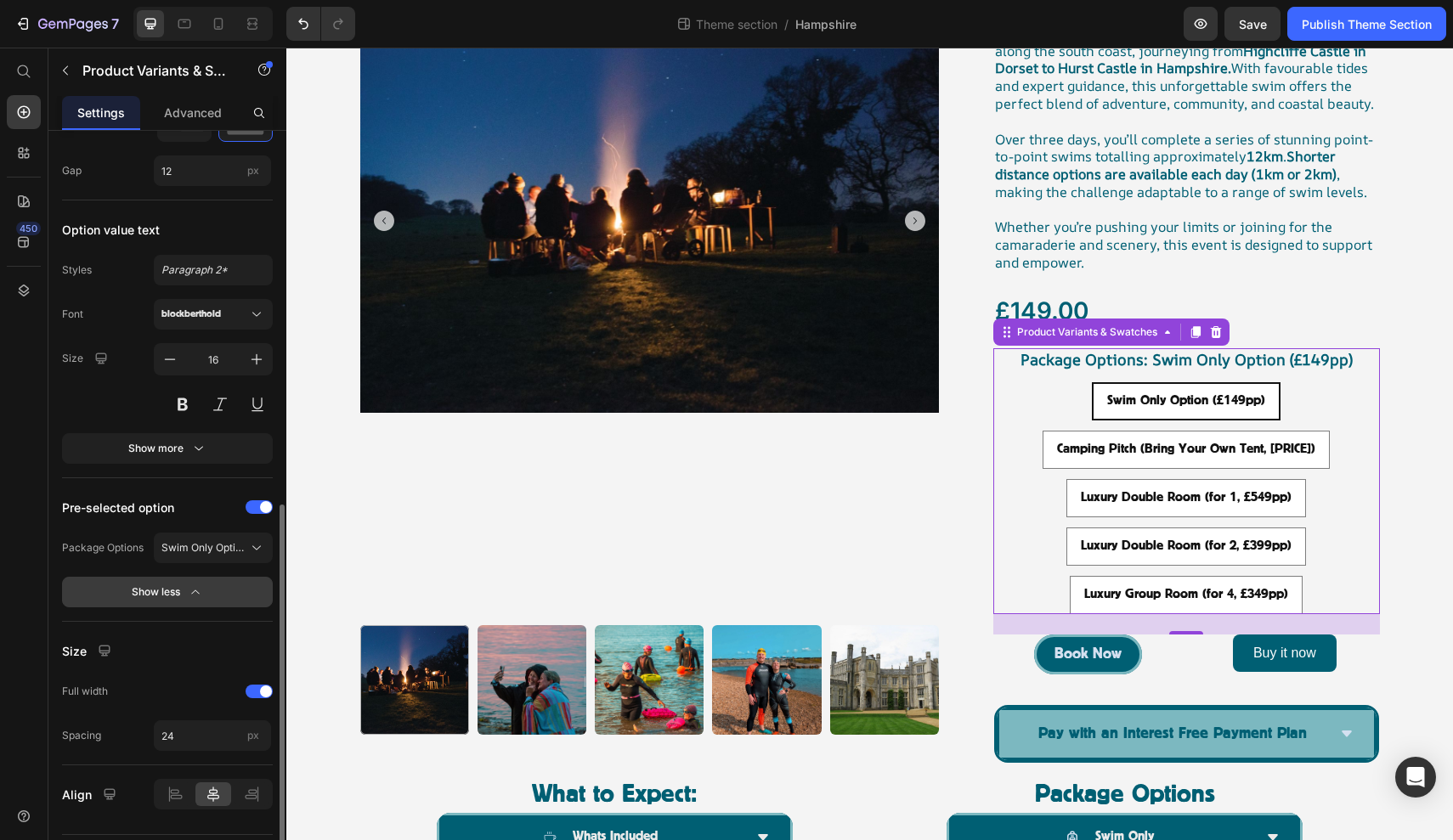 click 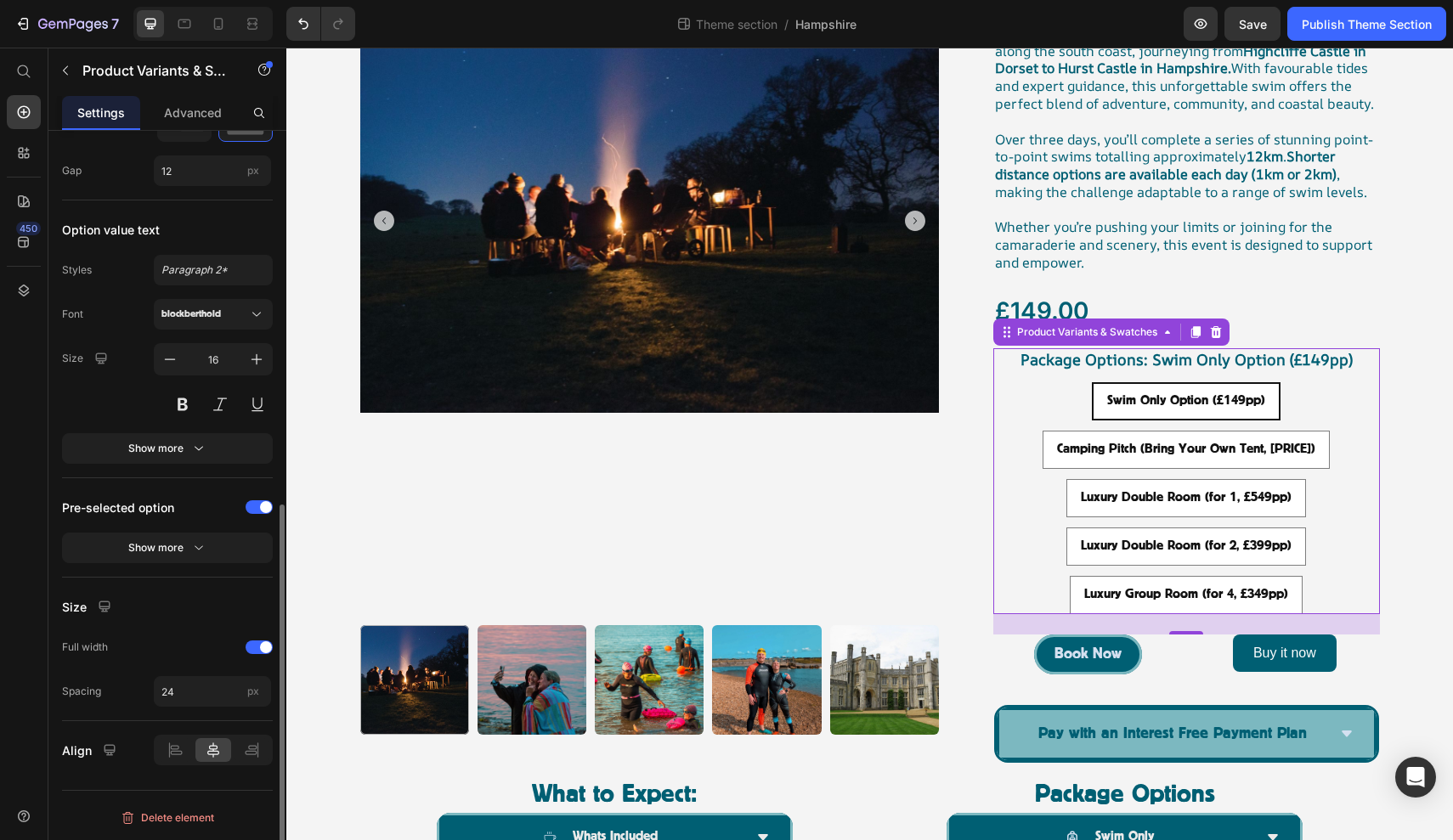 click on "Option value text Styles Paragraph [NUMBER]* Font blockberthold Size [NUMBER] Show more" 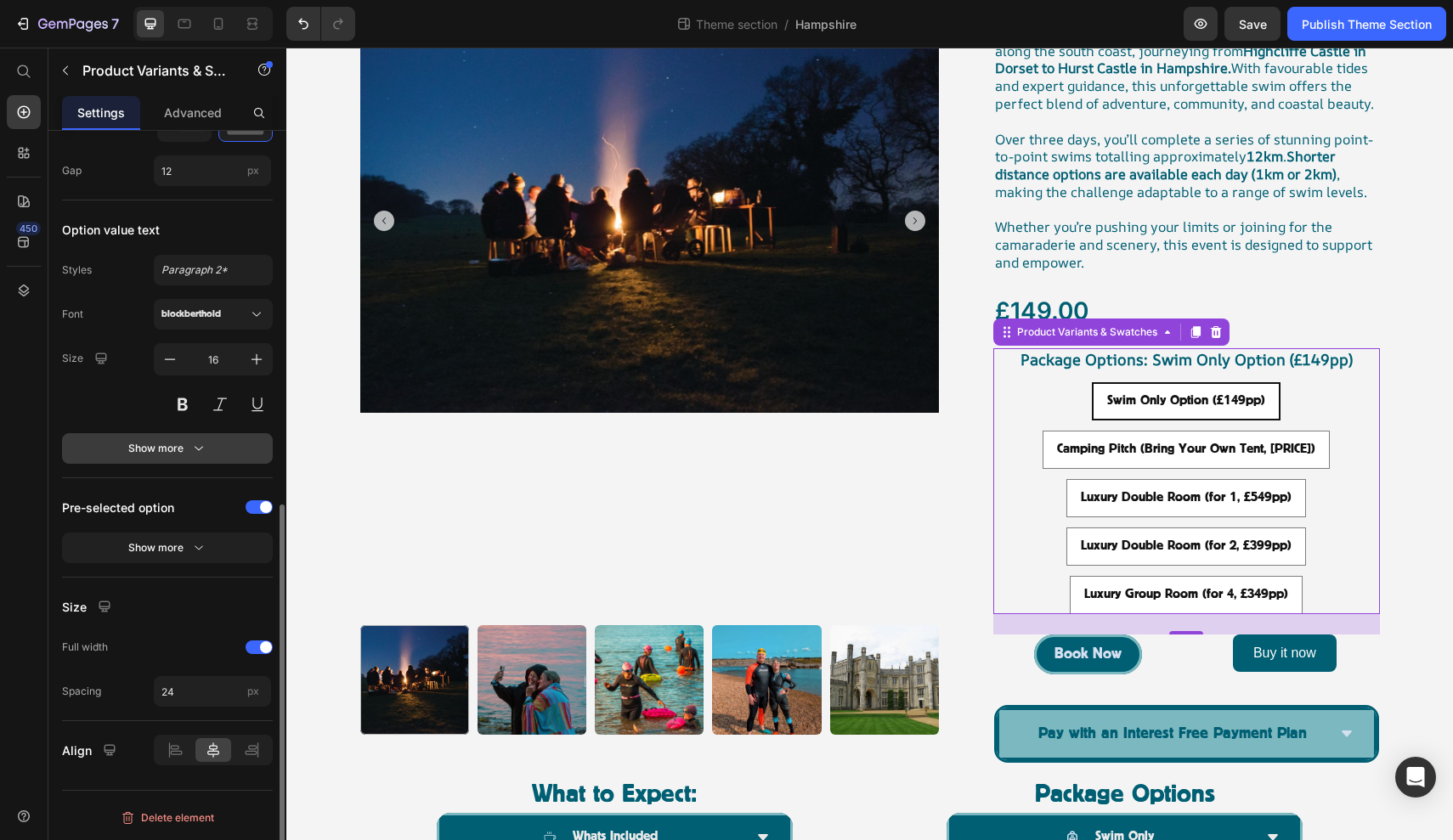 click 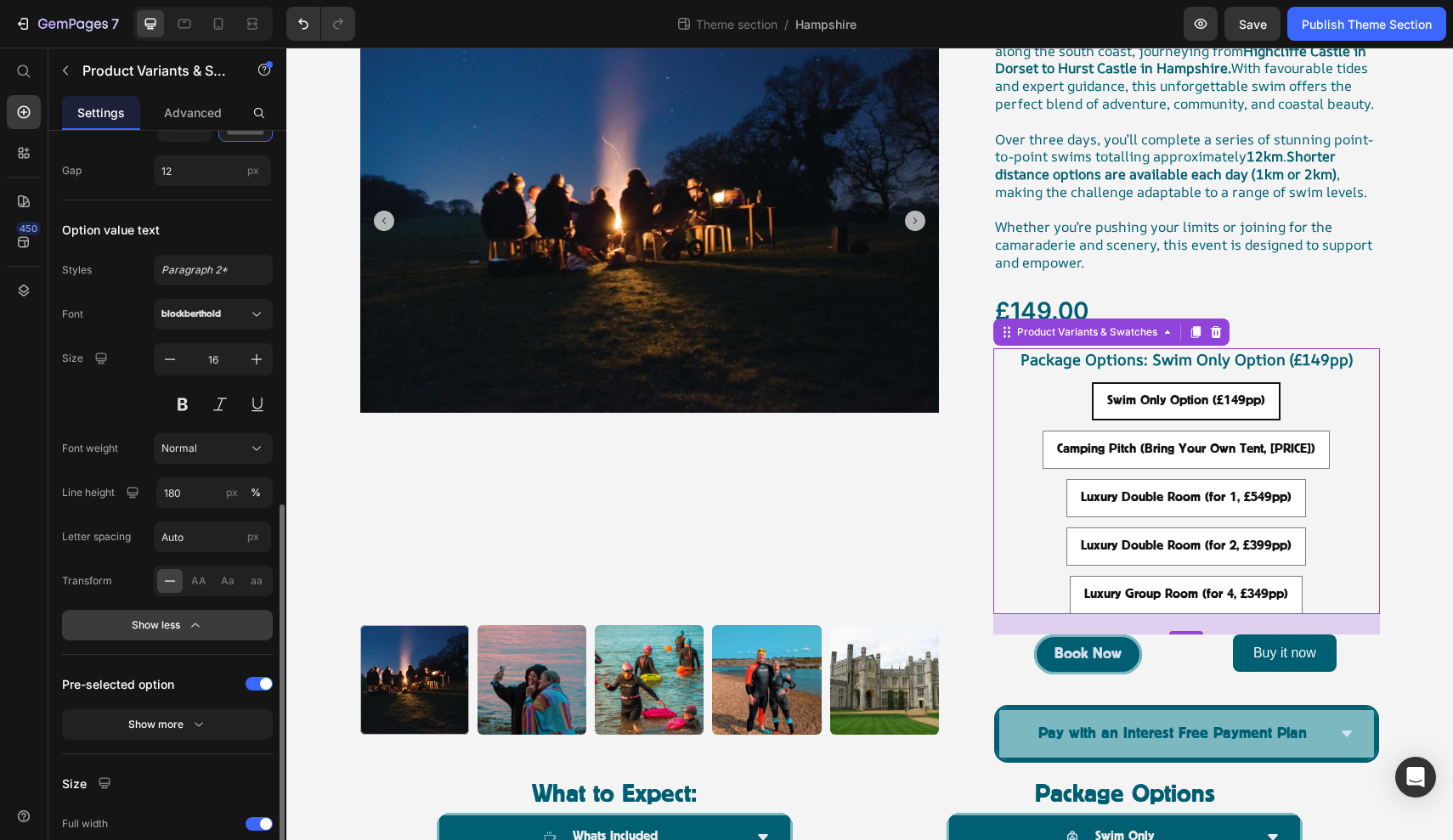 click on "Normal" at bounding box center (179, 448) 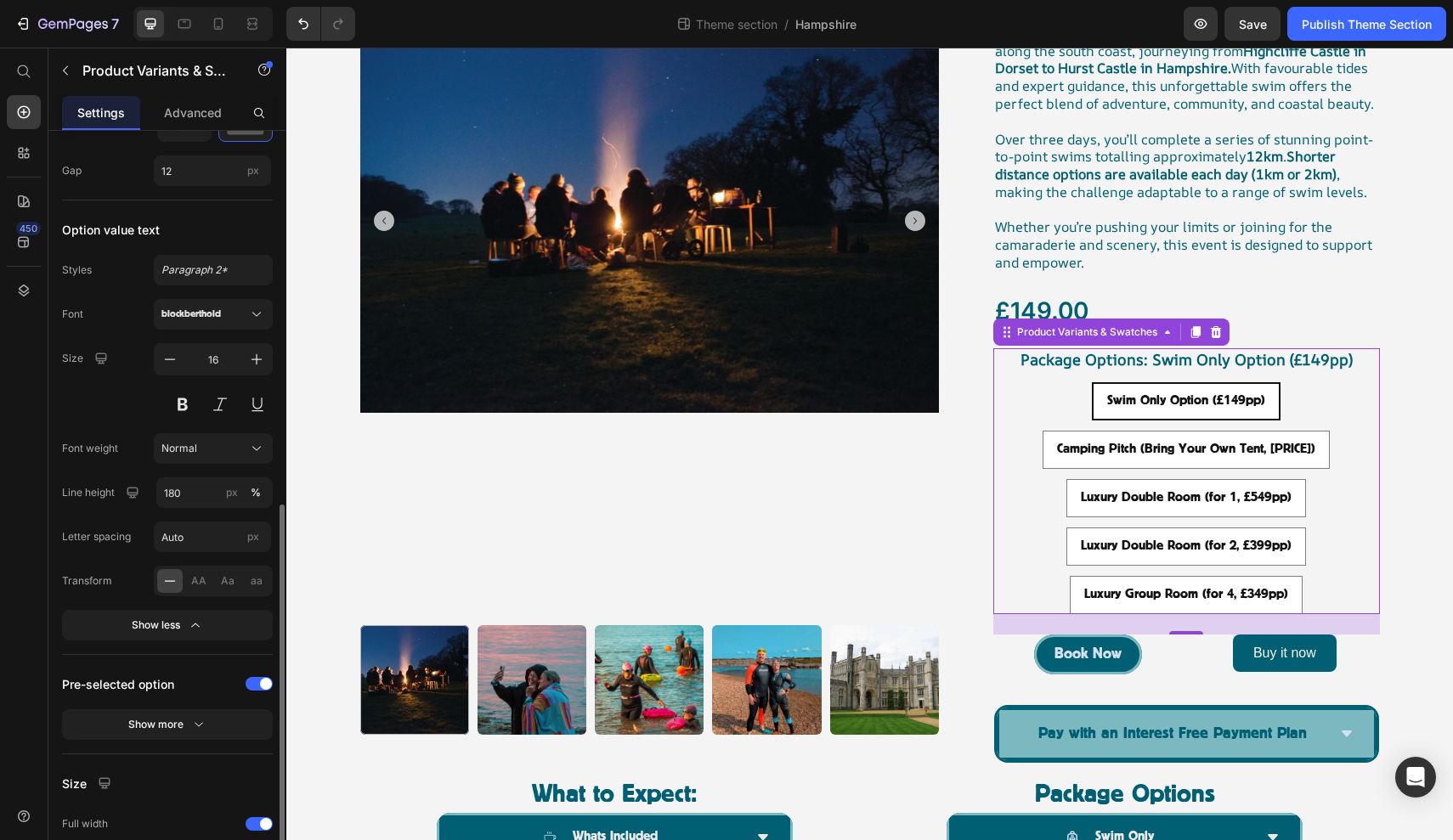 click on "Size 16" at bounding box center [167, 381] 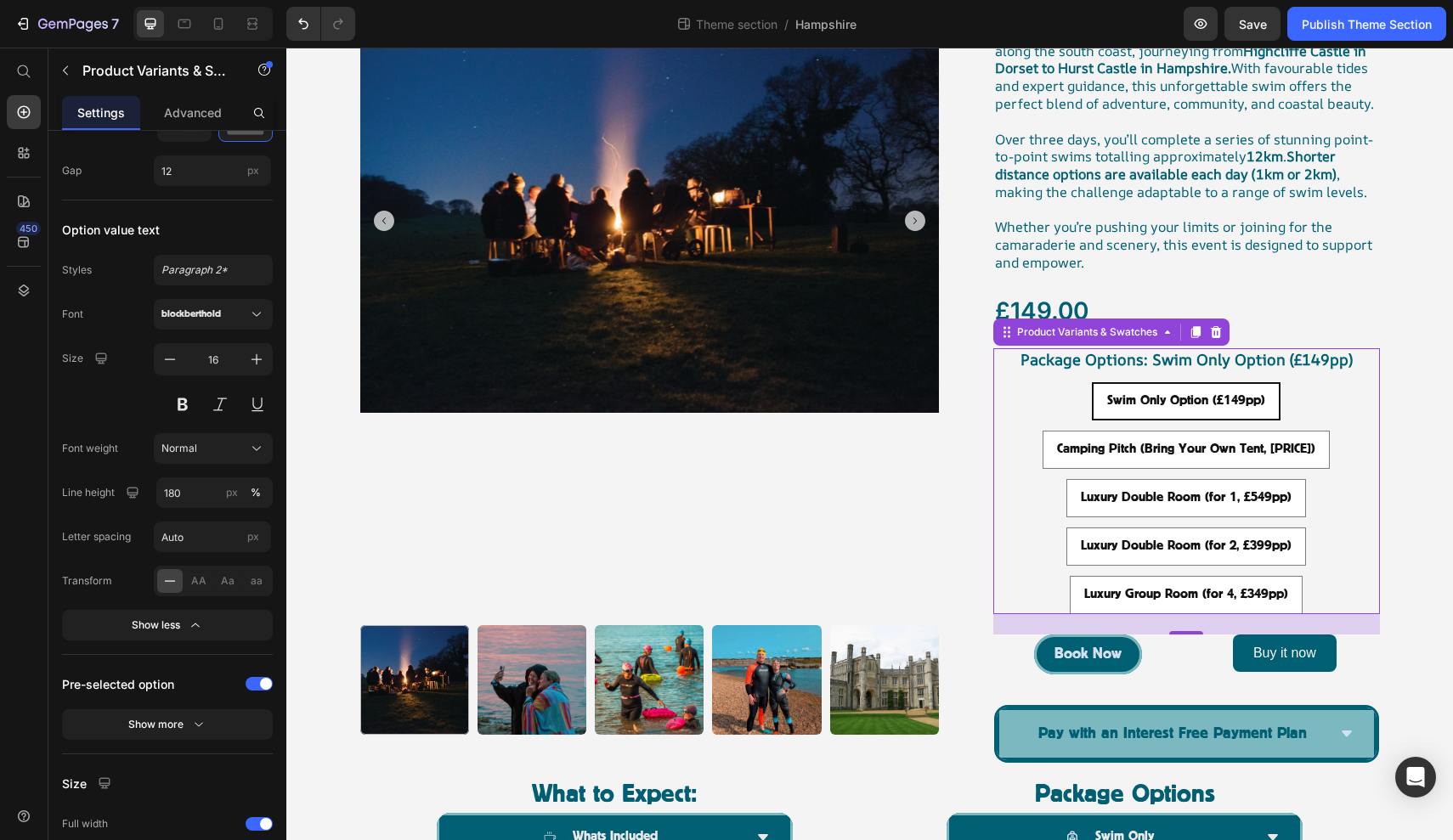click on "Camping Pitch (Bring Your Own Tent, [PRICE])" at bounding box center (1186, 403) 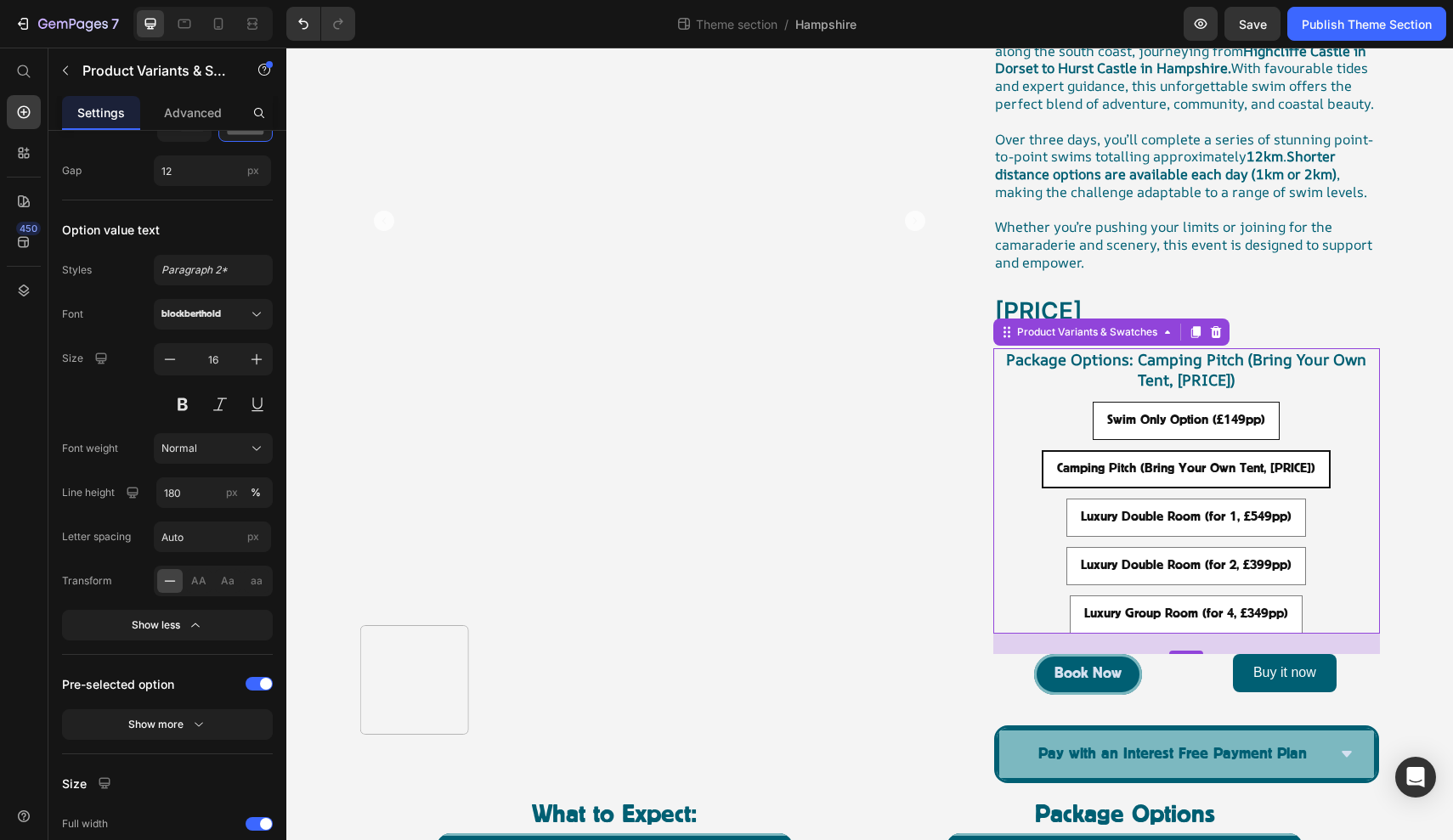 click on "Swim Only Option (£149pp)" at bounding box center (1186, 420) 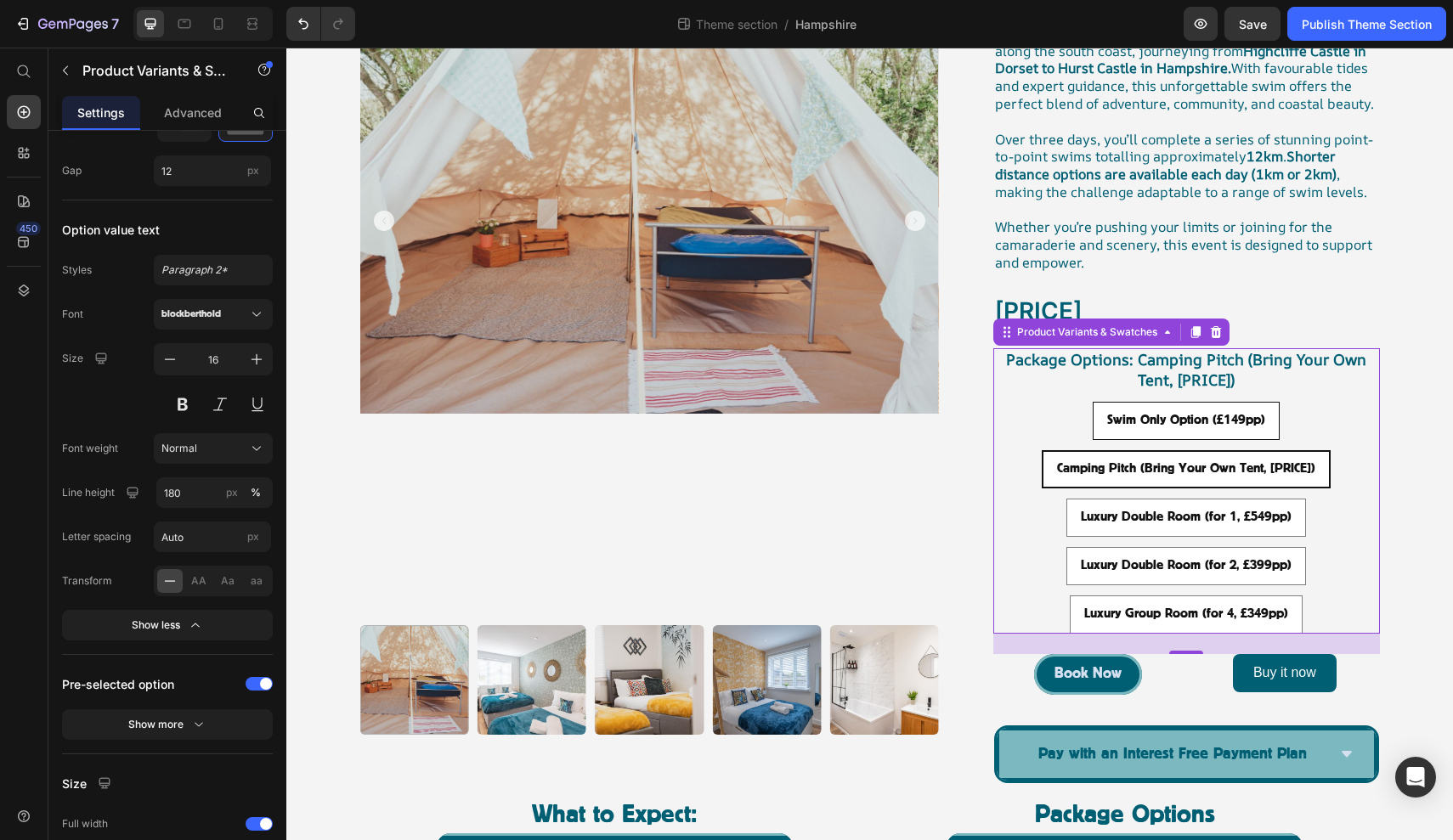 click on "Swim Only Option ([PRICE]) Swim Only Option ([PRICE]) Swim Only Option ([PRICE])" at bounding box center [1185, 401] 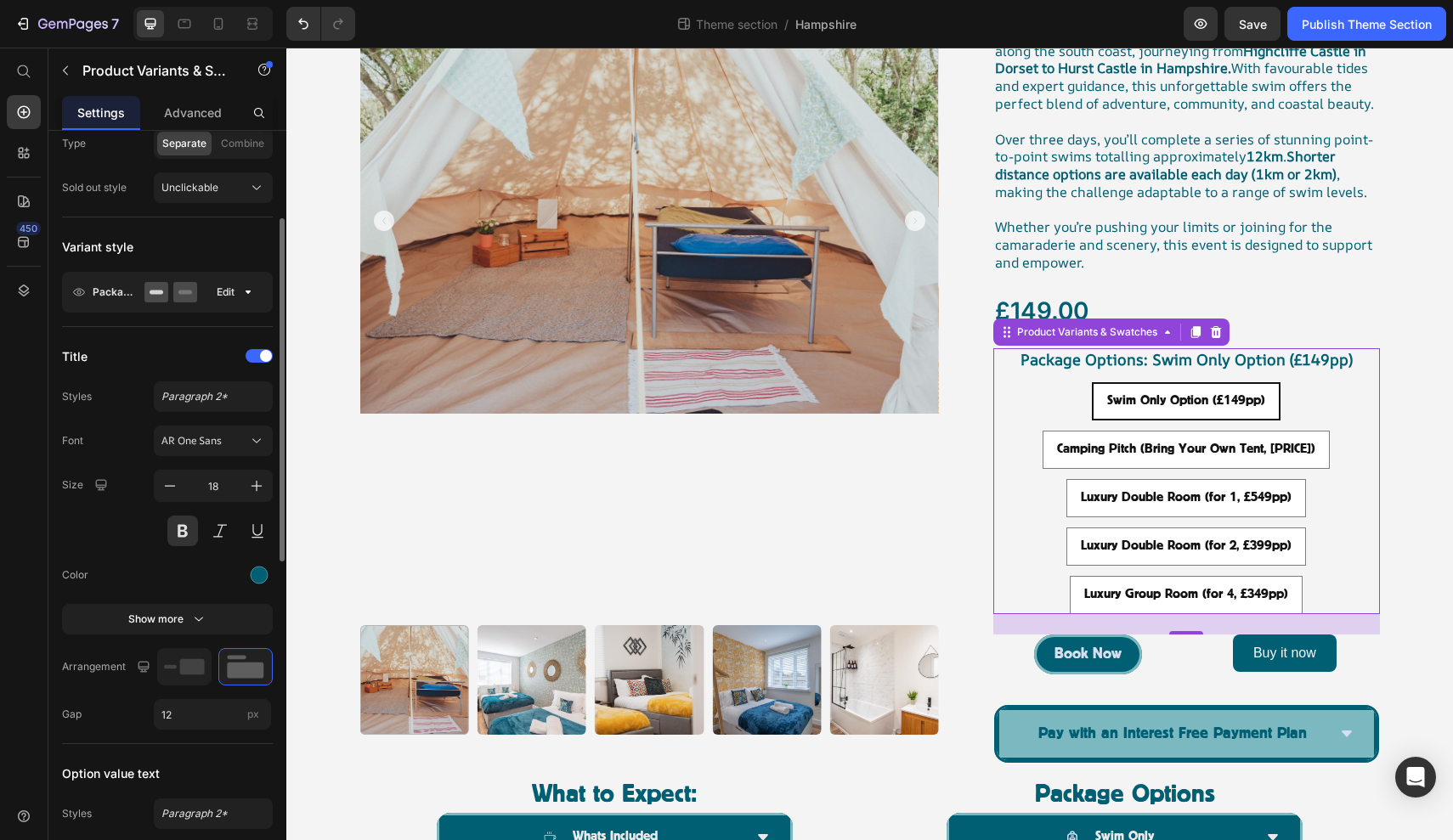 scroll, scrollTop: 0, scrollLeft: 0, axis: both 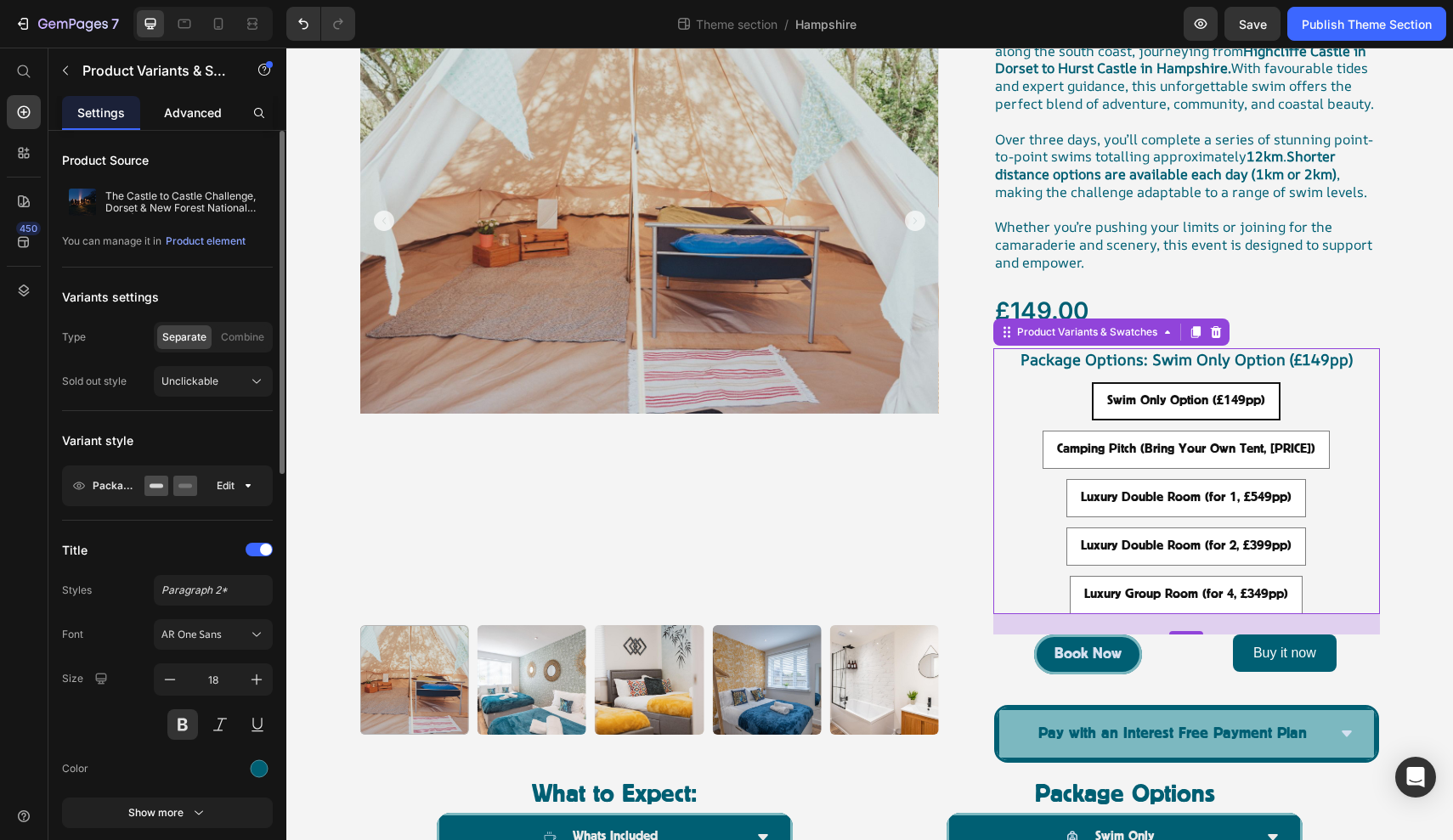 click on "Advanced" at bounding box center [193, 112] 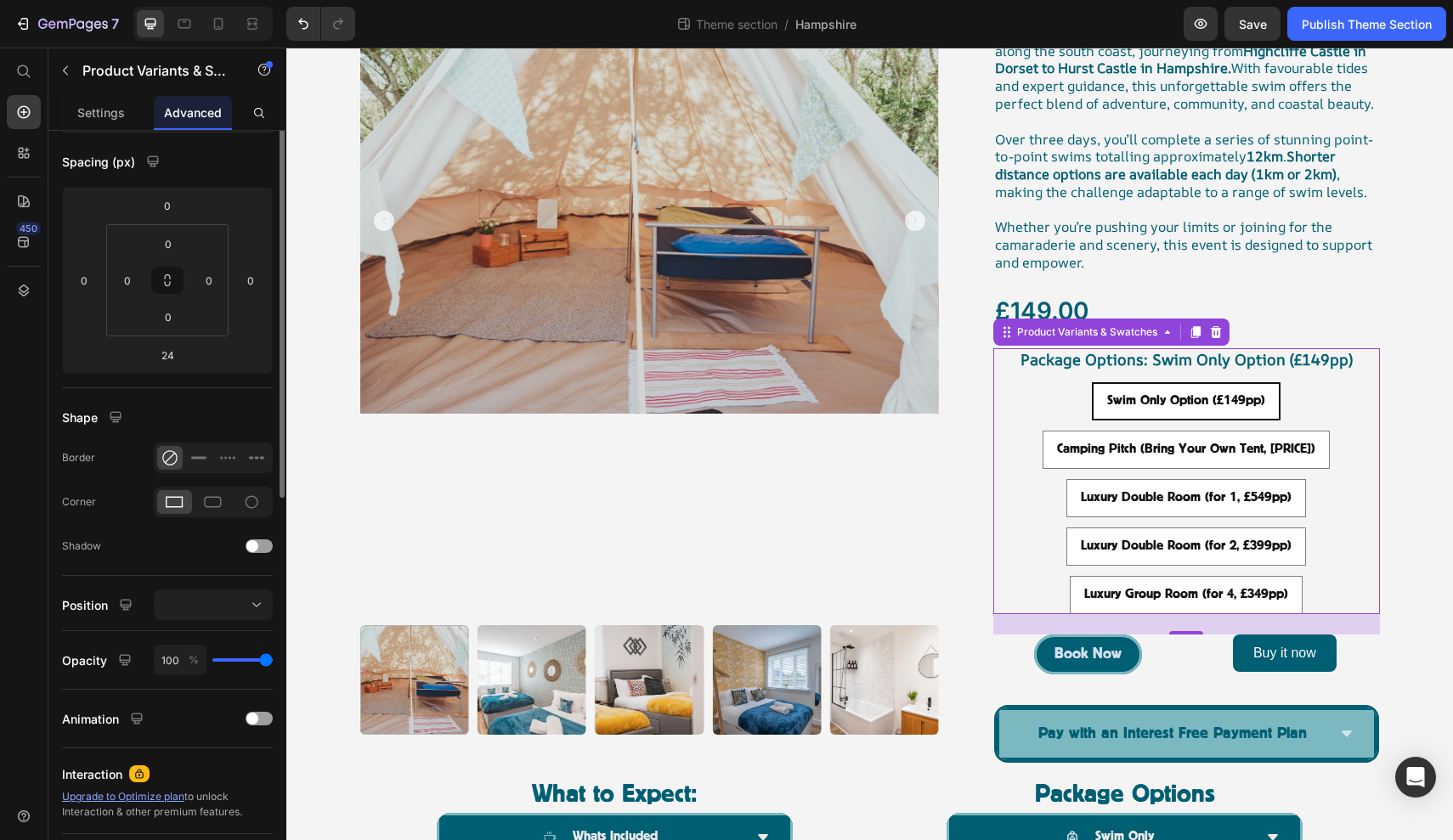 scroll, scrollTop: 0, scrollLeft: 0, axis: both 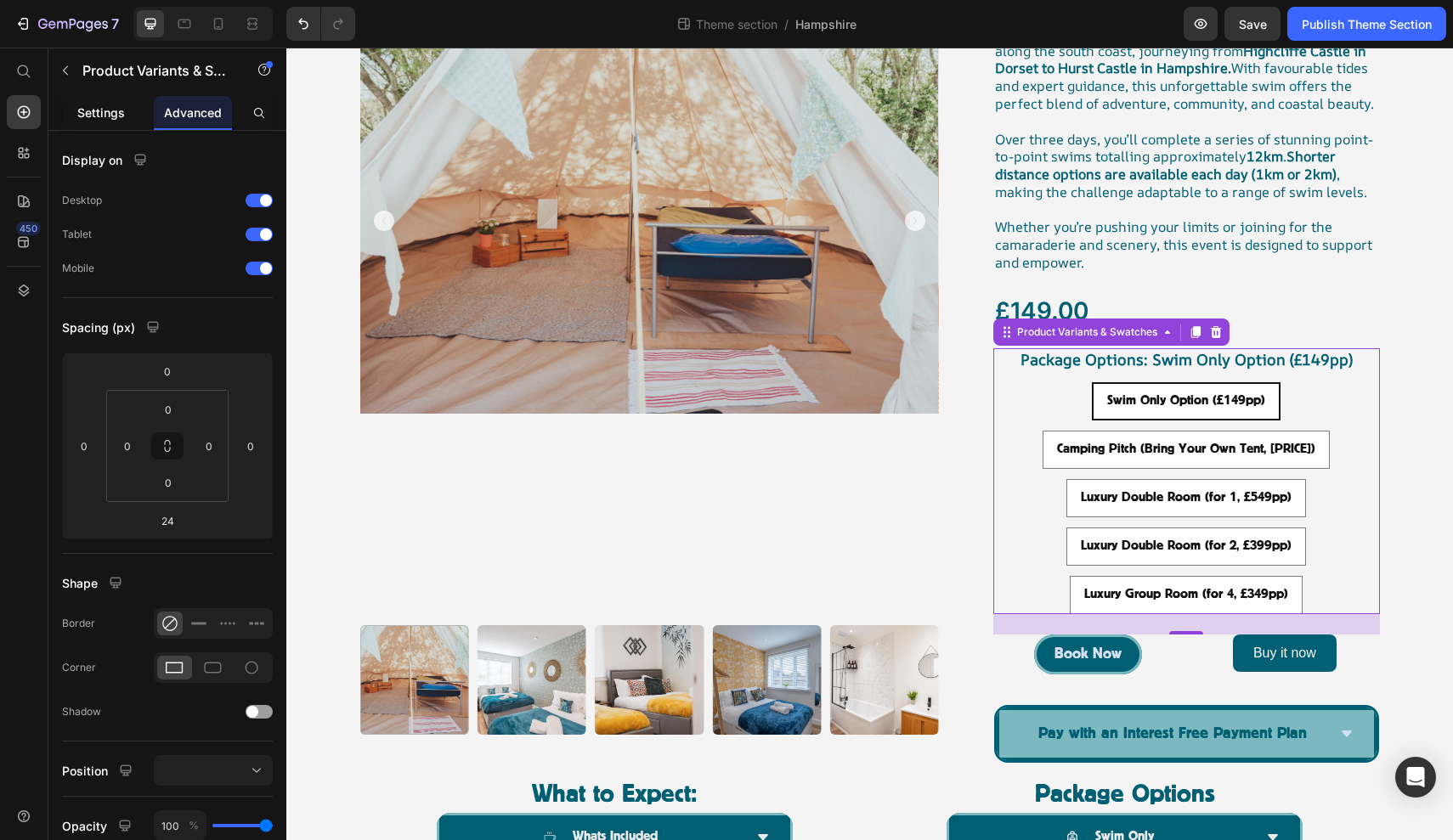 click on "Settings" at bounding box center (101, 112) 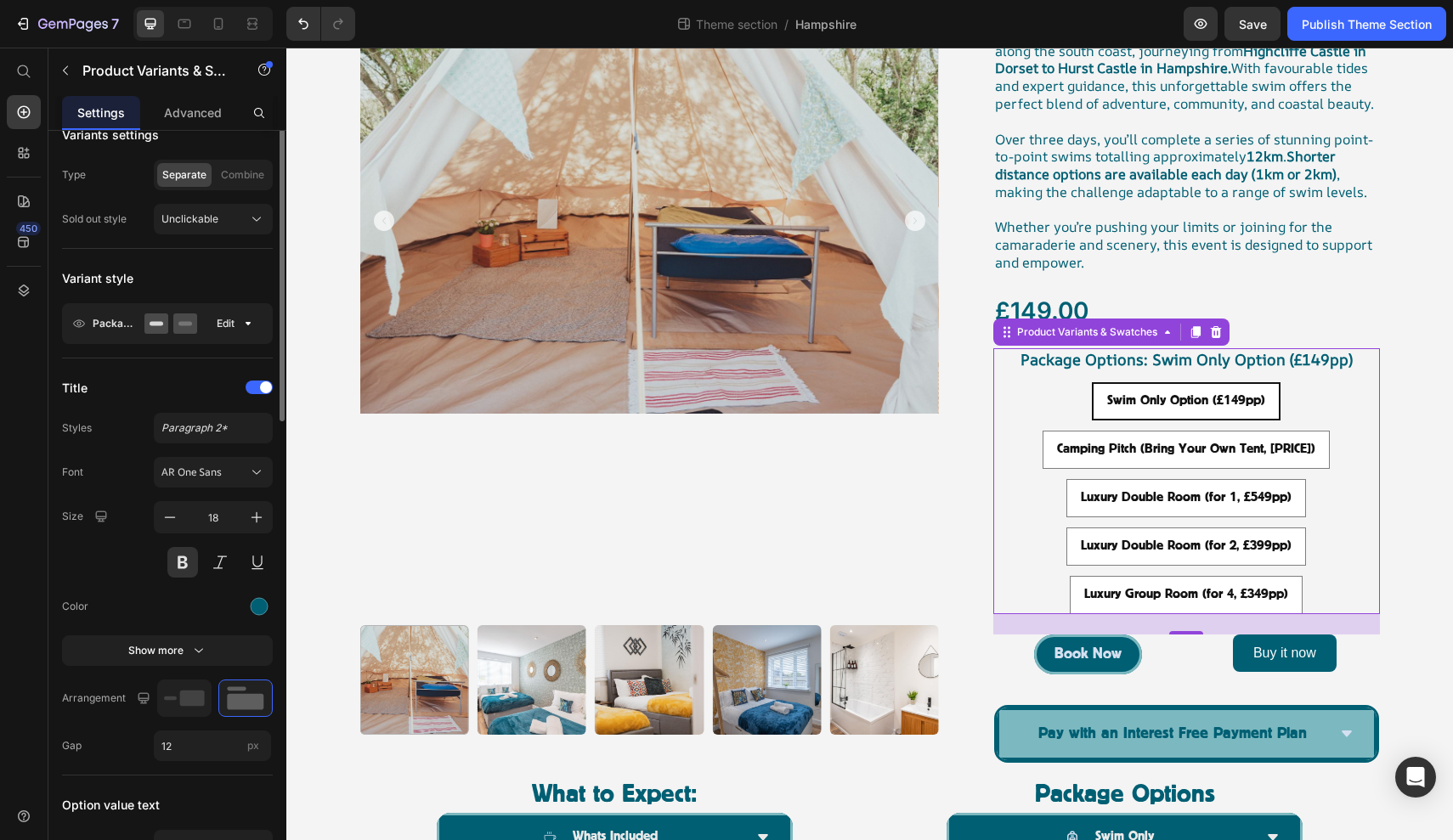 scroll, scrollTop: 162, scrollLeft: 0, axis: vertical 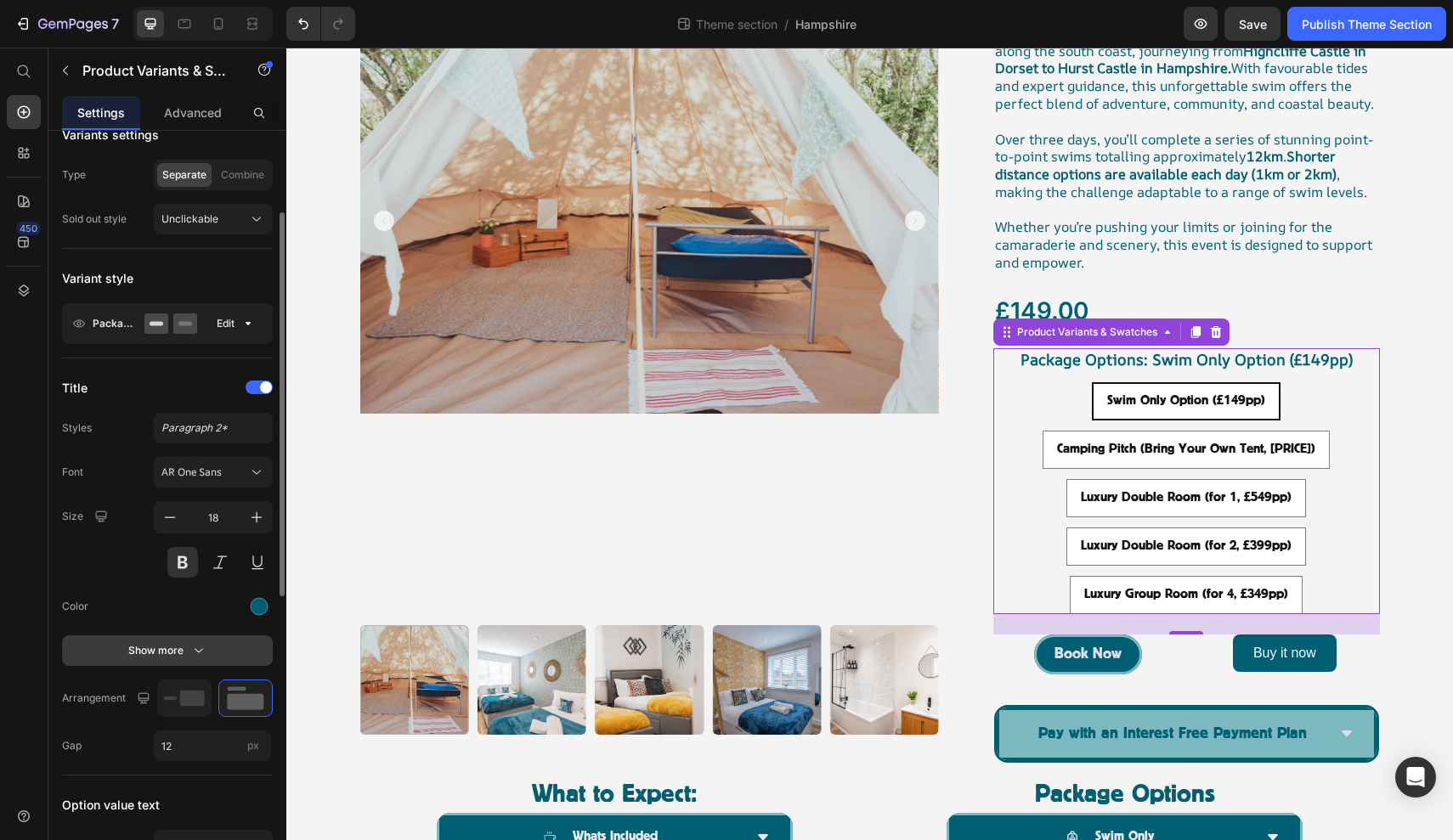 click on "Show more" at bounding box center [167, 651] 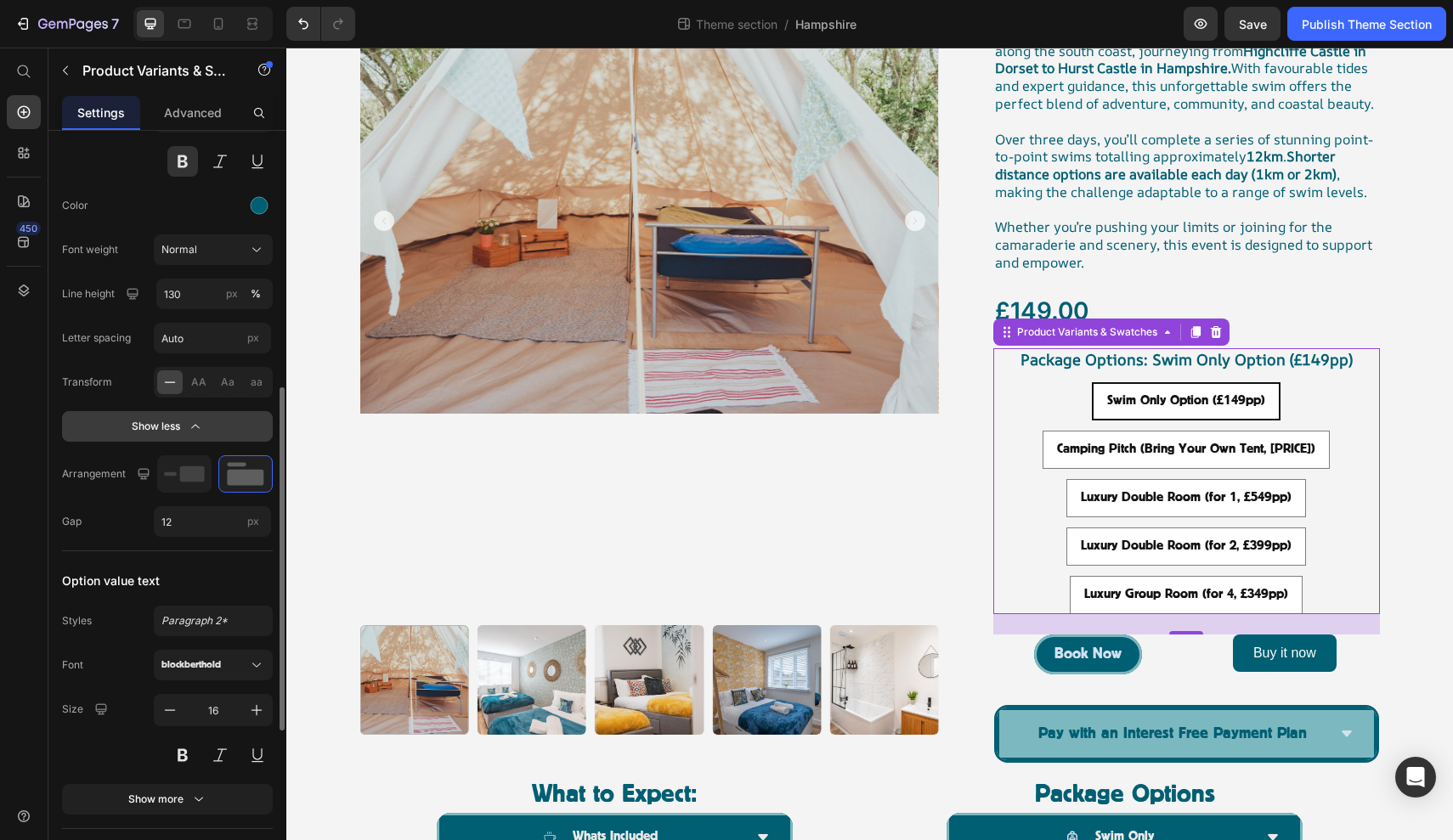 scroll, scrollTop: 562, scrollLeft: 0, axis: vertical 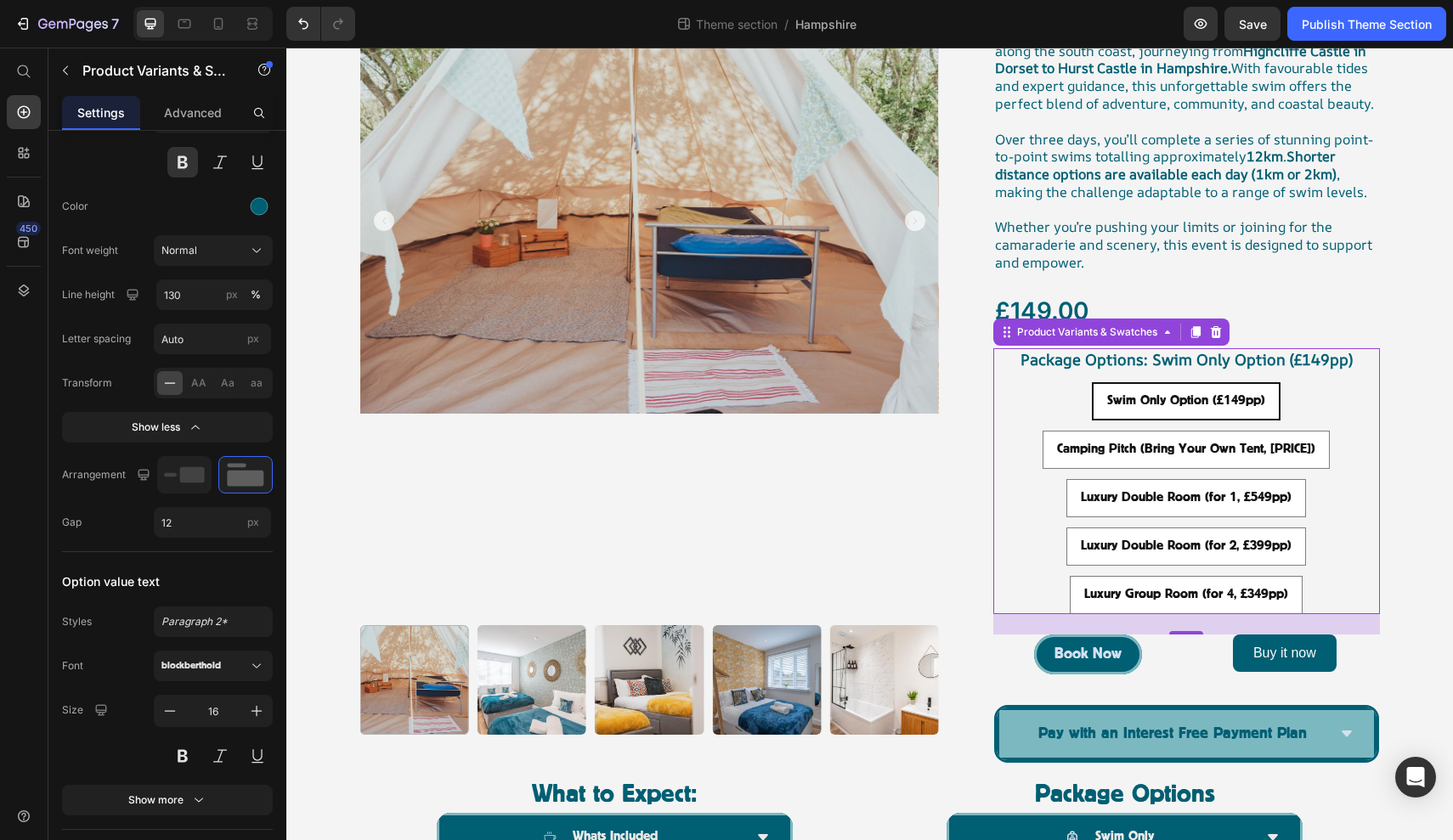 click on "Swim Only Option (£149pp)" at bounding box center (1186, 401) 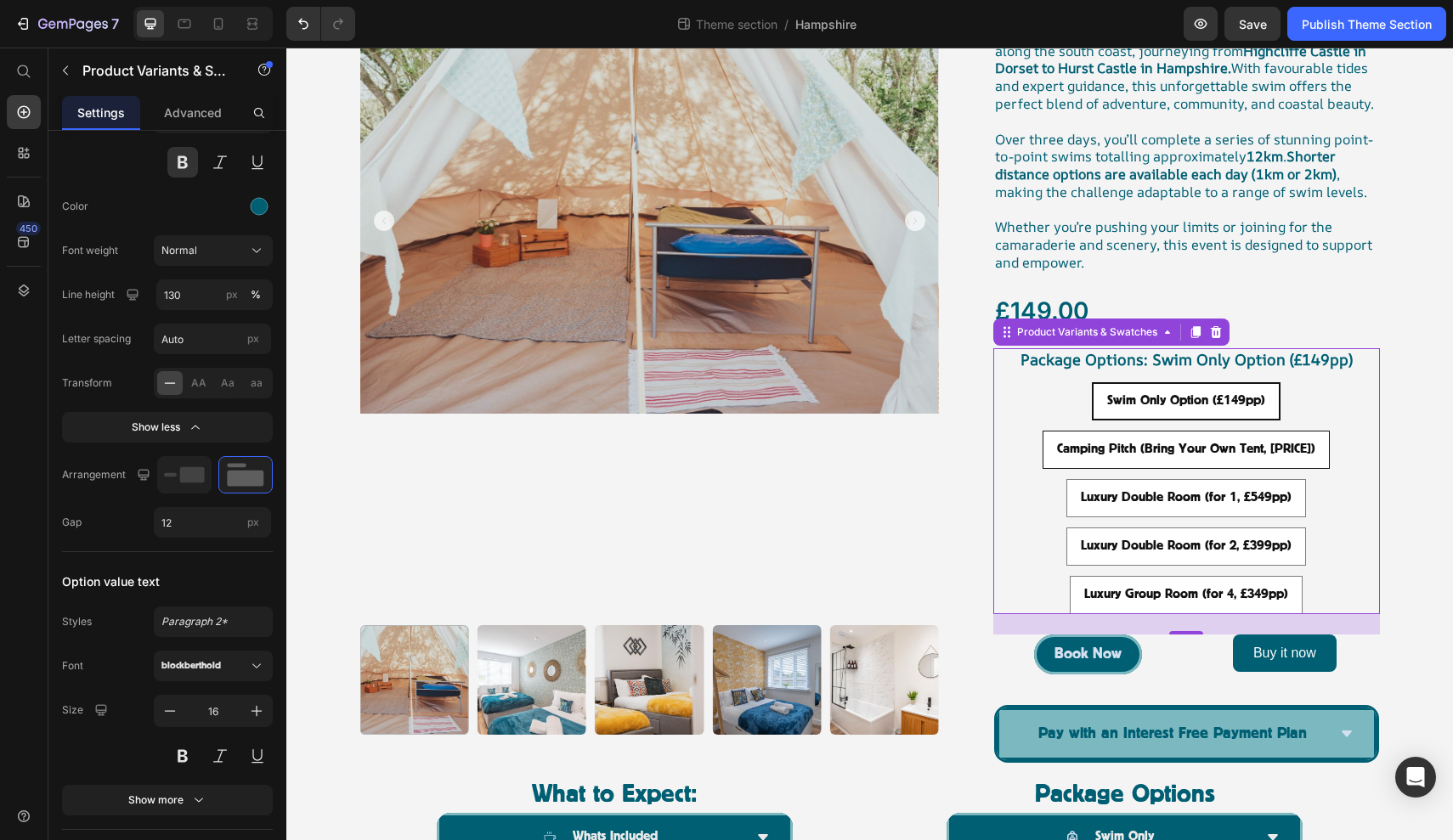 click on "Camping Pitch (Bring Your Own Tent, [PRICE])" at bounding box center (1186, 449) 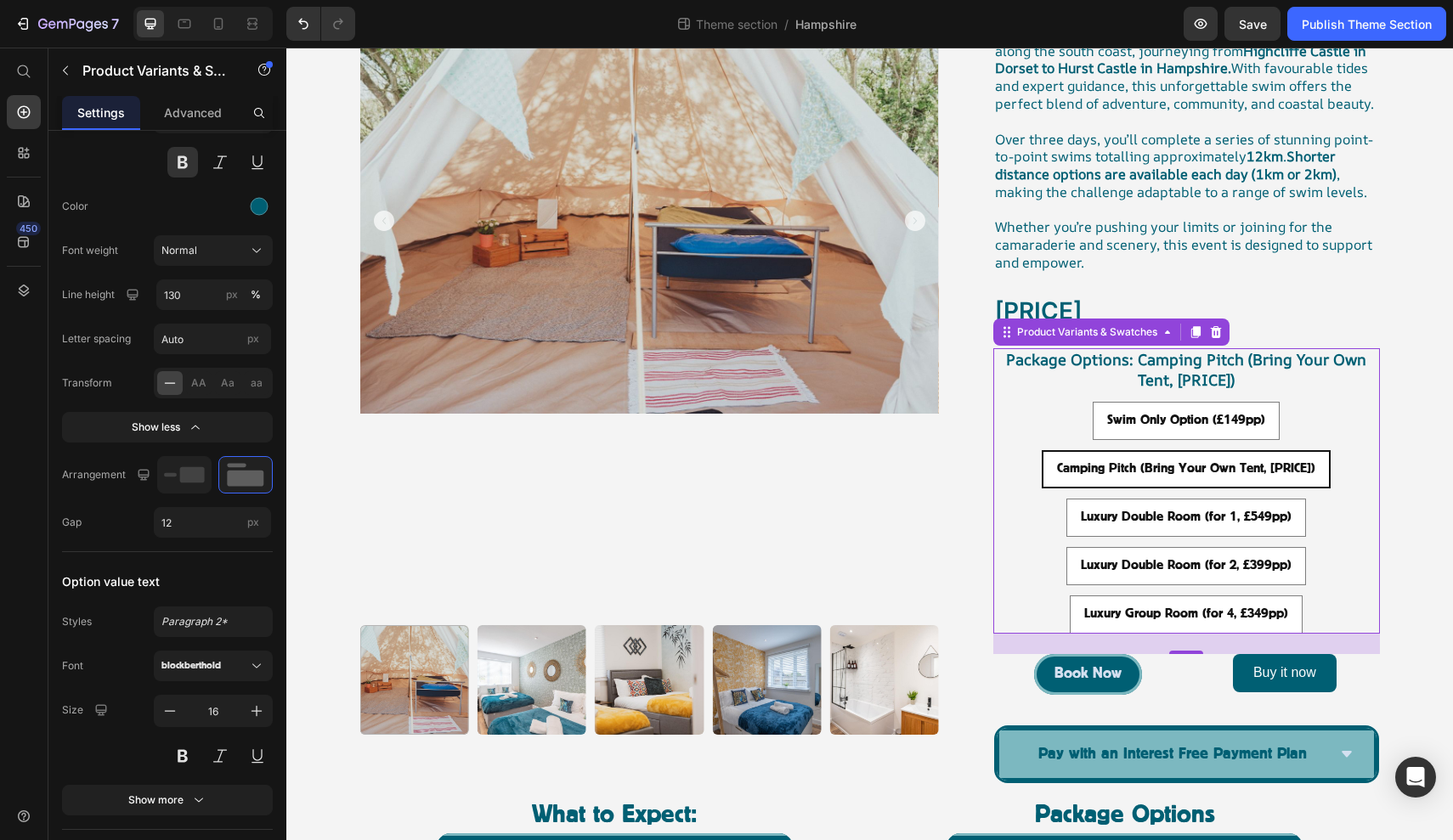 click on "Swim Only Option ([PRICE]) Swim Only Option ([PRICE]) Swim Only Option ([PRICE]) Camping Pitch (Bring Your Own Tent, [PRICE]) Camping Pitch (Bring Your Own Tent, [PRICE]) Camping Pitch (Bring Your Own Tent, [PRICE]) Luxury Double Room (for [NUMBER], [PRICE]) Luxury Double Room (for [NUMBER], [PRICE]) Luxury Double Room (for [NUMBER], [PRICE]) Luxury Double Room (for [NUMBER], [PRICE]) Luxury Double Room (for [NUMBER], [PRICE]) Luxury Double Room (for [NUMBER], [PRICE]) Luxury Group Room (for [NUMBER], [PRICE]) Luxury Group Room (for [NUMBER], [PRICE]) Luxury Group Room (for [NUMBER], [PRICE])" at bounding box center [1186, 517] 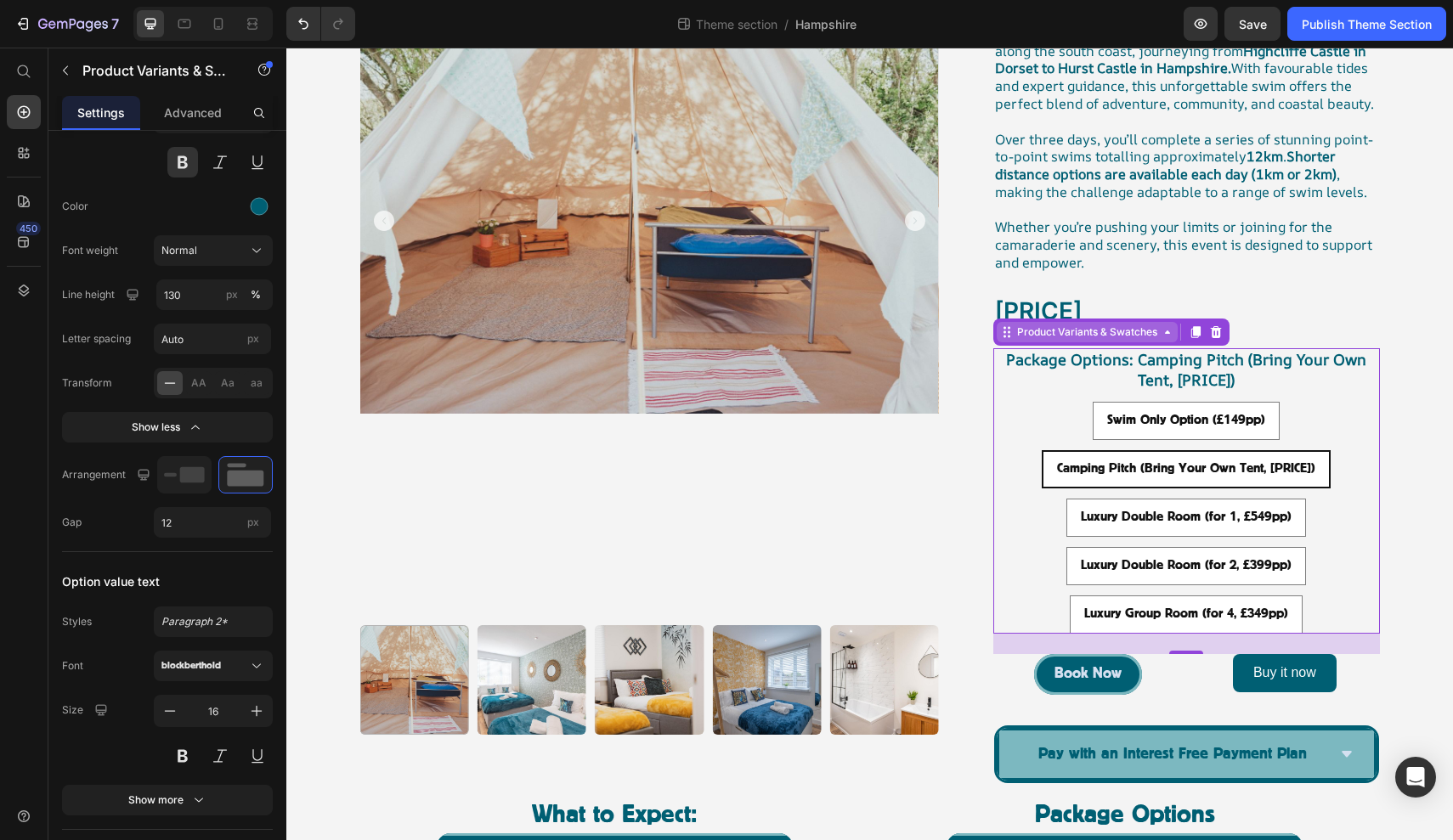 click on "Product Variants & Swatches" at bounding box center (1087, 332) 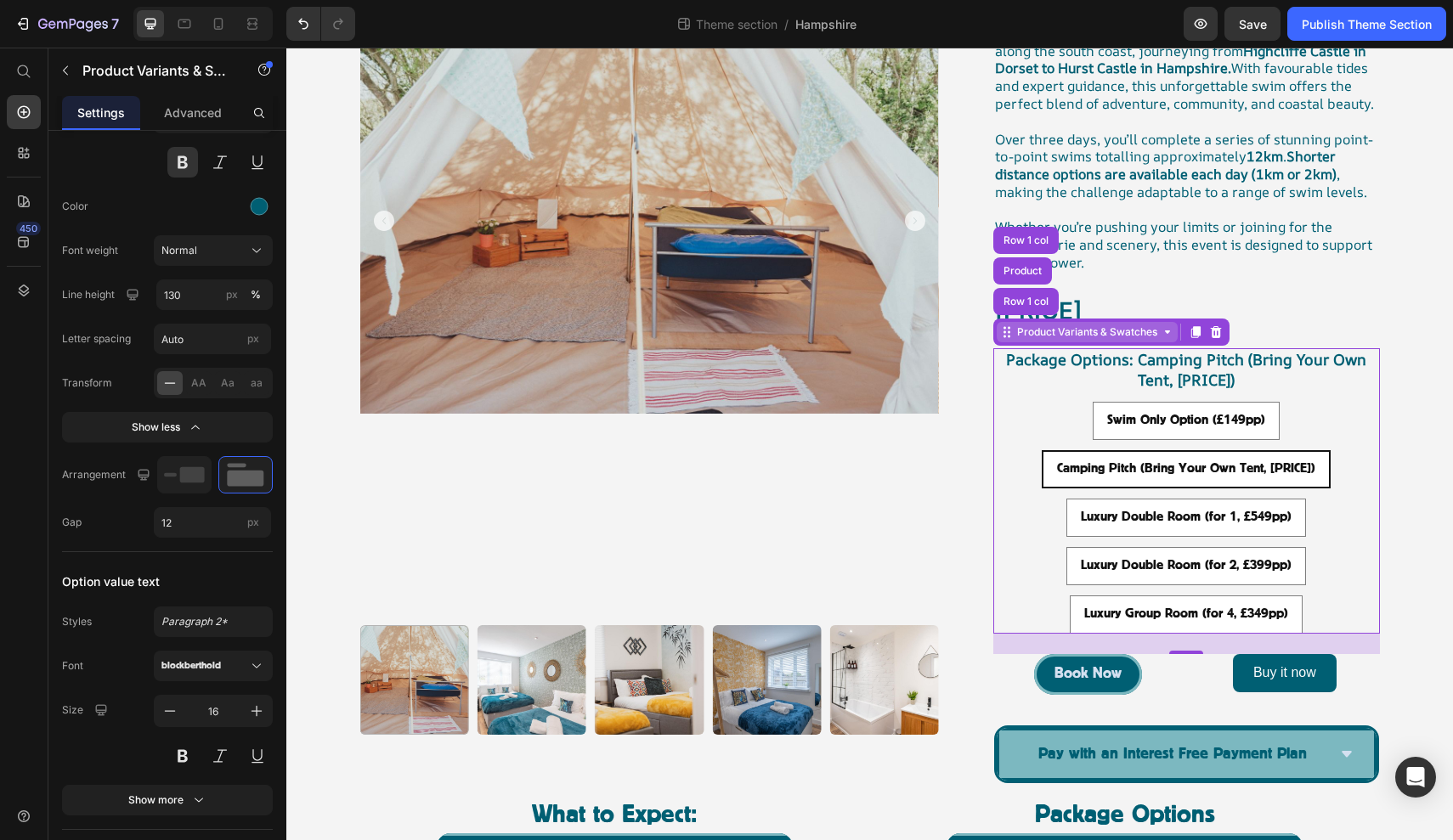 click on "Product Variants & Swatches" at bounding box center (1087, 332) 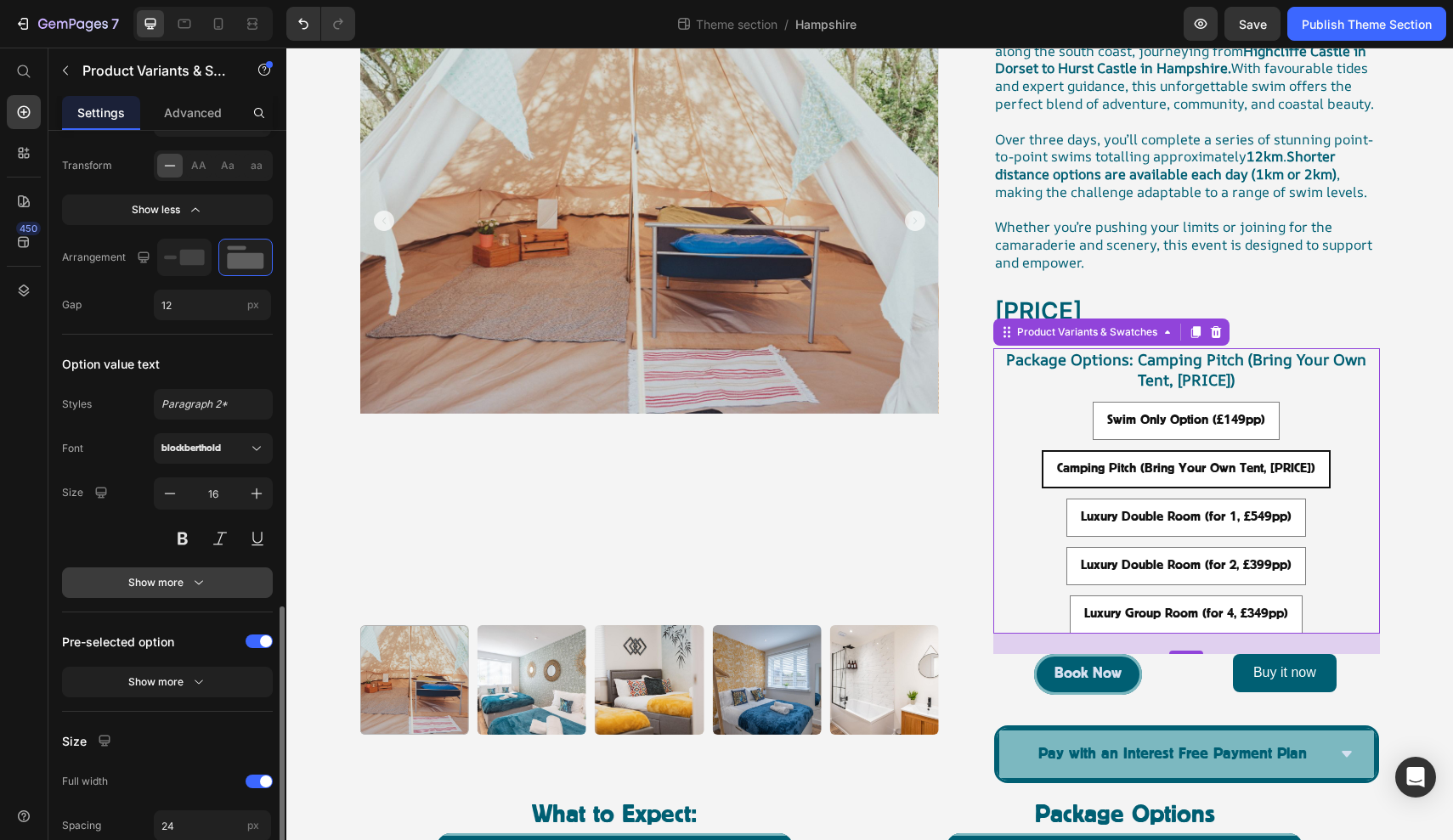 scroll, scrollTop: 914, scrollLeft: 0, axis: vertical 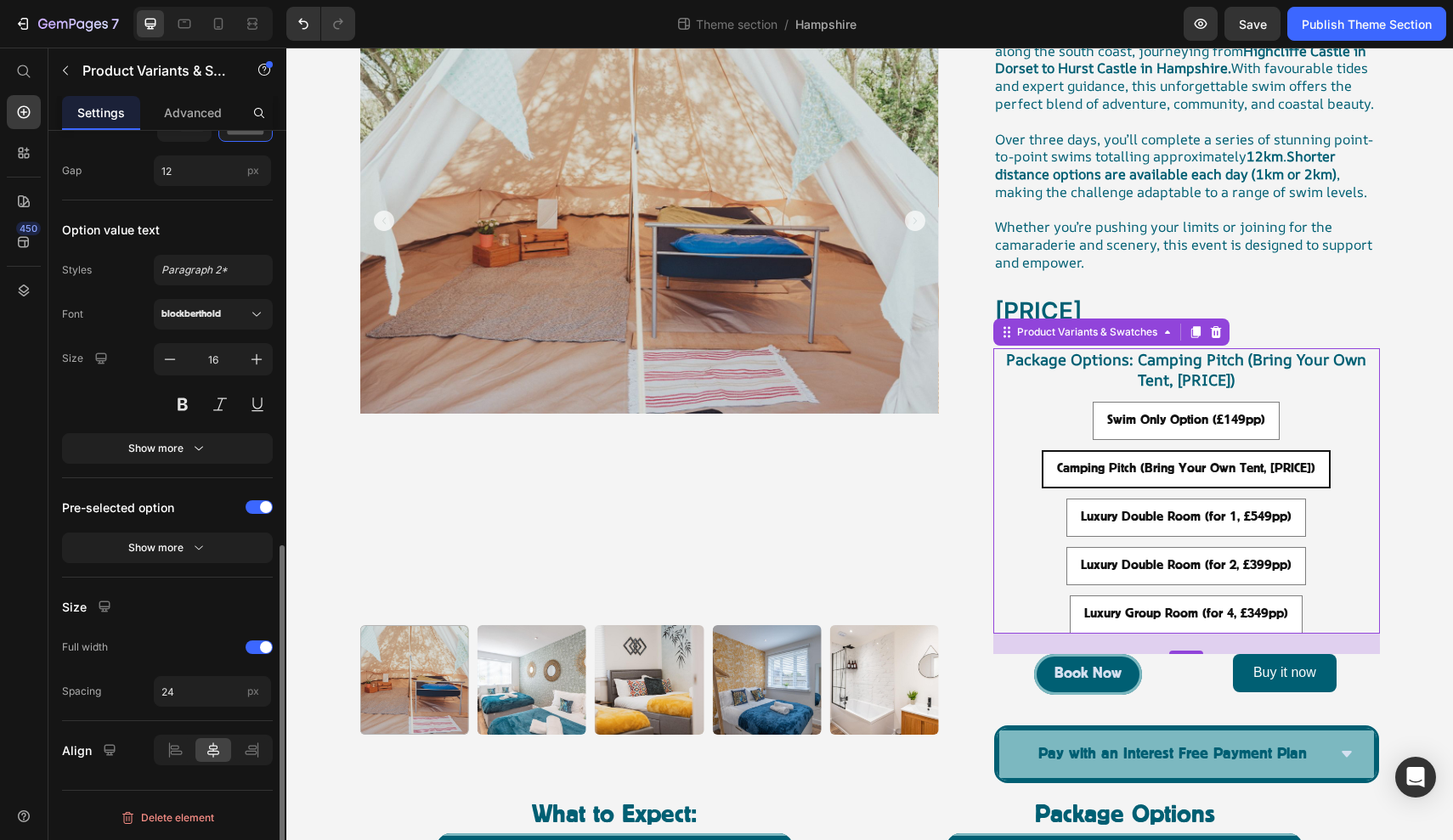click on "Pre-selected option Show more" 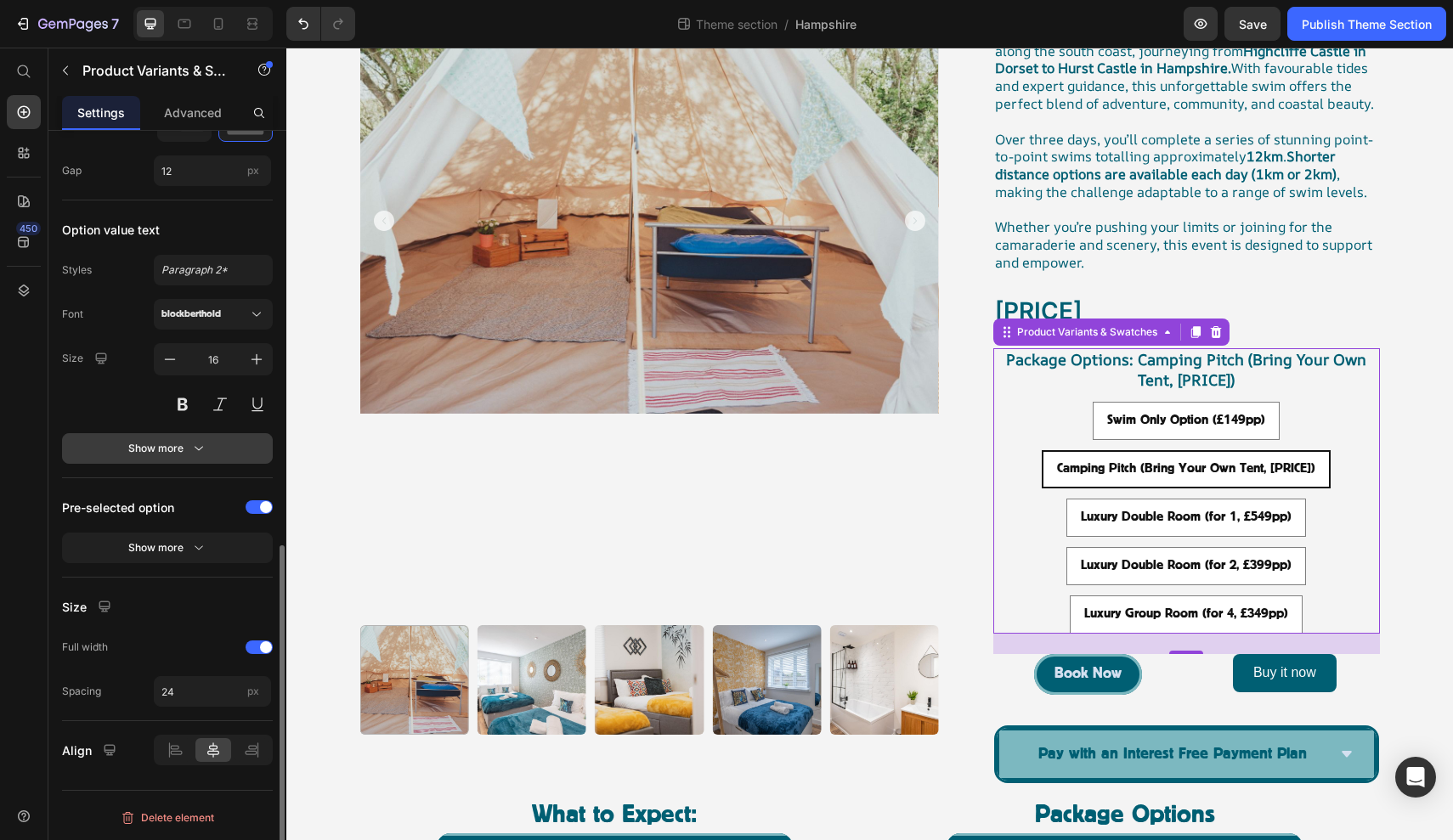 click on "Show more" at bounding box center [167, 448] 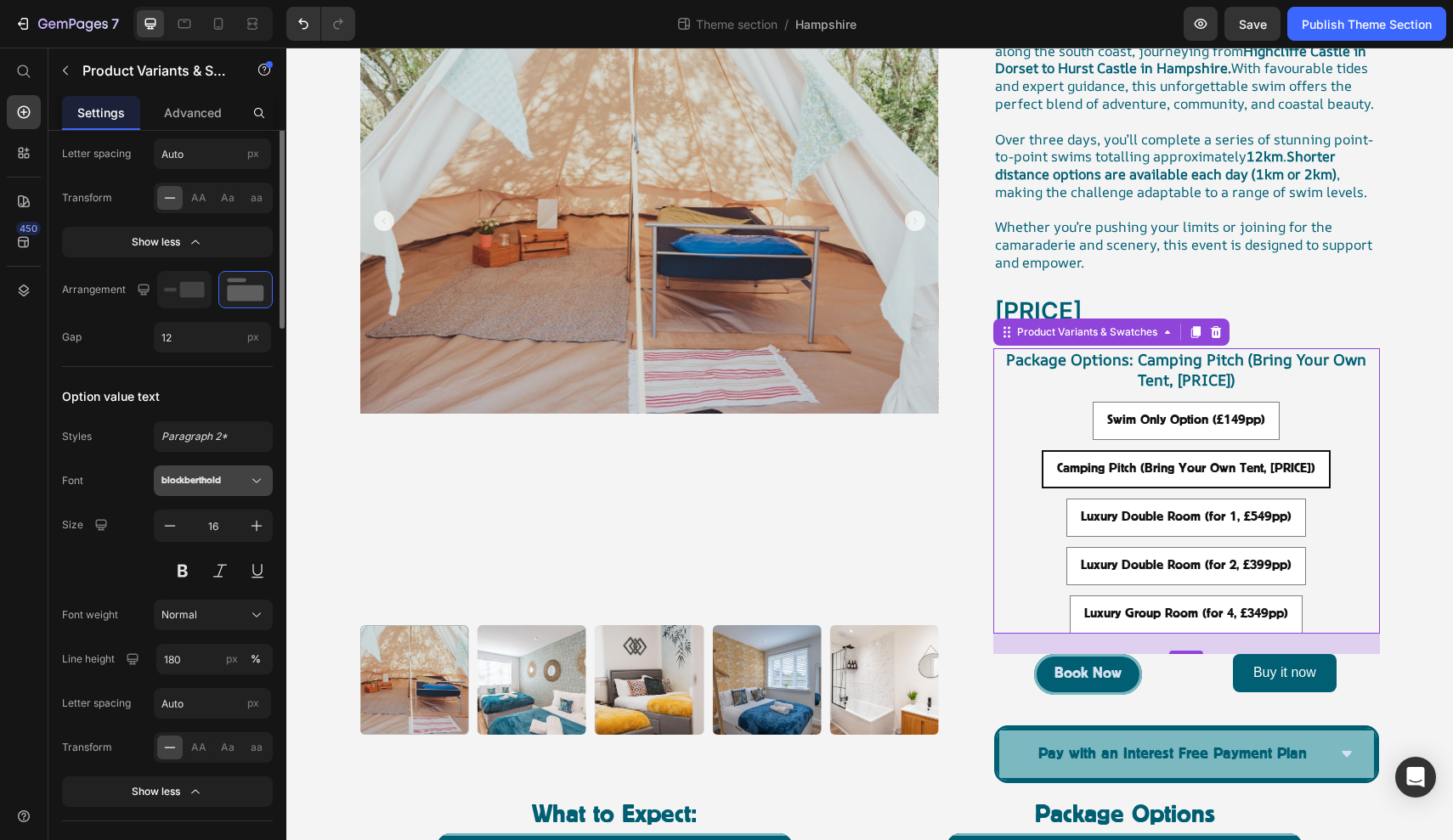 scroll, scrollTop: 0, scrollLeft: 0, axis: both 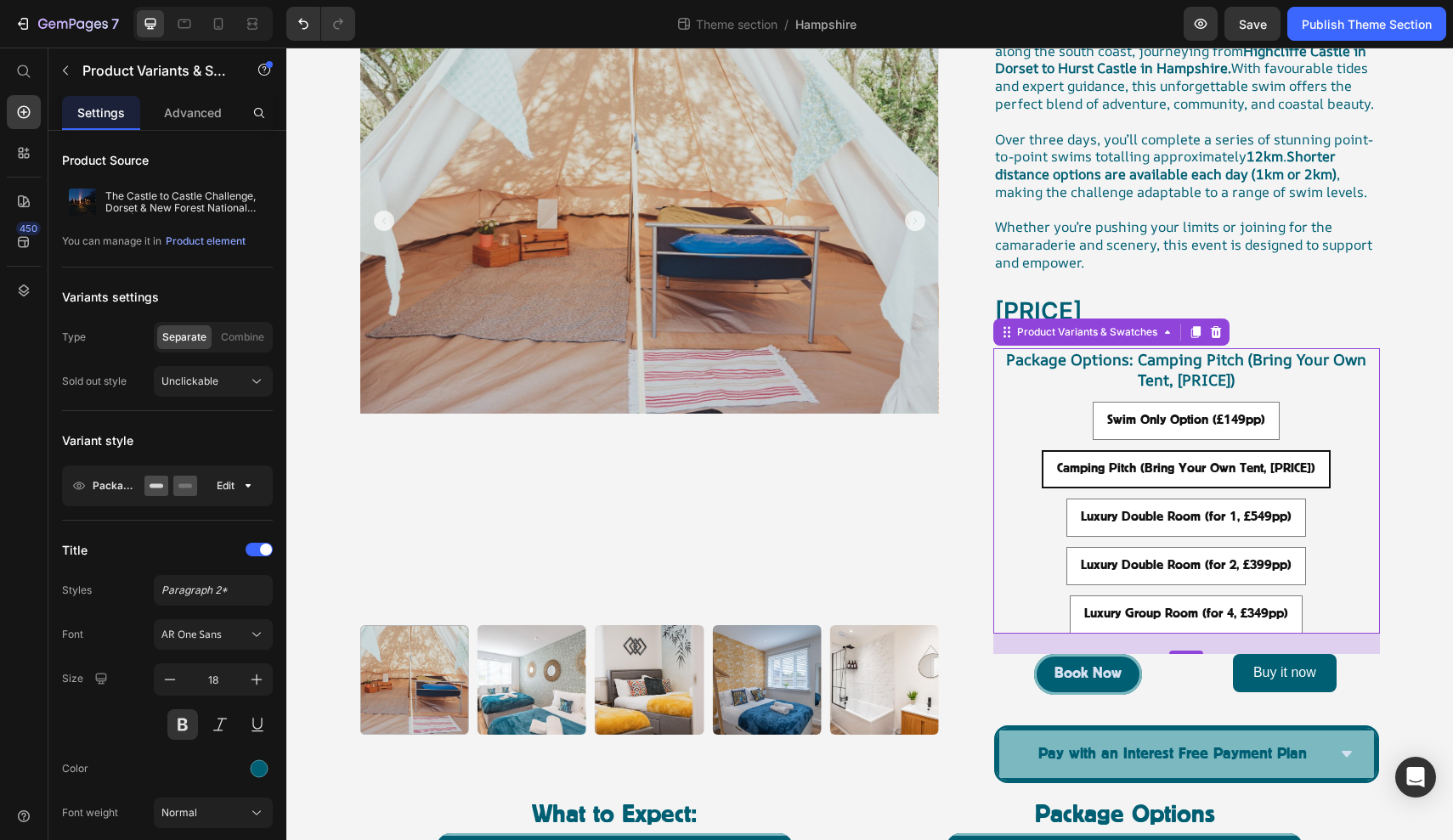 click on "Swim Only Option ([PRICE]) Swim Only Option ([PRICE]) Swim Only Option ([PRICE]) Camping Pitch (Bring Your Own Tent, [PRICE]) Camping Pitch (Bring Your Own Tent, [PRICE]) Camping Pitch (Bring Your Own Tent, [PRICE]) Luxury Double Room (for [NUMBER], [PRICE]) Luxury Double Room (for [NUMBER], [PRICE]) Luxury Double Room (for [NUMBER], [PRICE]) Luxury Double Room (for [NUMBER], [PRICE]) Luxury Double Room (for [NUMBER], [PRICE]) Luxury Double Room (for [NUMBER], [PRICE]) Luxury Group Room (for [NUMBER], [PRICE]) Luxury Group Room (for [NUMBER], [PRICE]) Luxury Group Room (for [NUMBER], [PRICE])" at bounding box center [1186, 517] 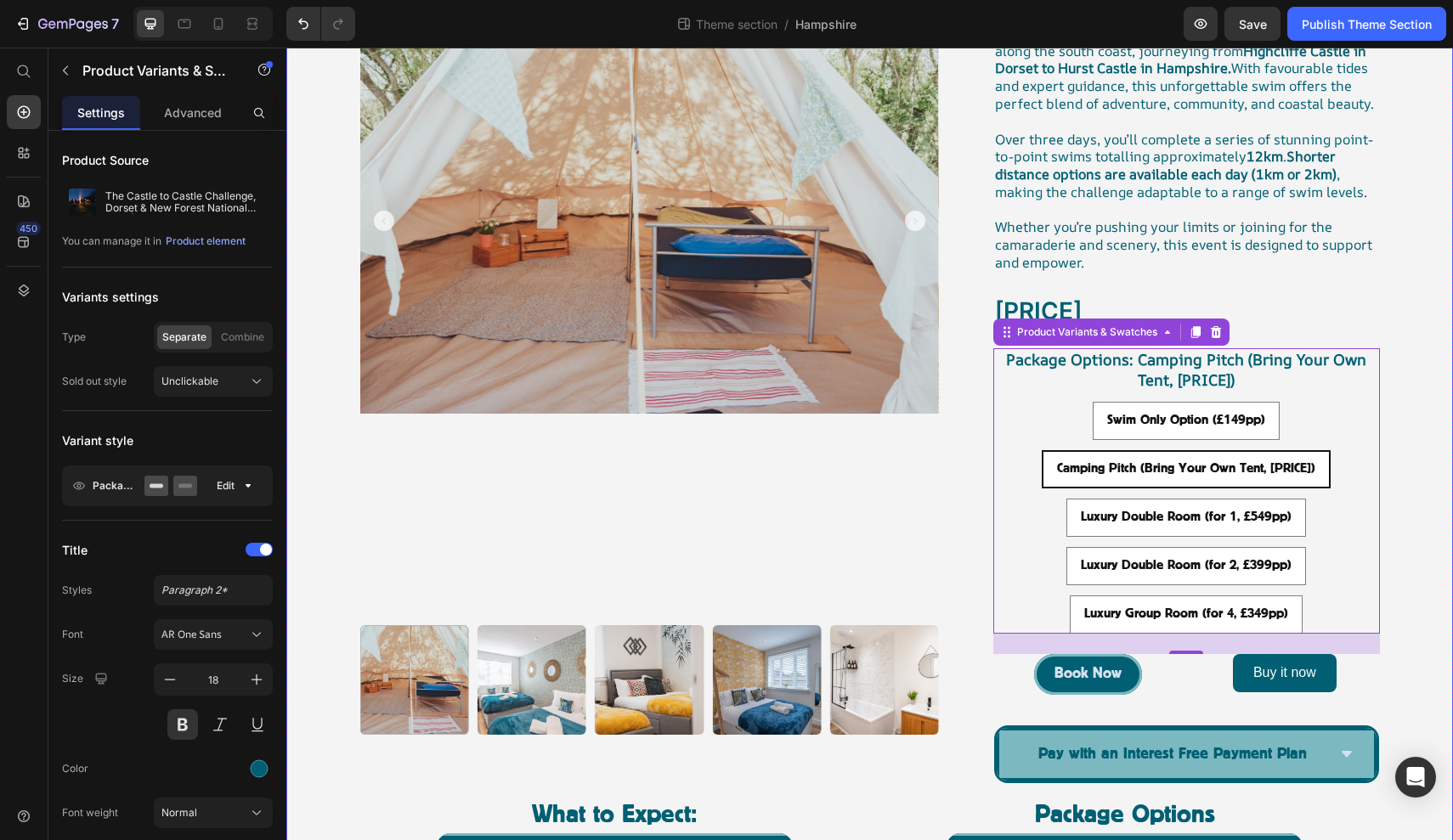 click on "Product Images The Castle to Castle Challenge, Dorset & New Forest National Park | [DATE] Product Title Icon Icon Icon Icon Icon Icon List
Drop element here Row Embark on an epic three-day wild swimming challenge along the south coast, journeying from  Highcliffe Castle in Dorset to Hurst Castle in Hampshire.  With favourable tides and expert guidance, this unforgettable swim offers the perfect blend of adventure, community, and coastal beauty.   Over three days, you’ll complete a series of stunning point-to-point swims totalling approximately  [DISTANCE] .  Shorter distance options are available each day ([DISTANCE] or [DISTANCE]) , making the challenge adaptable to a range of swim levels.   Whether you’re pushing your limits or joining for the camaraderie and scenery, this event is designed to support and empower. Text Block [PRICE] Product Price Row Package Options: Camping Pitch (Bring Your Own Tent, [PRICE]) Swim Only Option ([PRICE]) Swim Only Option ([PRICE])" at bounding box center [869, 600] 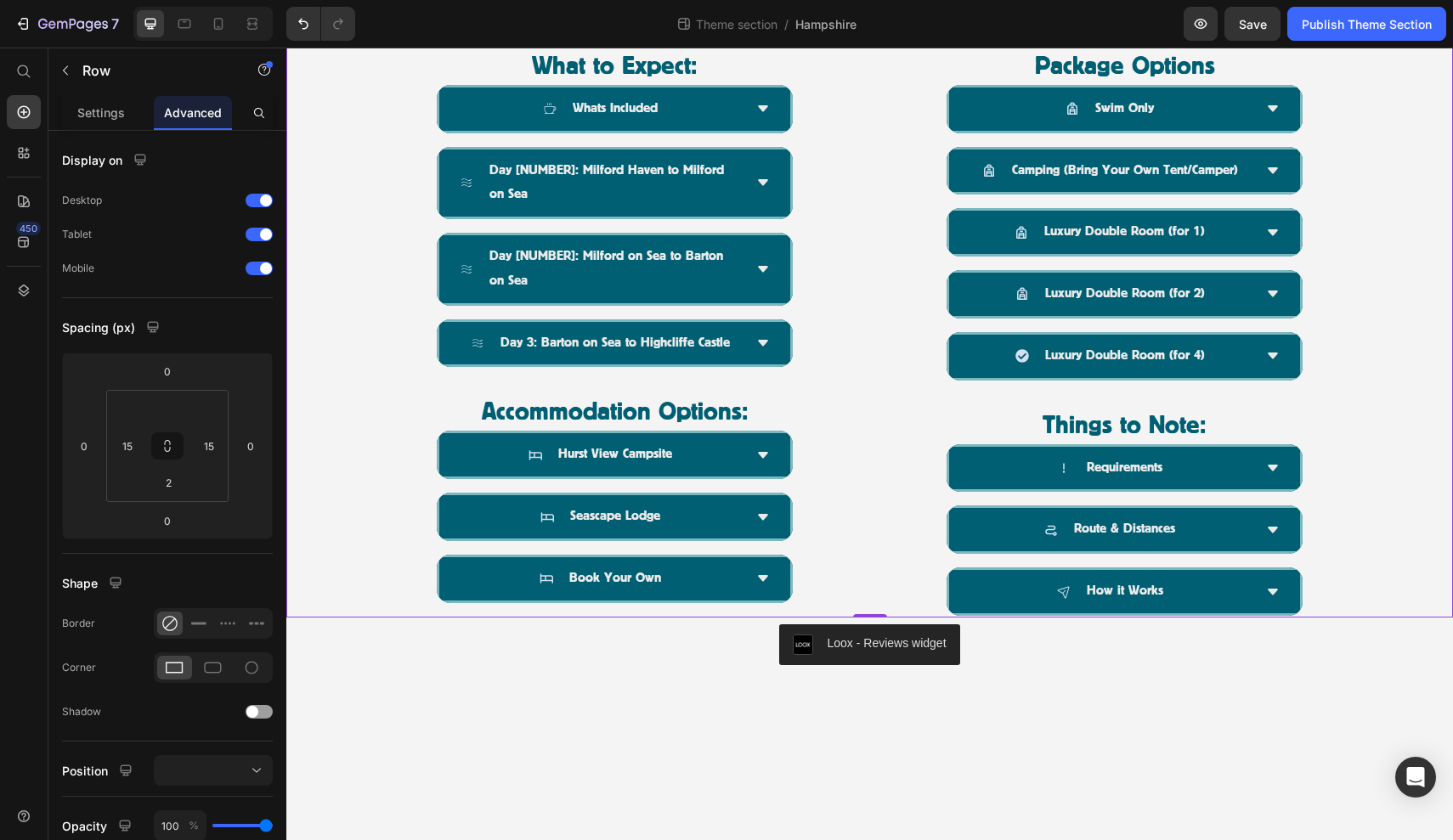 scroll, scrollTop: 1006, scrollLeft: 0, axis: vertical 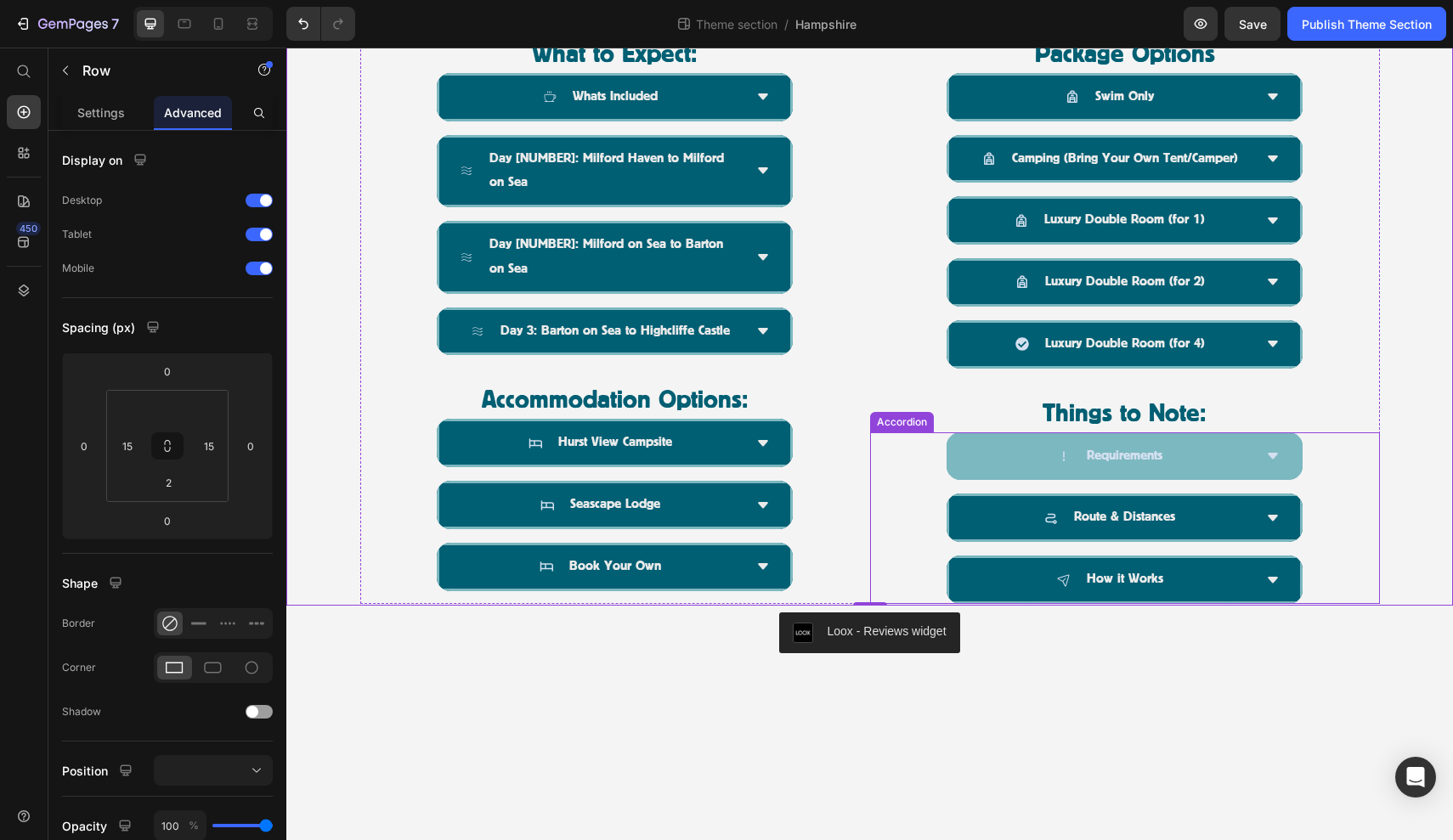 click on "Requirements" at bounding box center [1111, 456] 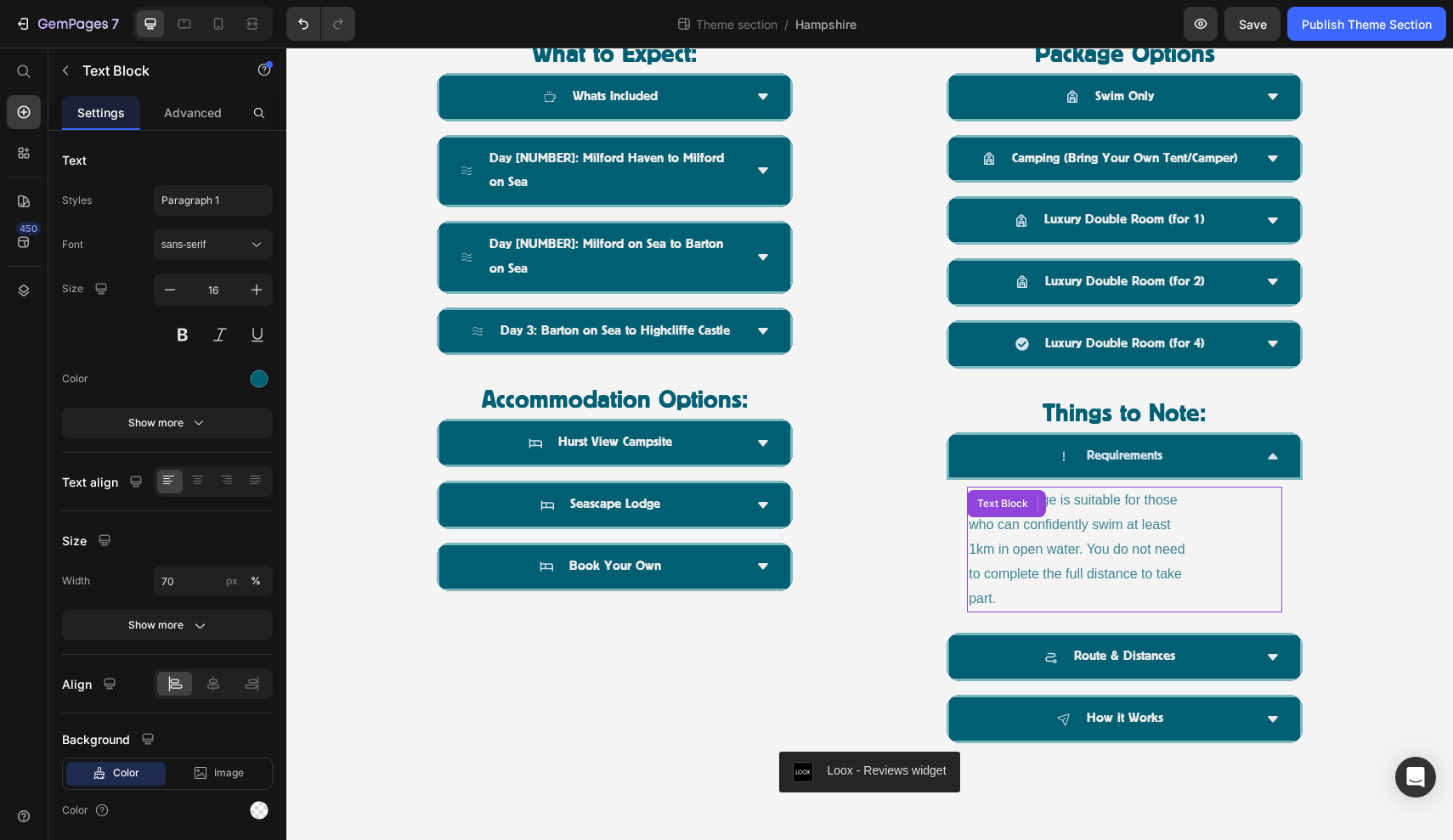 click on "This challenge is suitable for those who can confidently swim at least 1km in open water. You do not need to complete the full distance to take part." at bounding box center (1077, 550) 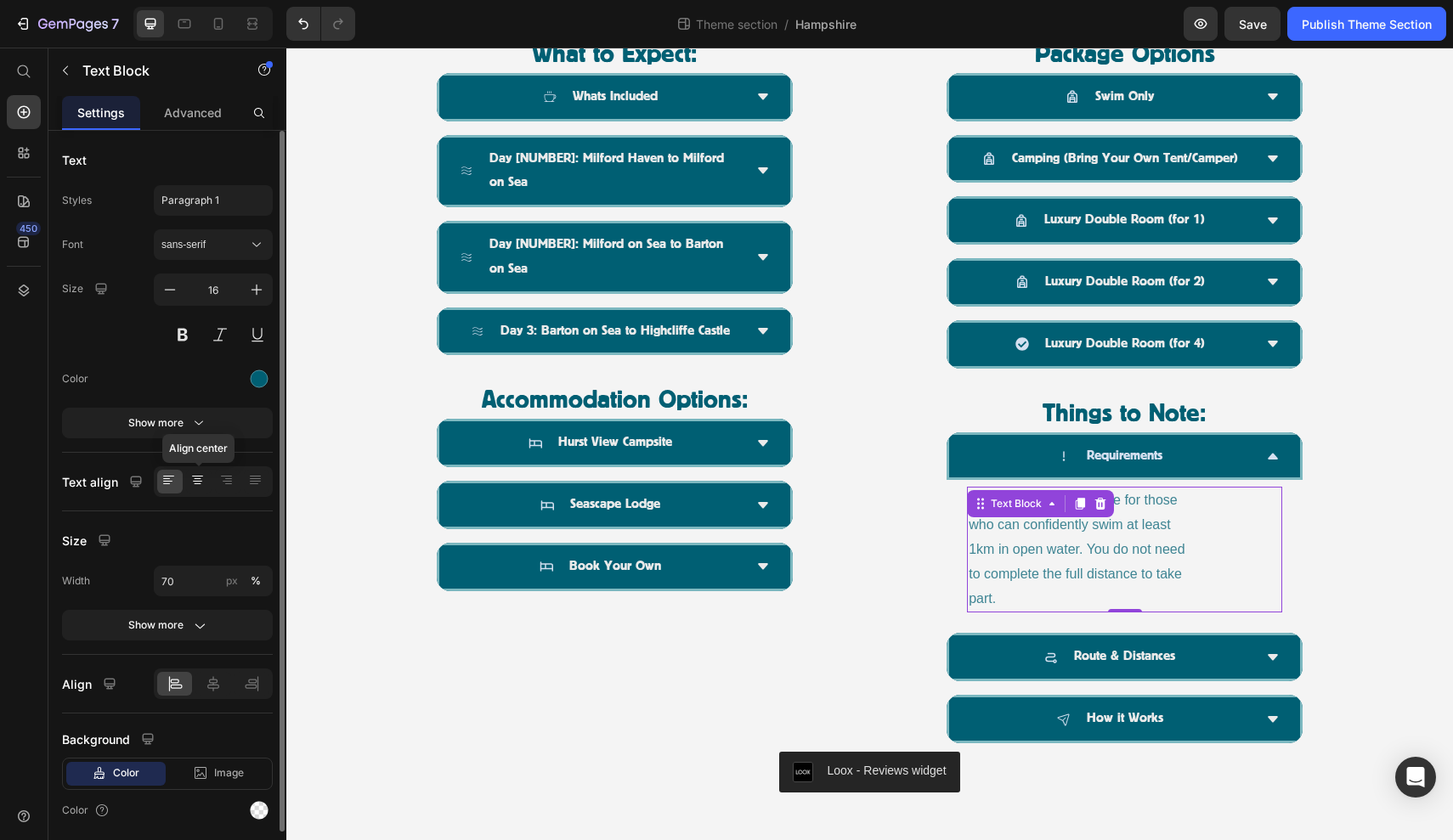 click 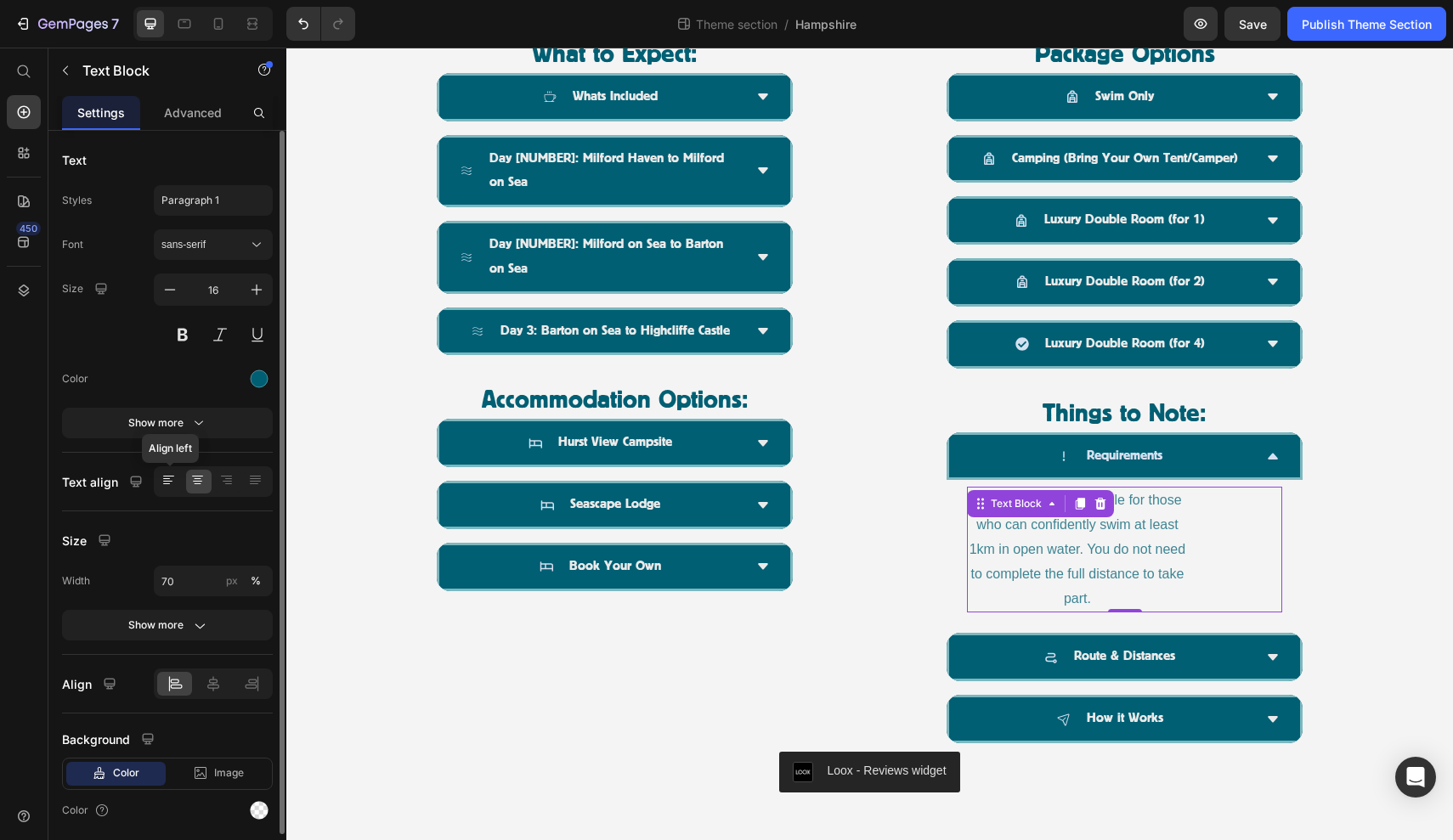 click 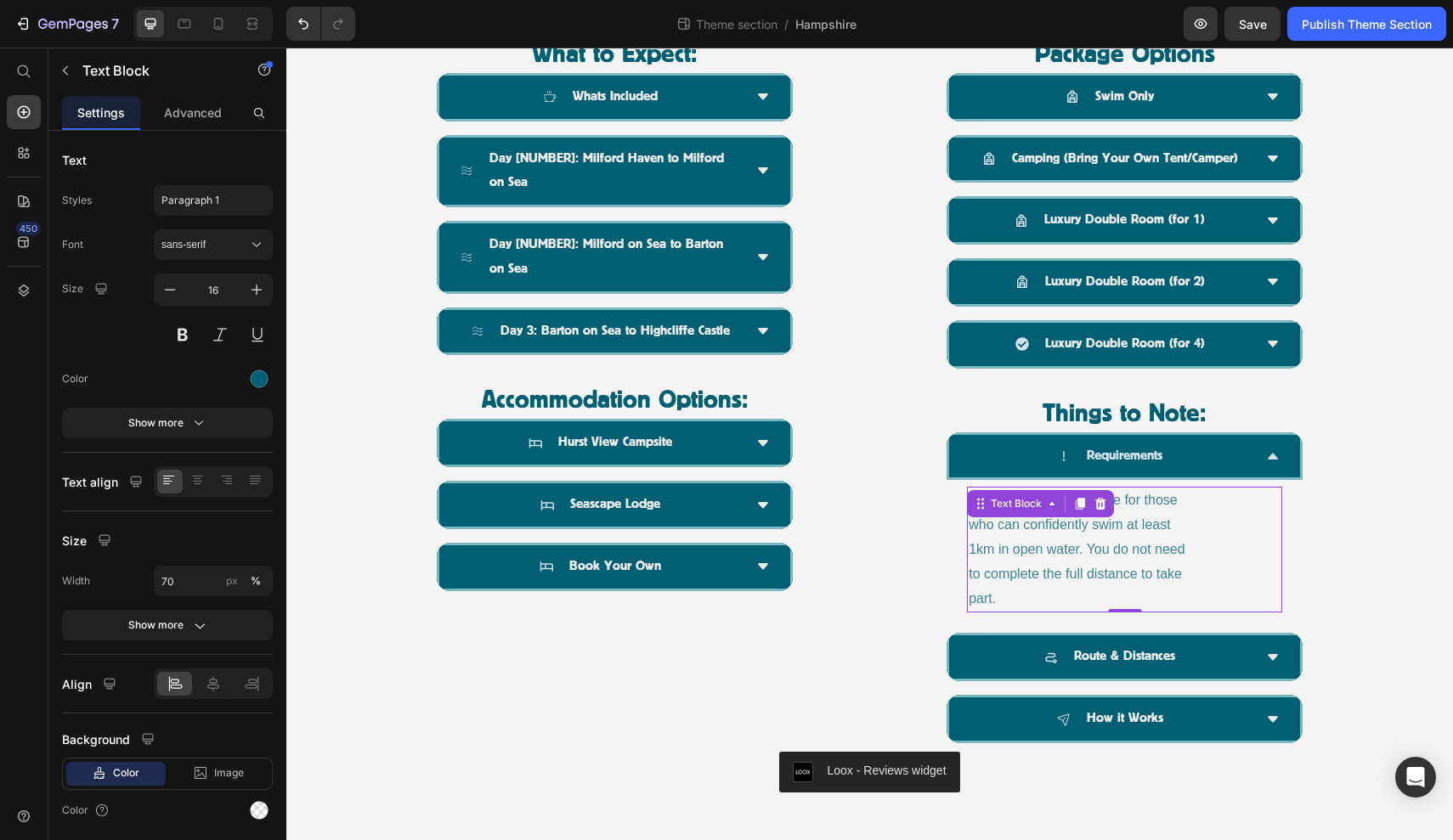 click on "This challenge is suitable for those who can confidently swim at least 1km in open water. You do not need to complete the full distance to take part." at bounding box center (1077, 550) 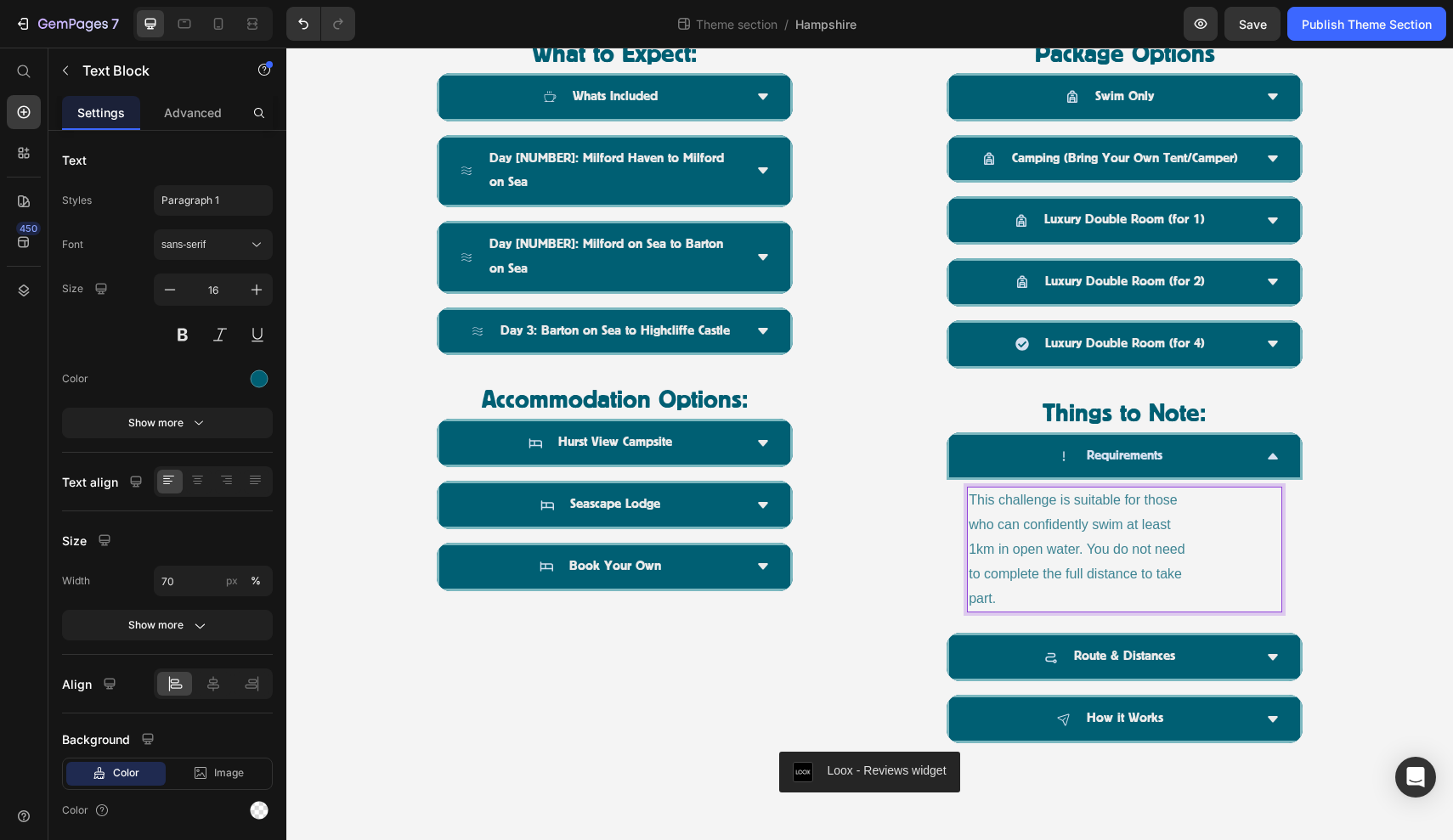 click on "This challenge is suitable for those who can confidently swim at least 1km in open water. You do not need to complete the full distance to take part." at bounding box center [1124, 550] 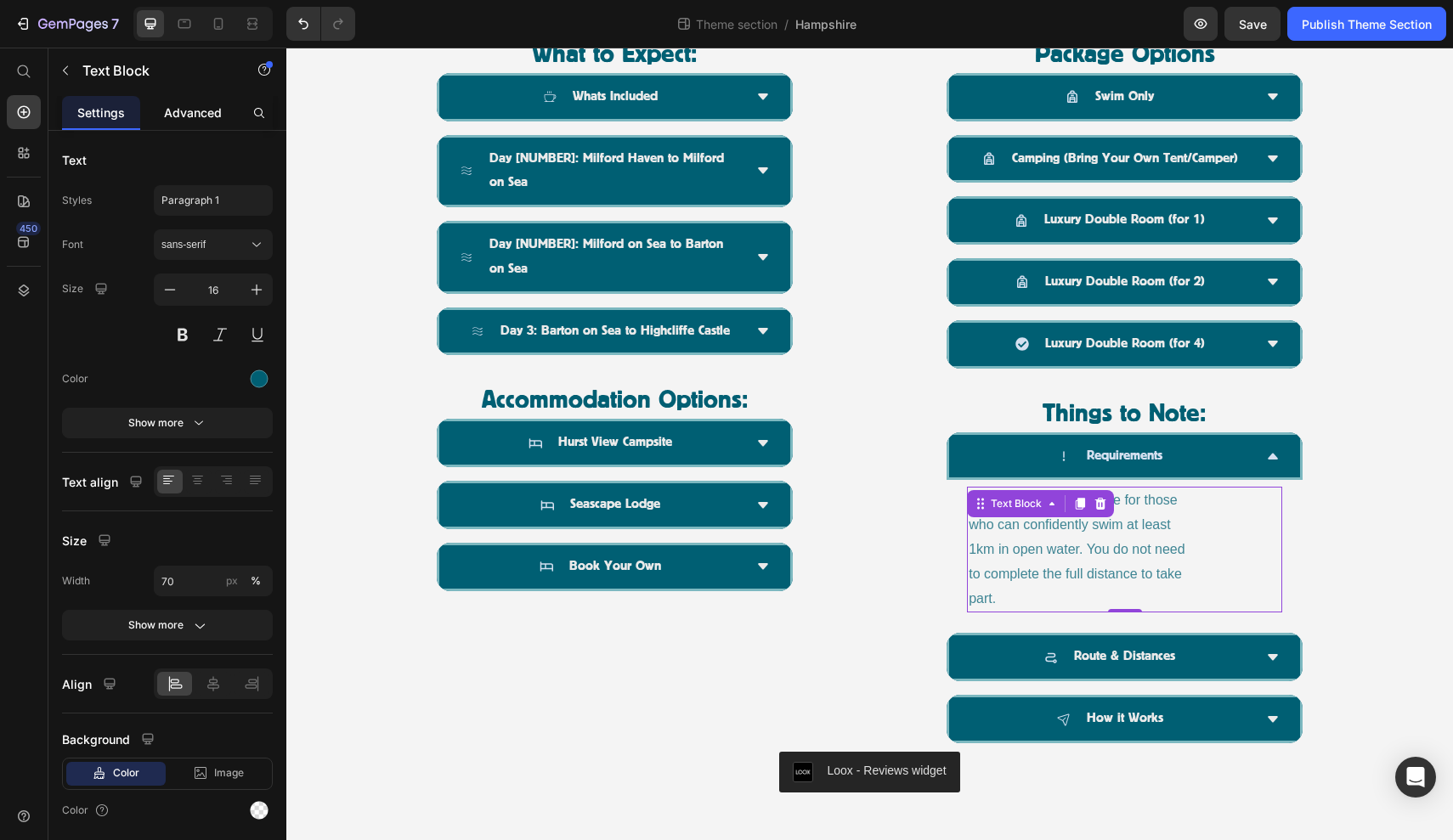click on "Advanced" 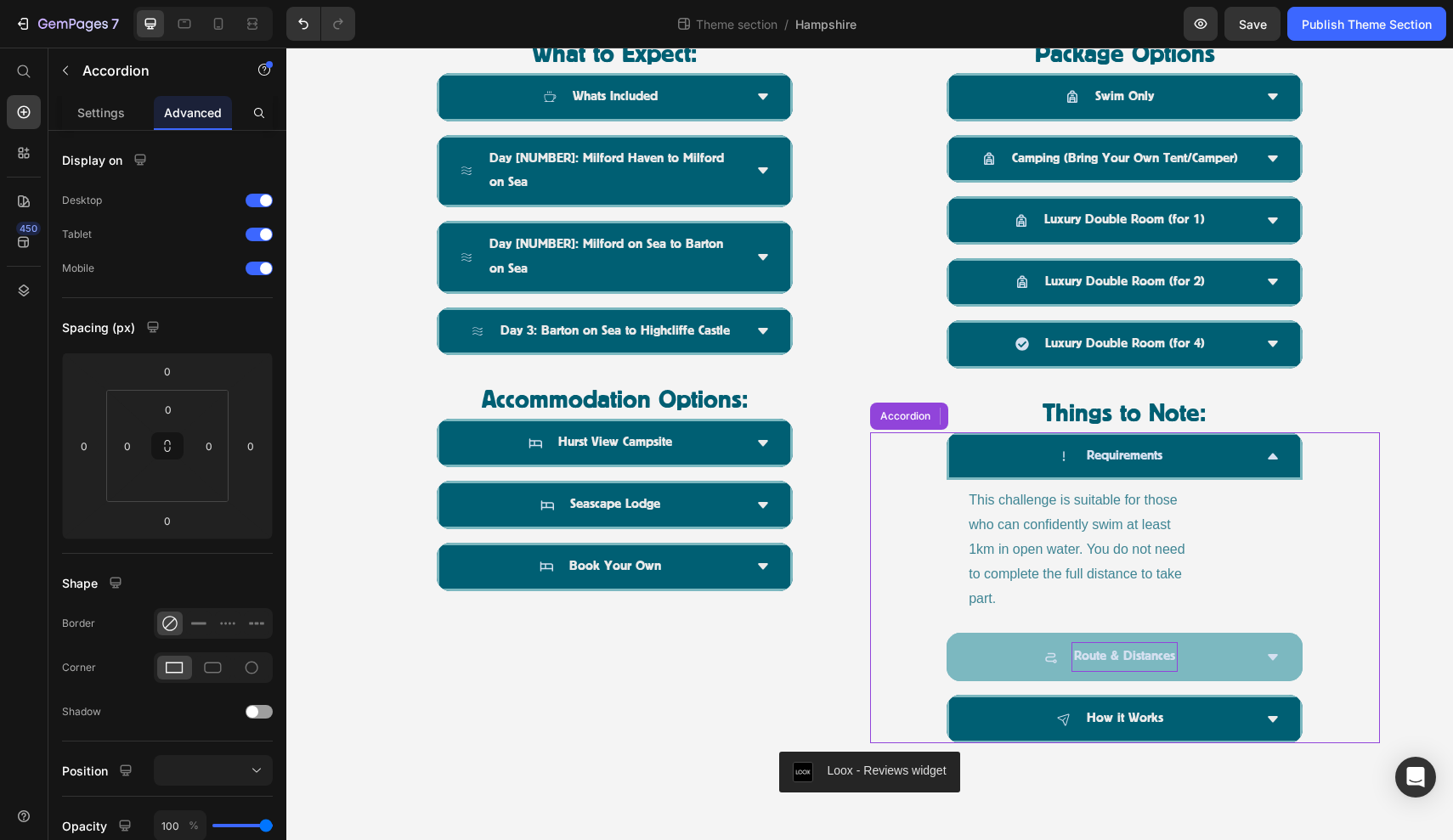 click on "Route & Distances" at bounding box center (1124, 657) 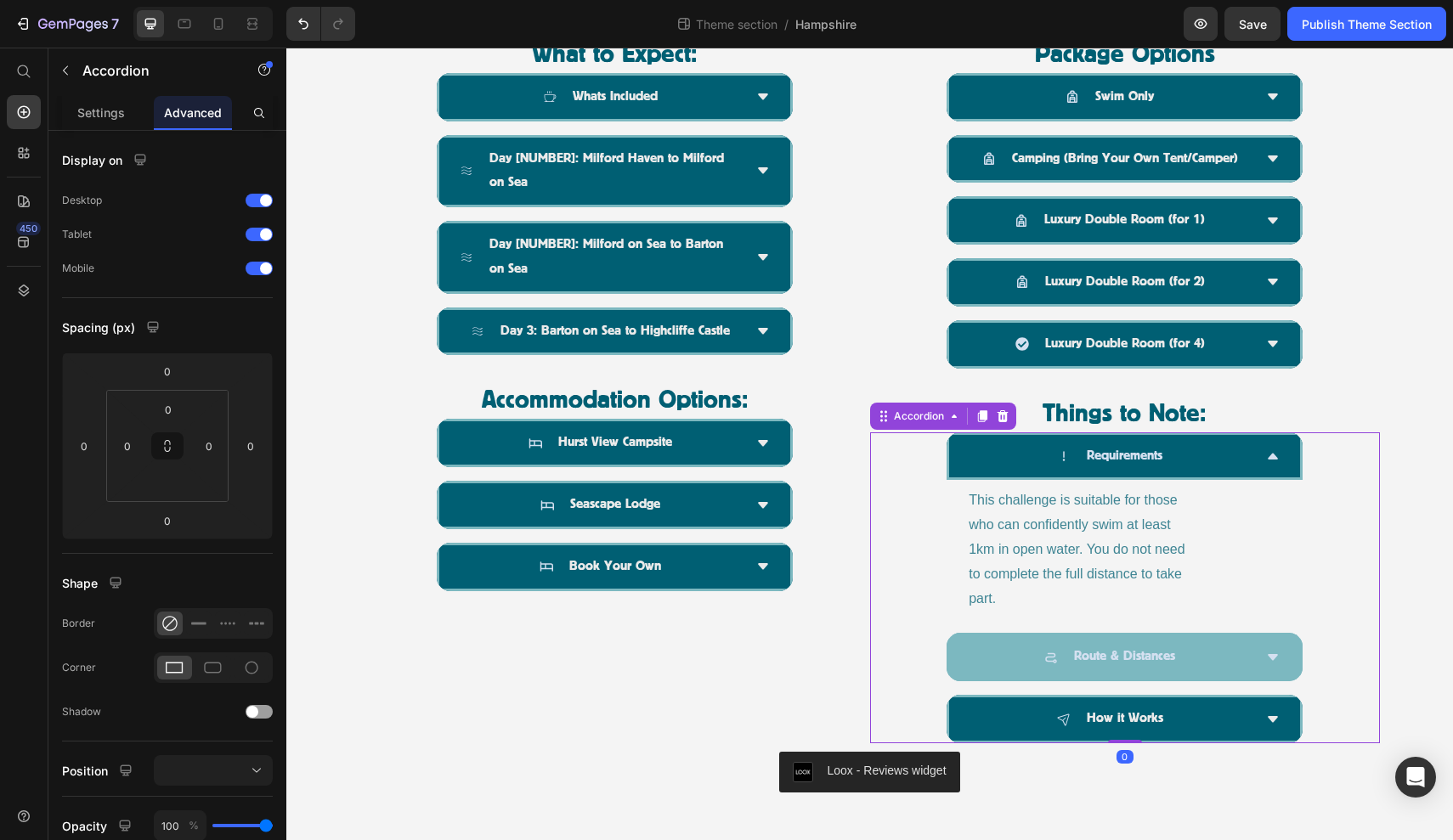 click on "Route & Distances" at bounding box center (1111, 657) 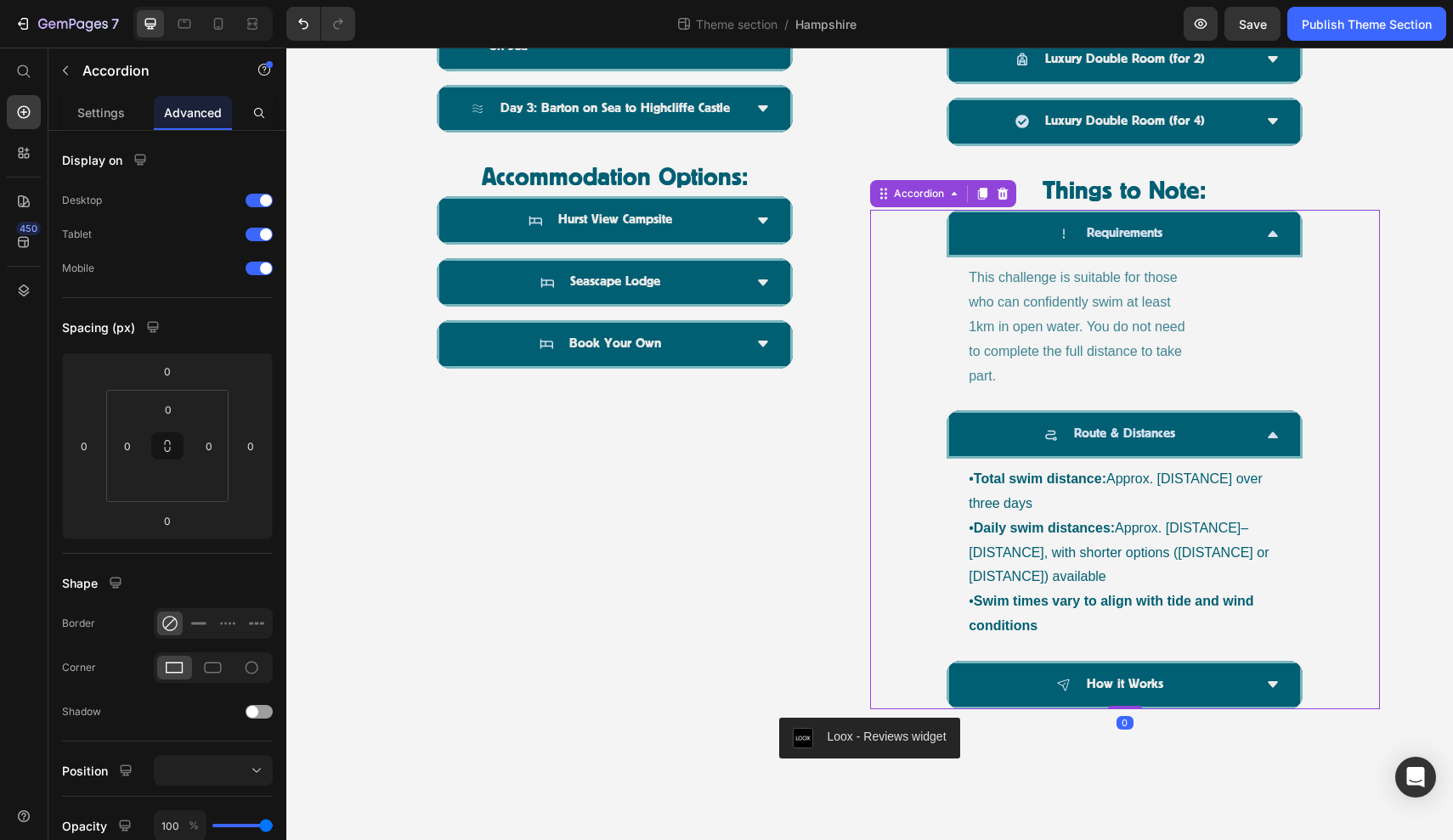 scroll, scrollTop: 1230, scrollLeft: 0, axis: vertical 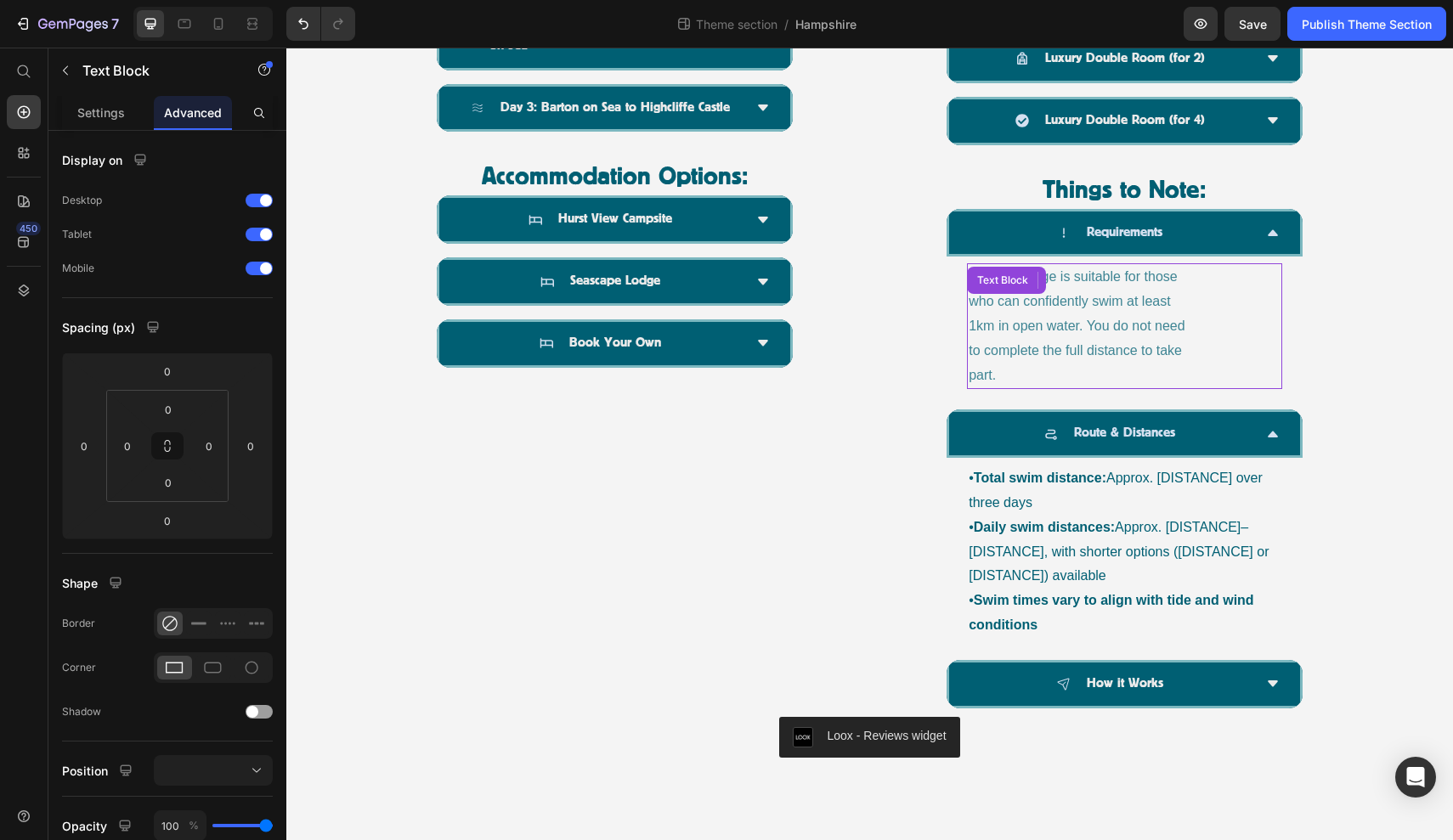 click on "This challenge is suitable for those who can confidently swim at least 1km in open water. You do not need to complete the full distance to take part." at bounding box center (1077, 326) 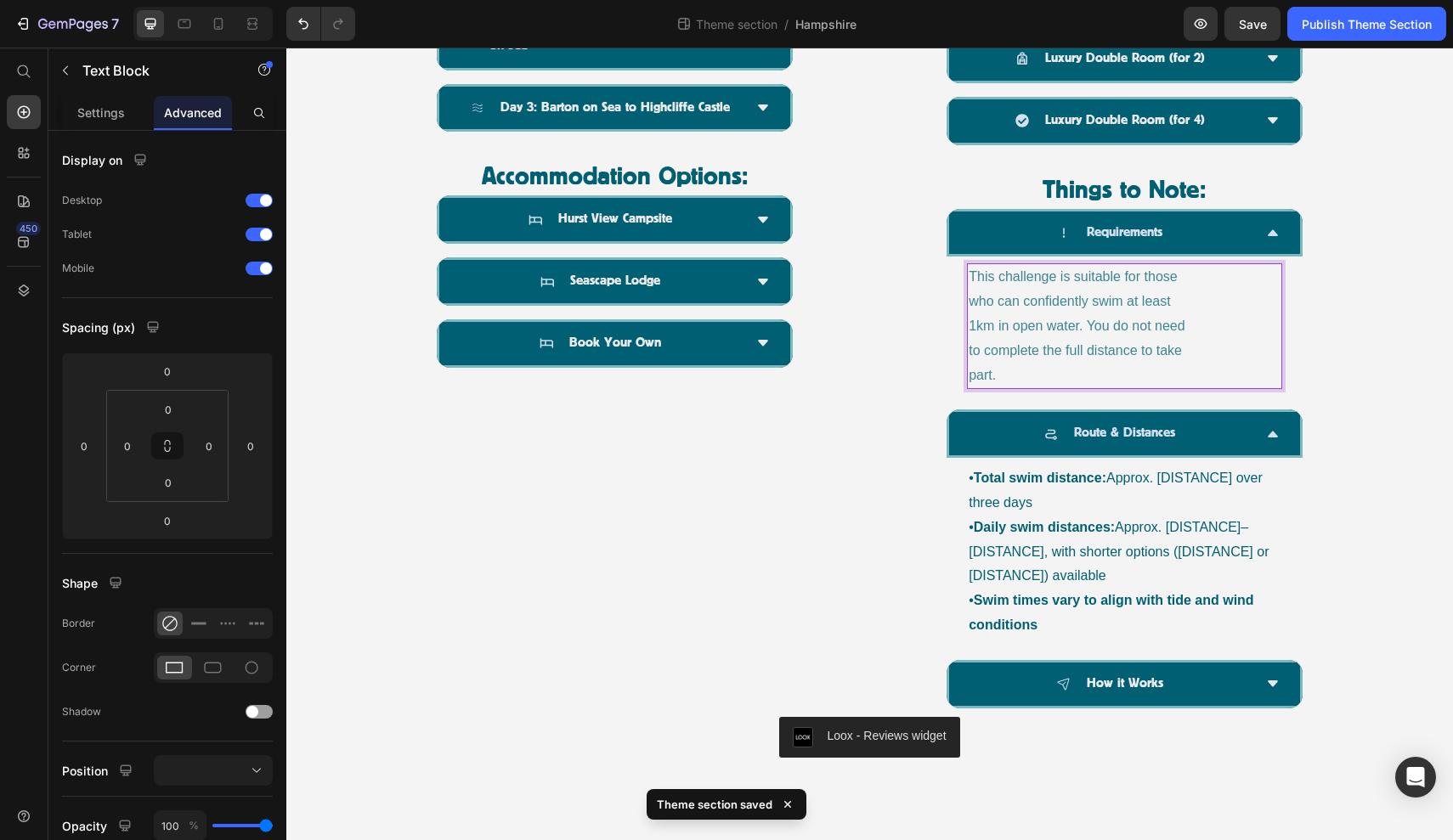 click on "This challenge is suitable for those who can confidently swim at least 1km in open water. You do not need to complete the full distance to take part." at bounding box center [1077, 325] 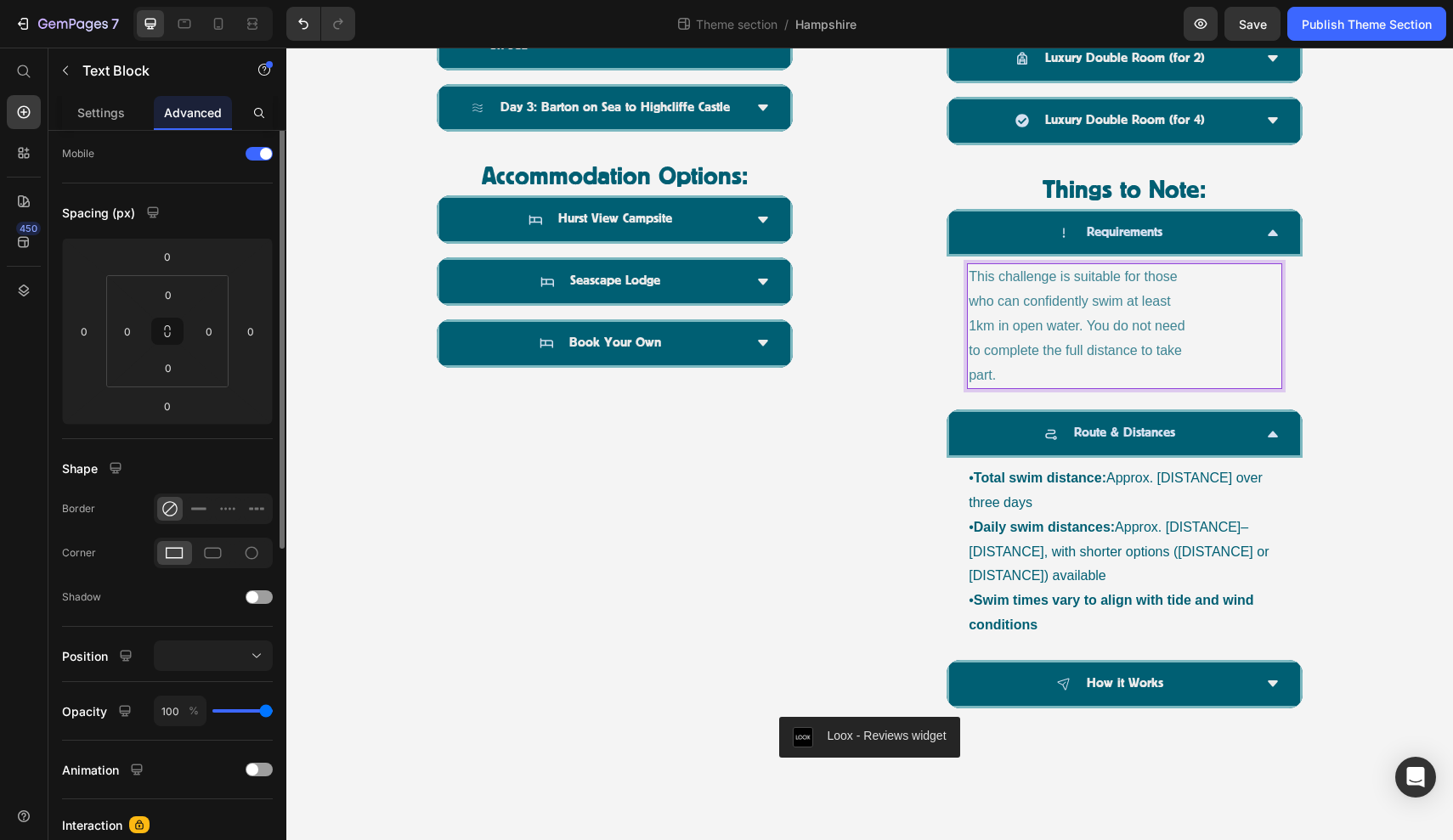 scroll, scrollTop: 0, scrollLeft: 0, axis: both 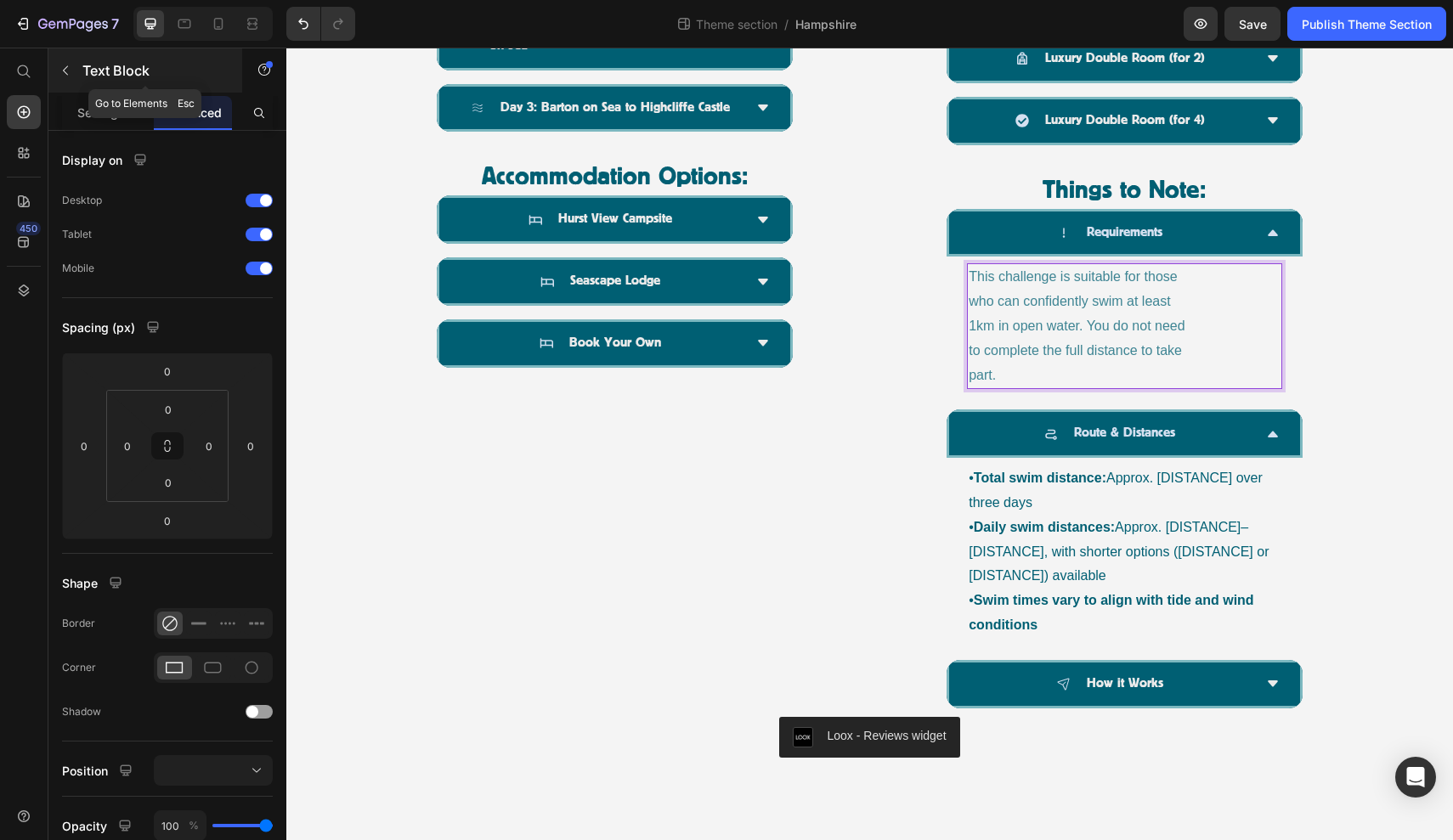 click on "Text Block" at bounding box center (155, 70) 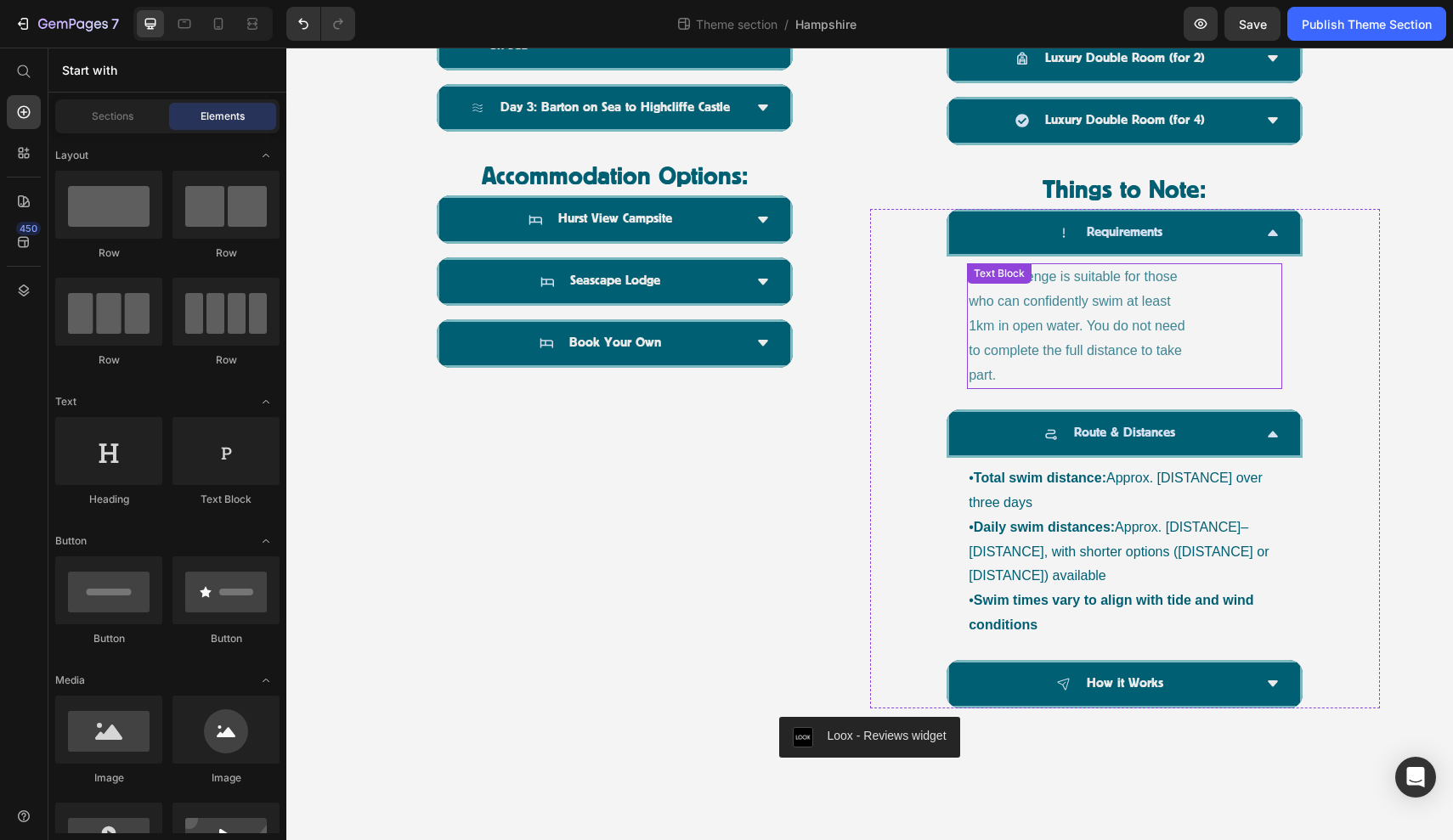 click on "This challenge is suitable for those who can confidently swim at least 1km in open water. You do not need to complete the full distance to take part." at bounding box center [1077, 325] 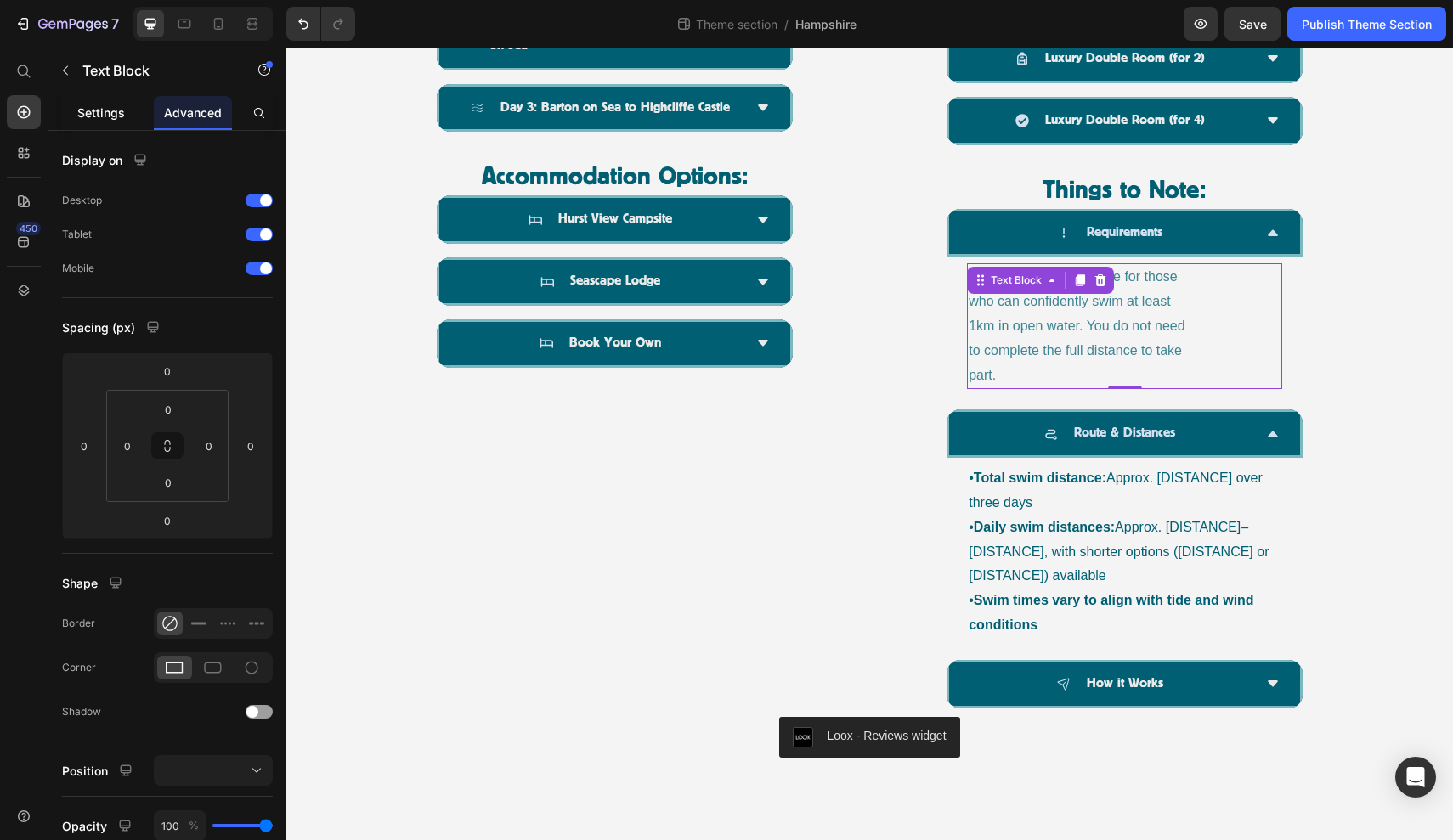 click on "Settings" at bounding box center (101, 112) 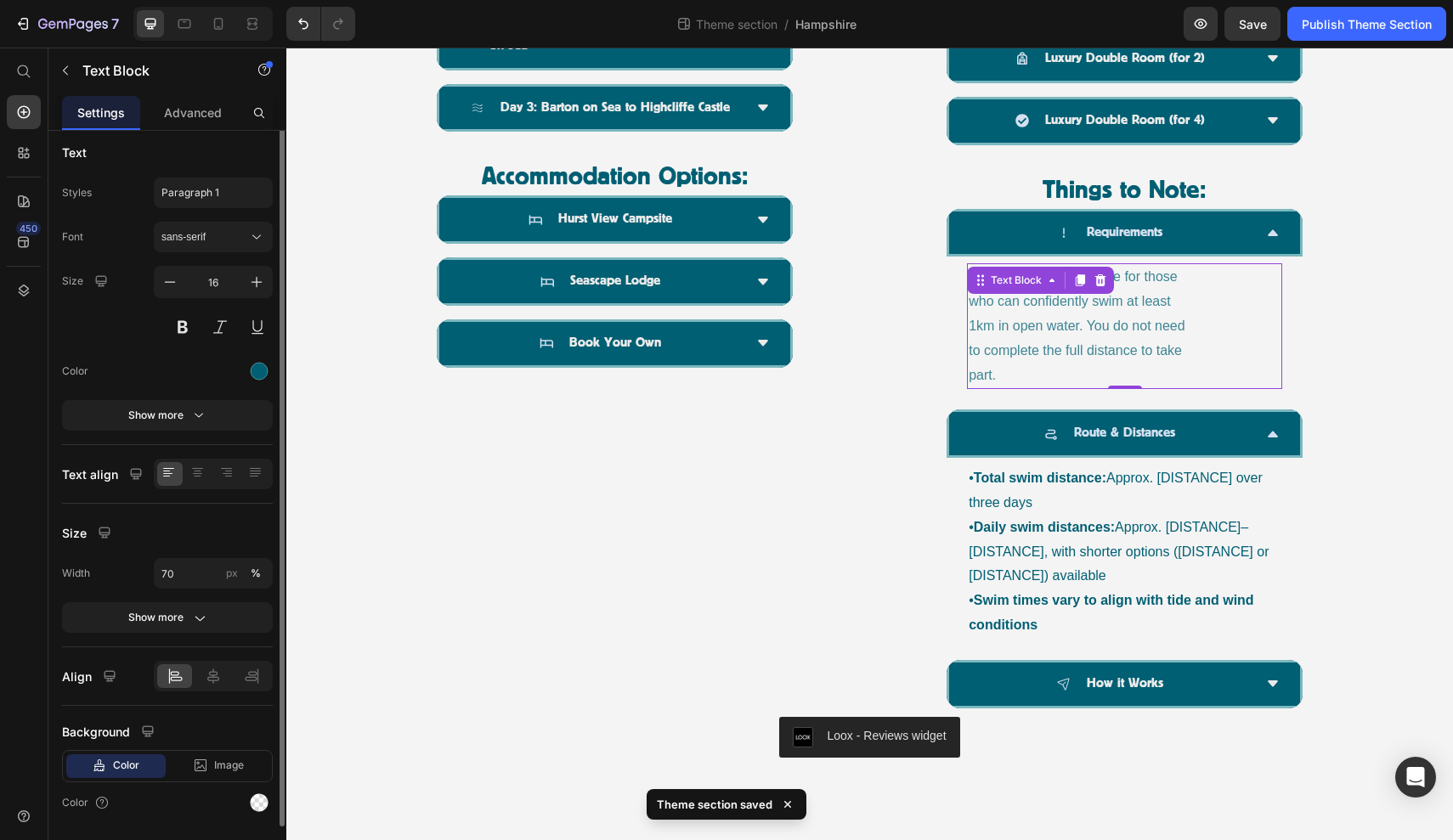 scroll, scrollTop: 0, scrollLeft: 0, axis: both 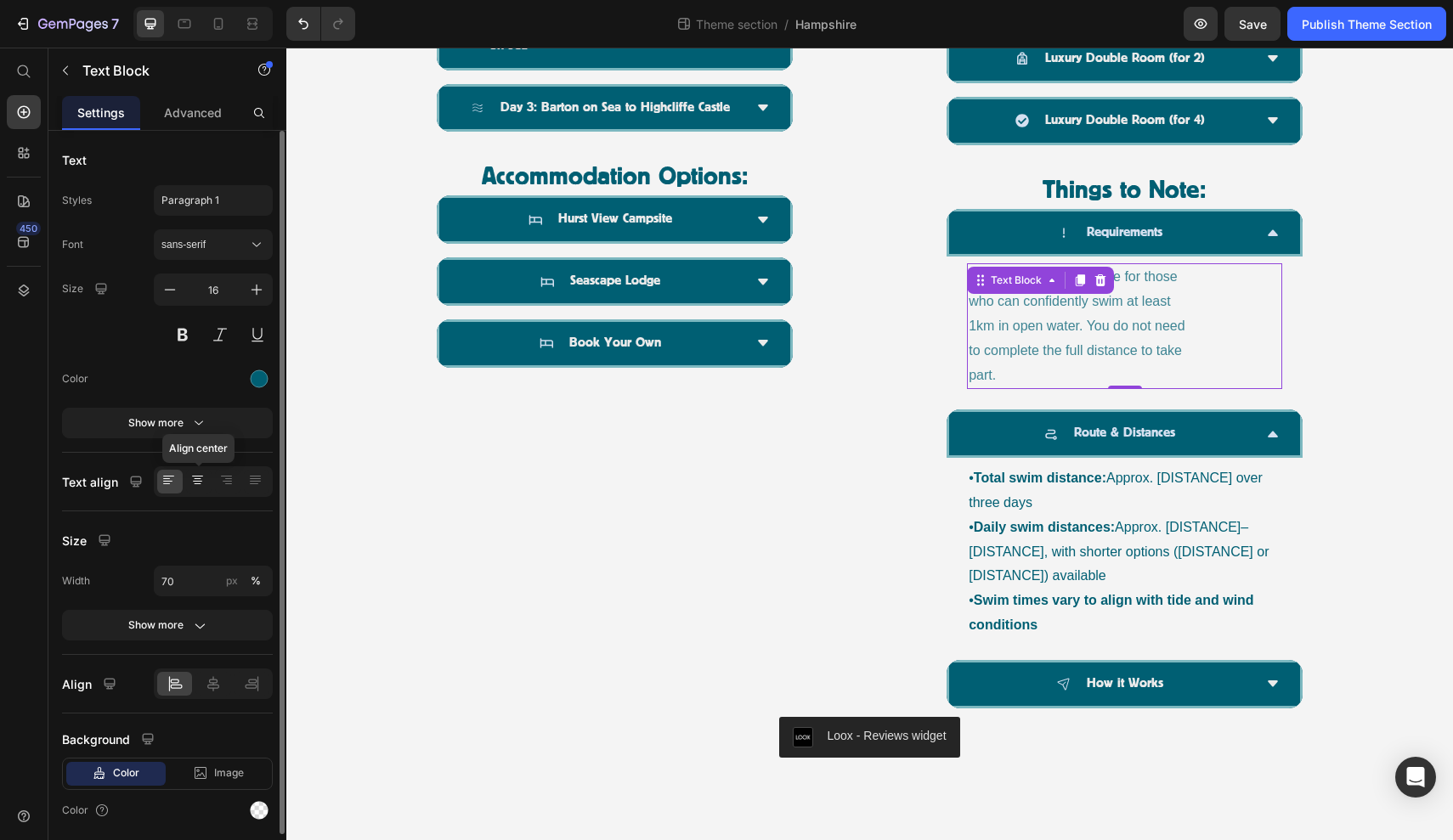 click 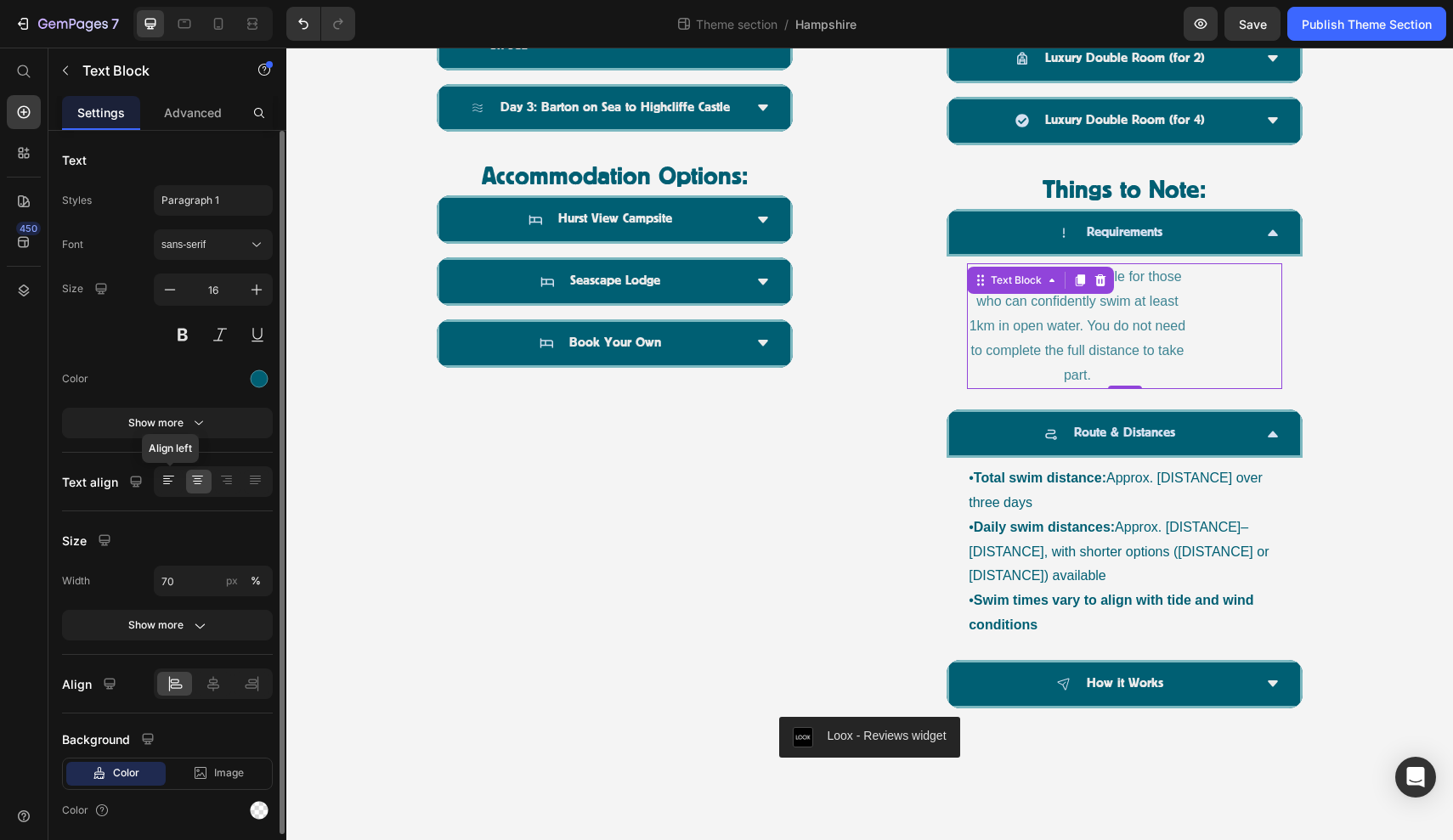 click 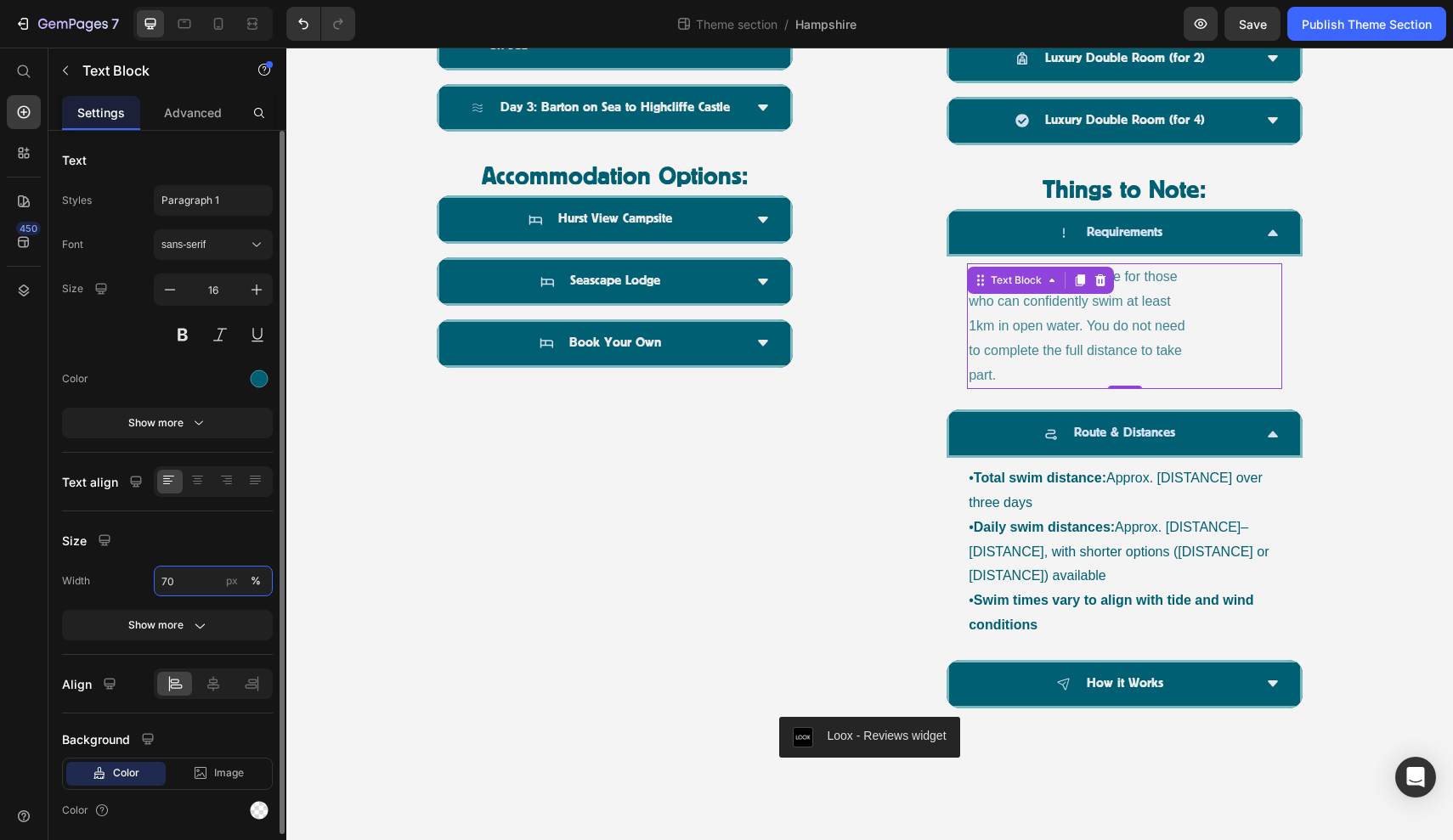 click on "70" at bounding box center (213, 581) 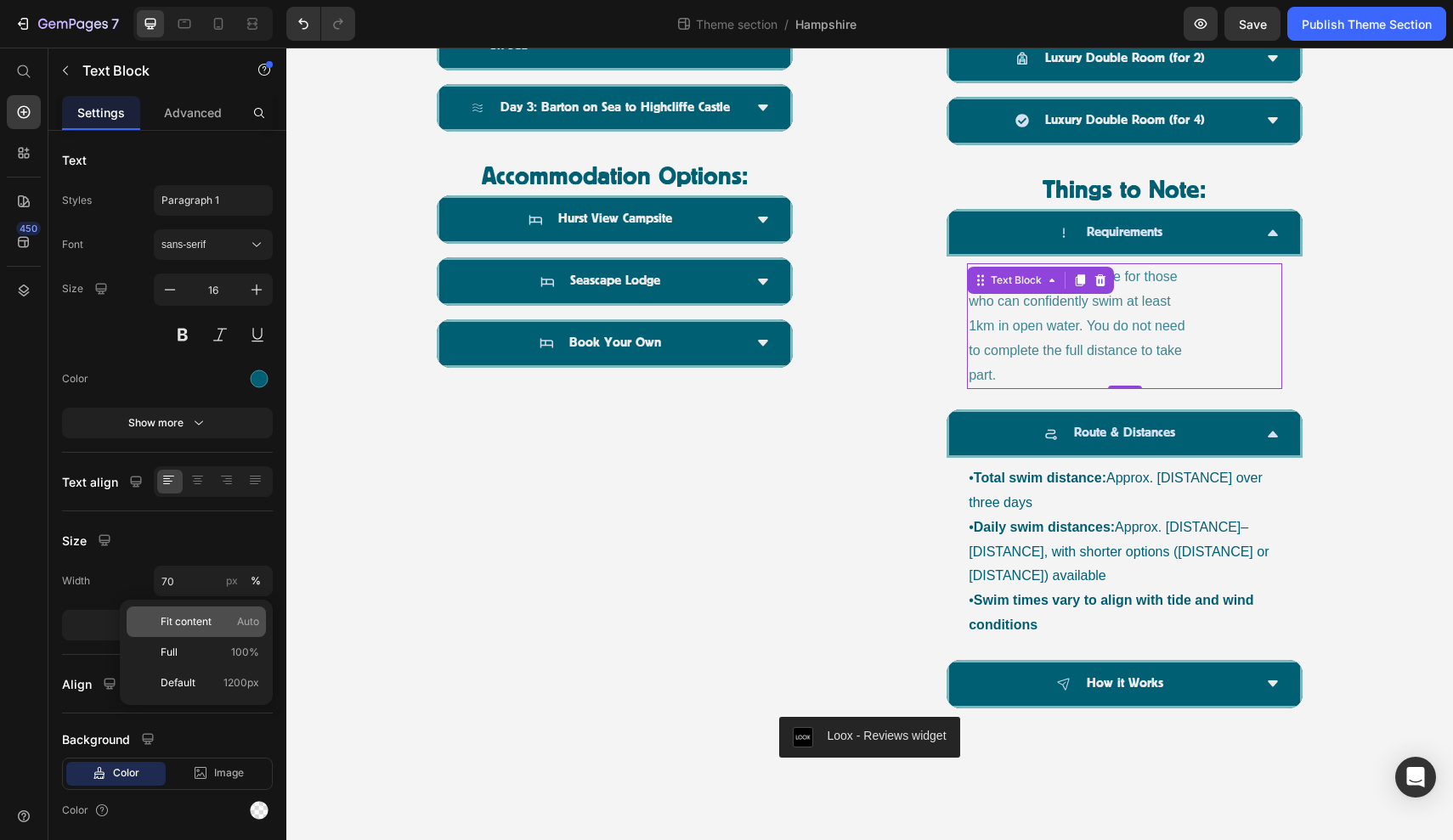 click on "Fit content" at bounding box center [186, 622] 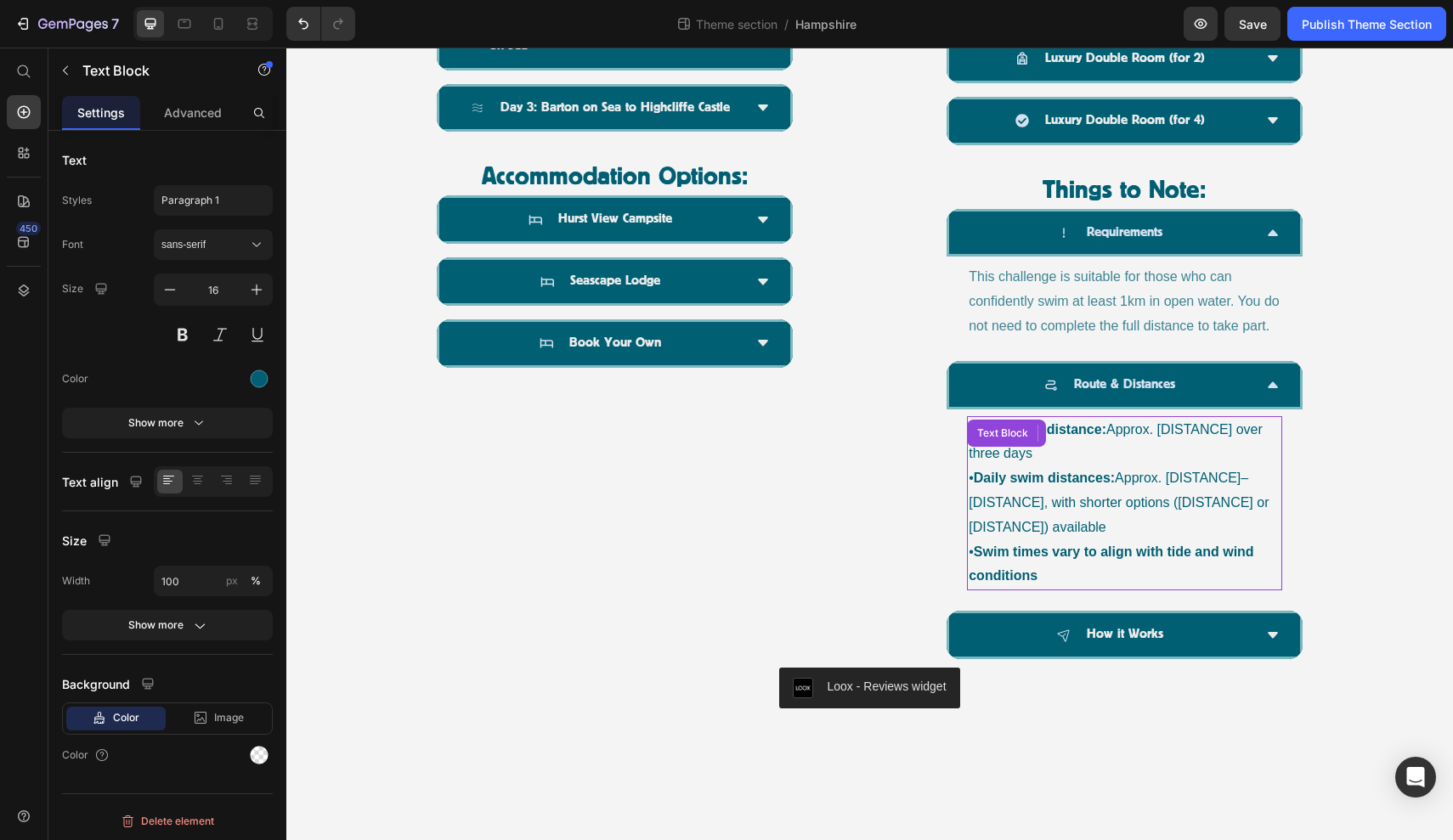 click on "Swim times vary to align with tide and wind conditions" at bounding box center (1111, 564) 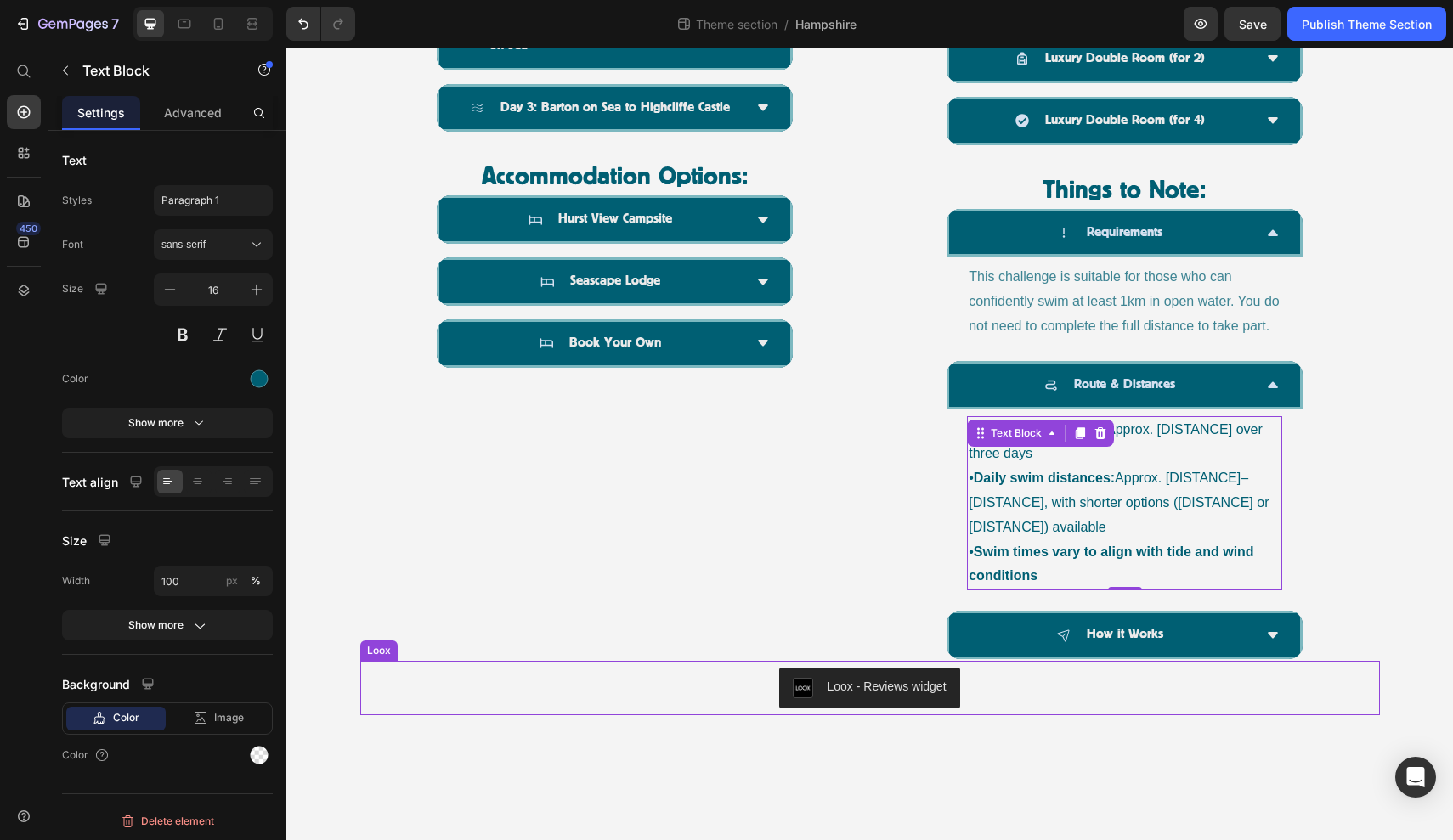 click on "Loox - Reviews widget" at bounding box center (870, 688) 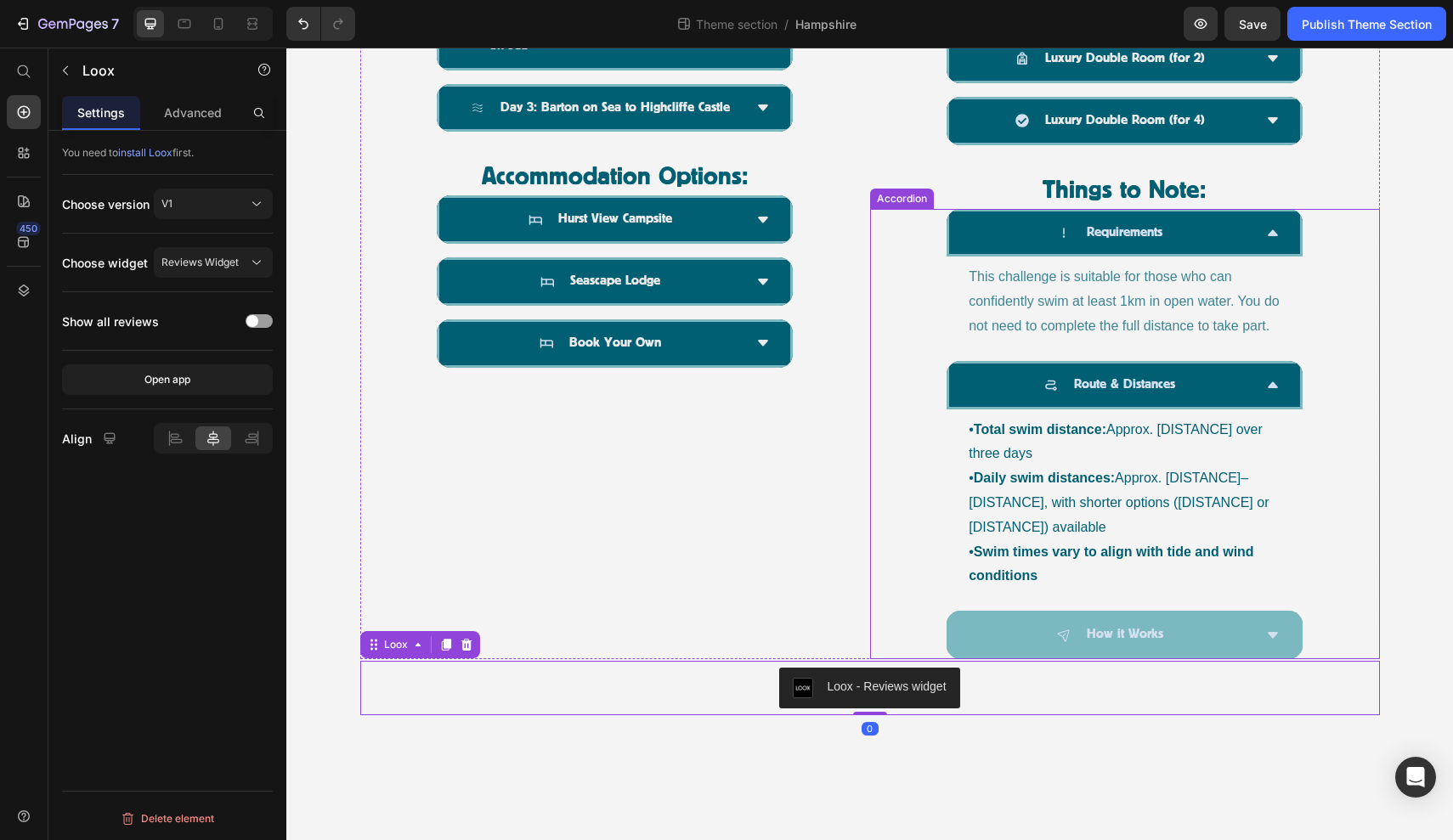 click on "How it Works" at bounding box center (1111, 634) 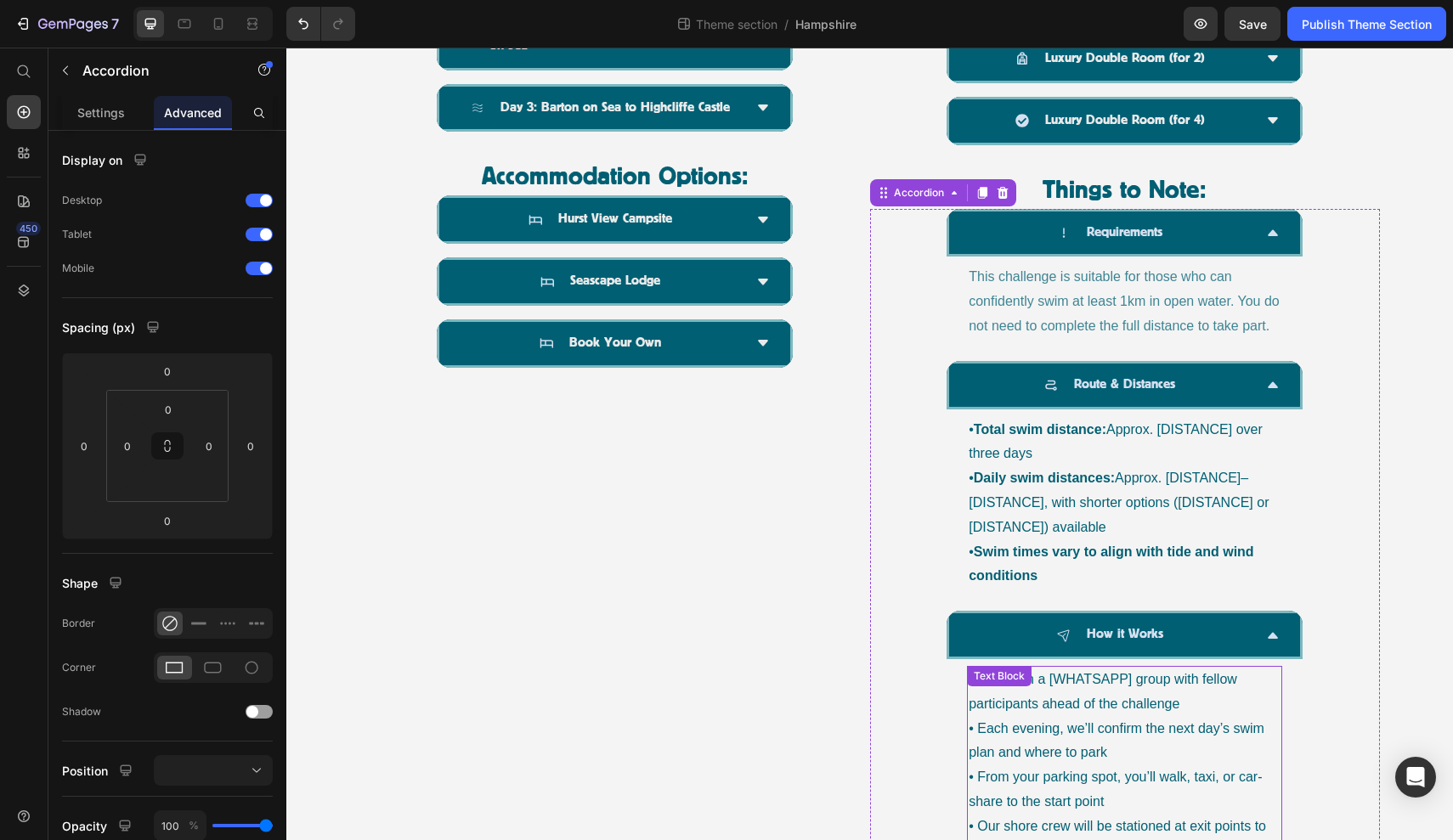 click on "• You’ll join a [WHATSAPP] group with fellow participants ahead of the challenge" at bounding box center [1124, 692] 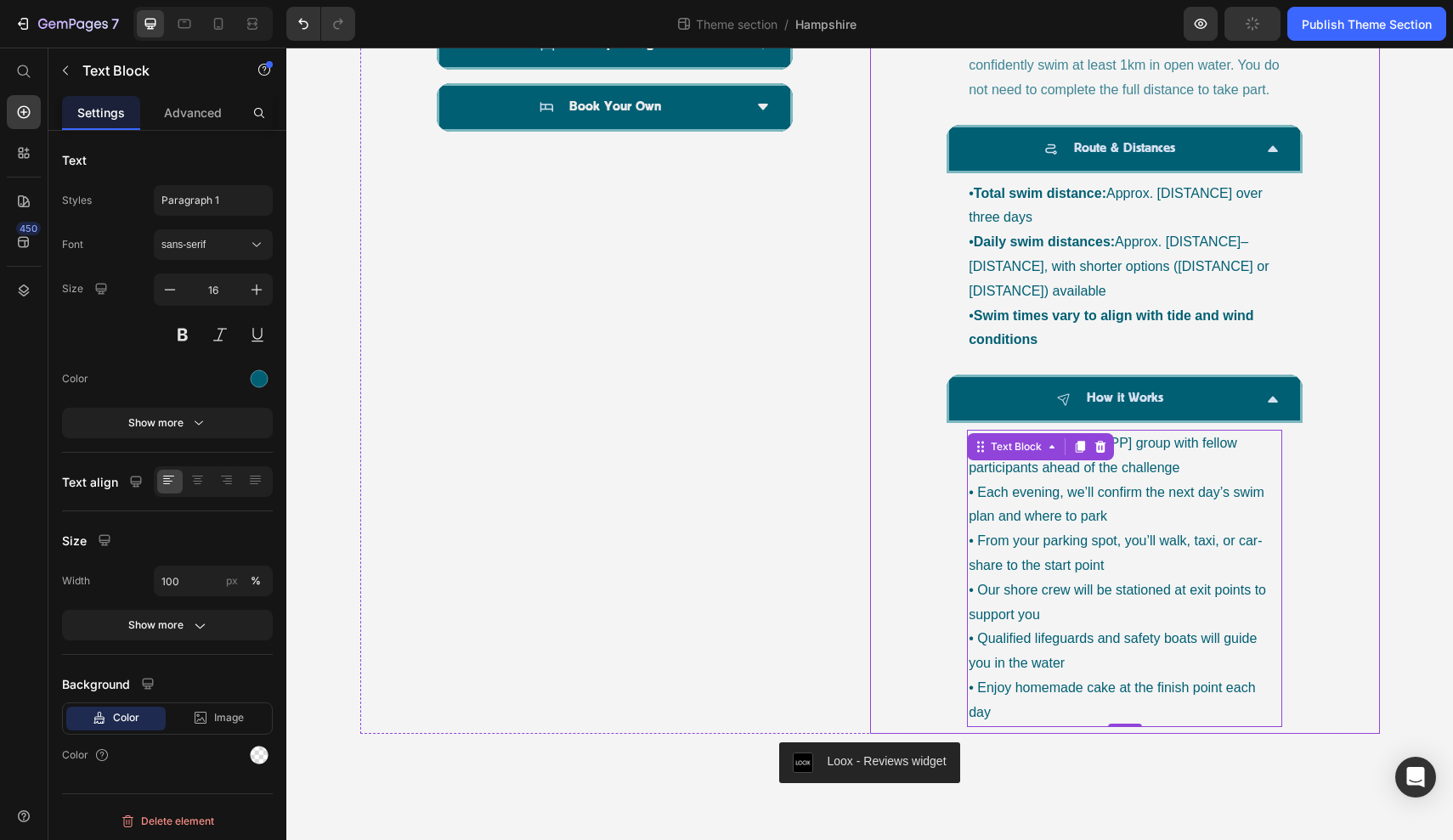 scroll, scrollTop: 1469, scrollLeft: 0, axis: vertical 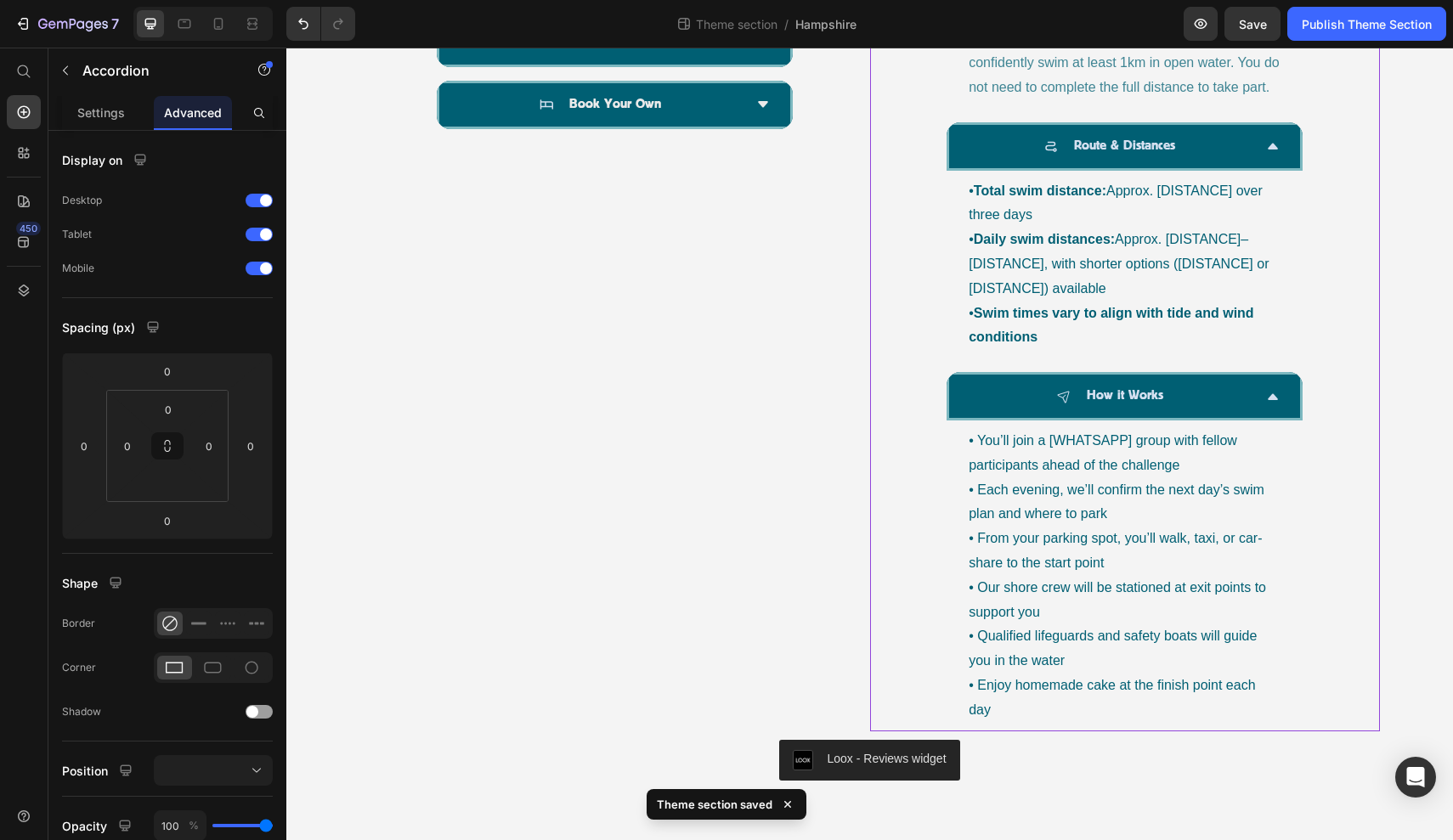 click on "Requirements This challenge is suitable for those who can confidently swim at least [DISTANCE] in open water. You do not need to complete the full distance to take part. Text Block
Route & Distances •  Total swim distance:  Approx. [DISTANCE] over three days •  Daily swim distances:  Approx. [DISTANCE]–[DISTANCE], with shorter options ([DISTANCE] or [DISTANCE]) available •  Swim times vary to align with tide and wind conditions Text Block
How it Works • You’ll join a [WHATSAPP] group with fellow participants ahead of the challenge • Each evening, we’ll confirm the next day’s swim plan and where to park • From your parking spot, you’ll walk, taxi, or car-share to the start point • Our shore crew will be stationed at exit points to support you • Qualified lifeguards and safety boats will guide you in the water • Enjoy homemade cake at the finish point each day Text Block   [NUMBER]" at bounding box center [1125, 351] 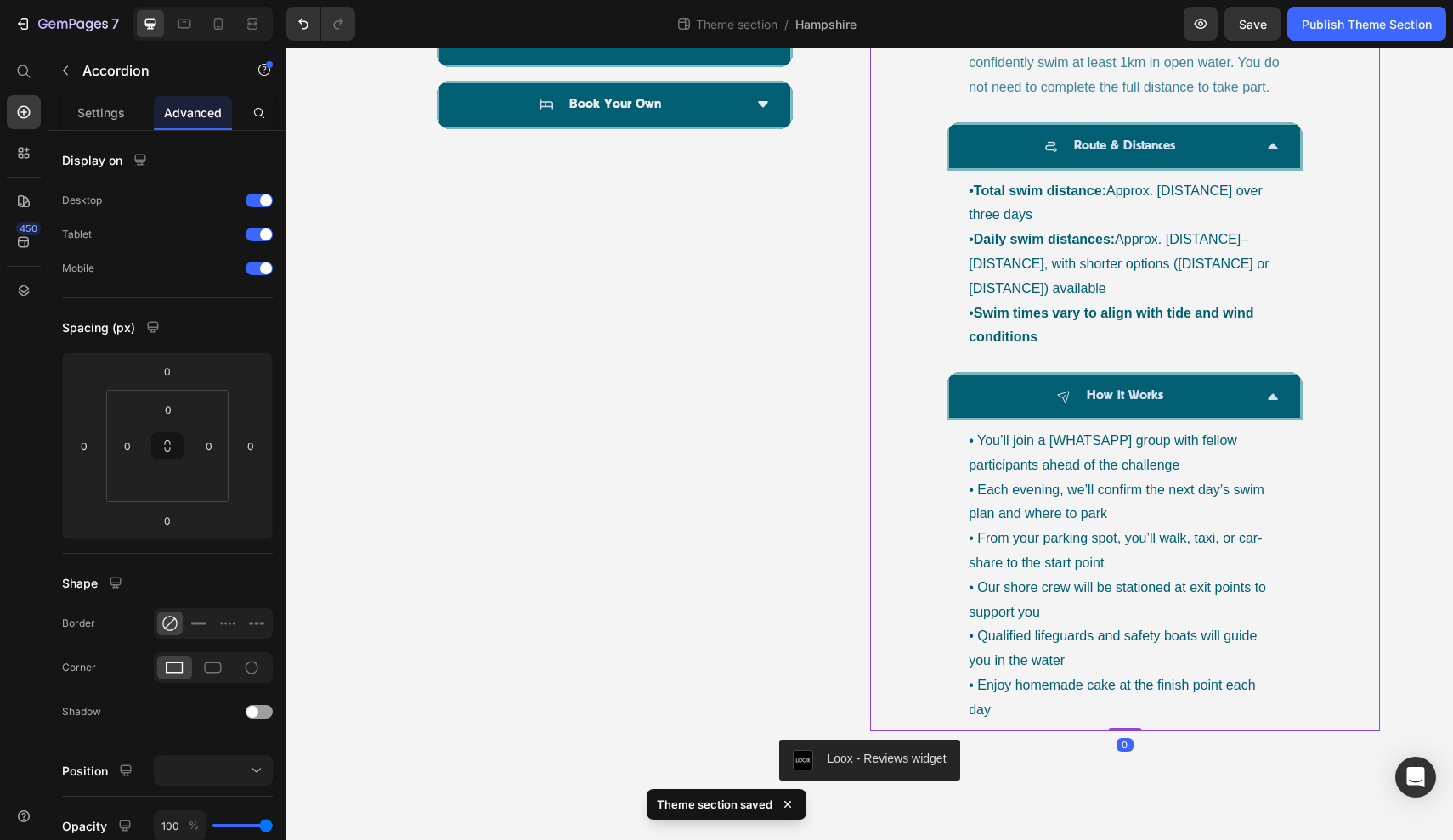click on "How it Works" at bounding box center [1111, 396] 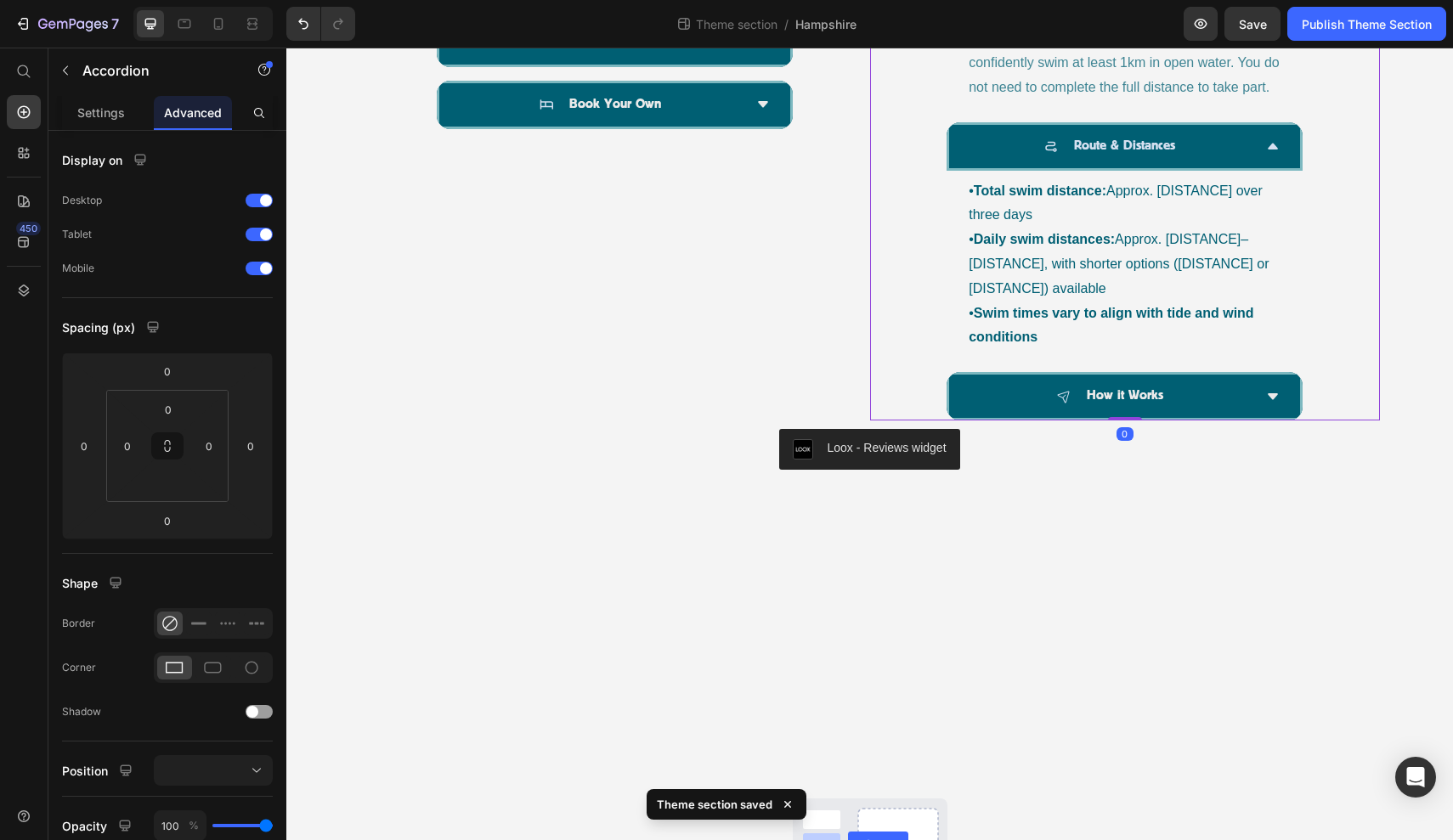 click on "Route & Distances" at bounding box center [1111, 146] 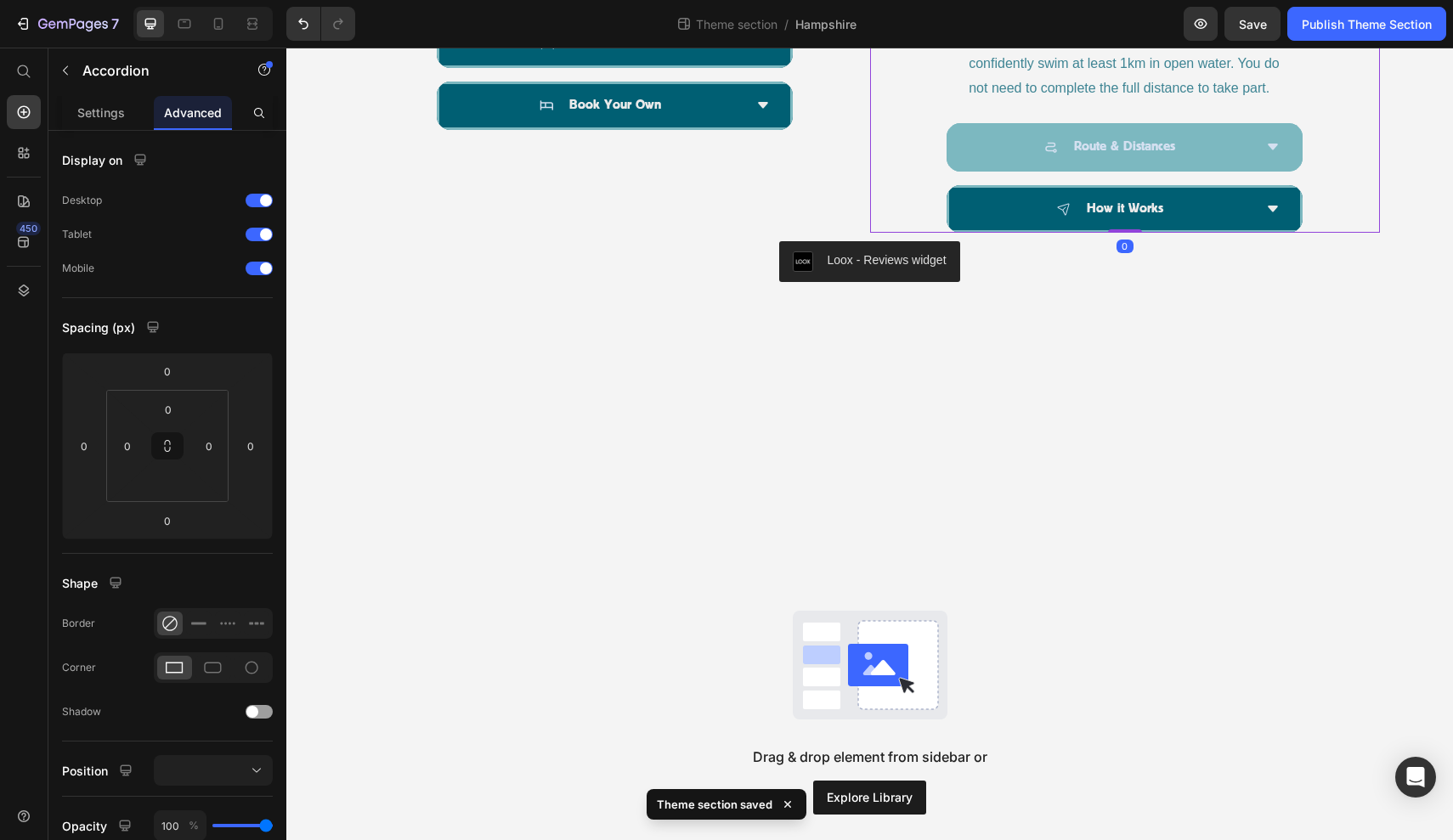 scroll, scrollTop: 1212, scrollLeft: 0, axis: vertical 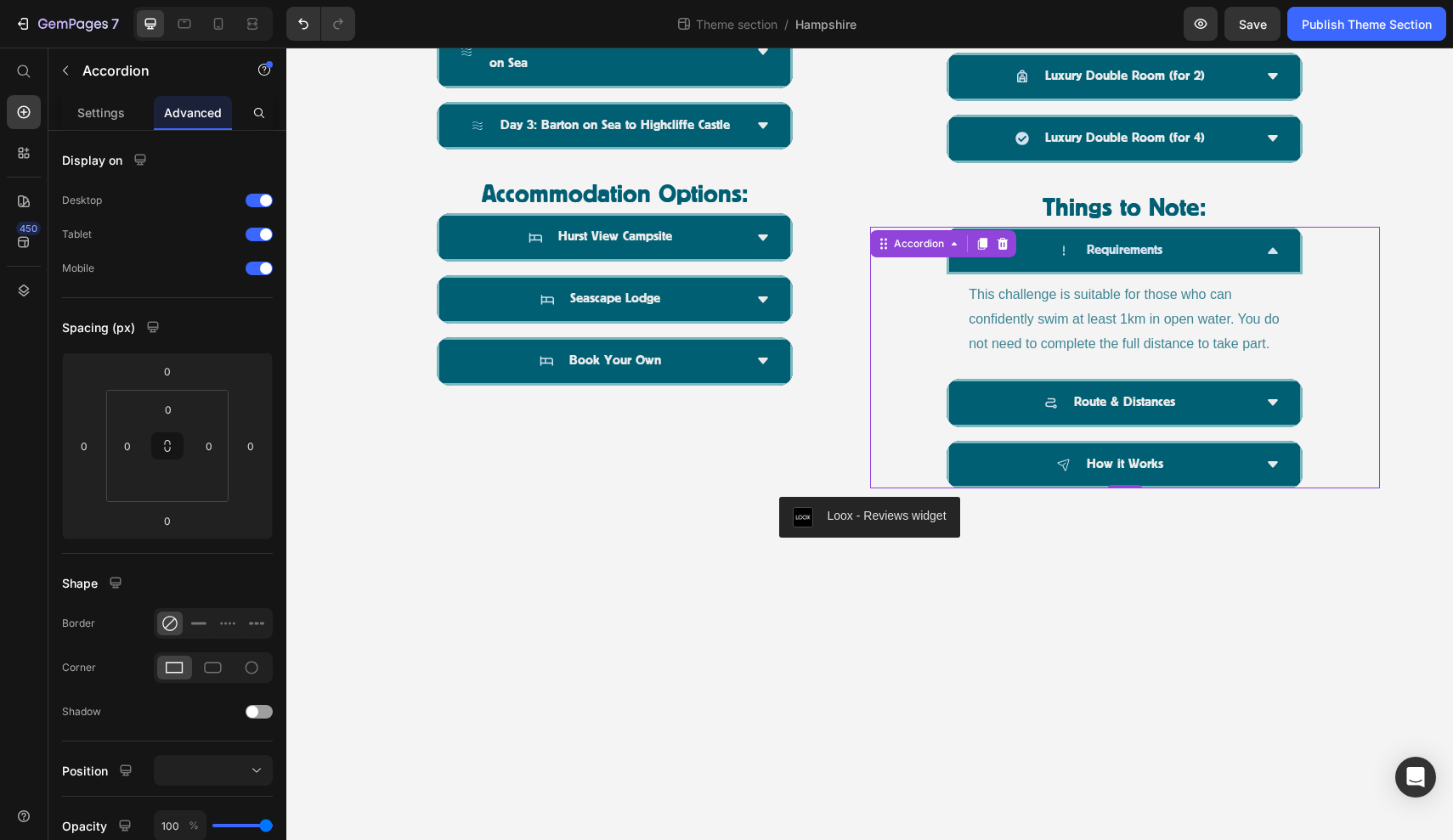 click on "Requirements" at bounding box center (1124, 251) 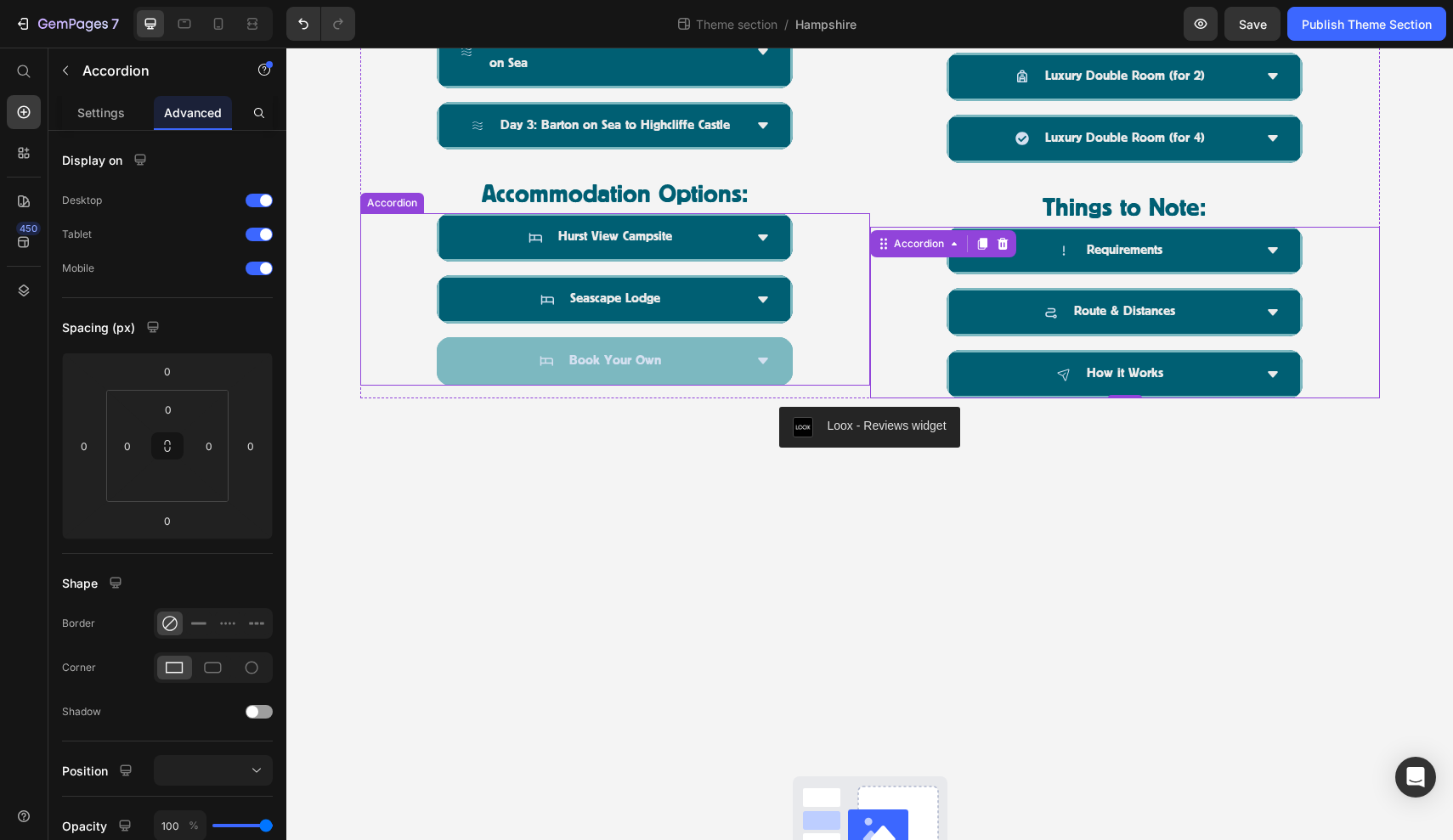 click on "Book Your Own" at bounding box center (601, 361) 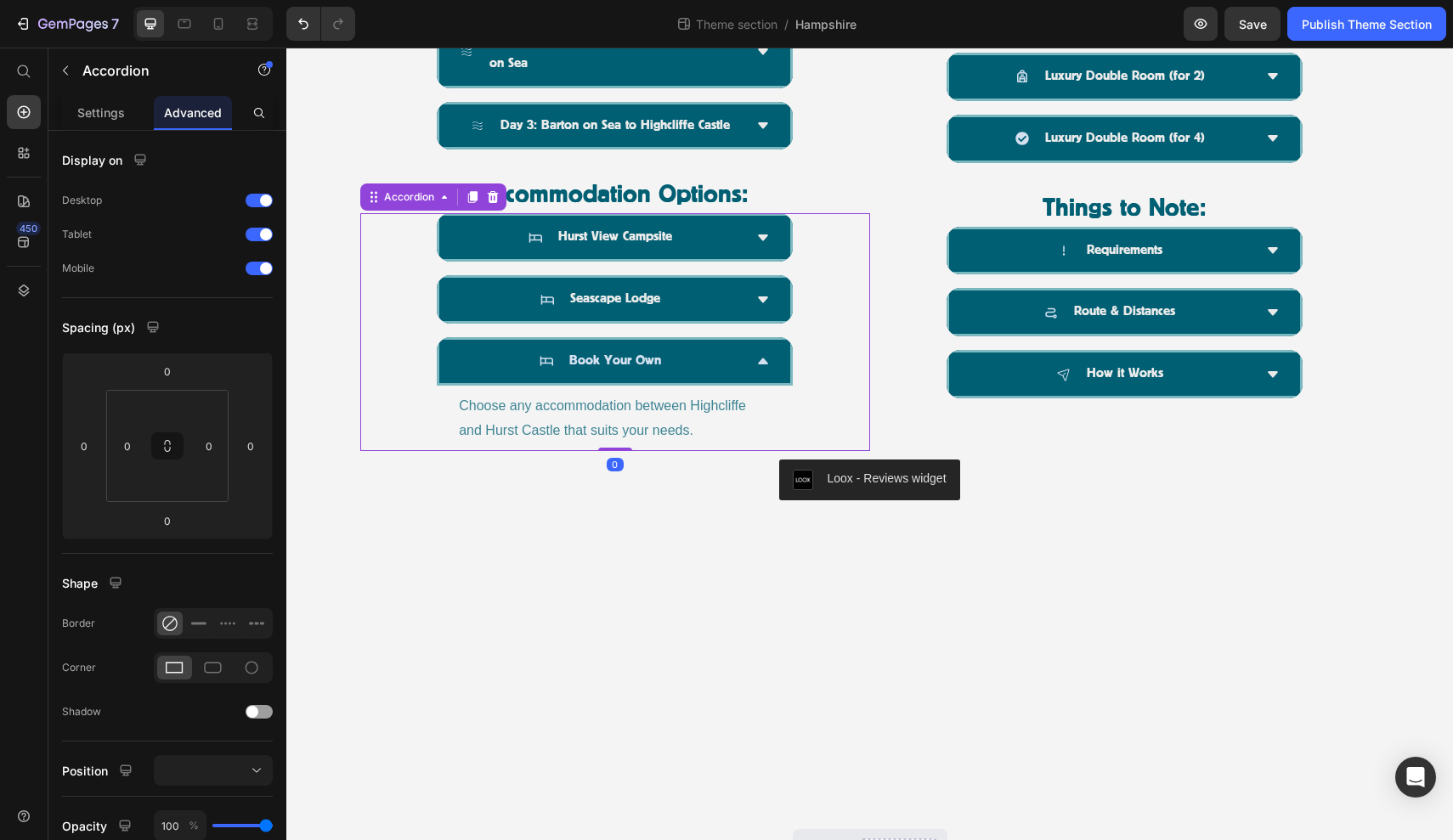 click on "Book Your Own" at bounding box center (601, 361) 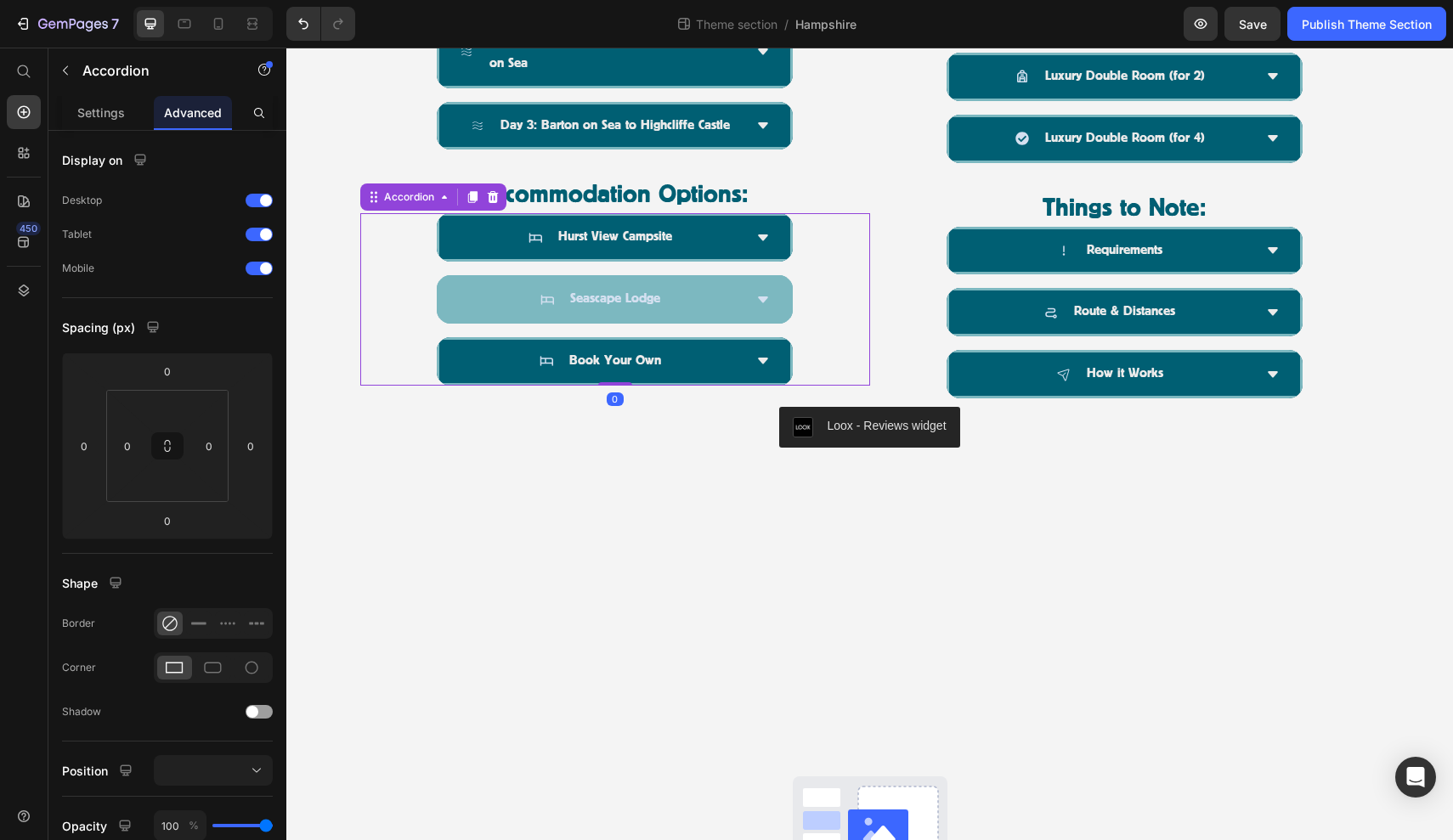 click on "Seascape Lodge" at bounding box center [601, 299] 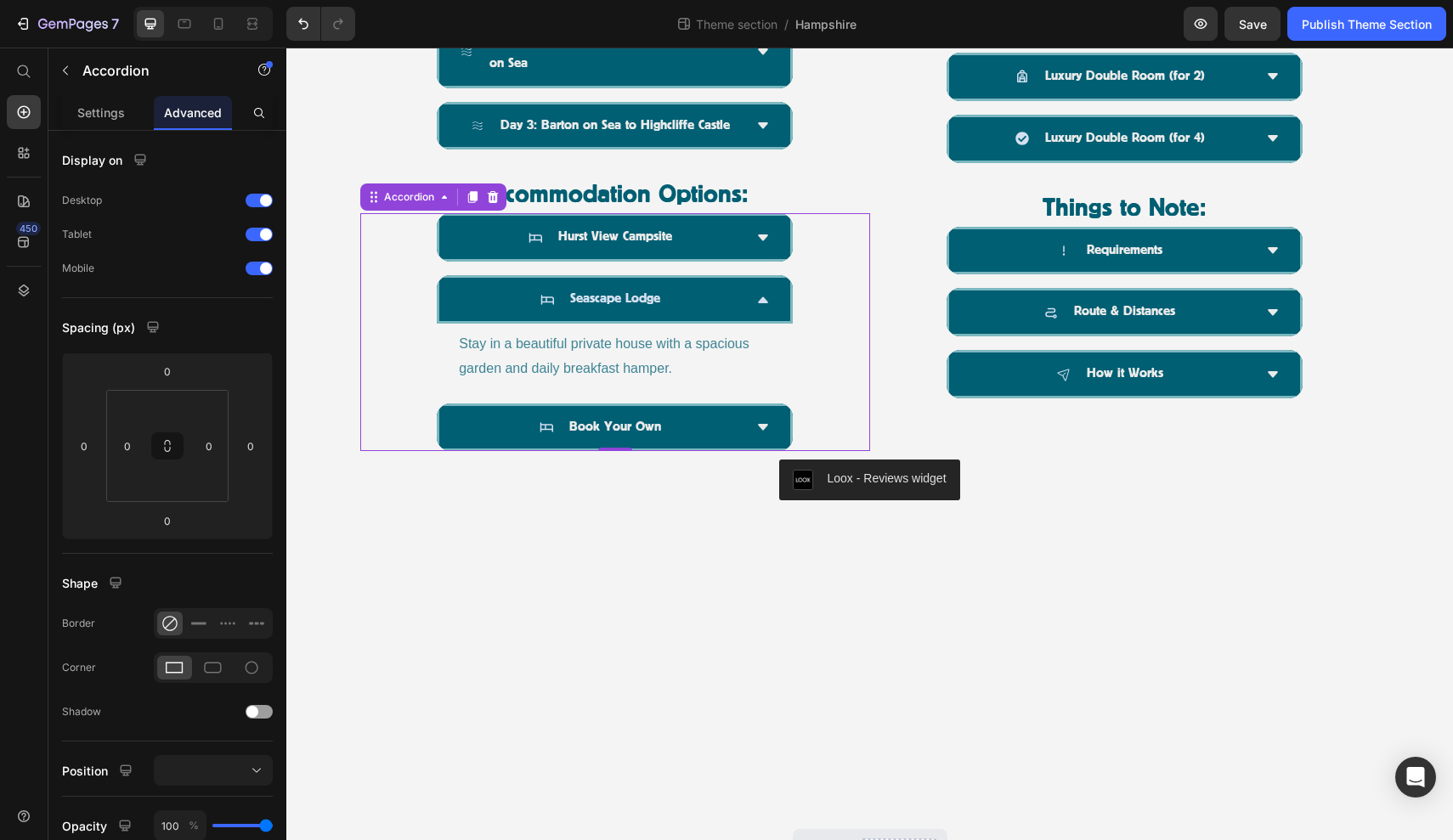 click on "Seascape Lodge" at bounding box center [601, 299] 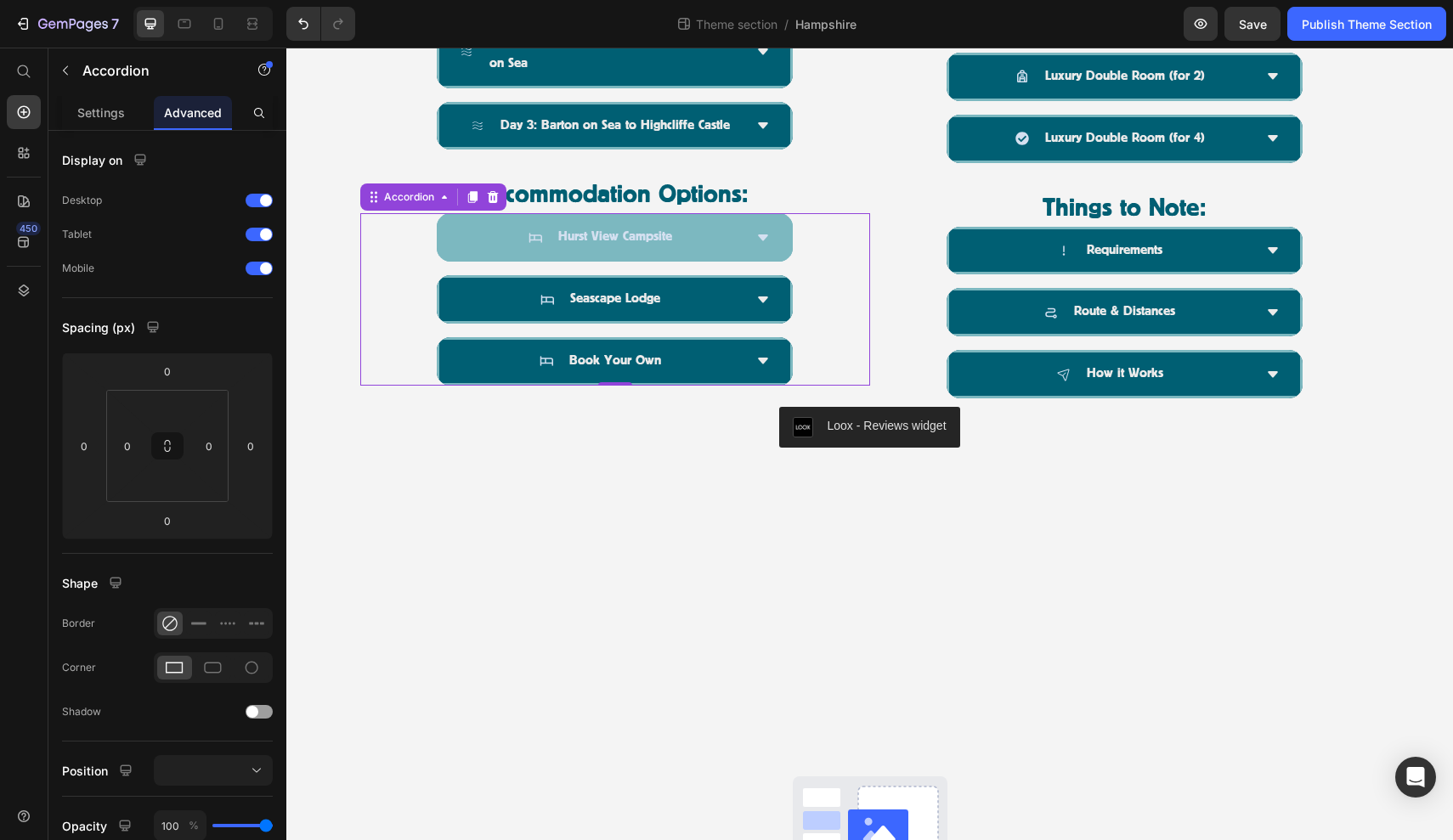 click on "Hurst View Campsite" at bounding box center (614, 237) 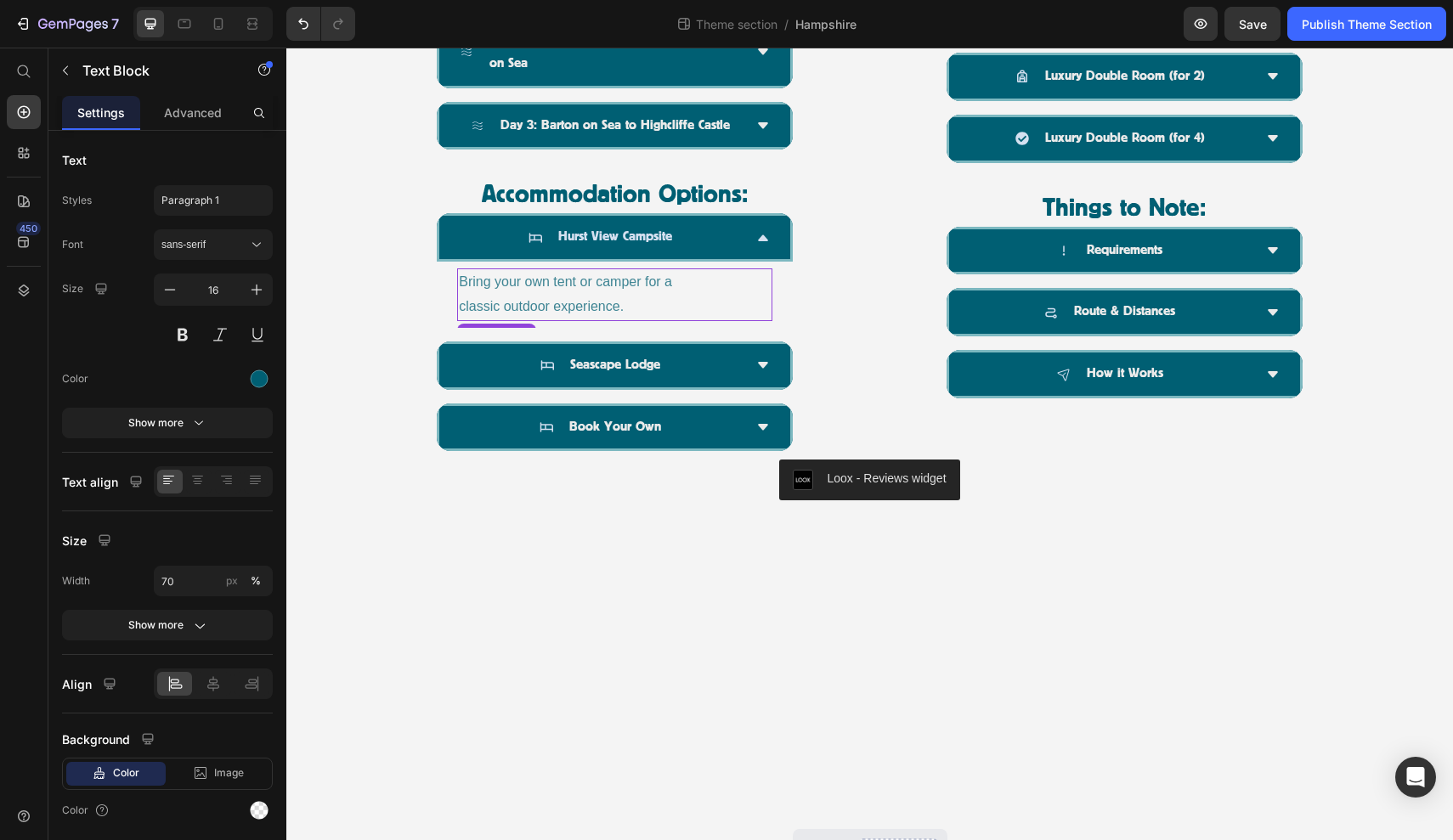 click on "Bring your own tent or camper for a classic outdoor experience." at bounding box center (565, 294) 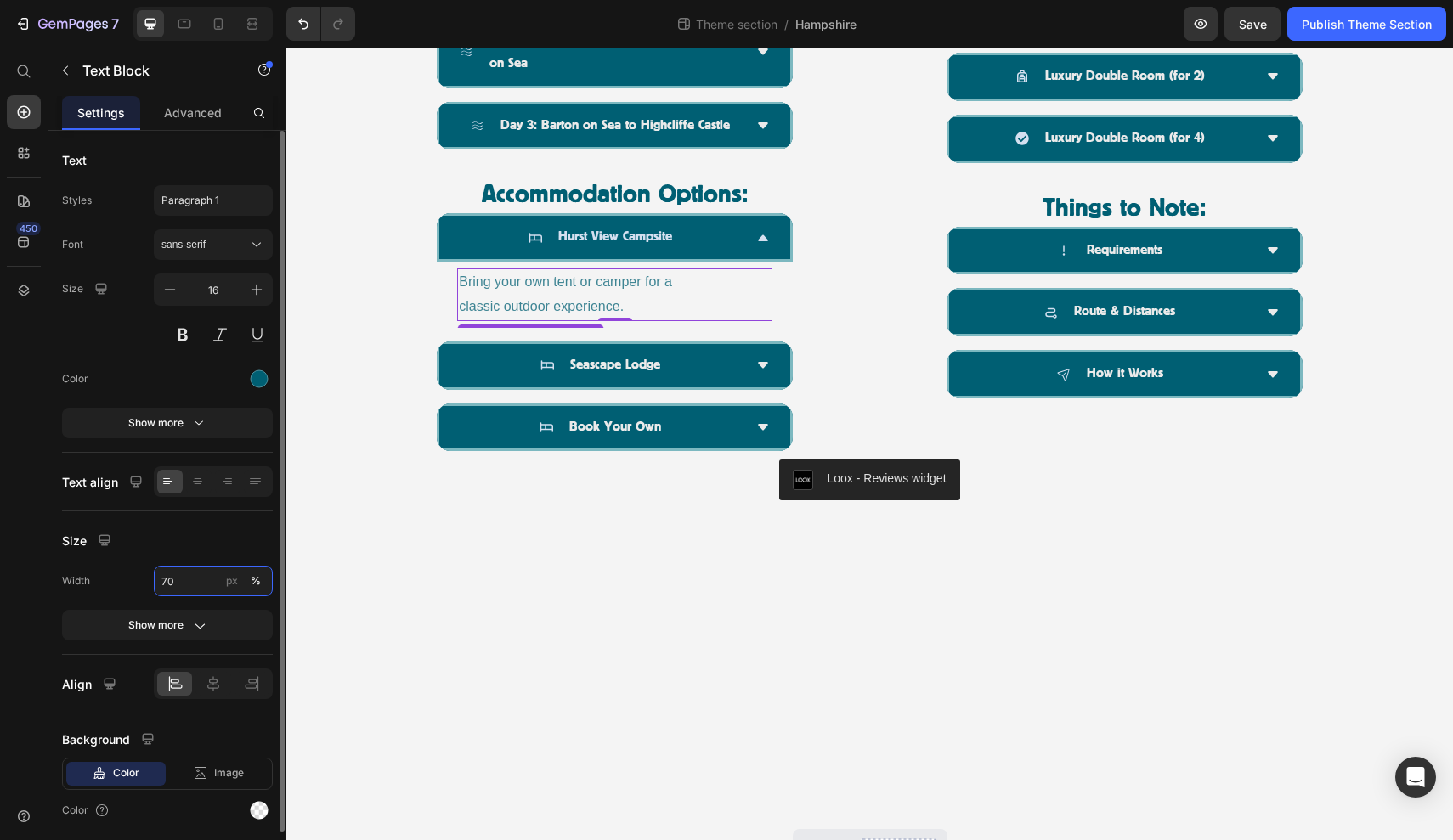 click on "70" at bounding box center (213, 581) 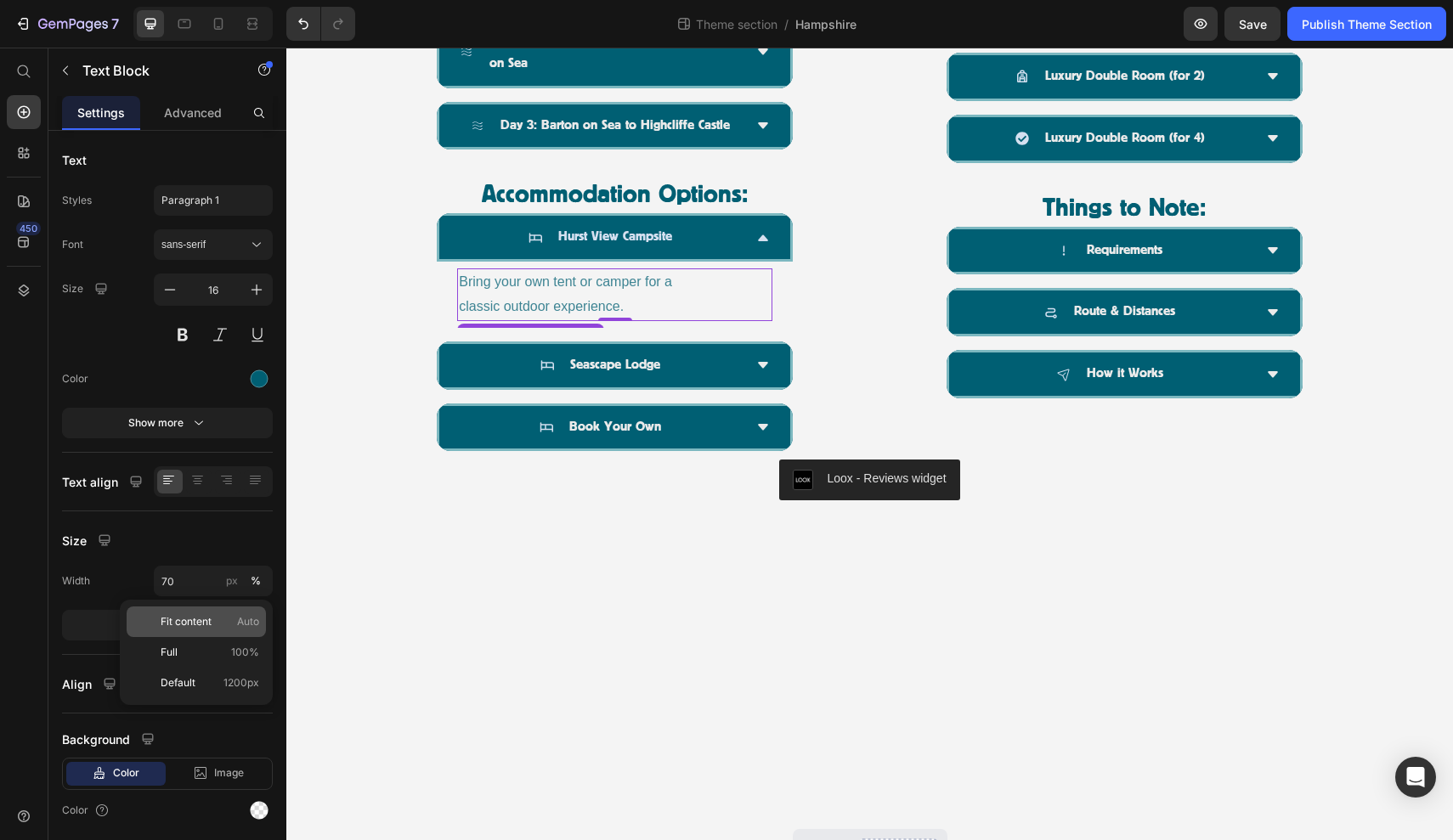 click on "Fit content" at bounding box center [186, 622] 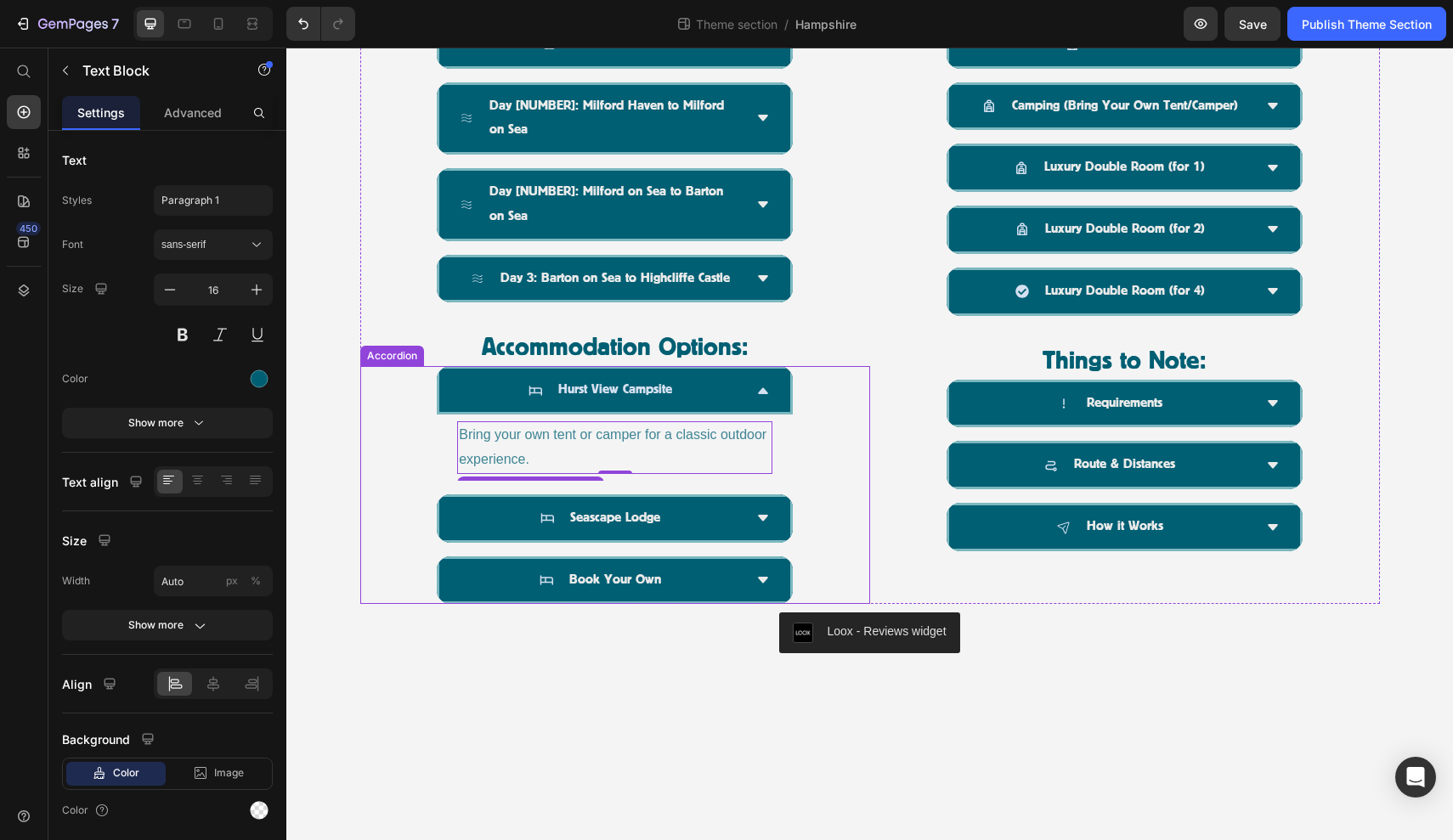 scroll, scrollTop: 1058, scrollLeft: 0, axis: vertical 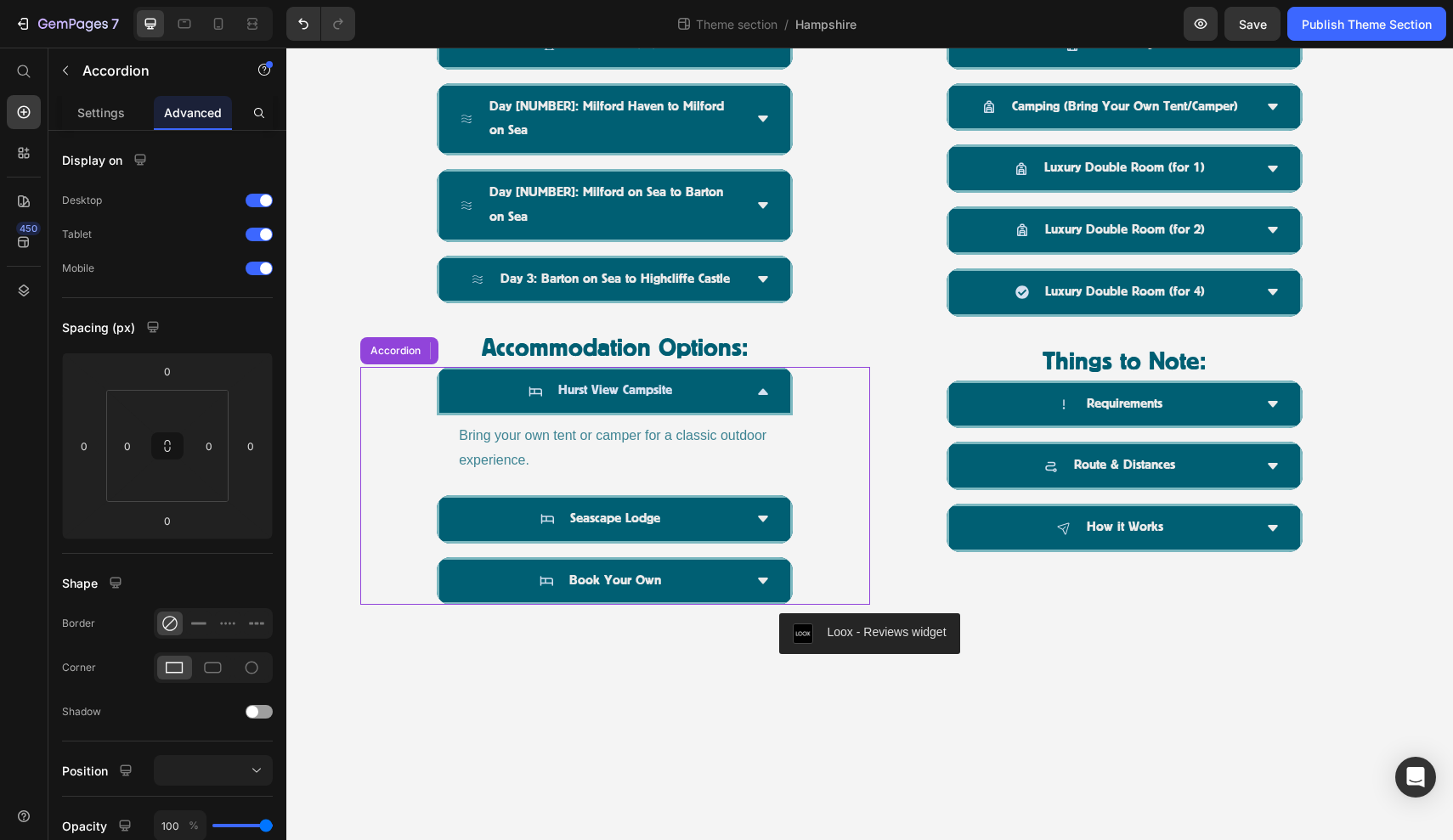 click on "Hurst View Campsite" at bounding box center (614, 391) 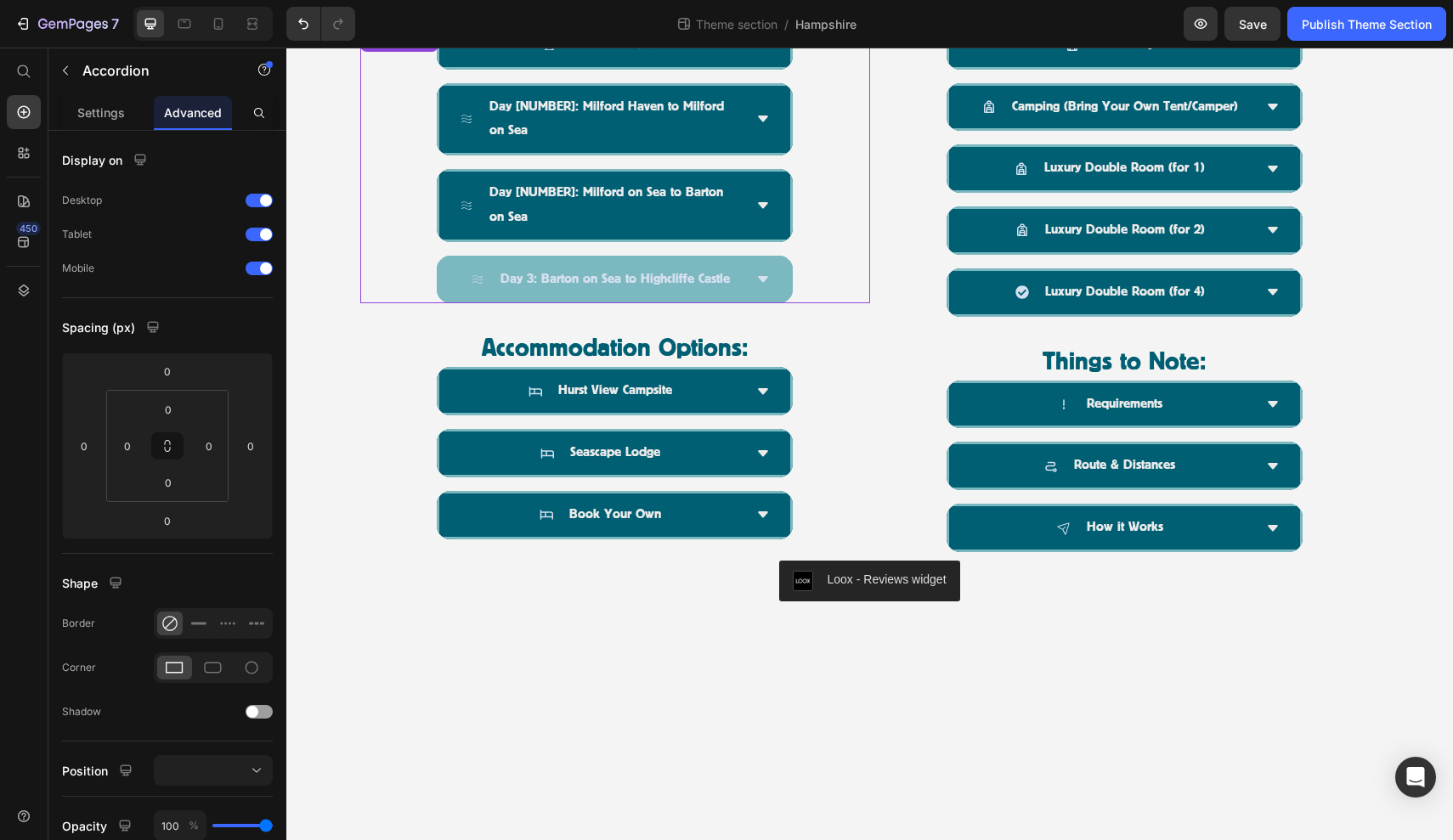 click on "Day 3: Barton on Sea to Highcliffe Castle" at bounding box center (614, 279) 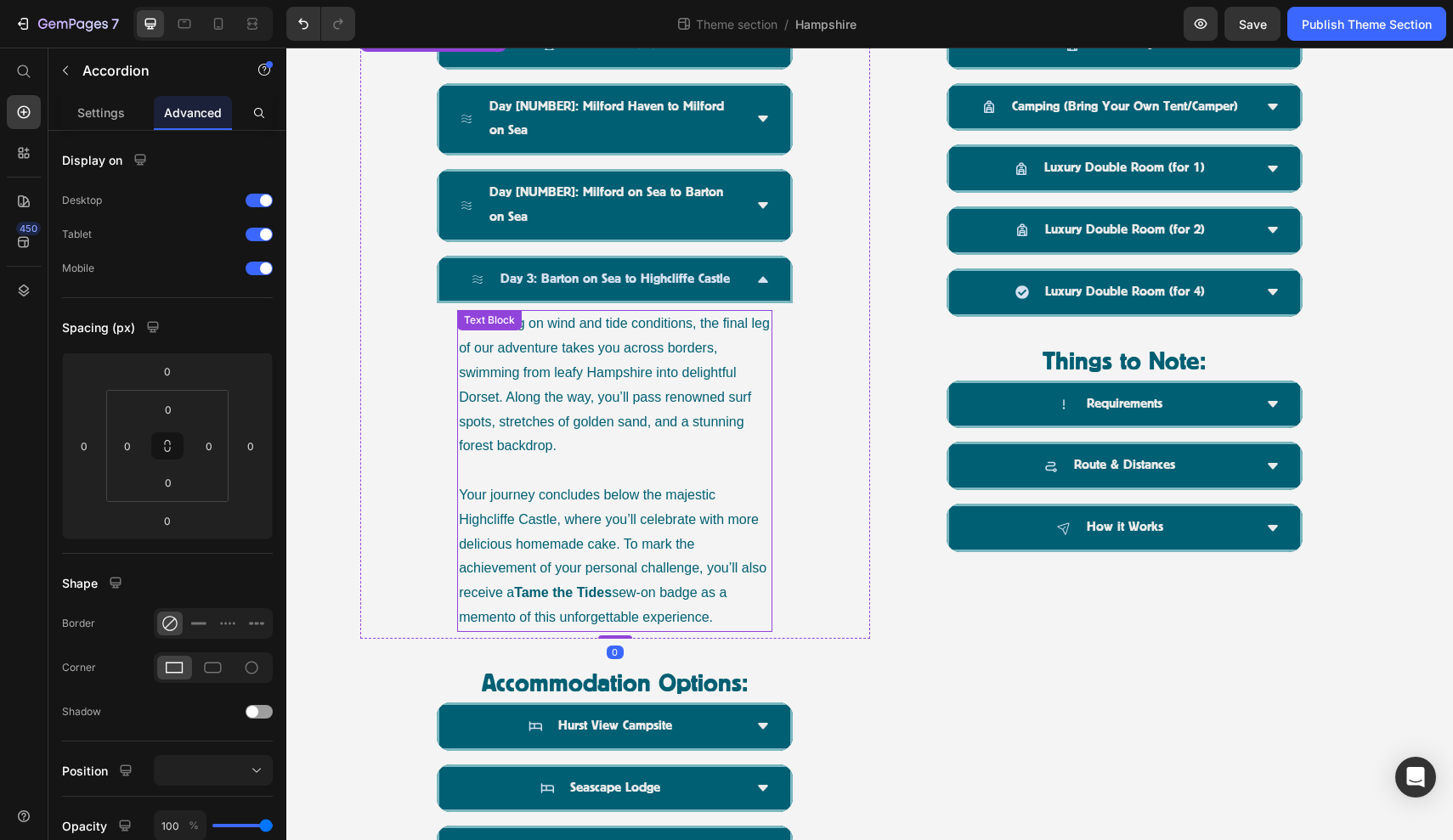 click on "Depending on wind and tide conditions, the final leg of our adventure takes you across borders, swimming from leafy Hampshire into delightful Dorset. Along the way, you’ll pass renowned surf spots, stretches of golden sand, and a stunning forest backdrop." at bounding box center (614, 385) 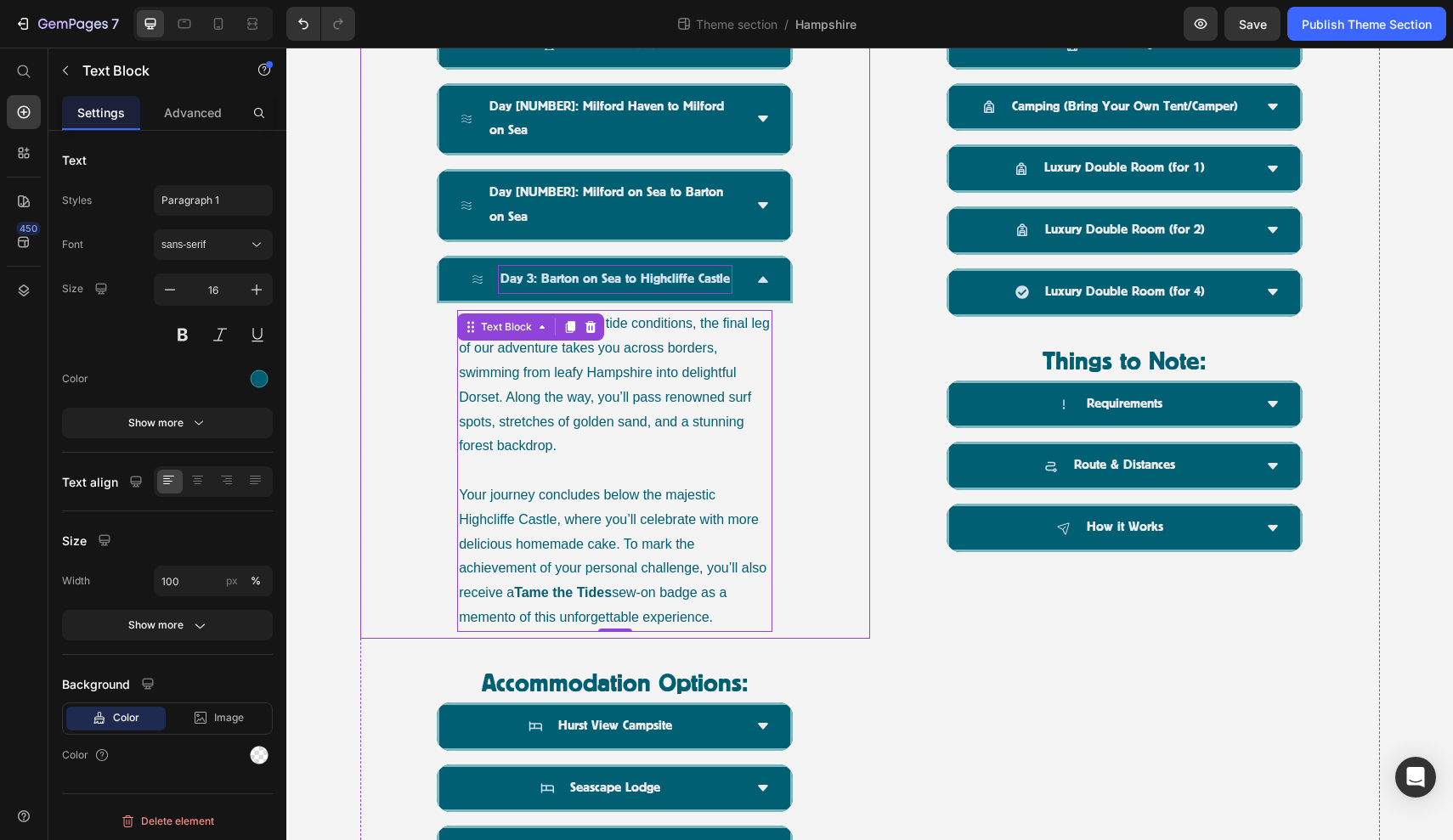 click on "Day 3: Barton on Sea to Highcliffe Castle" at bounding box center (615, 279) 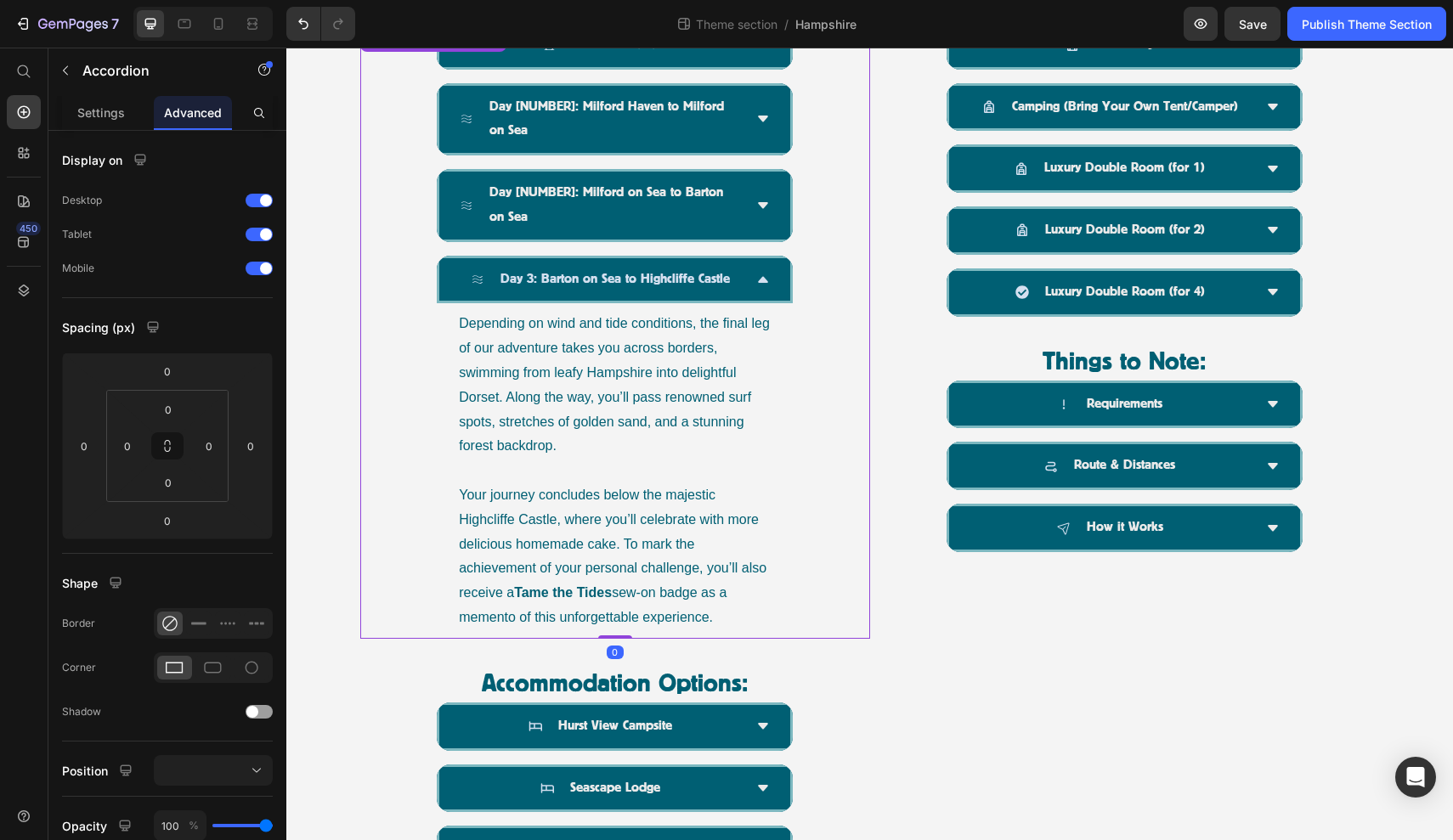 click on "Day 3: Barton on Sea to Highcliffe Castle" at bounding box center (614, 279) 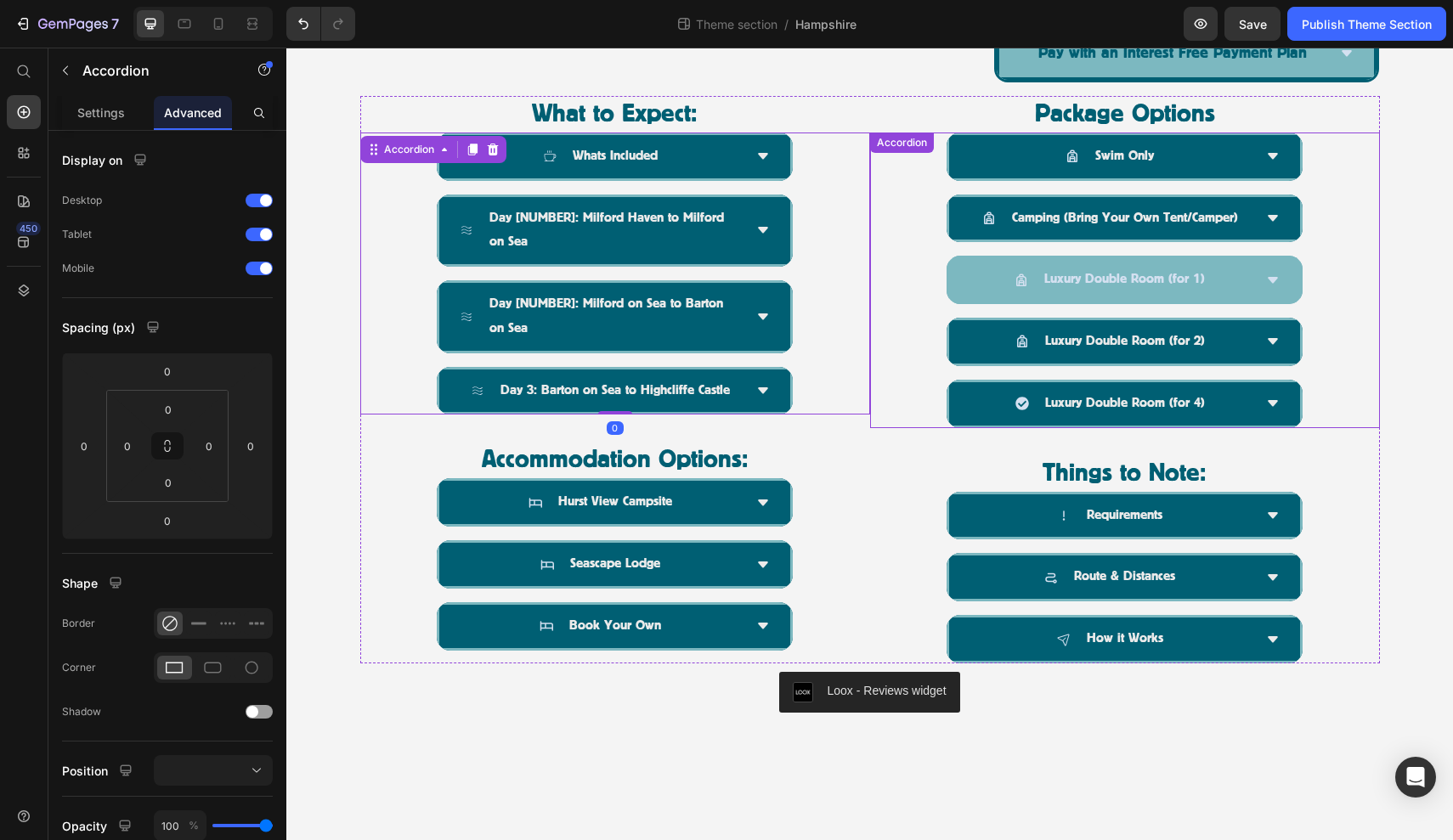 scroll, scrollTop: 929, scrollLeft: 0, axis: vertical 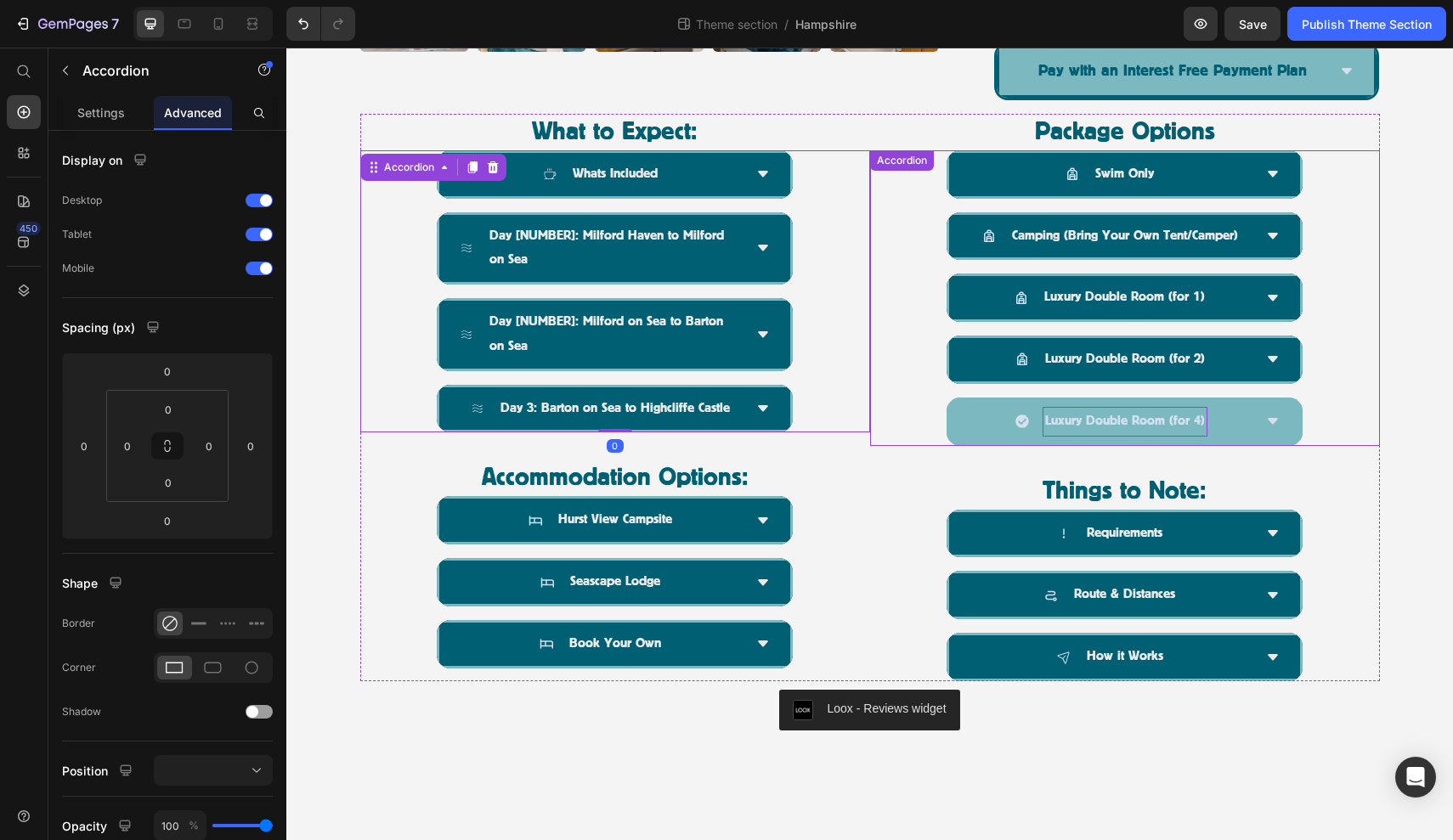 click on "Luxury Double Room (for 4)" at bounding box center [1125, 421] 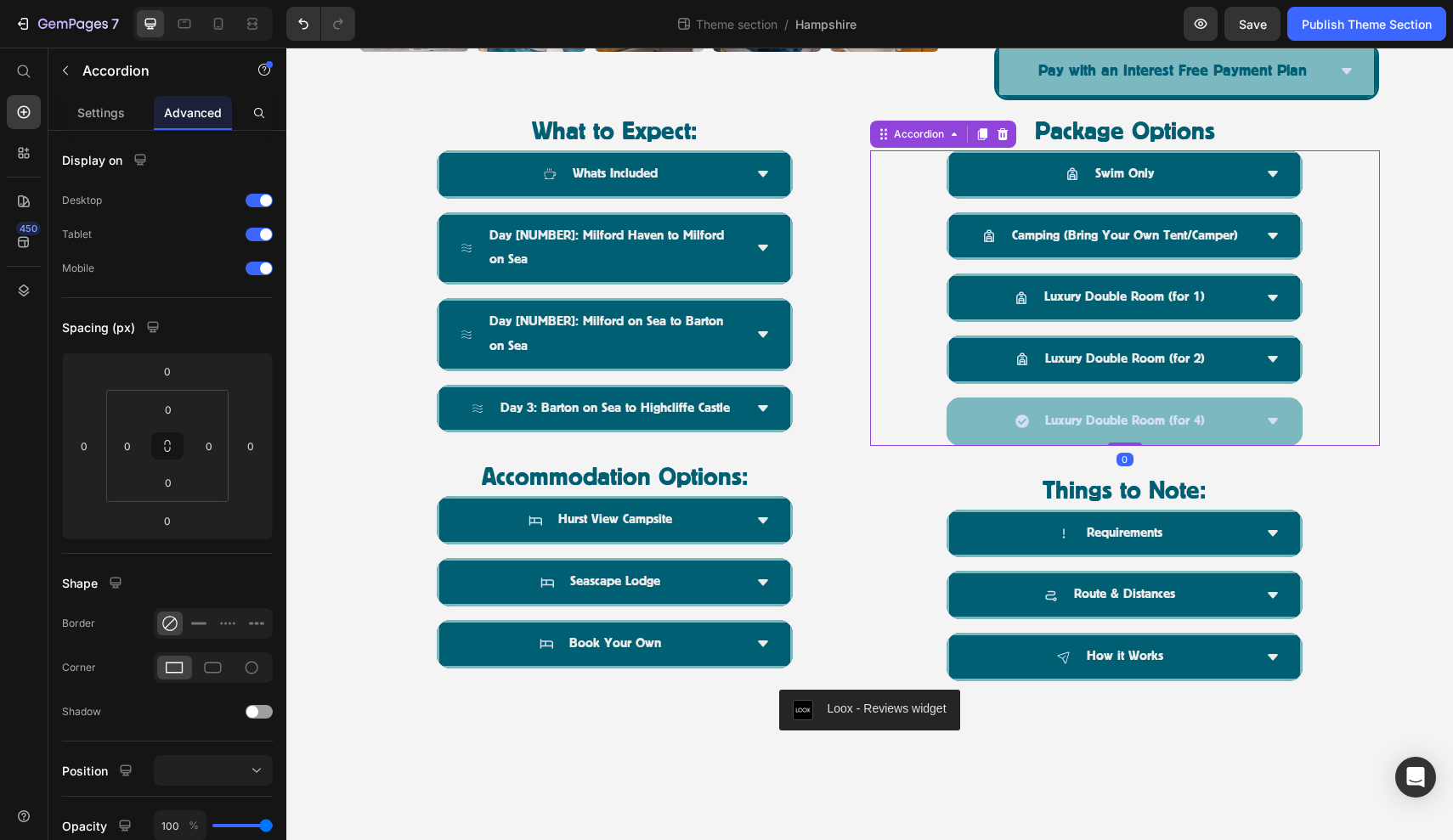 click on "Luxury Double Room (for 4)" at bounding box center (1111, 421) 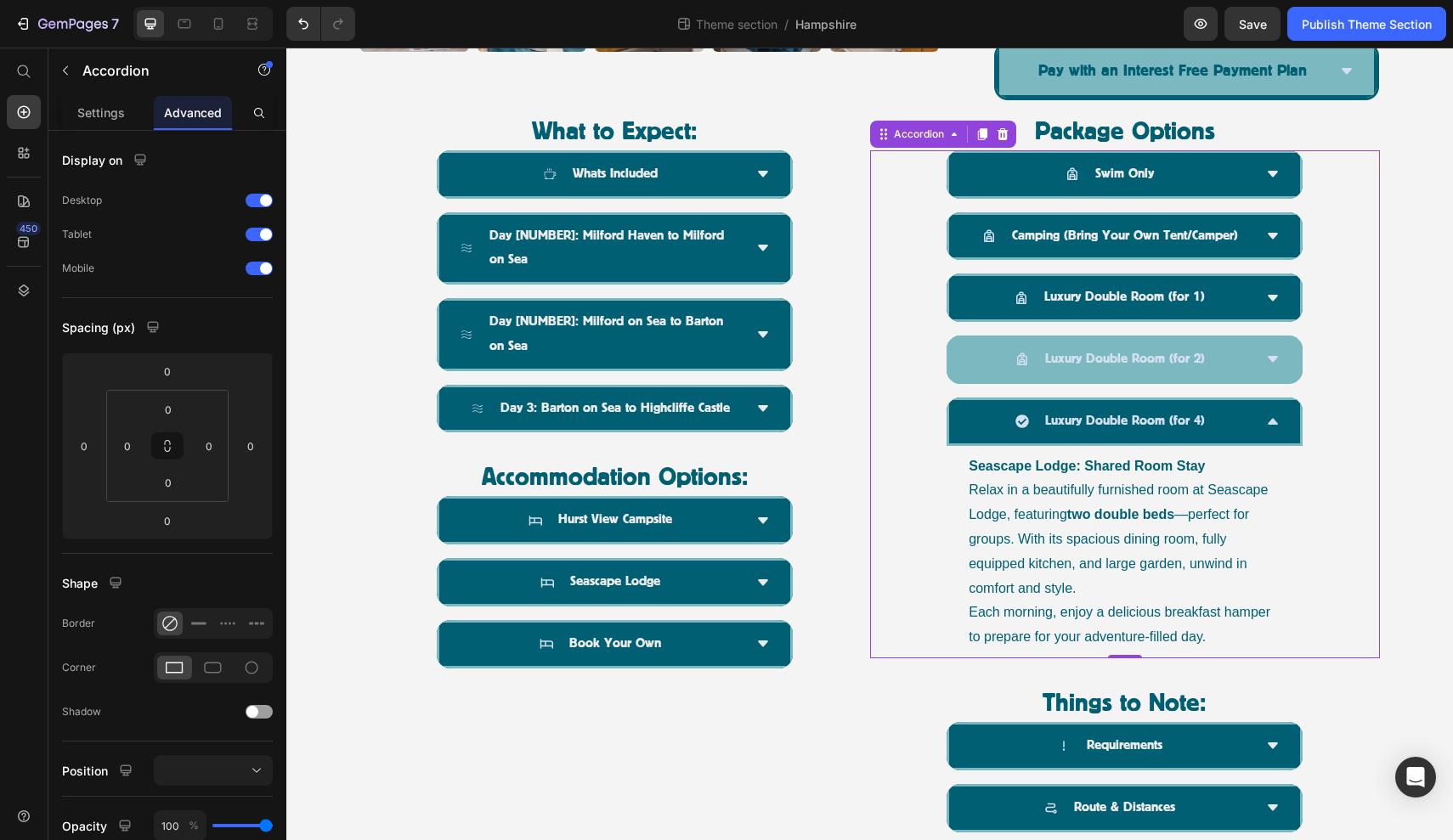 click on "Luxury Double Room (for 2)" at bounding box center (1124, 359) 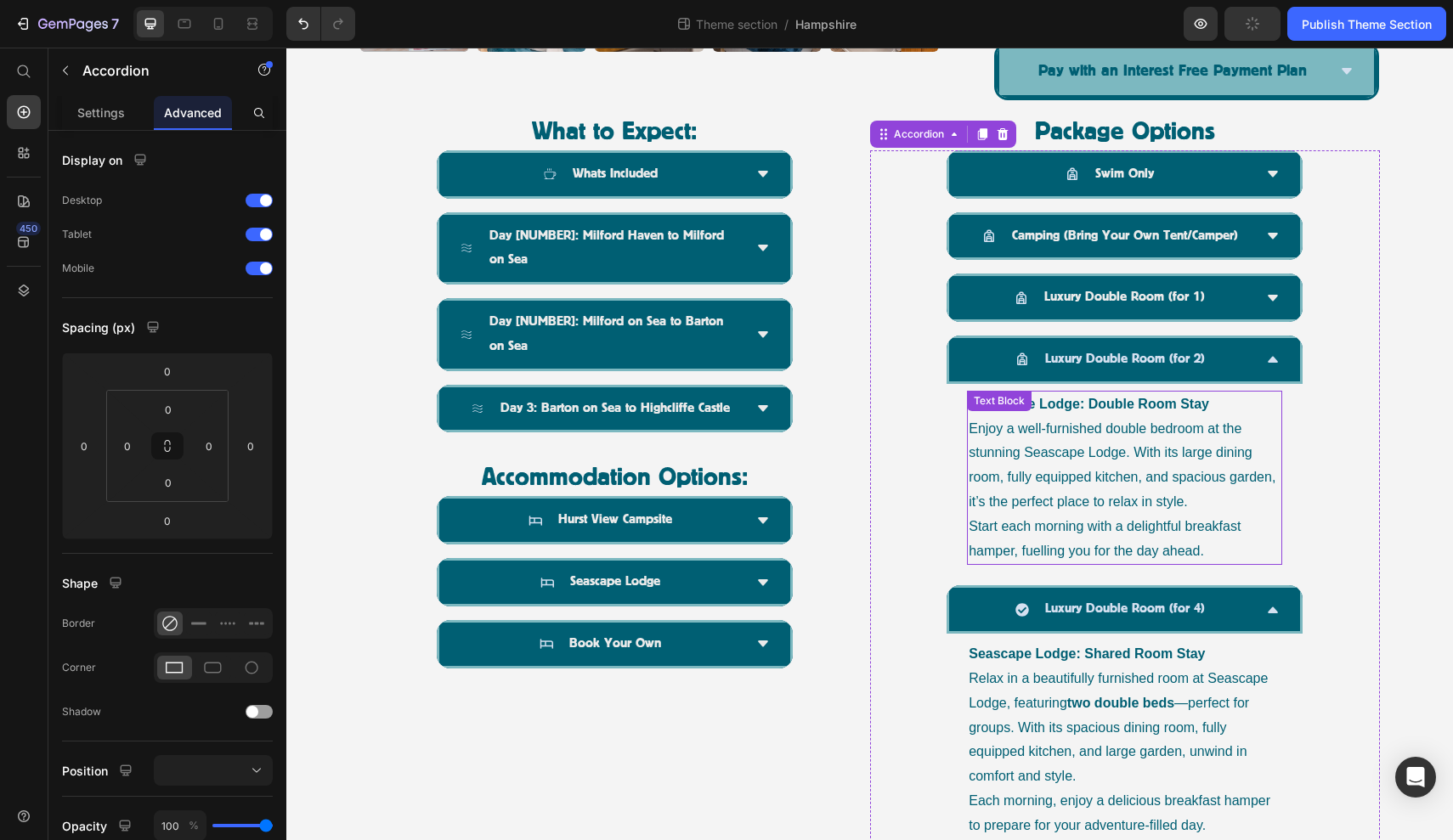 click on "Enjoy a well-furnished double bedroom at the stunning Seascape Lodge. With its large dining room, fully equipped kitchen, and spacious garden, it’s the perfect place to relax in style." at bounding box center [1124, 465] 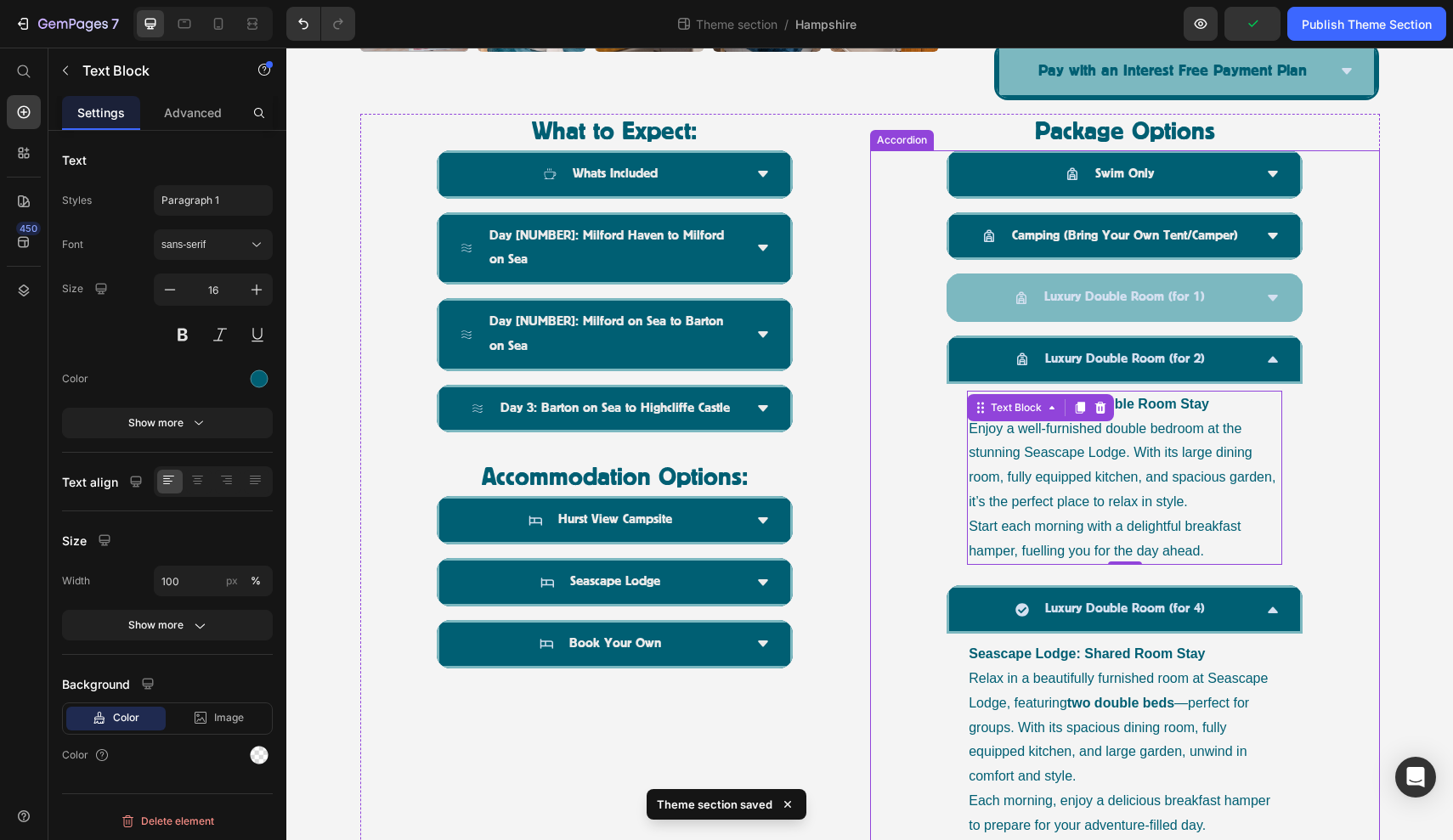 click on "Luxury Double Room (for 1)" at bounding box center [1124, 297] 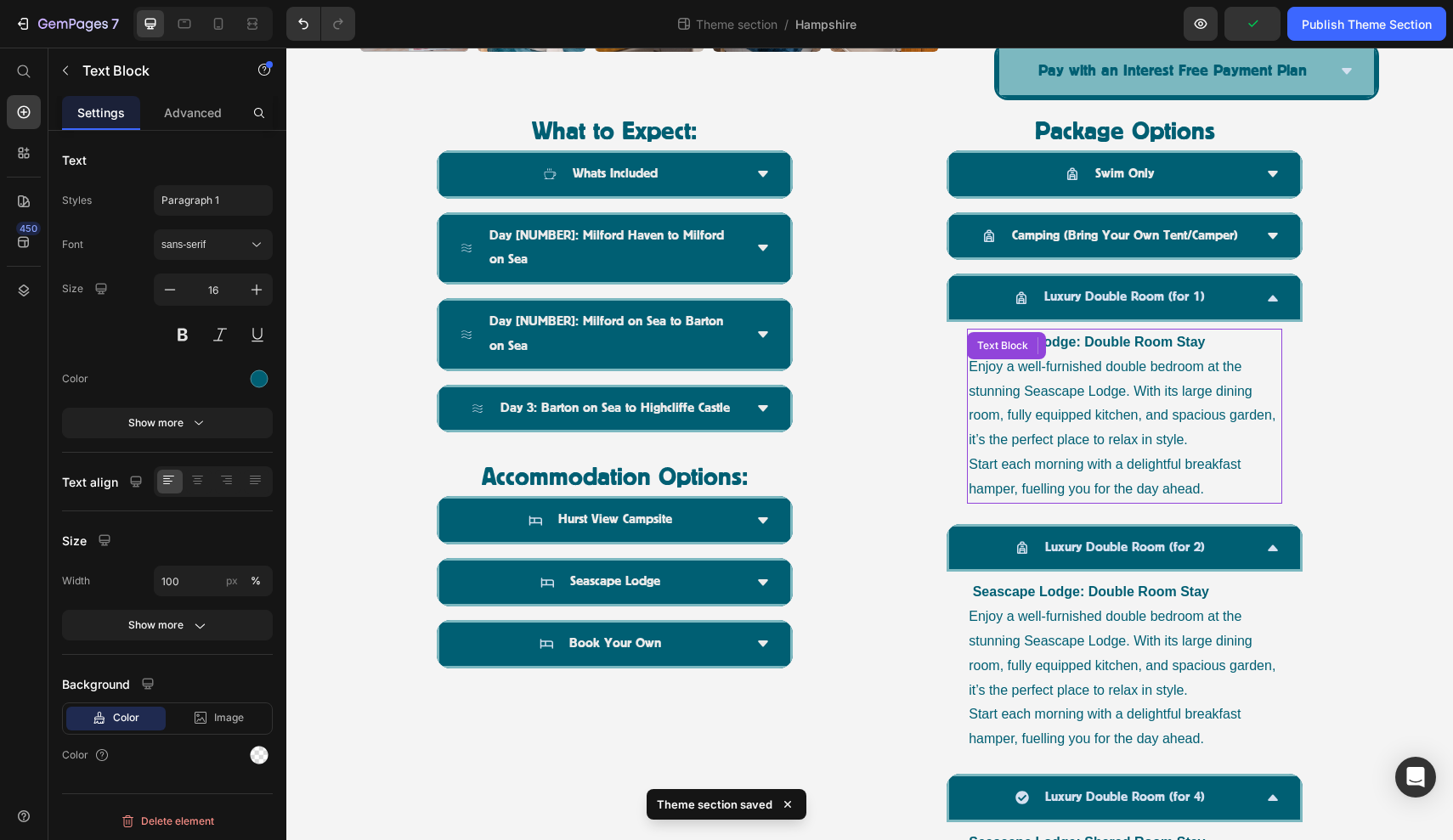 click on "Start each morning with a delightful breakfast hamper, fuelling you for the day ahead." at bounding box center (1124, 477) 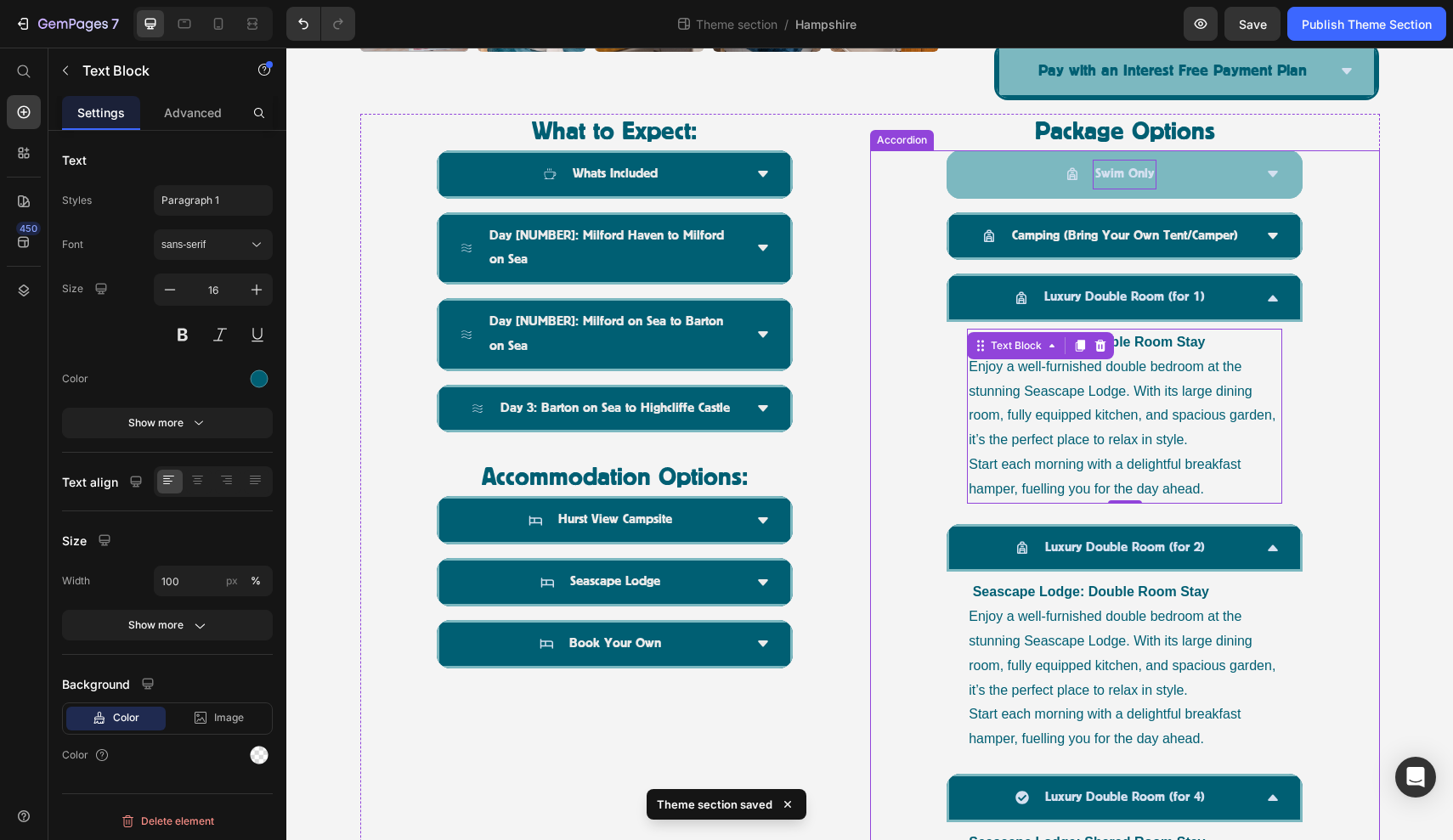 click on "Swim Only" at bounding box center (1124, 174) 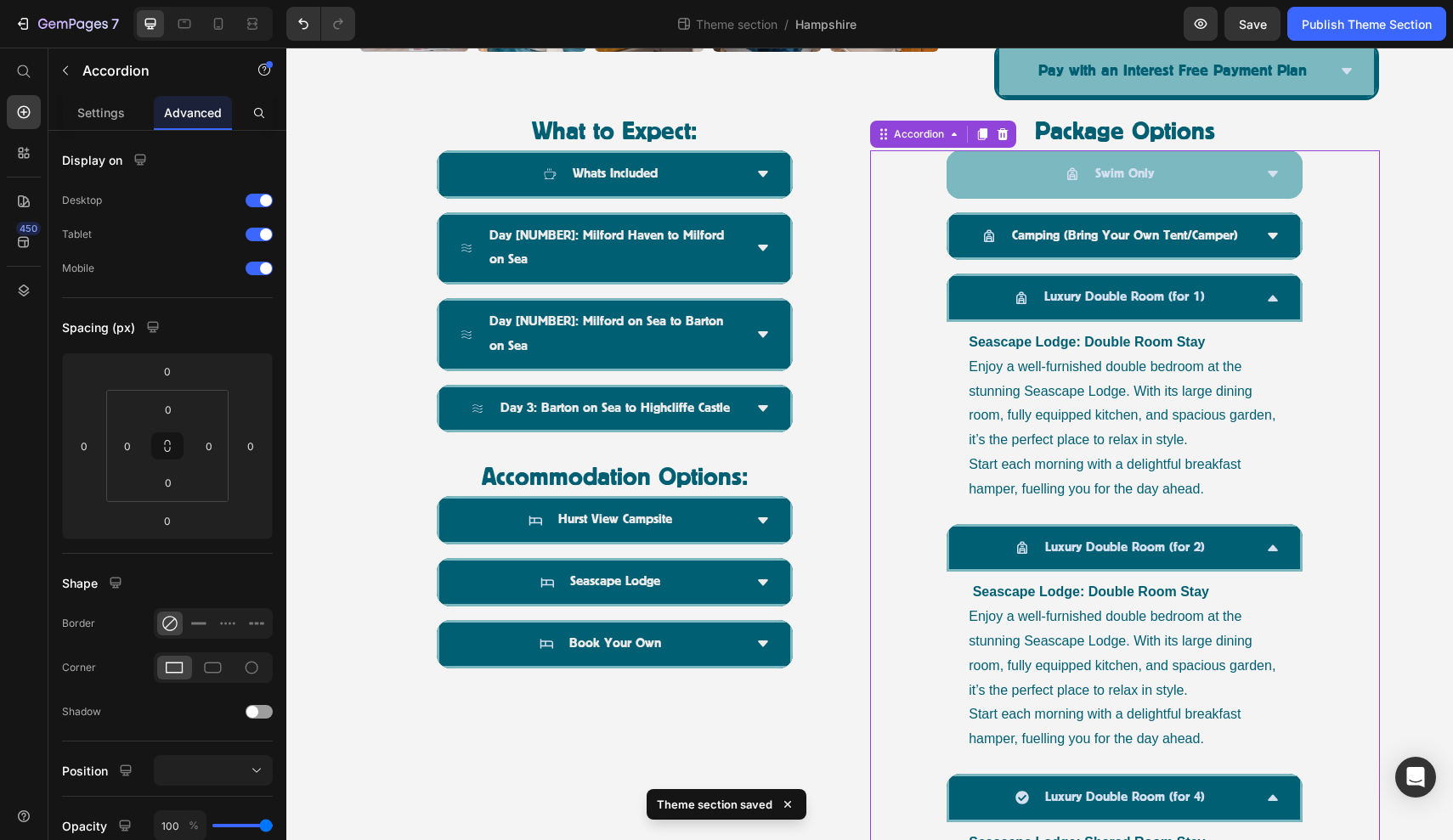 click on "Swim Only" at bounding box center [1111, 174] 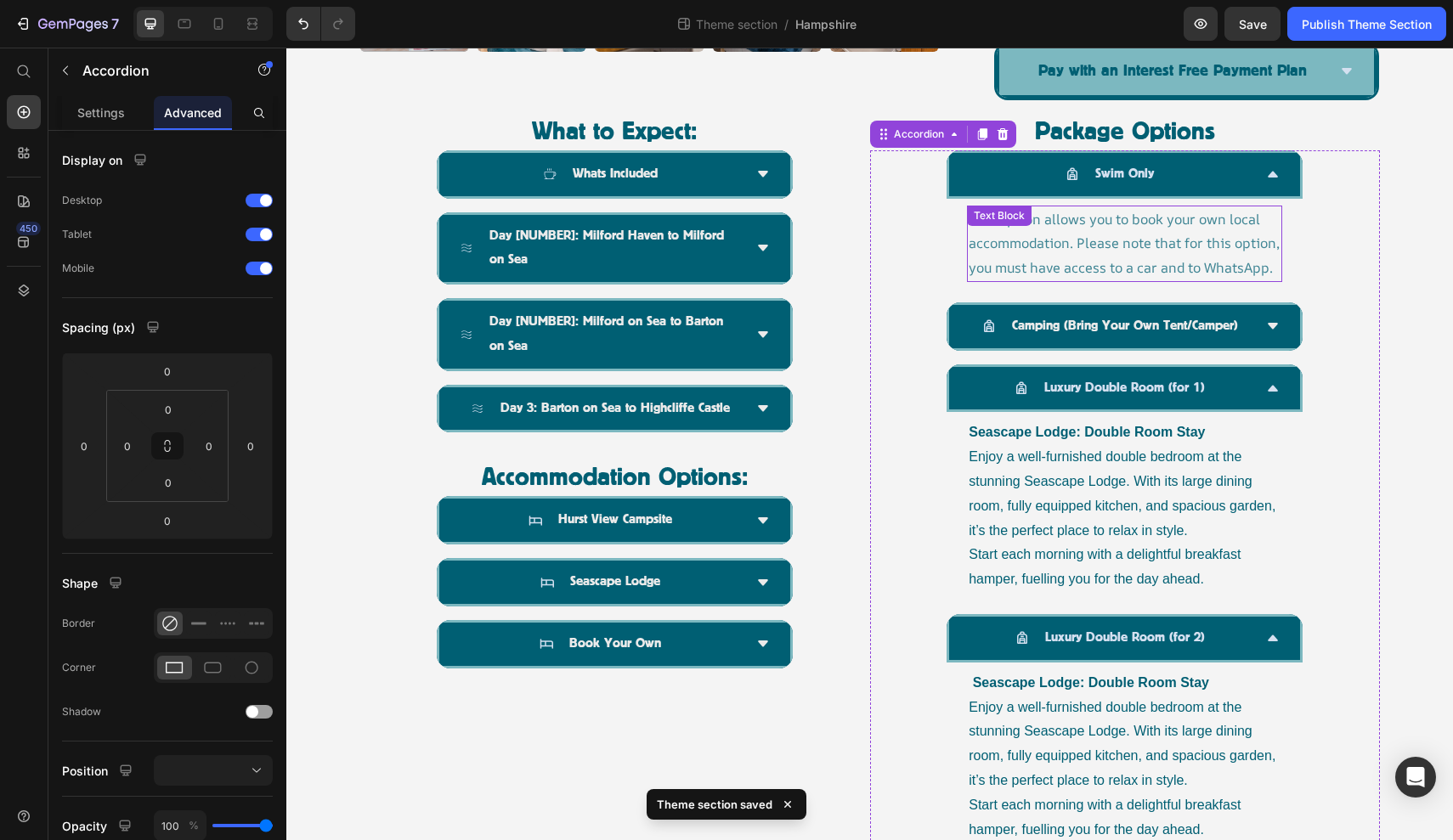 click on "This option allows you to book your own local accommodation. Please note that for this option, you must have access to a car and to WhatsApp." at bounding box center (1124, 244) 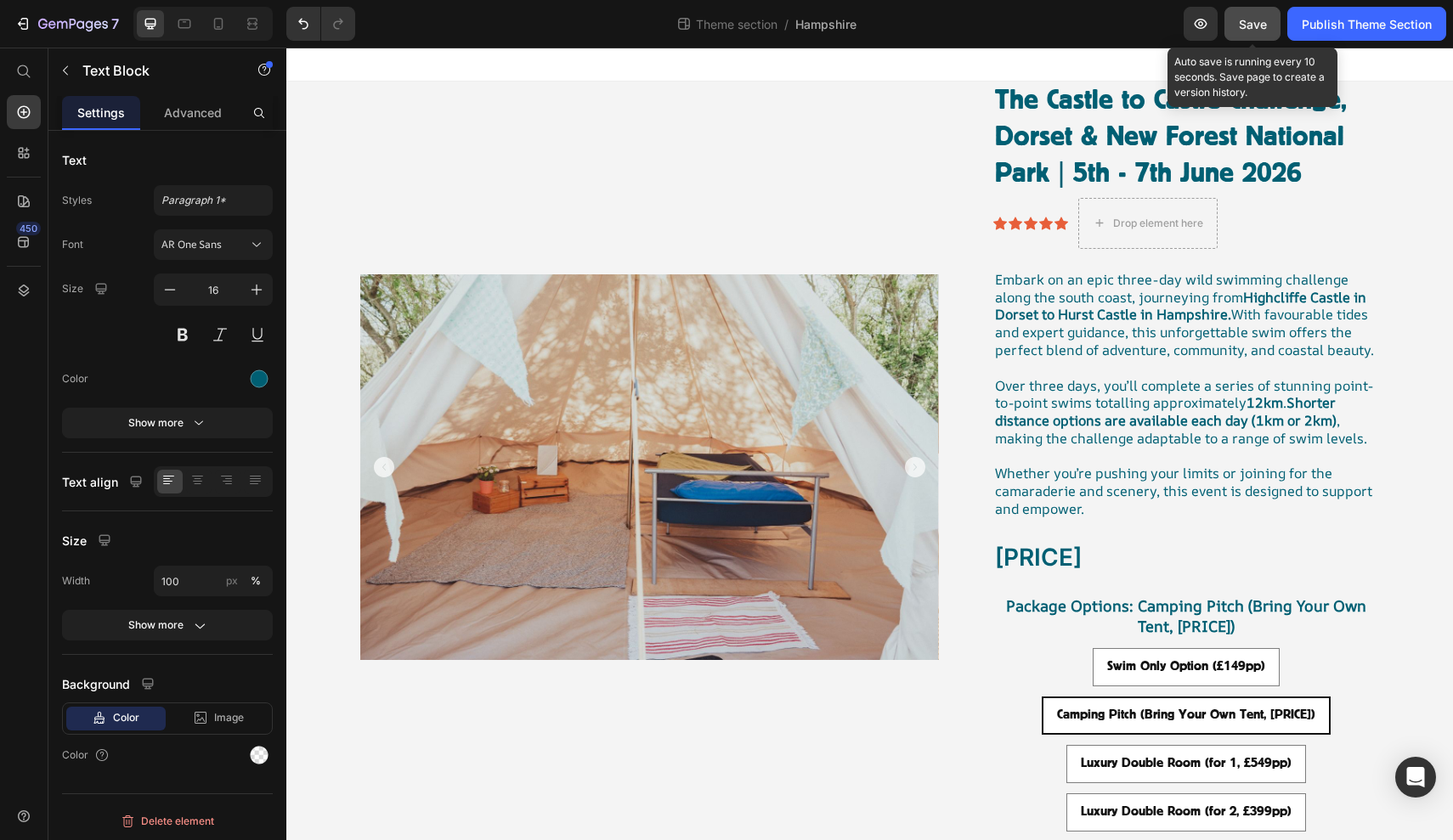 scroll, scrollTop: 0, scrollLeft: 0, axis: both 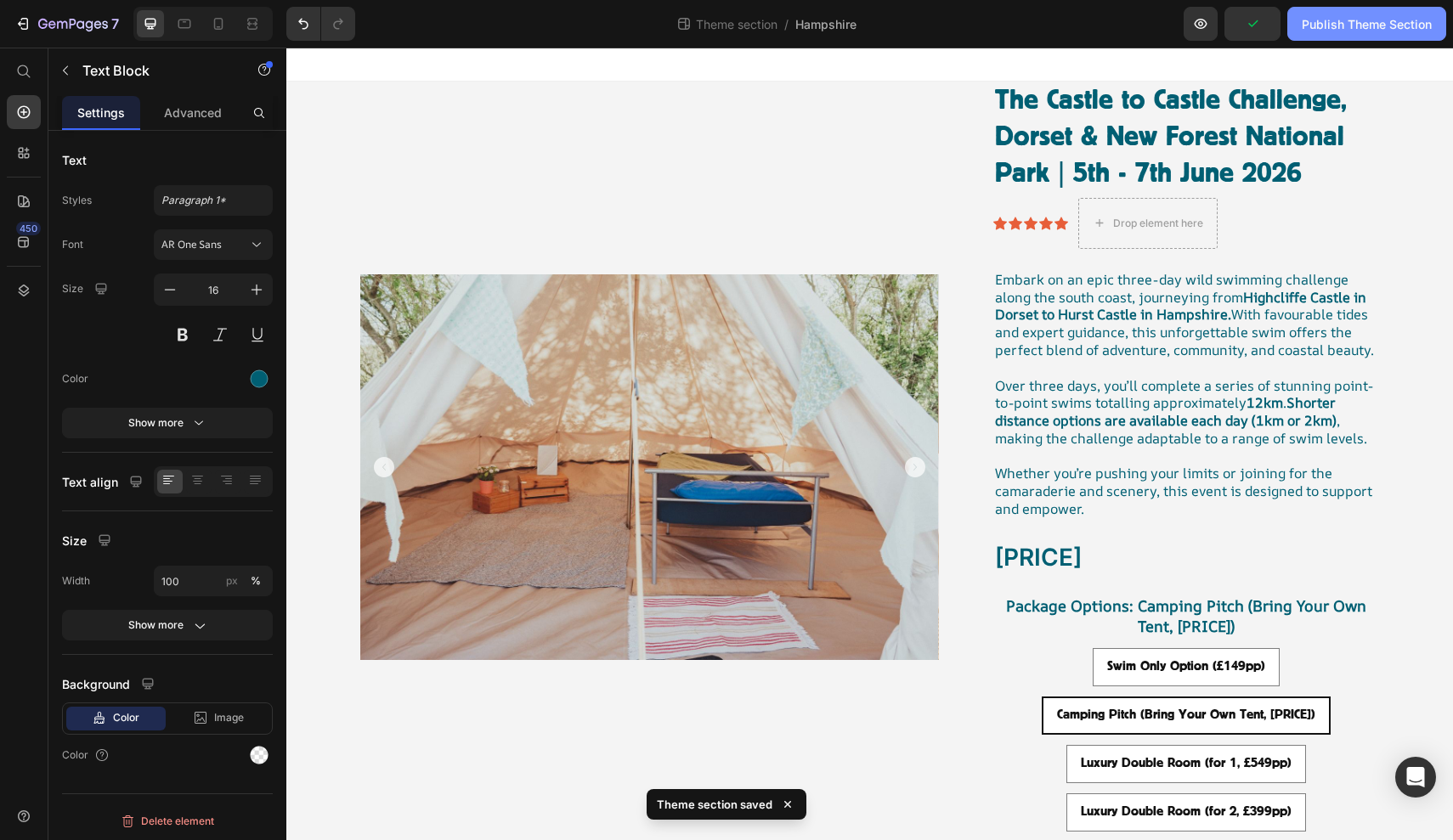 click on "Publish Theme Section" 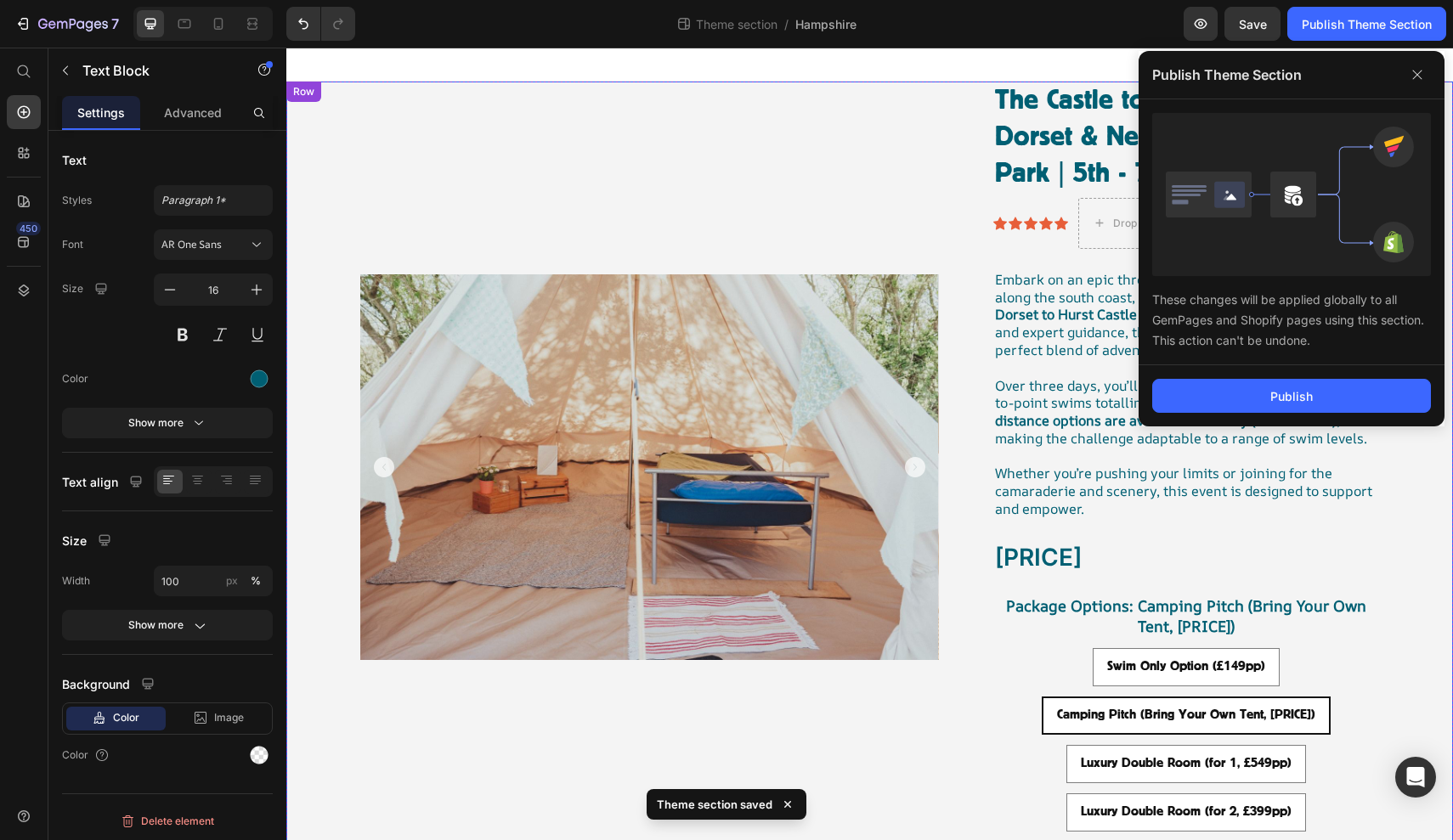 click on "Product Images The Castle to Castle Challenge, Dorset & New Forest National Park | [DATE] Product Title Icon Icon Icon Icon Icon Icon List
Drop element here Row Embark on an epic three-day wild swimming challenge along the south coast, journeying from  Highcliffe Castle in Dorset to Hurst Castle in Hampshire.  With favourable tides and expert guidance, this unforgettable swim offers the perfect blend of adventure, community, and coastal beauty.   Over three days, you’ll complete a series of stunning point-to-point swims totalling approximately  [DISTANCE] .  Shorter distance options are available each day ([DISTANCE] or [DISTANCE]) , making the challenge adaptable to a range of swim levels.   Whether you’re pushing your limits or joining for the camaraderie and scenery, this event is designed to support and empower. Text Block [PRICE] Product Price Row Package Options: Camping Pitch (Bring Your Own Tent, [PRICE]) Swim Only Option ([PRICE]) Swim Only Option ([PRICE])" at bounding box center [869, 1186] 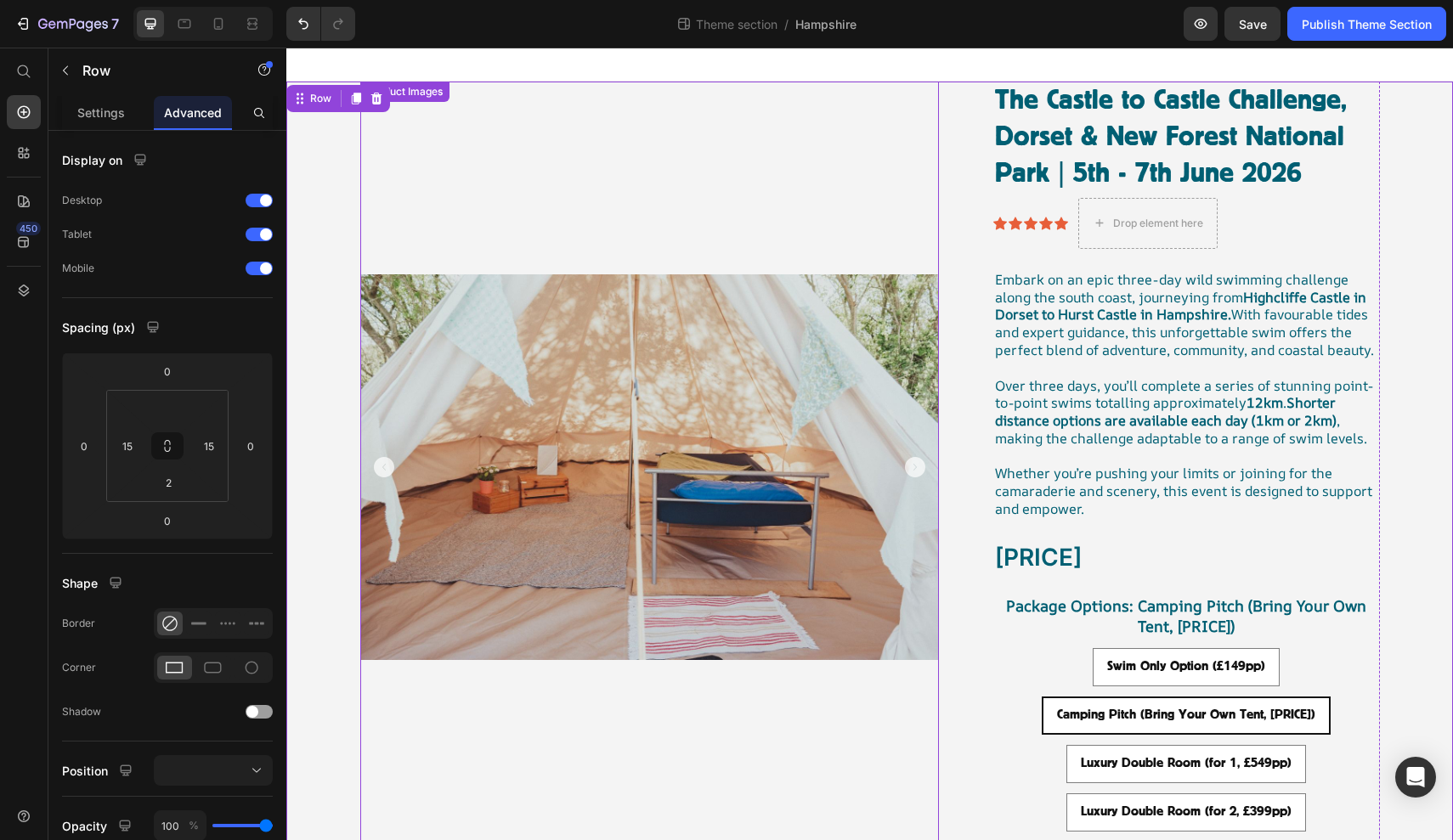 click at bounding box center [649, 467] 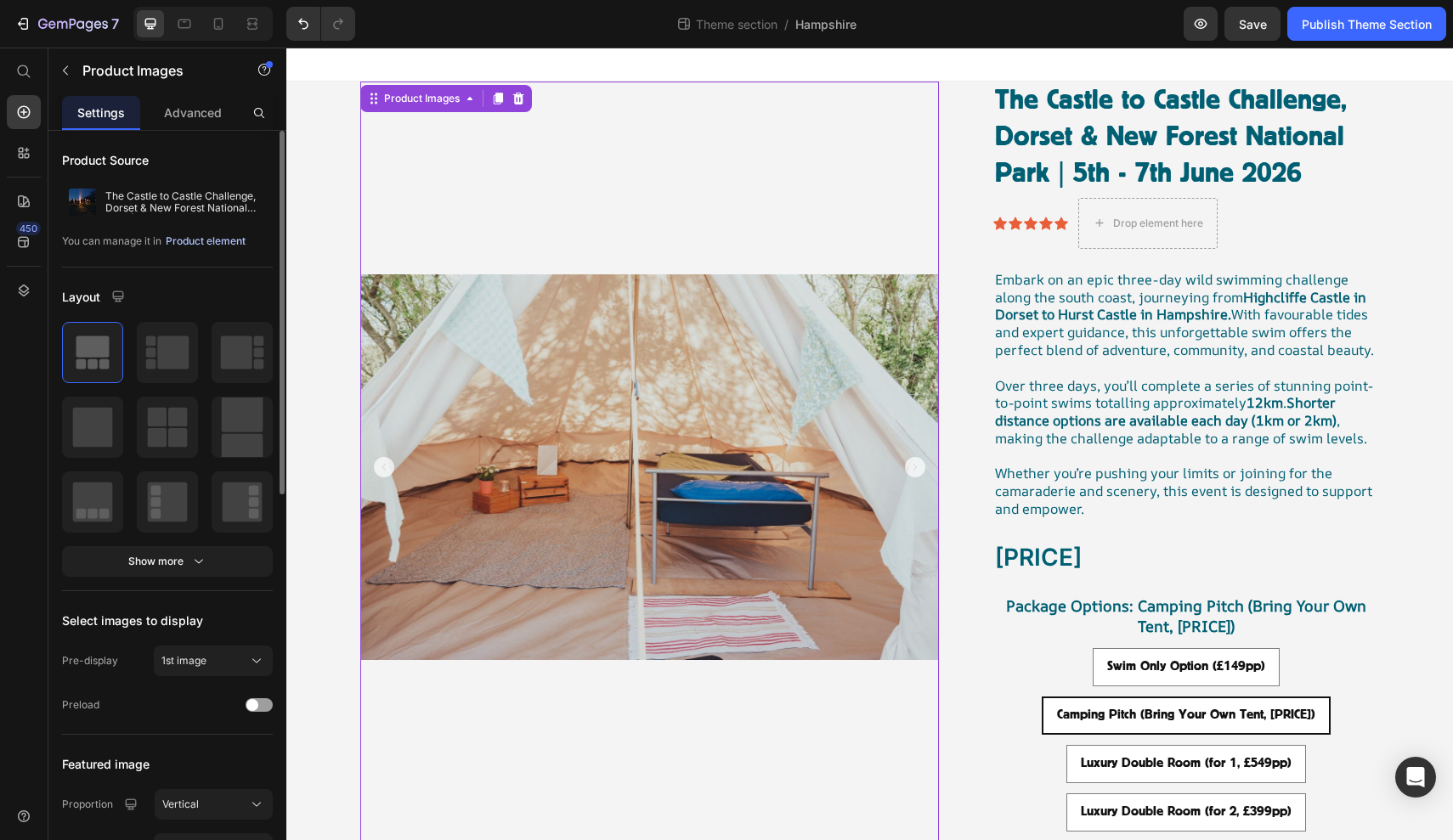 click on "Product element" at bounding box center (206, 241) 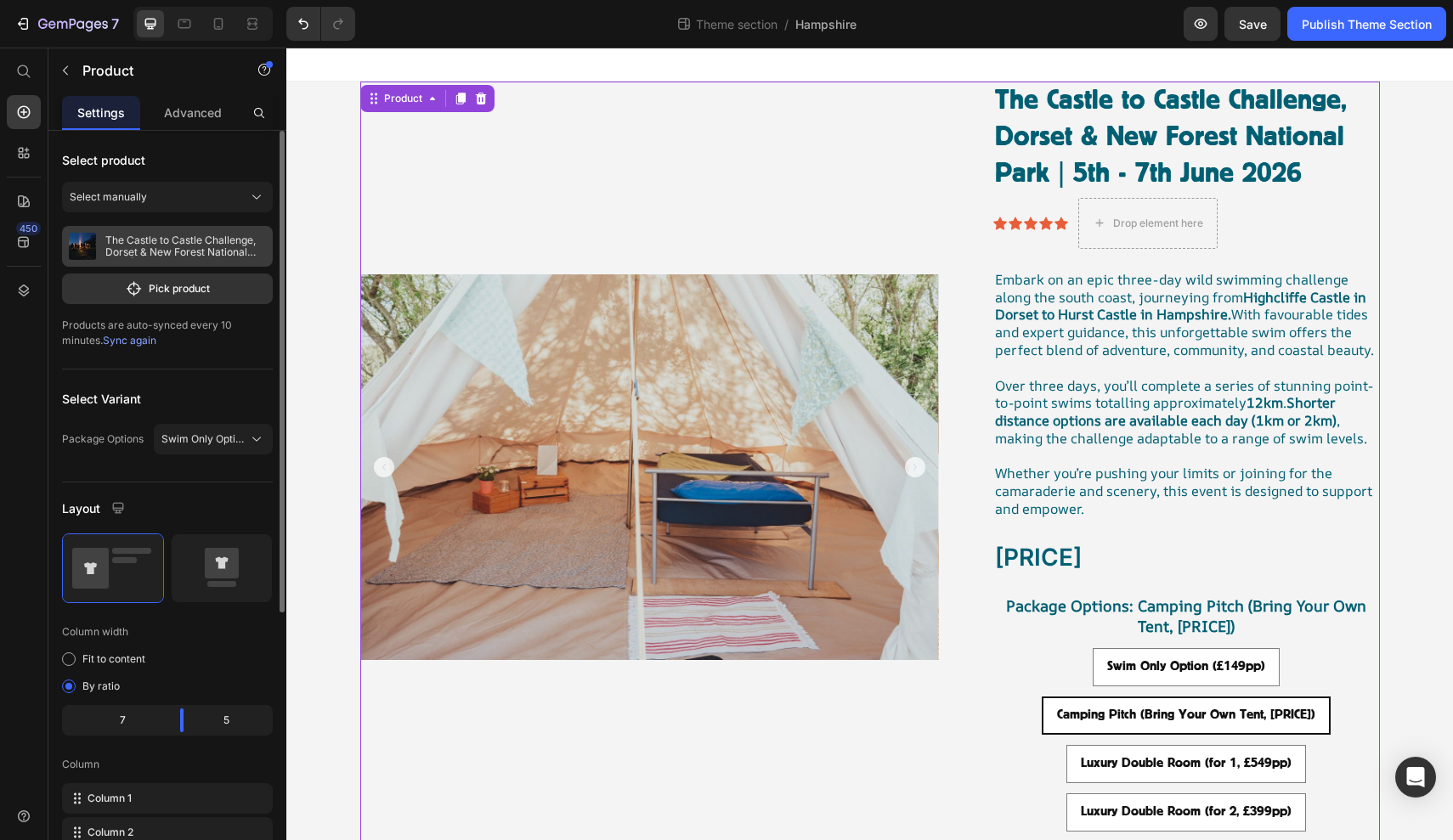 click on "The Castle to Castle Challenge, Dorset & New Forest National Park | 5th - 7th June 2026" at bounding box center [185, 246] 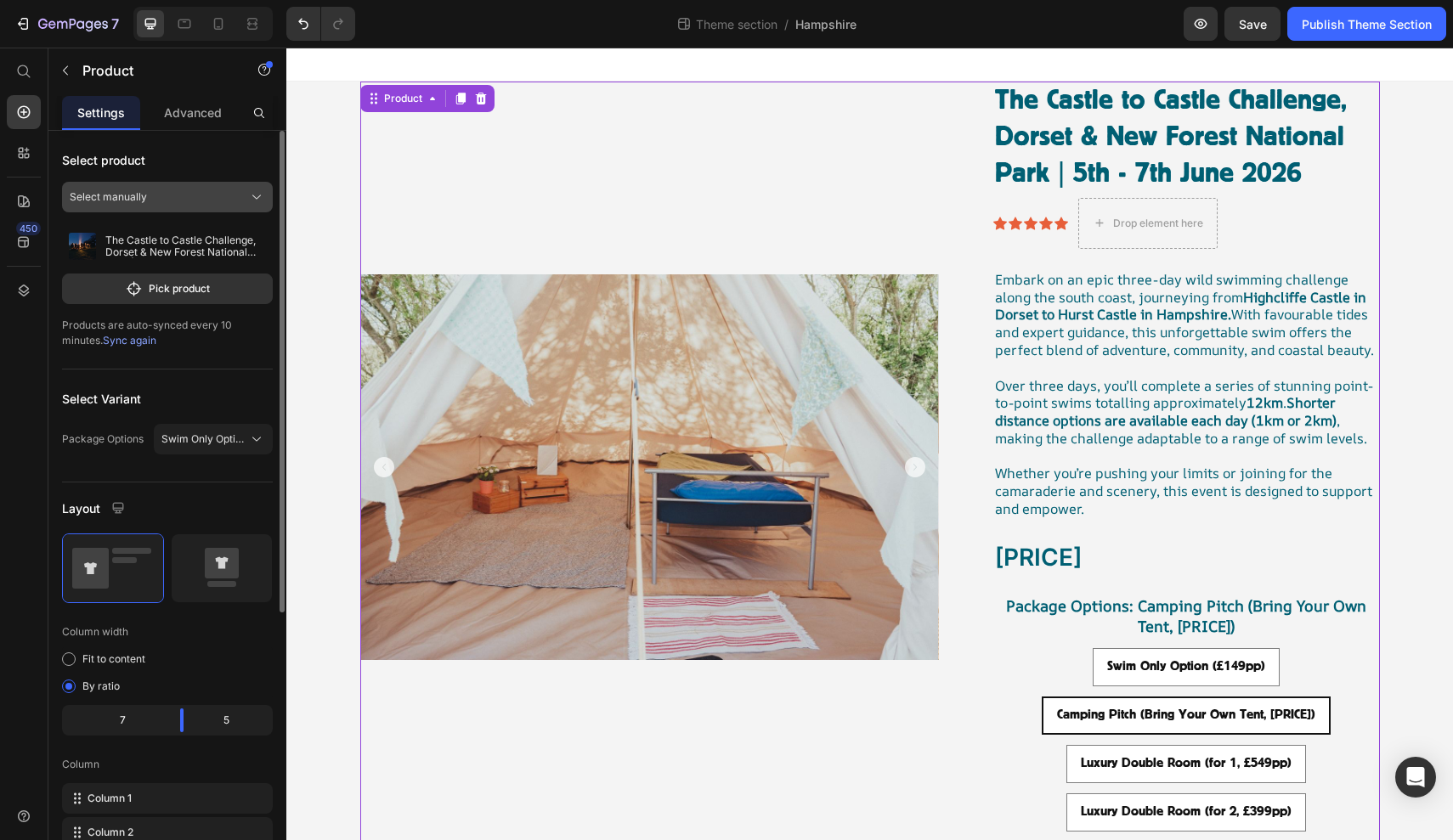 click on "Select manually" at bounding box center [167, 197] 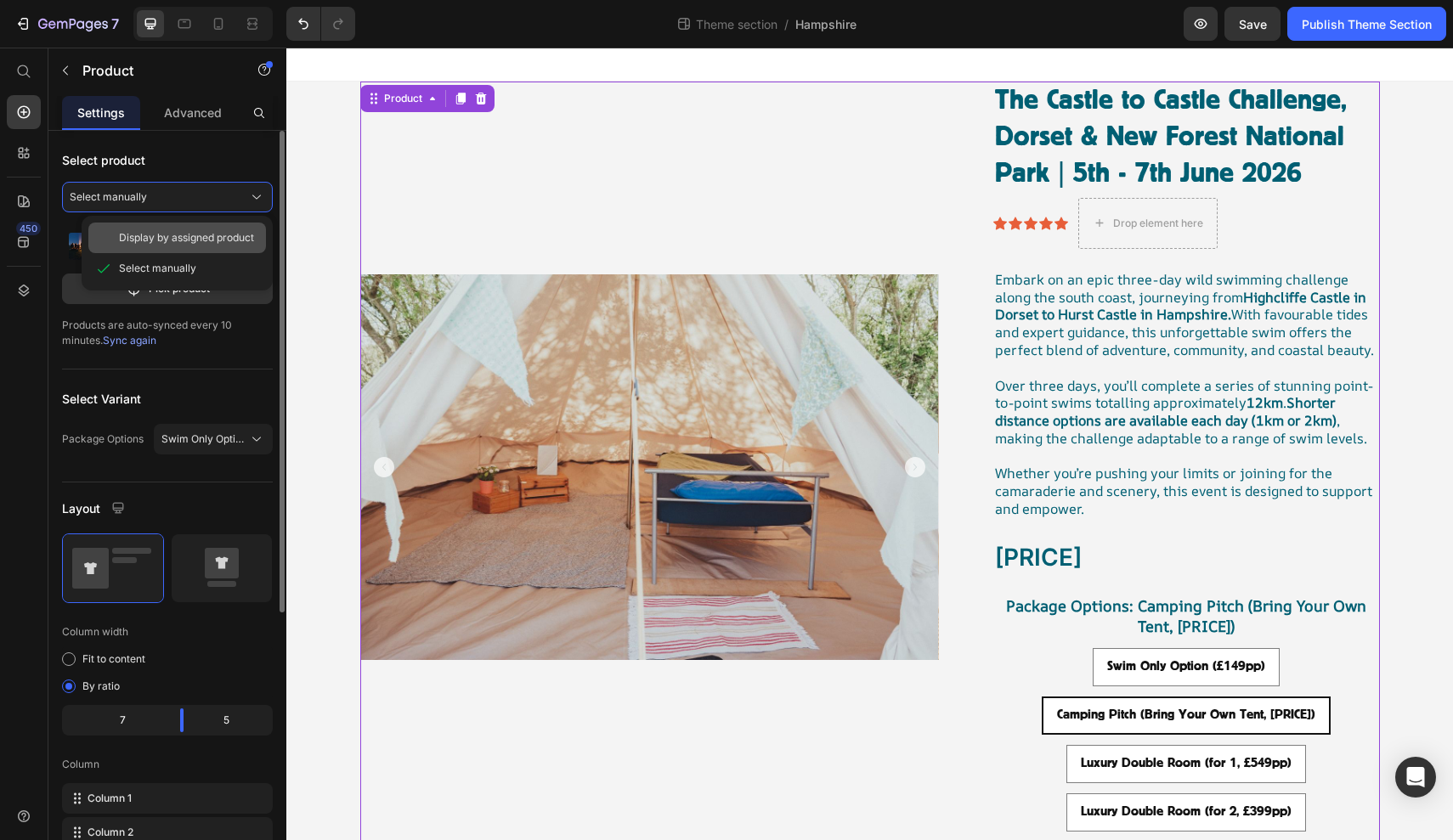click on "Display by assigned product" at bounding box center [186, 238] 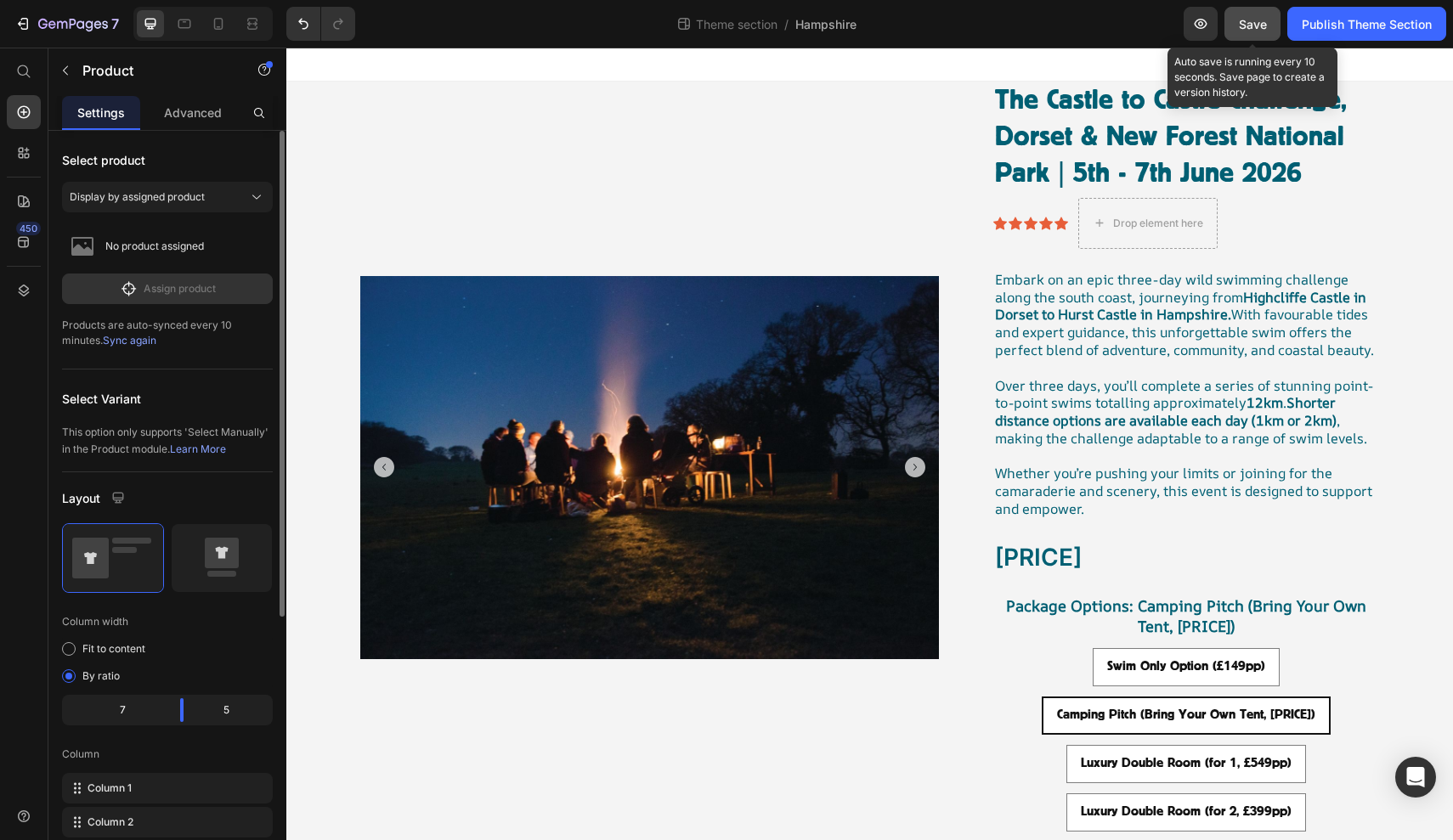 click on "Save" 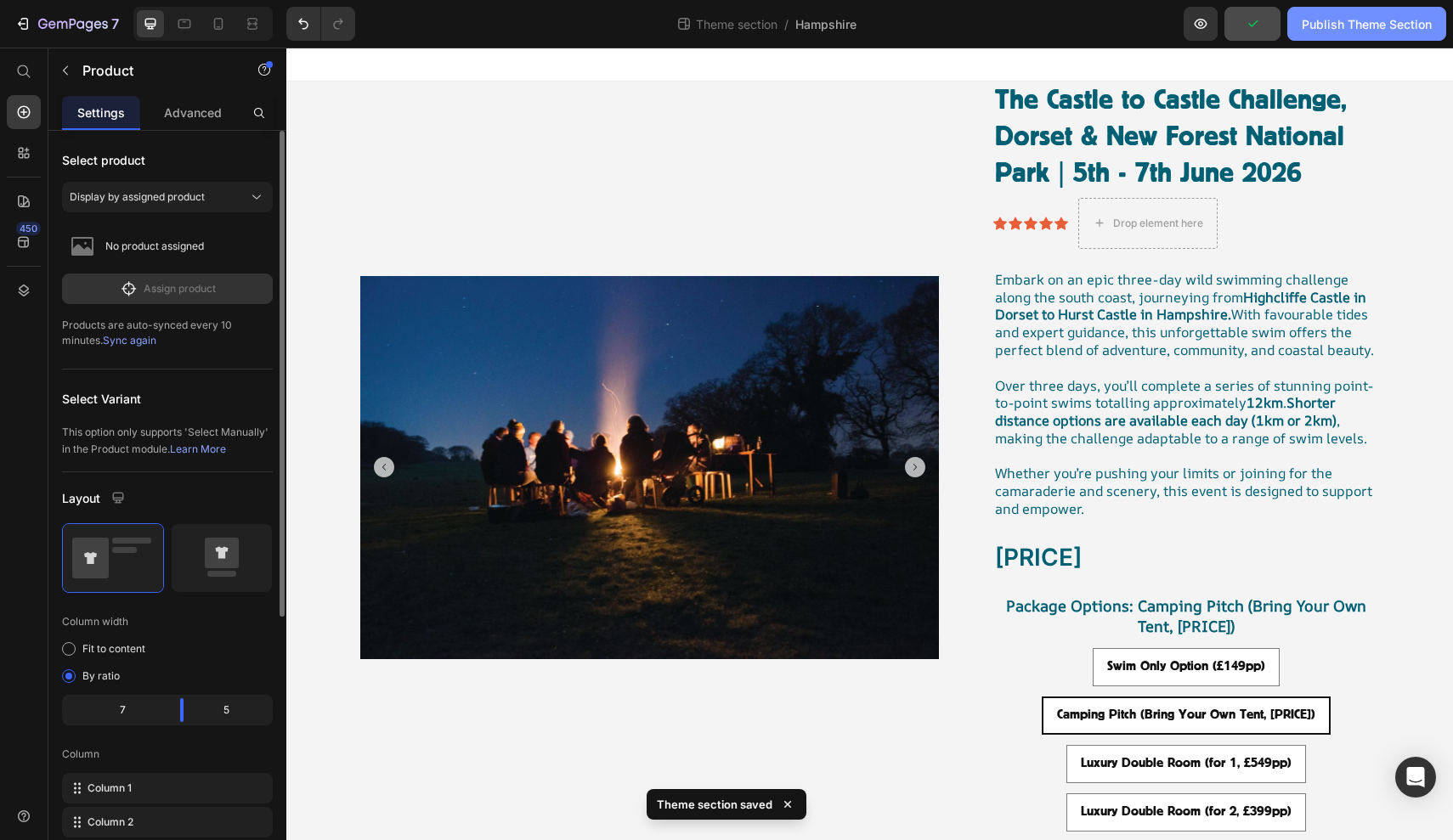click on "Publish Theme Section" at bounding box center [1366, 24] 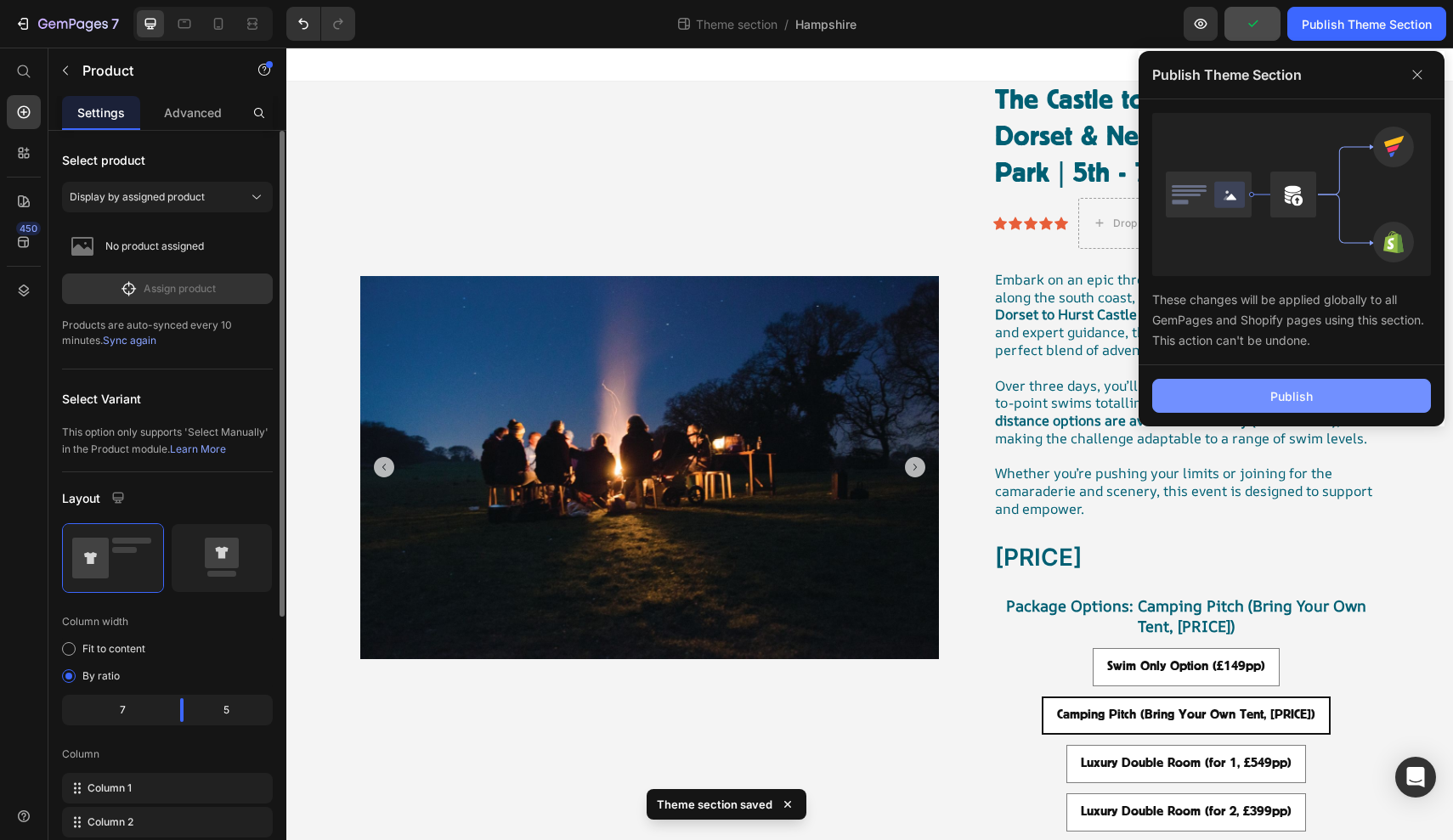 click on "Publish" 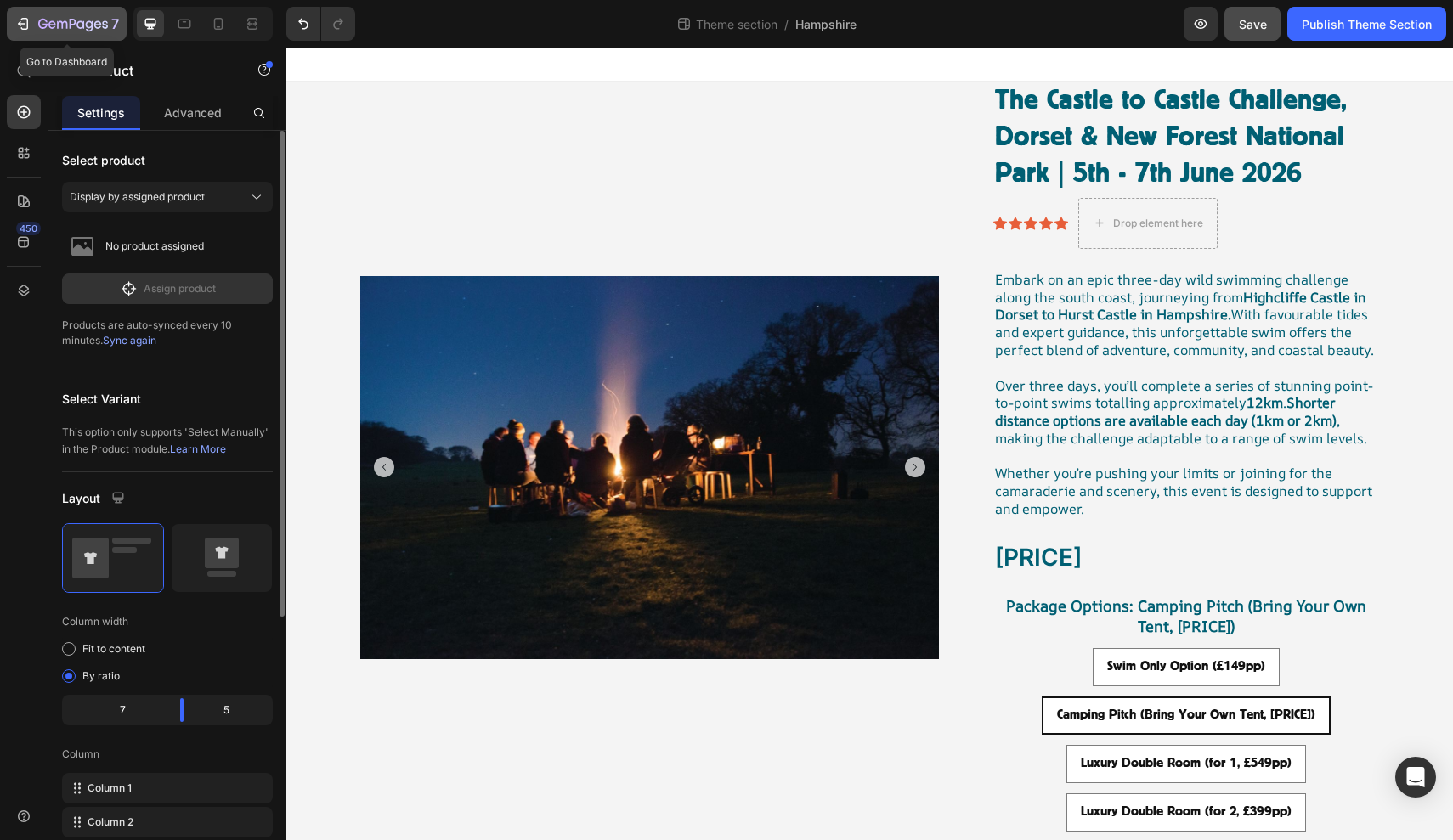 click 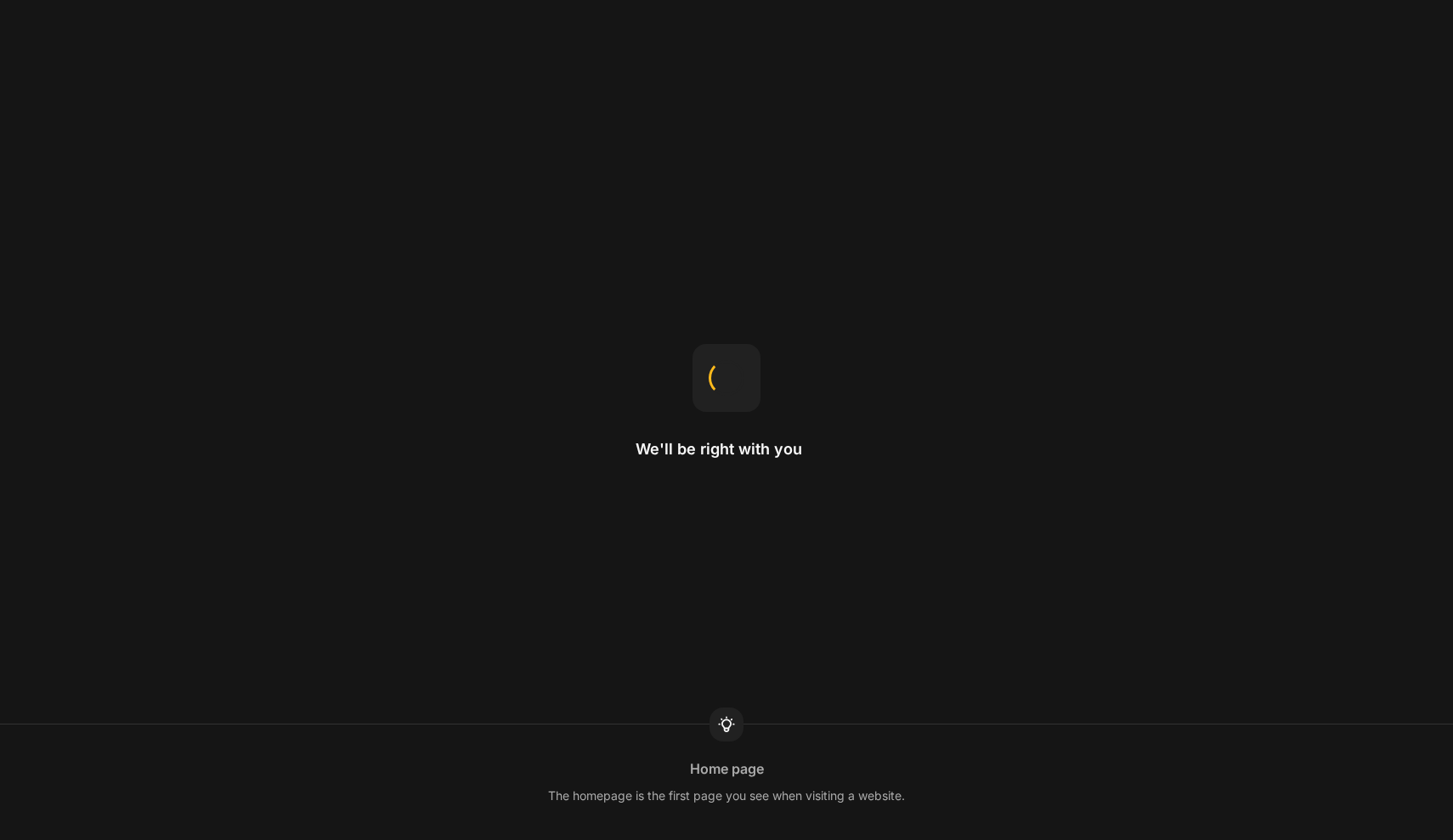 scroll, scrollTop: 0, scrollLeft: 0, axis: both 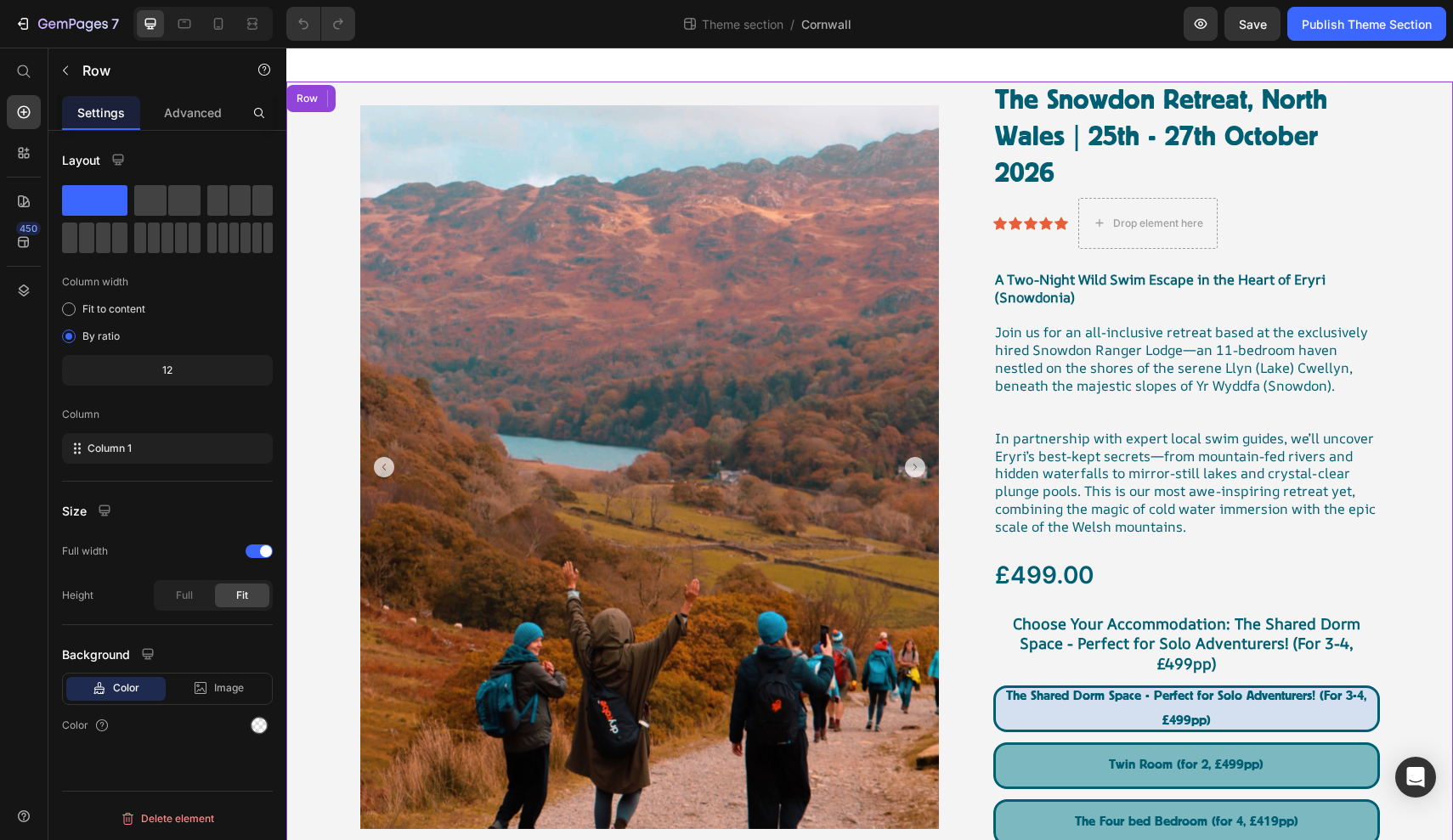 click on "Product Images The Snowdon Retreat, North Wales | 25th - 27th October 2026 Product Title Icon Icon Icon Icon Icon Icon List
Drop element here Row A Two-Night Wild Swim Escape in the Heart of Eryri (Snowdonia)   Join us for an all-inclusive retreat based at the exclusively hired Snowdon Ranger Lodge—an 11-bedroom haven nestled on the shores of the serene Llyn (Lake) Cwellyn, beneath the majestic slopes of Yr Wyddfa (Snowdon).   In partnership with expert local swim guides, we’ll uncover Eryri’s best-kept secrets—from mountain-fed rivers and hidden waterfalls to mirror-still lakes and crystal-clear plunge pools. This is our most awe-inspiring retreat yet, combining the magic of cold water immersion with the epic scale of the Welsh mountains. Text Block £499.00 Product Price Row Choose Your Accommodation: The Shared Dorm Space - Perfect for Solo Adventurers! (For 3-4, £499pp) The Shared Dorm Space - Perfect for Solo Adventurers! (For 3-4, £499pp) Book Now" at bounding box center (869, 978) 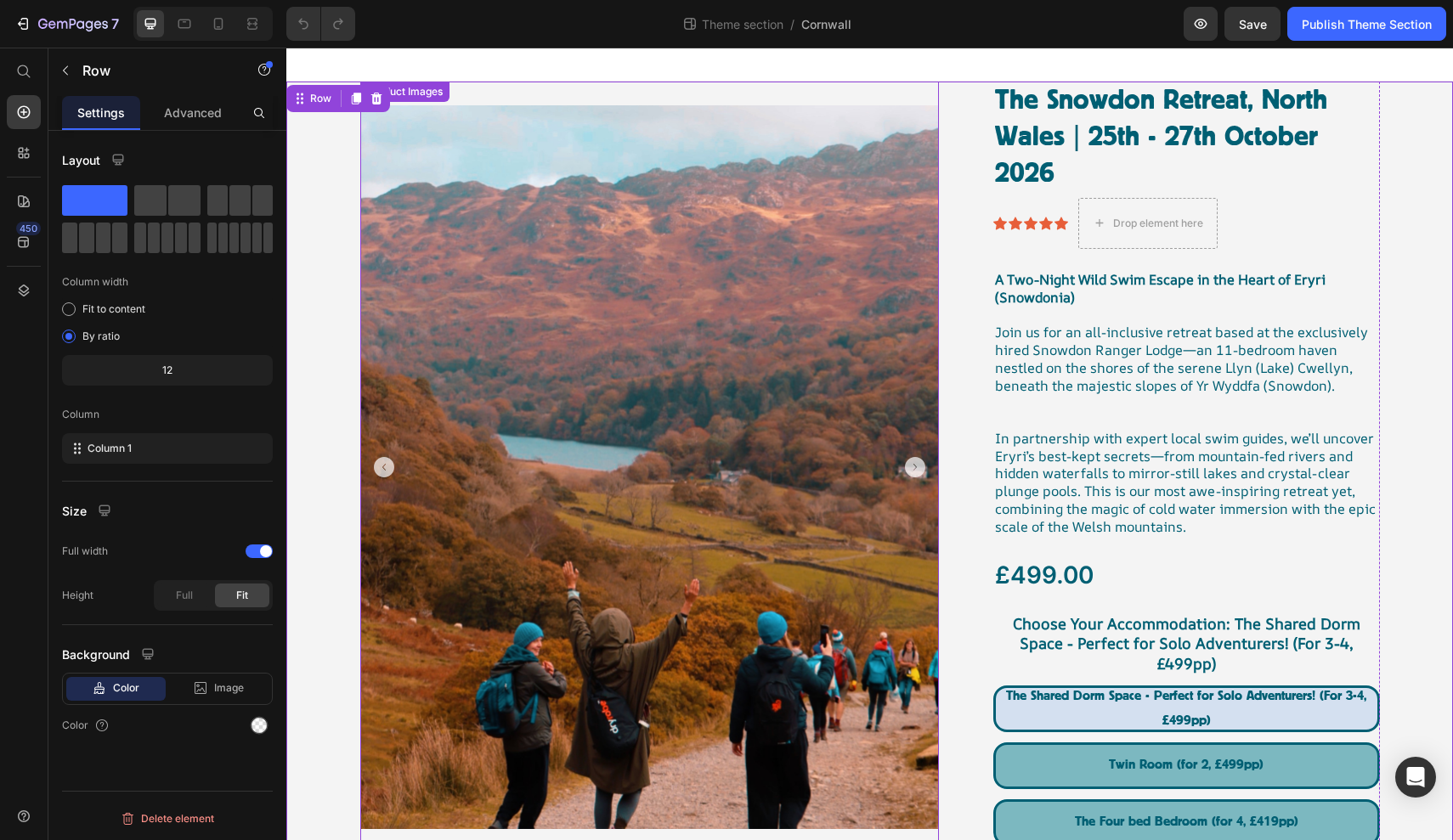 click at bounding box center (649, 467) 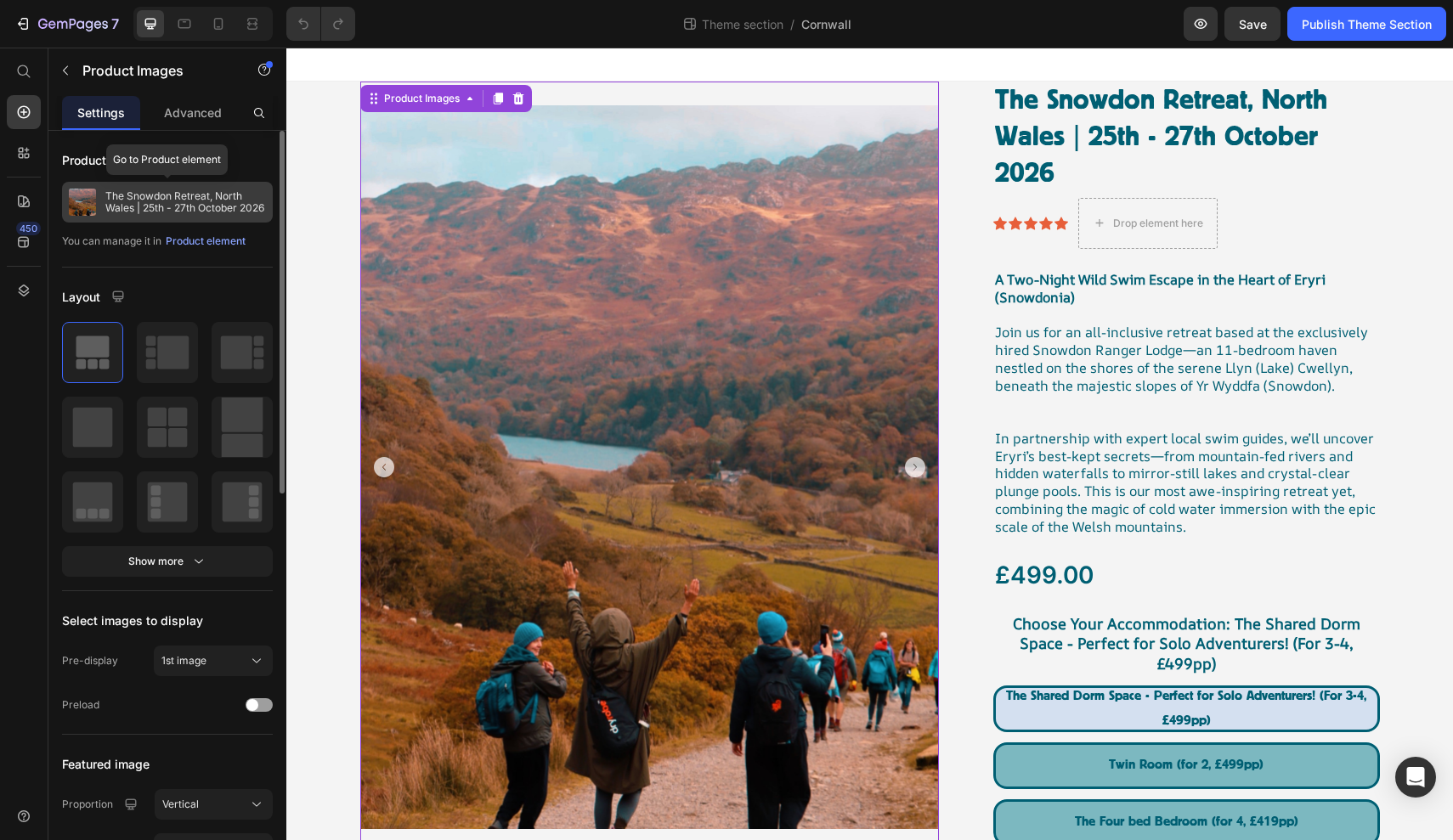 click on "The Snowdon Retreat, North Wales | 25th - 27th October 2026" at bounding box center [185, 202] 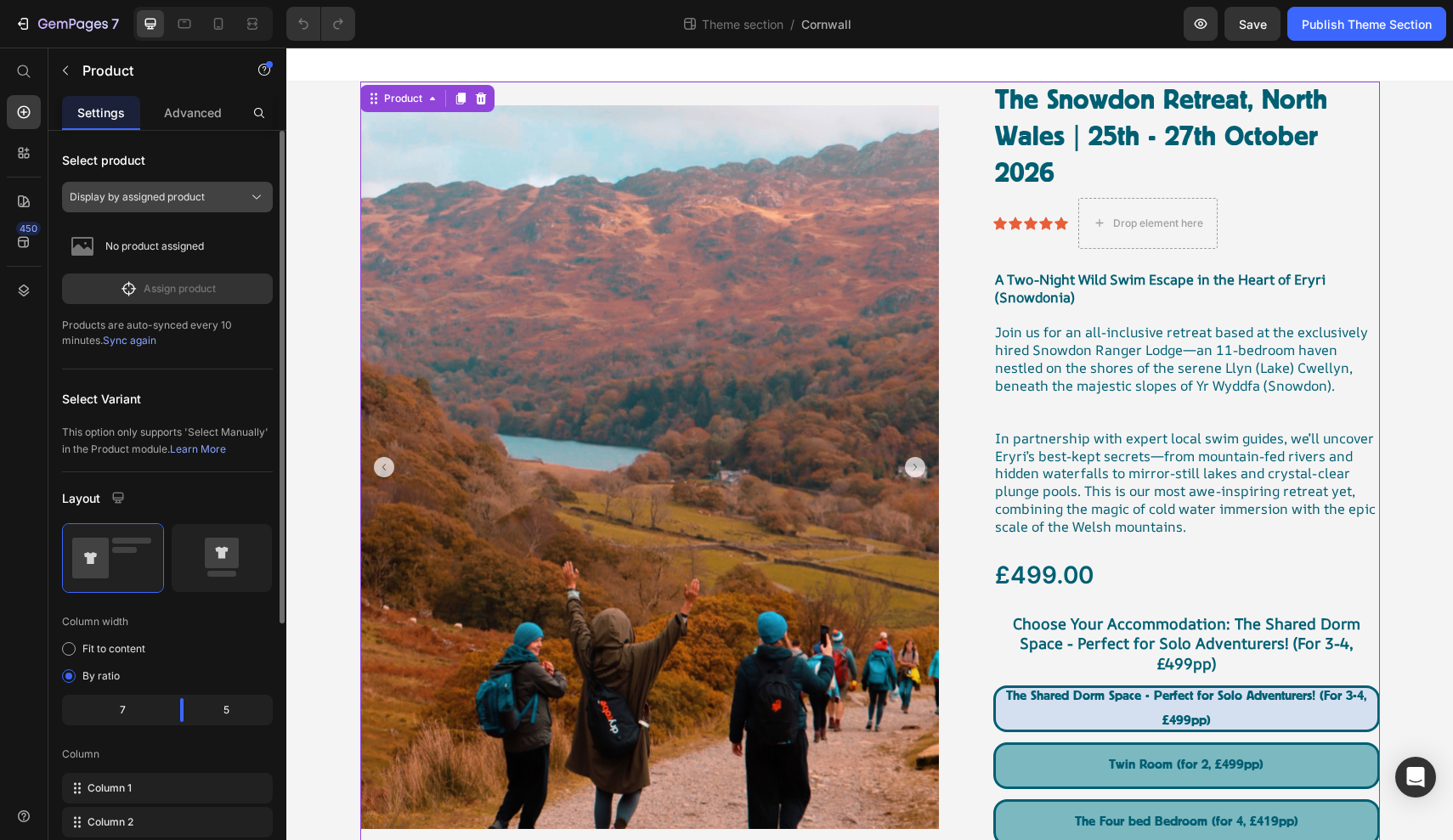 click on "Display by assigned product" at bounding box center [137, 197] 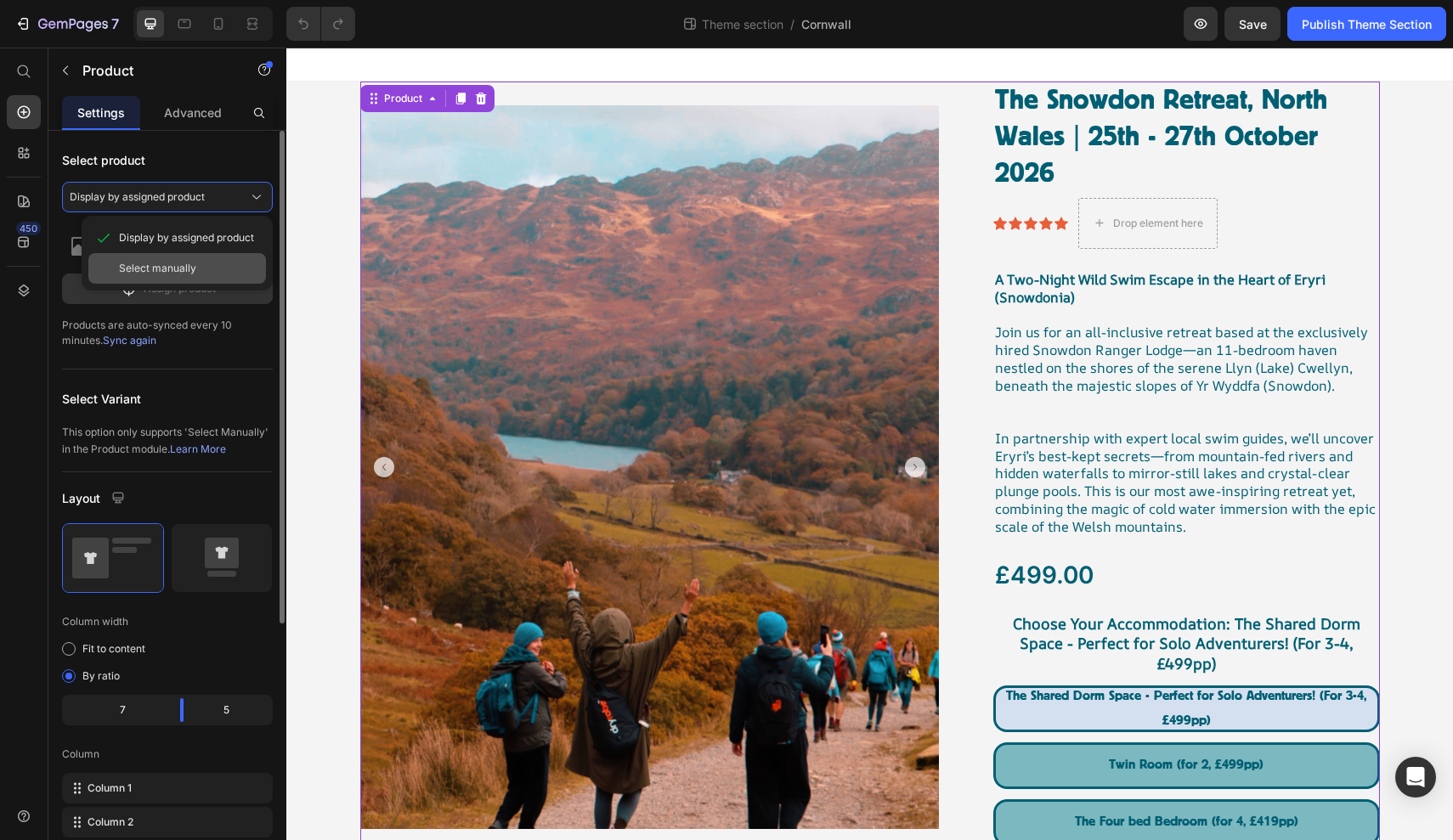 click on "Select manually" at bounding box center [157, 268] 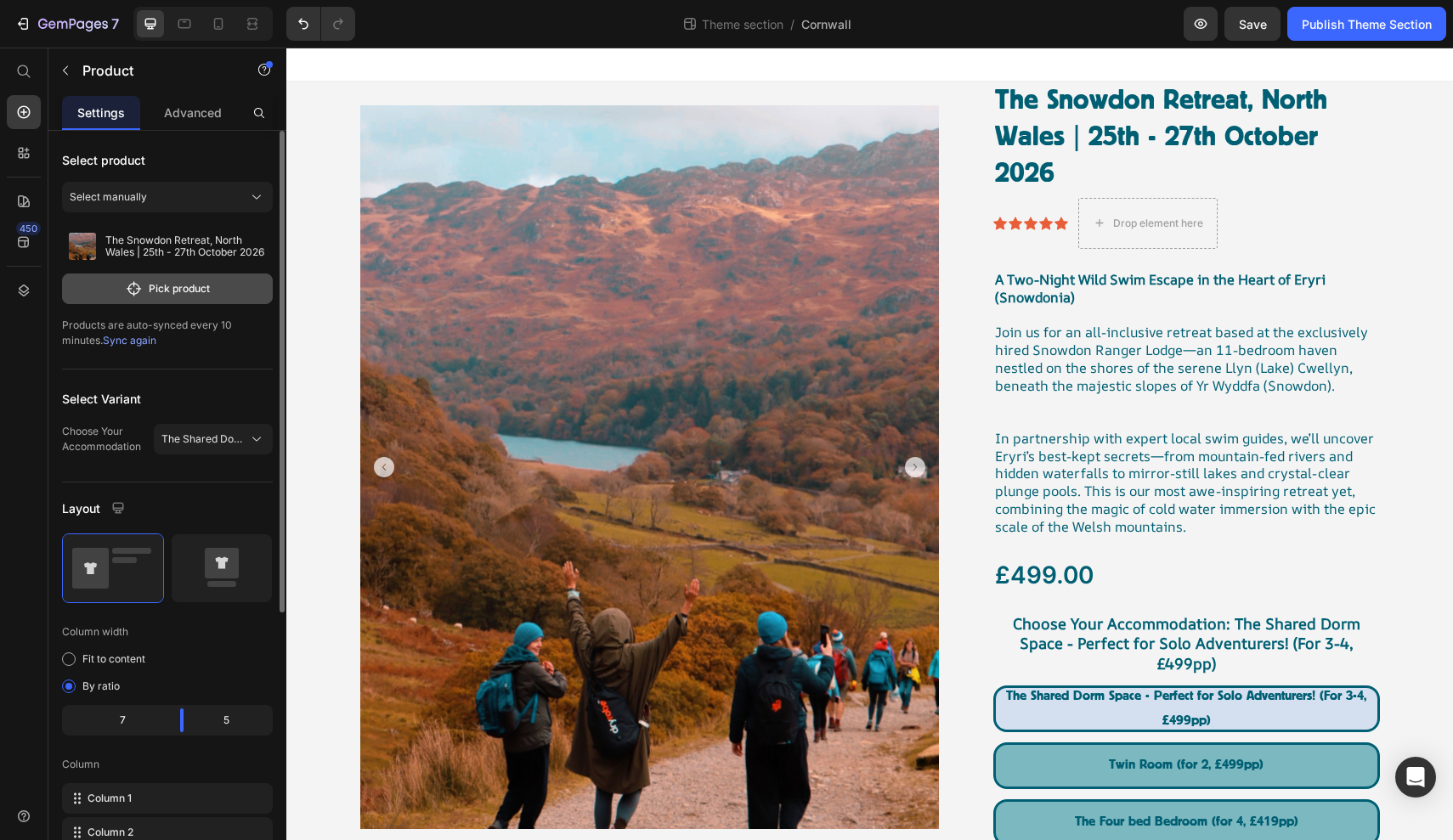 click on "Pick product" at bounding box center [167, 289] 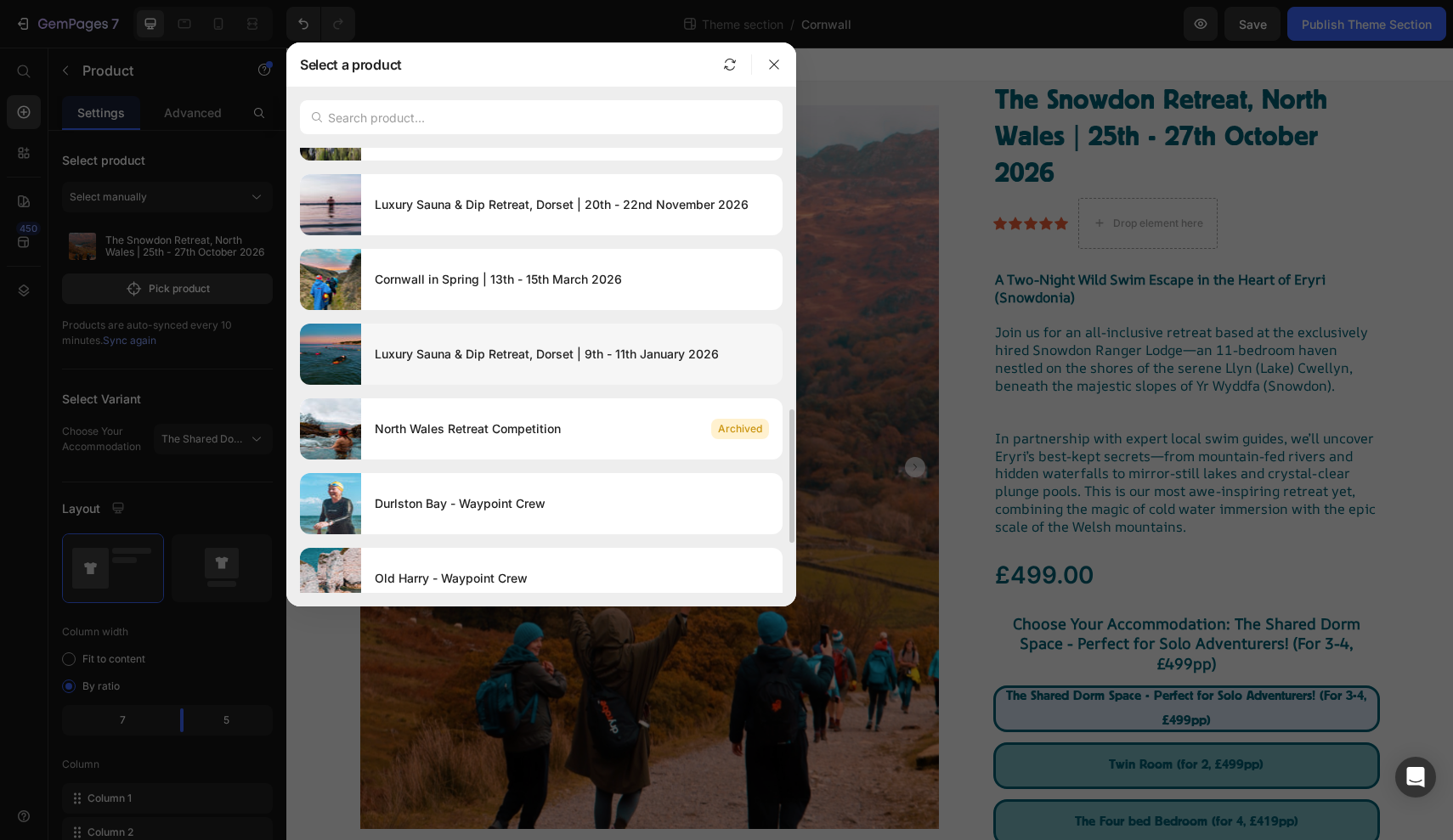scroll, scrollTop: 826, scrollLeft: 0, axis: vertical 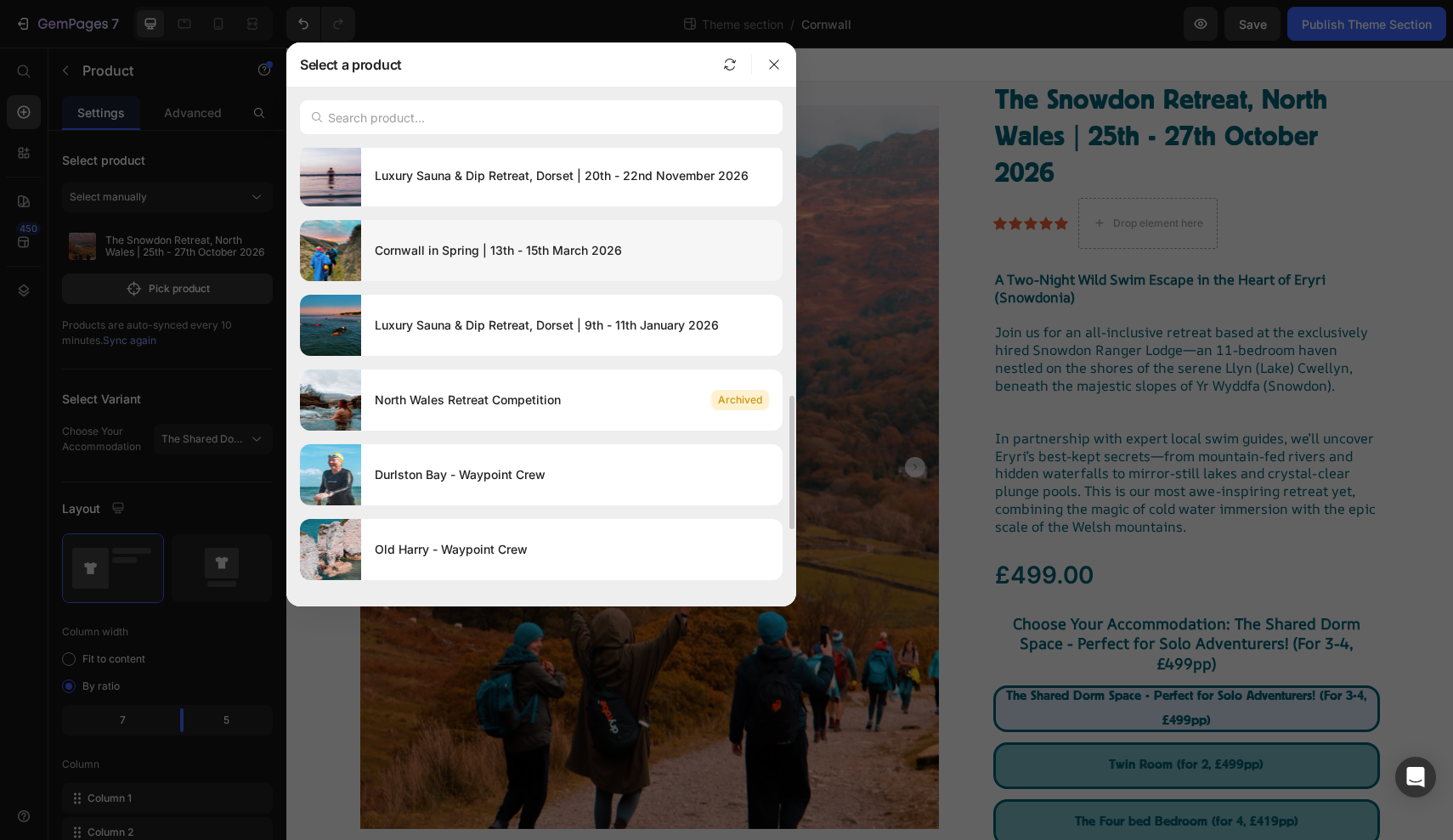 click on "Cornwall in Spring | 13th - 15th March 2026" at bounding box center (572, 251) 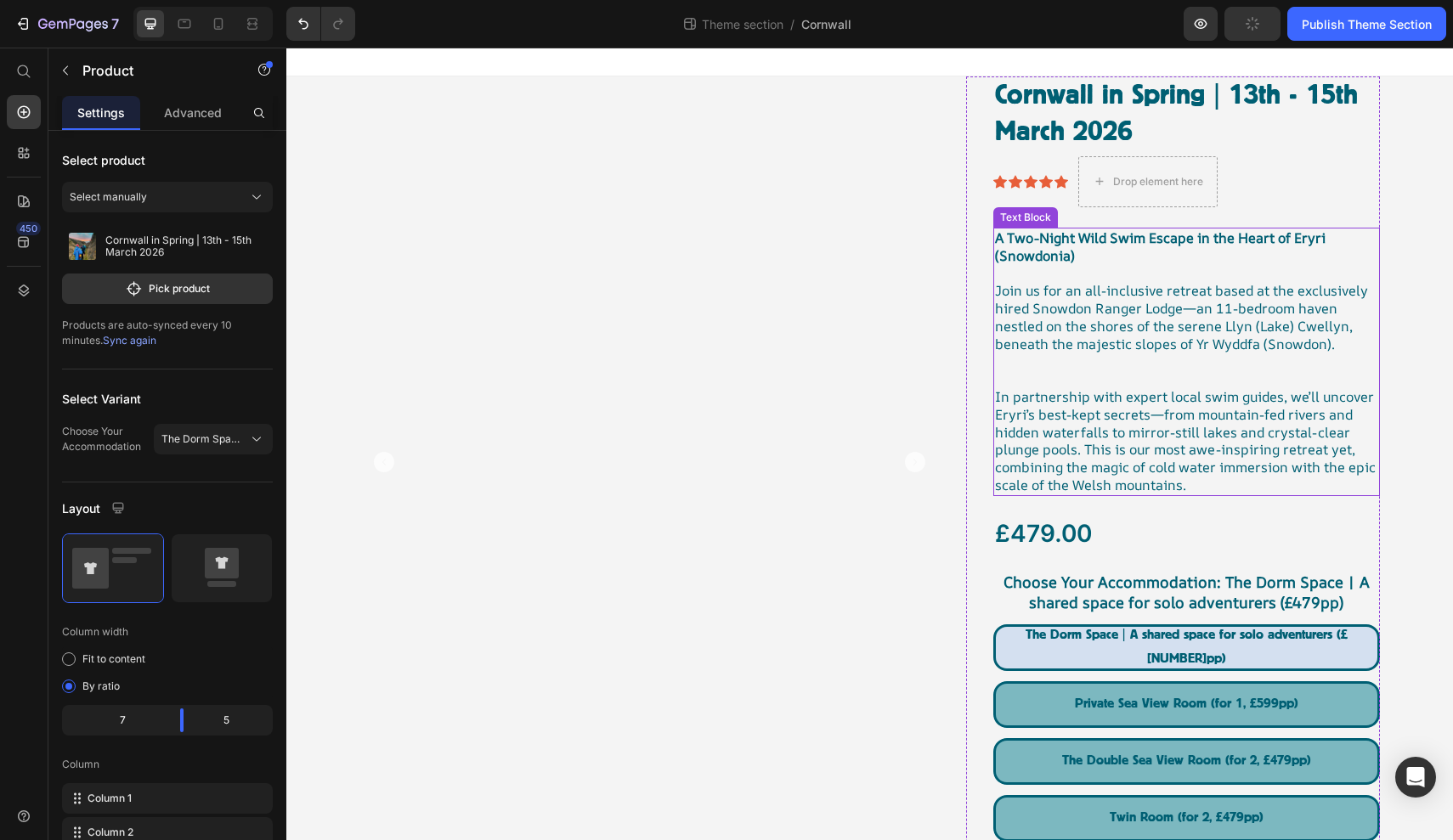 scroll, scrollTop: 3, scrollLeft: 0, axis: vertical 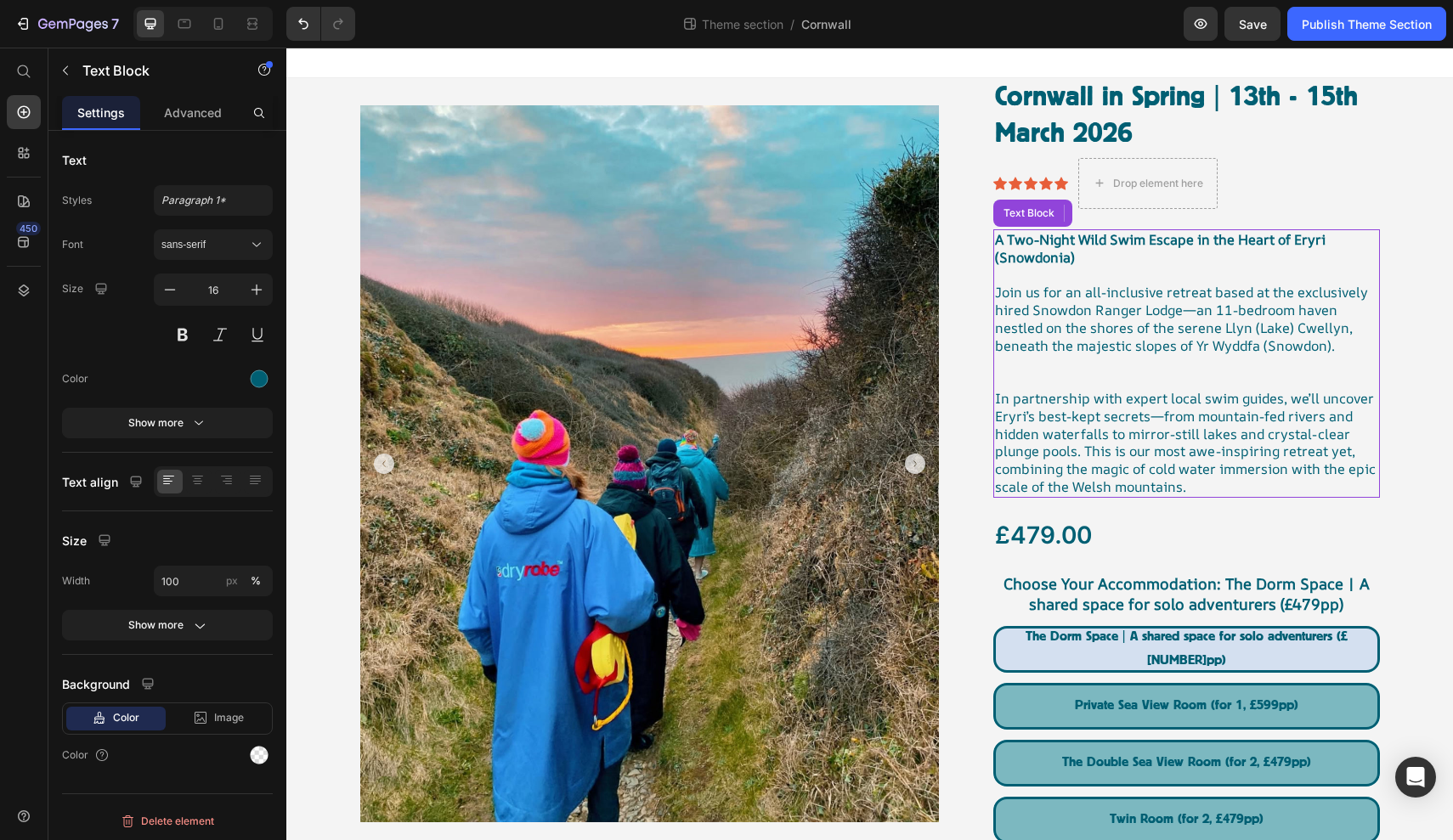 click on "In partnership with expert local swim guides, we’ll uncover Eryri’s best-kept secrets—from mountain-fed rivers and hidden waterfalls to mirror-still lakes and crystal-clear plunge pools. This is our most awe-inspiring retreat yet, combining the magic of cold water immersion with the epic scale of the Welsh mountains." at bounding box center [1186, 443] 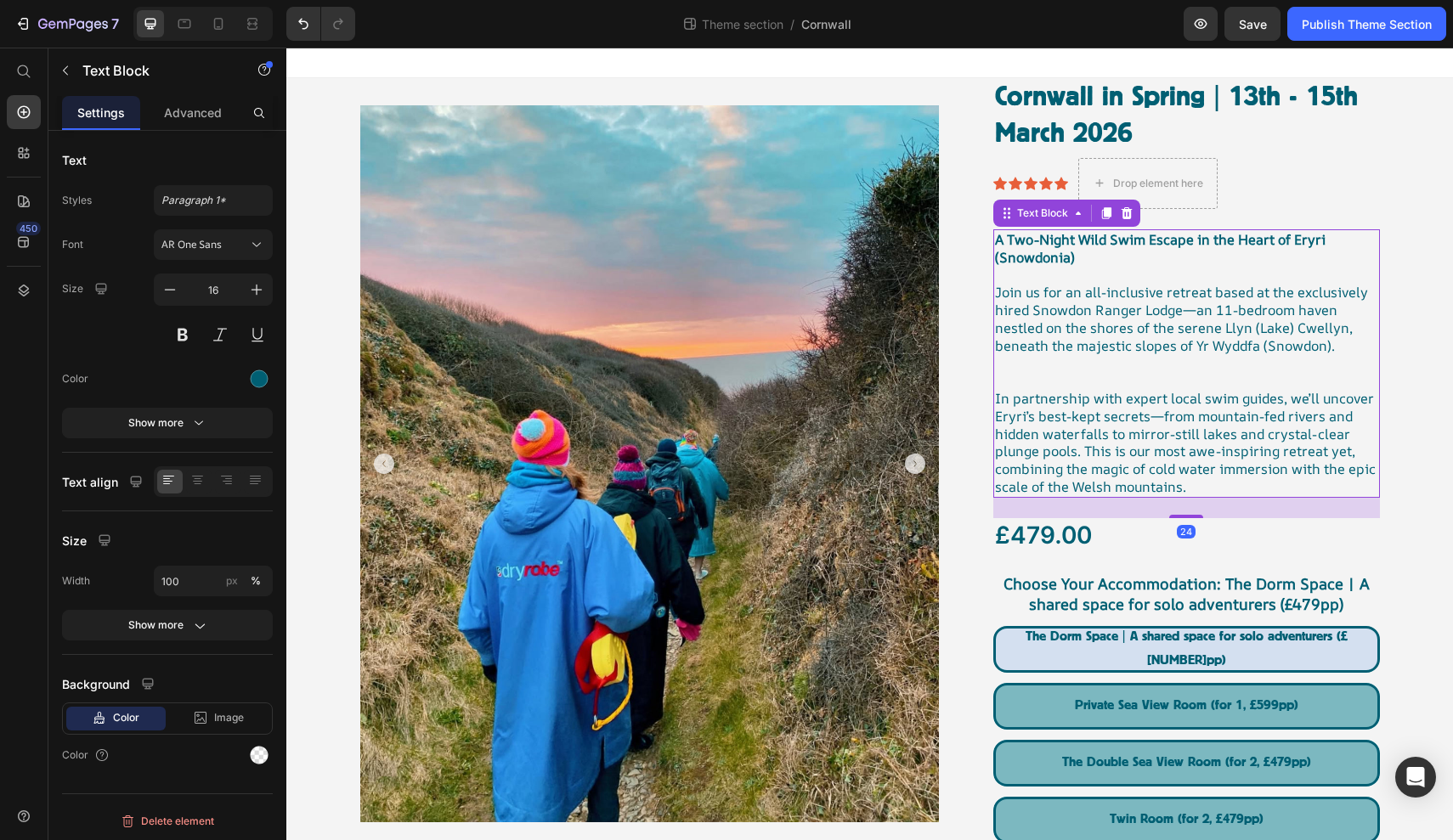 click on "In partnership with expert local swim guides, we’ll uncover Eryri’s best-kept secrets—from mountain-fed rivers and hidden waterfalls to mirror-still lakes and crystal-clear plunge pools. This is our most awe-inspiring retreat yet, combining the magic of cold water immersion with the epic scale of the Welsh mountains." at bounding box center (1186, 443) 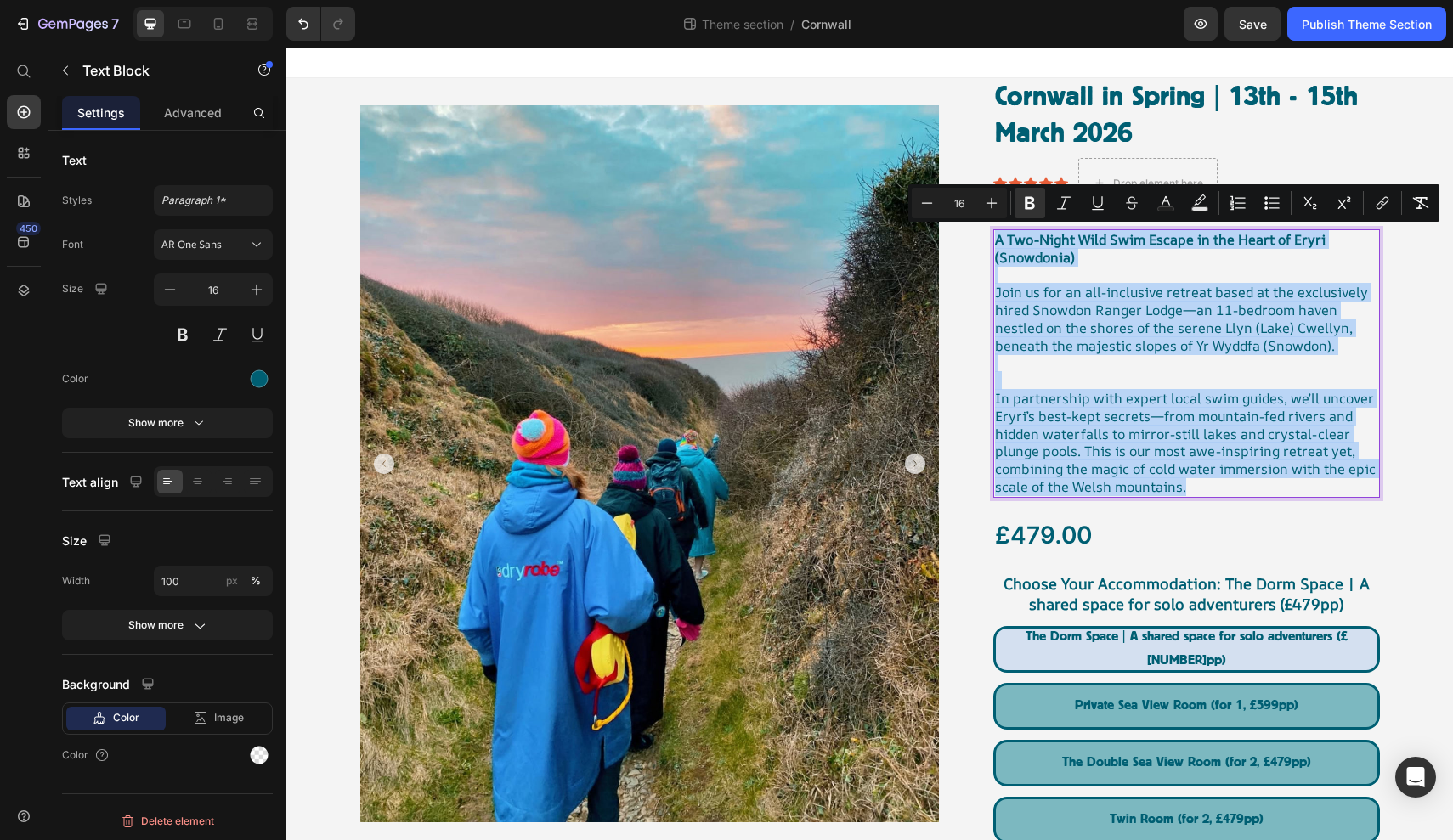 drag, startPoint x: 1210, startPoint y: 476, endPoint x: 995, endPoint y: 240, distance: 319.25069 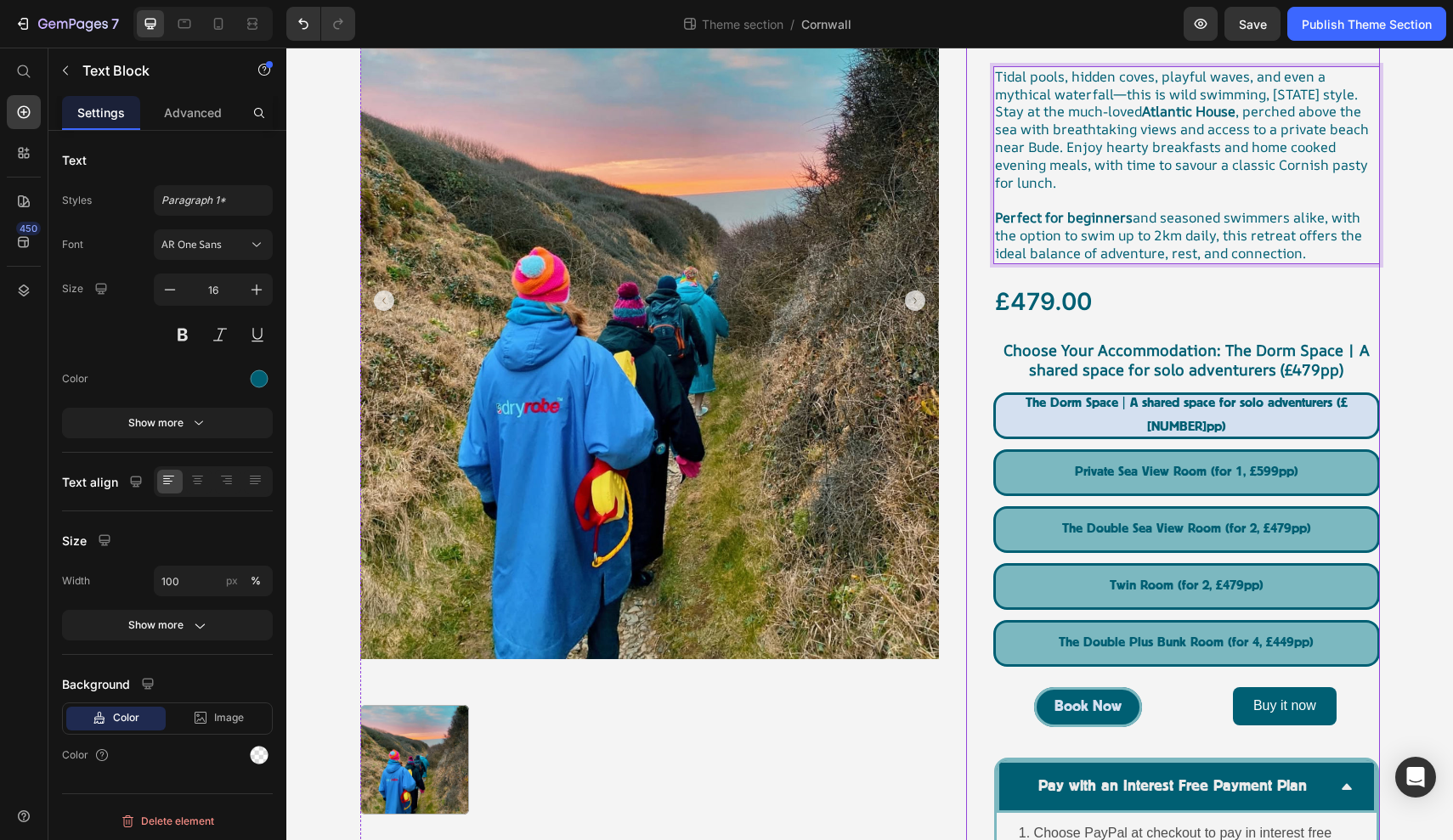scroll, scrollTop: 172, scrollLeft: 0, axis: vertical 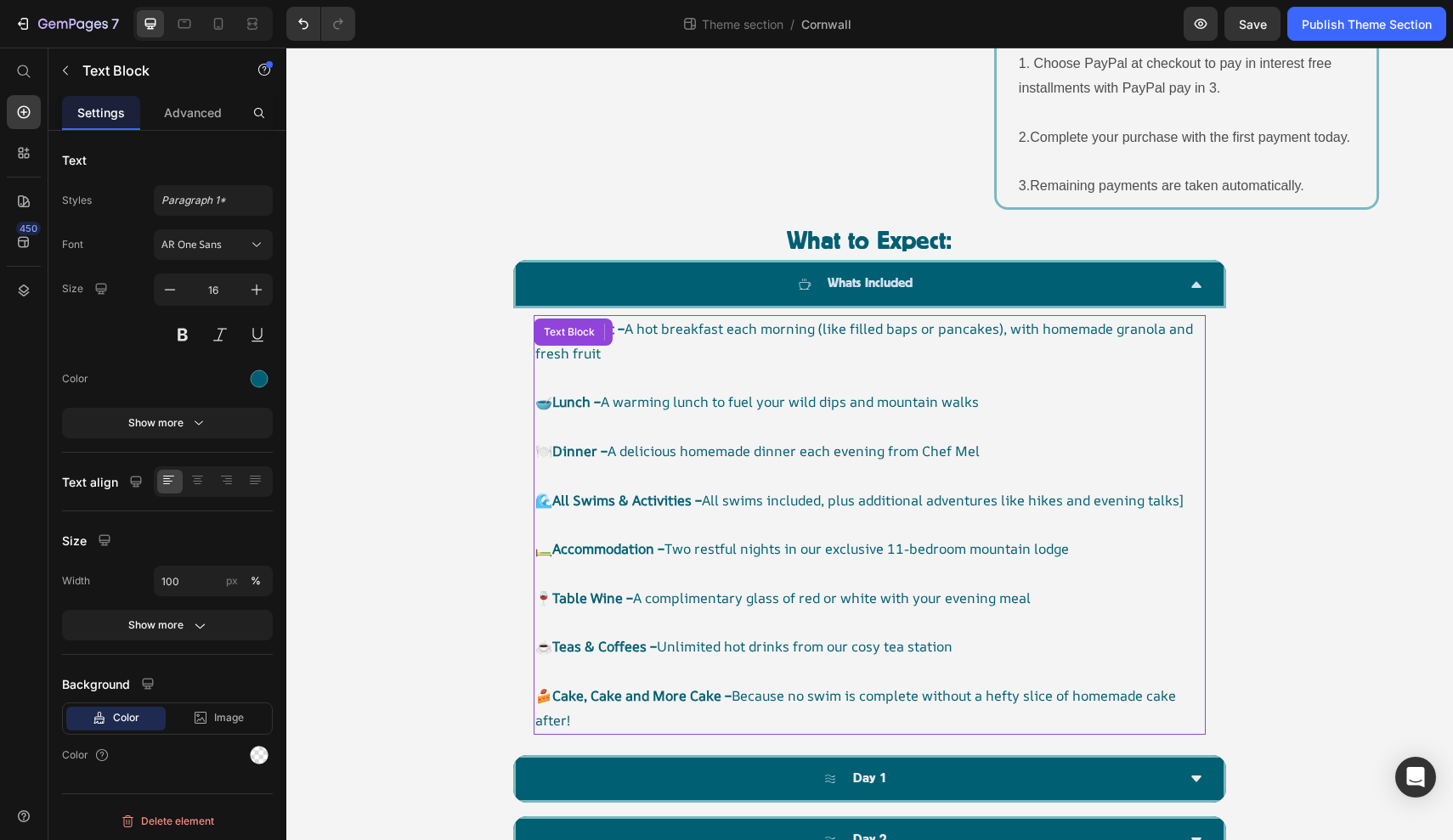 click at bounding box center [869, 623] 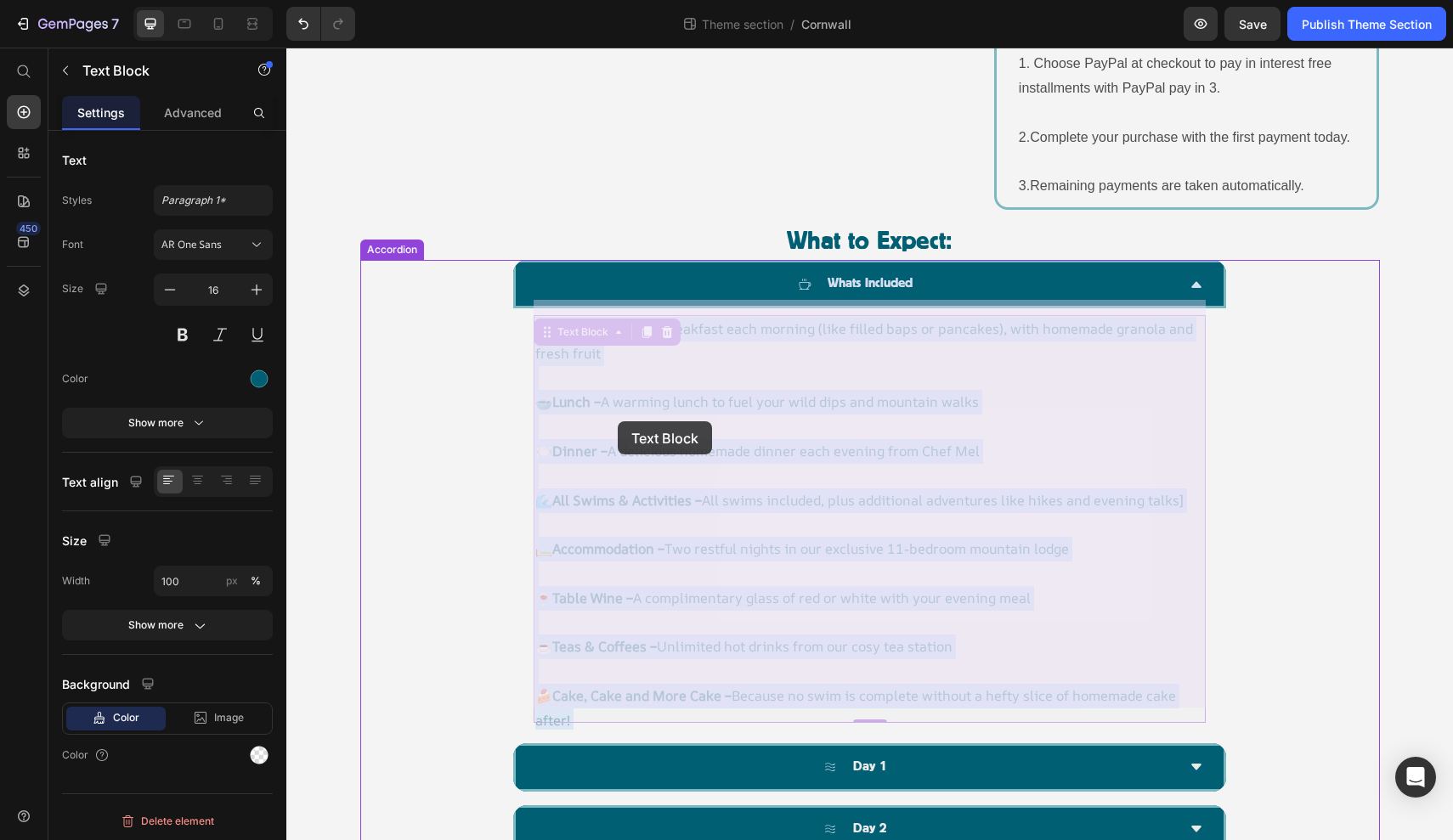 drag, startPoint x: 625, startPoint y: 698, endPoint x: 618, endPoint y: 421, distance: 277.0884 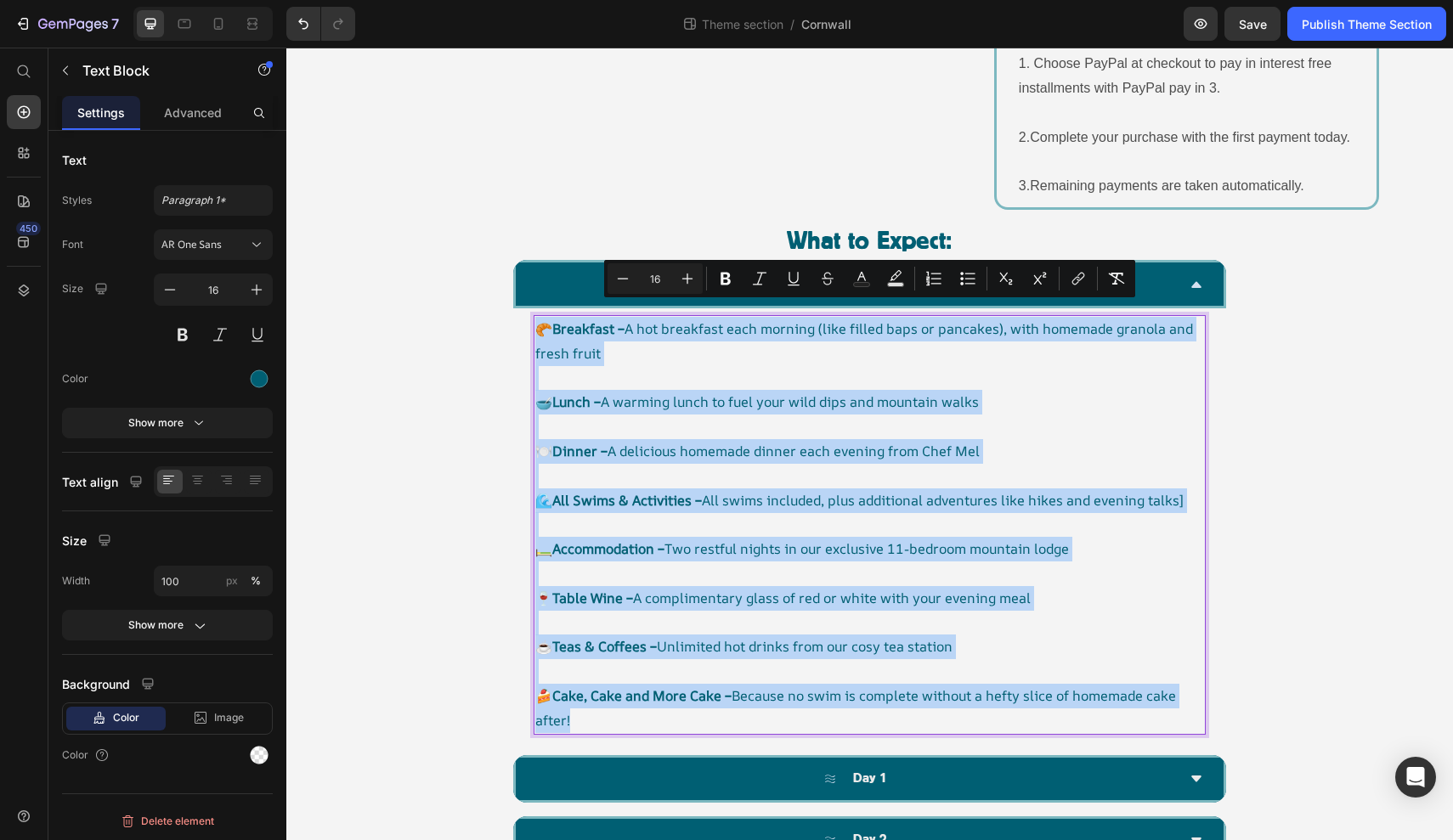 drag, startPoint x: 588, startPoint y: 699, endPoint x: 541, endPoint y: 315, distance: 386.86561 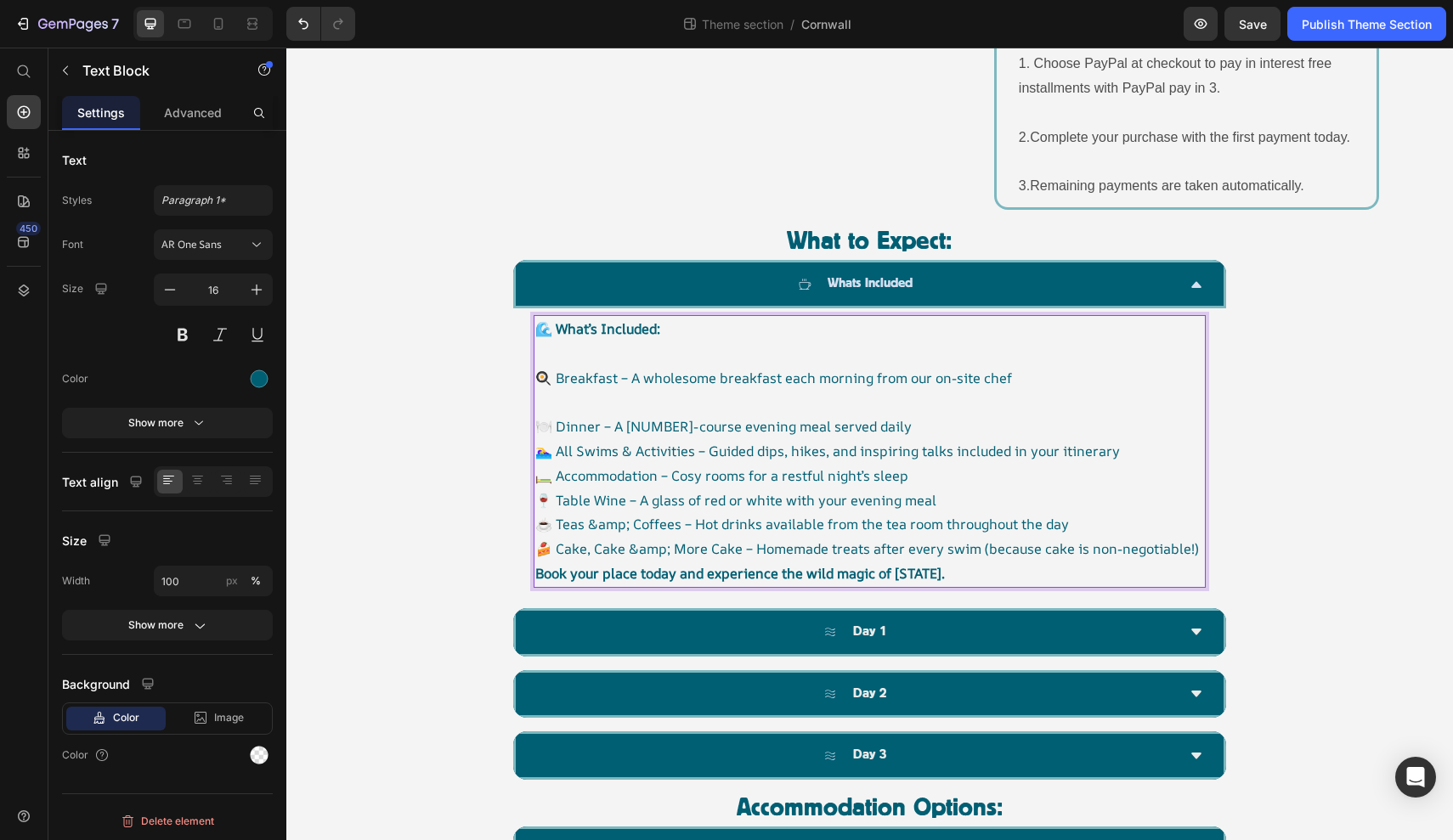 click on "🍽️ Dinner – A delicious 2-course evening meal served daily" at bounding box center (869, 426) 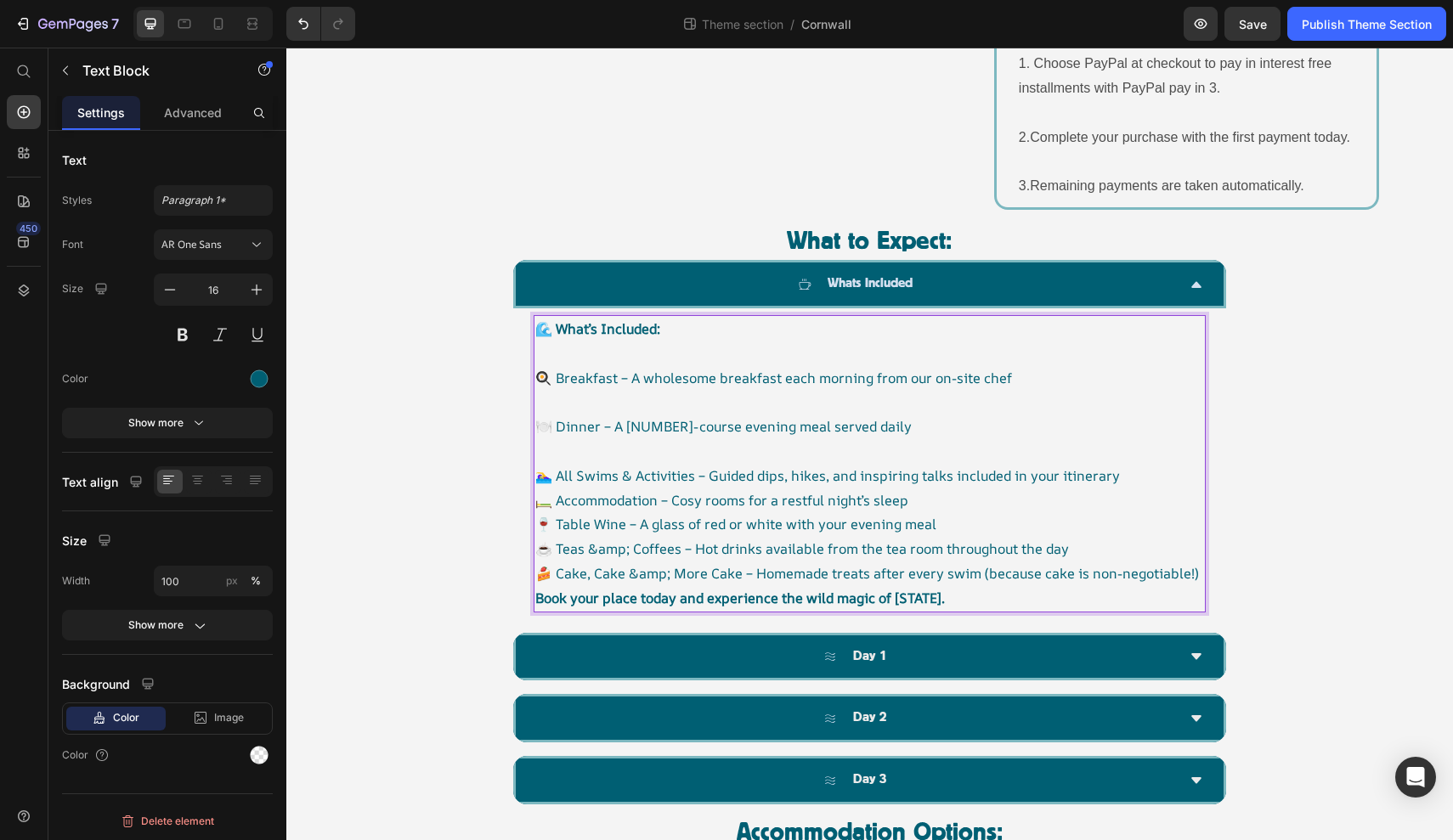 click on "🏊‍♀️ All Swims & Activities – Guided dips, hikes, and inspiring talks included in your itinerary" at bounding box center (869, 476) 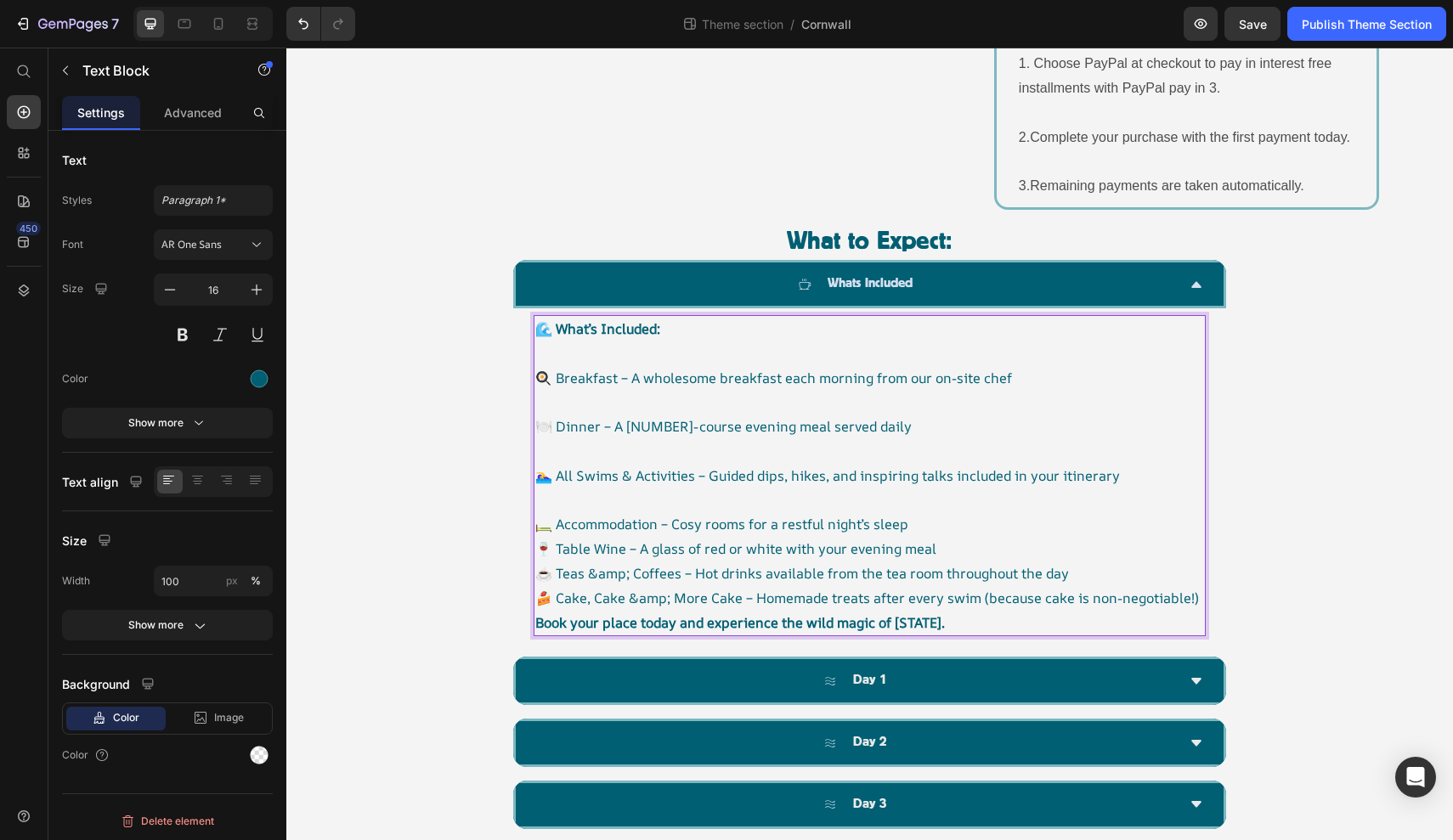 click on "🍷 Table Wine – A glass of red or white with your evening meal" at bounding box center (869, 549) 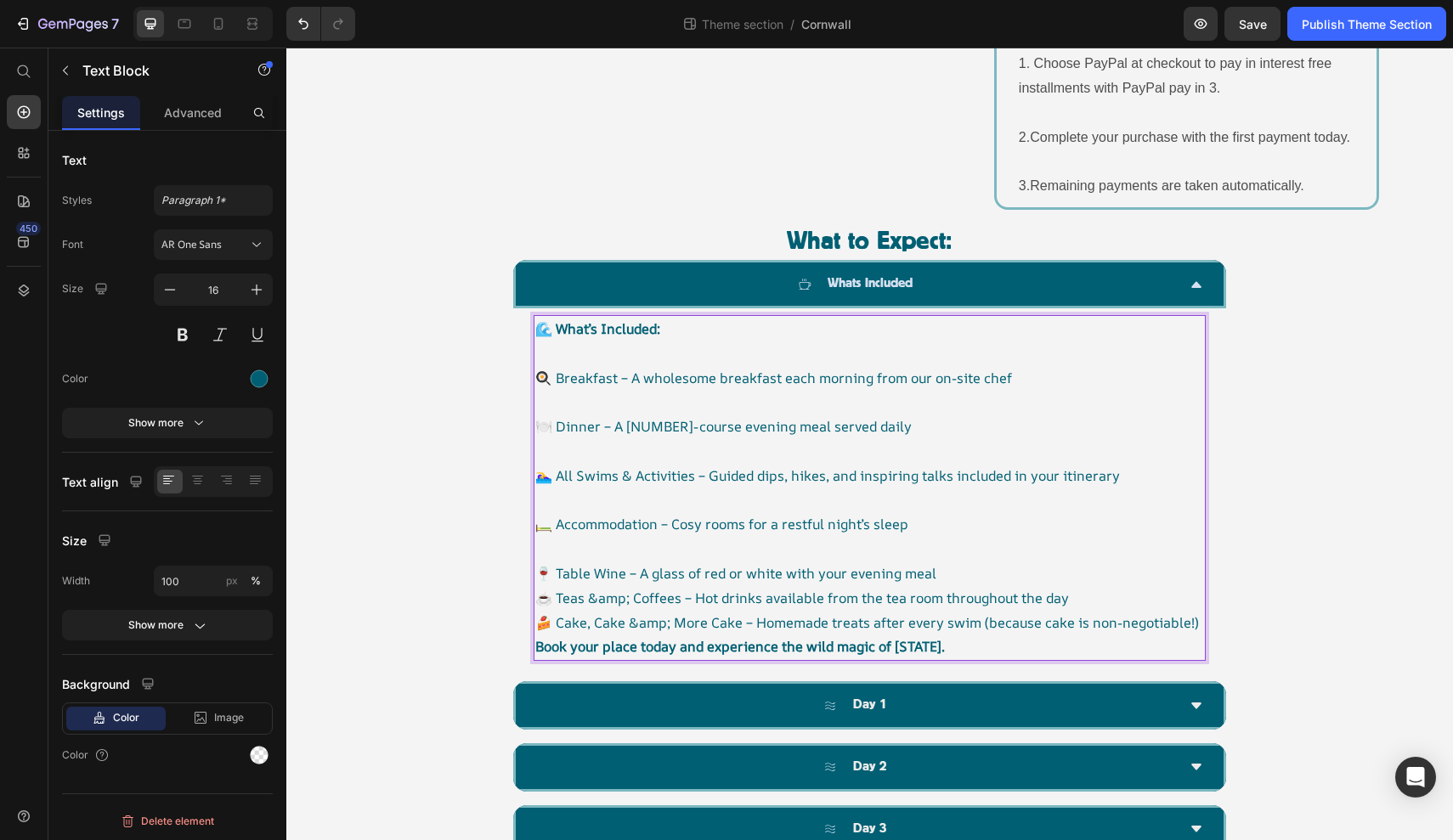 click on "🍷 Table Wine – A glass of red or white with your evening meal" at bounding box center (869, 573) 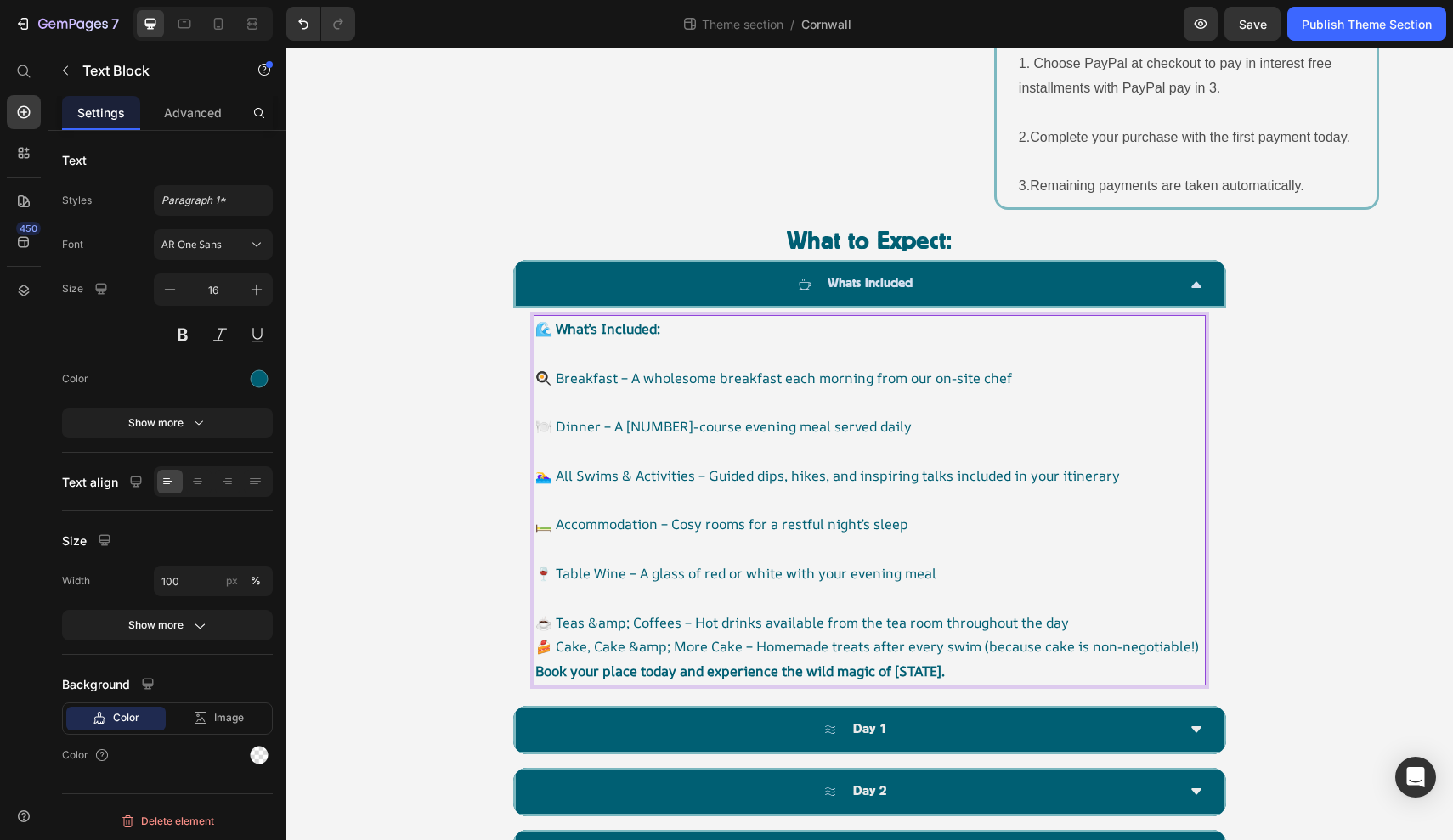 click on "☕ Teas & Coffees – Hot drinks available from the tea room throughout the day" at bounding box center (869, 623) 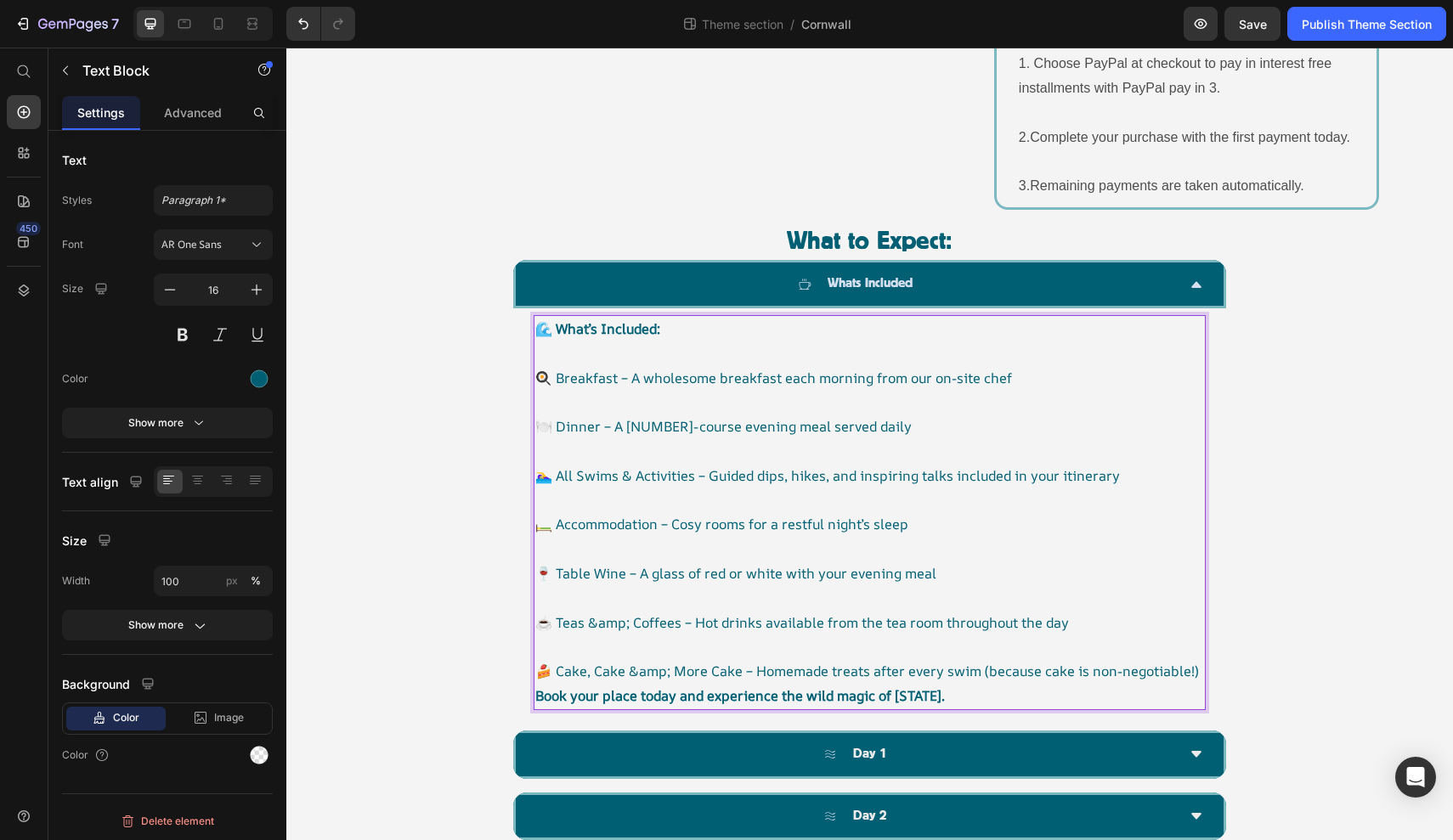 click on "🍰 Cake, Cake & More Cake – Homemade treats after every swim (because cake is non-negotiable!)" at bounding box center (869, 671) 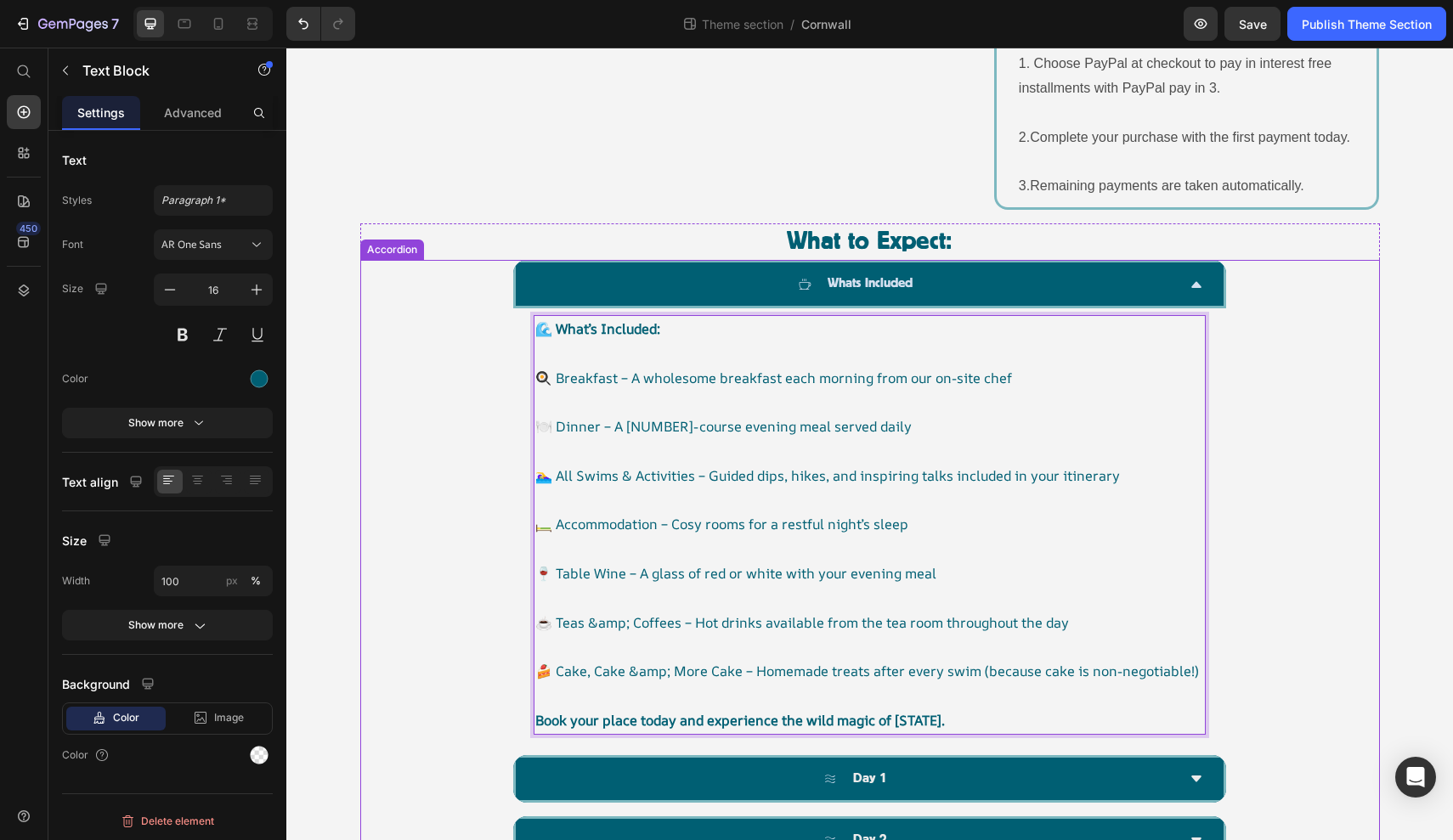 click on "Whats Included" at bounding box center [856, 284] 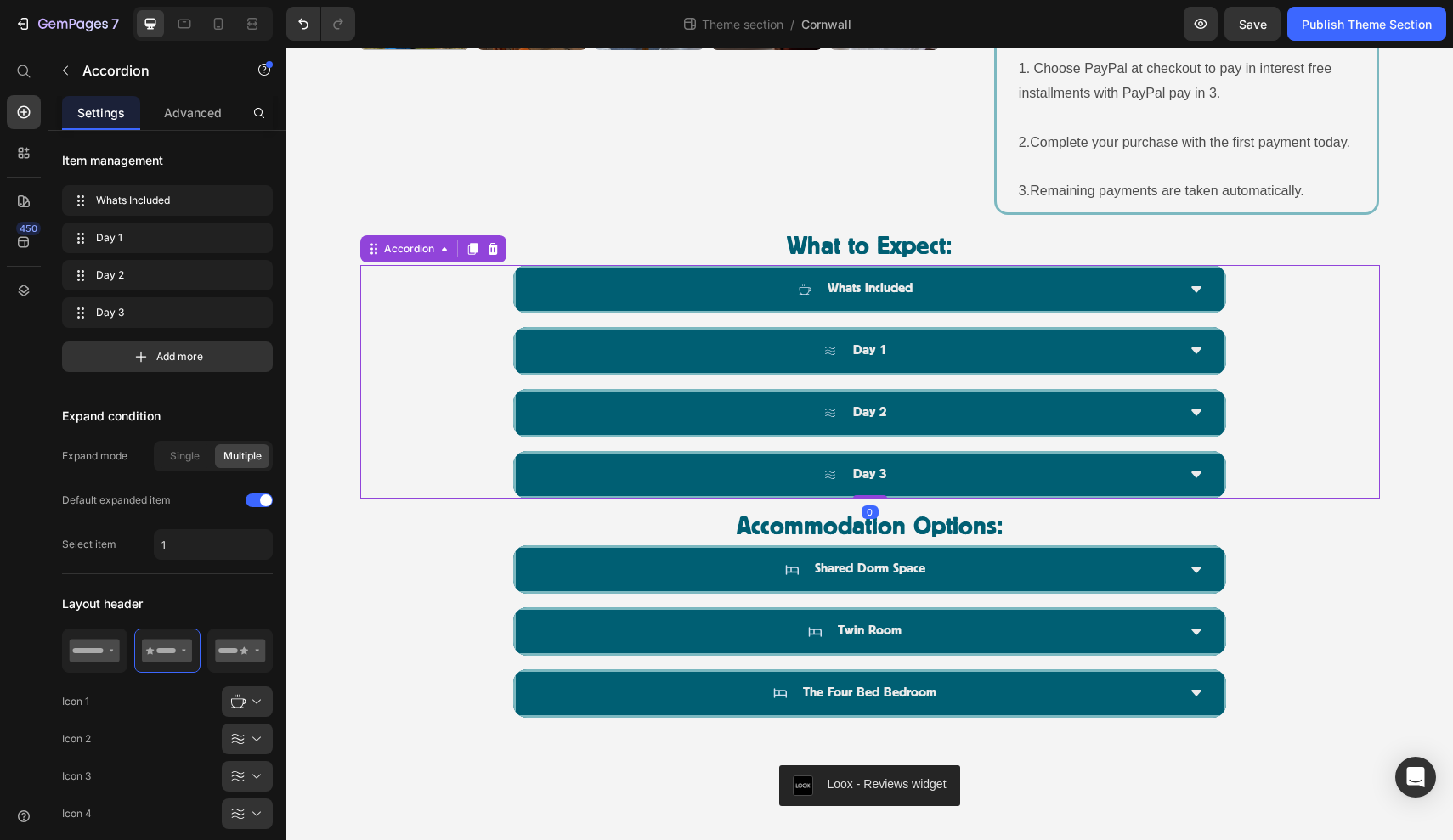 click on "7  Theme section  /  Cornwall Preview  Save   Publish Theme Section" 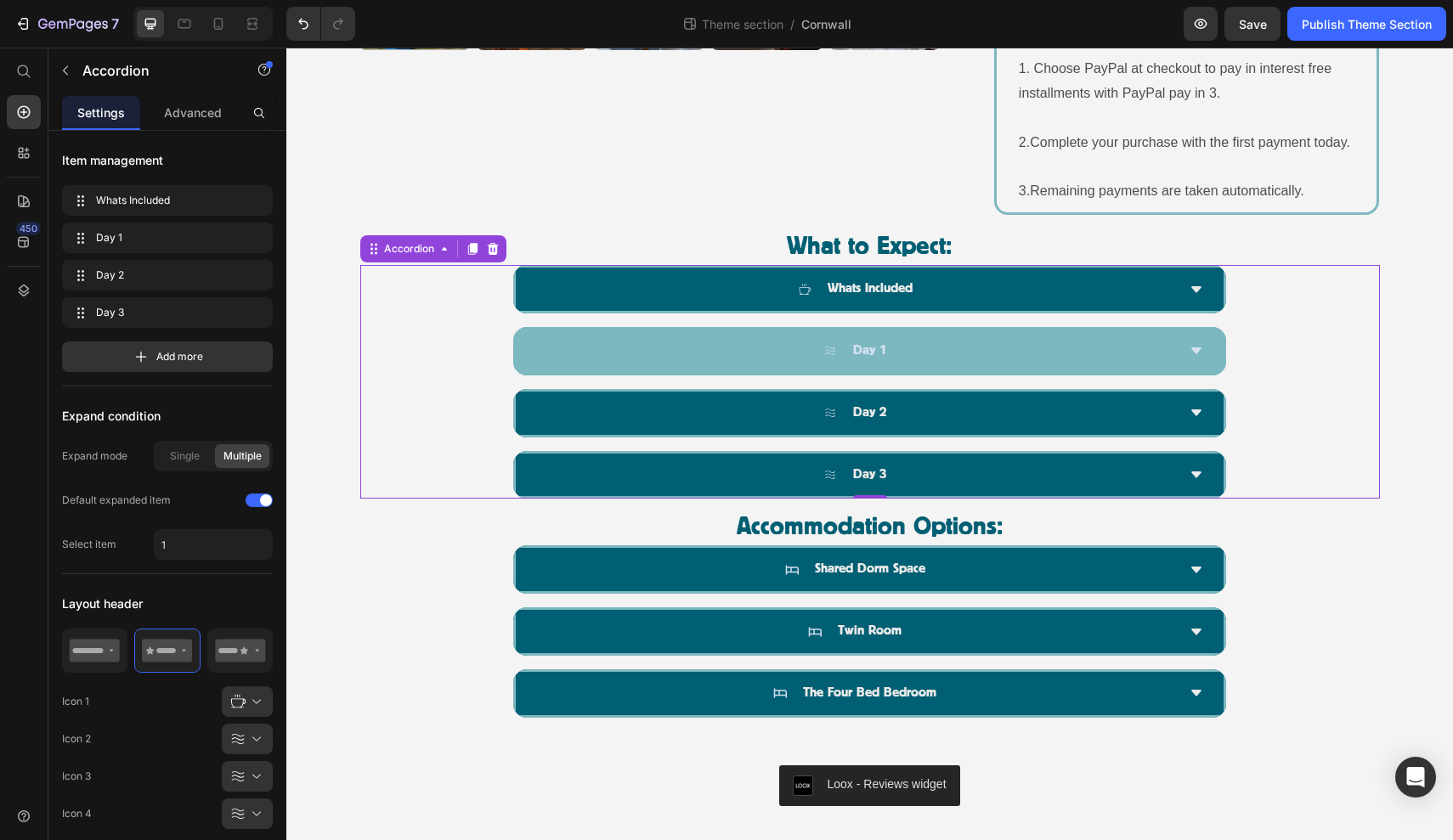 click on "Day 1" at bounding box center (869, 351) 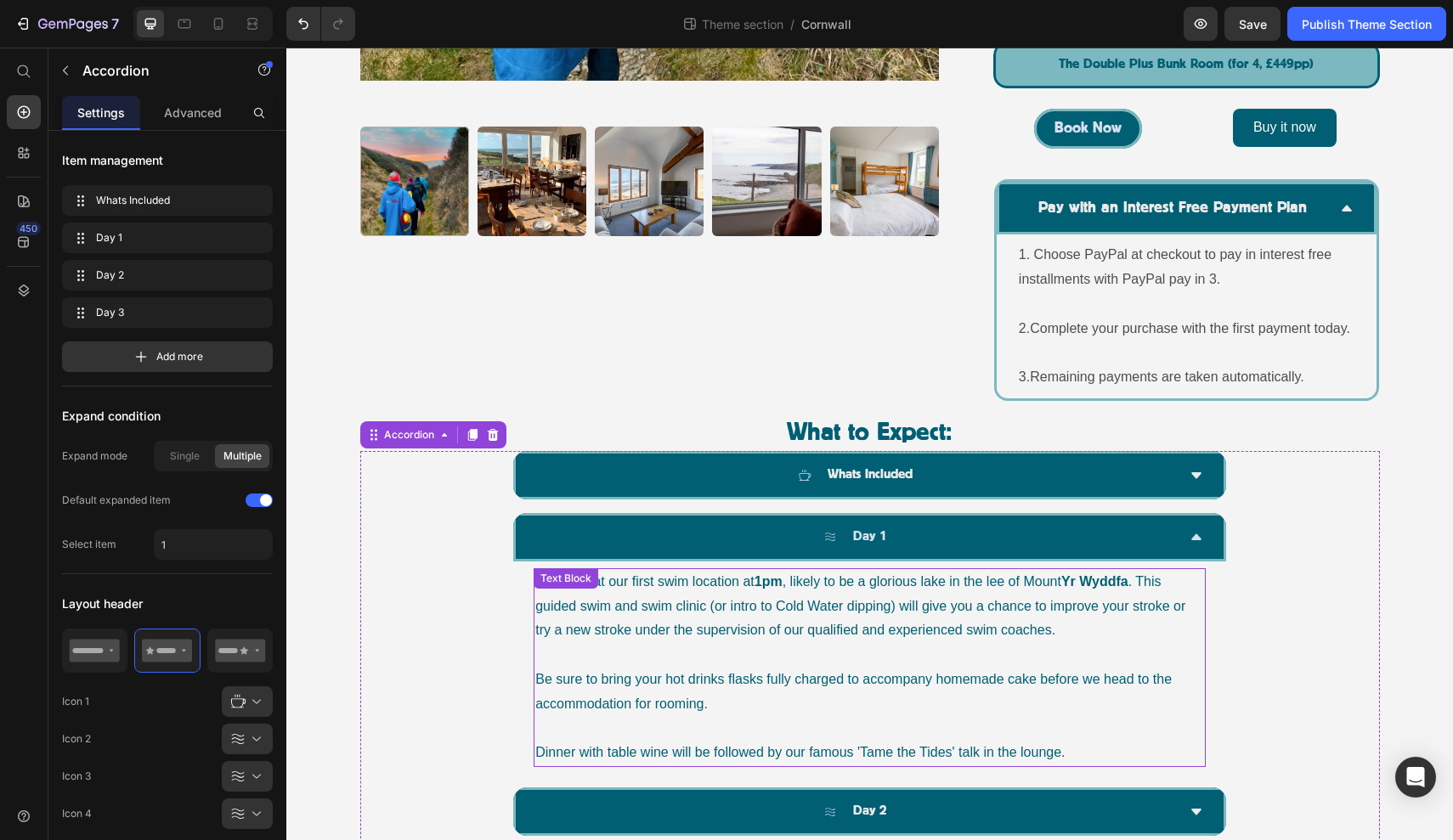 scroll, scrollTop: 764, scrollLeft: 0, axis: vertical 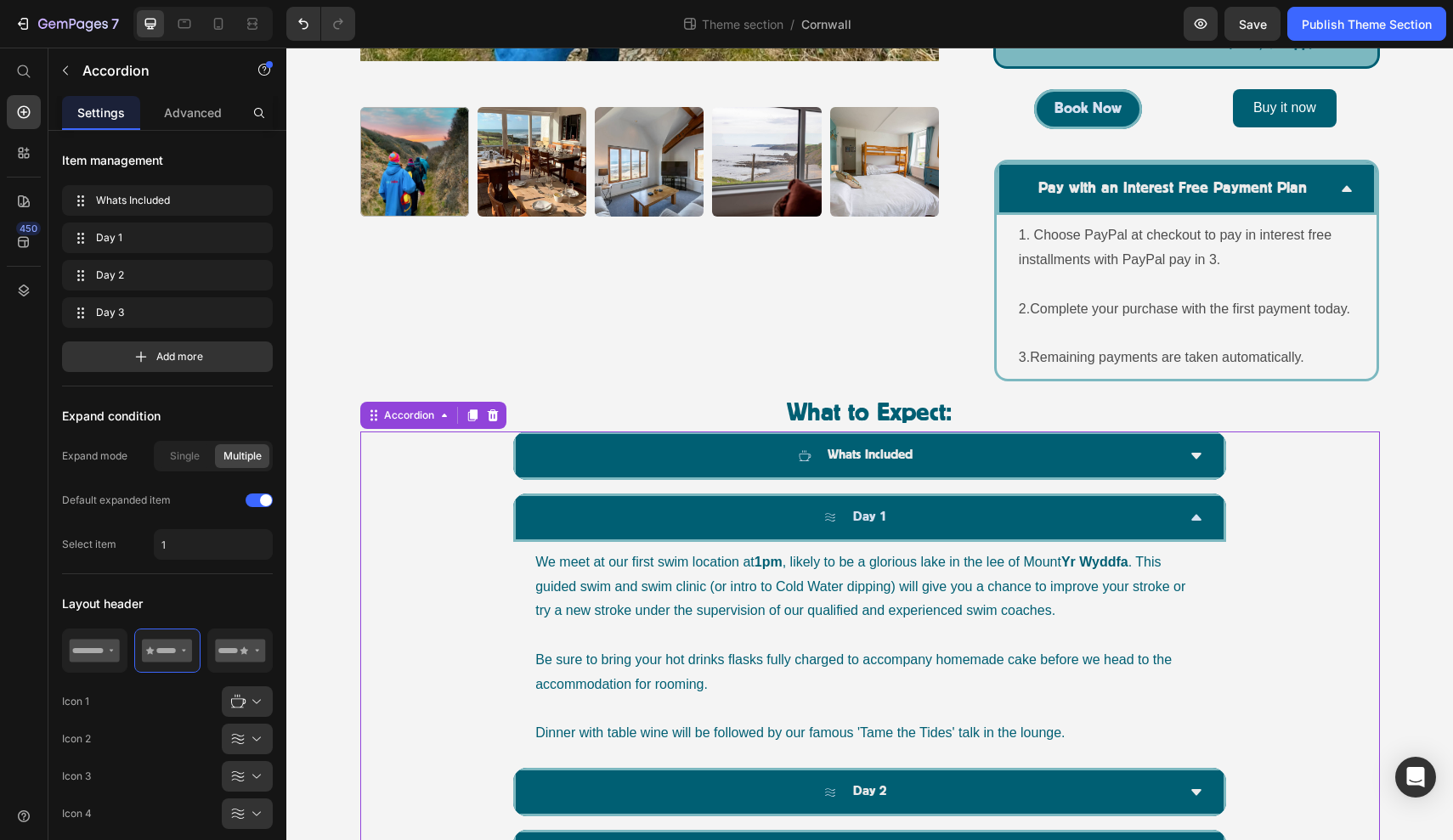 click on "Day 1" at bounding box center [856, 517] 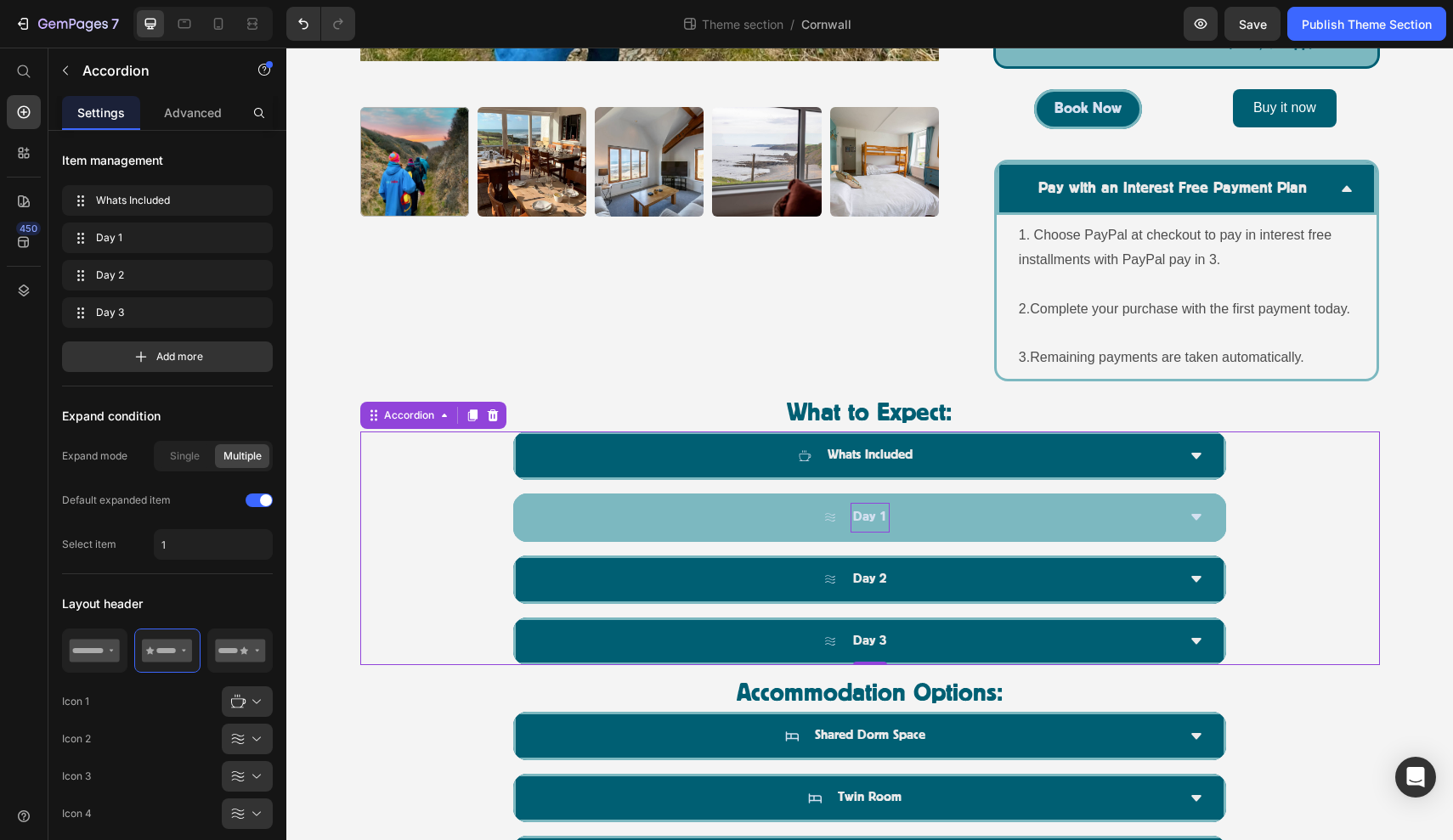 click on "Day 1" at bounding box center [870, 517] 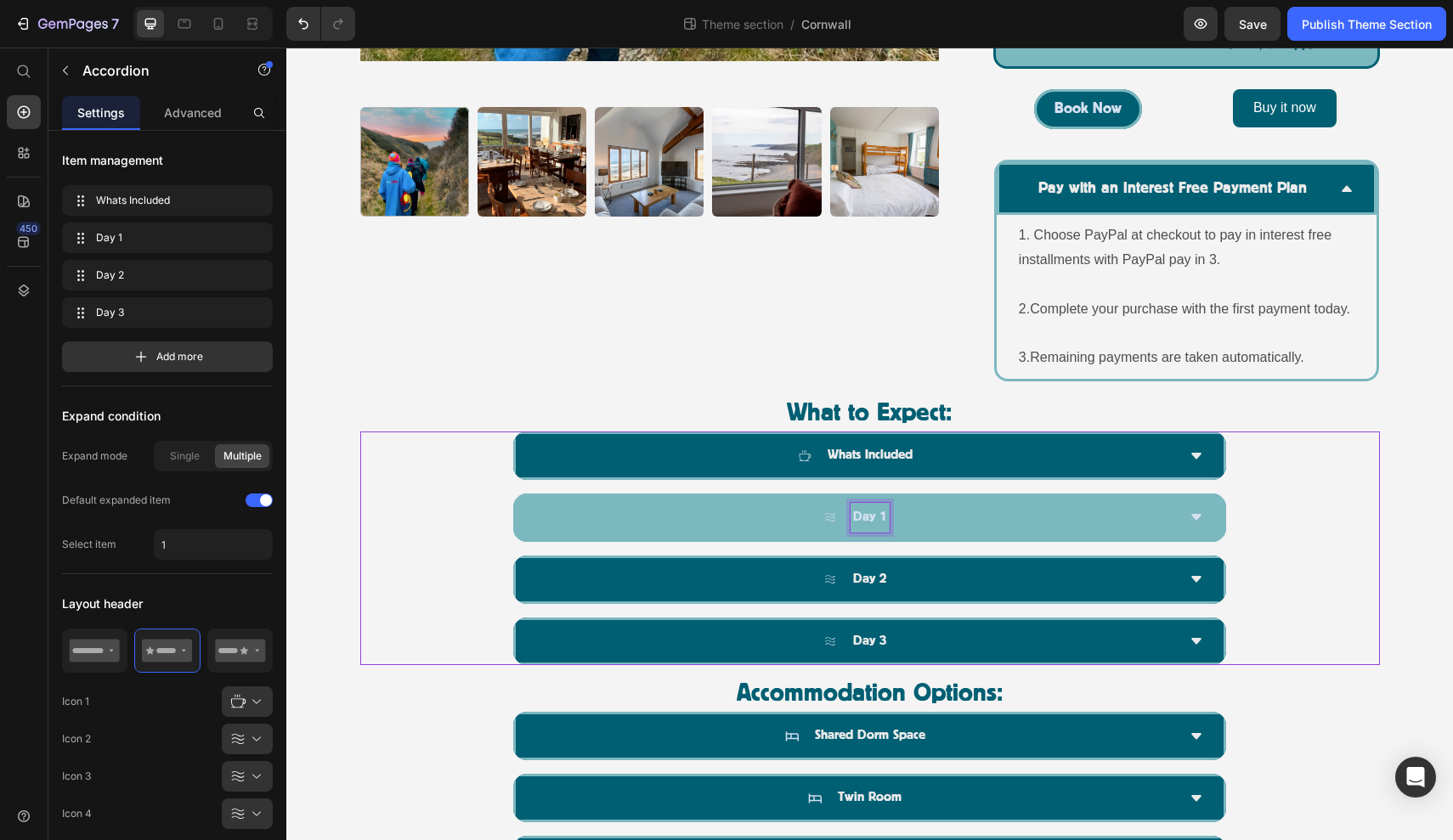 click on "Day 1" at bounding box center [870, 517] 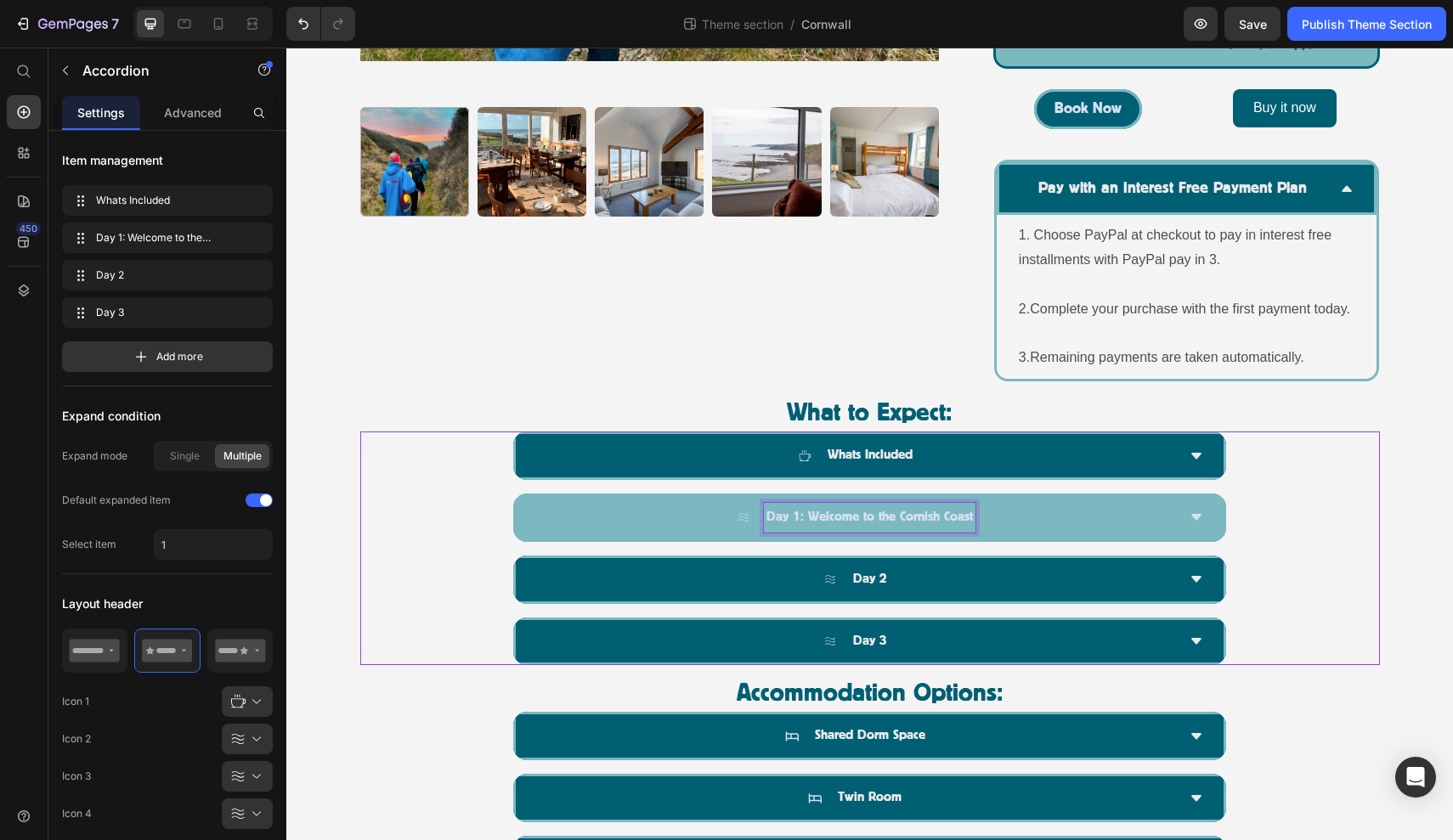 click on "Day 1: Welcome to the Cornish Coast" at bounding box center [869, 517] 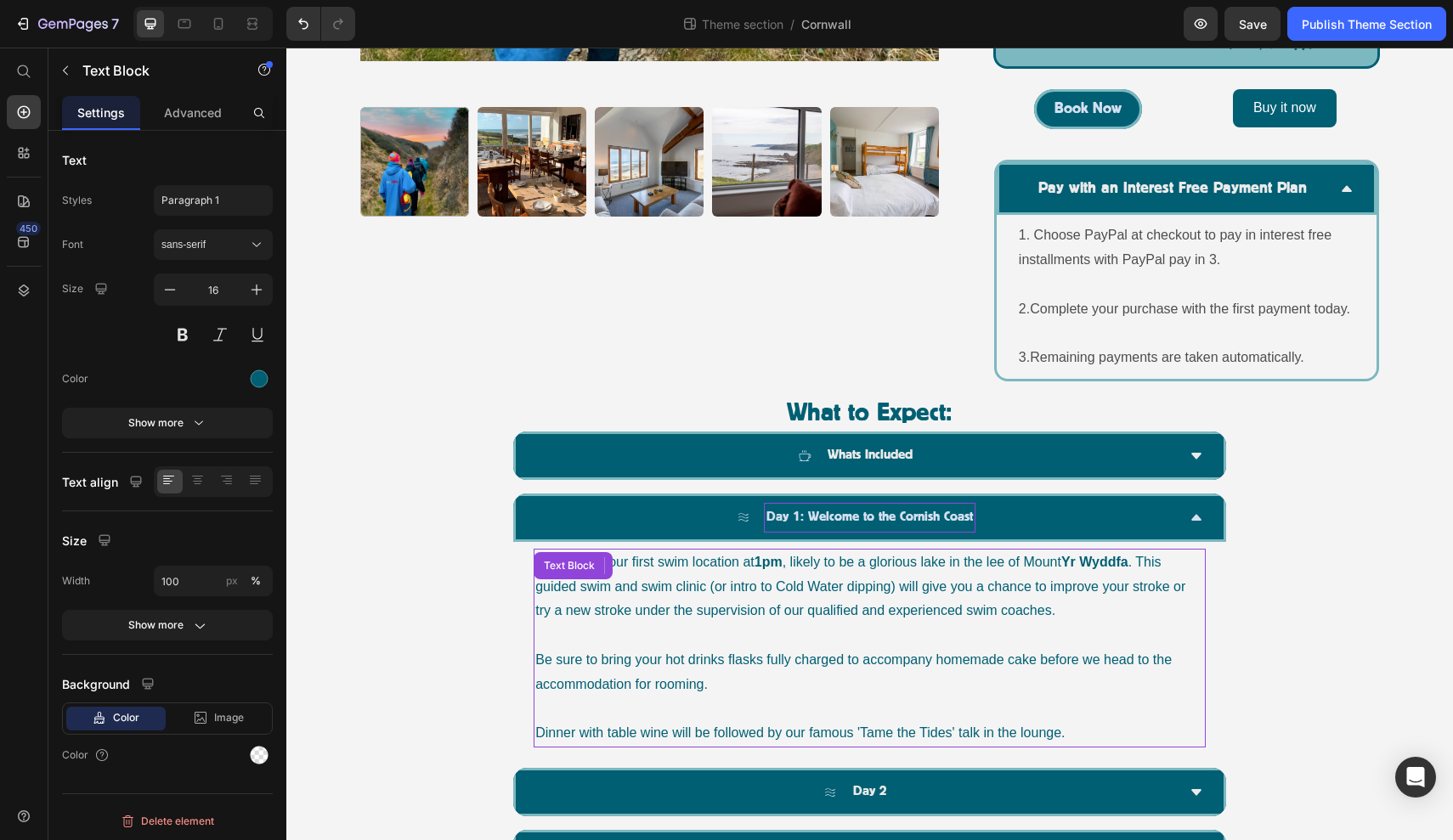 click on "We meet at our first swim location at  1pm , likely to be a glorious lake in the lee of Mount  Yr Wyddfa . This guided swim and swim clinic (or intro to Cold Water dipping) will give you a chance to improve your stroke or try a new stroke under the supervision of our qualified and experienced swim coaches." at bounding box center (869, 587) 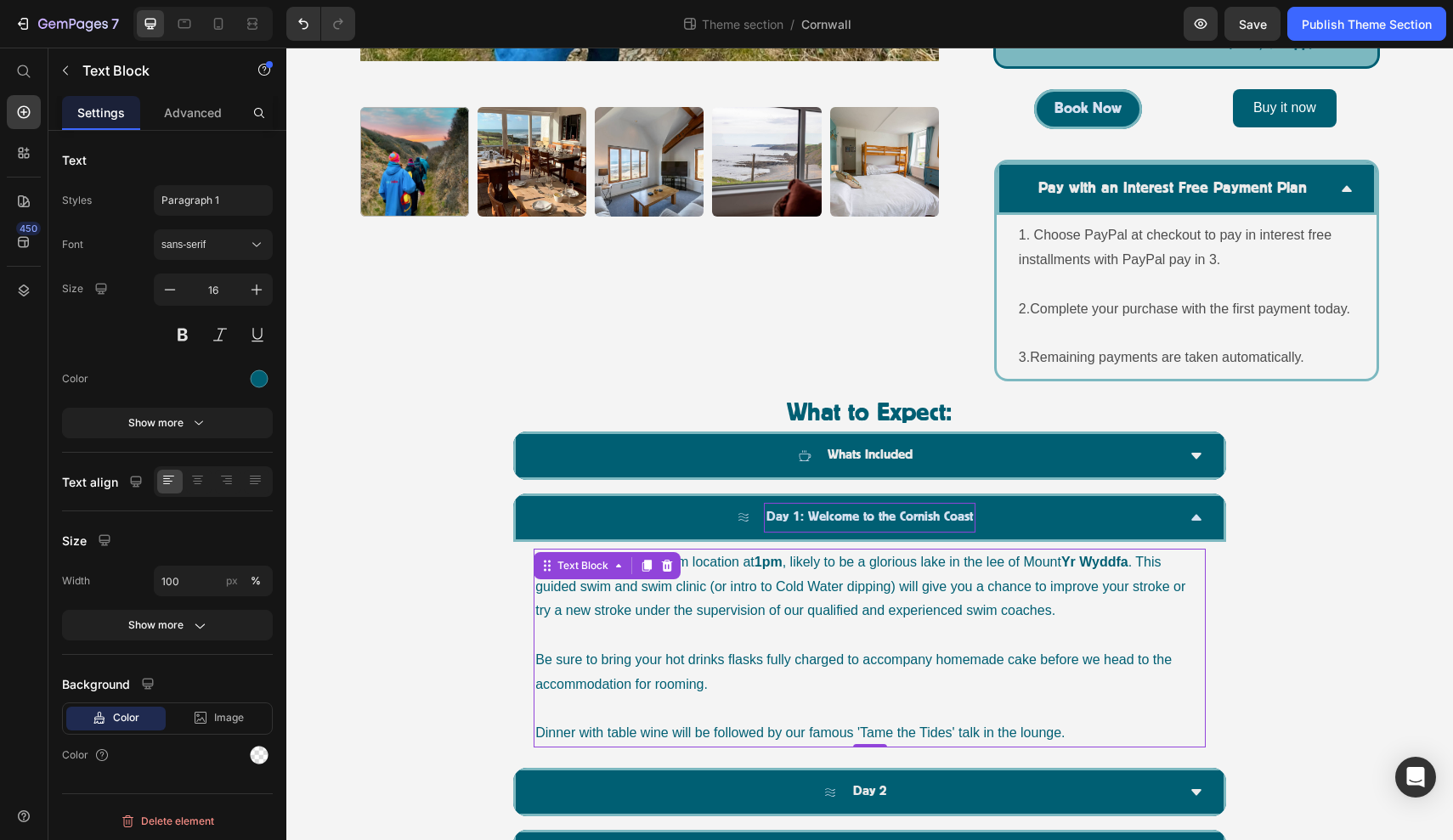 click on "Dinner with table wine will be followed by our famous 'Tame the Tides' talk in the lounge." at bounding box center [869, 733] 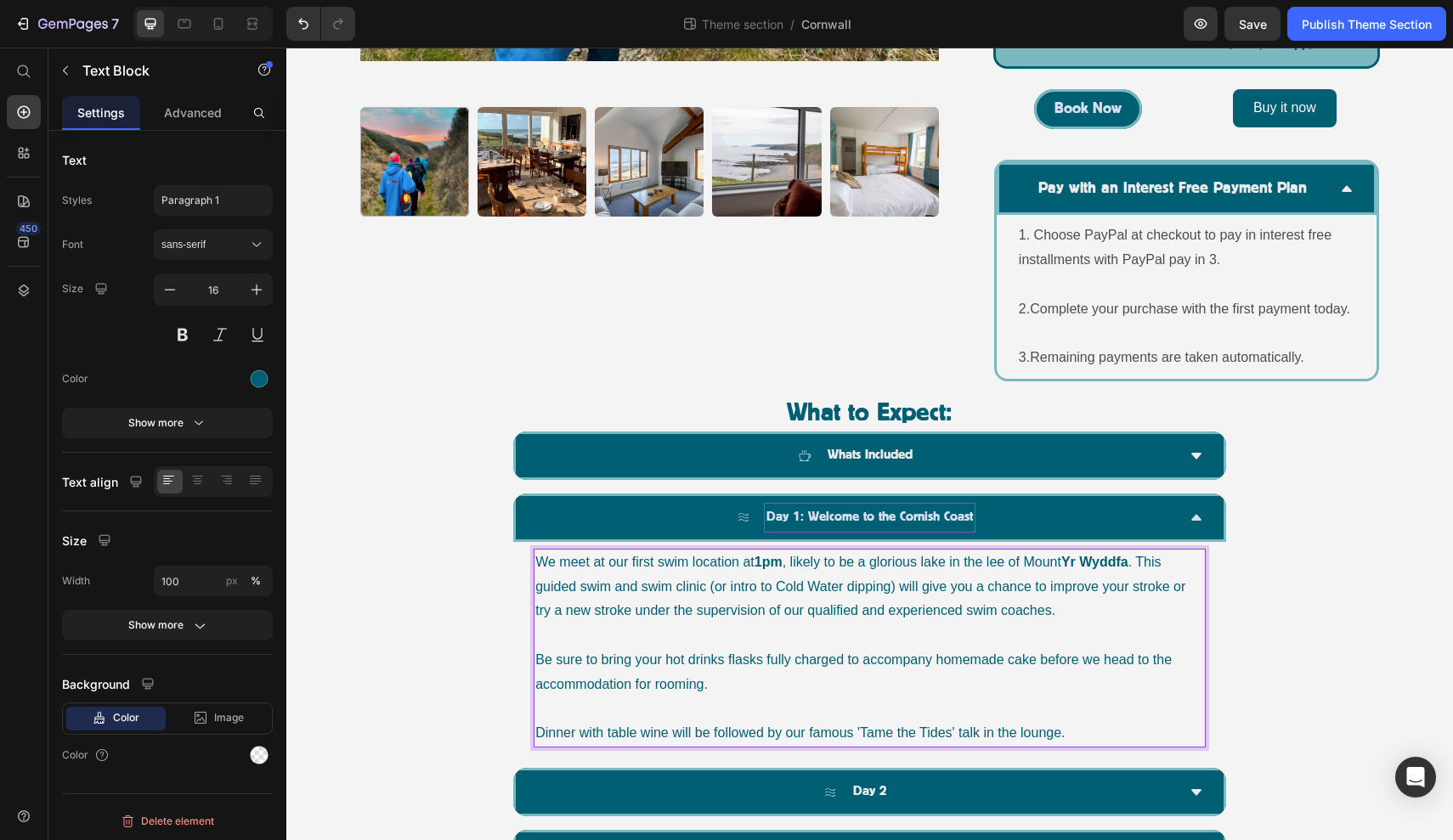 click on "Dinner with table wine will be followed by our famous 'Tame the Tides' talk in the lounge." at bounding box center [869, 733] 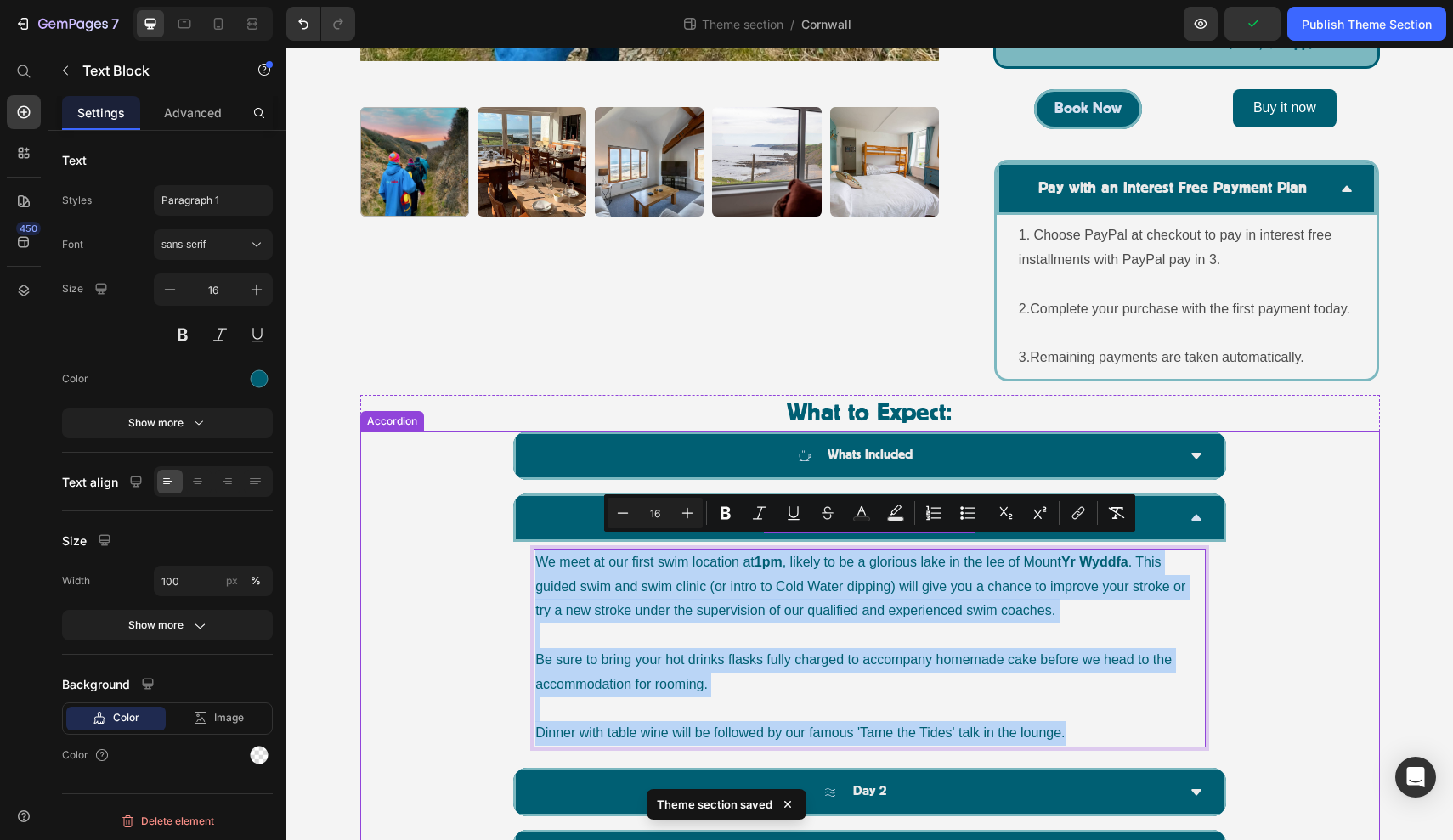 drag, startPoint x: 1081, startPoint y: 713, endPoint x: 530, endPoint y: 538, distance: 578.1228 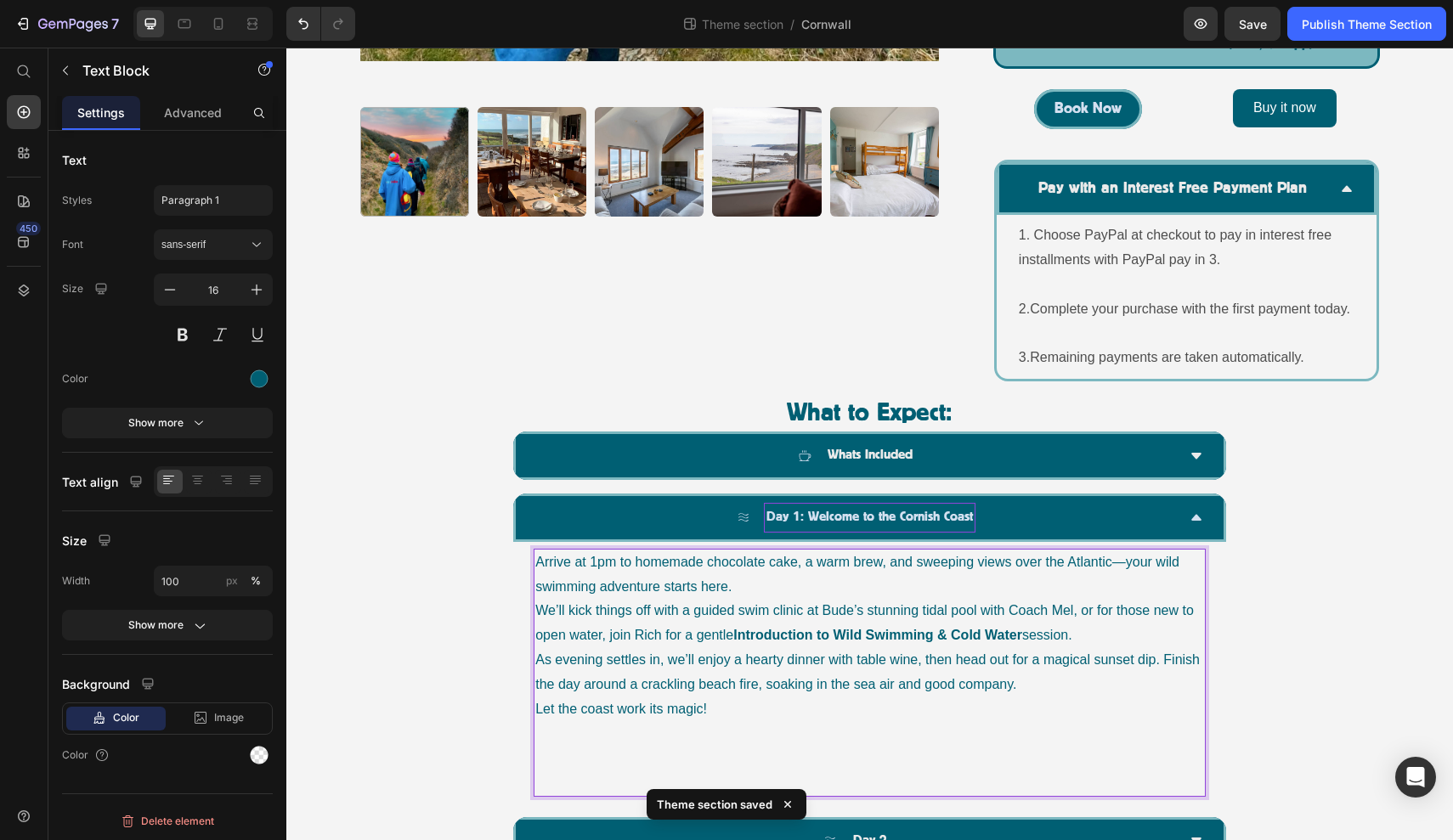 click on "Arrive at 1pm to homemade chocolate cake, a warm brew, and sweeping views over the Atlantic—your wild swimming adventure starts here." at bounding box center (869, 575) 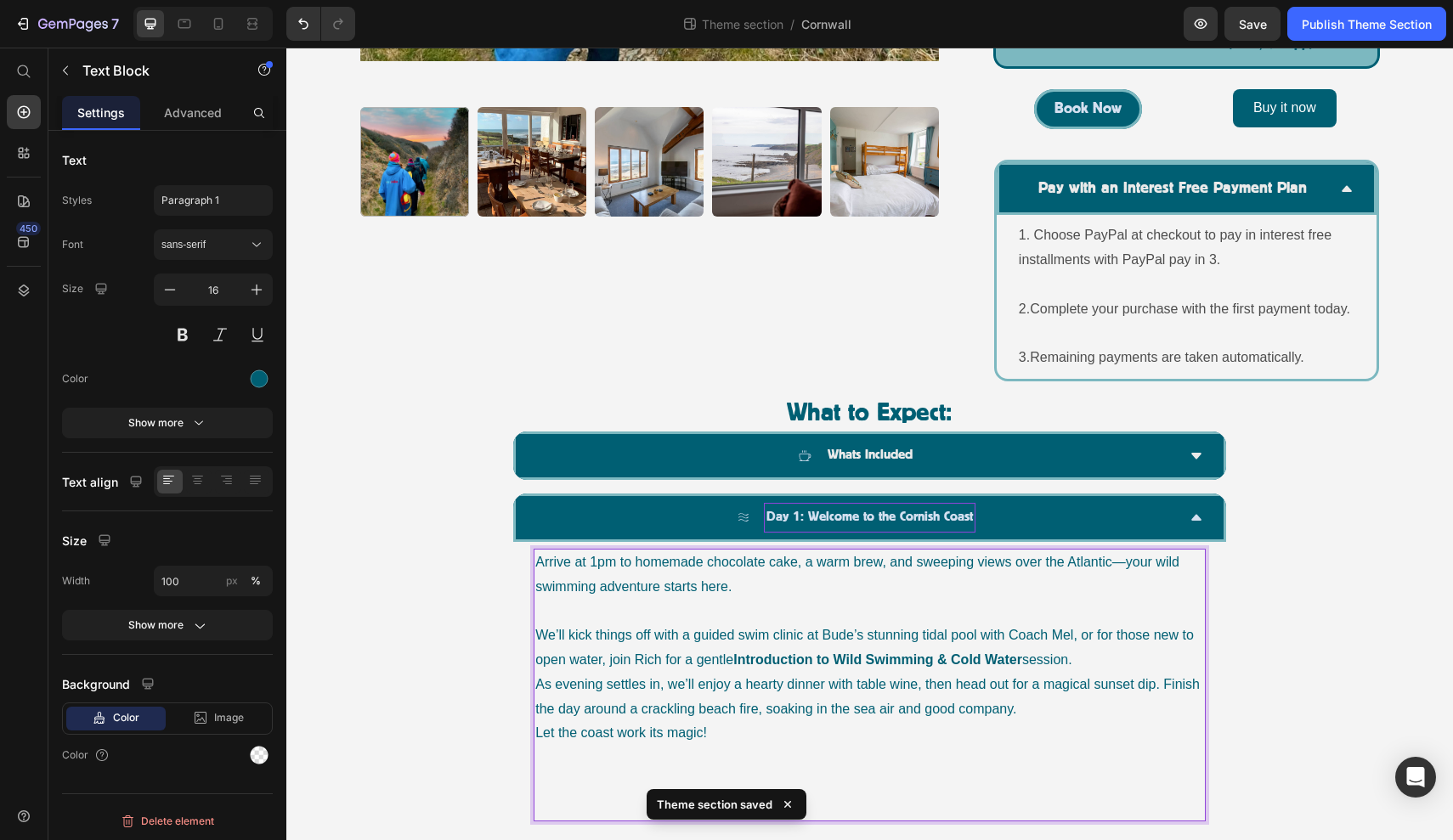 click on "As evening settles in, we’ll enjoy a hearty dinner with table wine, then head out for a magical sunset dip. Finish the day around a crackling beach fire, soaking in the sea air and good company." at bounding box center (869, 697) 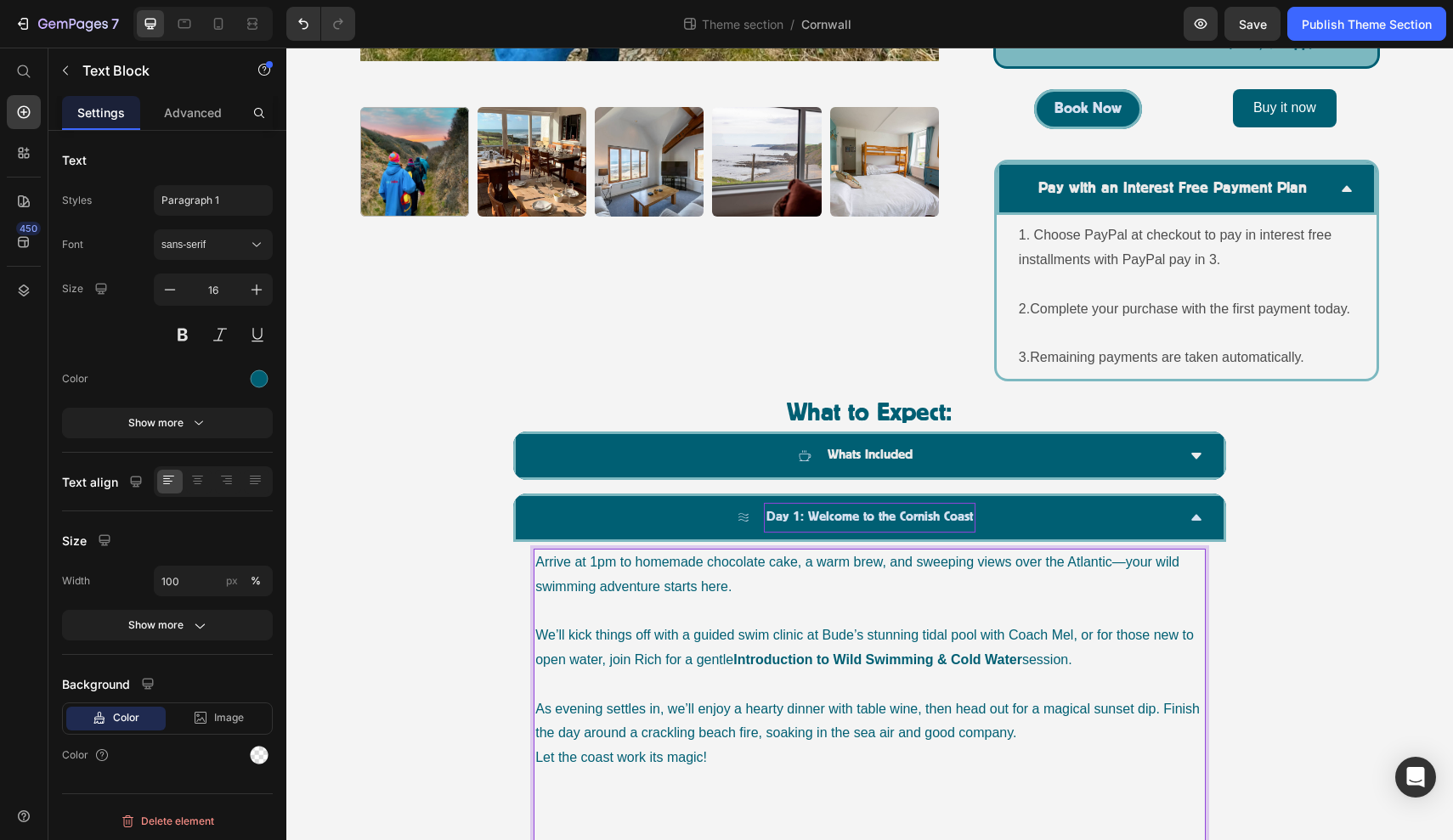click on "As evening settles in, we’ll enjoy a hearty dinner with table wine, then head out for a magical sunset dip. Finish the day around a crackling beach fire, soaking in the sea air and good company." at bounding box center (869, 722) 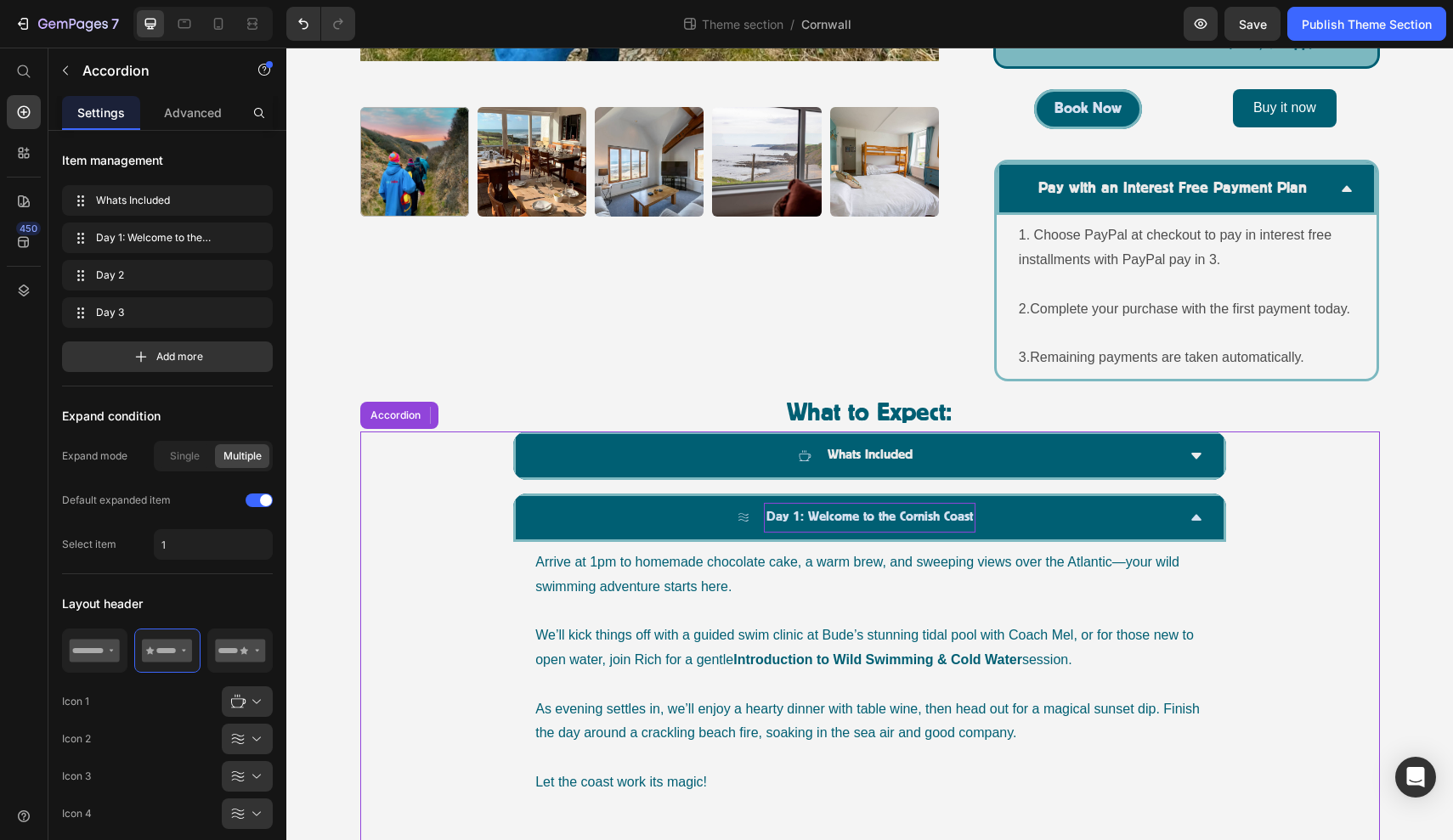 click on "Day 1: Welcome to the Cornish Coast" at bounding box center (869, 517) 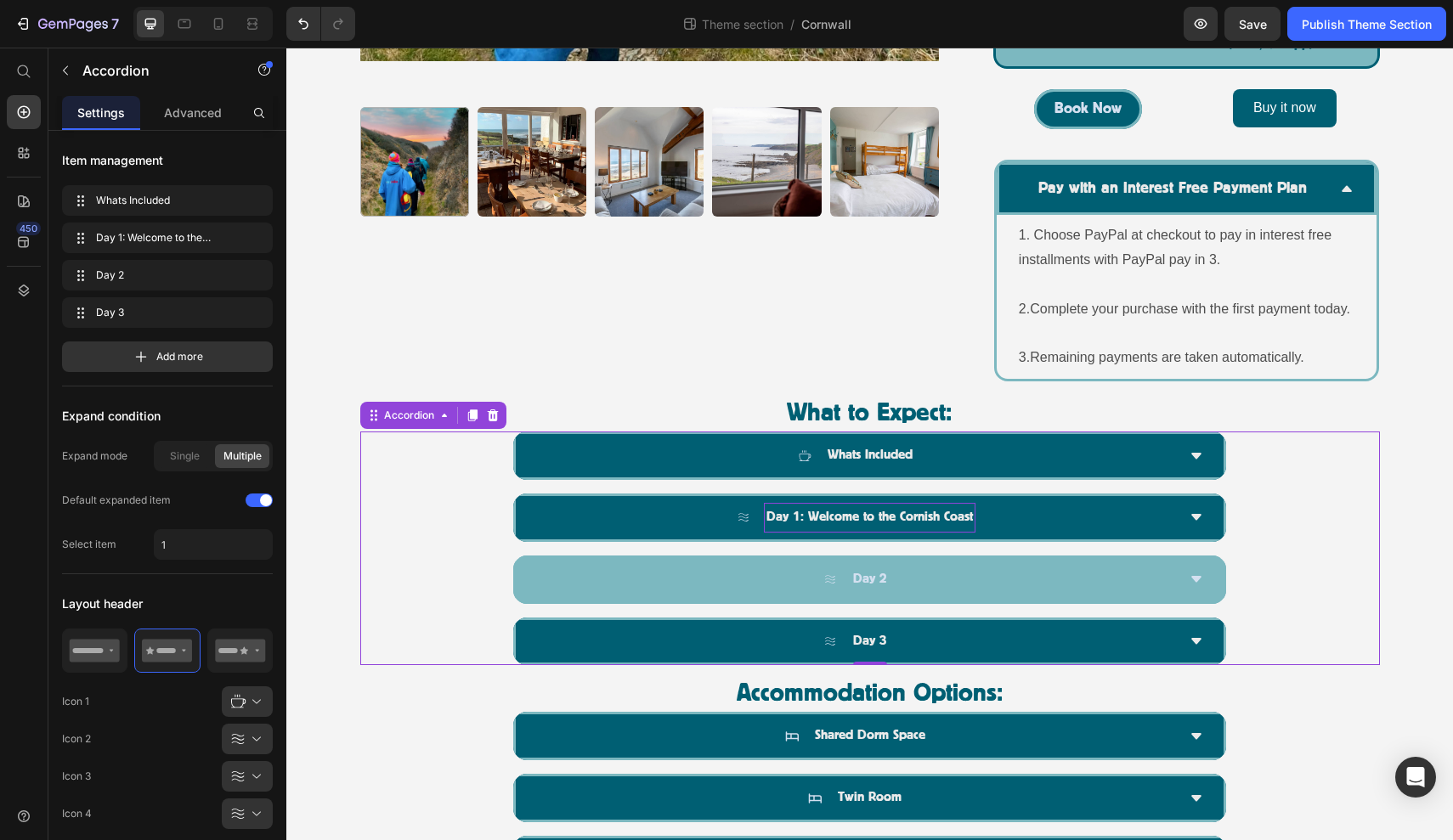 click on "Day 2" at bounding box center (856, 579) 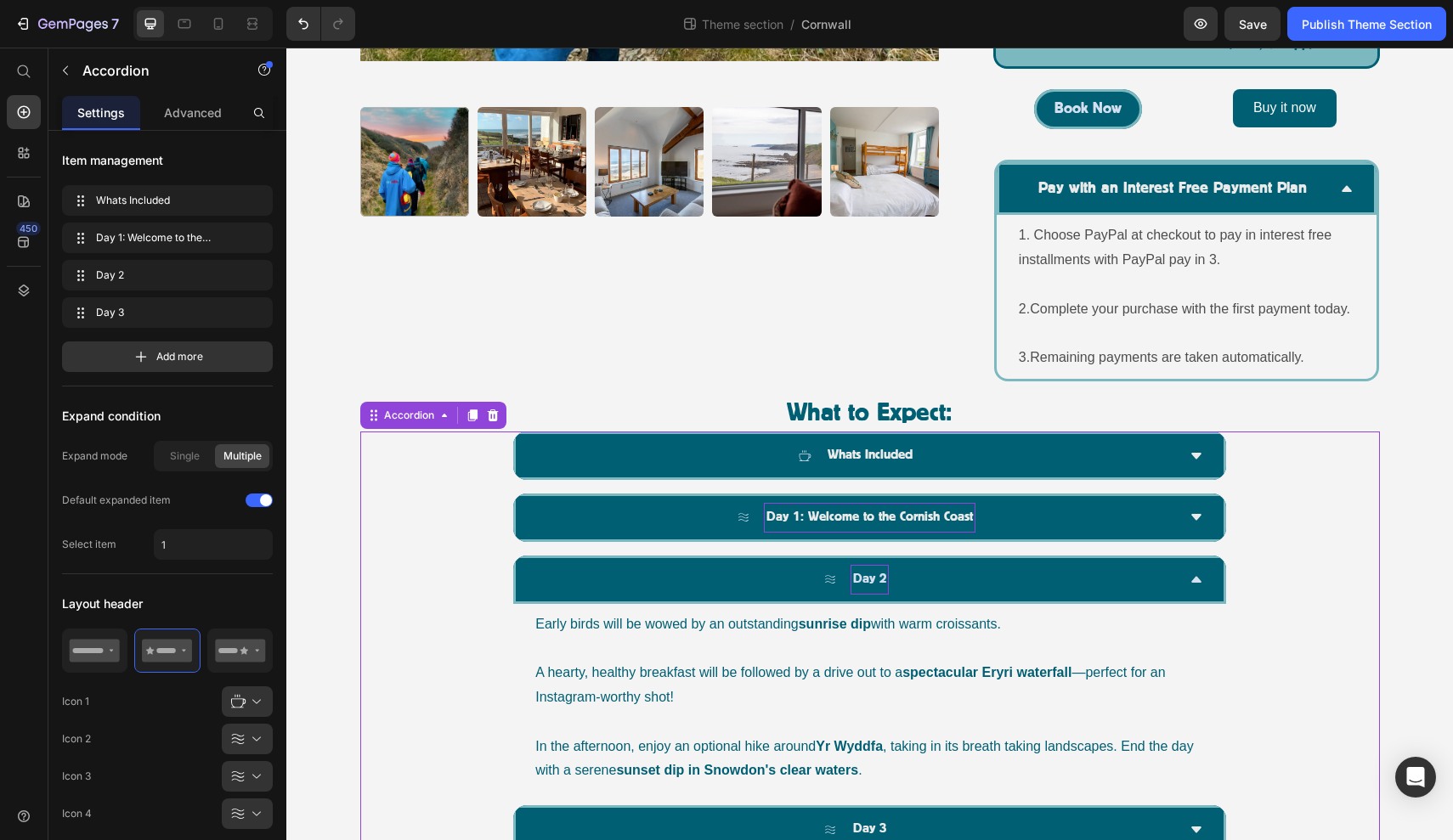 click on "Day 2" at bounding box center (869, 579) 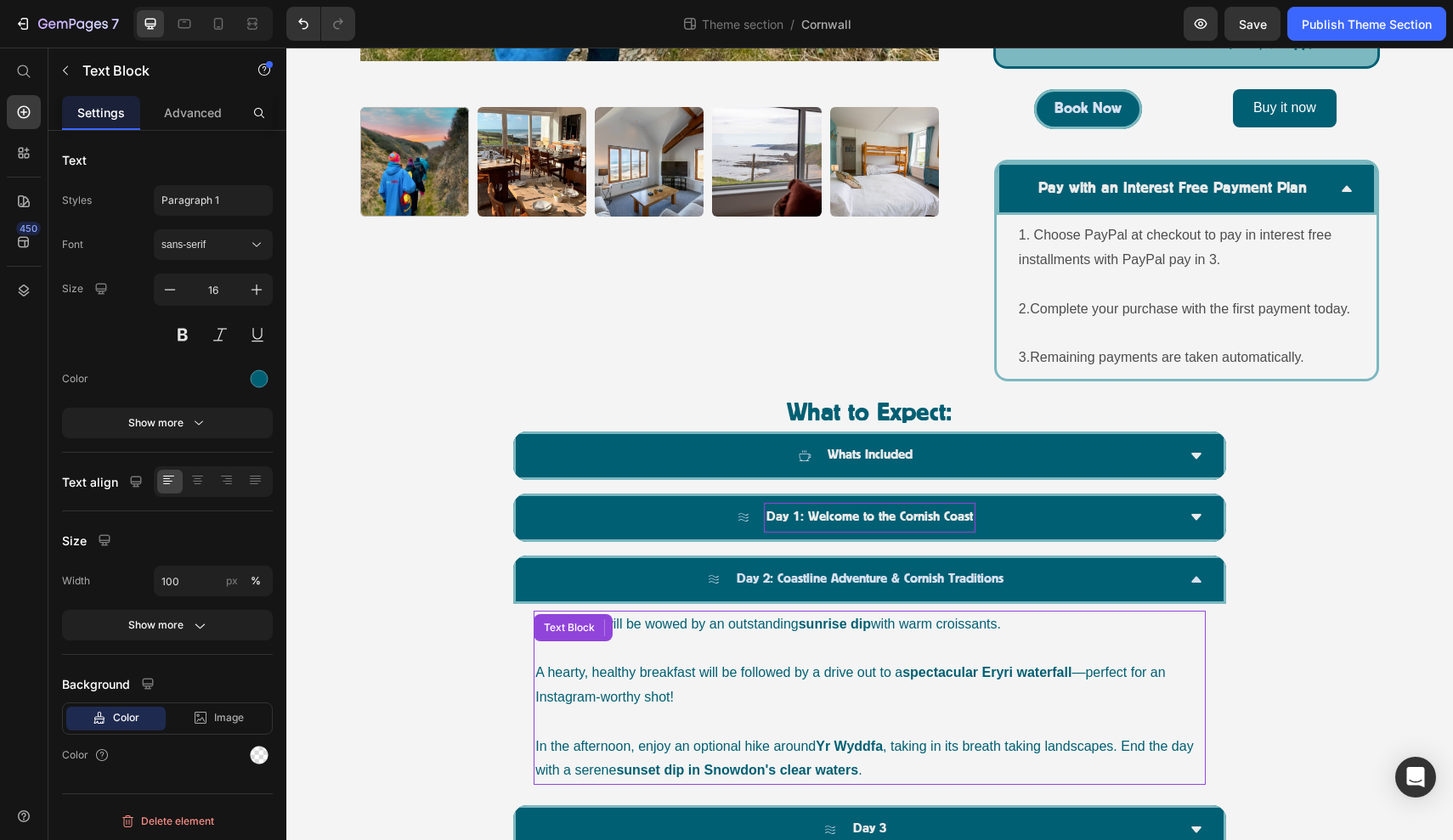 click on "spectacular Eryri waterfall" at bounding box center (987, 672) 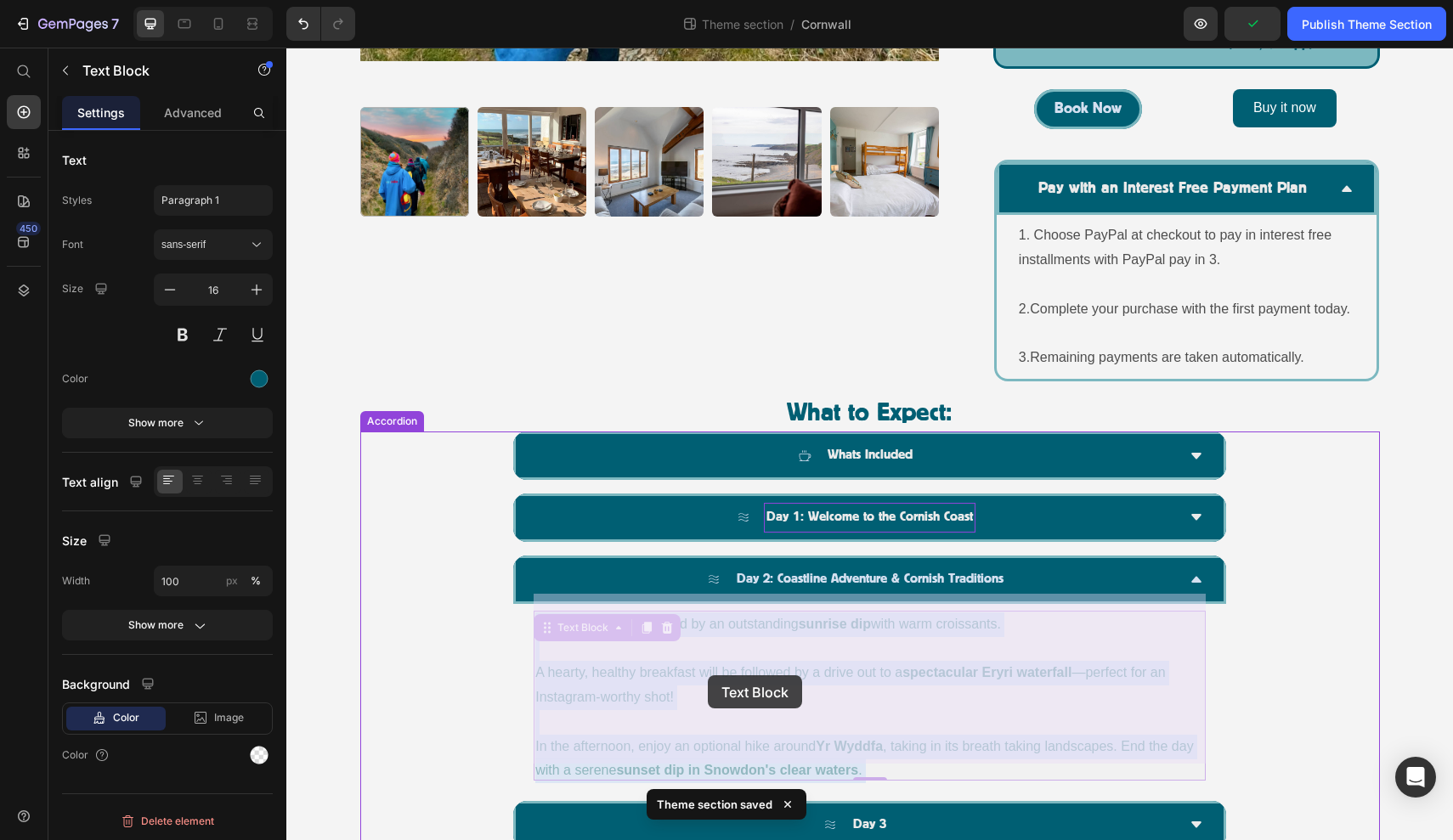 drag, startPoint x: 898, startPoint y: 747, endPoint x: 708, endPoint y: 675, distance: 203.18465 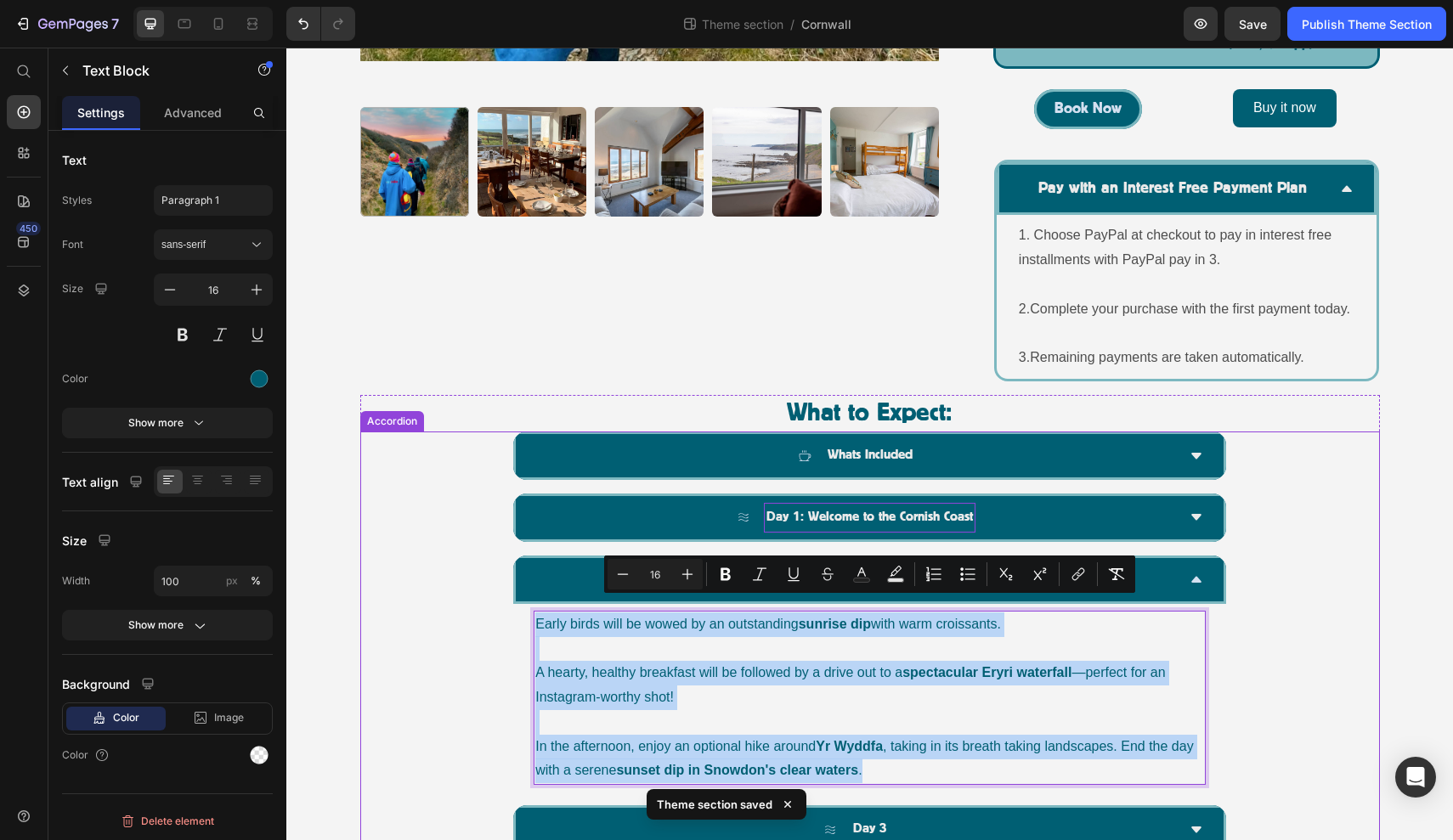 drag, startPoint x: 867, startPoint y: 748, endPoint x: 530, endPoint y: 609, distance: 364.54081 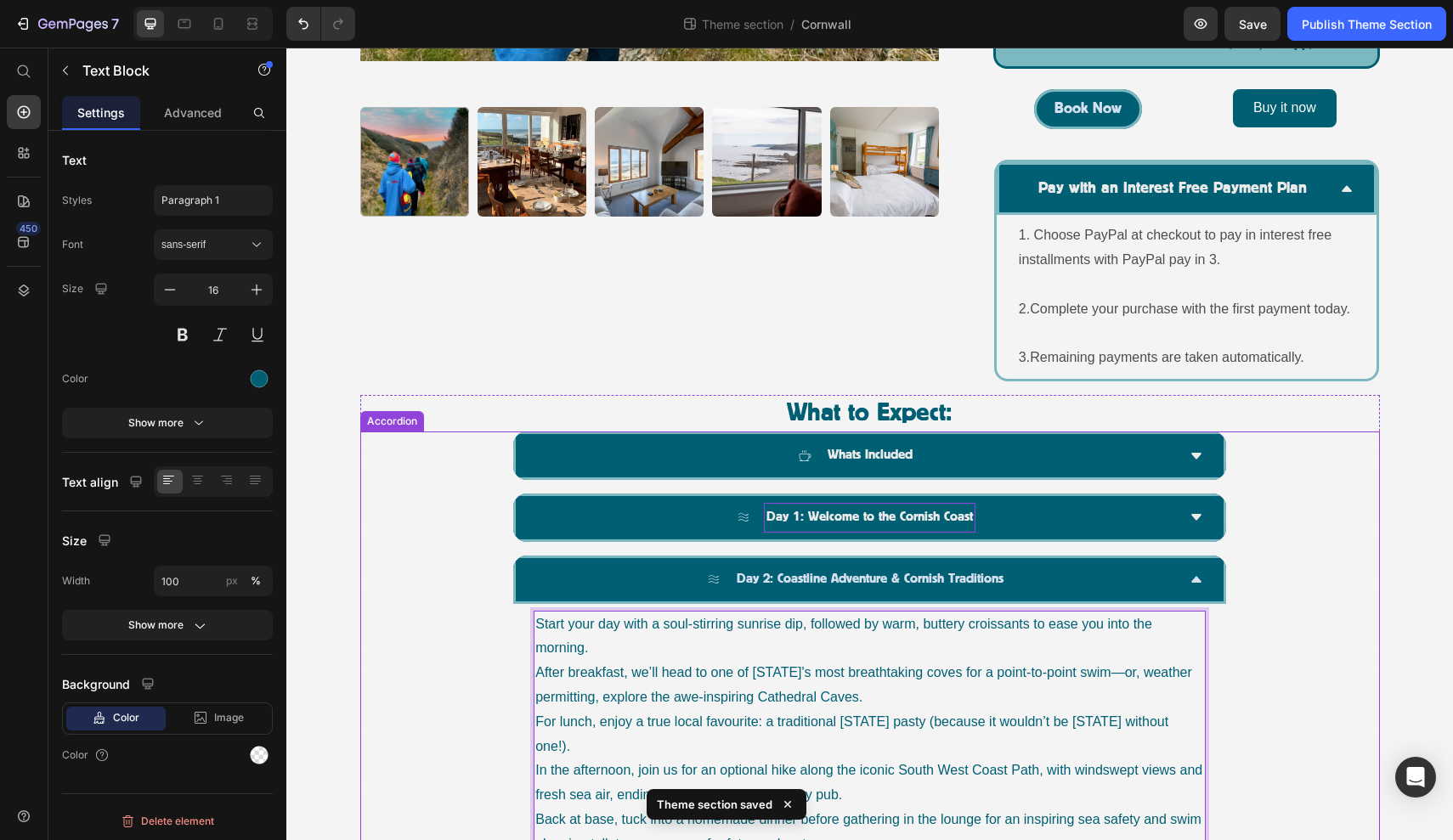 scroll, scrollTop: 770, scrollLeft: 0, axis: vertical 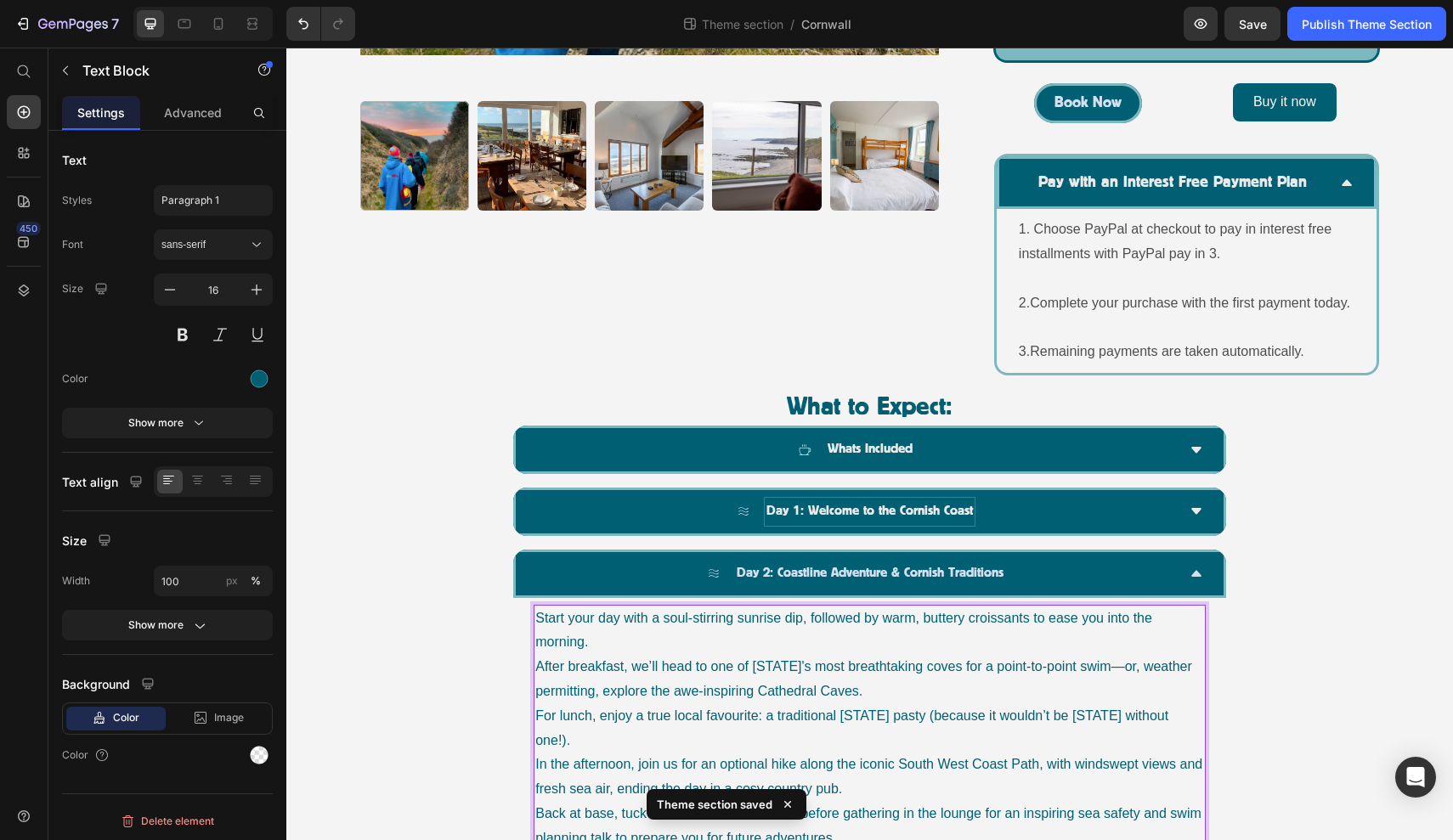 click on "Start your day with a soul-stirring sunrise dip, followed by warm, buttery croissants to ease you into the morning." at bounding box center [869, 631] 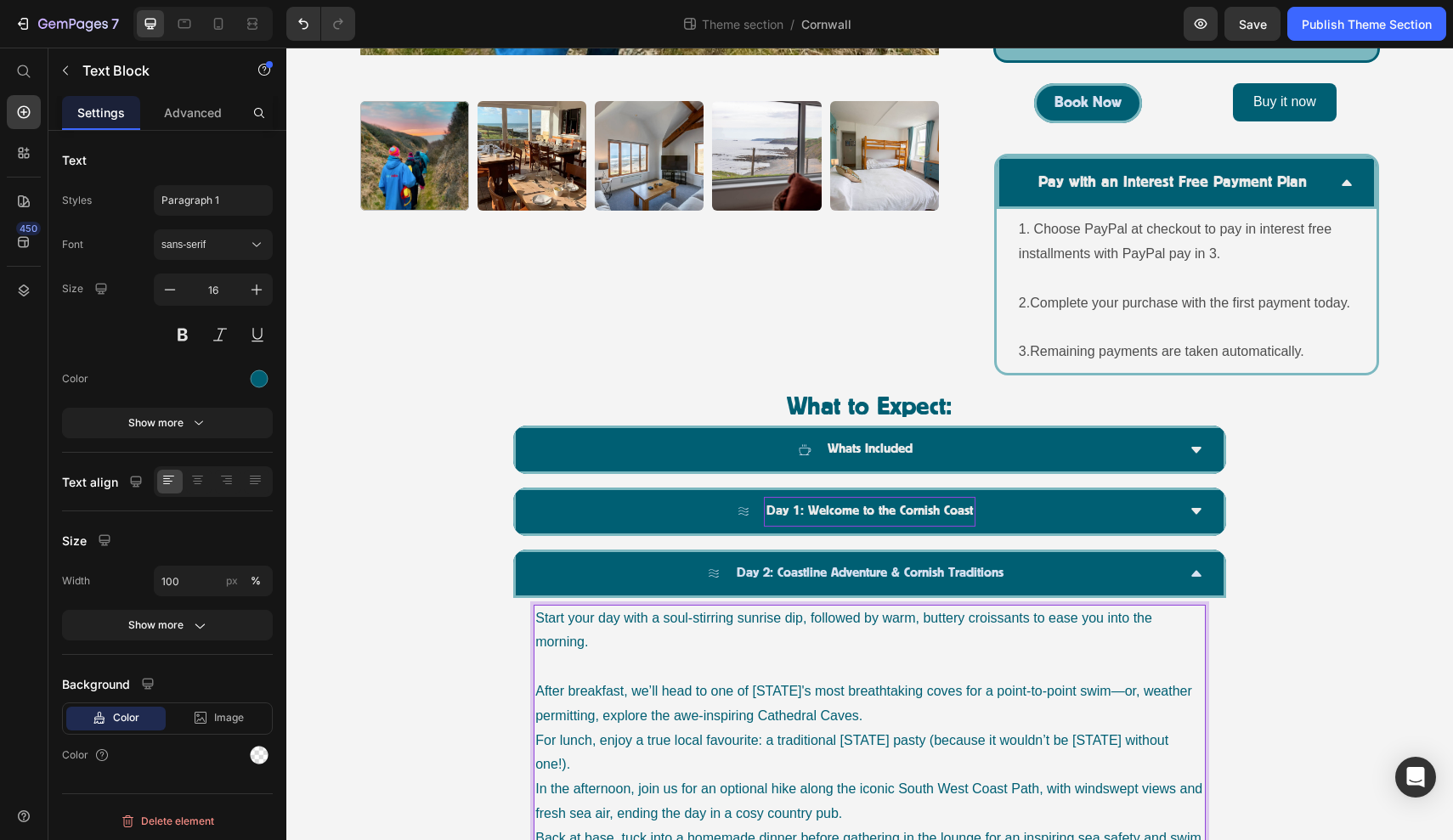 click on "After breakfast, we’ll head to one of Cornwall’s most breathtaking coves for a point-to-point swim—or, weather permitting, explore the awe-inspiring Cathedral Caves." at bounding box center [869, 704] 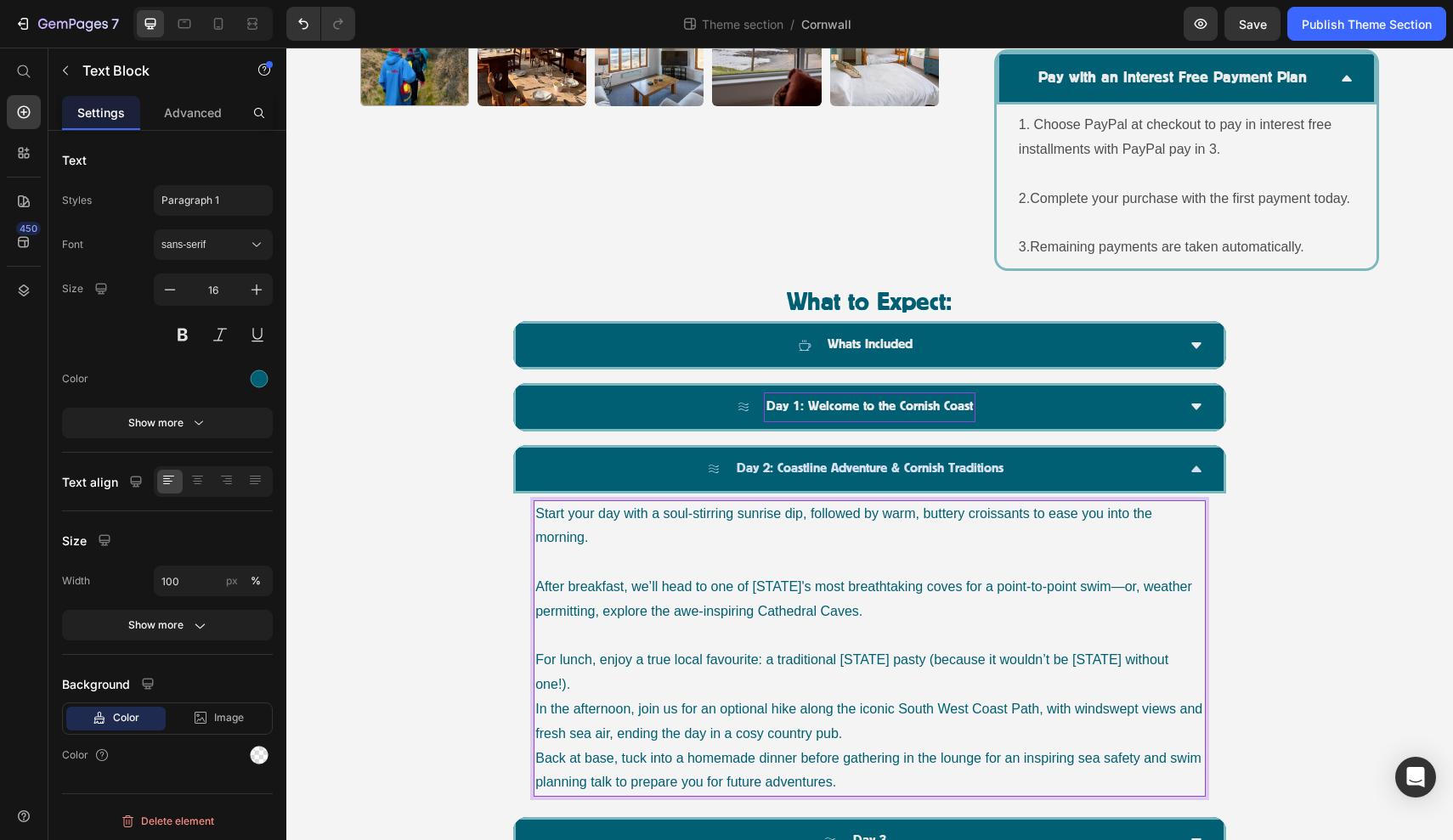 scroll, scrollTop: 879, scrollLeft: 0, axis: vertical 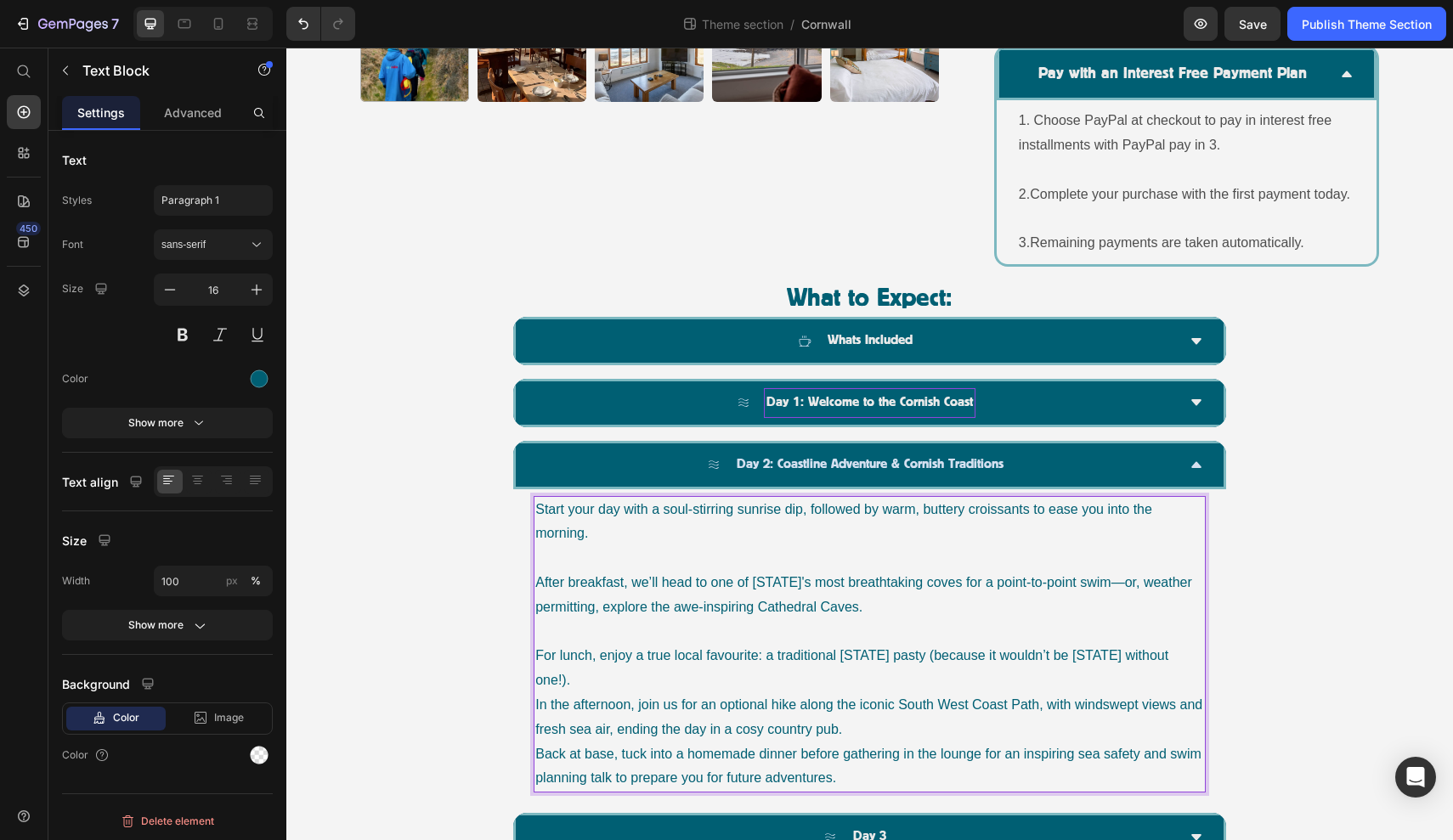 click on "For lunch, enjoy a true local favourite: a traditional Cornish pasty (because it wouldn’t be Cornwall without one!)." at bounding box center [869, 668] 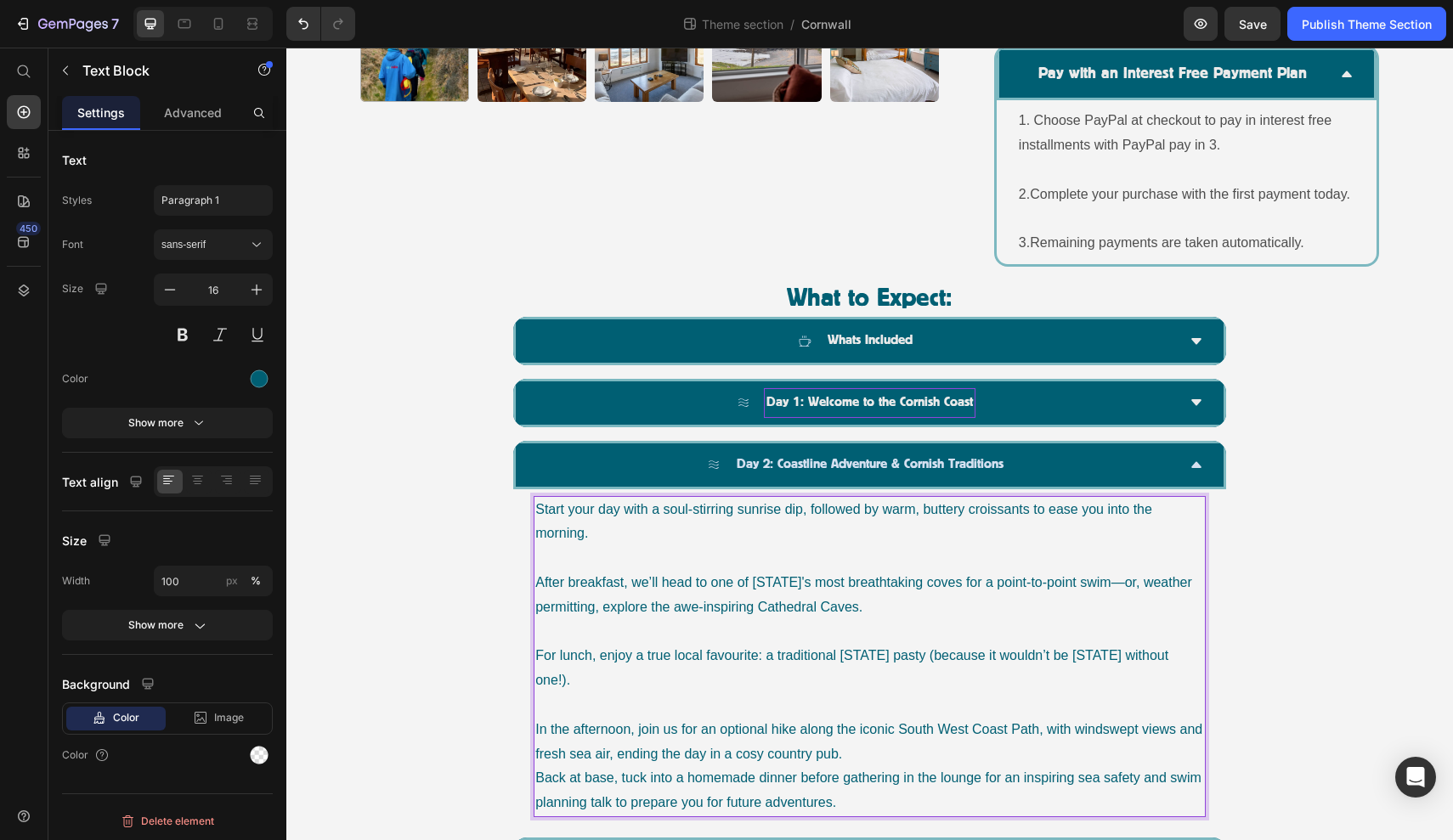 click on "In the afternoon, join us for an optional hike along the iconic South West Coast Path, with windswept views and fresh sea air, ending the day in a cosy country pub." at bounding box center [869, 742] 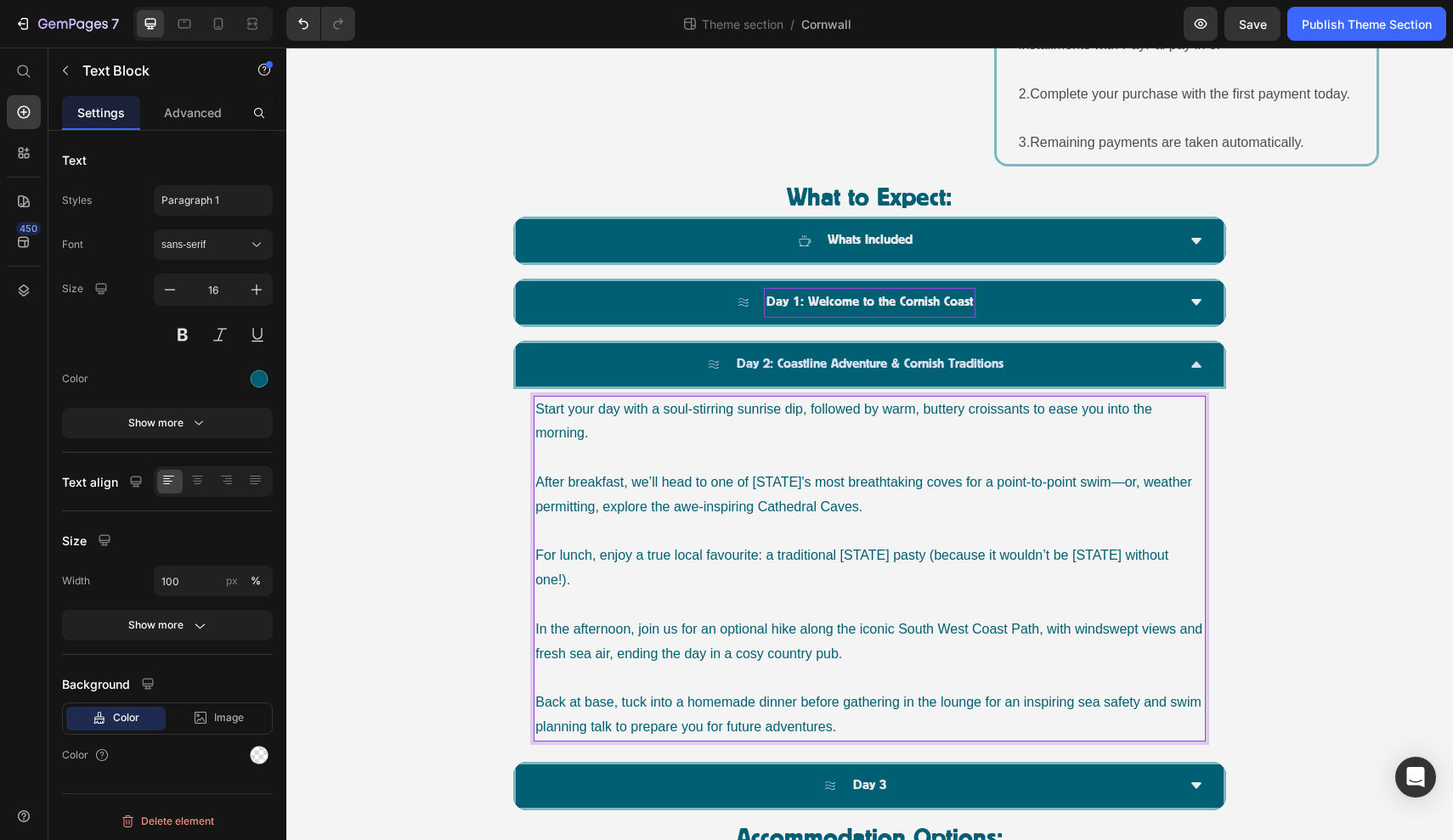 scroll, scrollTop: 984, scrollLeft: 0, axis: vertical 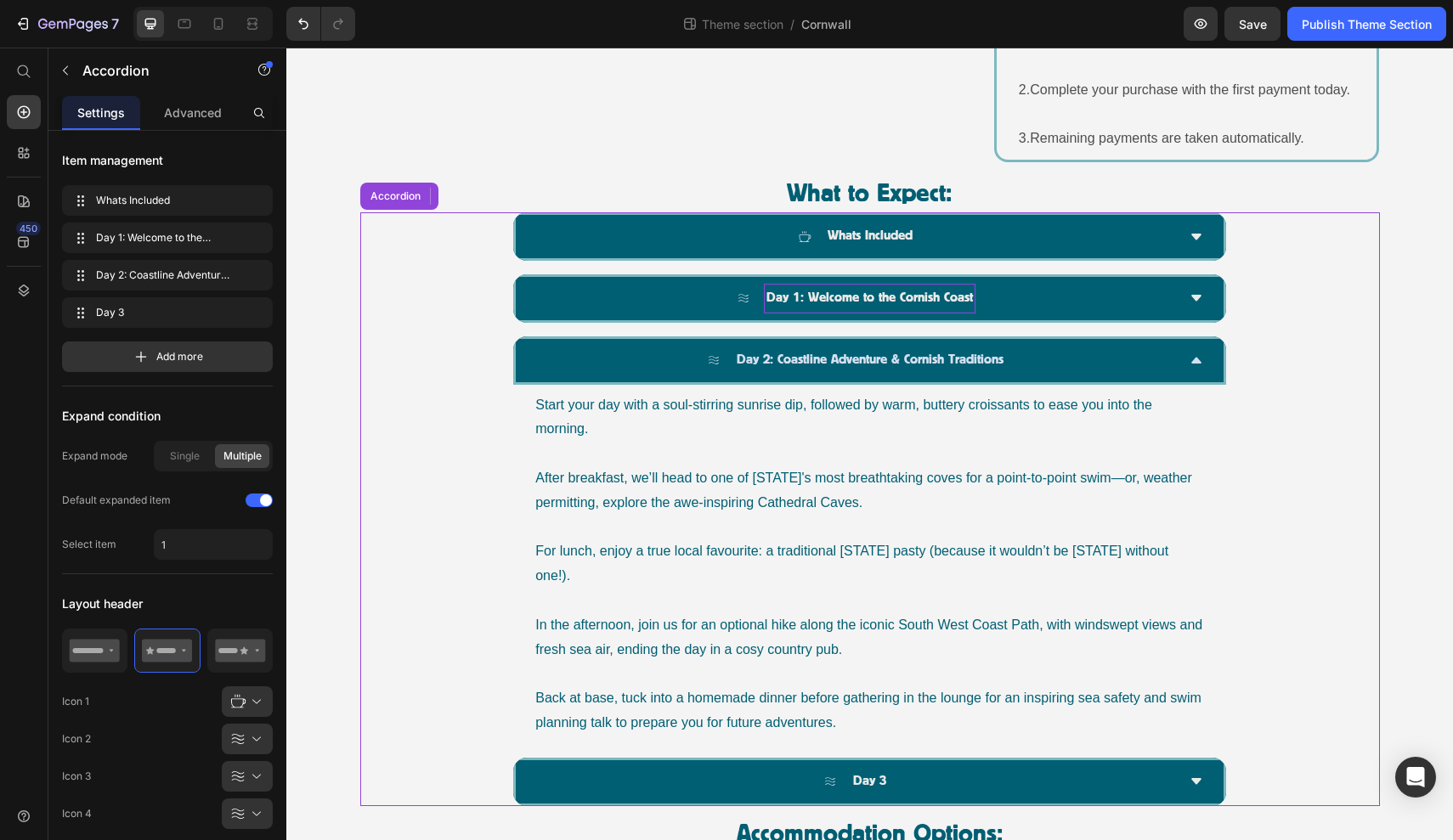 click 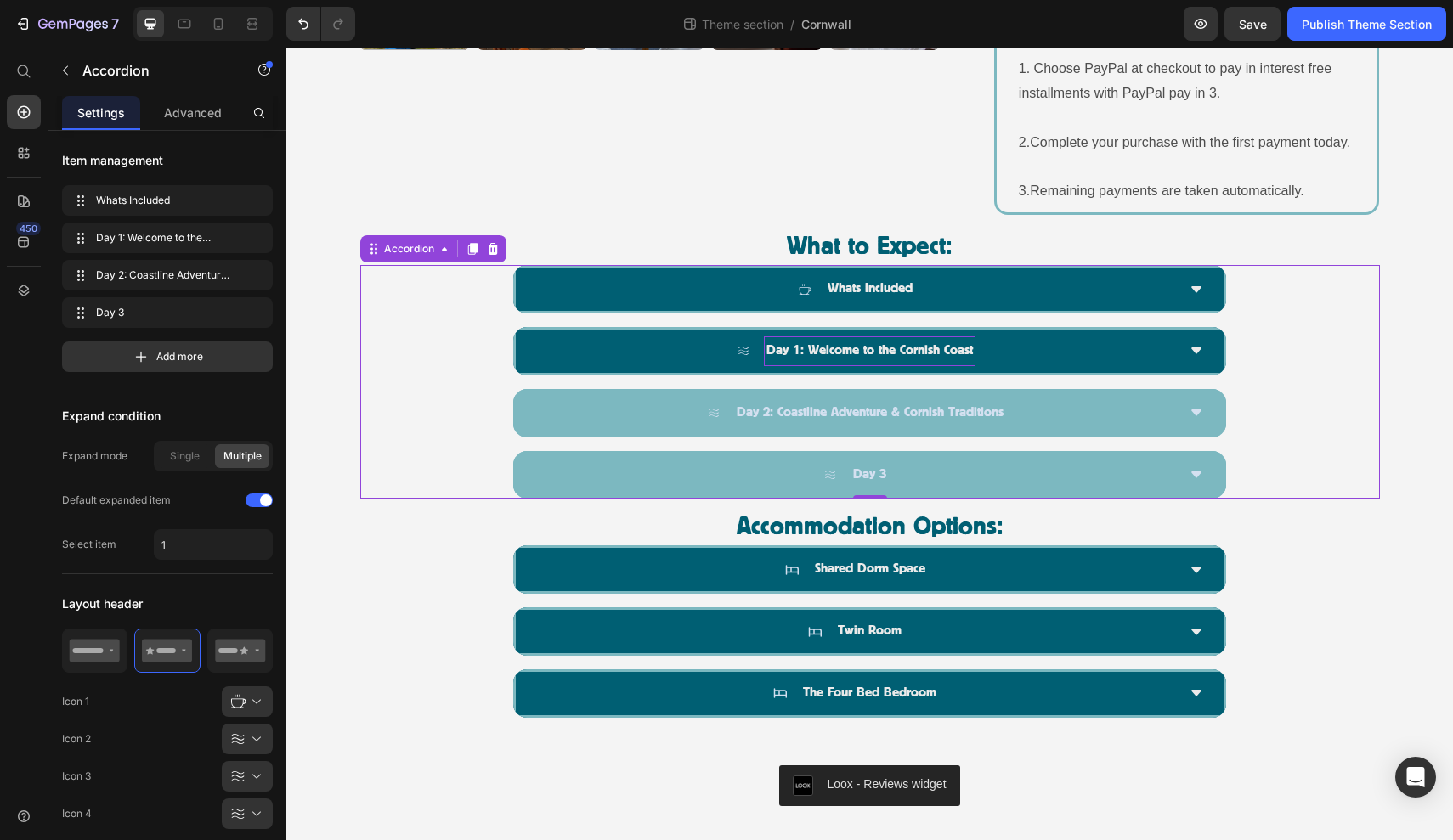 click on "Day 3" at bounding box center [869, 475] 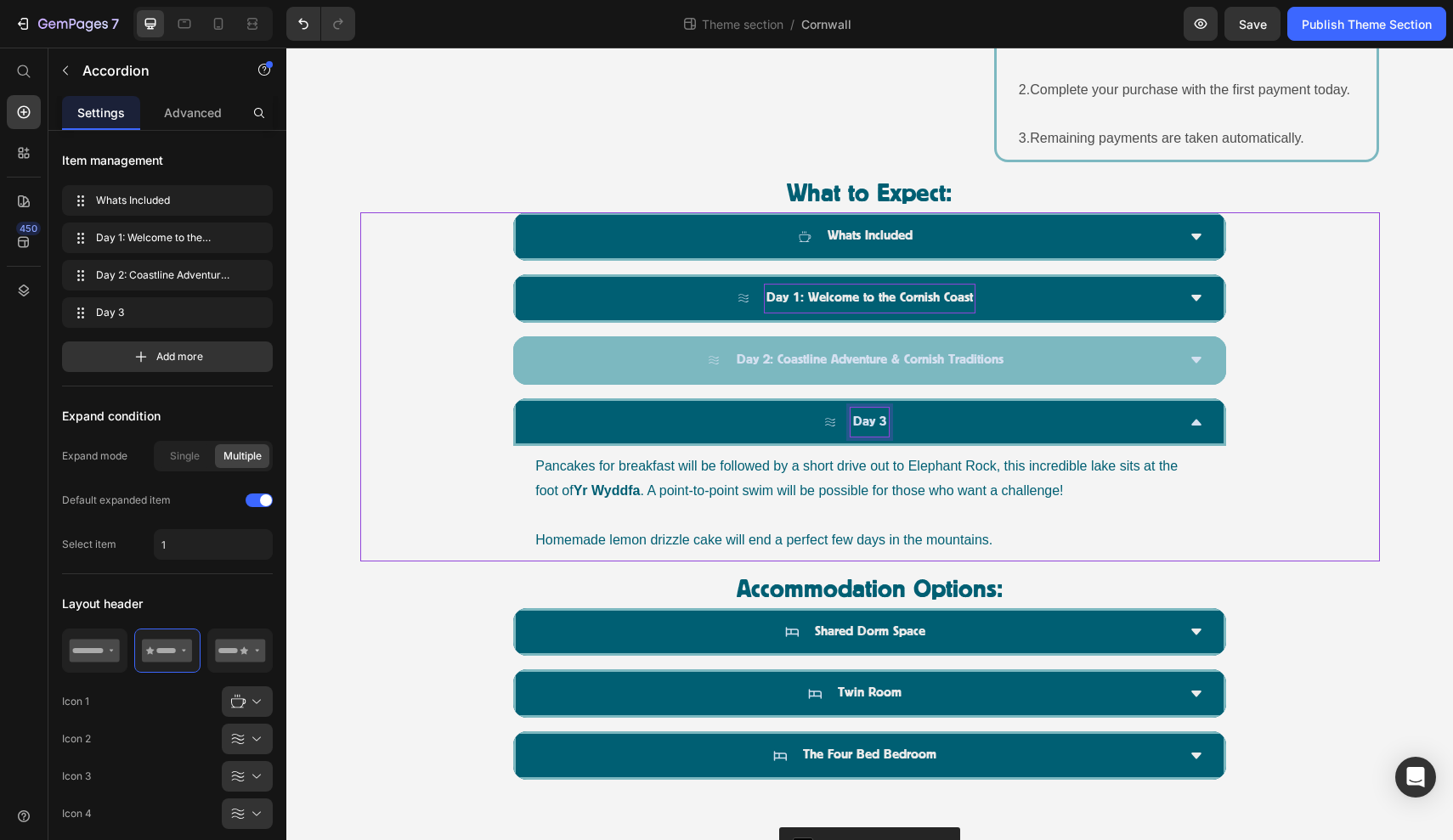 click on "Day 3" at bounding box center (869, 422) 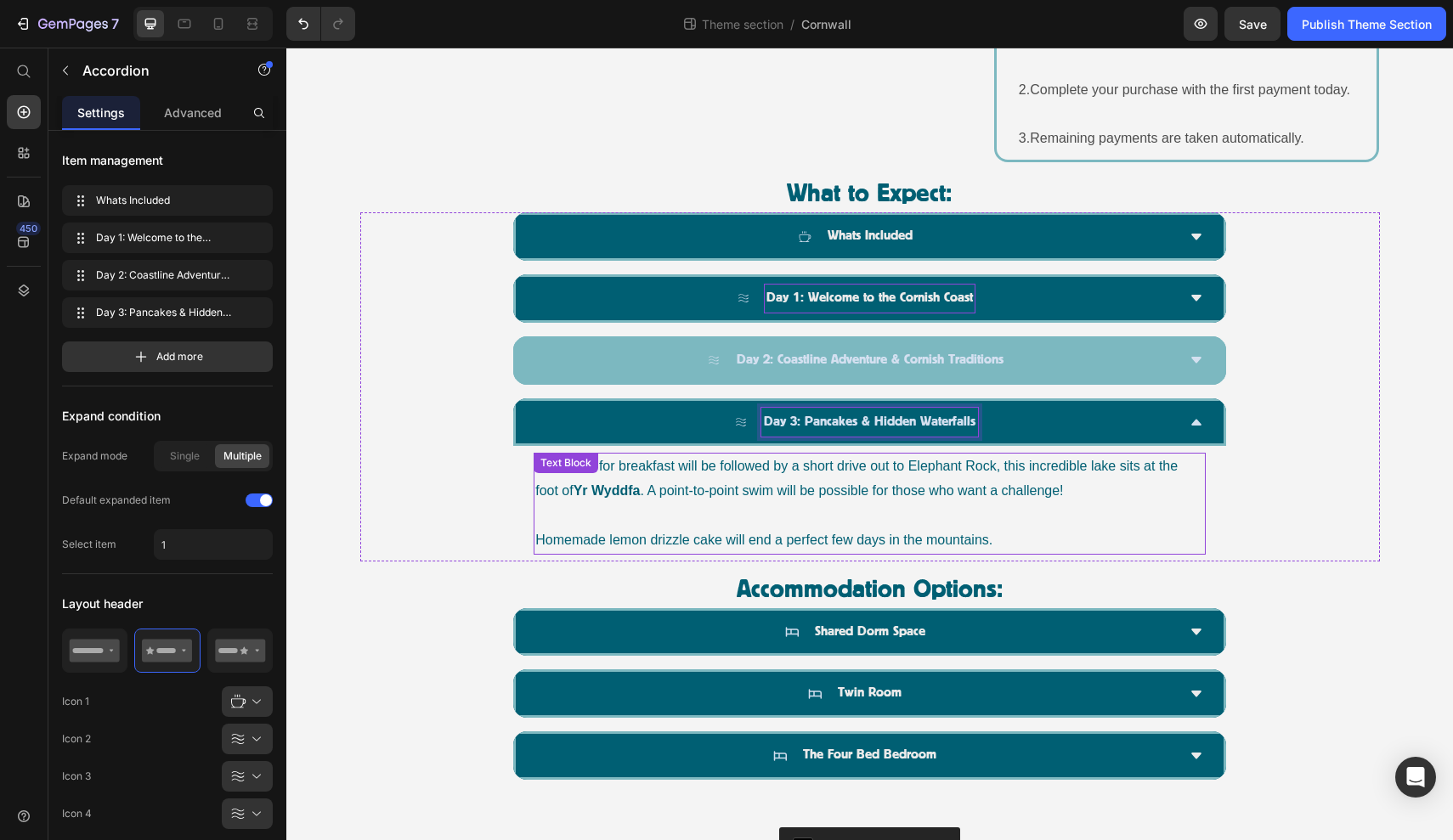 click on "Pancakes for breakfast will be followed by a short drive out to Elephant Rock, this incredible lake sits at the foot of  Yr Wyddfa . A point-to-point swim will be possible for those who want a challenge!" at bounding box center [869, 479] 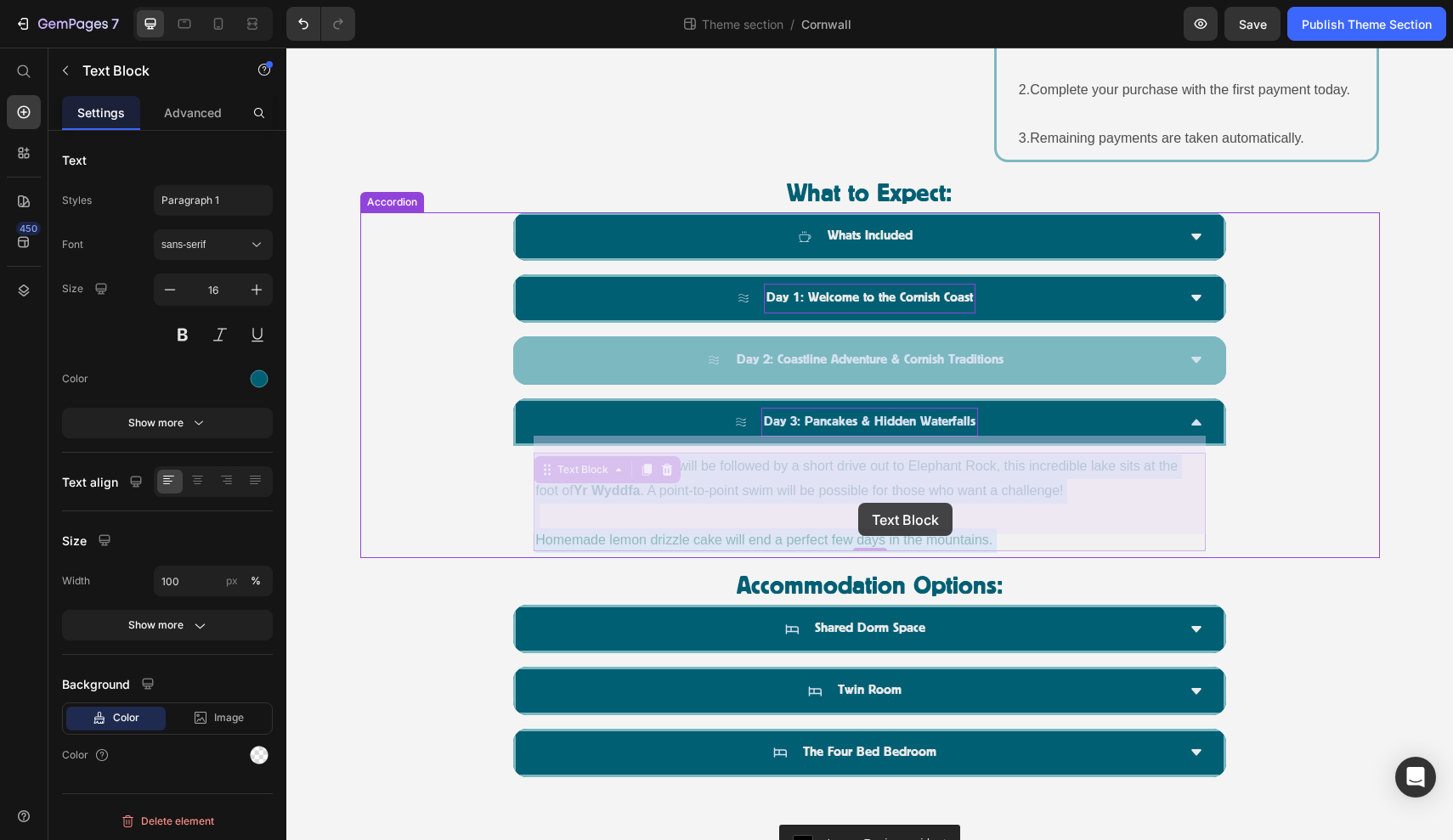 drag, startPoint x: 1023, startPoint y: 524, endPoint x: 858, endPoint y: 503, distance: 166.331 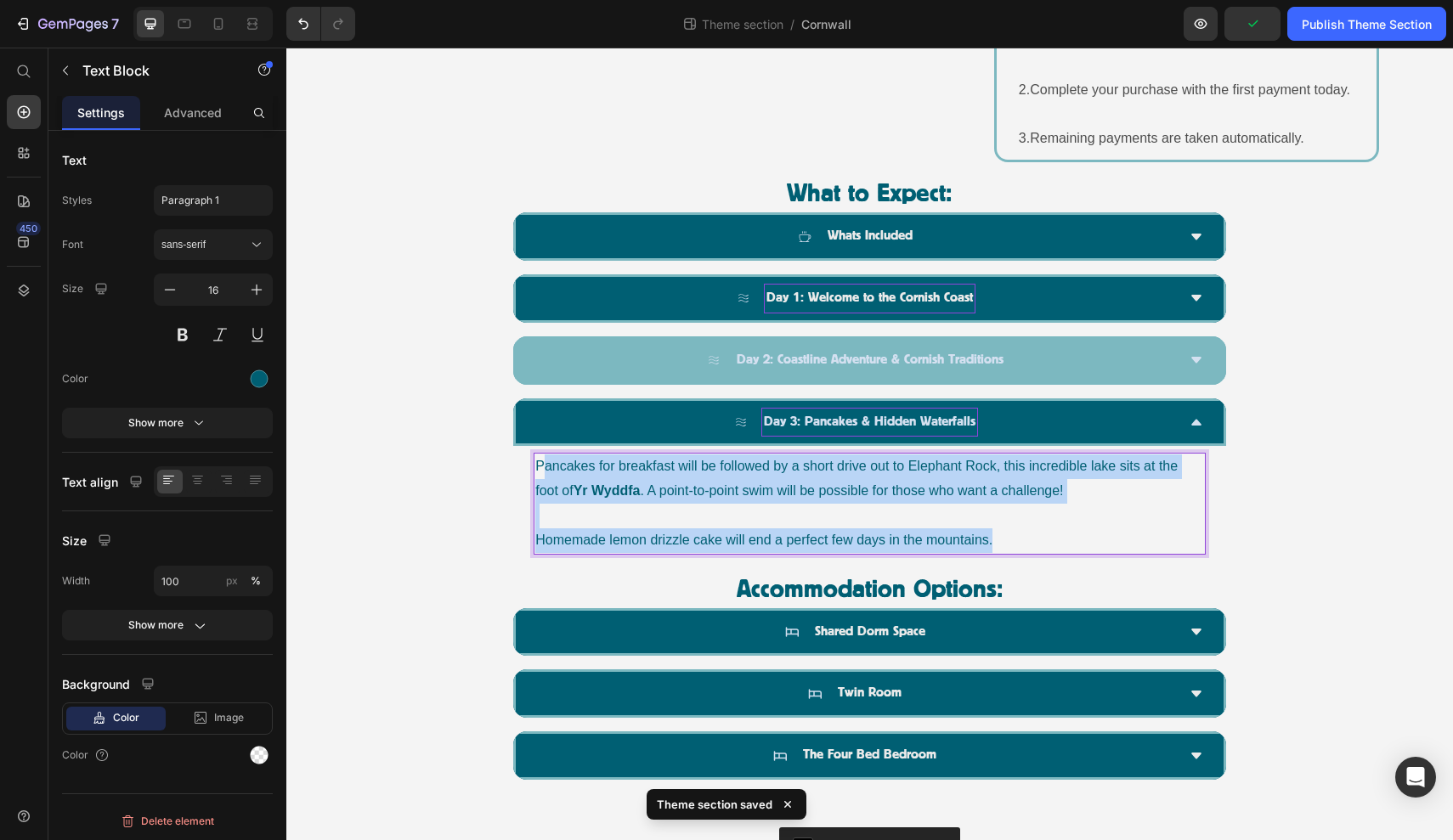 drag, startPoint x: 1016, startPoint y: 520, endPoint x: 538, endPoint y: 448, distance: 483.3922 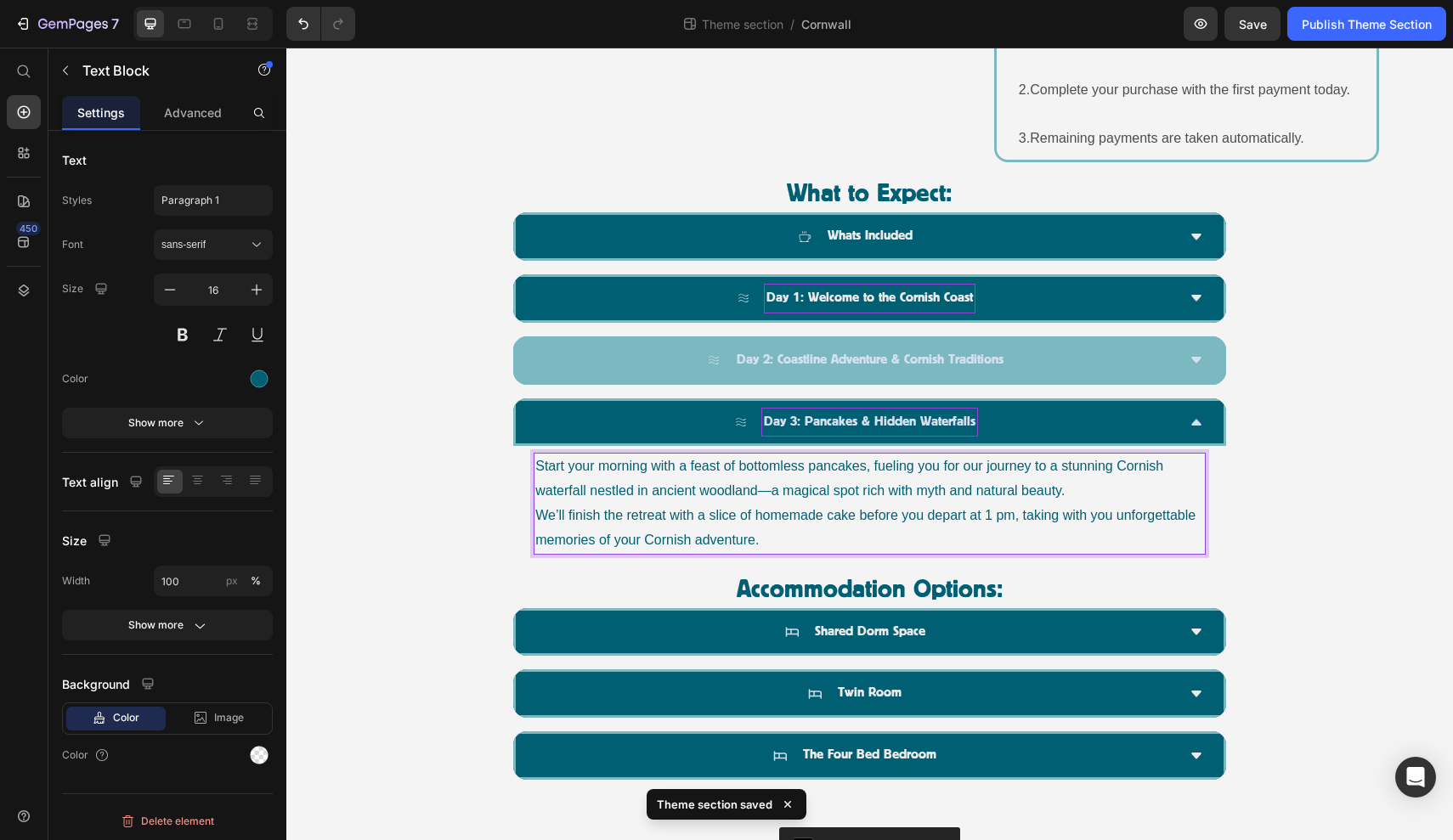 click on "Start your morning with a feast of bottomless pancakes, fueling you for our journey to a stunning Cornish waterfall nestled in ancient woodland—a magical spot rich with myth and natural beauty." at bounding box center (869, 479) 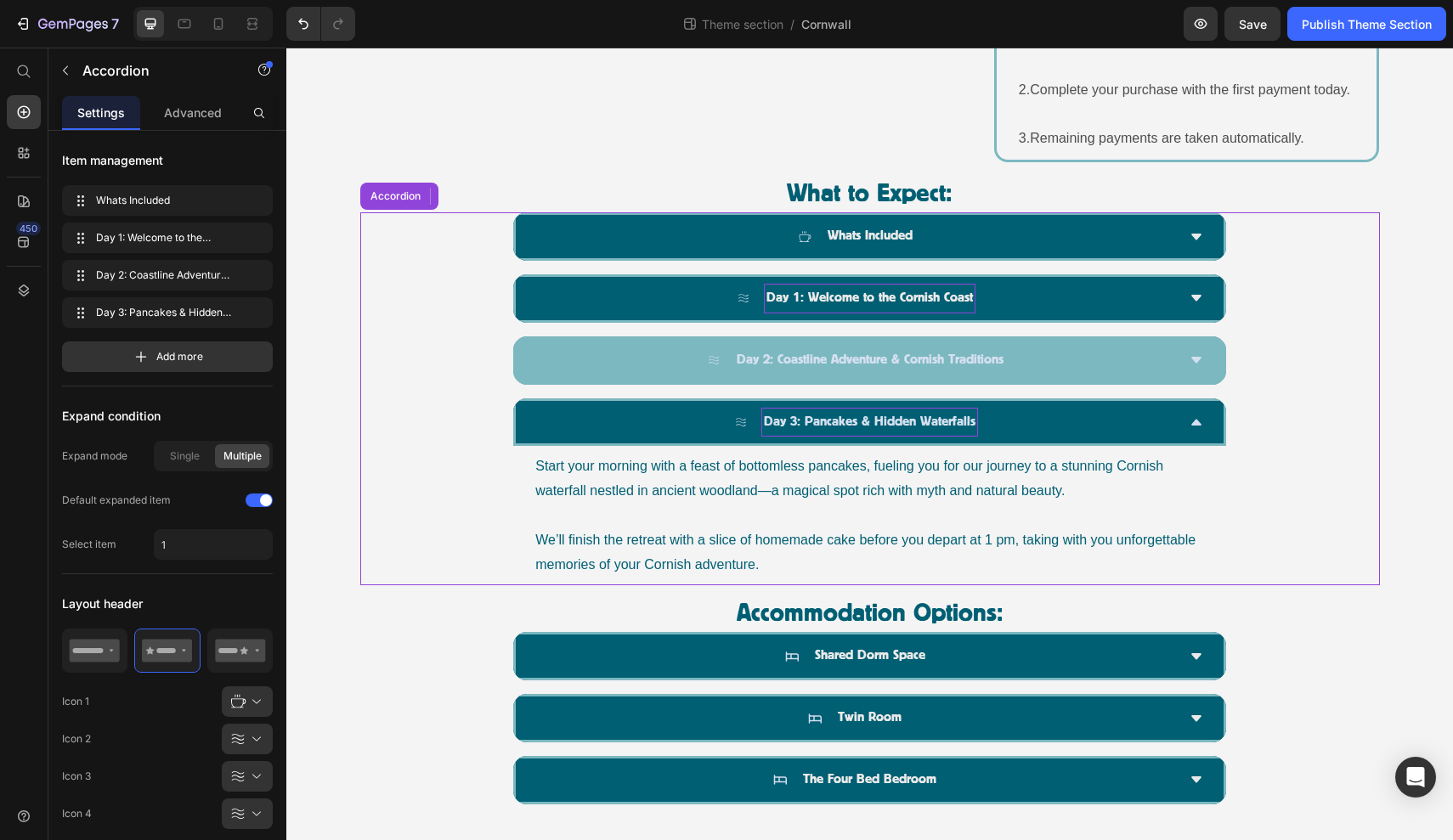 click on "Day 3: Pancakes & Hidden Waterfalls" at bounding box center [869, 422] 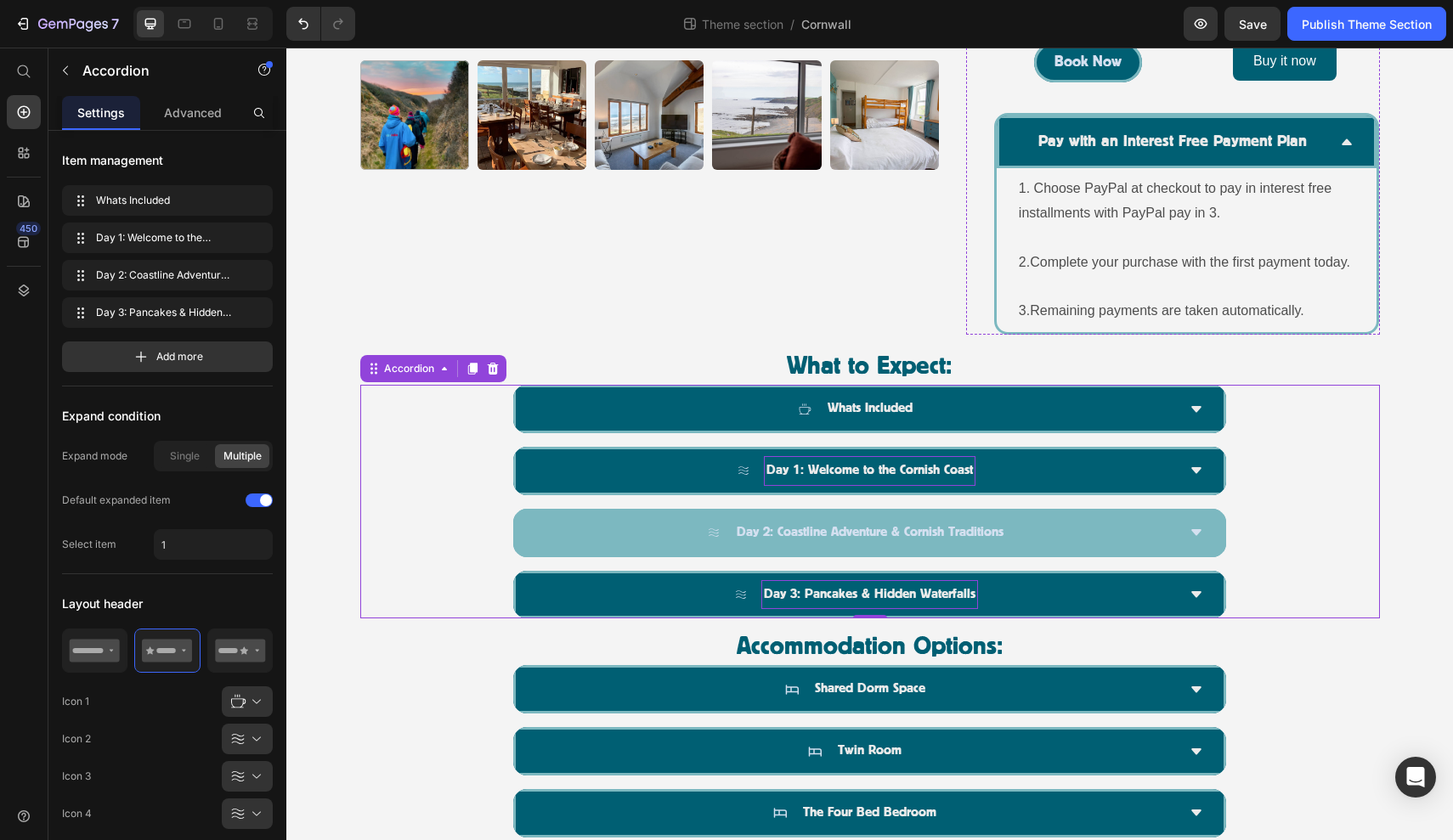 scroll, scrollTop: 867, scrollLeft: 0, axis: vertical 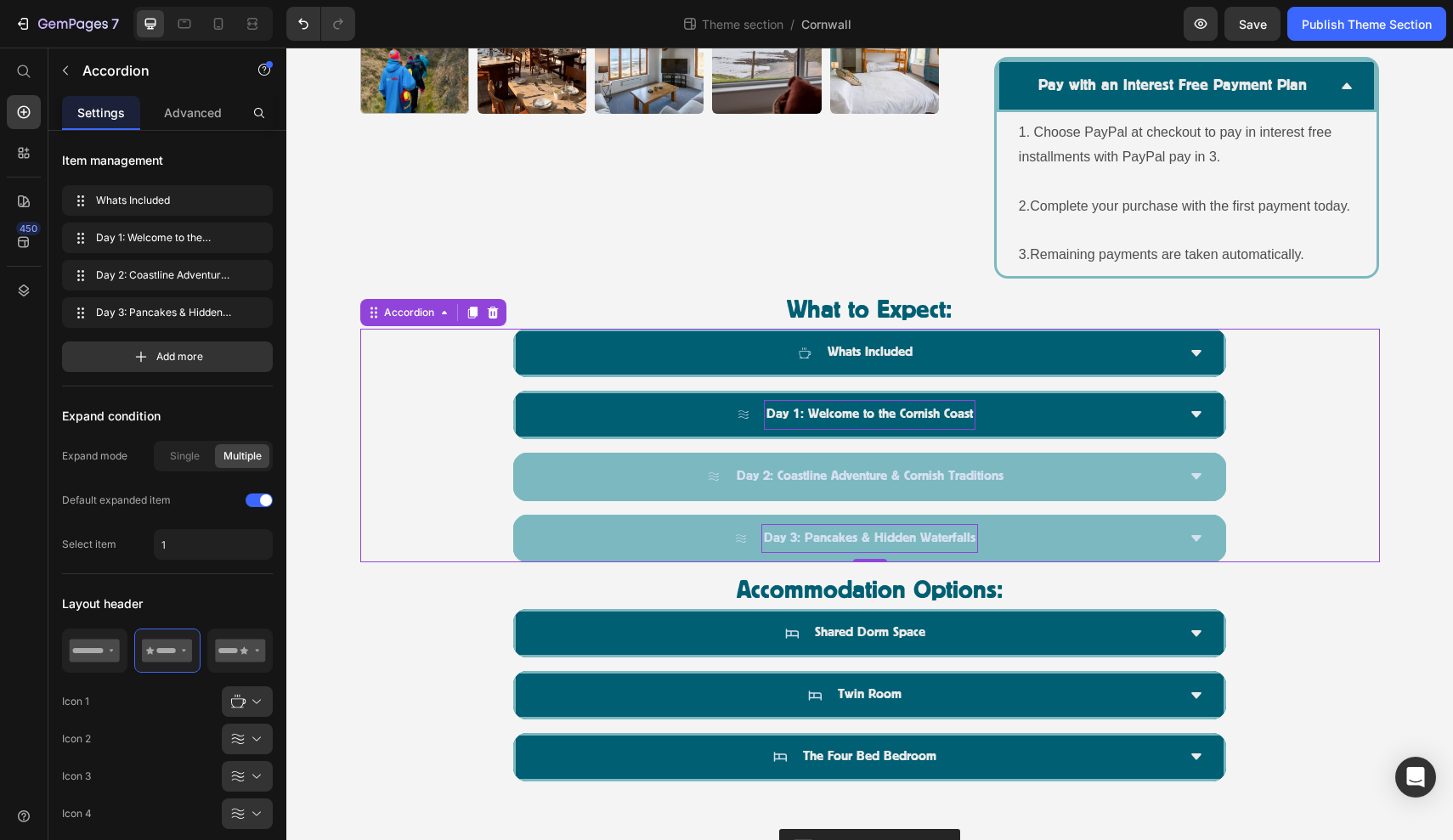 click on "Day 3: Pancakes & Hidden Waterfalls" at bounding box center (869, 538) 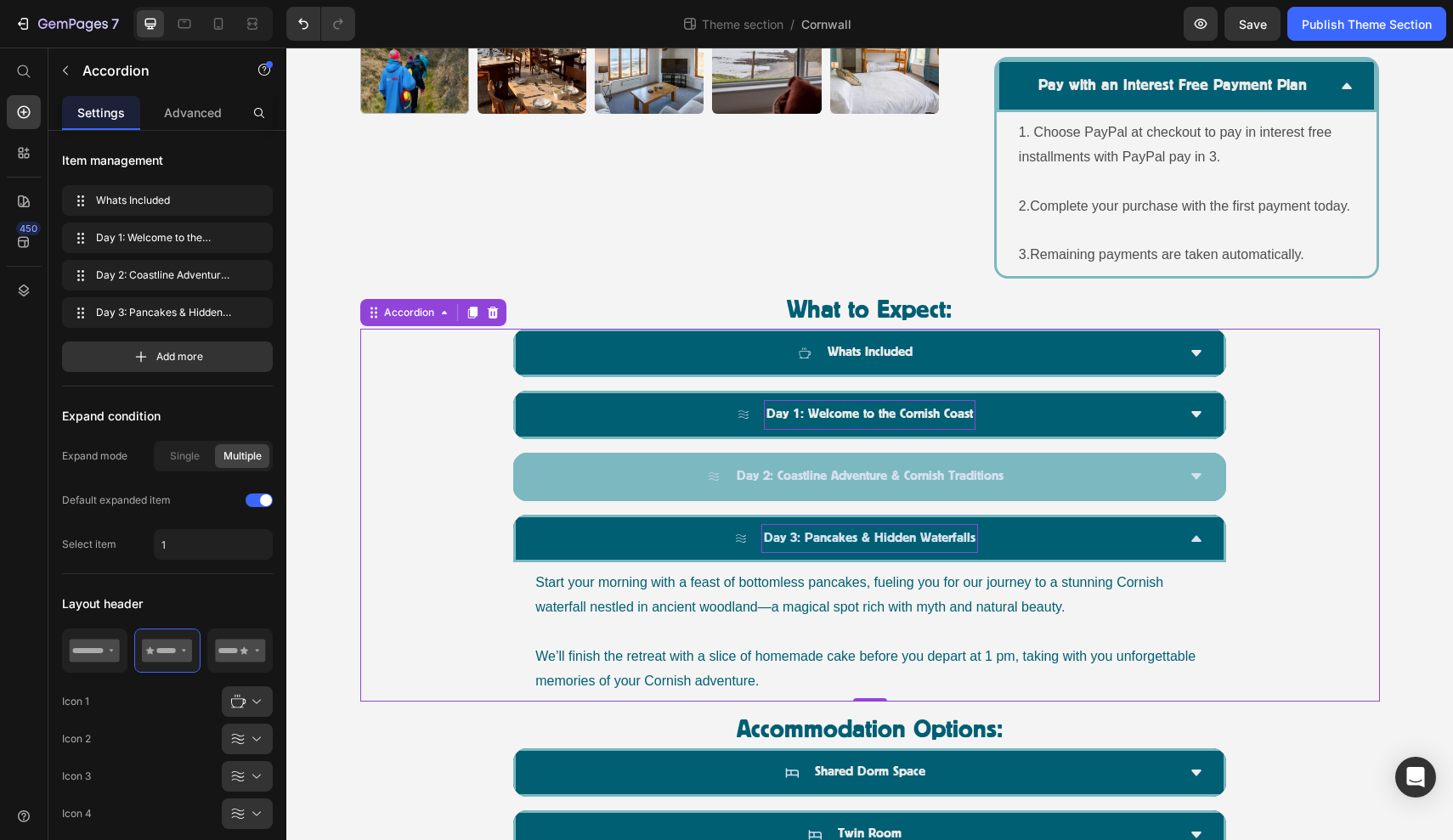 click 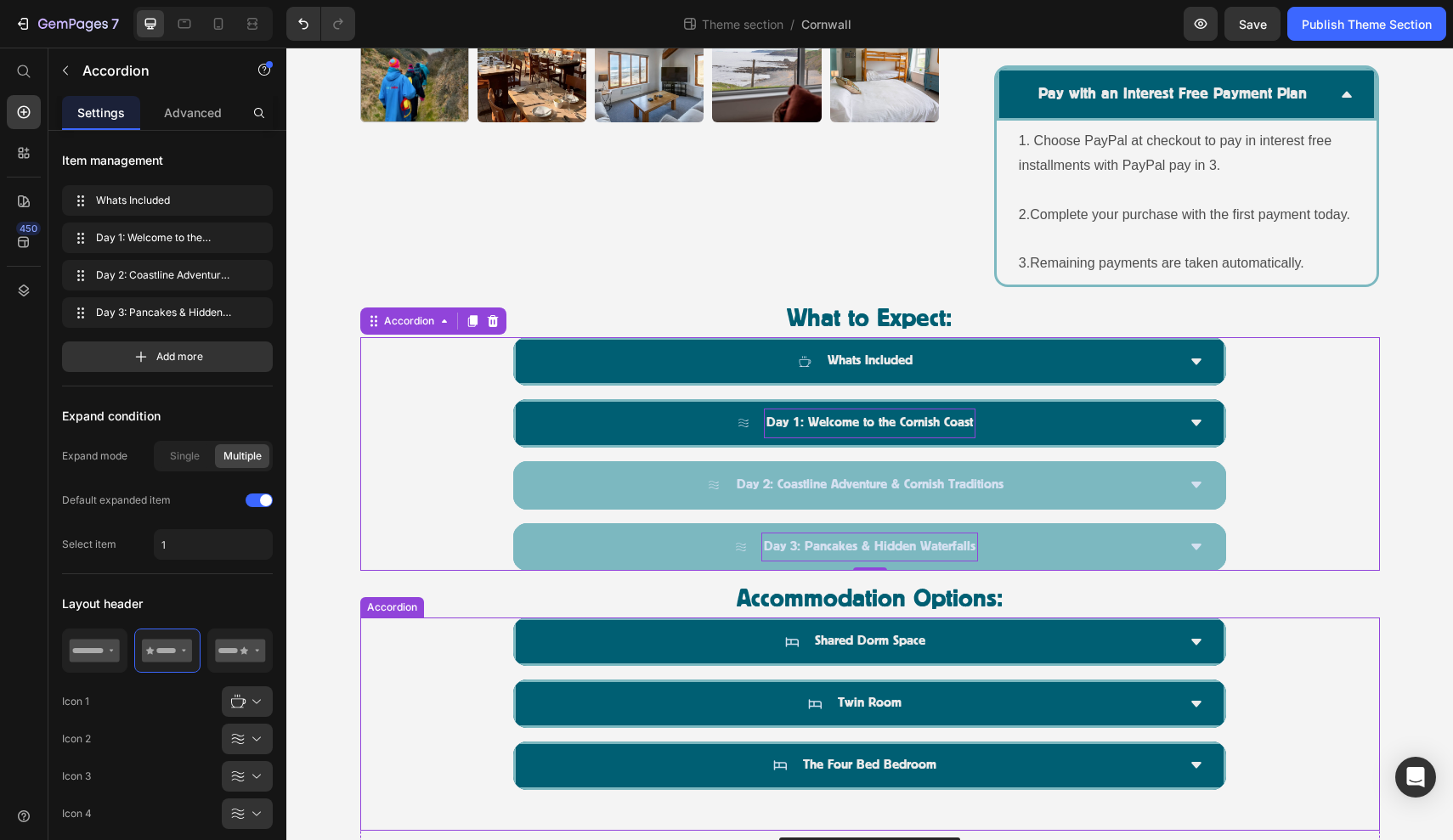 scroll, scrollTop: 860, scrollLeft: 0, axis: vertical 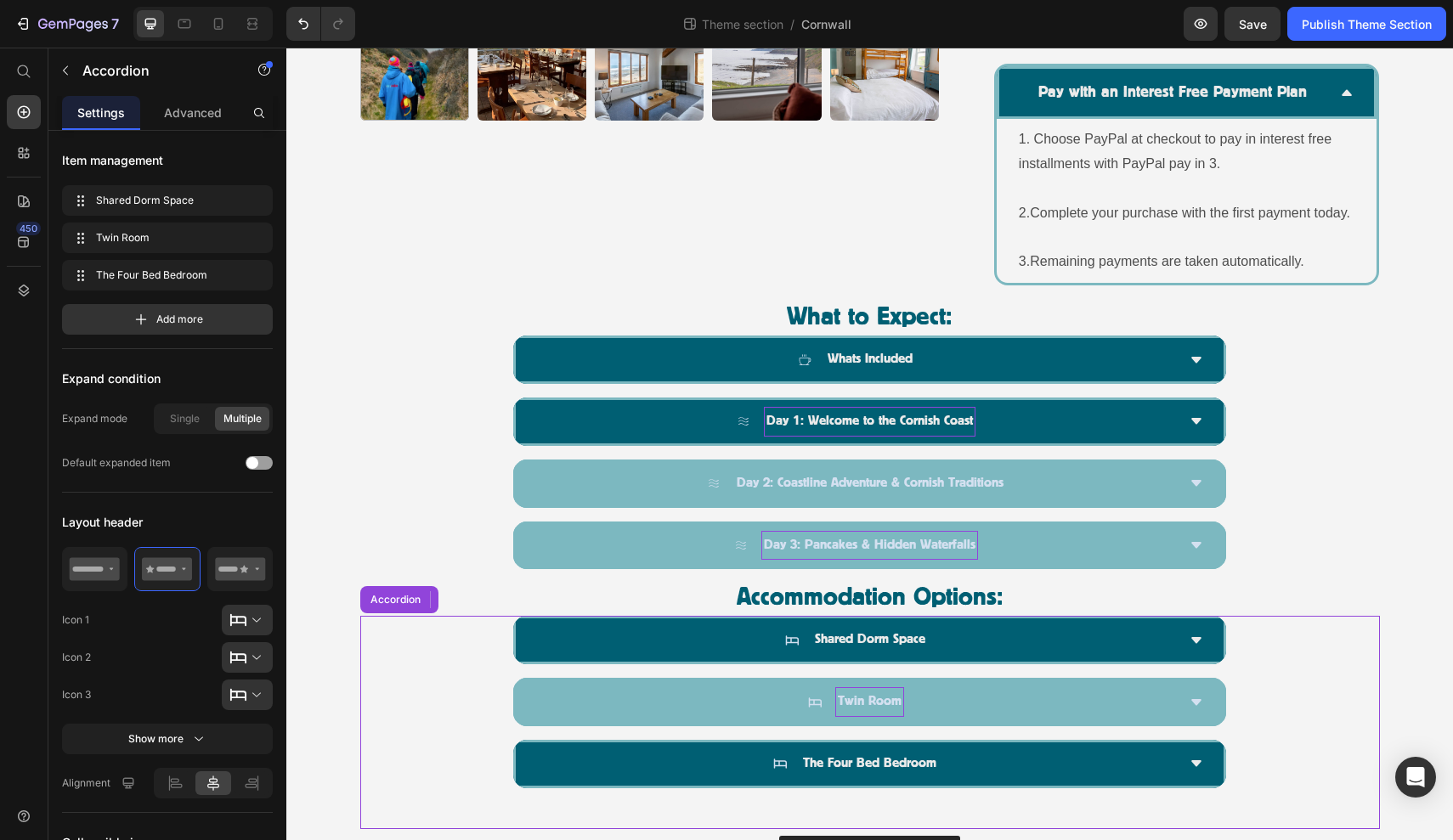 click on "Twin Room" at bounding box center (869, 702) 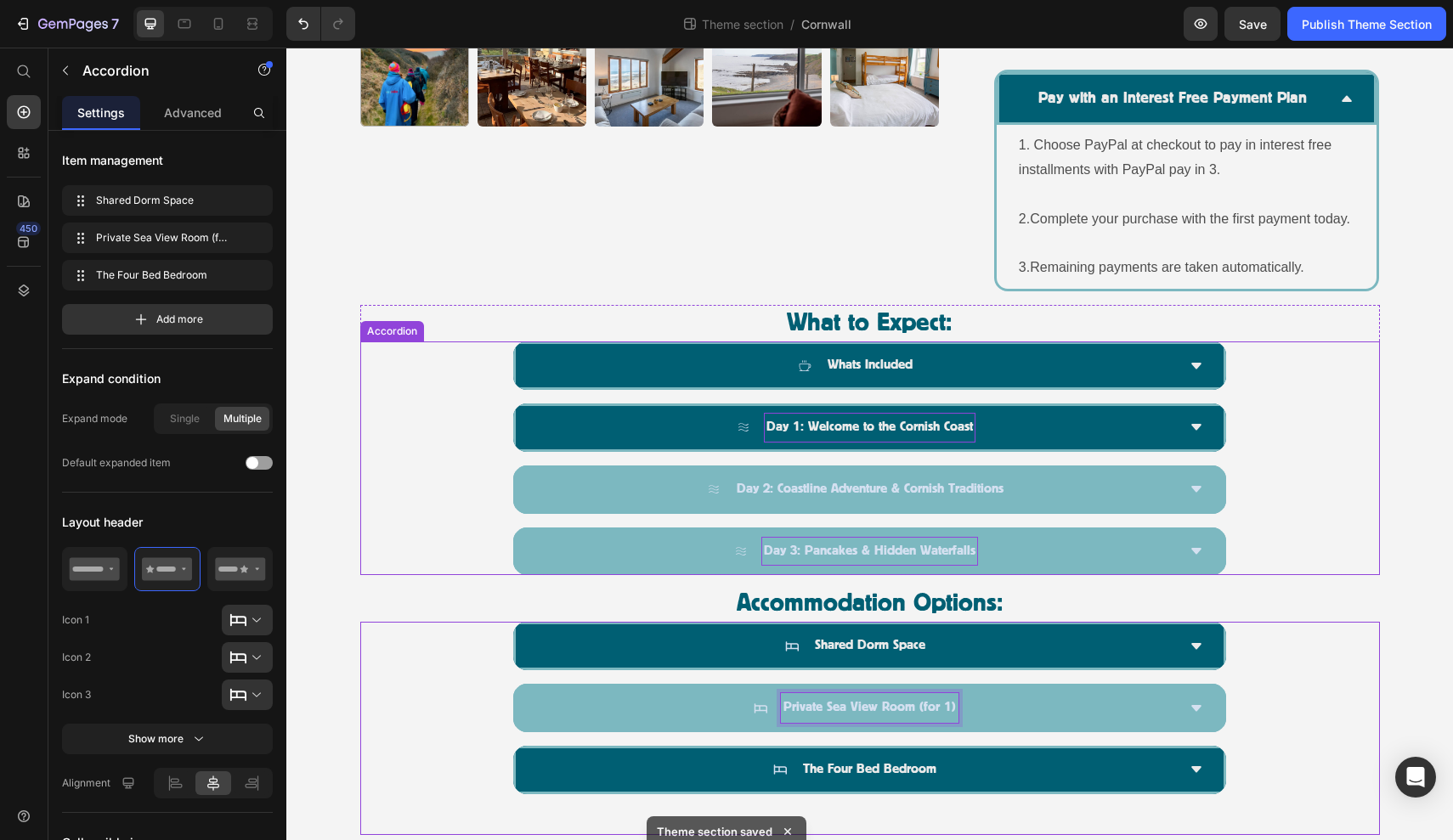 scroll, scrollTop: 897, scrollLeft: 0, axis: vertical 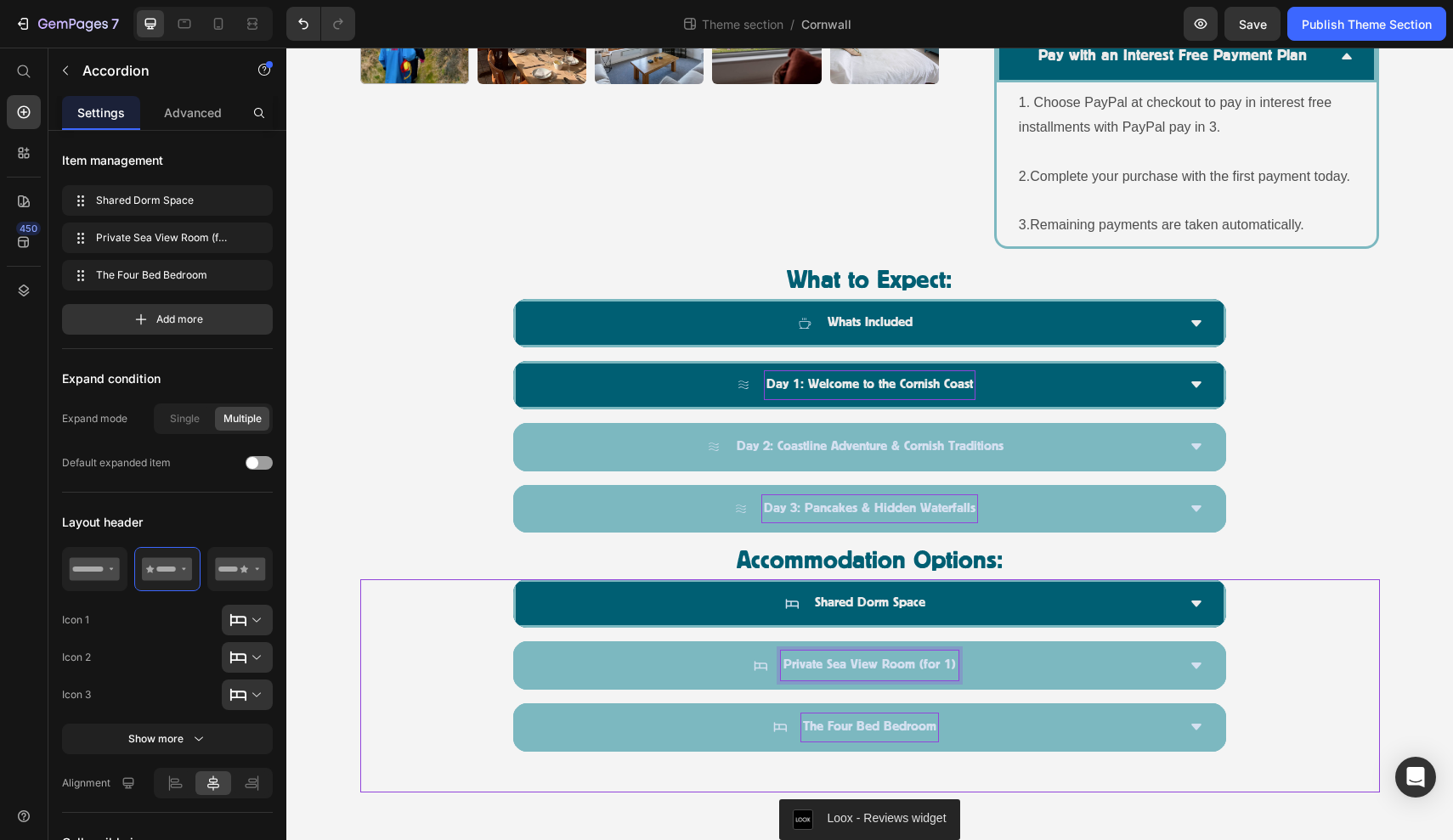 click on "The Four Bed Bedroom" at bounding box center (869, 727) 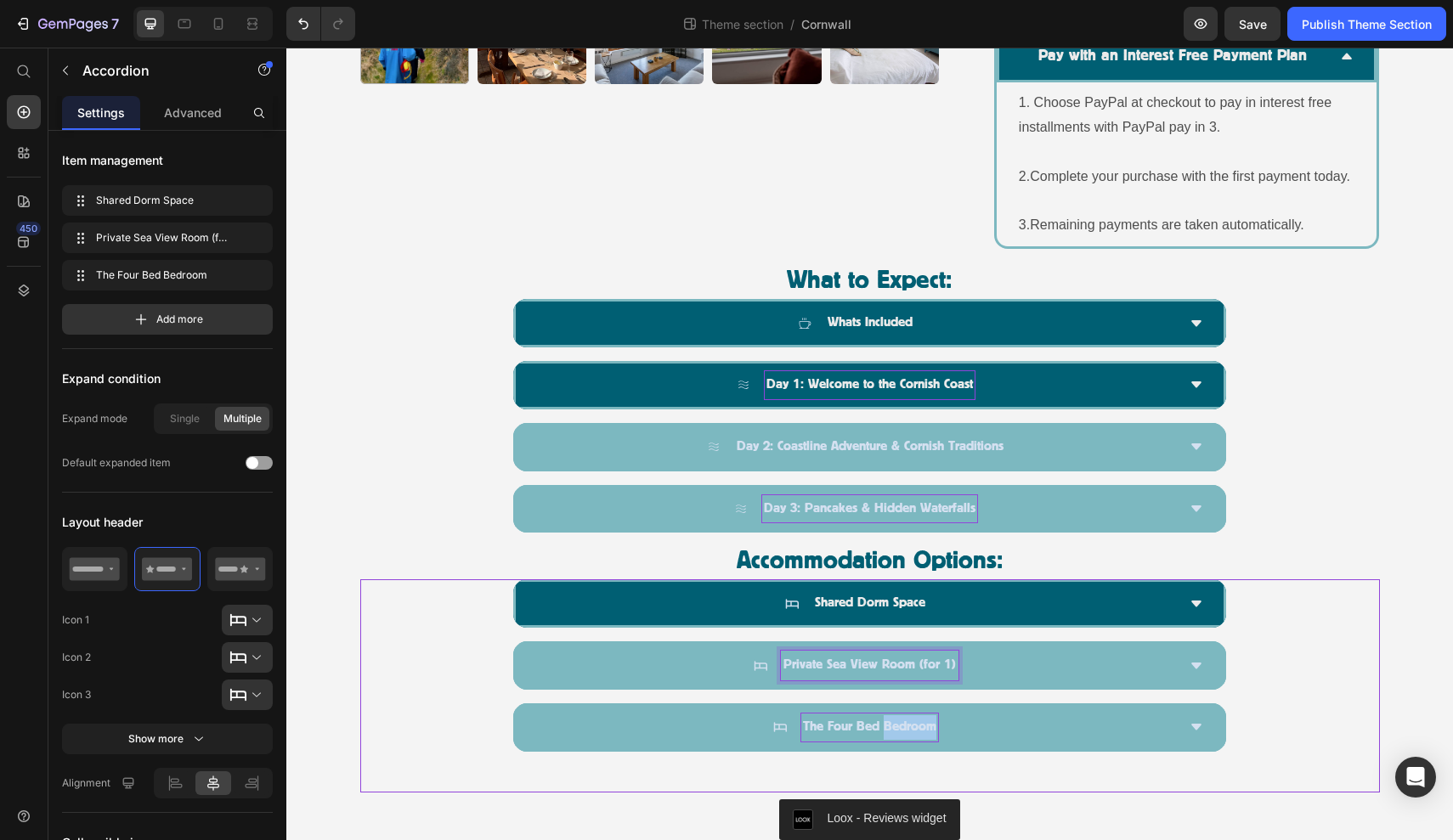 click on "The Four Bed Bedroom" at bounding box center (869, 727) 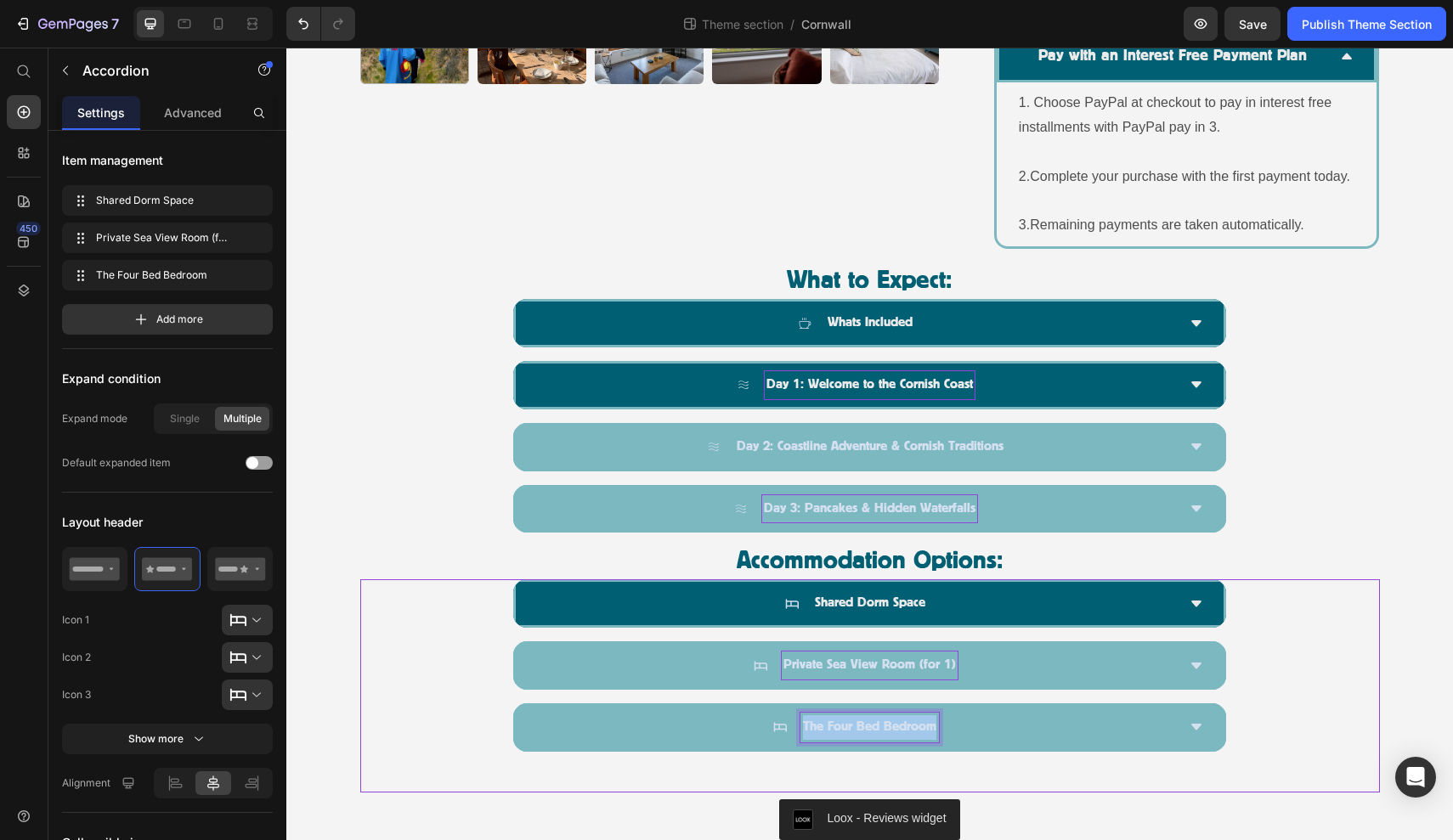 click on "The Four Bed Bedroom" at bounding box center (869, 727) 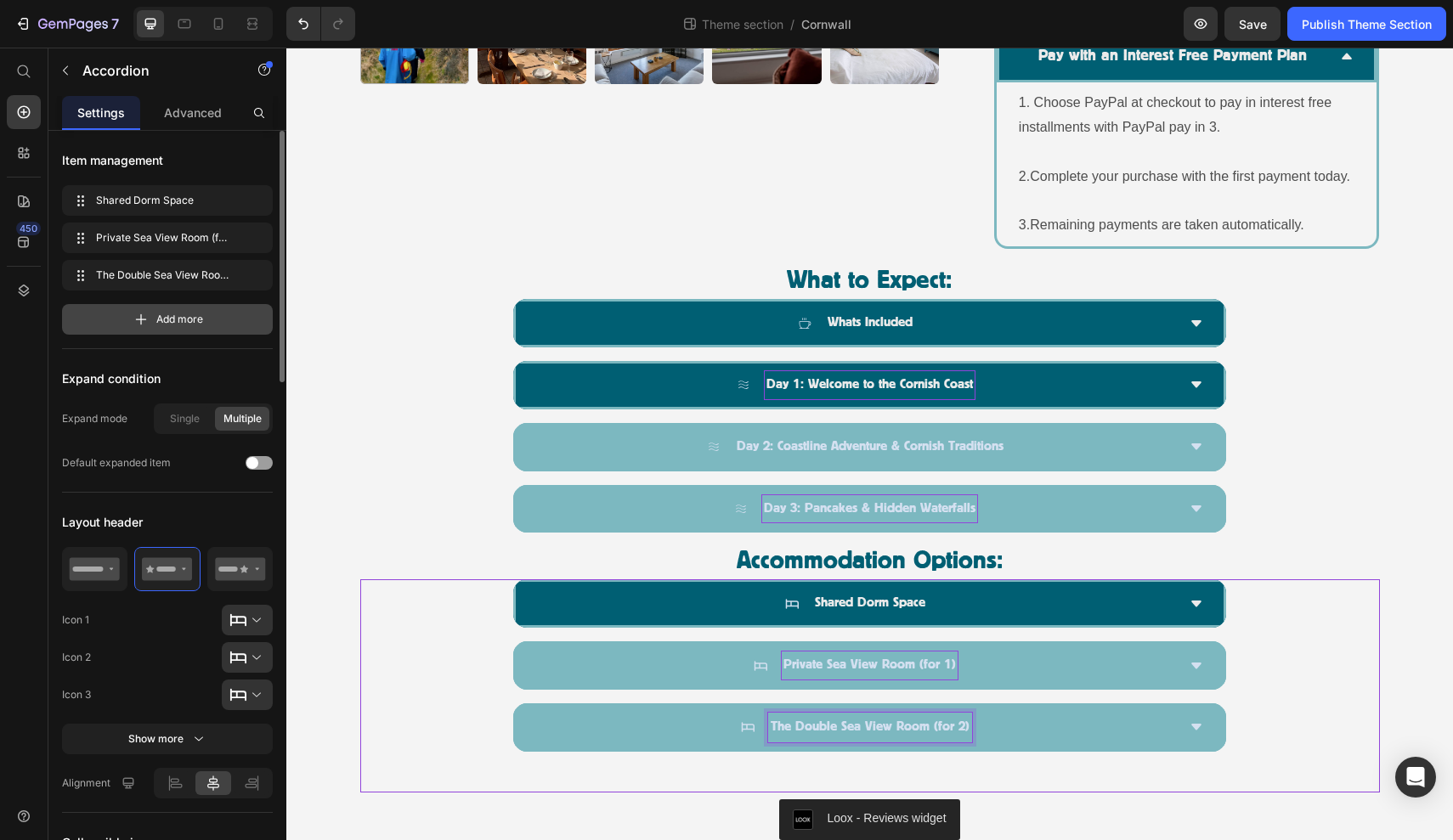 click on "Add more" at bounding box center (167, 319) 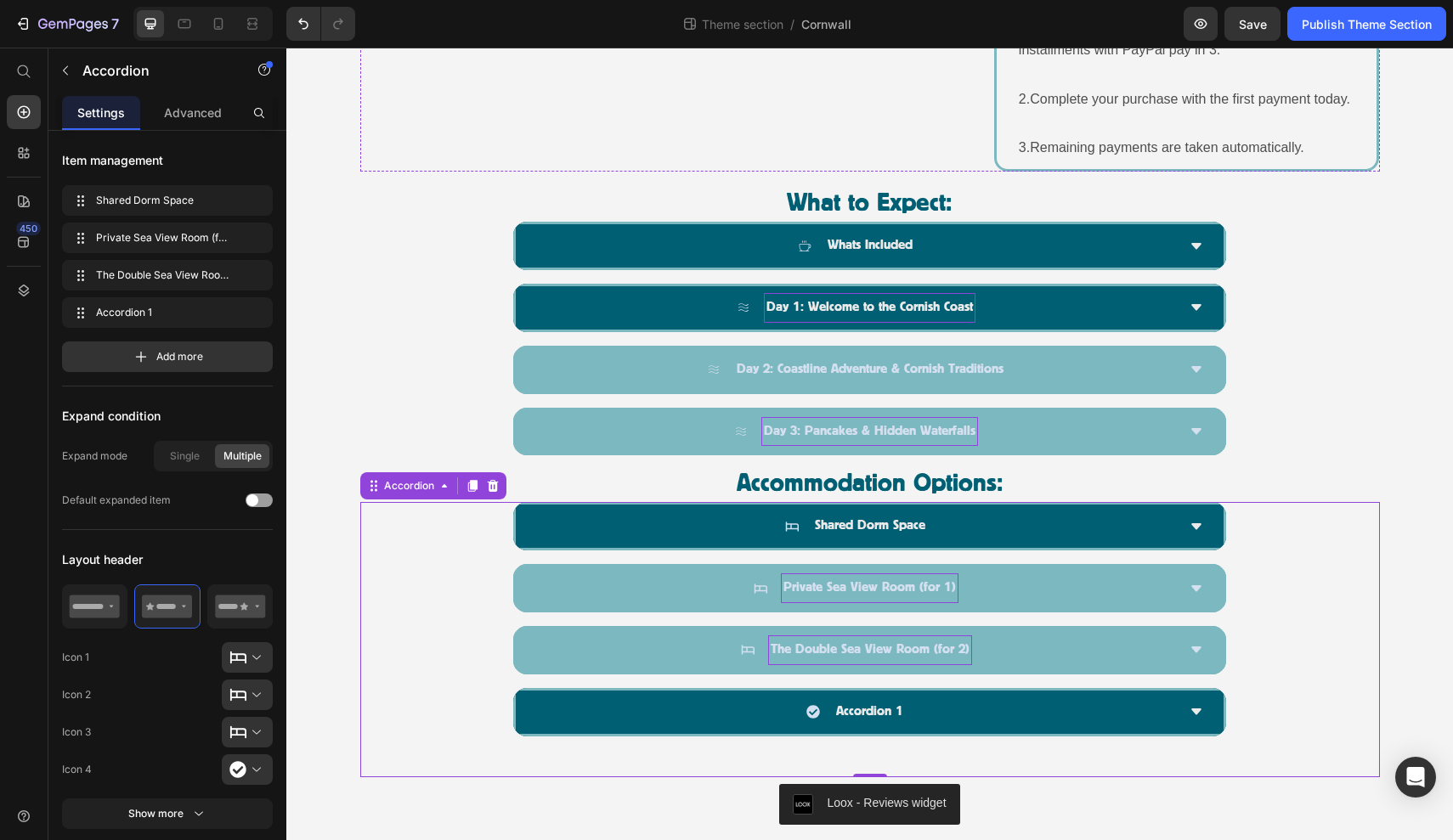 scroll, scrollTop: 972, scrollLeft: 0, axis: vertical 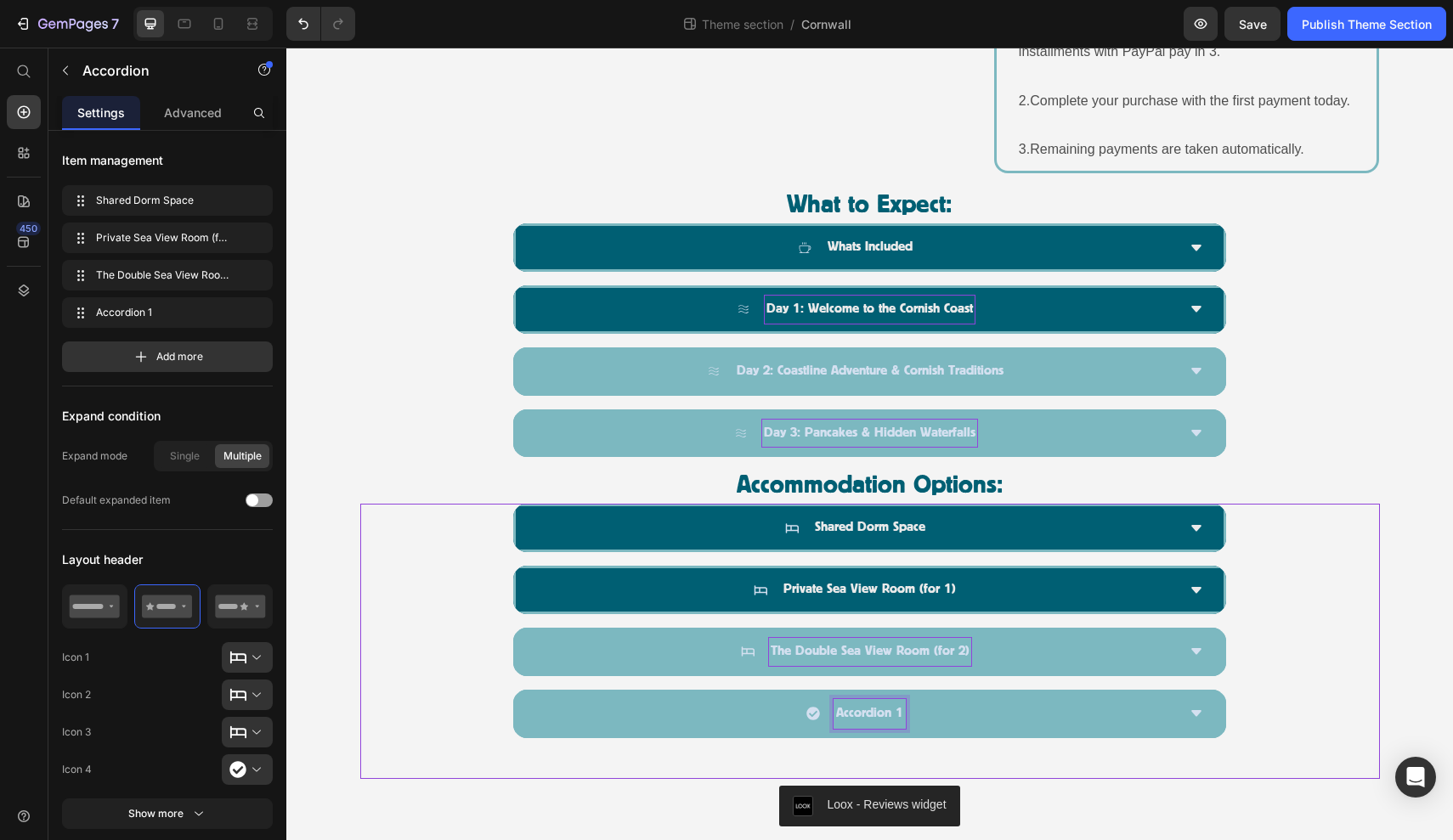 click on "Accordion 1" at bounding box center [869, 713] 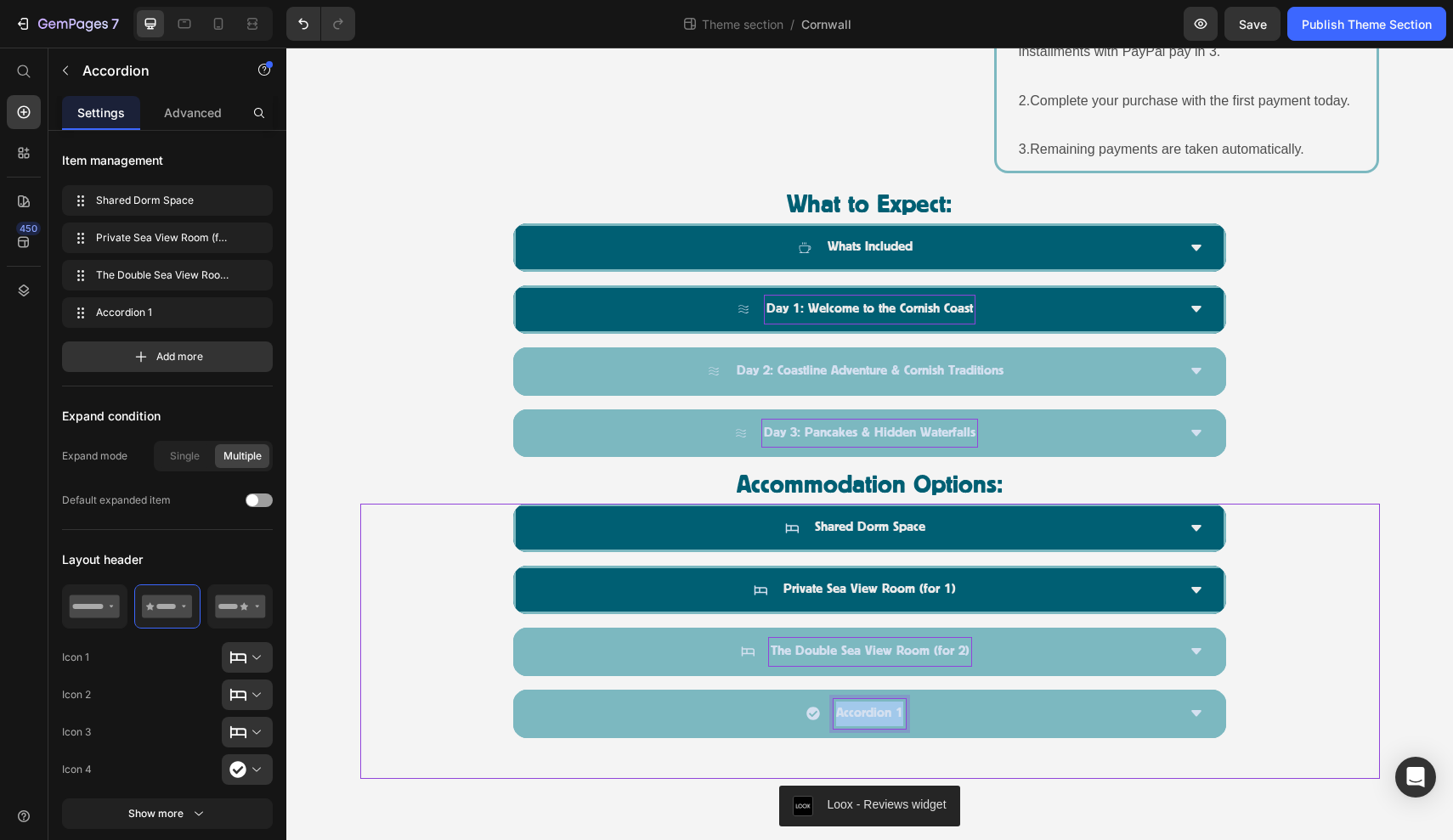 click on "Accordion 1" at bounding box center [869, 713] 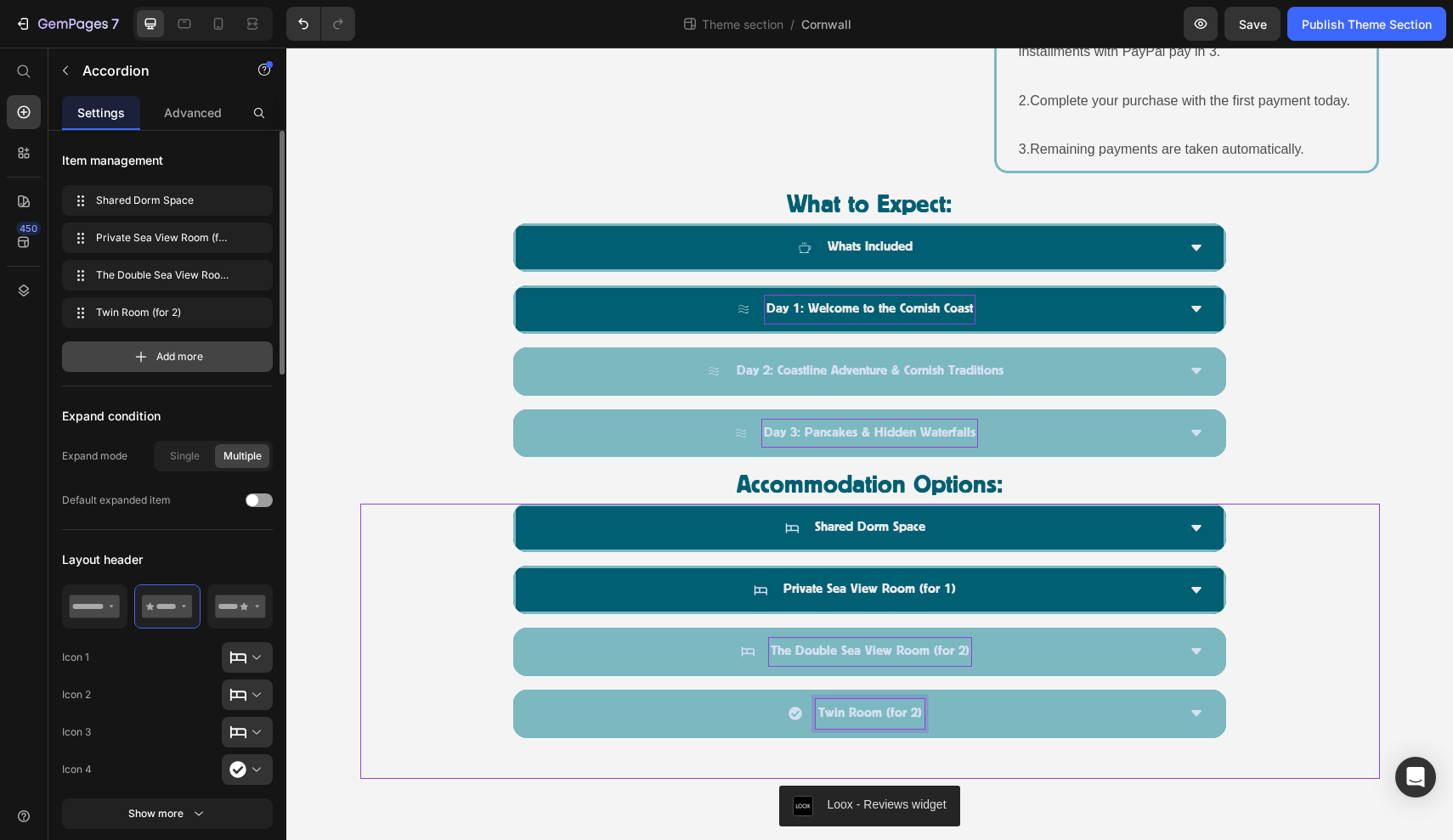 click 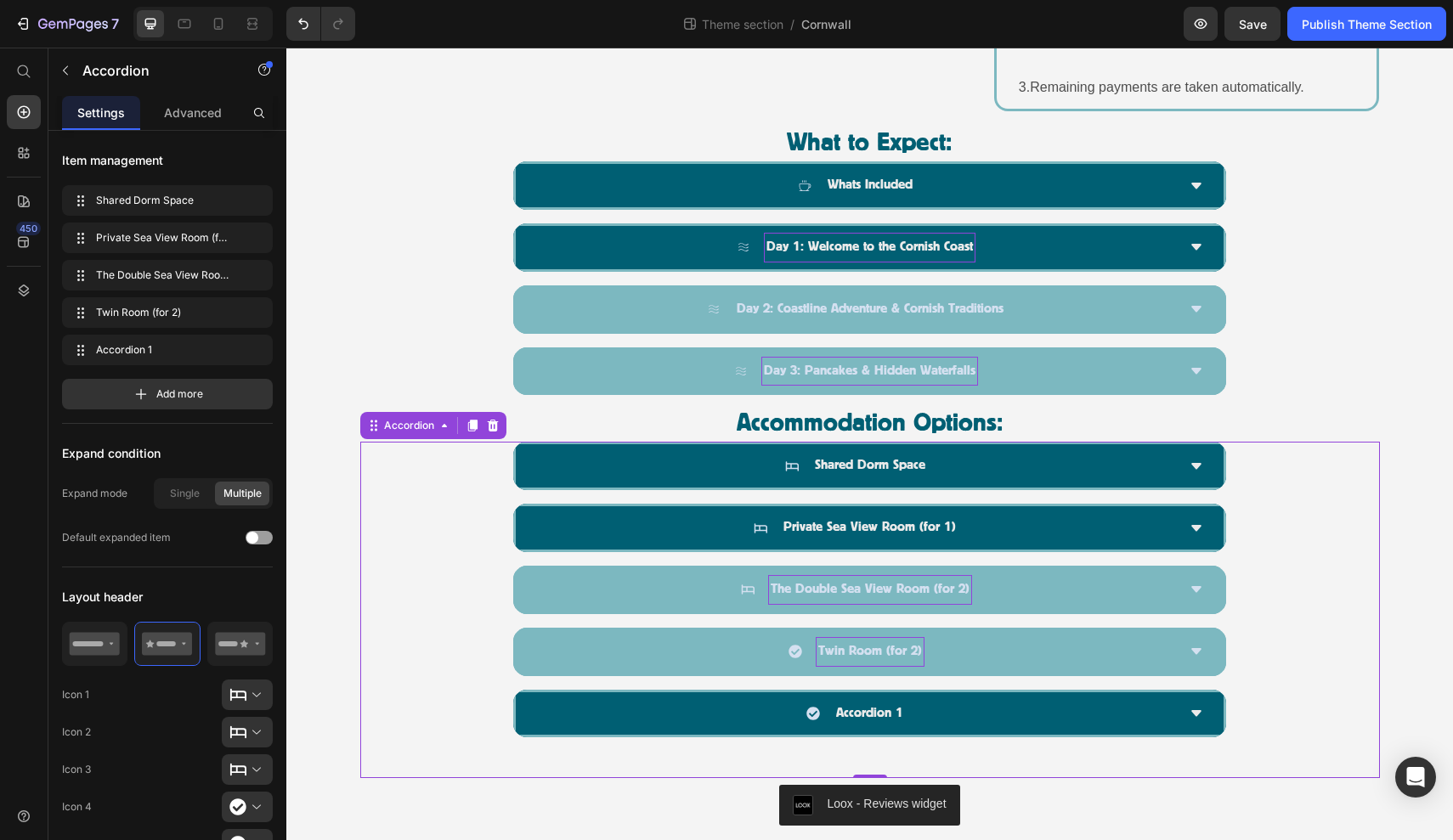 scroll, scrollTop: 1034, scrollLeft: 0, axis: vertical 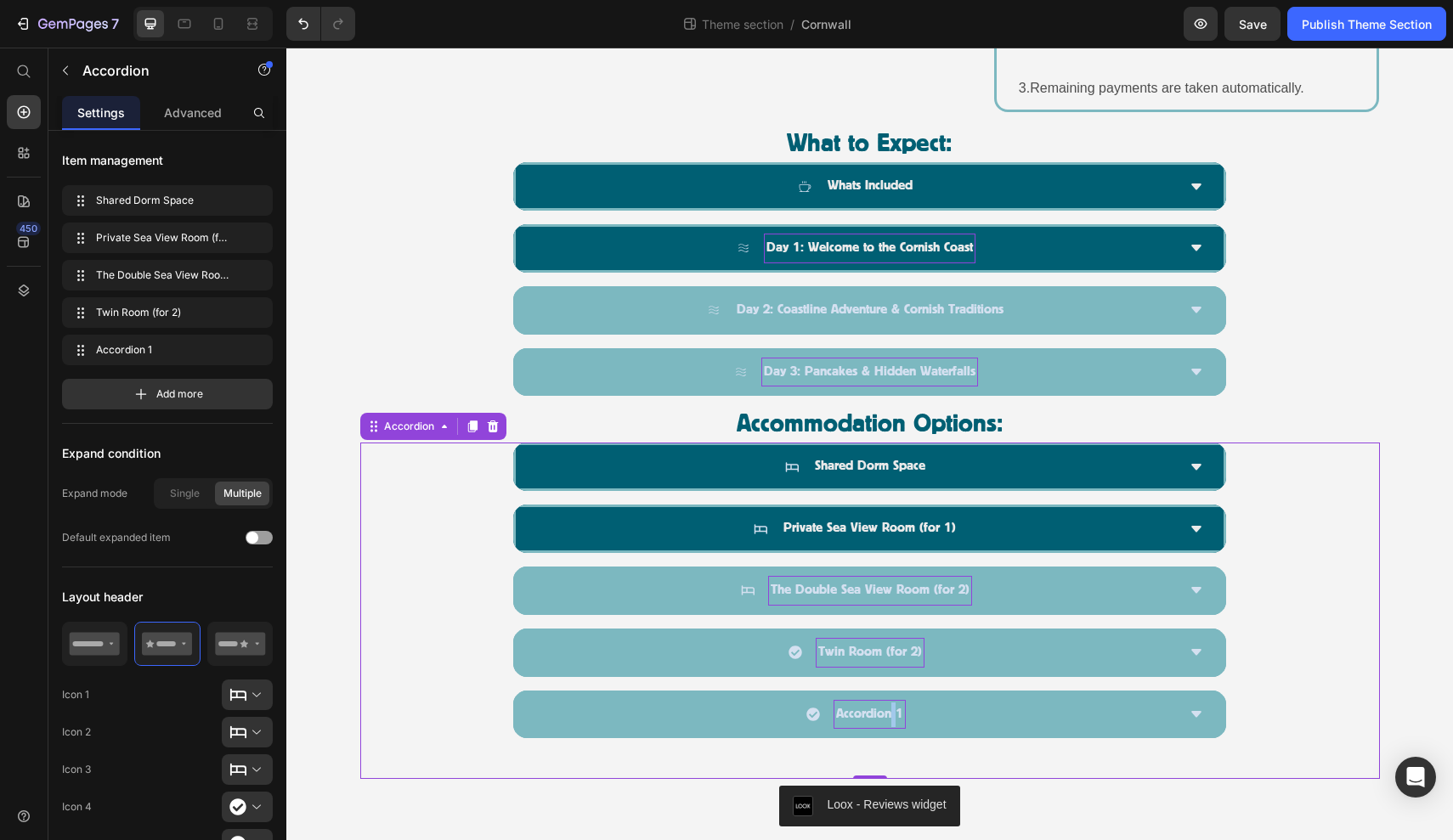 click on "Accordion 1" at bounding box center [869, 714] 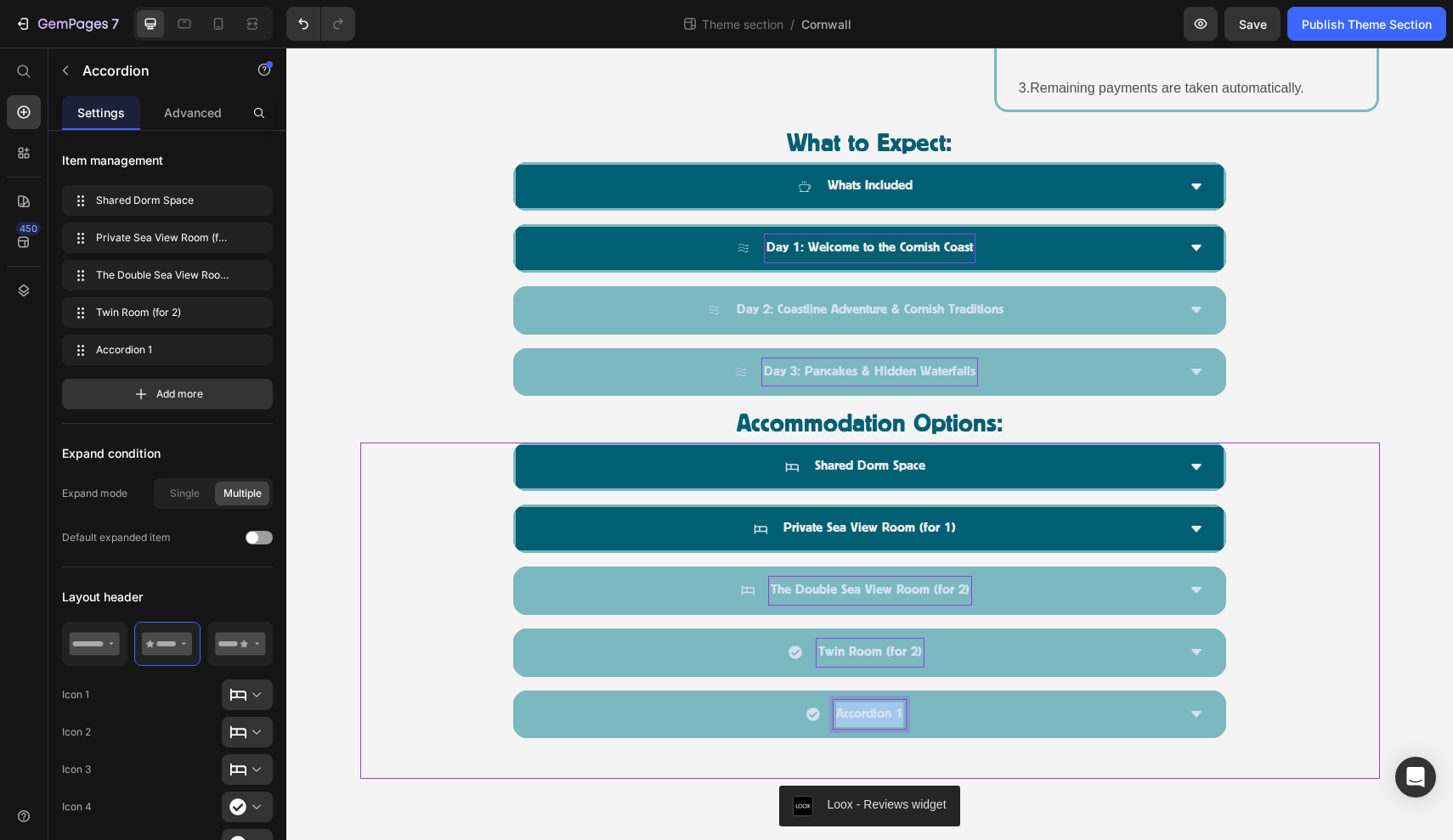 click on "Accordion 1" at bounding box center [869, 714] 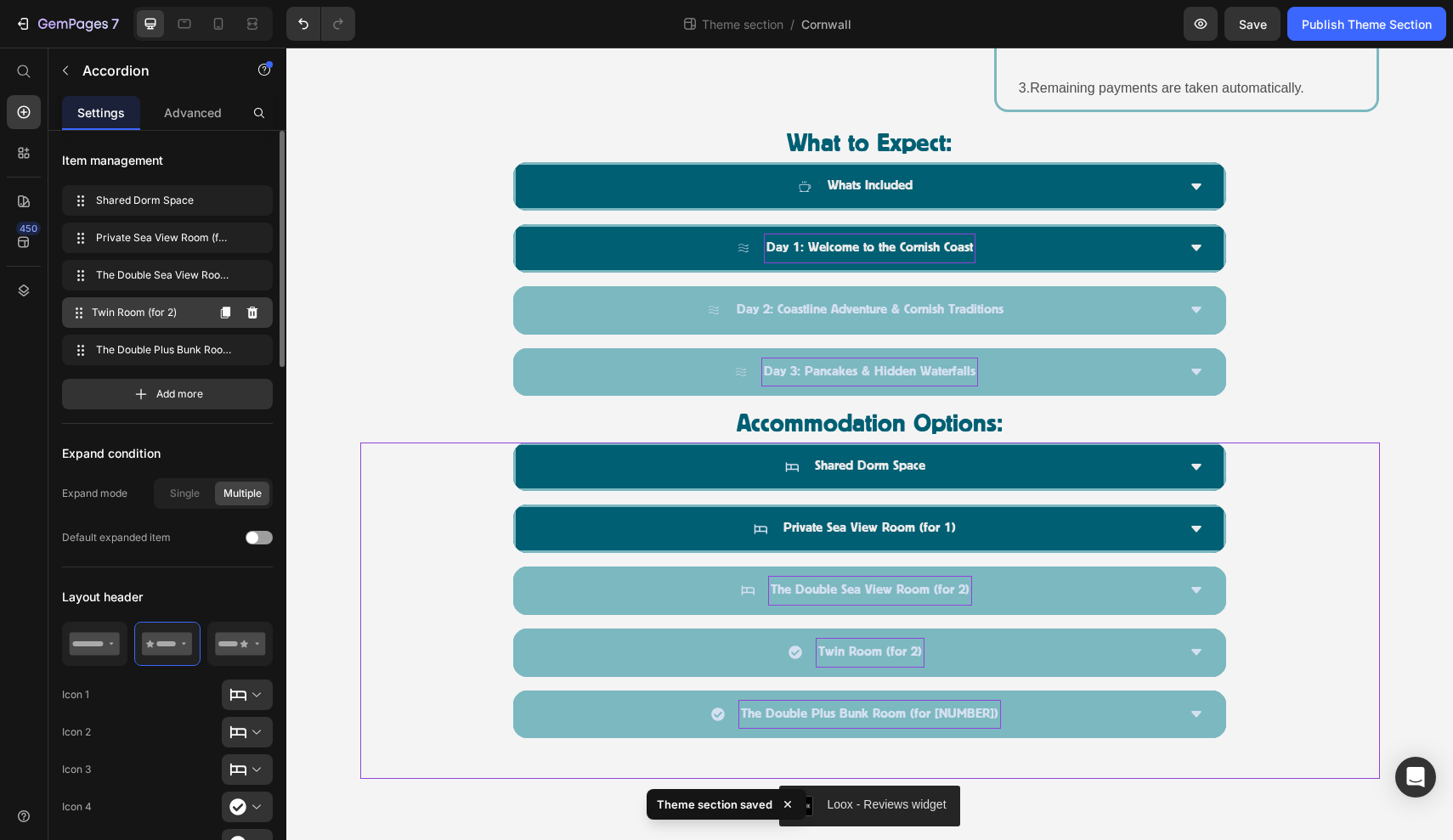 click on "Twin Room (for 2)" at bounding box center (148, 313) 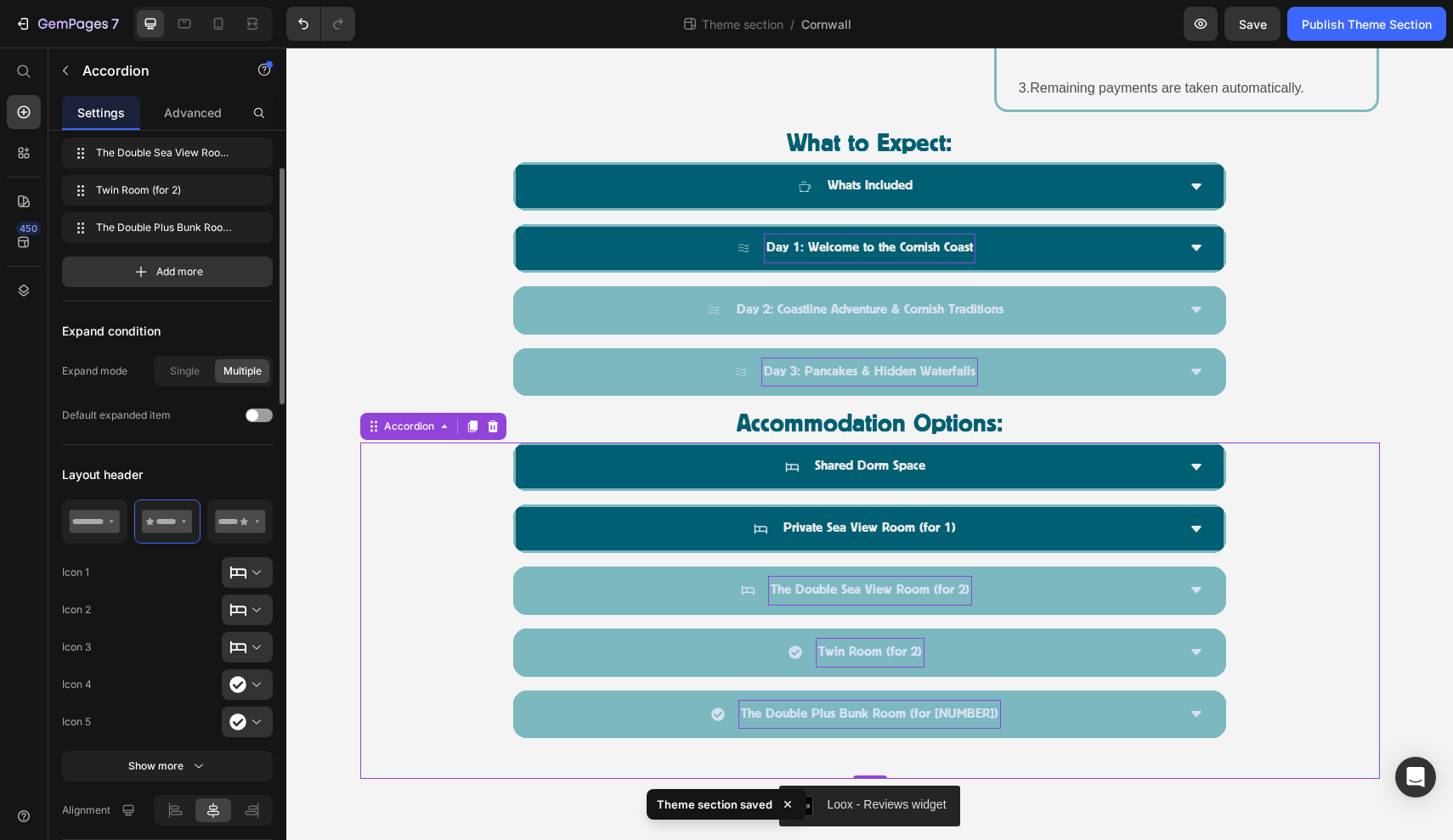 scroll, scrollTop: 149, scrollLeft: 0, axis: vertical 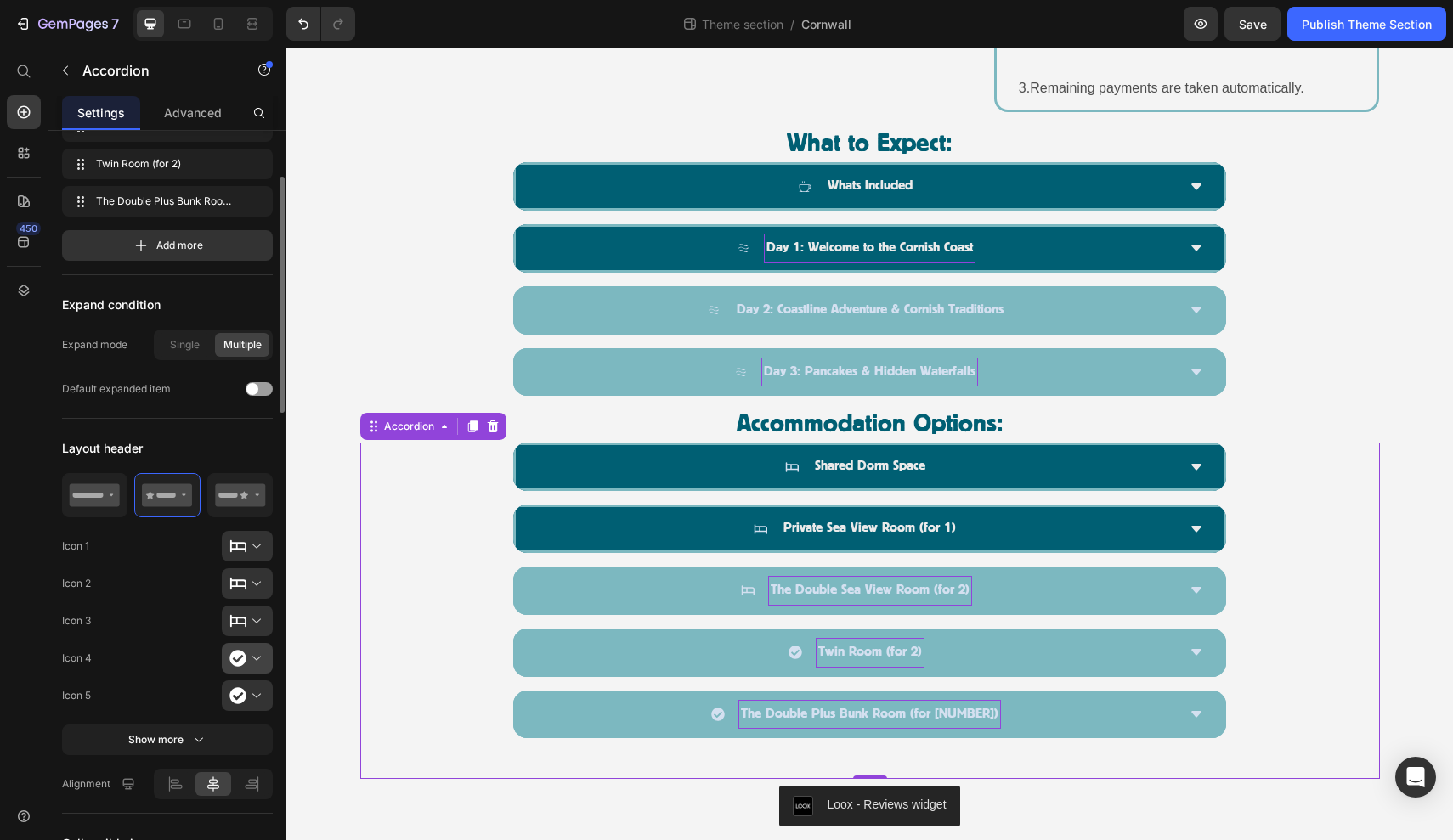click at bounding box center [254, 658] 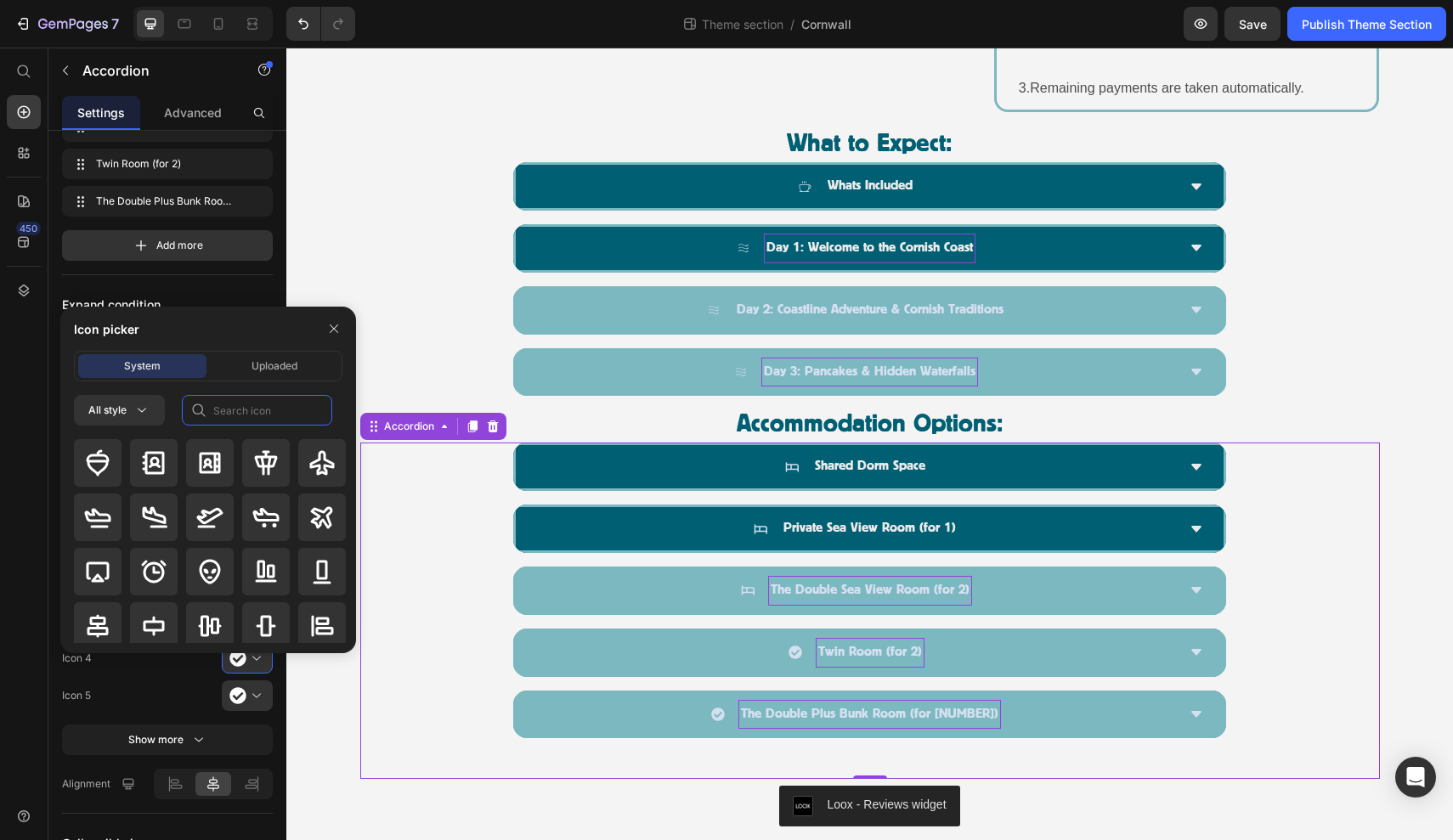 click 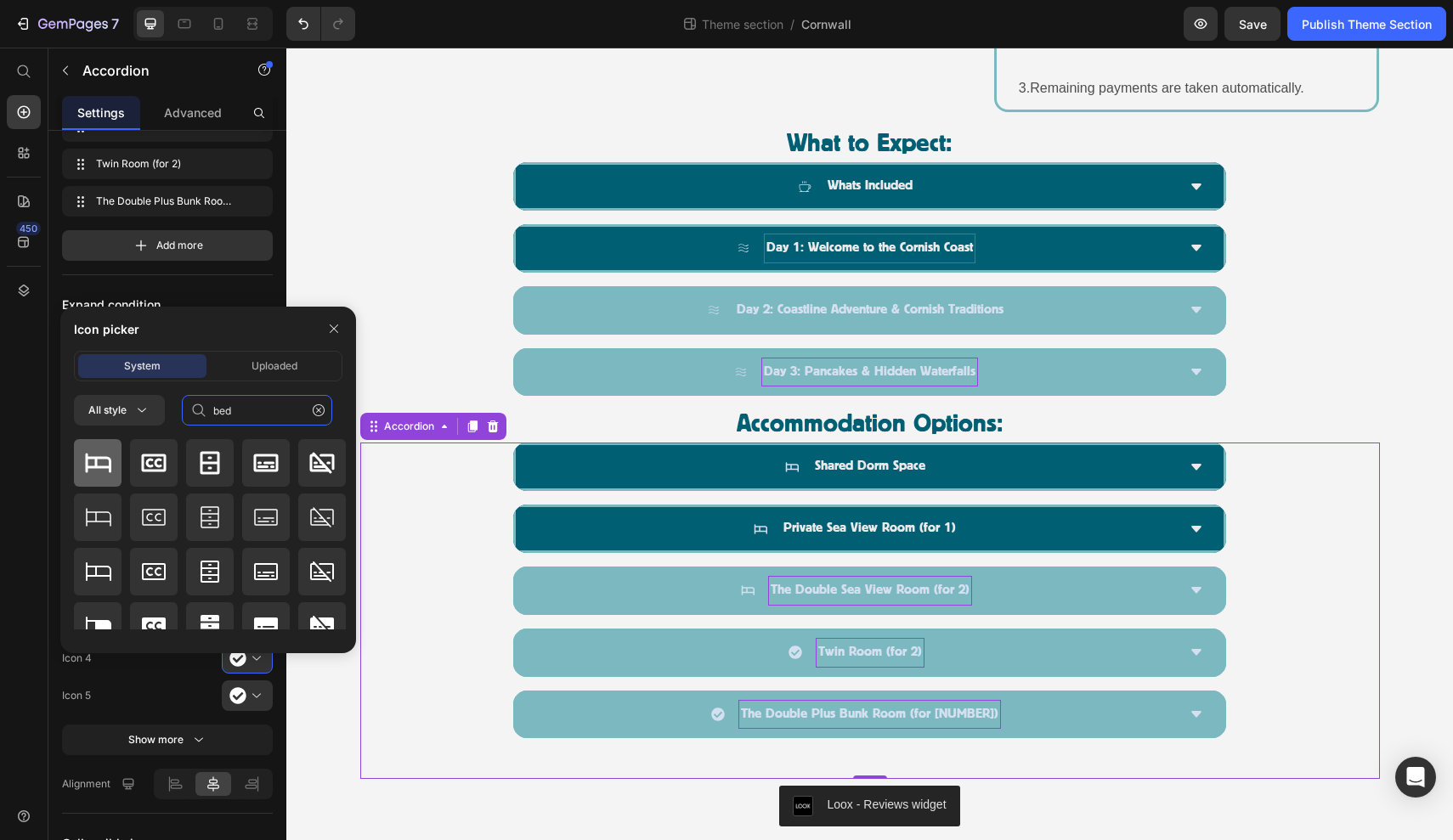 type on "bed" 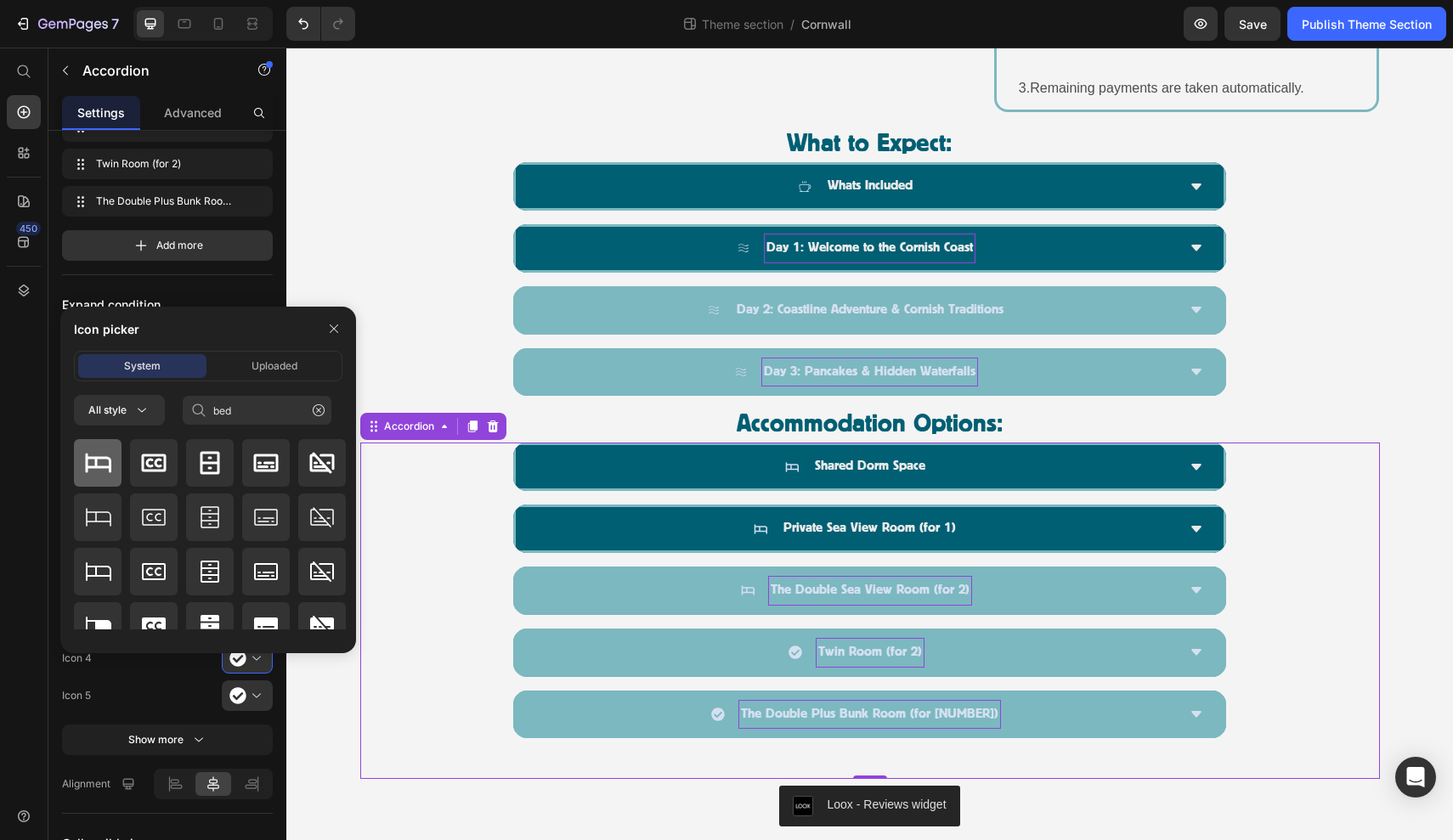 click 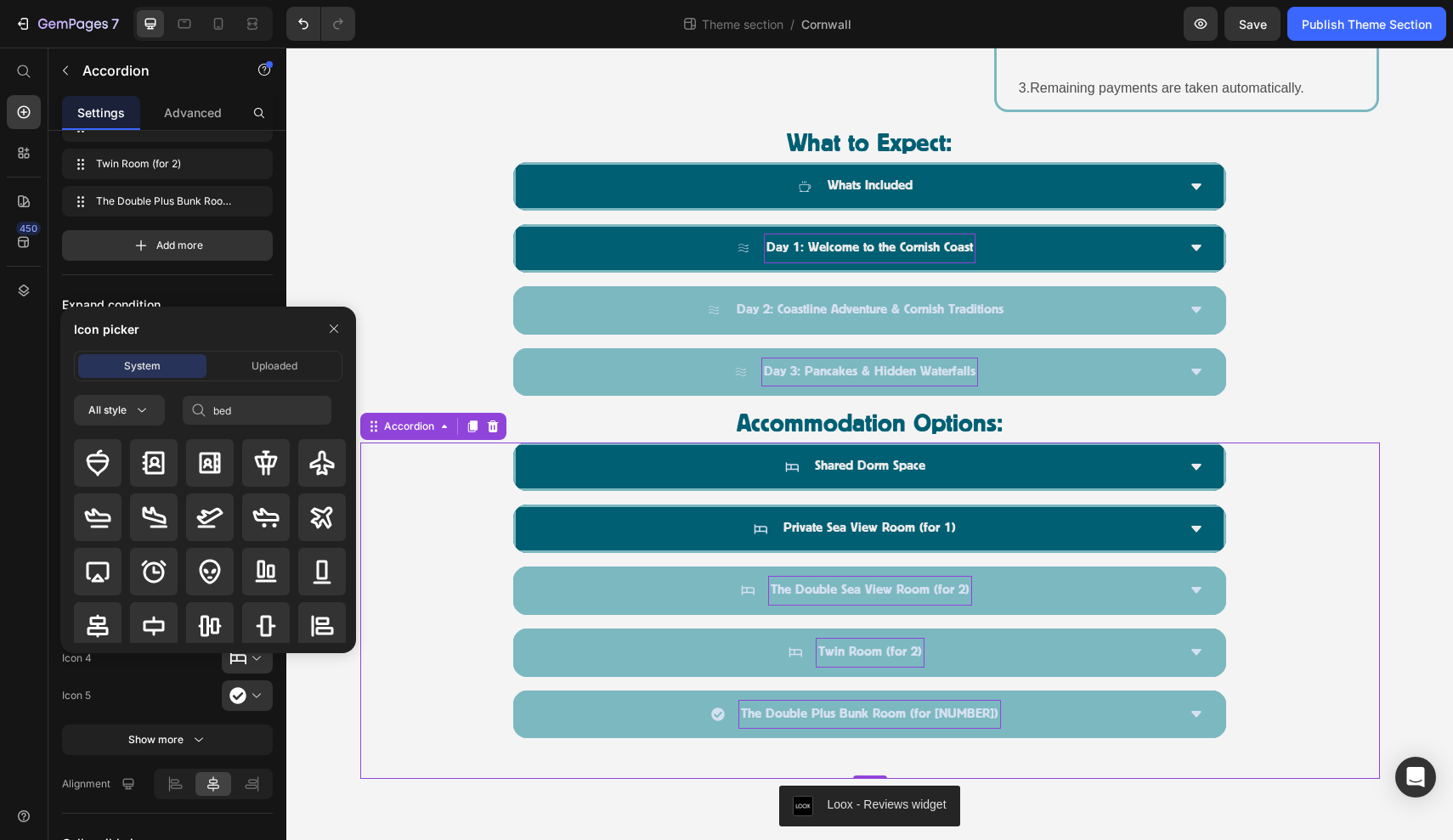 type 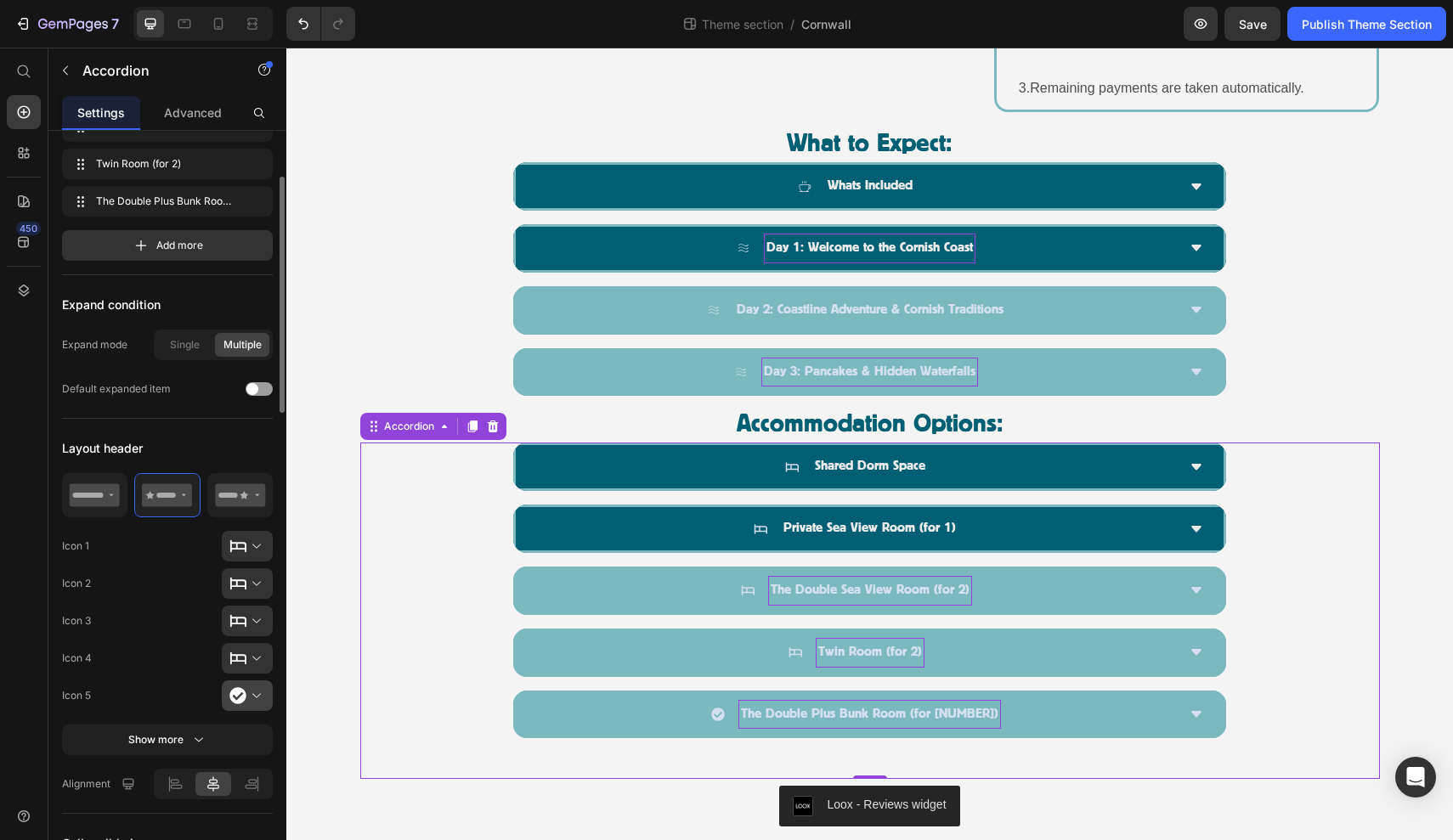 click at bounding box center [254, 696] 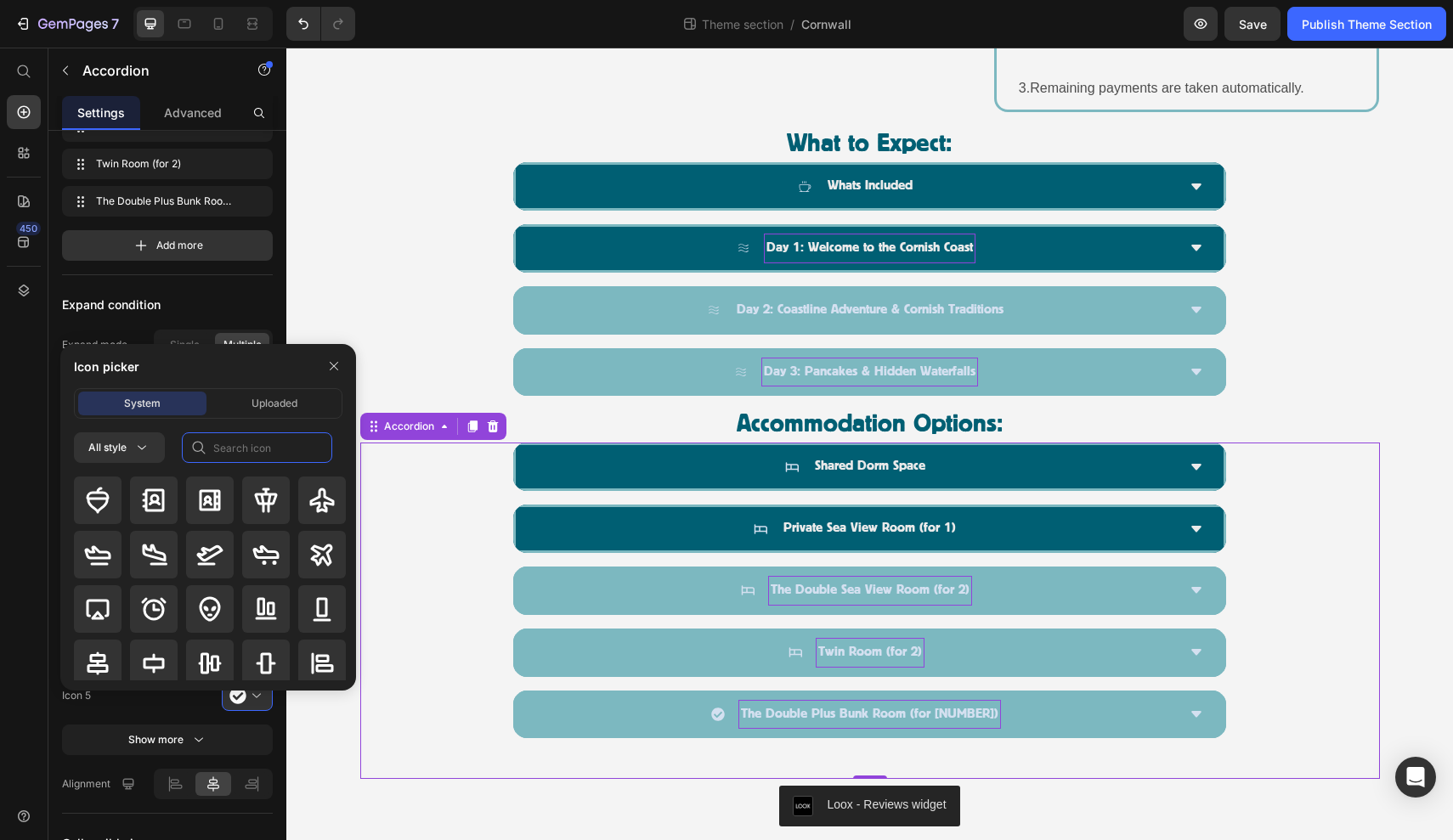 click 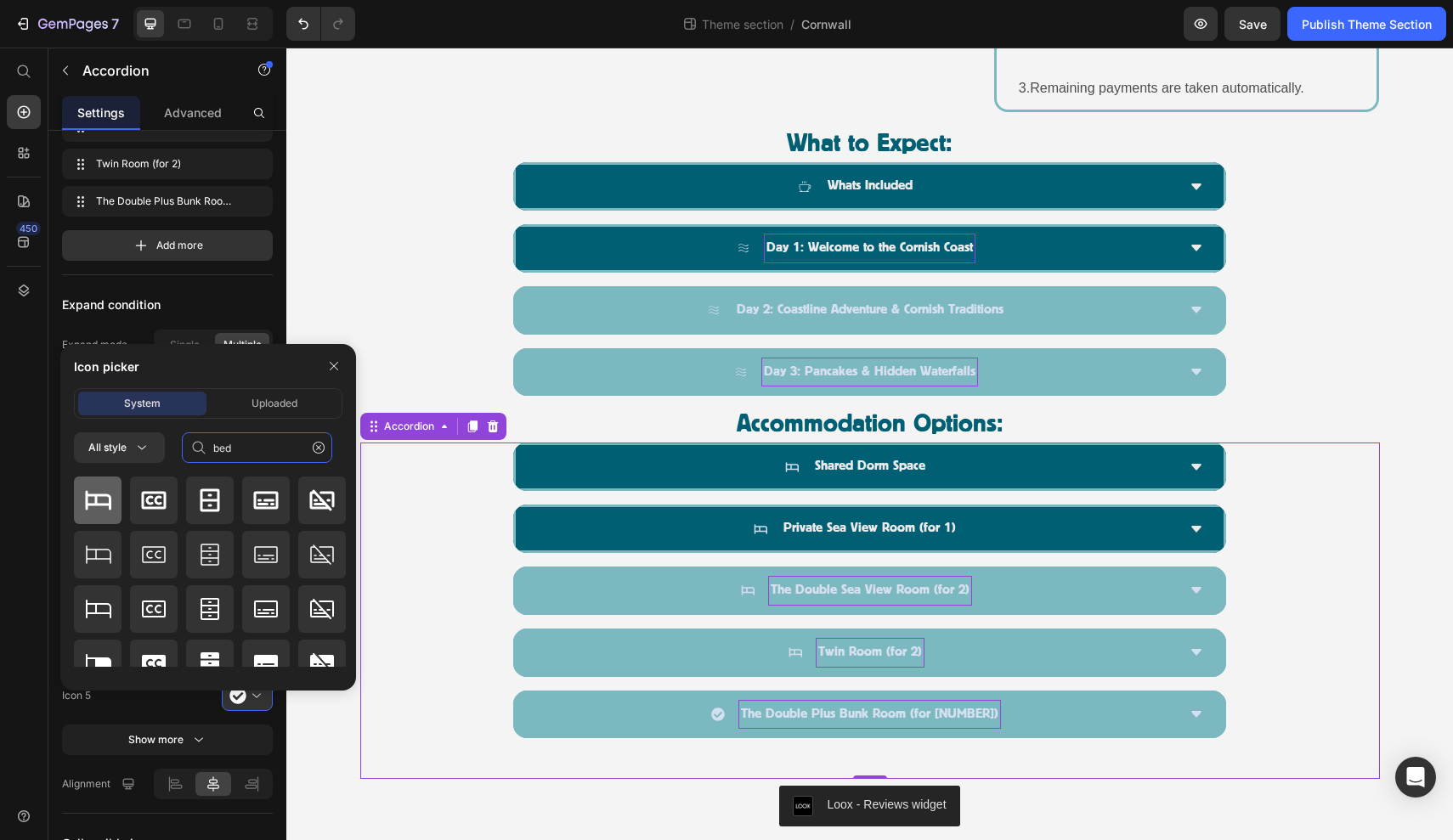 type on "bed" 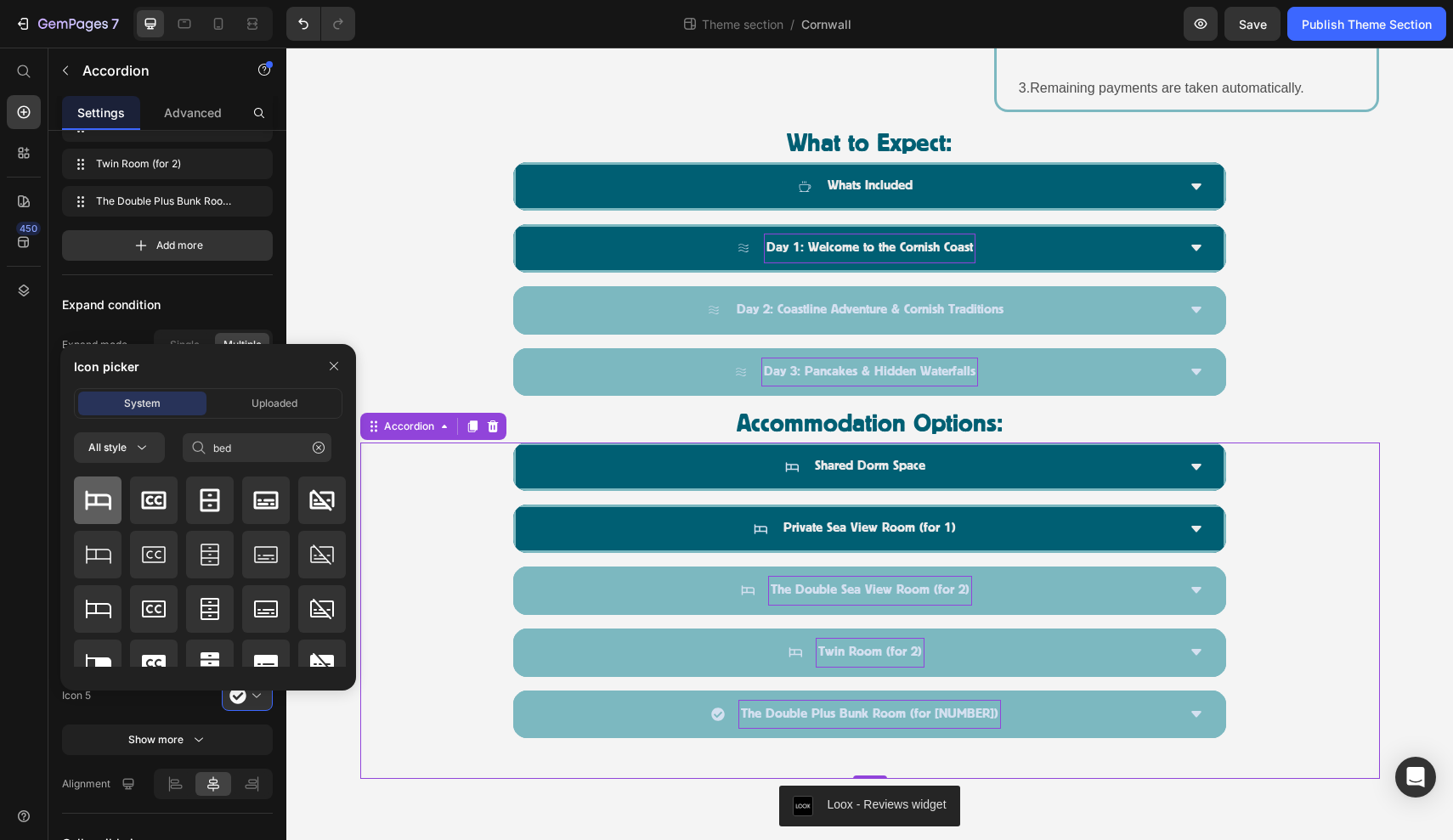 click 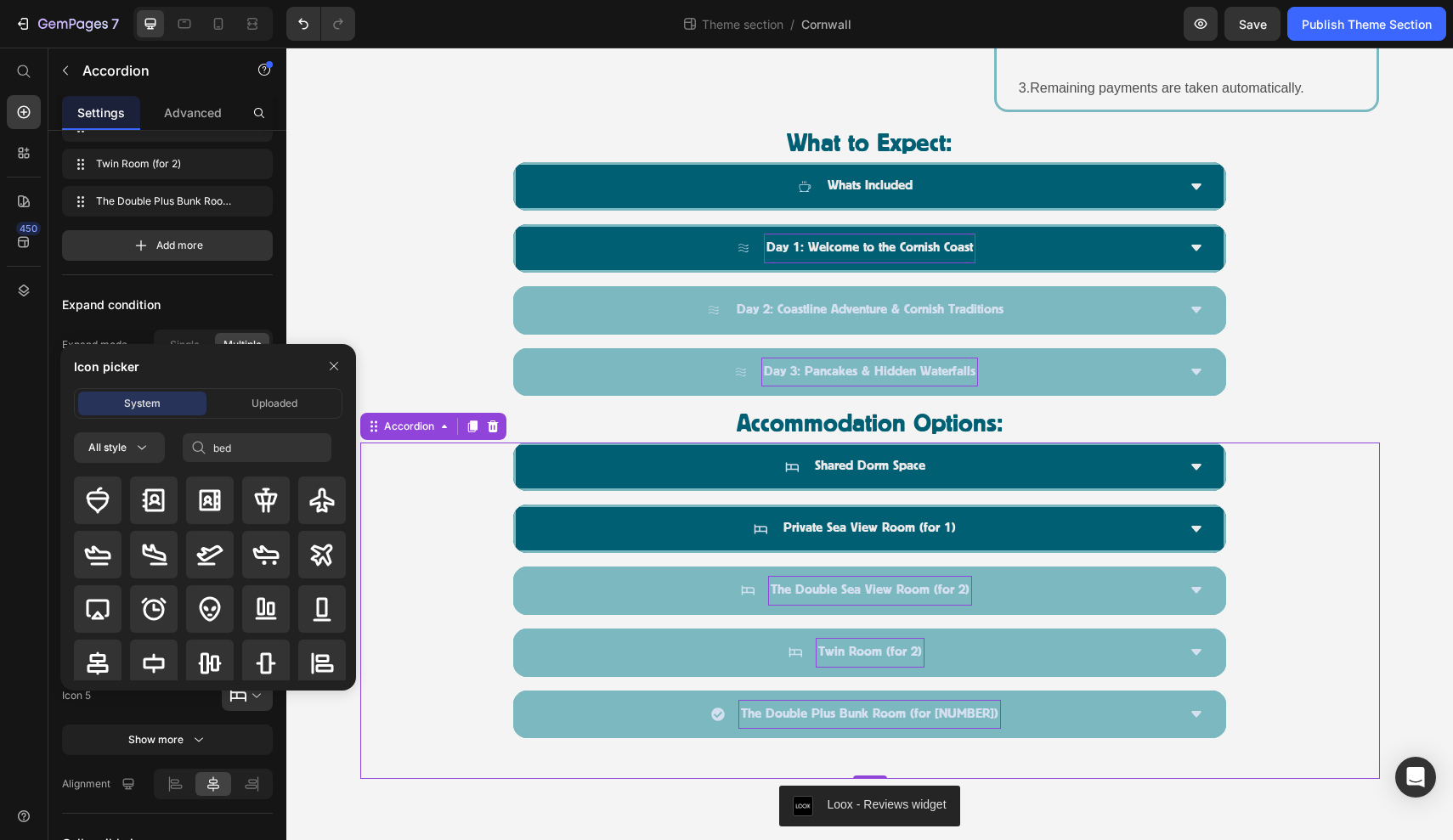 type 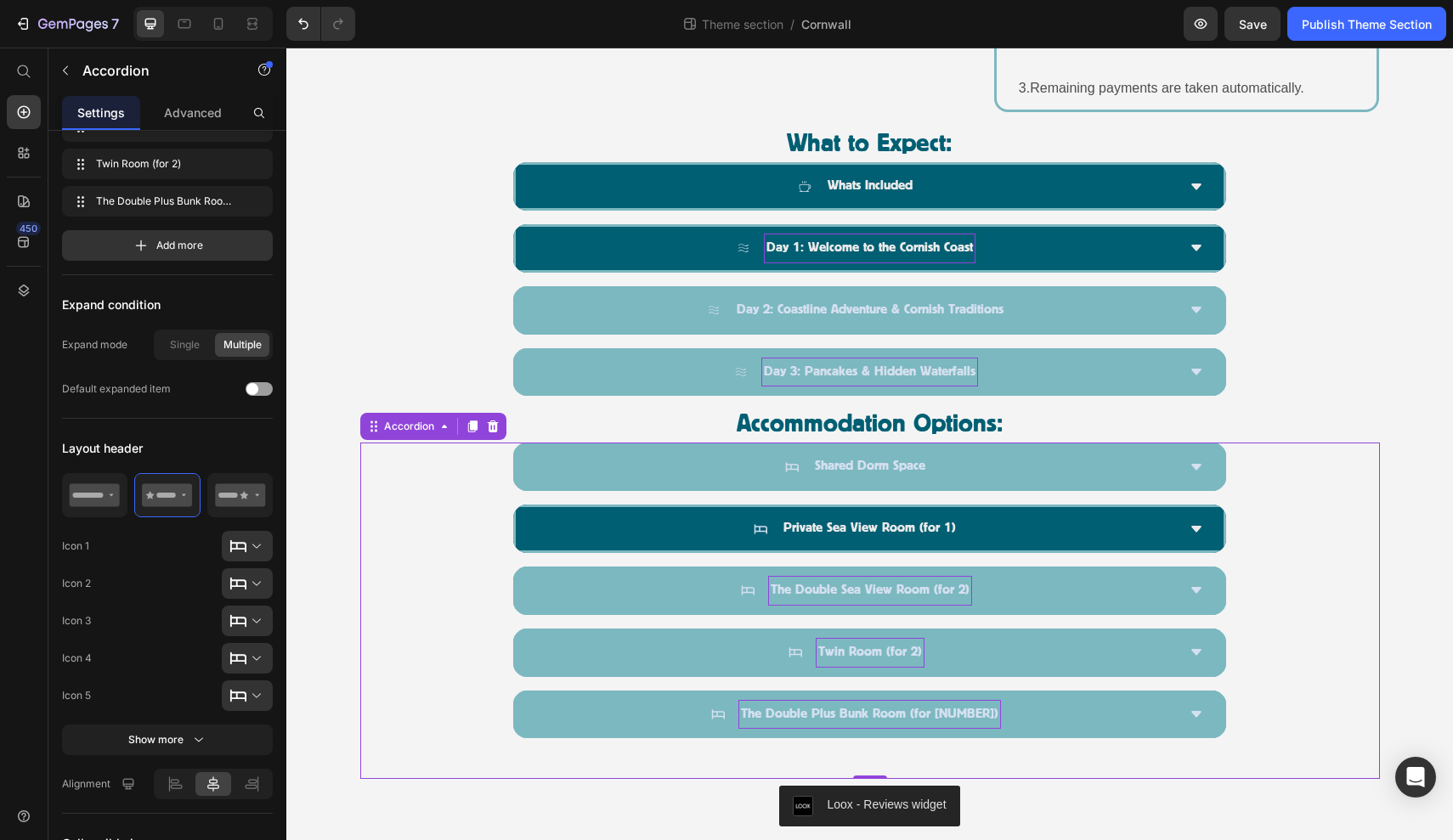 click on "Shared Dorm Space" at bounding box center (856, 466) 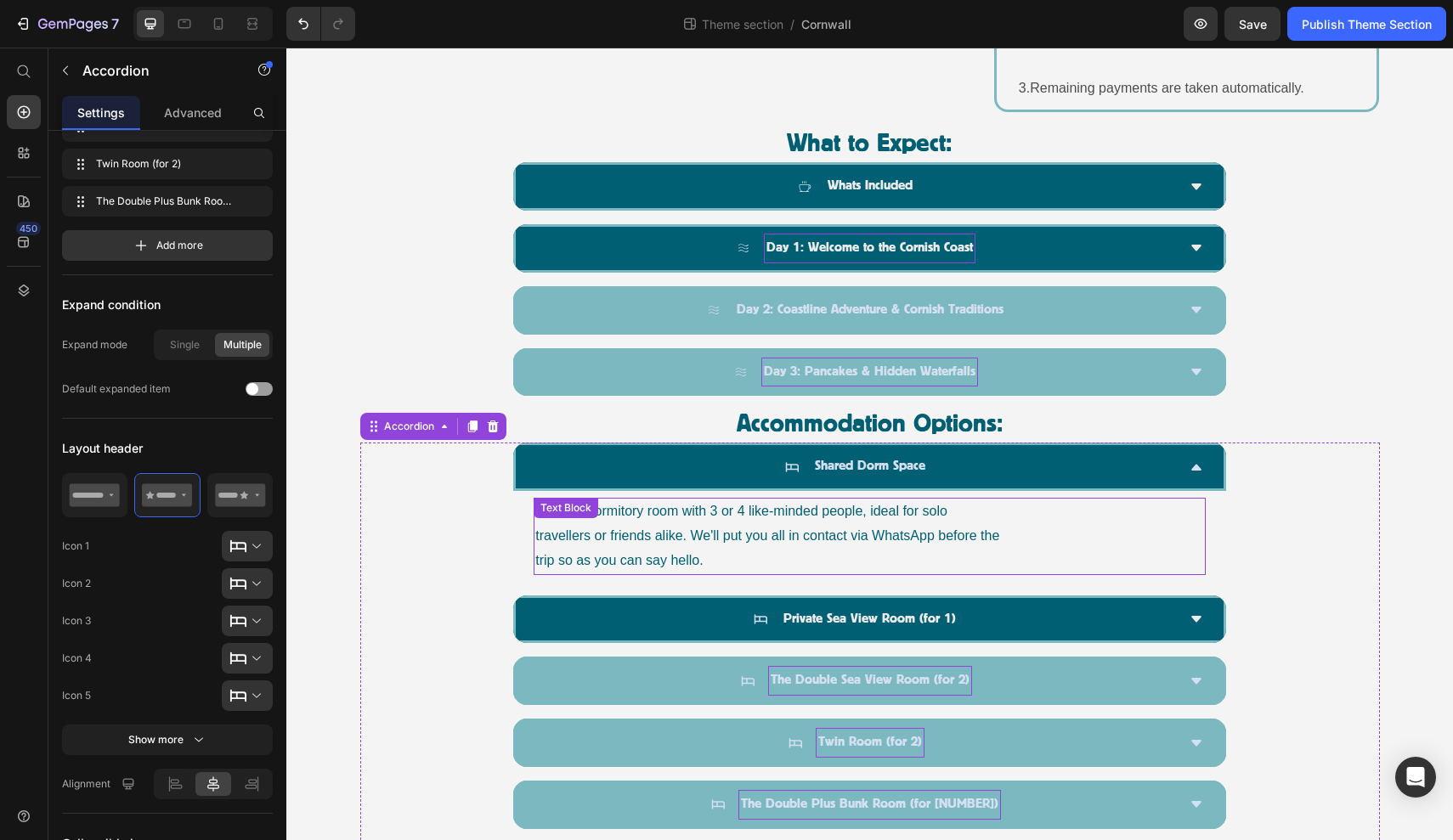 click on "Share a dormitory room with 3 or 4 like-minded people, ideal for solo travellers or friends alike. We'll put you all in contact via WhatsApp before the trip so as you can say hello." at bounding box center (768, 536) 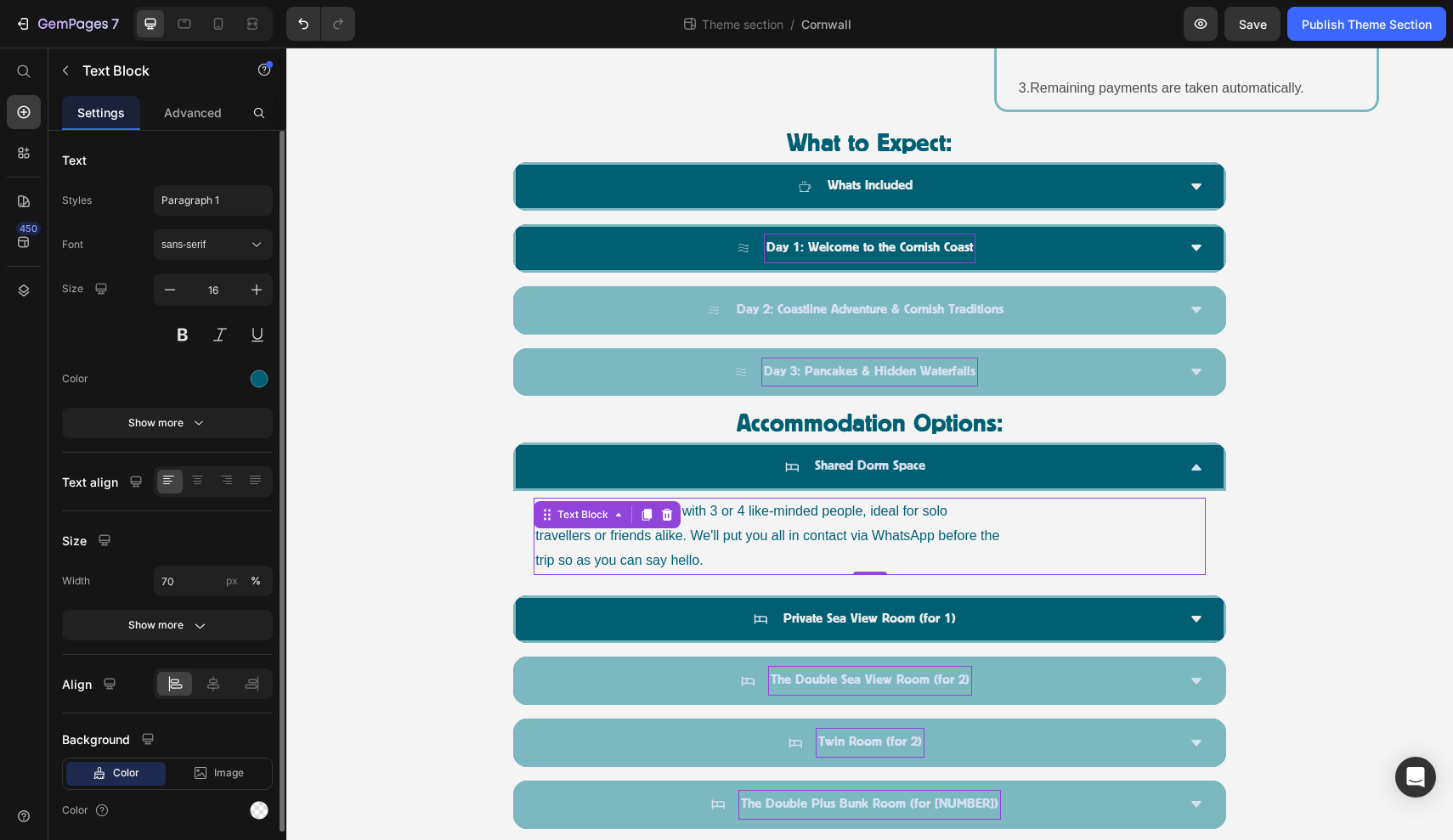 click on "Share a dormitory room with 3 or 4 like-minded people, ideal for solo travellers or friends alike. We'll put you all in contact via WhatsApp before the trip so as you can say hello." at bounding box center [768, 536] 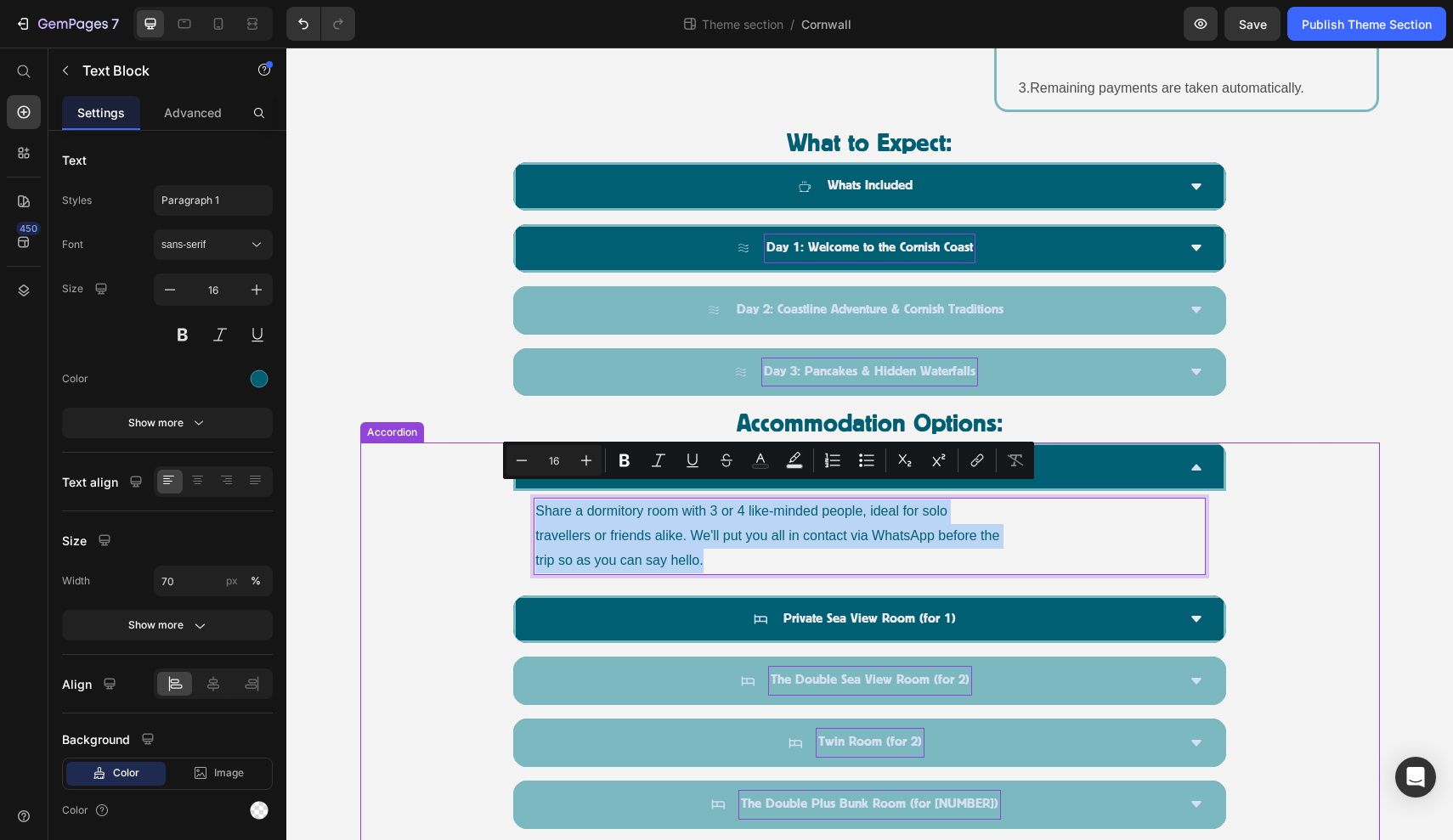 drag, startPoint x: 794, startPoint y: 533, endPoint x: 528, endPoint y: 489, distance: 269.61454 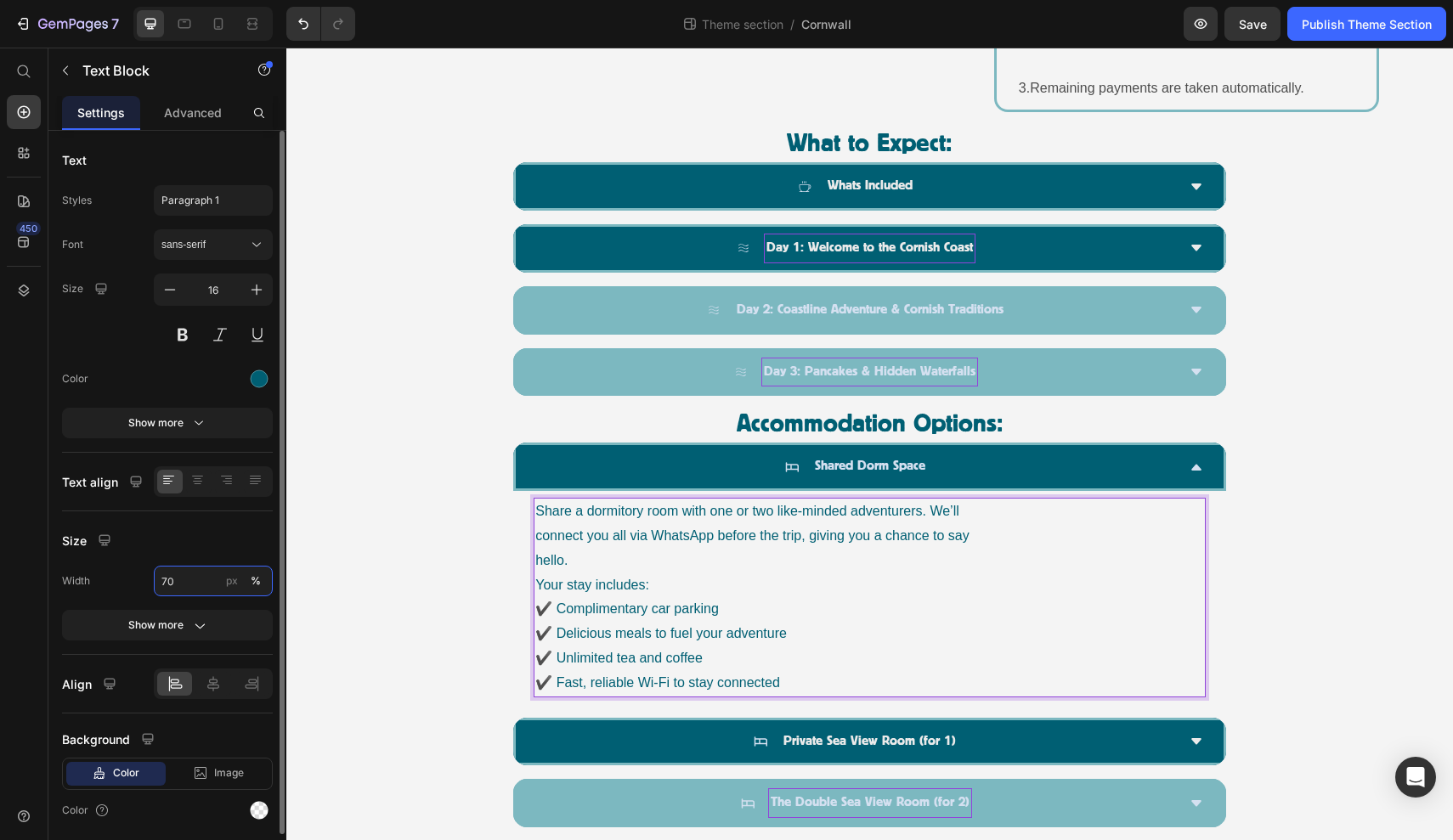 click on "70" at bounding box center (213, 581) 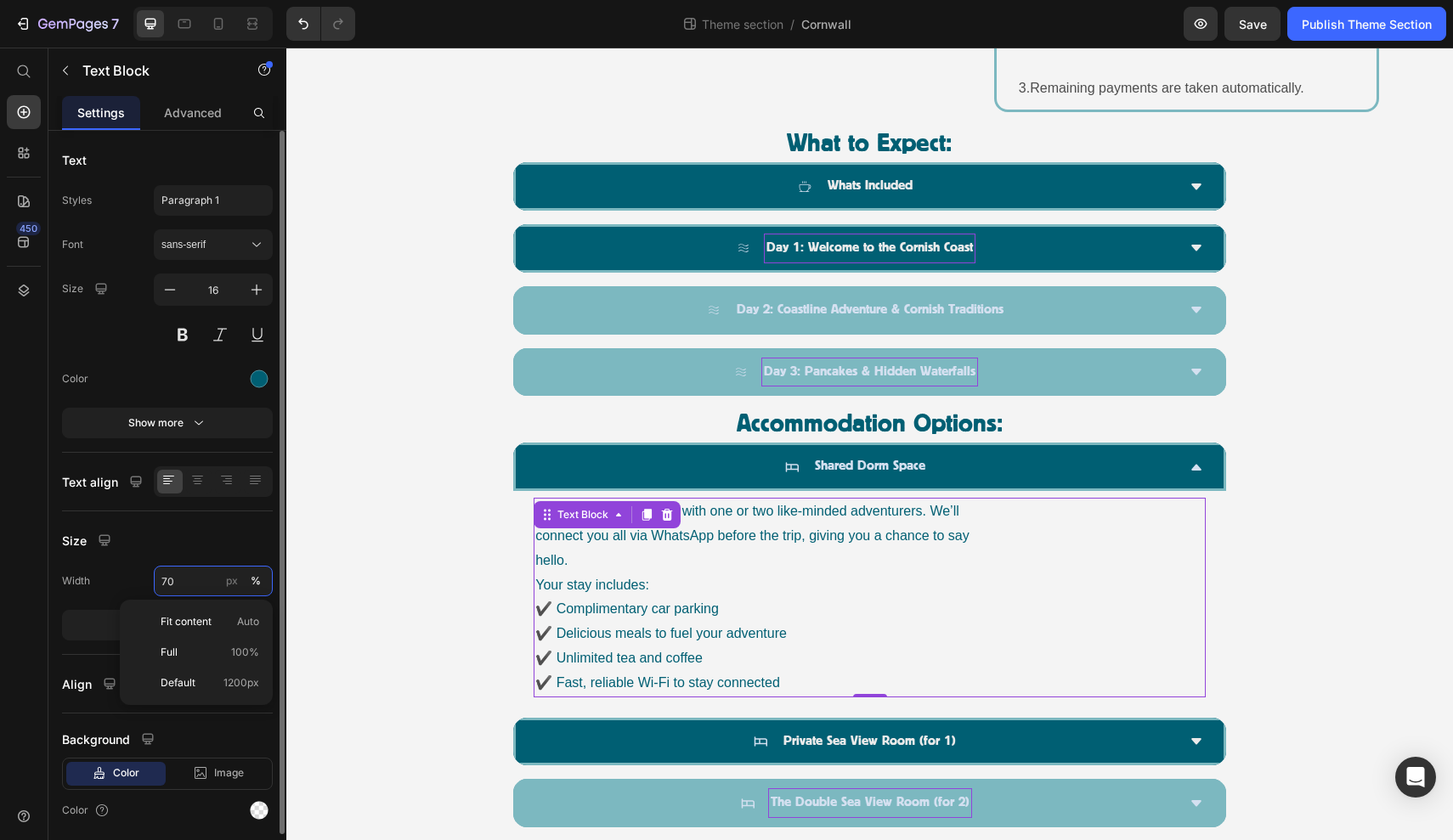 type on "7" 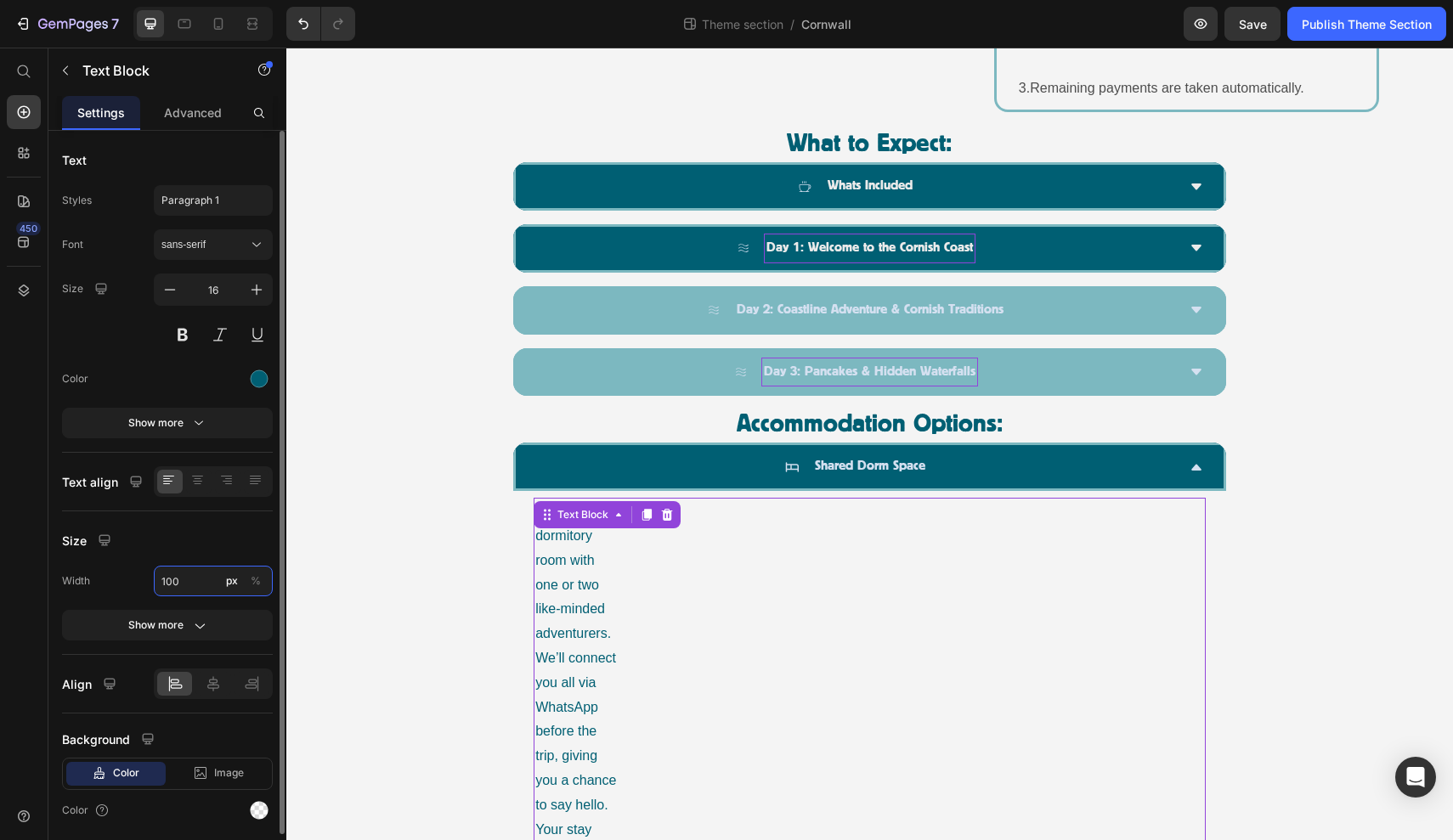 type on "100" 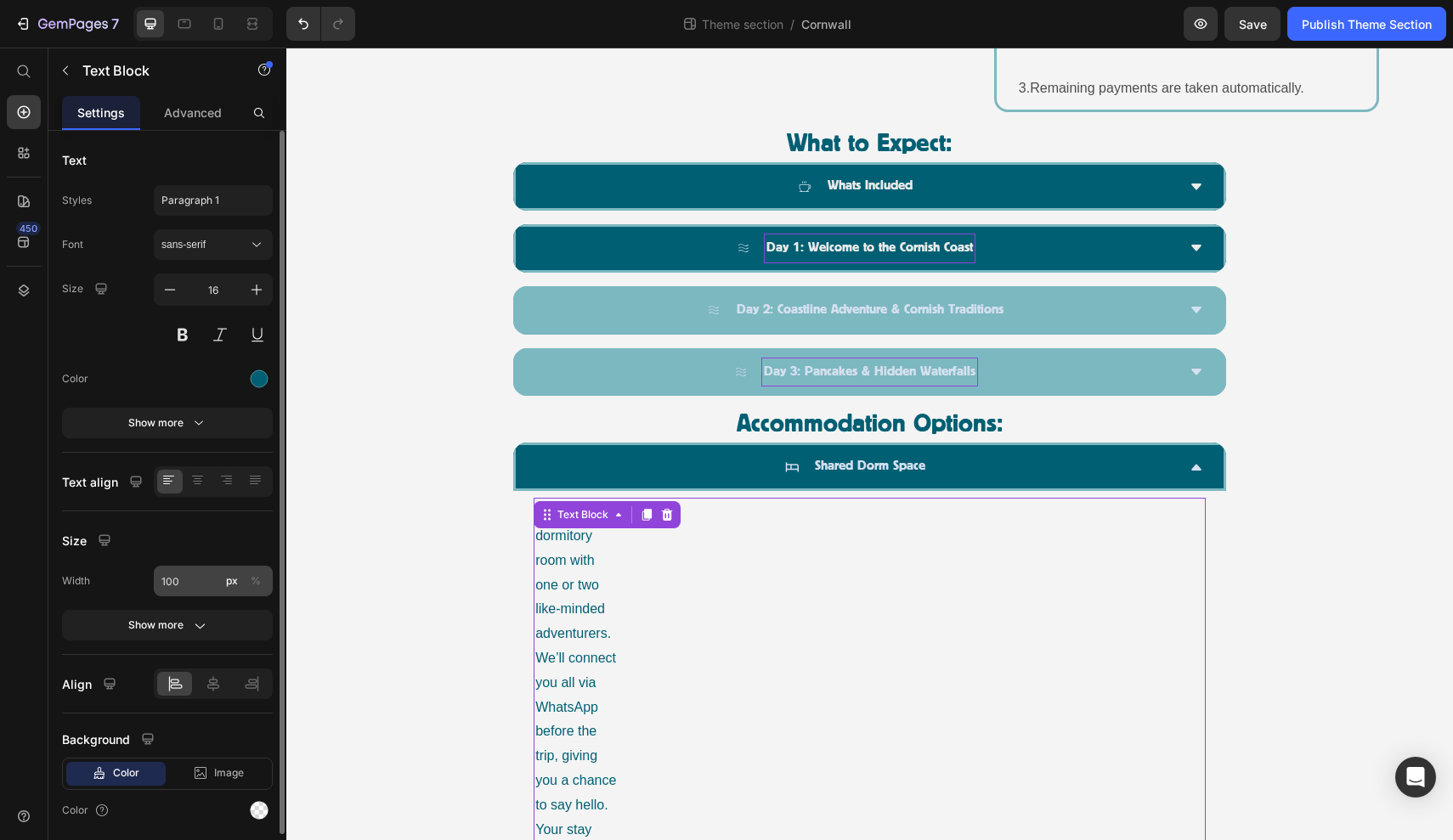 click on "%" 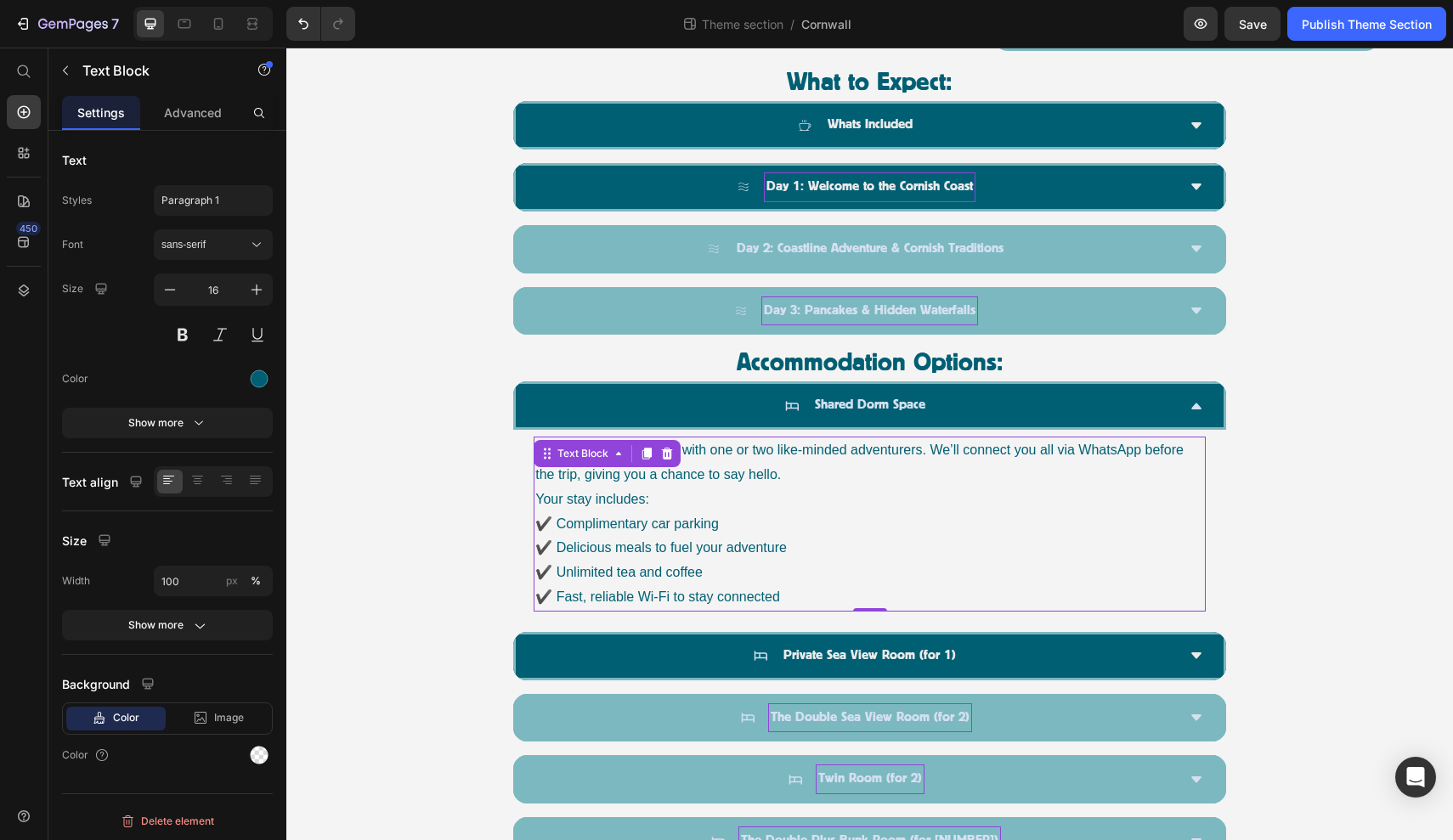 scroll, scrollTop: 1097, scrollLeft: 0, axis: vertical 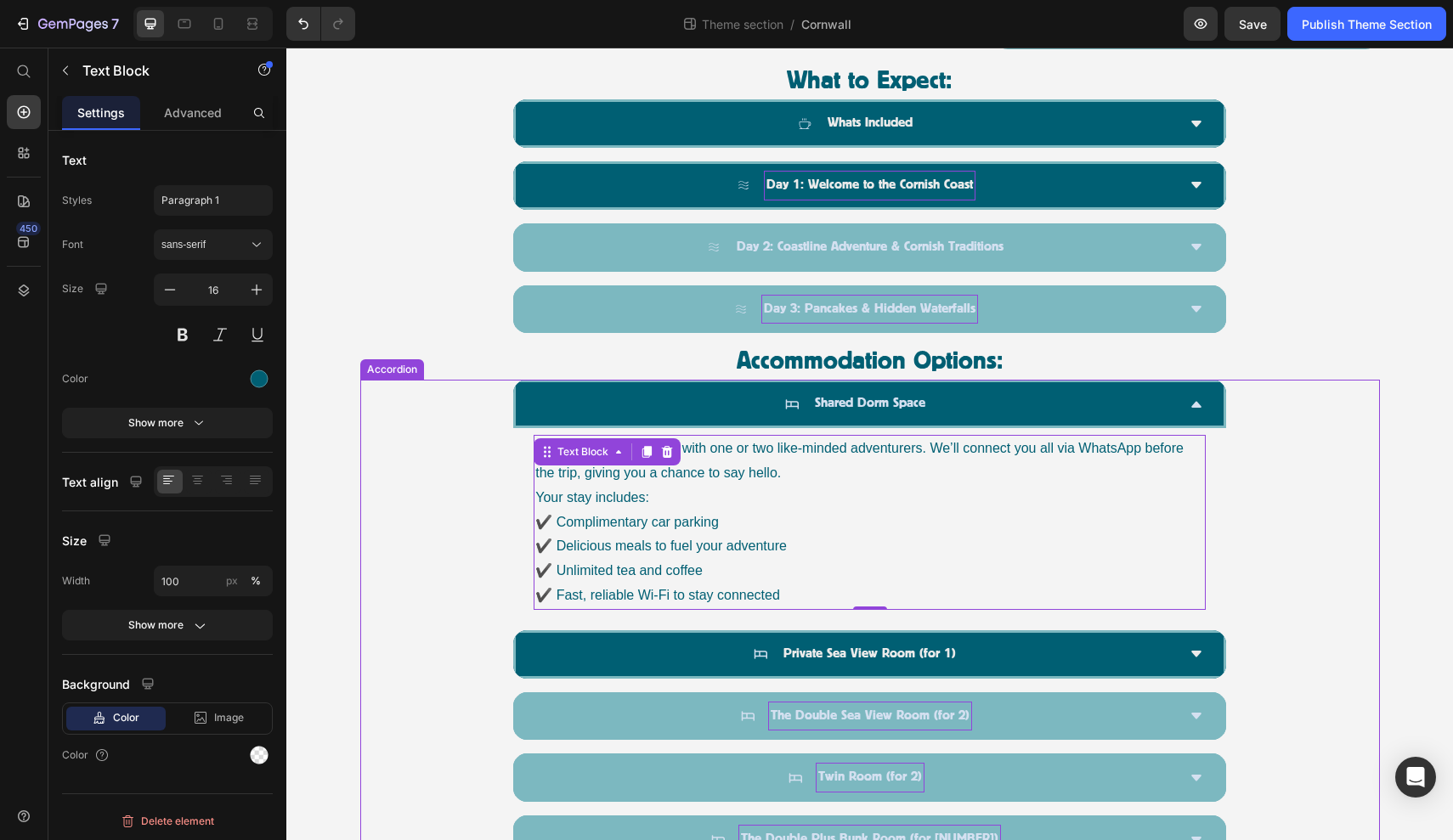 click on "Shared Dorm Space" at bounding box center (856, 403) 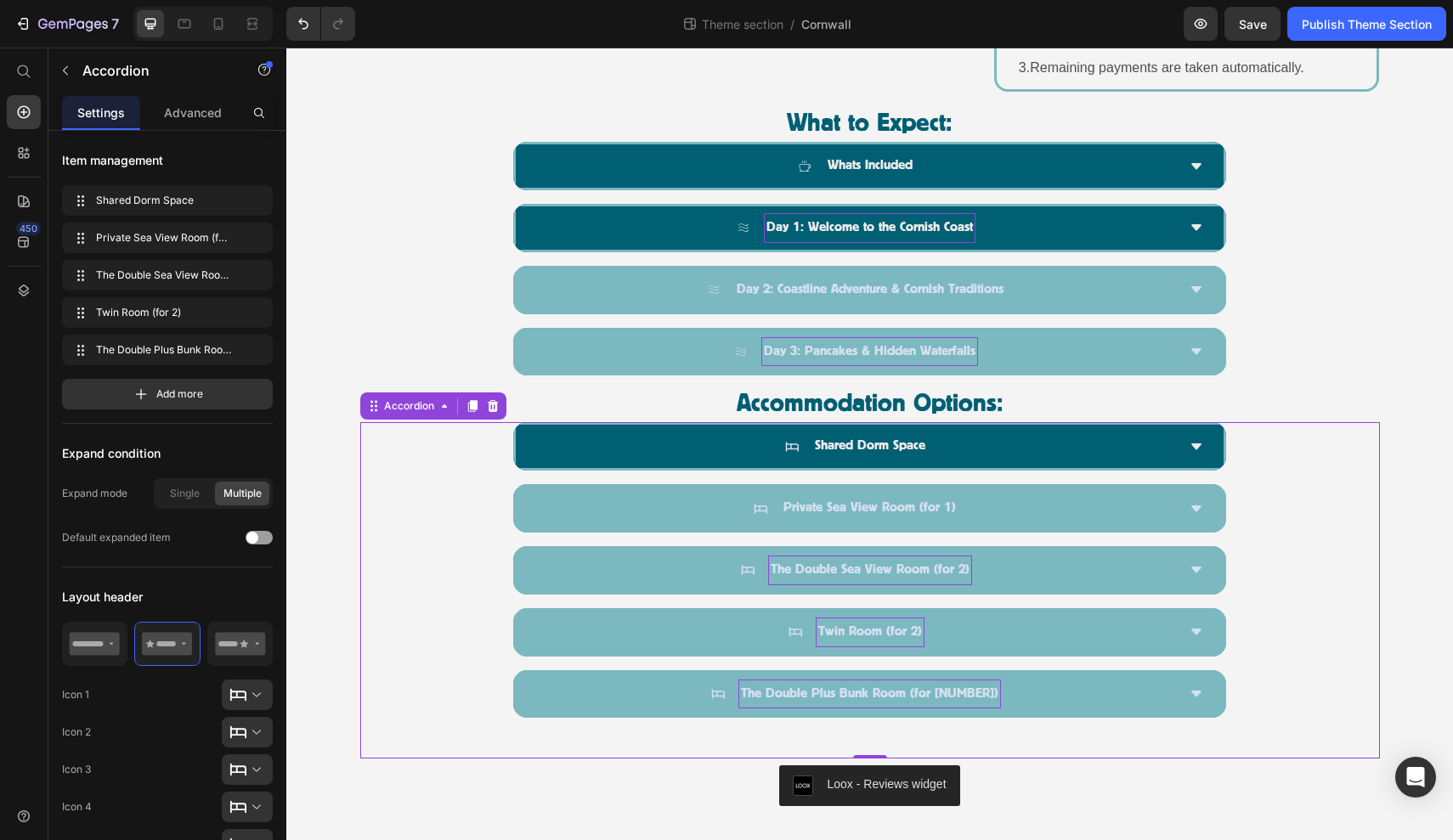 click on "Private Sea View Room (for 1)" at bounding box center (856, 508) 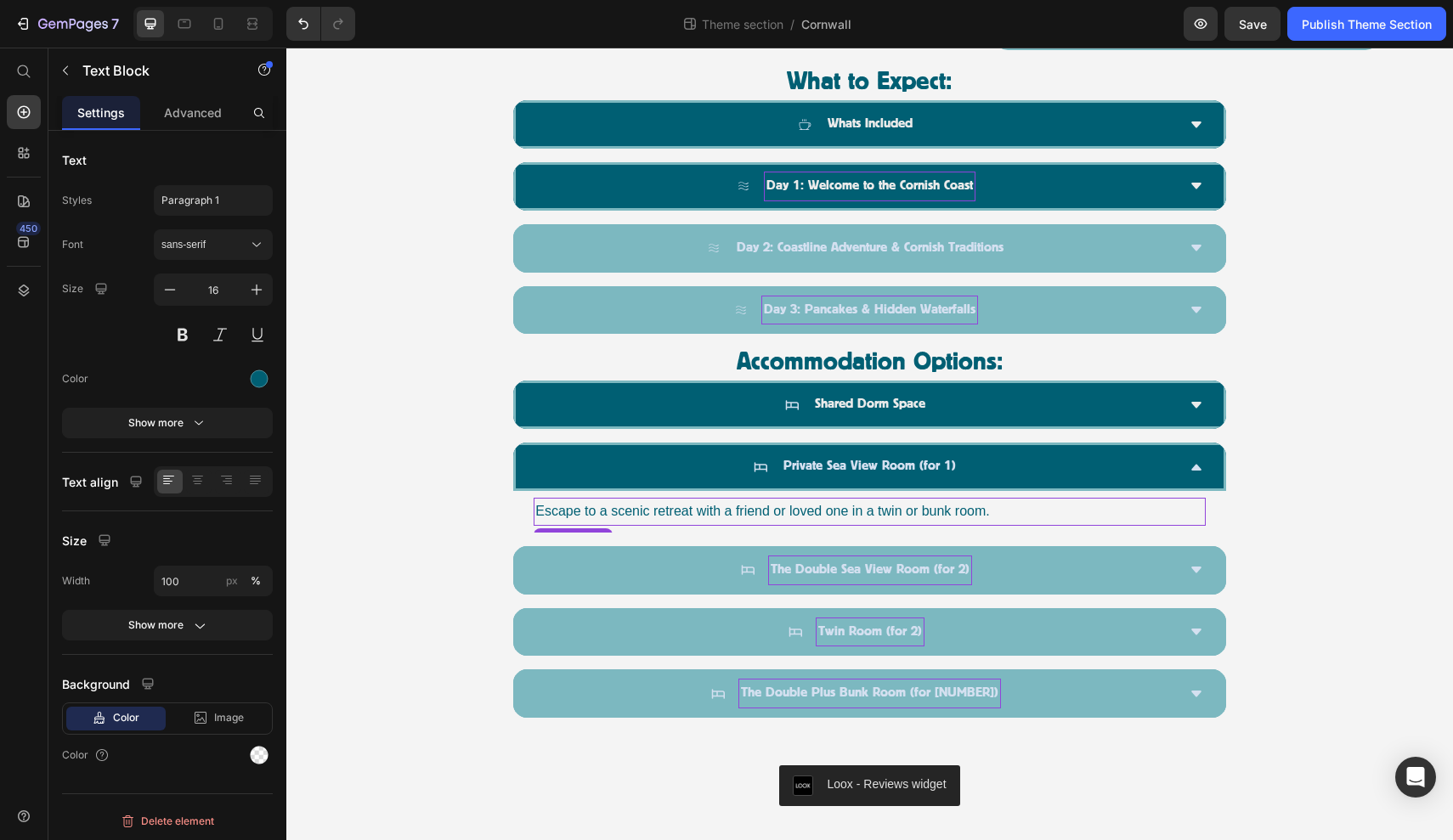 click on "Escape to a scenic retreat with a friend or loved one in a twin or bunk room." at bounding box center [869, 511] 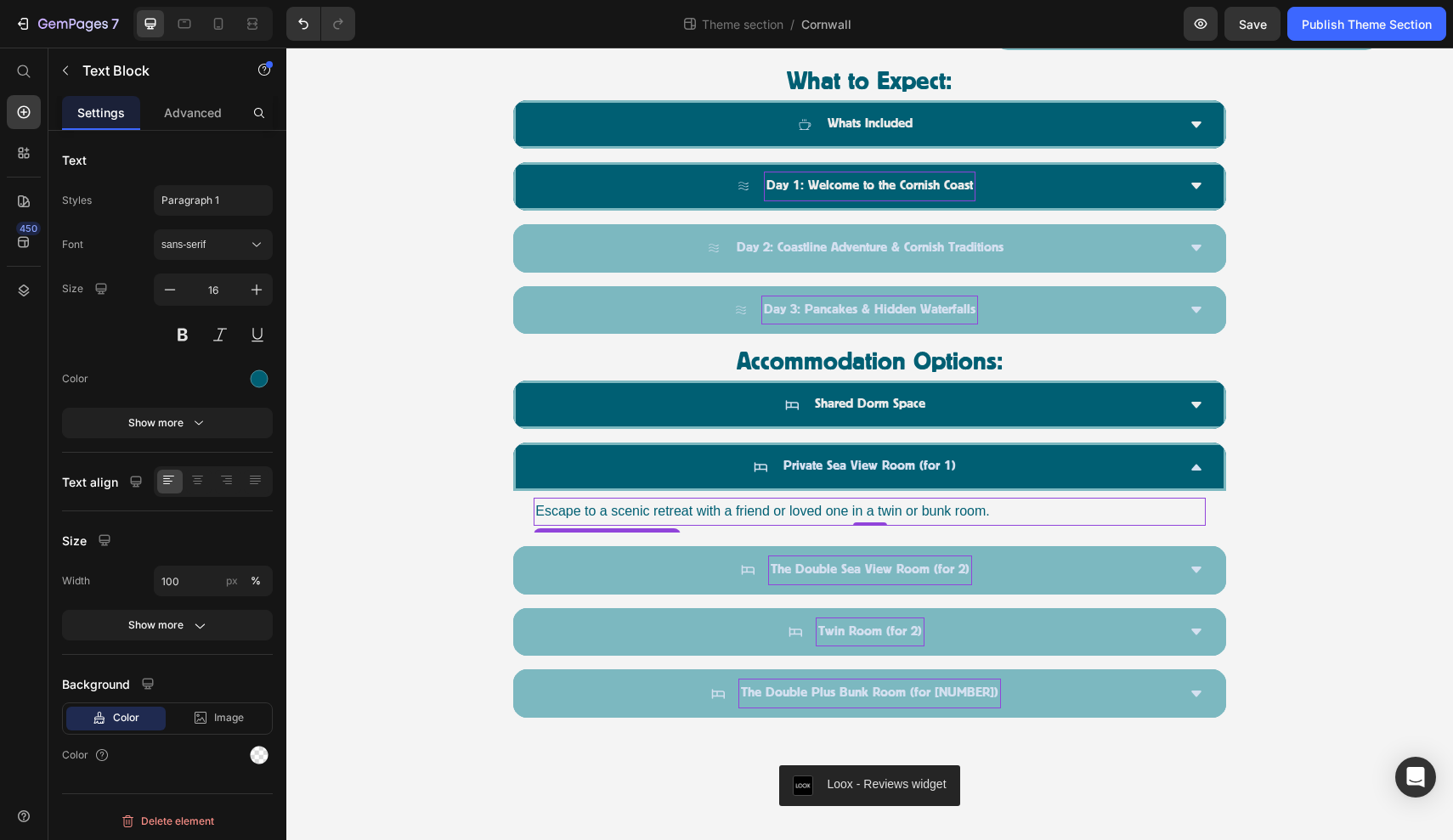 click on "Escape to a scenic retreat with a friend or loved one in a twin or bunk room." at bounding box center (869, 511) 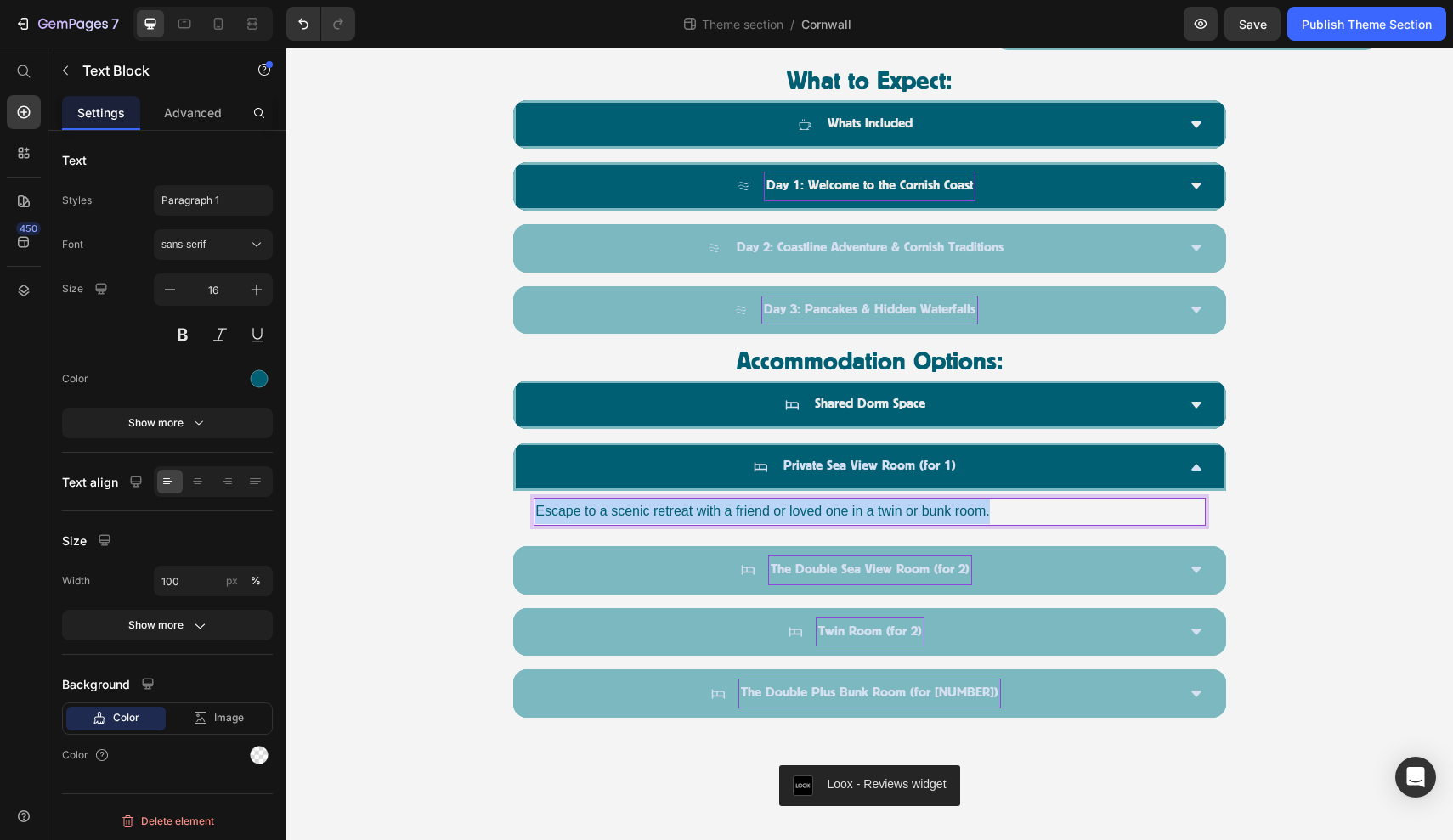 click on "Escape to a scenic retreat with a friend or loved one in a twin or bunk room." at bounding box center (869, 511) 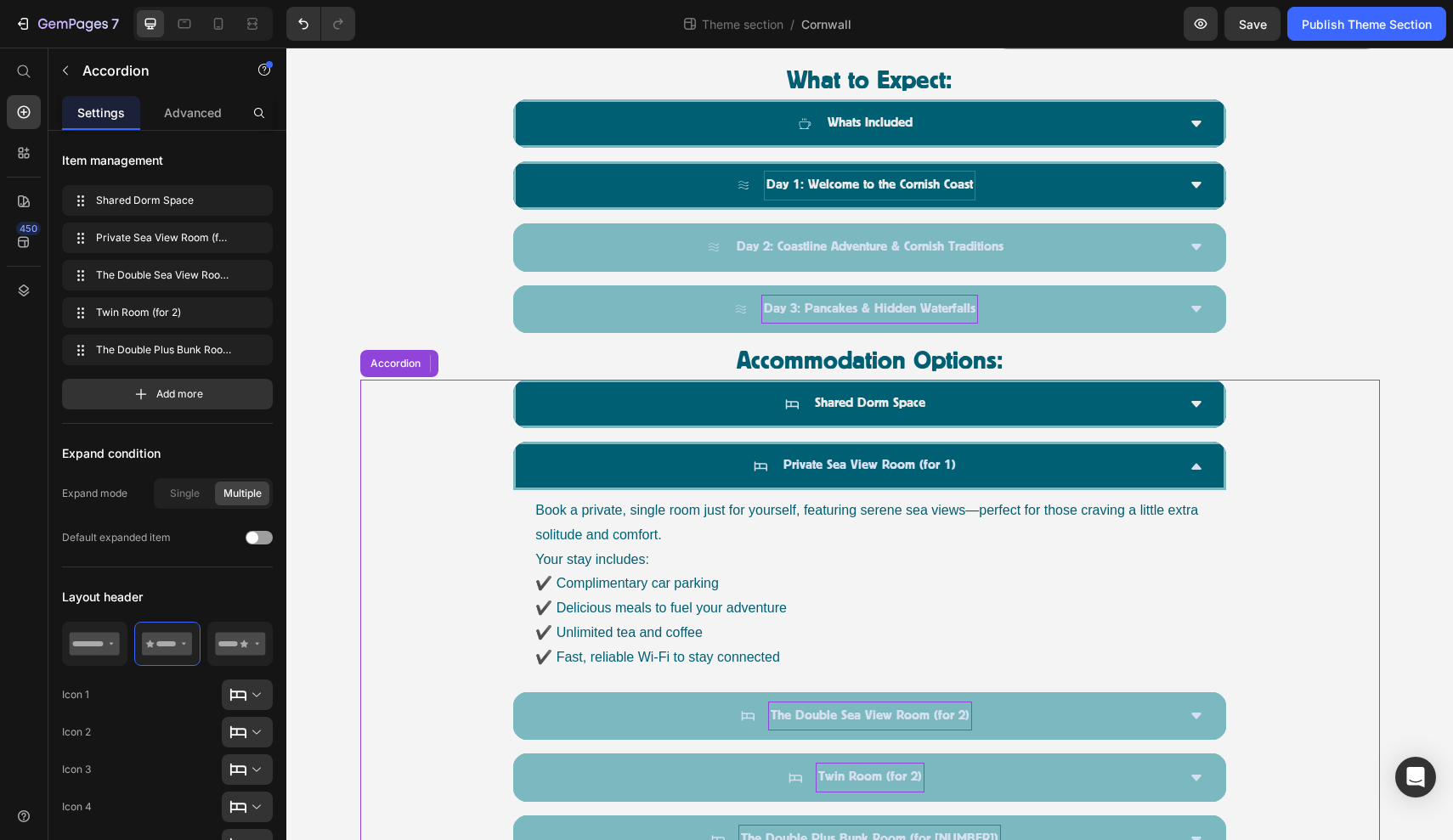 click on "Private Sea View Room (for 1)" at bounding box center (856, 465) 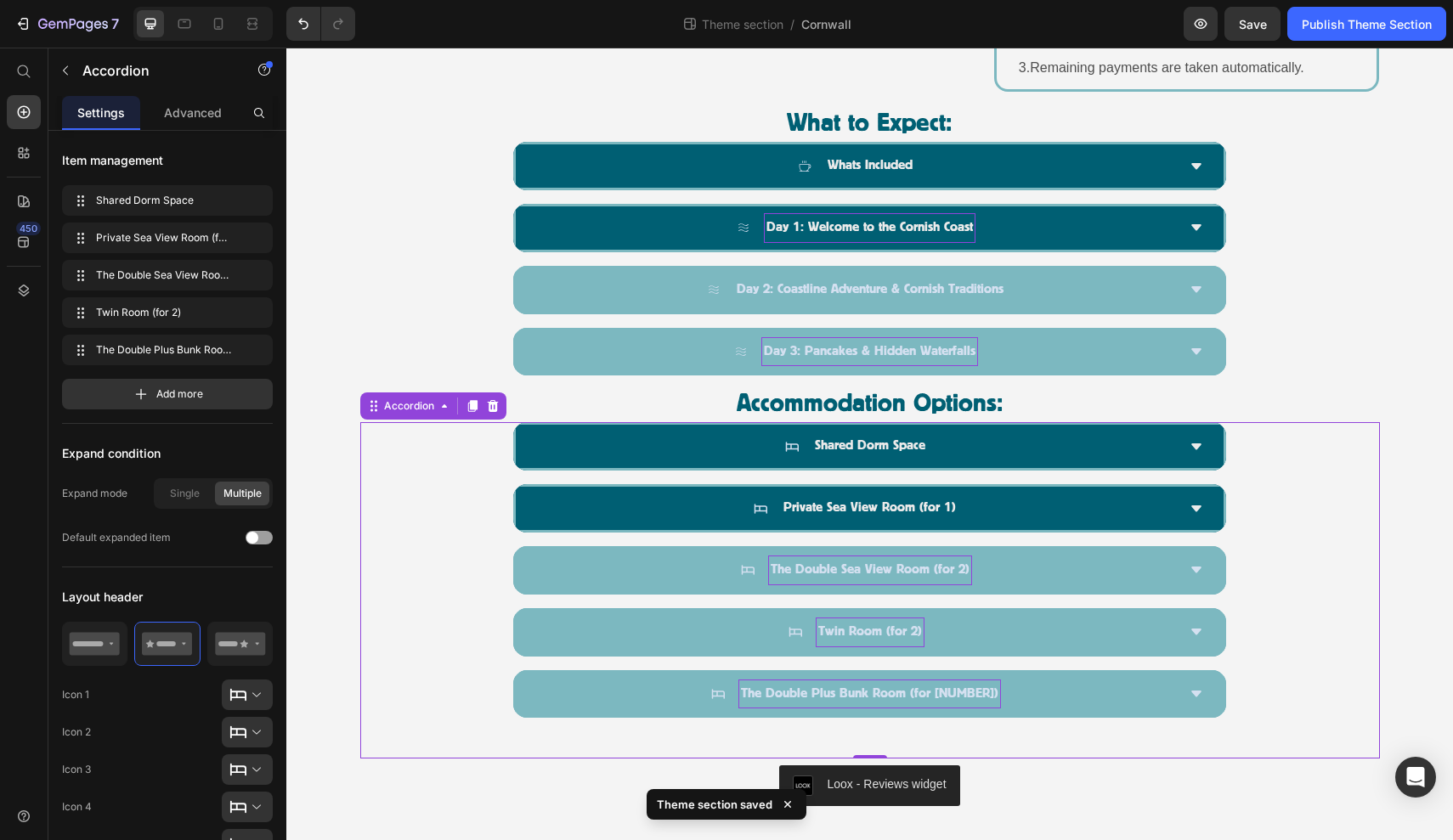 click on "The Double Sea View Room (for 2)" at bounding box center [856, 570] 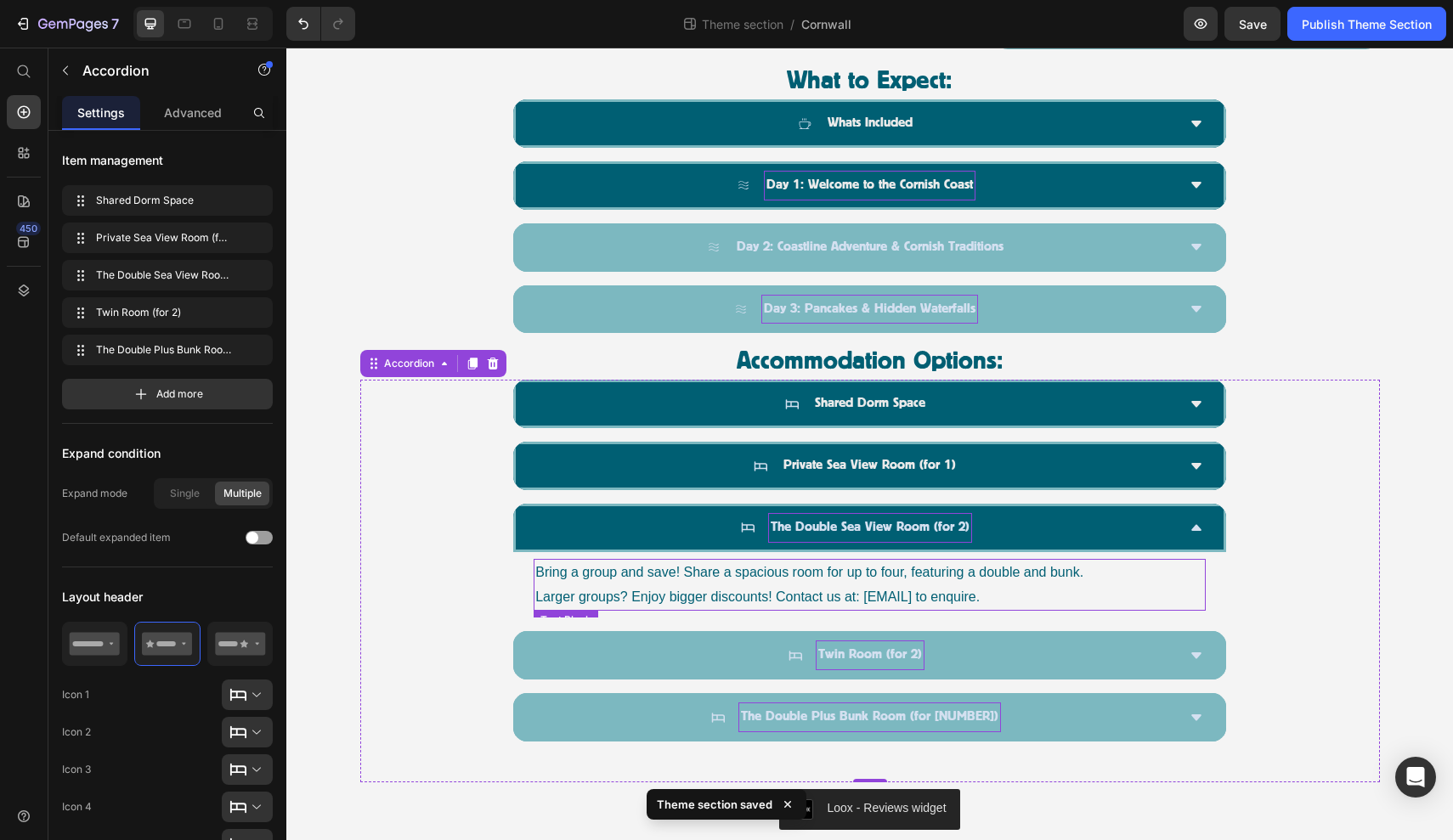 click on "Bring a group and save! Share a spacious room for up to four, featuring a double and bunk." at bounding box center (869, 572) 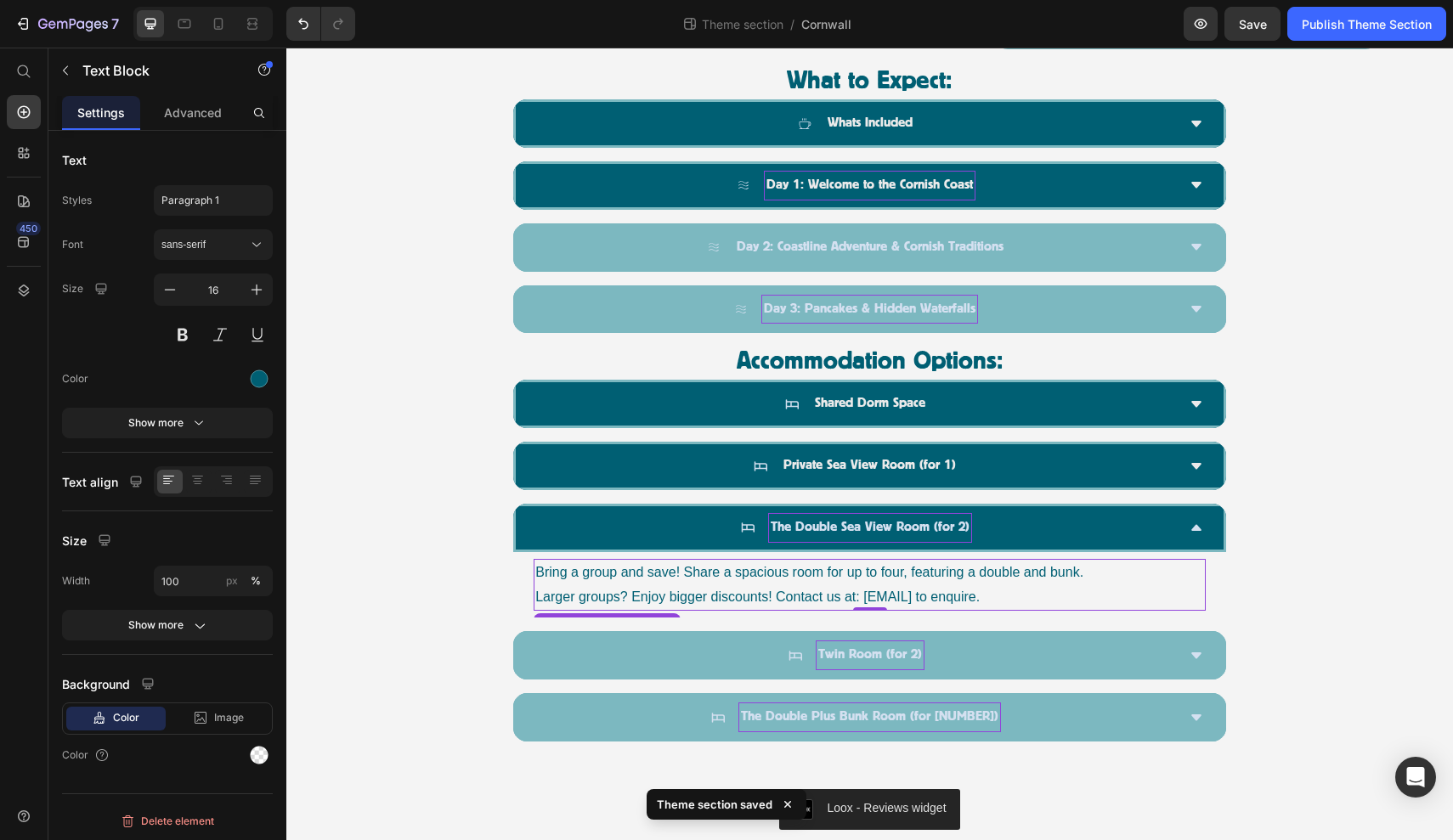 click on "Bring a group and save! Share a spacious room for up to four, featuring a double and bunk." at bounding box center (869, 572) 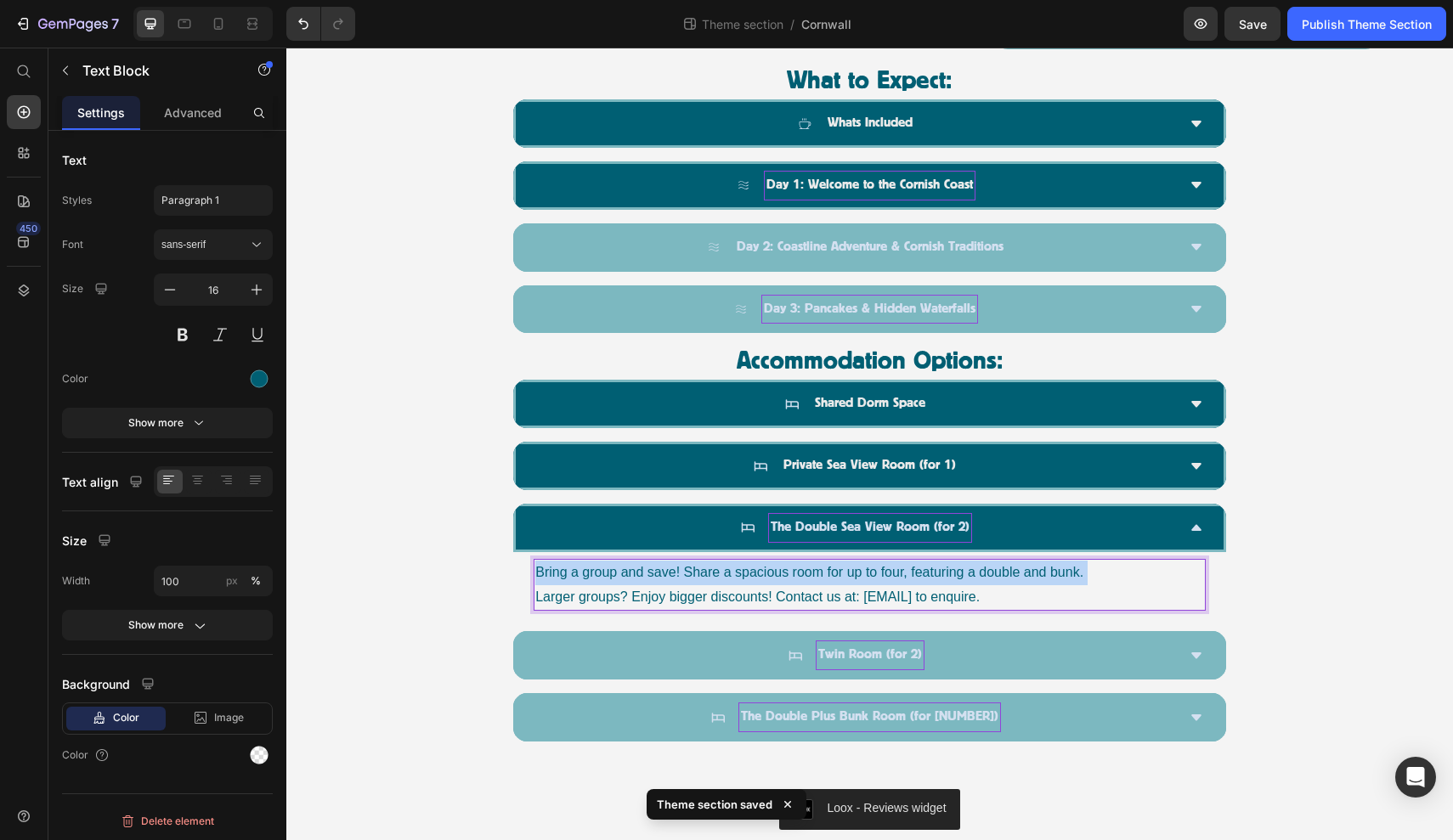 click on "Bring a group and save! Share a spacious room for up to four, featuring a double and bunk." at bounding box center (869, 572) 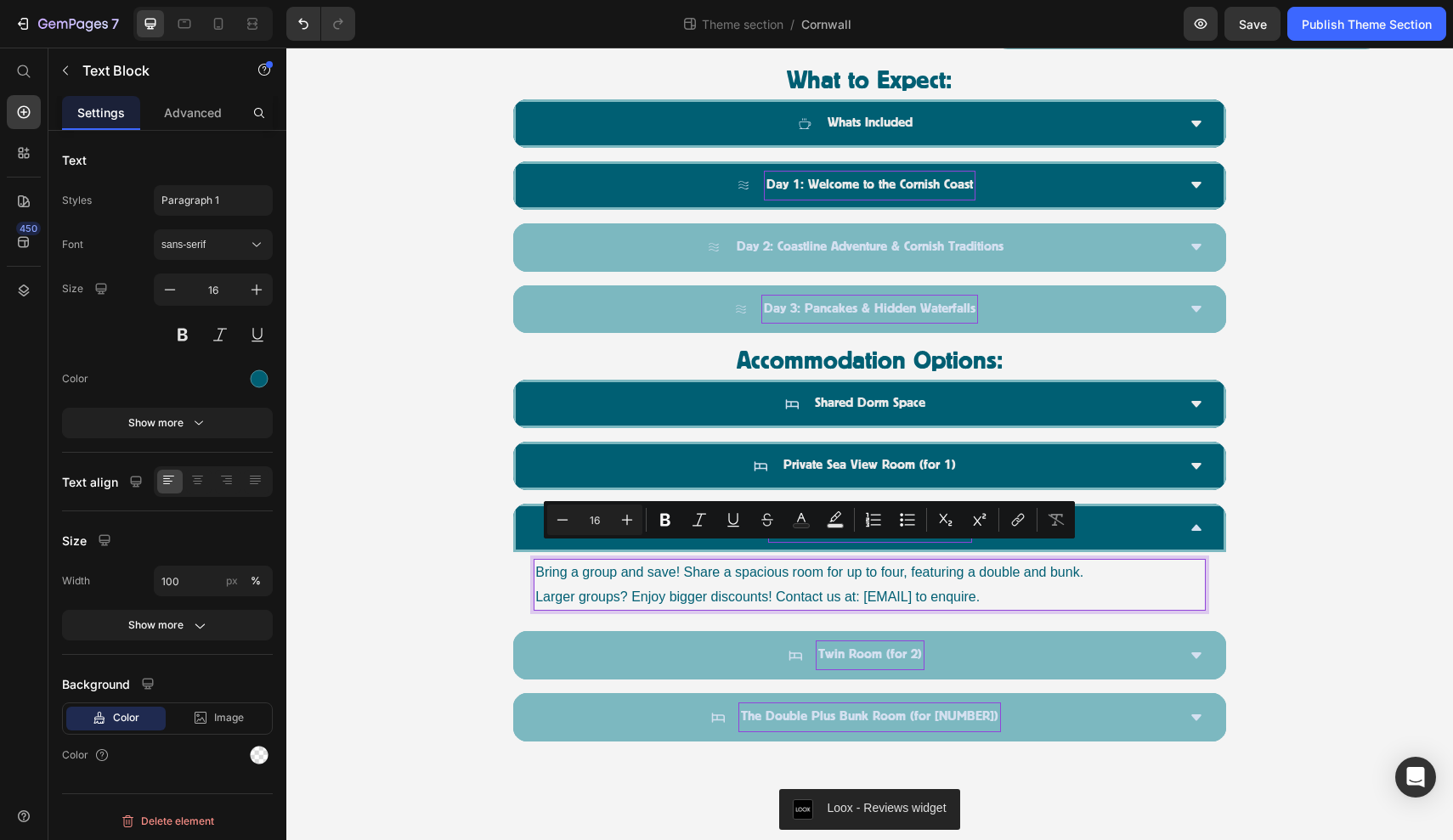 click on "Bring a group and save! Share a spacious room for up to four, featuring a double and bunk." at bounding box center (869, 572) 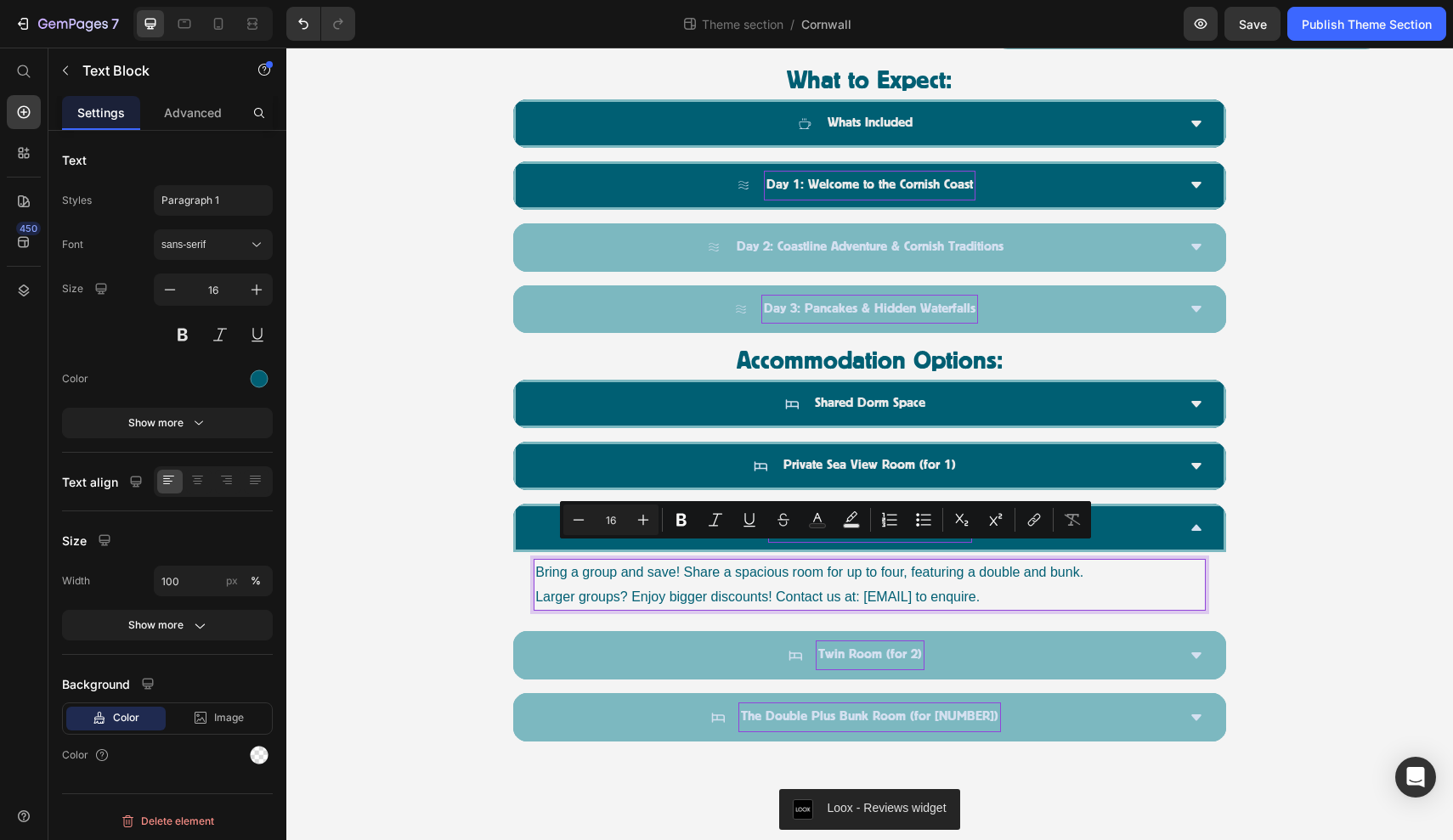 drag, startPoint x: 1127, startPoint y: 578, endPoint x: 535, endPoint y: 548, distance: 592.7596 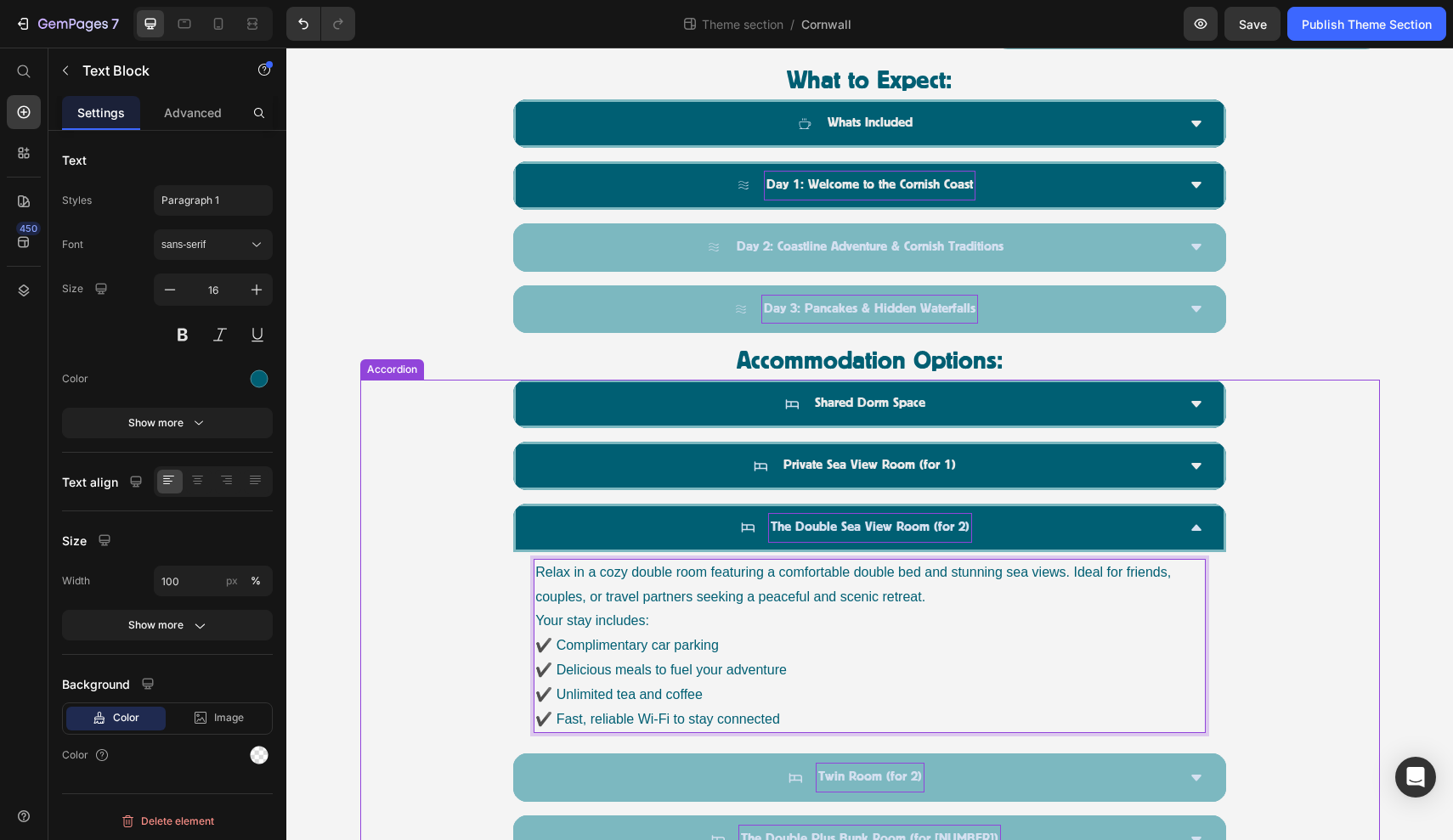 click on "The Double Sea View Room (for 2)" at bounding box center [856, 527] 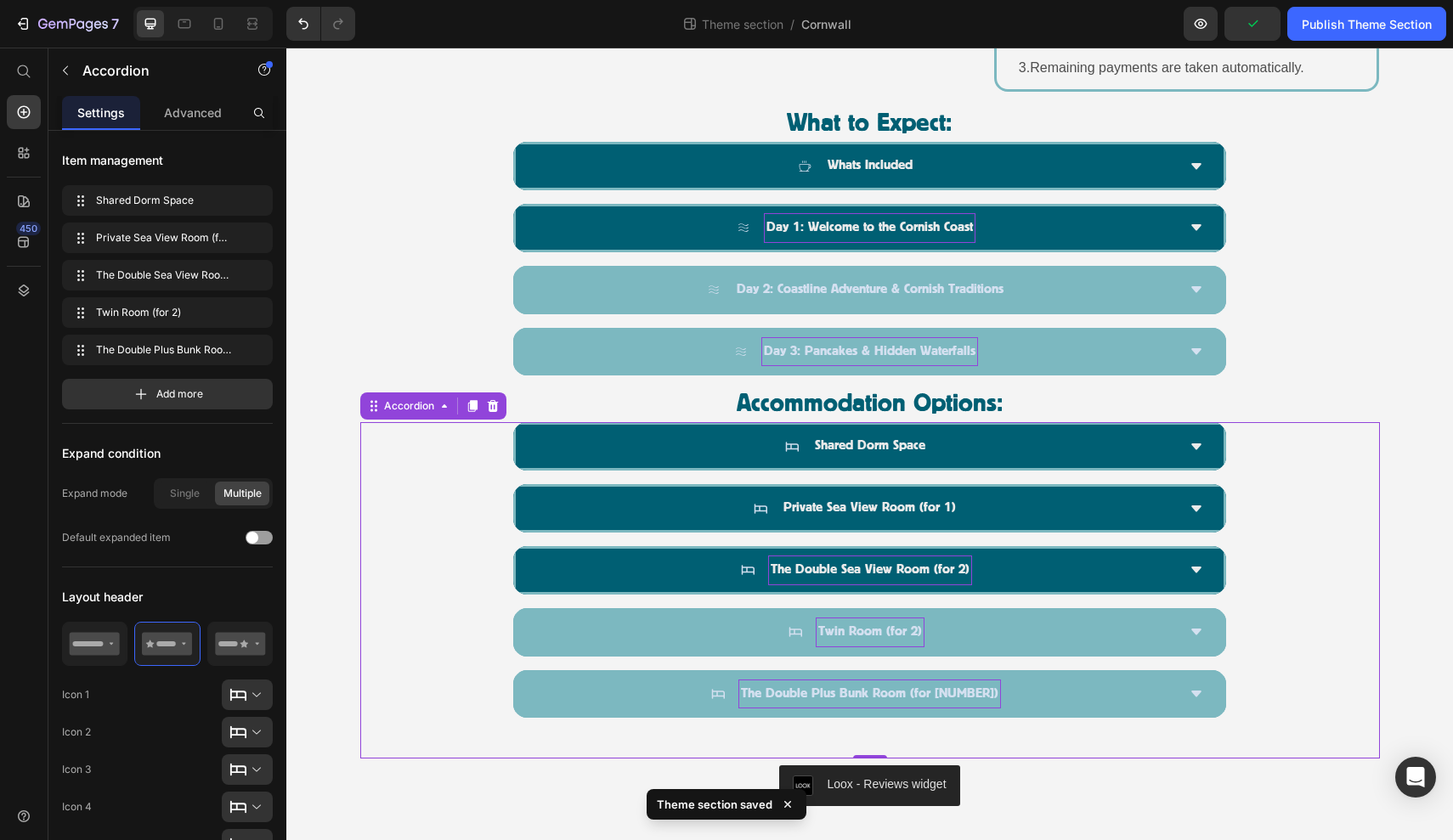 click on "Shared Dorm Space
Private Sea View Room (for 1)
The Double Sea View Room (for 2)
Twin Room (for 2)
The Double Plus Bunk Room (for 4)" at bounding box center (870, 570) 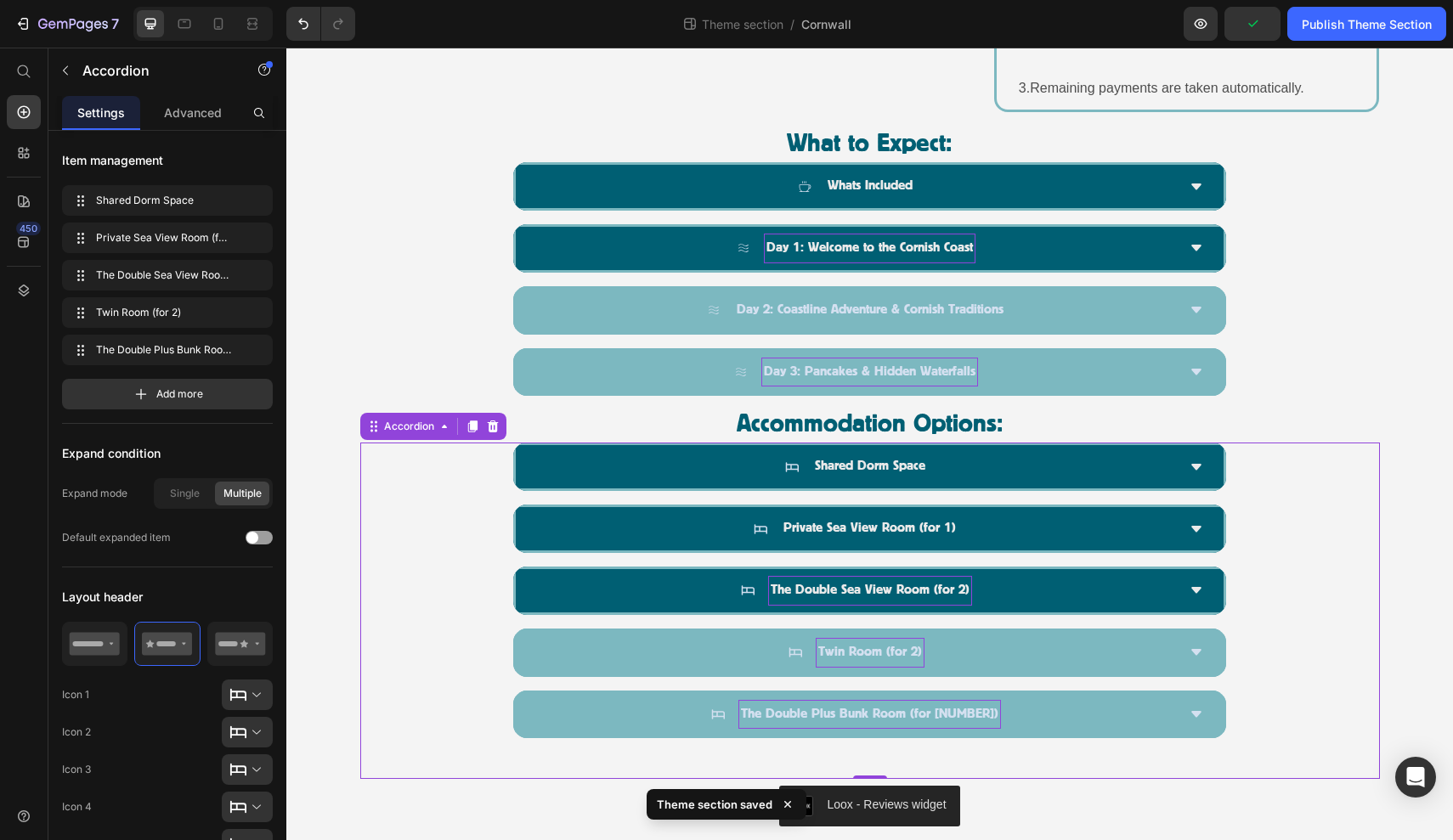 click on "Twin Room (for 2)" at bounding box center [856, 652] 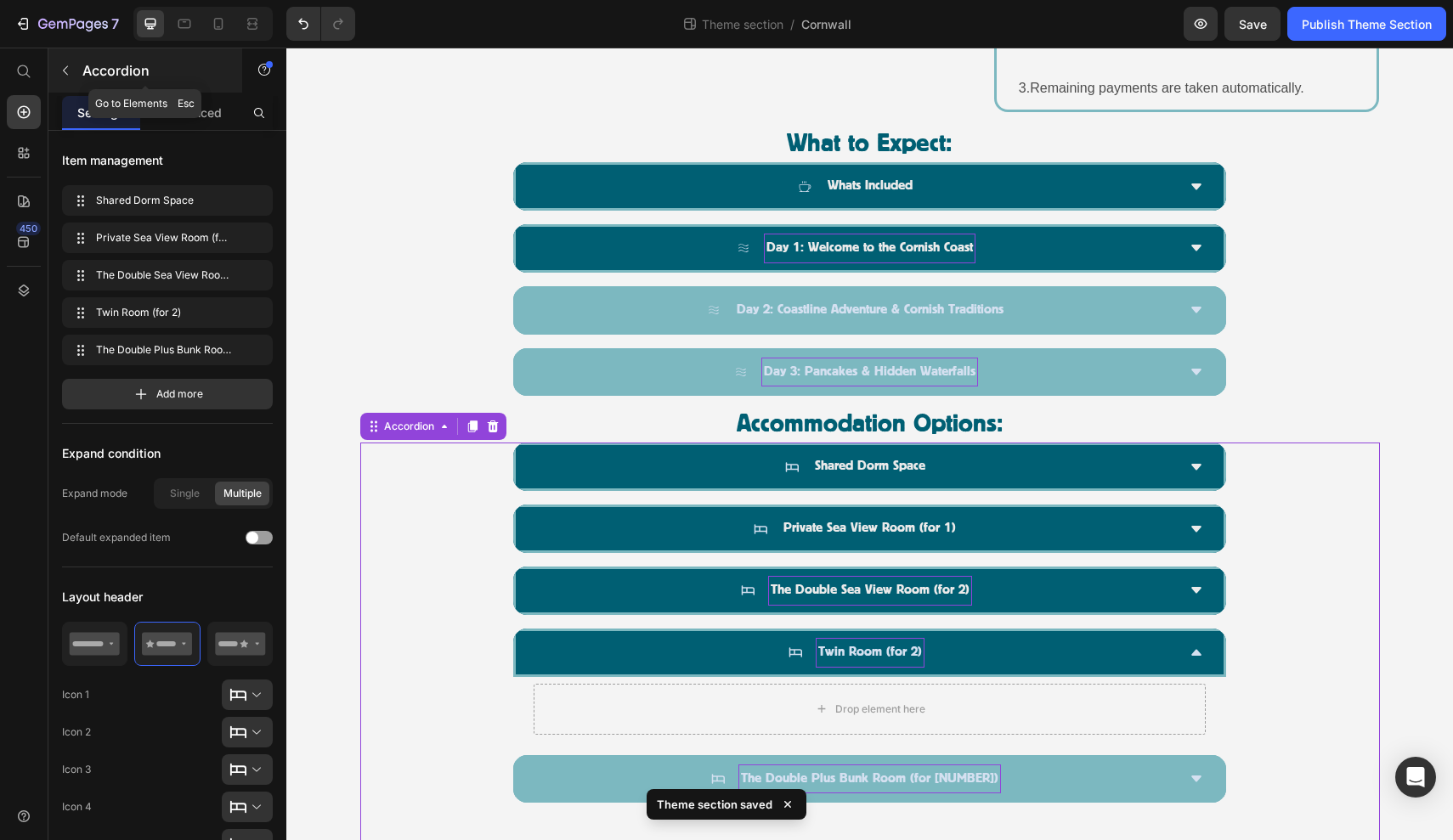 click 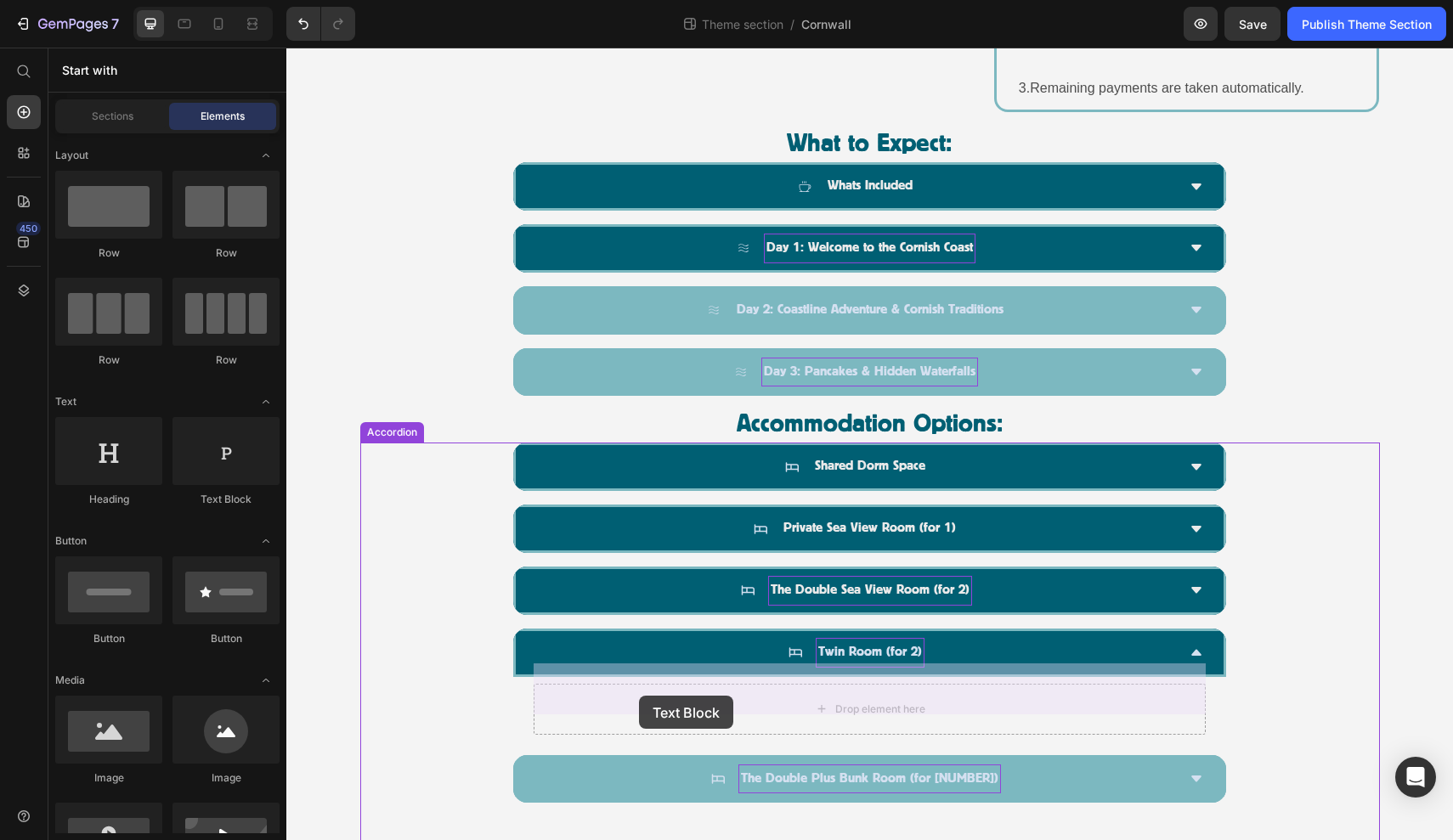drag, startPoint x: 552, startPoint y: 491, endPoint x: 639, endPoint y: 695, distance: 221.77691 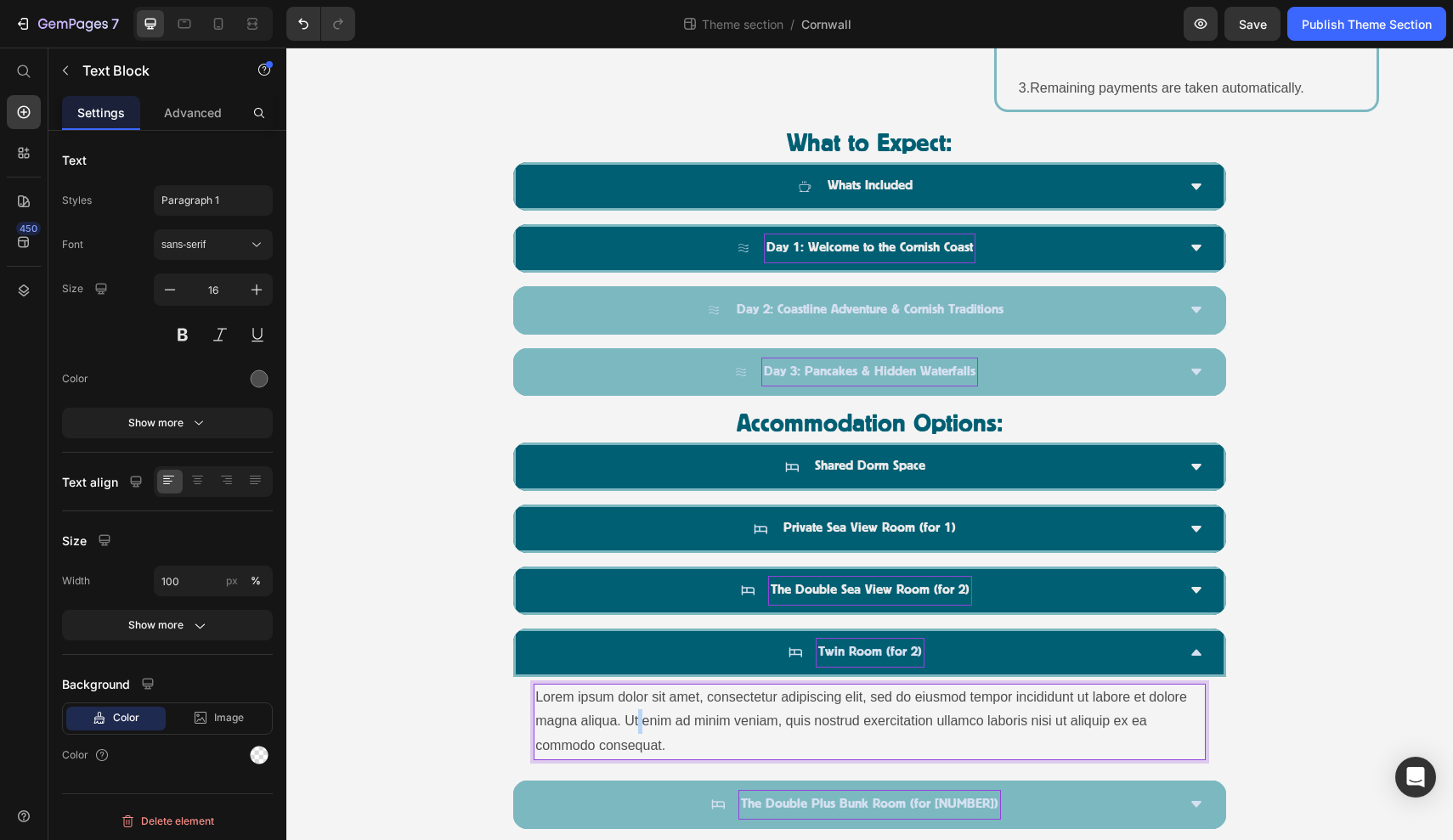 click on "Lorem ipsum dolor sit amet, consectetur adipiscing elit, sed do eiusmod tempor incididunt ut labore et dolore magna aliqua. Ut enim ad minim veniam, quis nostrud exercitation ullamco laboris nisi ut aliquip ex ea commodo consequat." at bounding box center [869, 722] 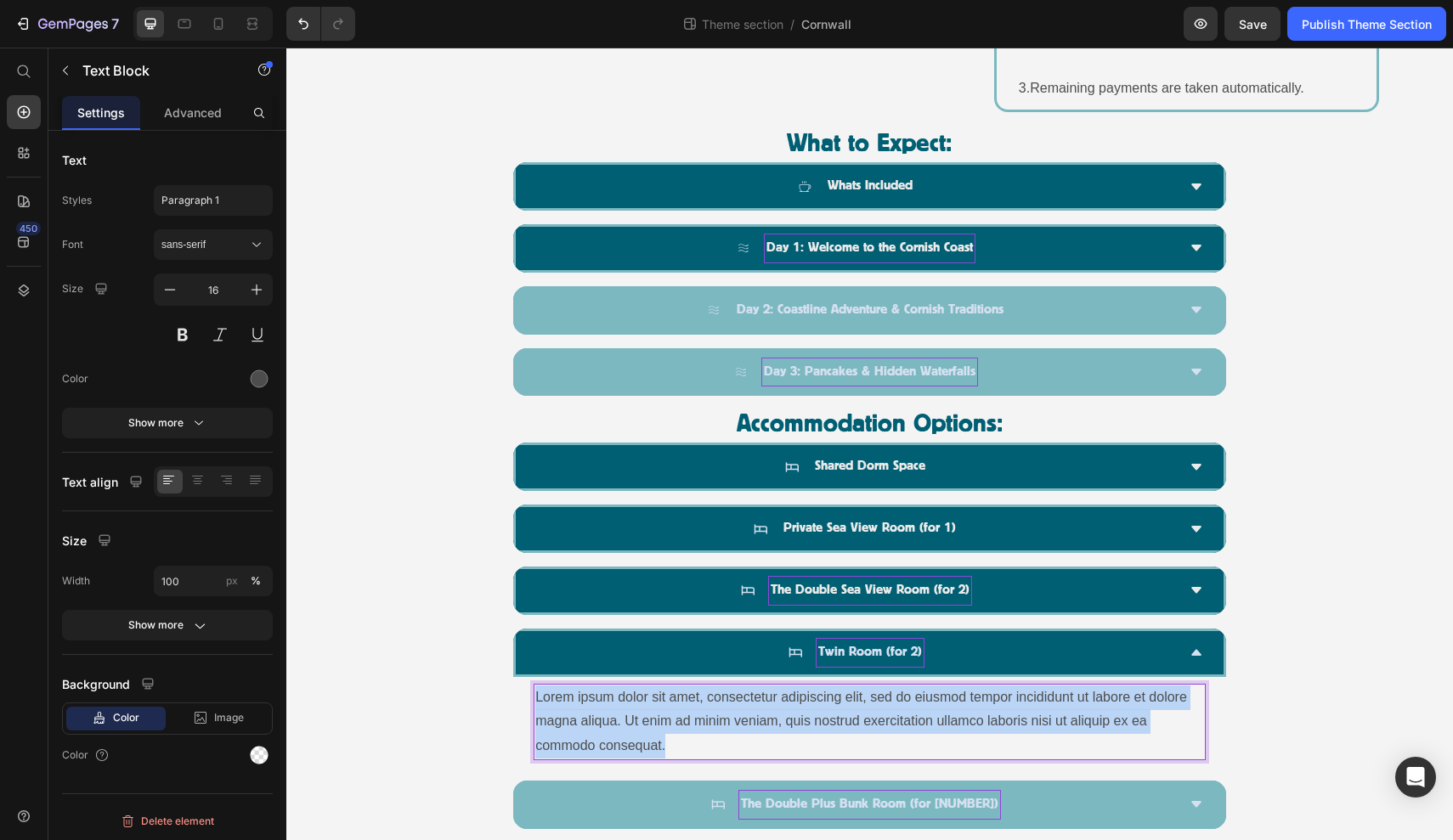 click on "Lorem ipsum dolor sit amet, consectetur adipiscing elit, sed do eiusmod tempor incididunt ut labore et dolore magna aliqua. Ut enim ad minim veniam, quis nostrud exercitation ullamco laboris nisi ut aliquip ex ea commodo consequat." at bounding box center [869, 722] 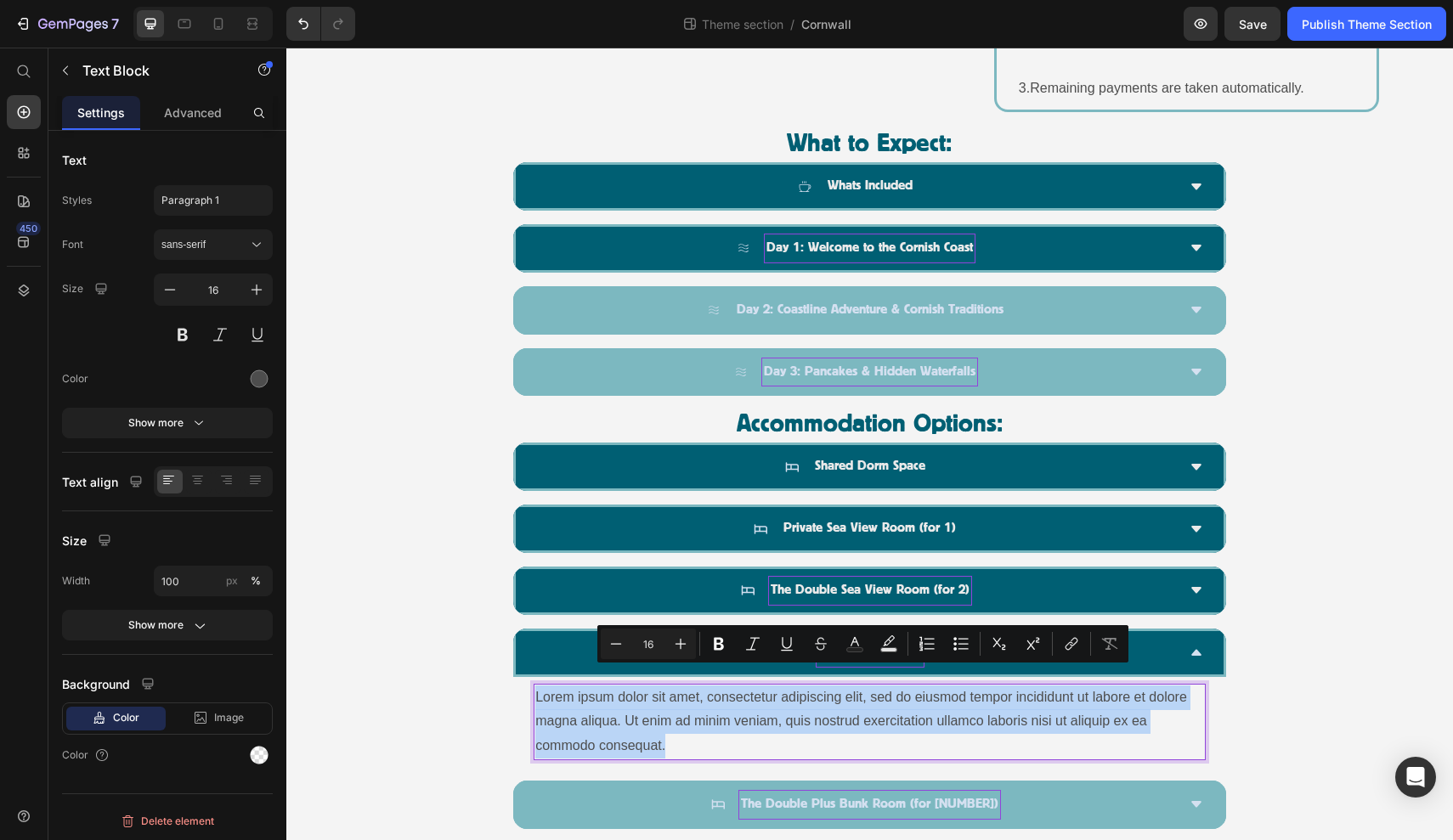 click on "Lorem ipsum dolor sit amet, consectetur adipiscing elit, sed do eiusmod tempor incididunt ut labore et dolore magna aliqua. Ut enim ad minim veniam, quis nostrud exercitation ullamco laboris nisi ut aliquip ex ea commodo consequat." at bounding box center (869, 722) 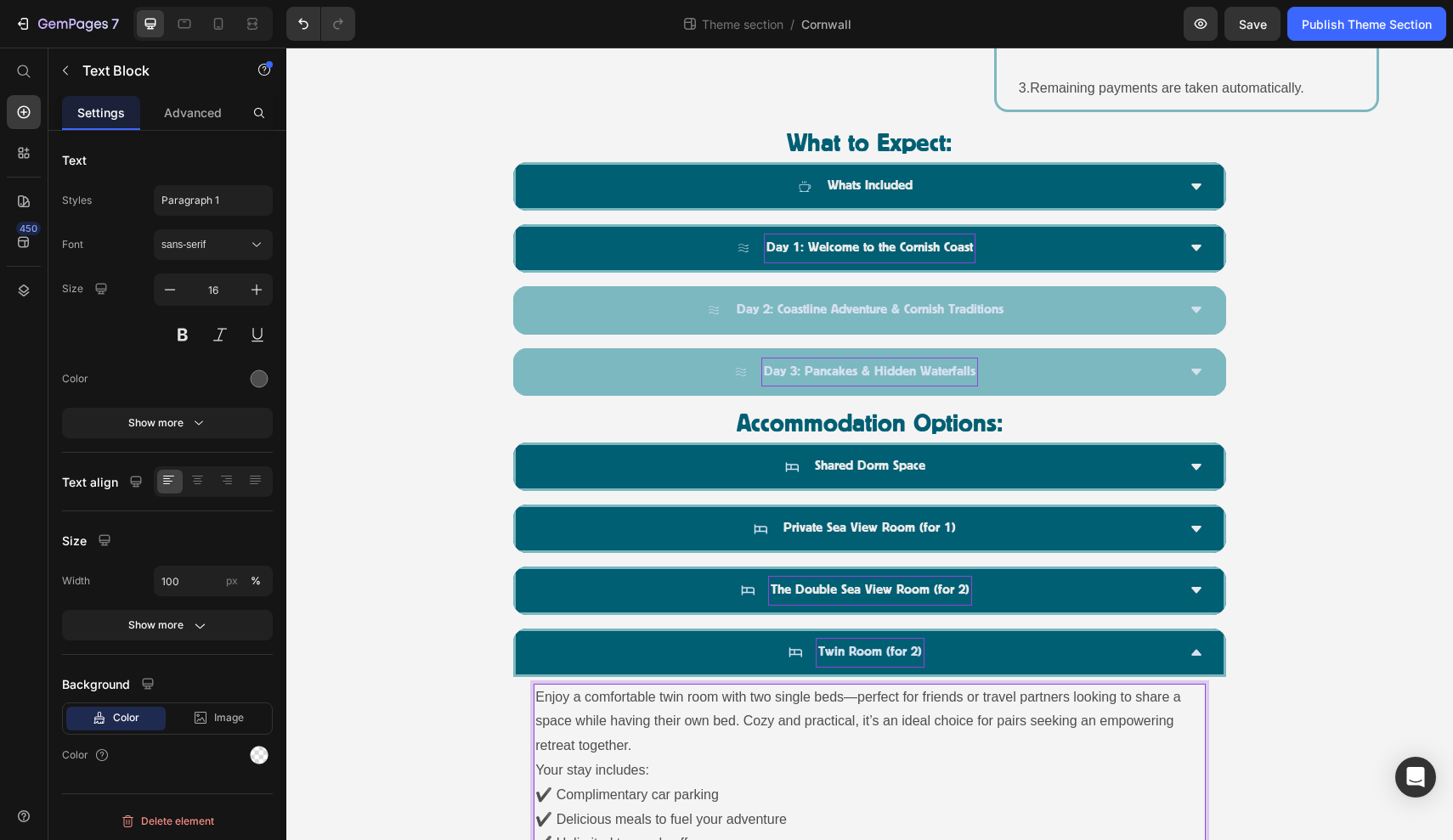 scroll, scrollTop: 1062, scrollLeft: 0, axis: vertical 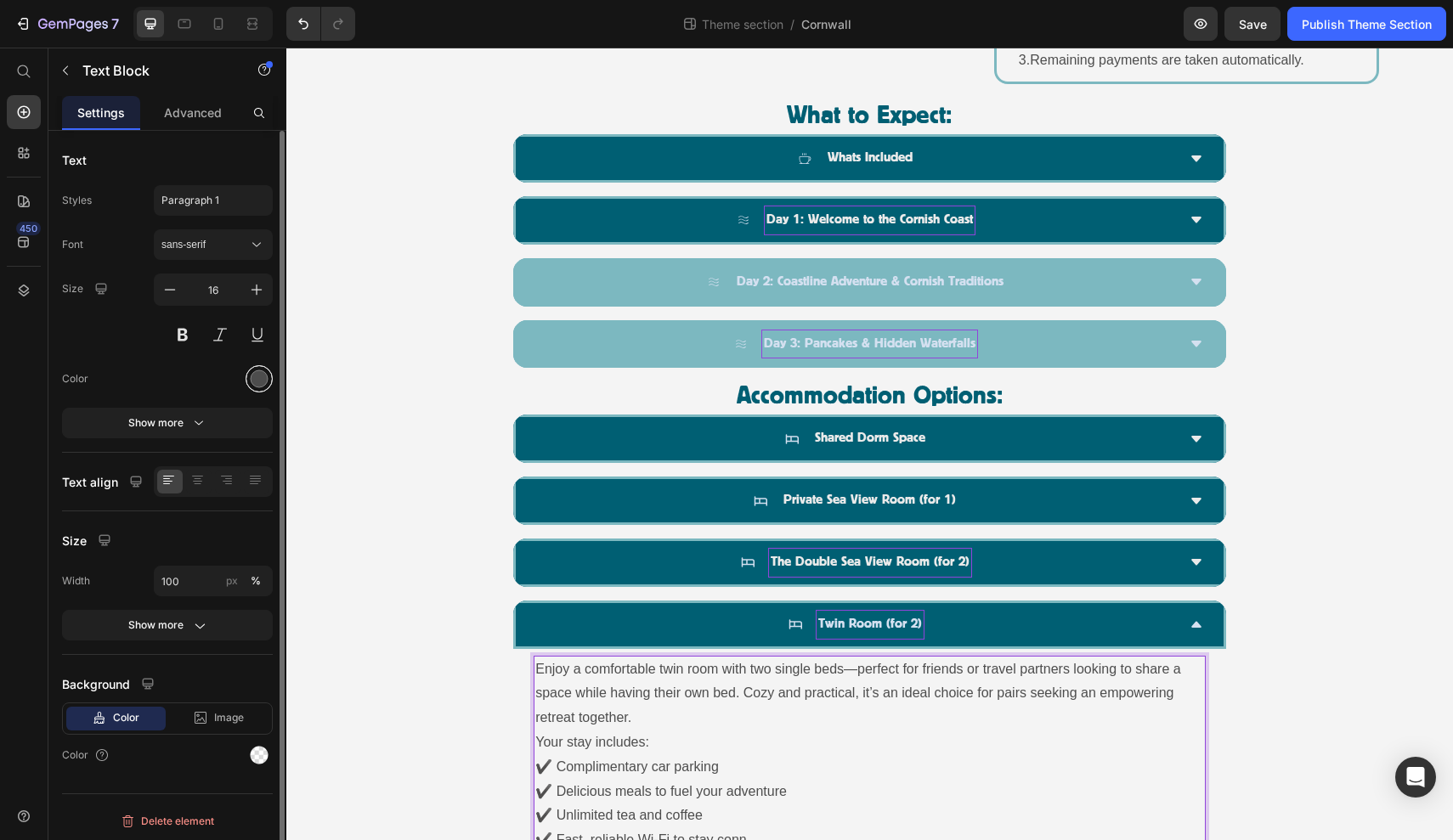 click at bounding box center [259, 379] 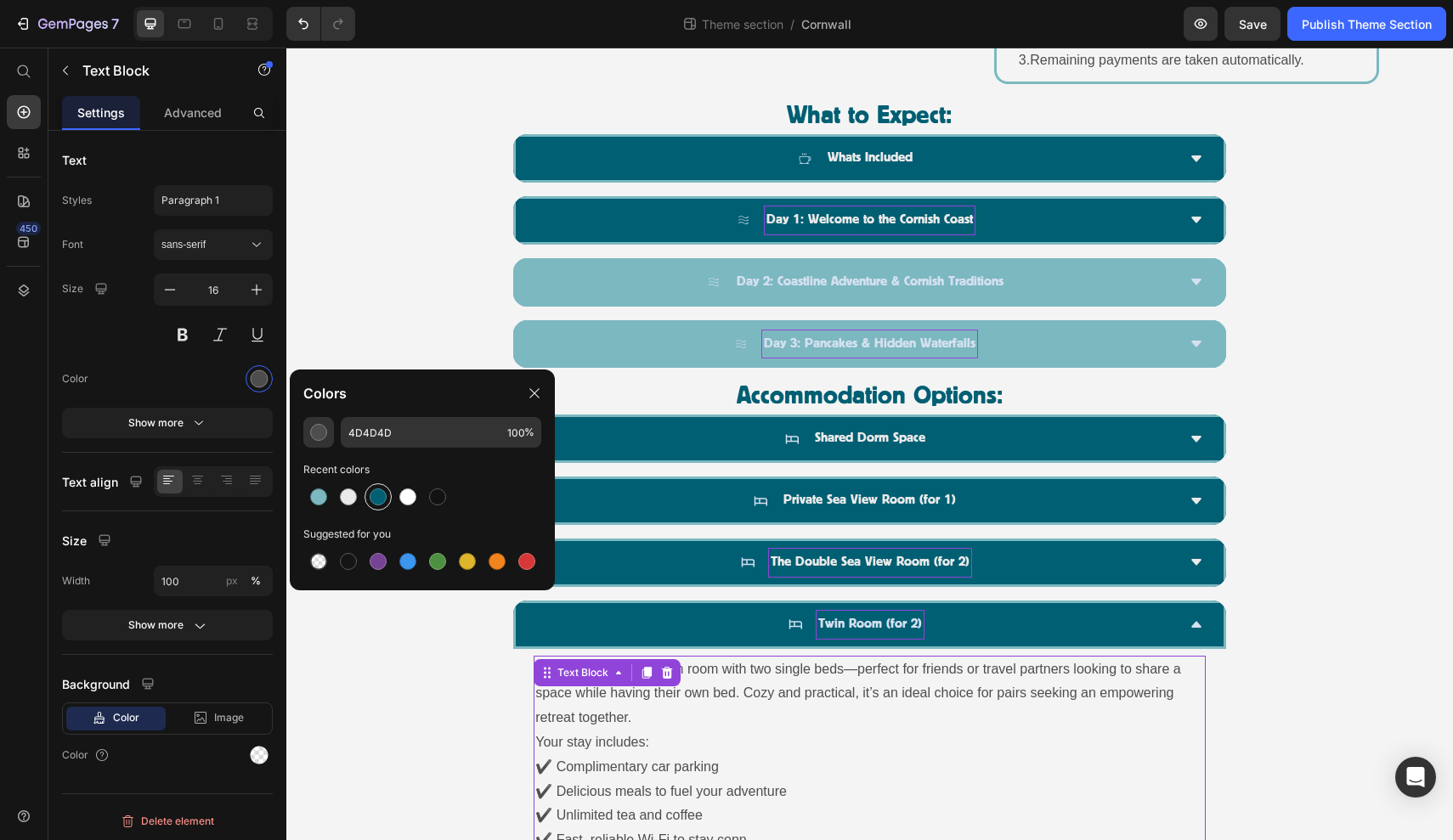 click at bounding box center (378, 497) 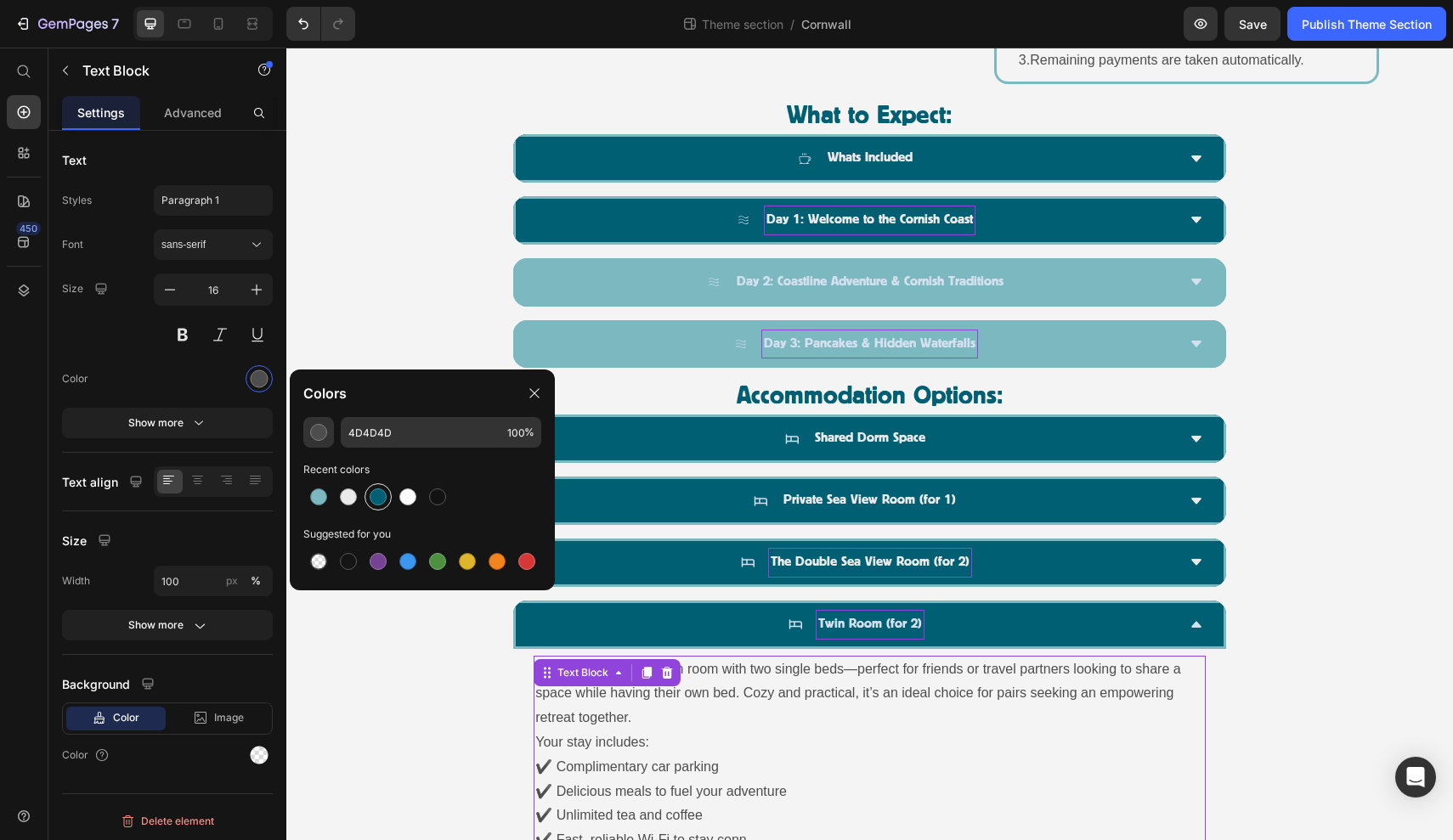 type on "005F73" 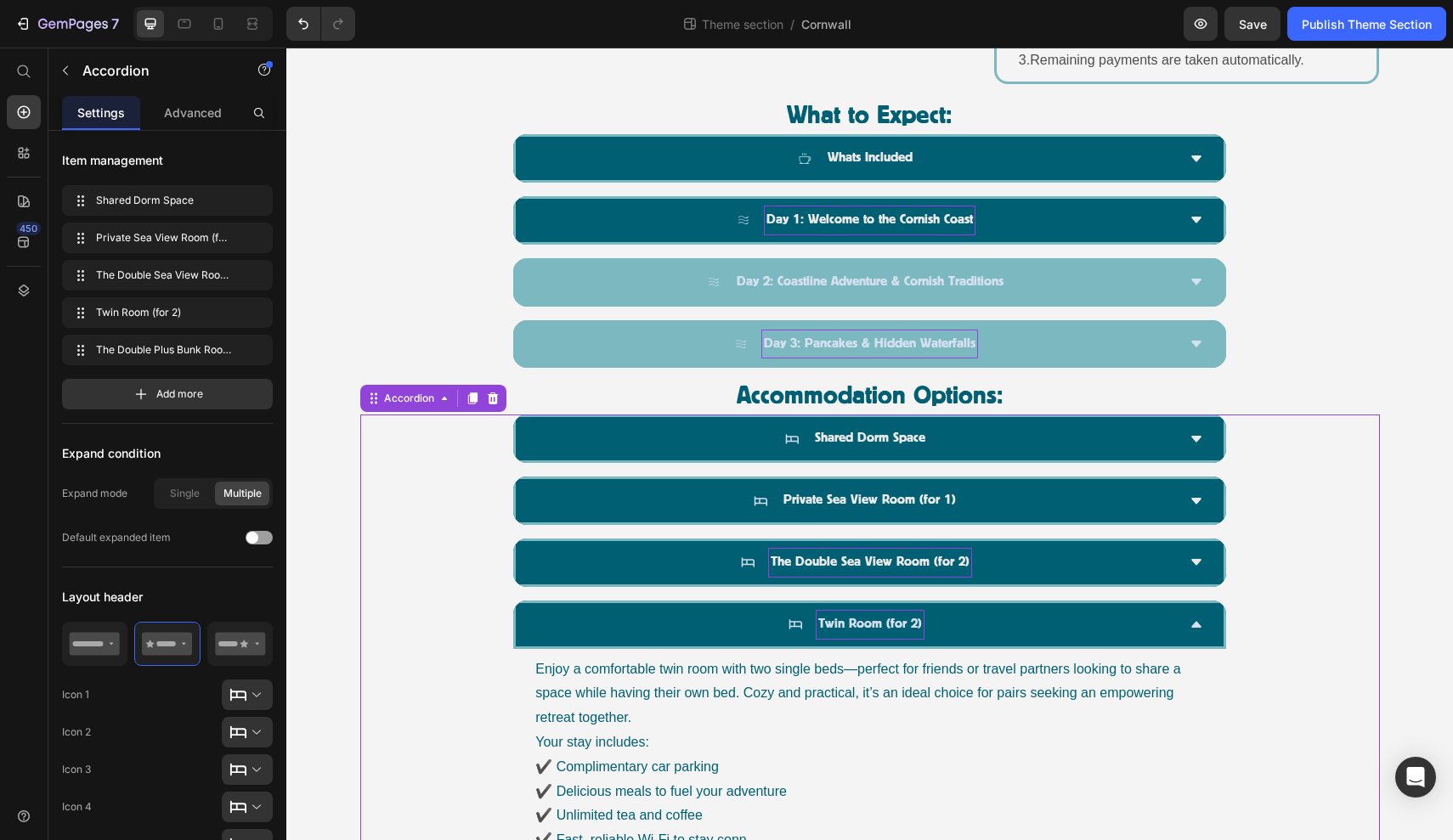 click on "The Double Sea View Room (for 2)" at bounding box center [870, 562] 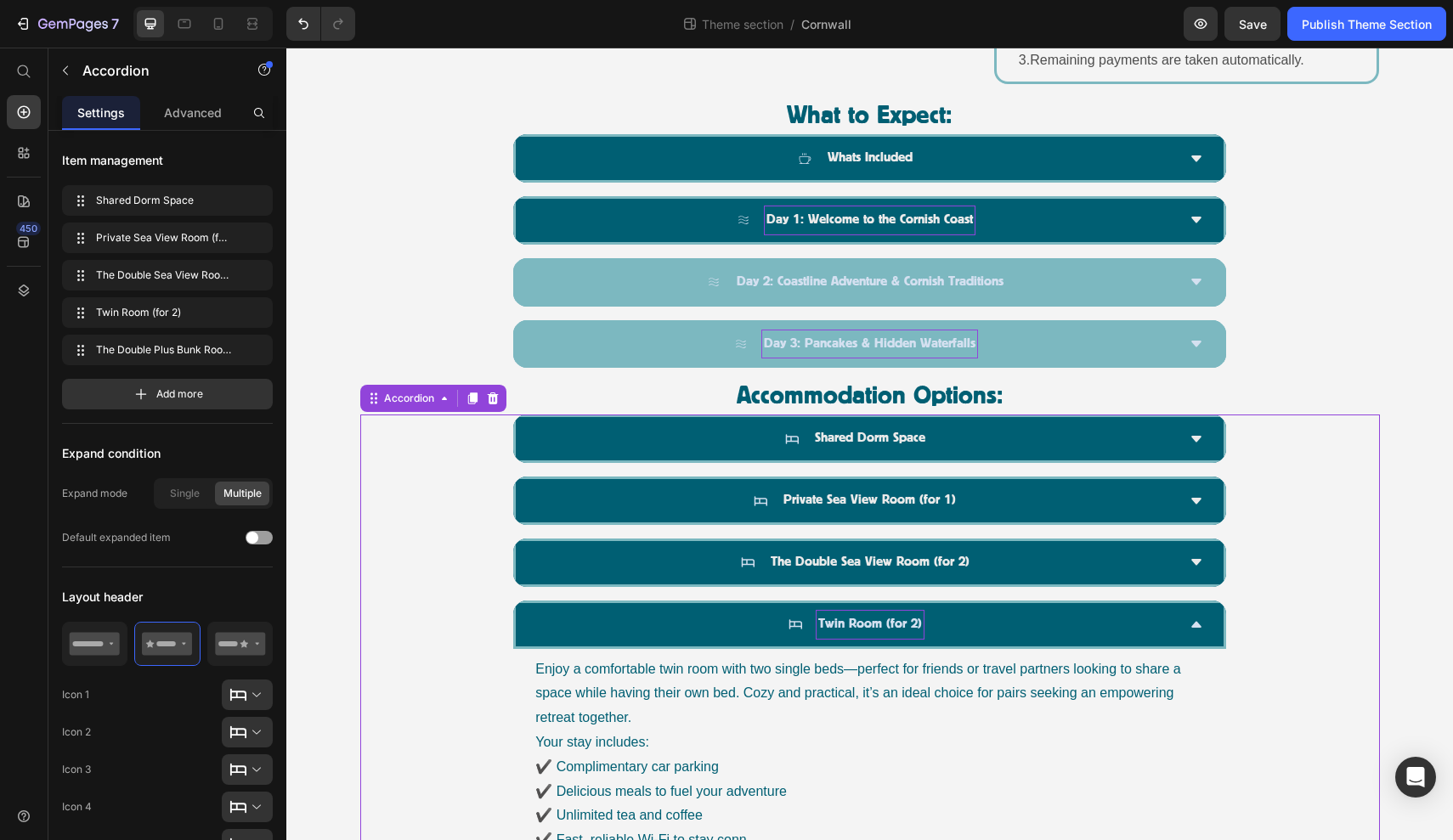 click on "The Double Sea View Room (for 2)" at bounding box center [856, 562] 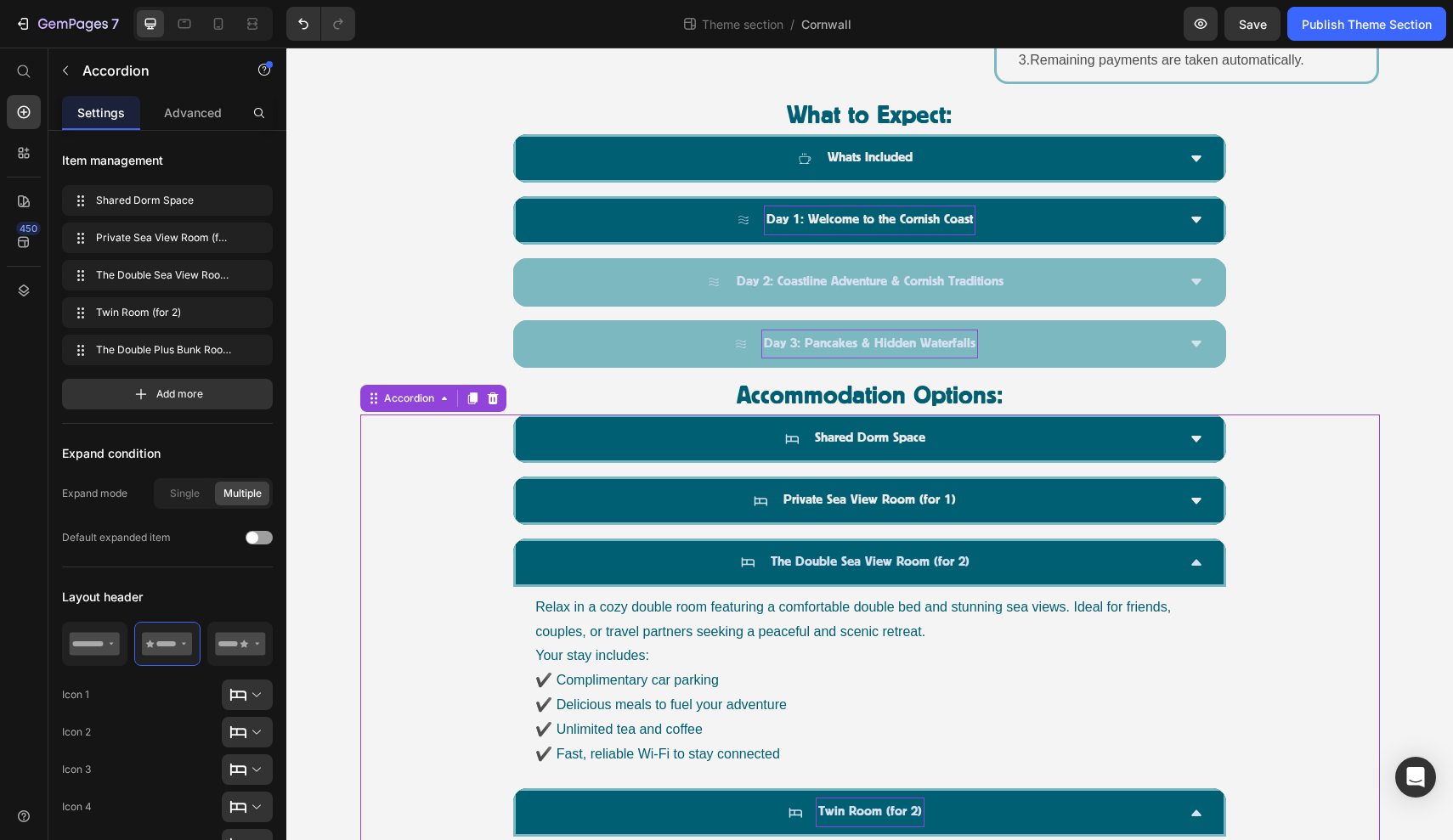 click on "The Double Sea View Room (for 2)" at bounding box center [856, 562] 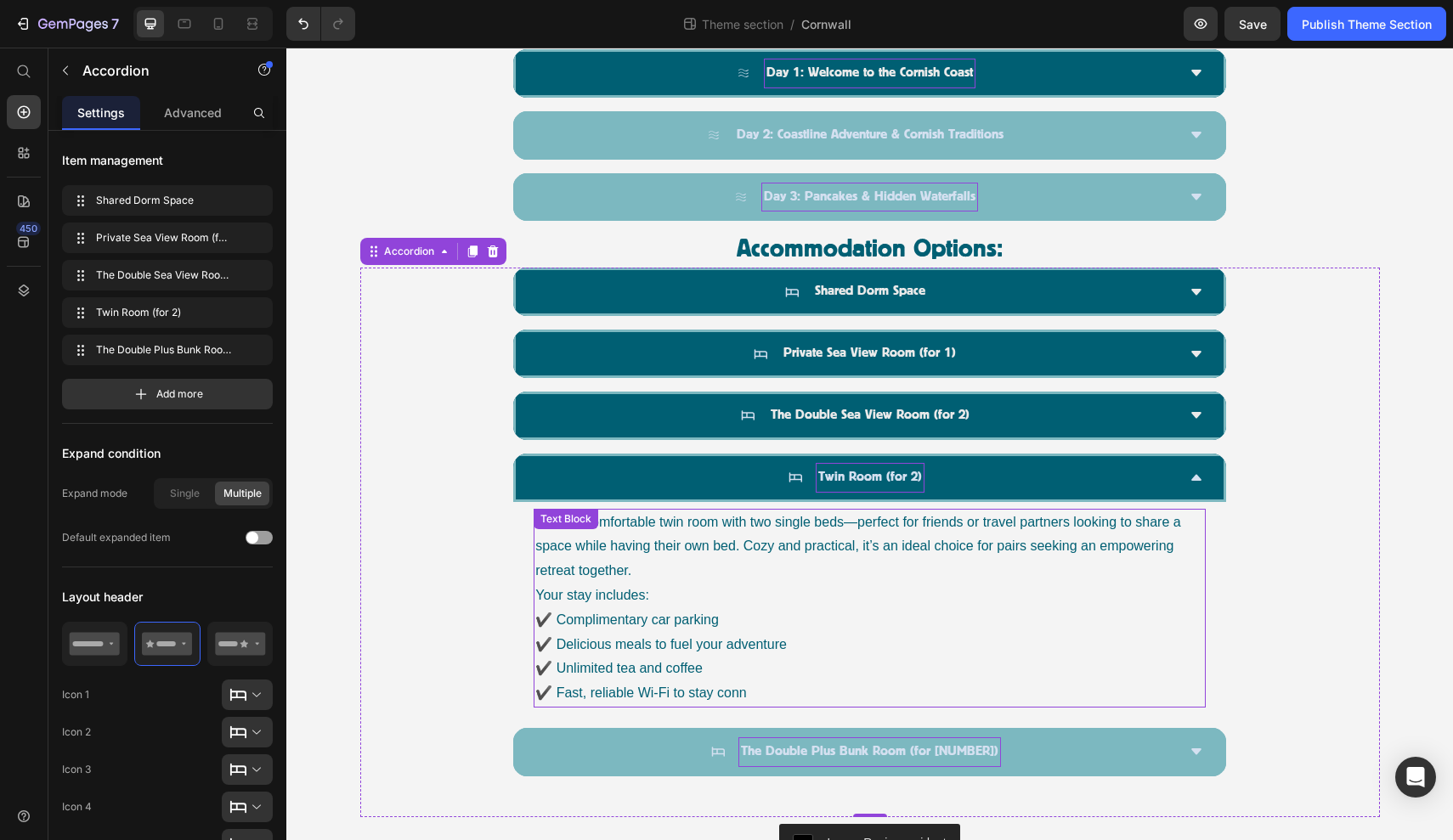 scroll, scrollTop: 1209, scrollLeft: 0, axis: vertical 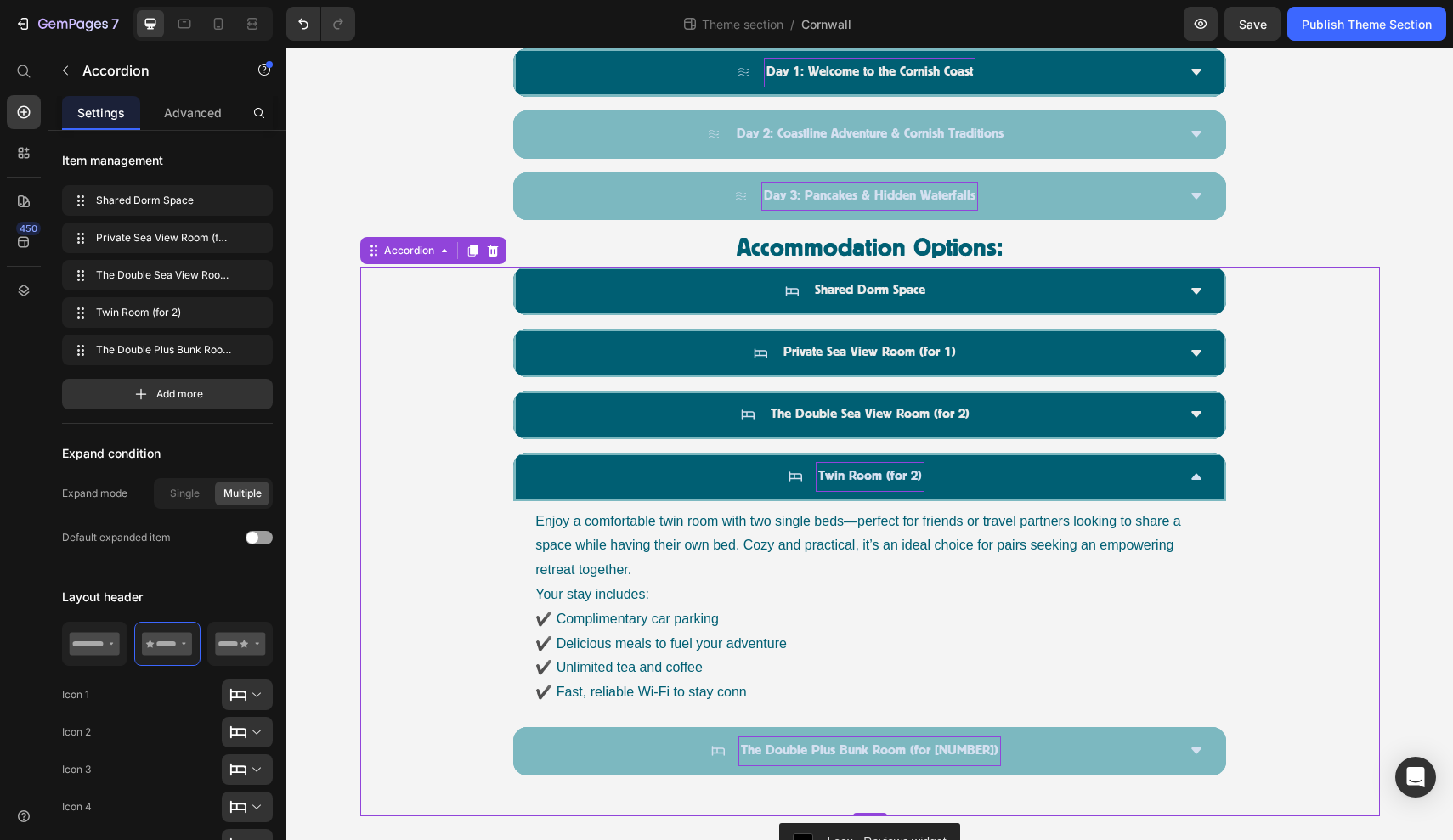 click on "Twin Room (for 2)" at bounding box center (856, 476) 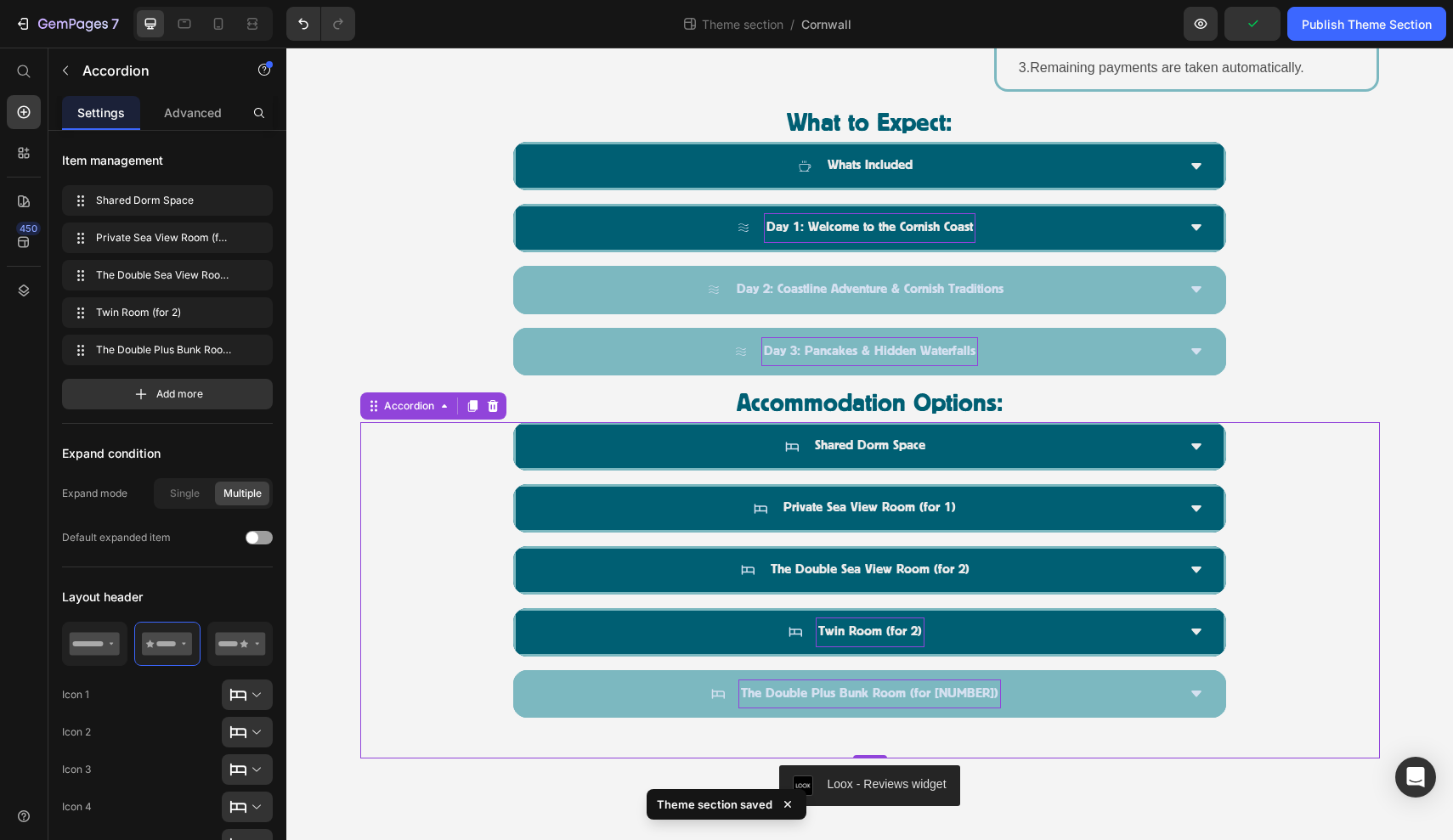 click on "The Double Plus Bunk Room (for 4)" at bounding box center (856, 694) 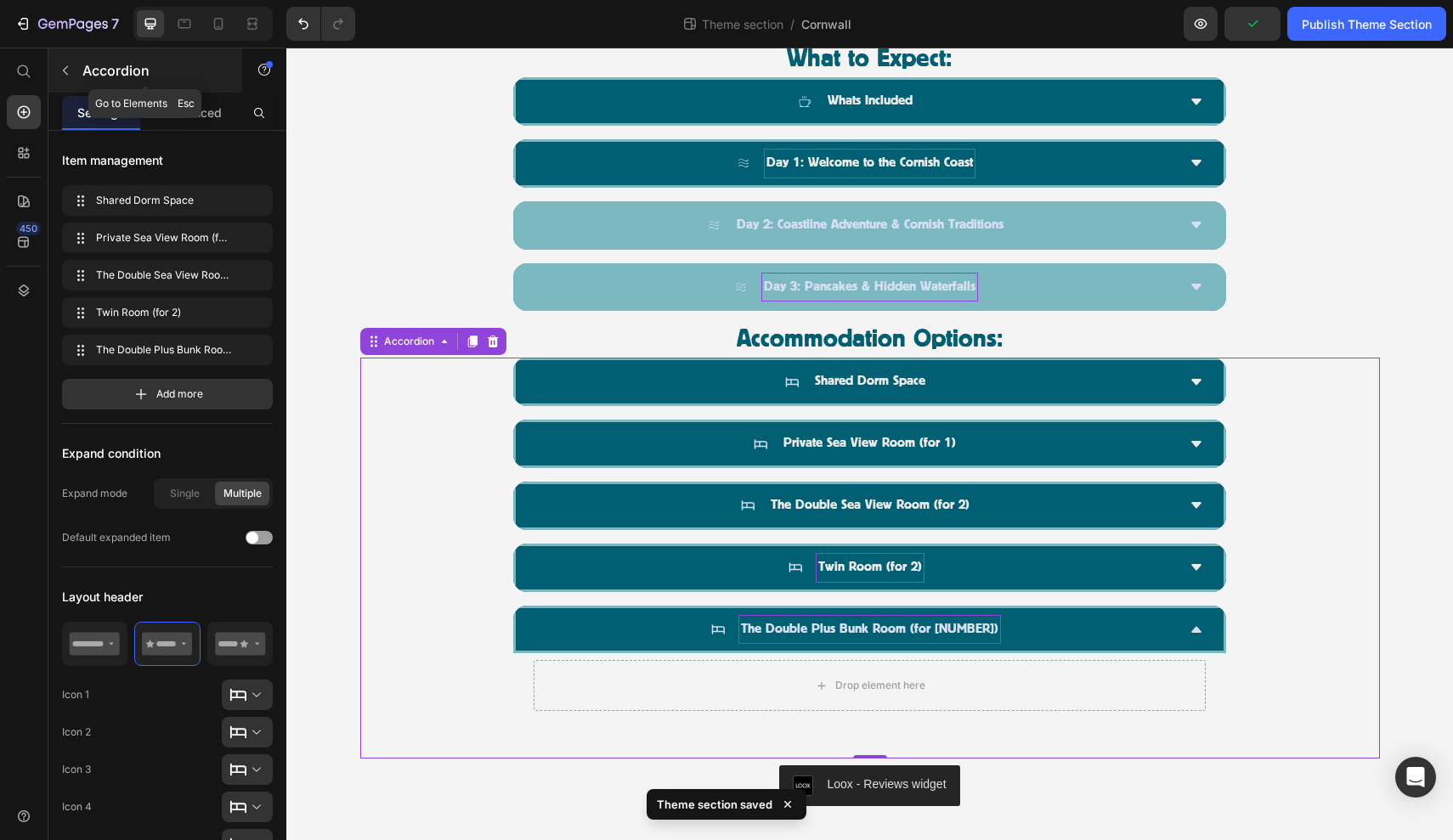 click 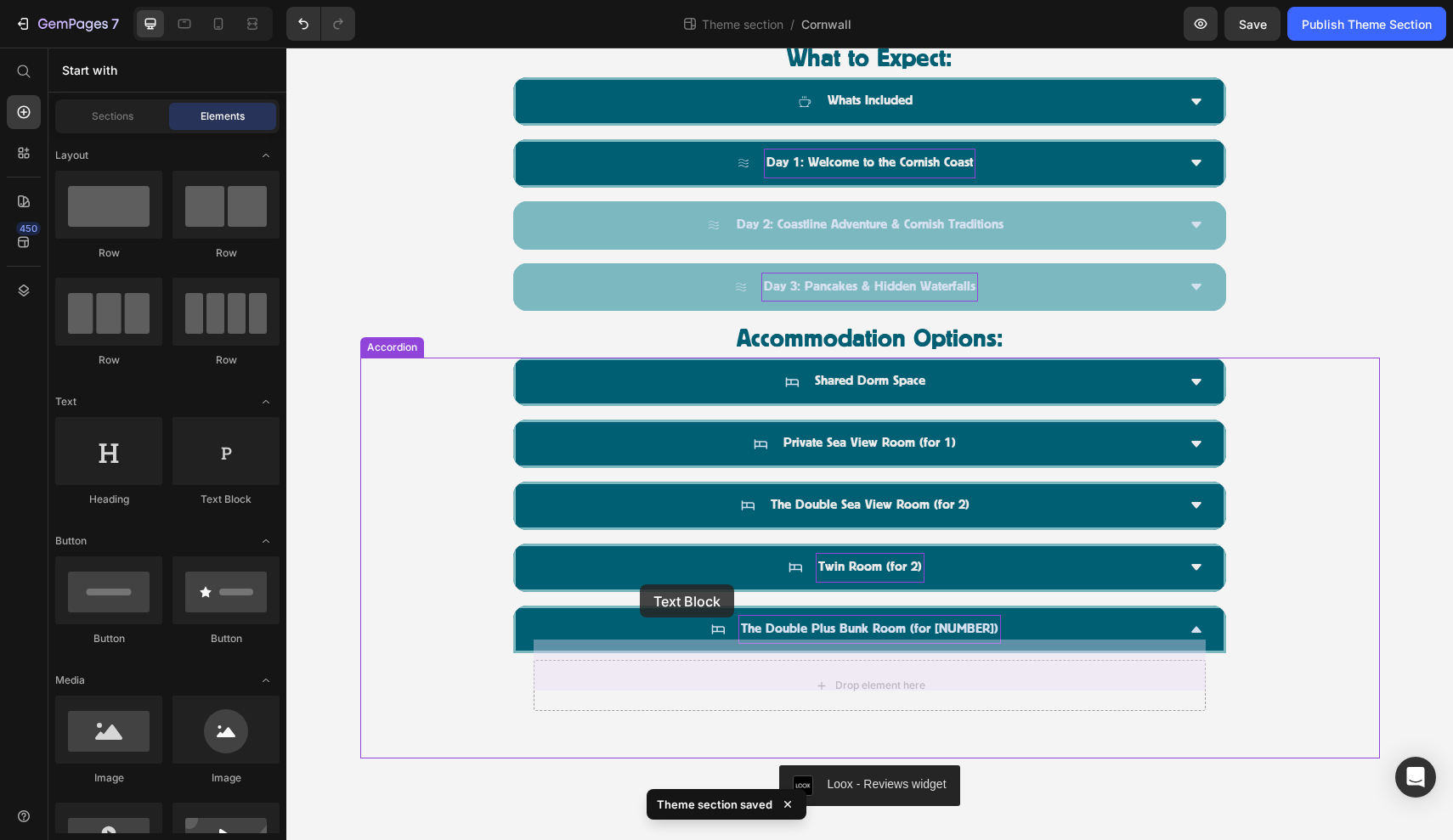 drag, startPoint x: 512, startPoint y: 494, endPoint x: 640, endPoint y: 584, distance: 156.47364 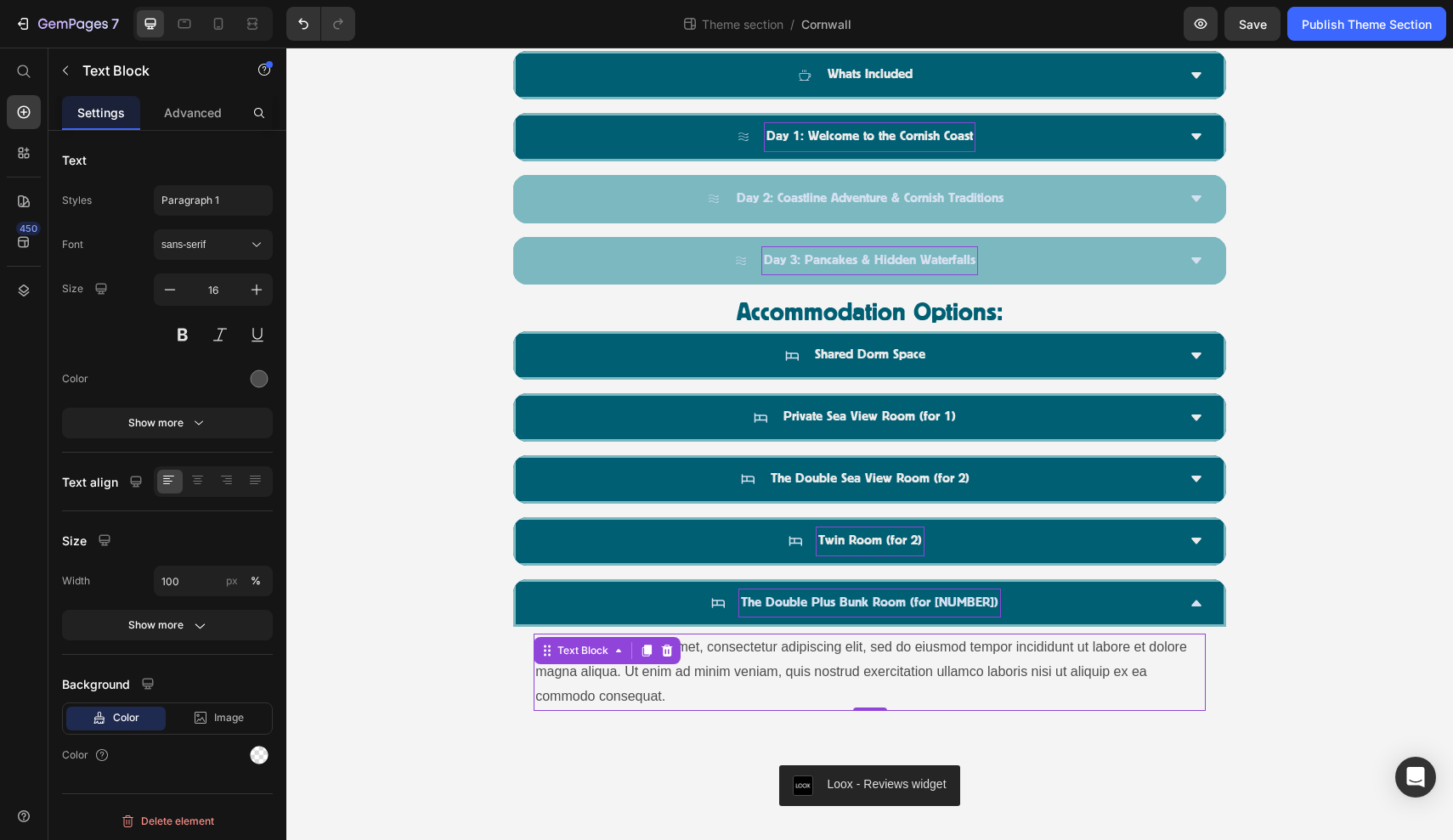 scroll, scrollTop: 1122, scrollLeft: 0, axis: vertical 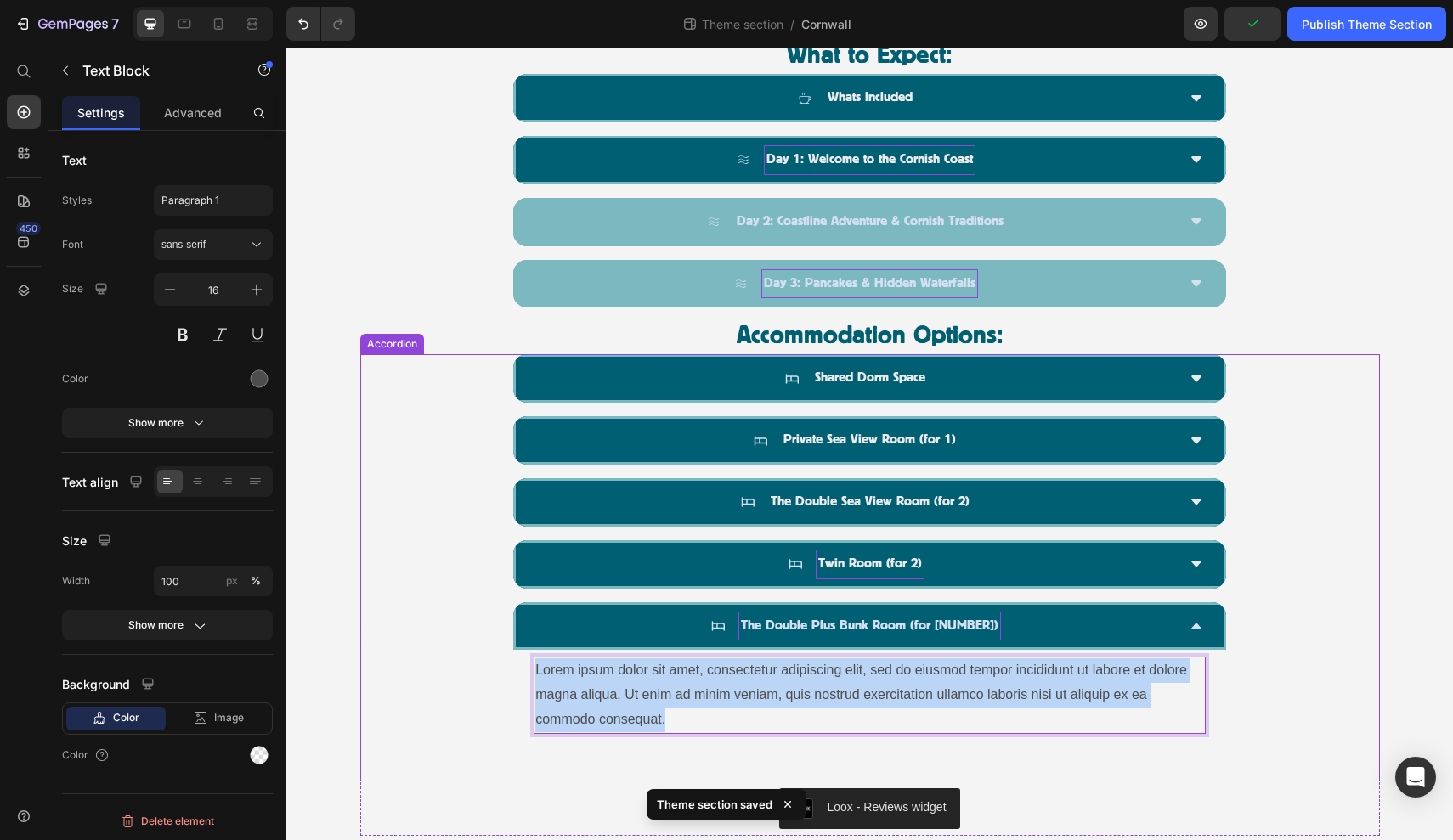 drag, startPoint x: 693, startPoint y: 696, endPoint x: 533, endPoint y: 643, distance: 168.5497 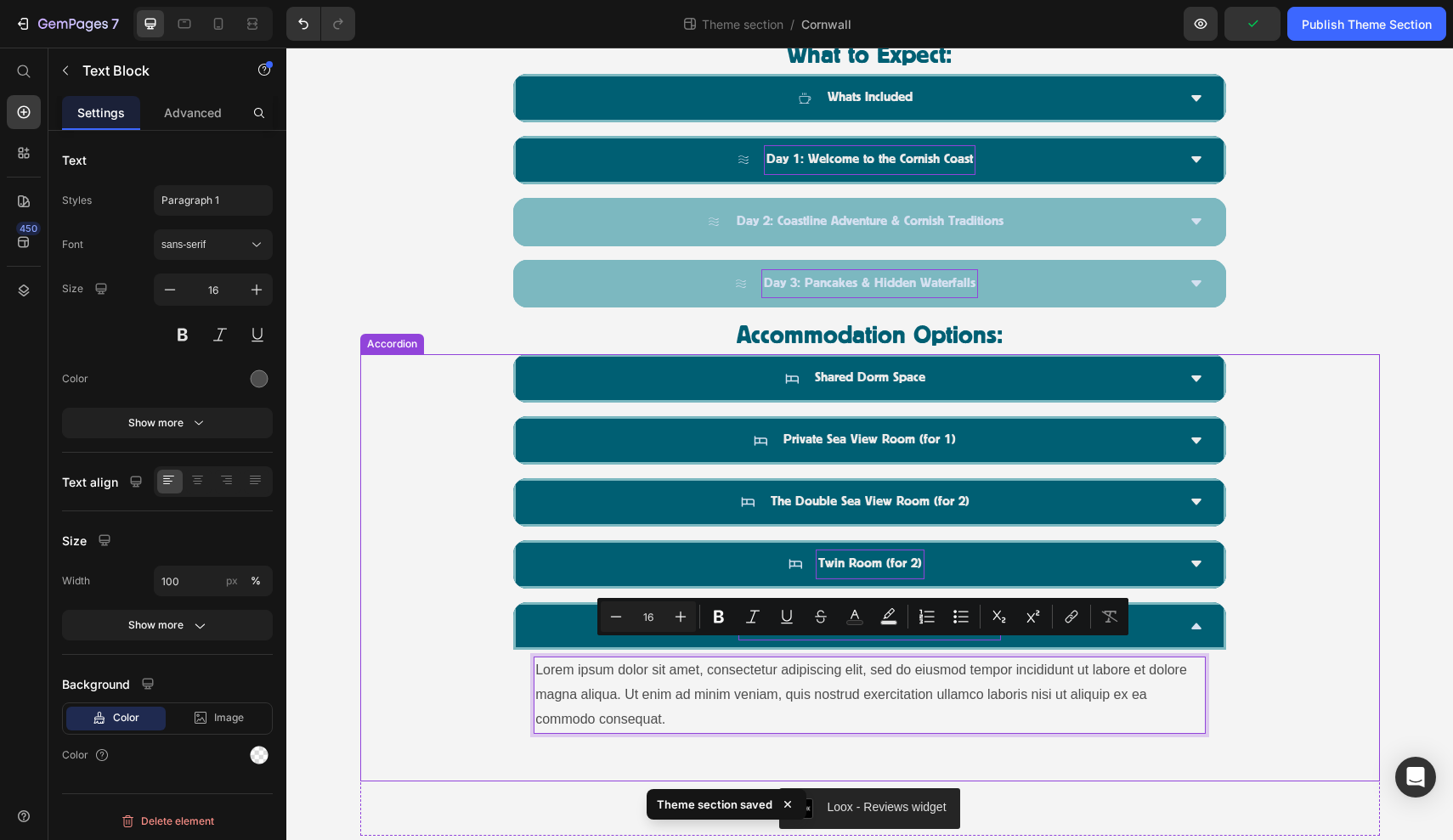 scroll, scrollTop: 1147, scrollLeft: 0, axis: vertical 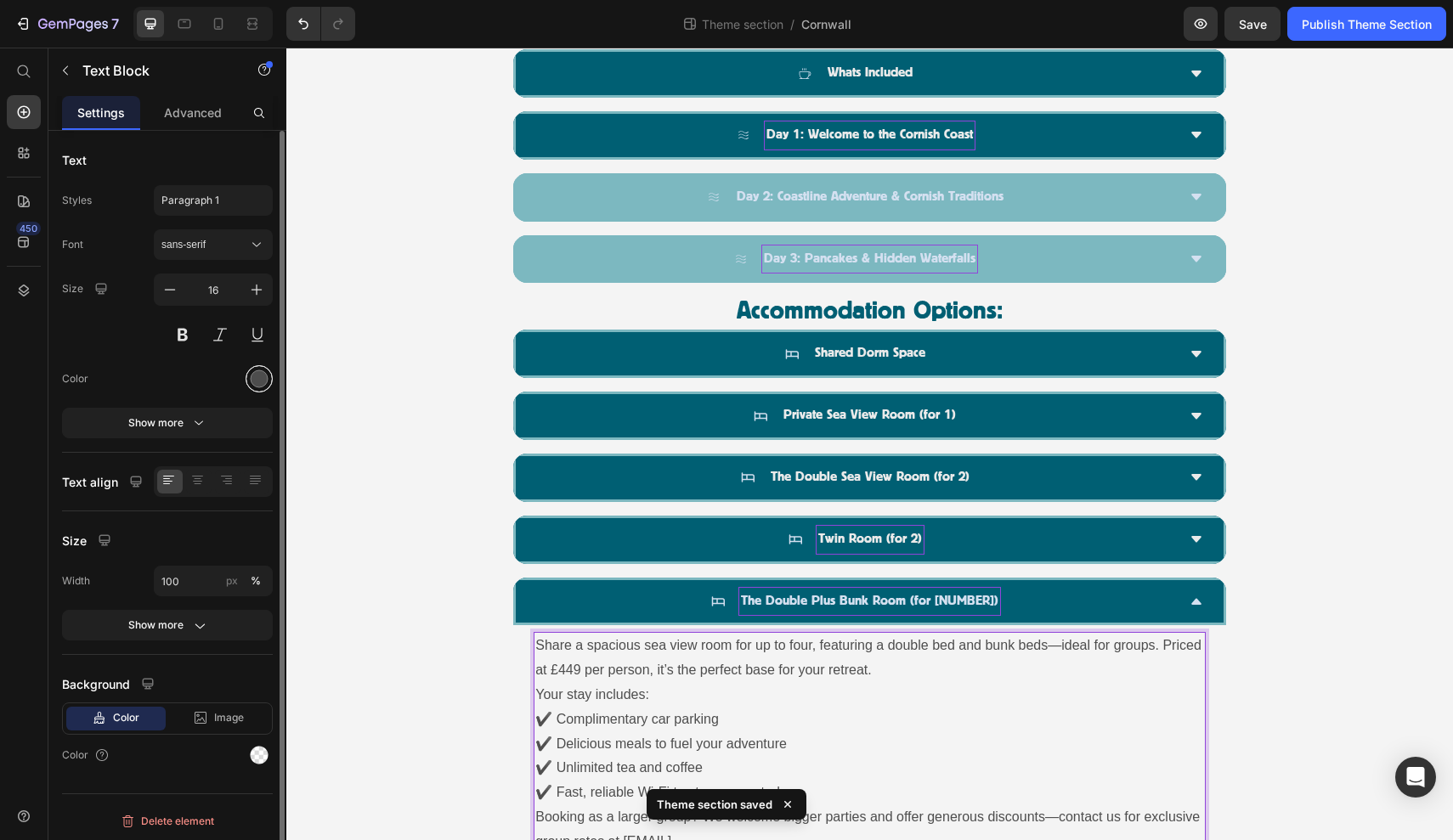 click at bounding box center (259, 379) 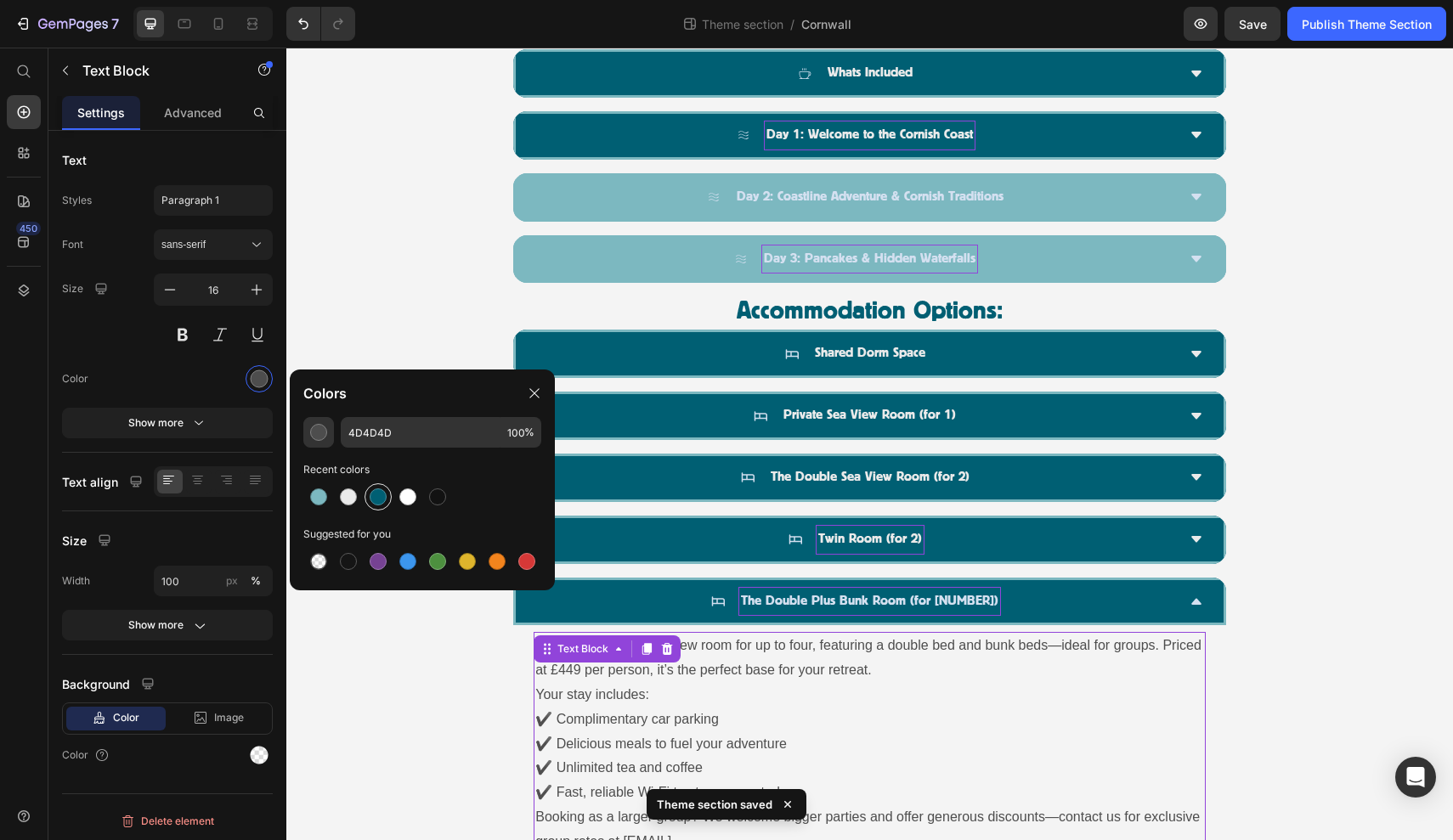 click at bounding box center [378, 497] 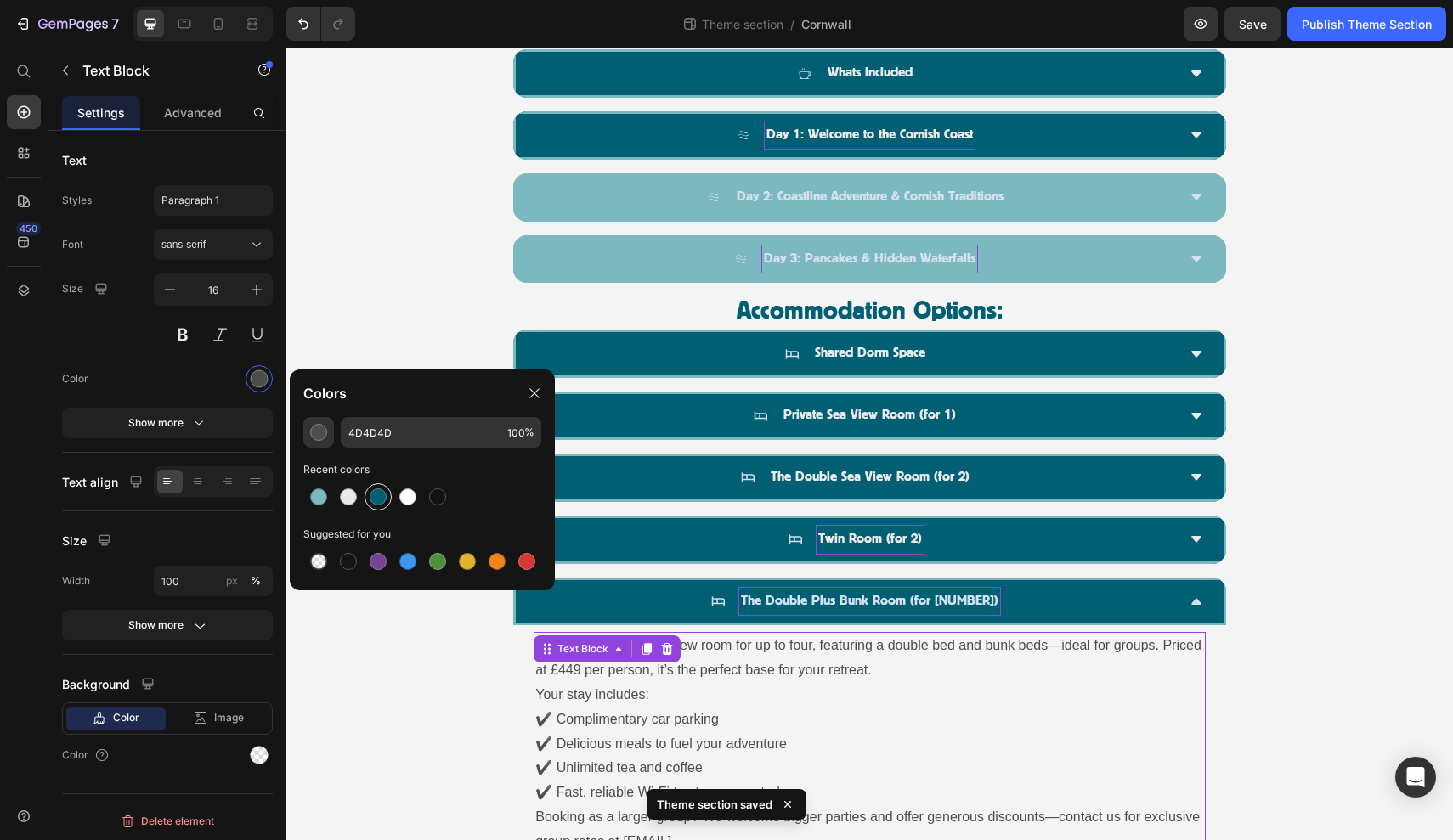 type on "005F73" 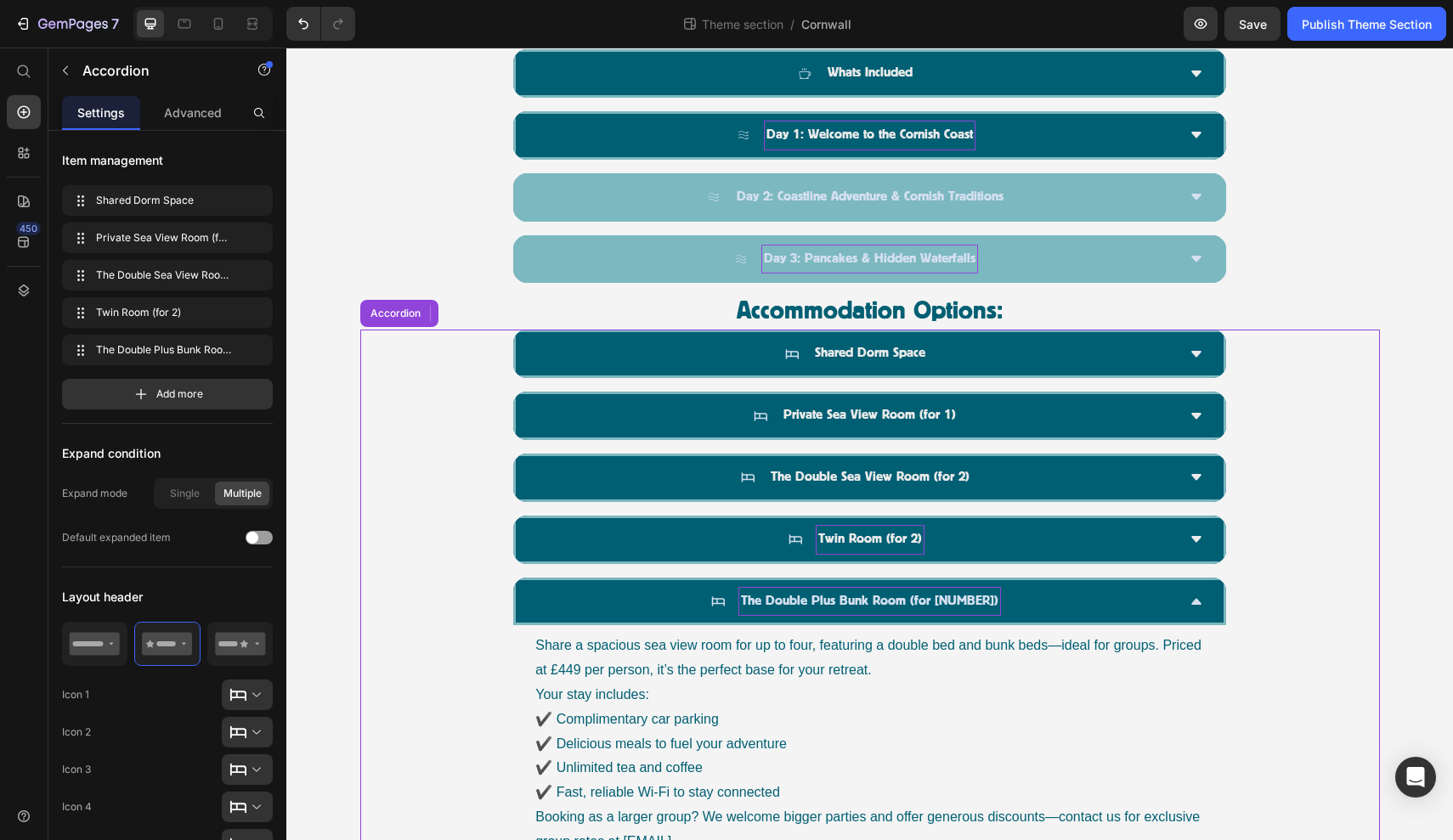 click on "The Double Plus Bunk Room (for 4)" at bounding box center (869, 601) 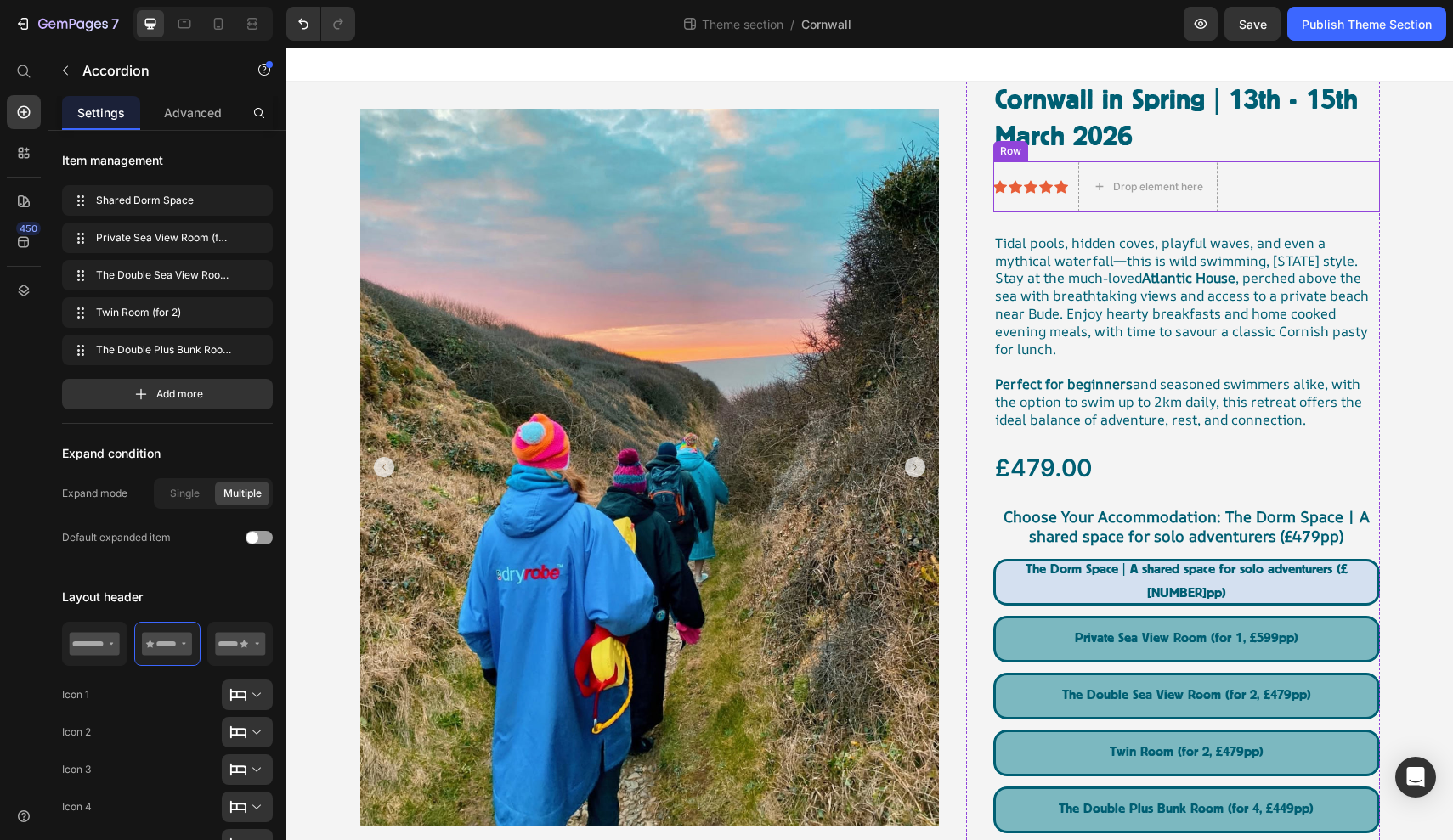 scroll, scrollTop: 0, scrollLeft: 0, axis: both 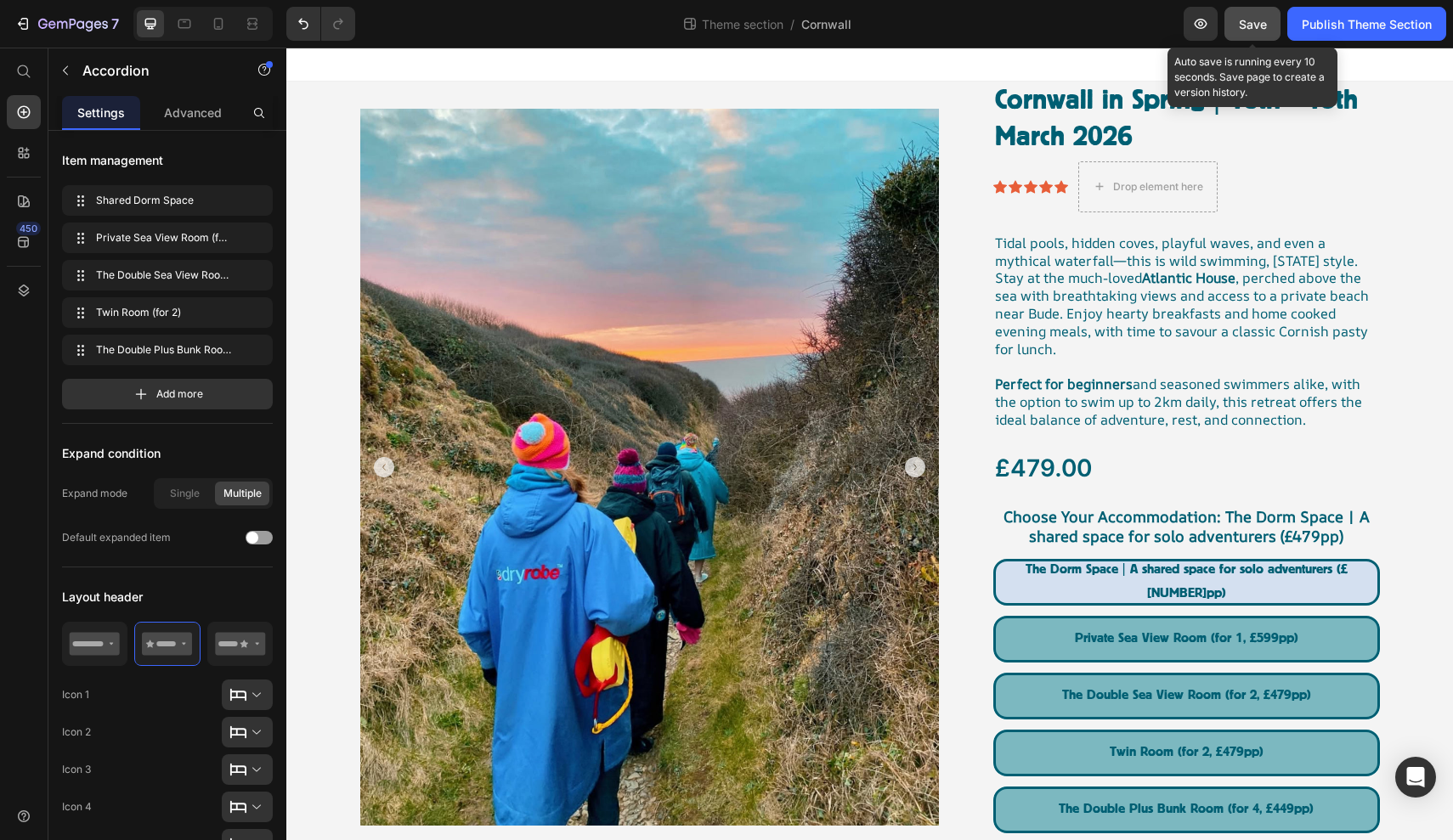 click on "Save" 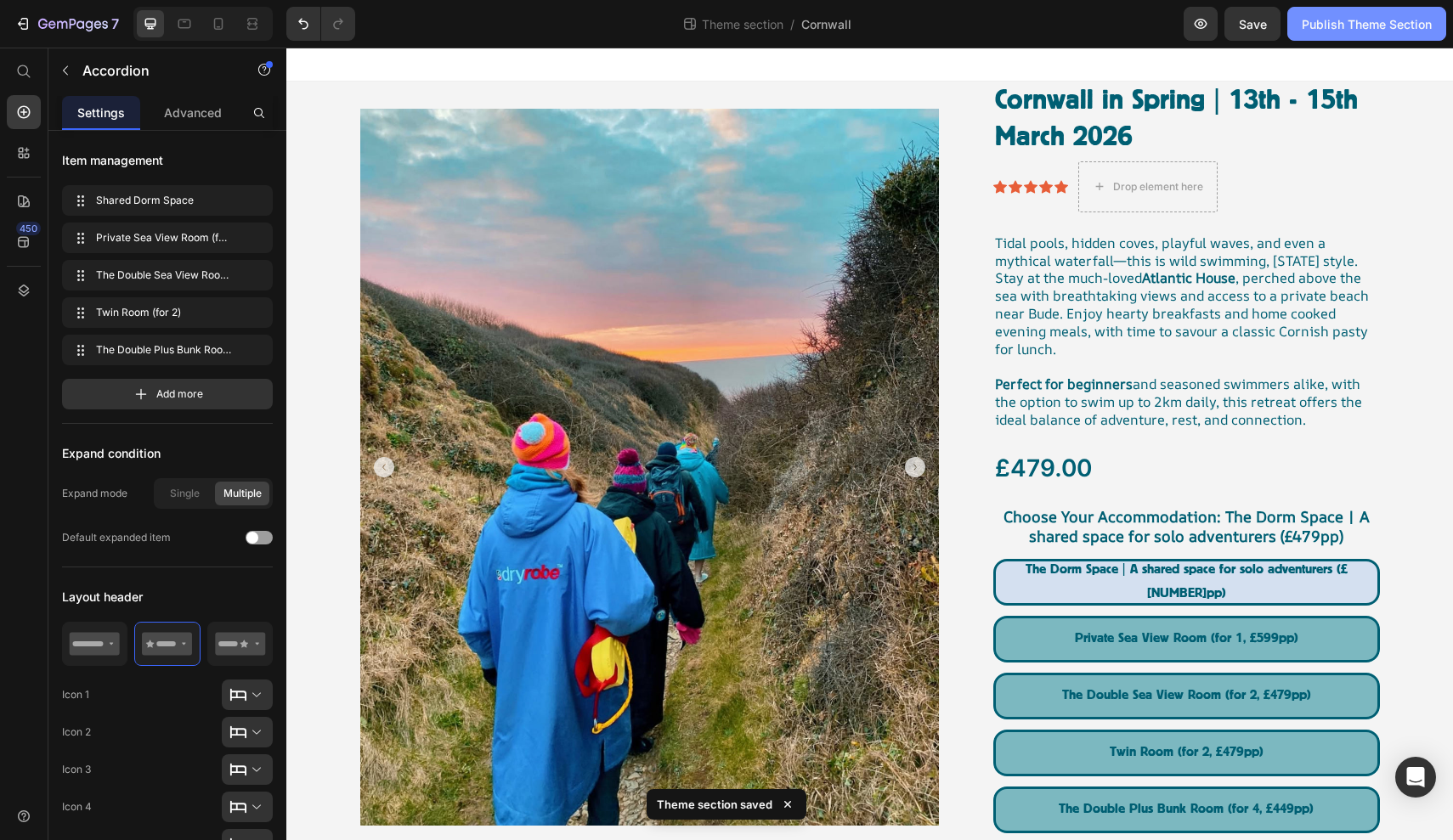 click on "Publish Theme Section" at bounding box center [1366, 24] 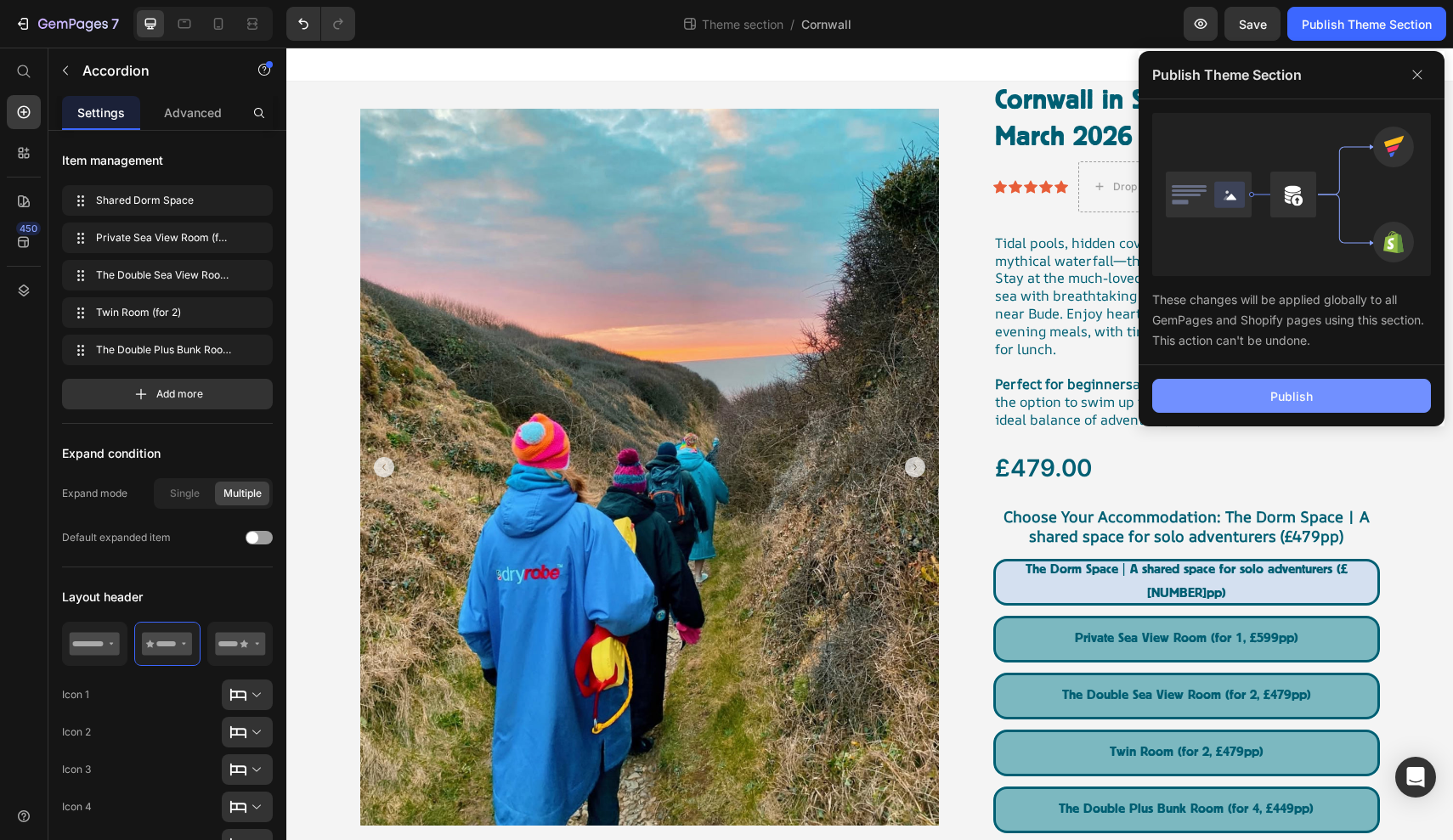 click on "Publish" at bounding box center (1292, 396) 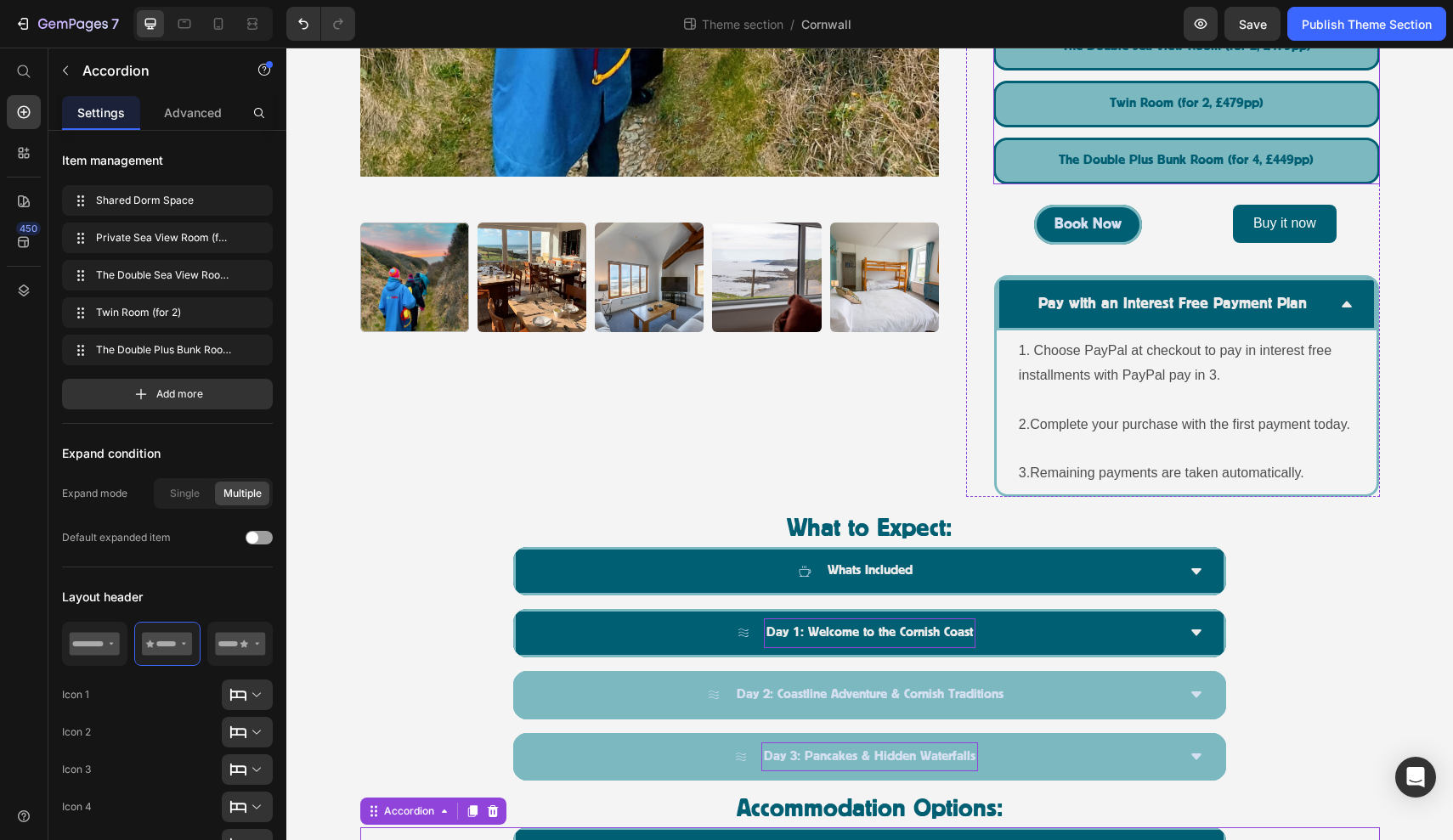 scroll, scrollTop: 663, scrollLeft: 0, axis: vertical 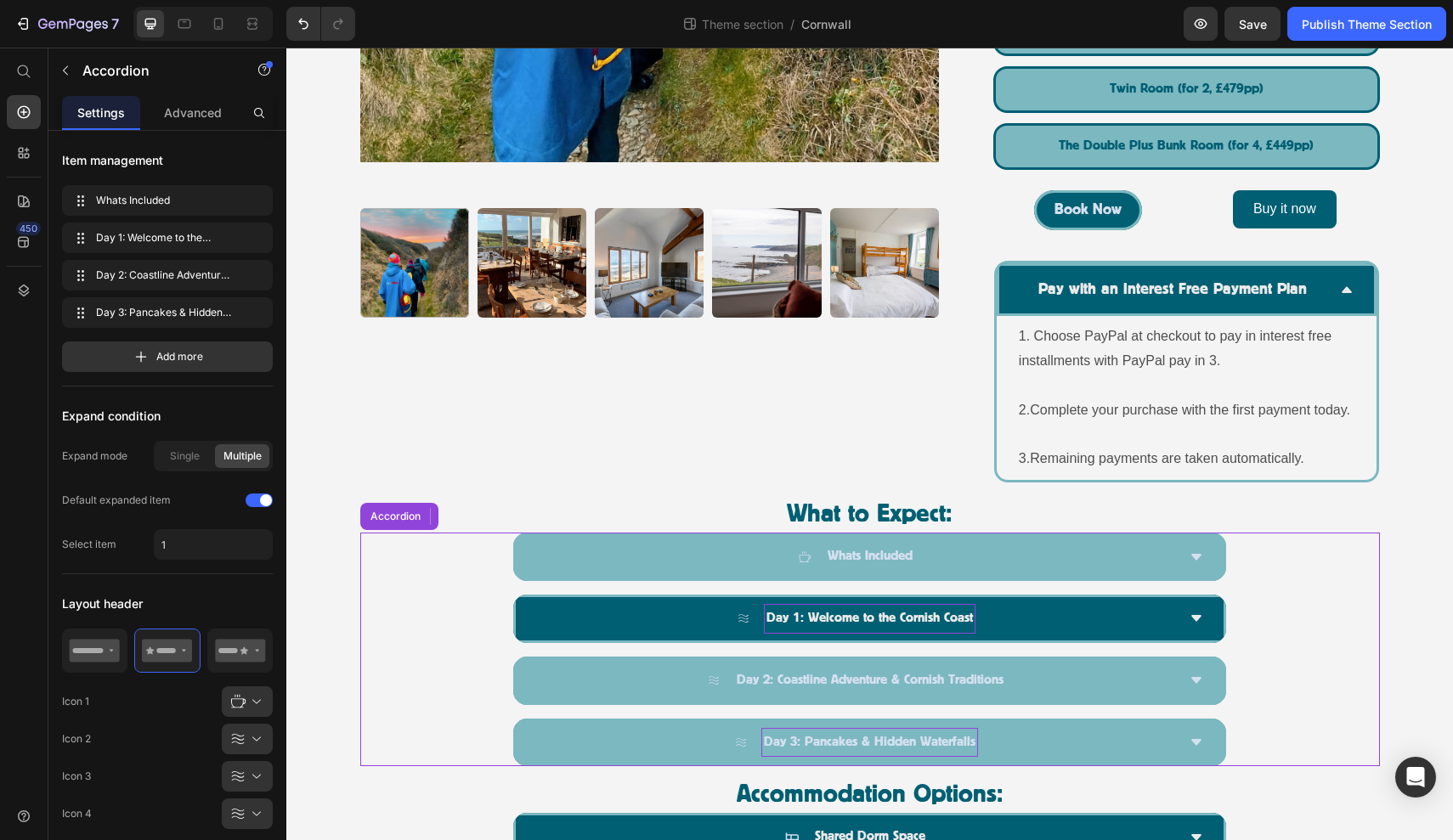 click on "Whats Included" at bounding box center (856, 556) 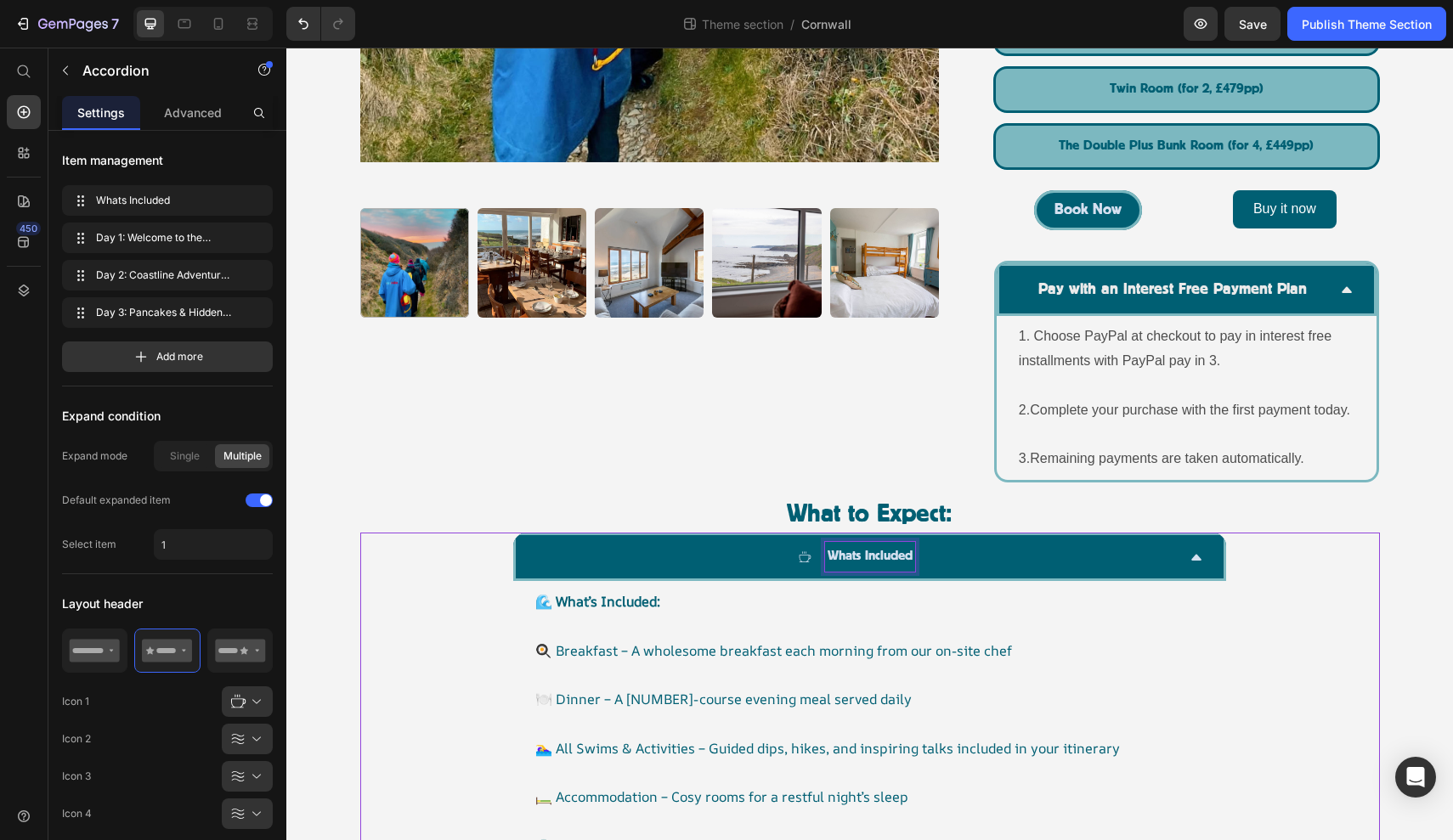 click on "Whats Included" at bounding box center [870, 556] 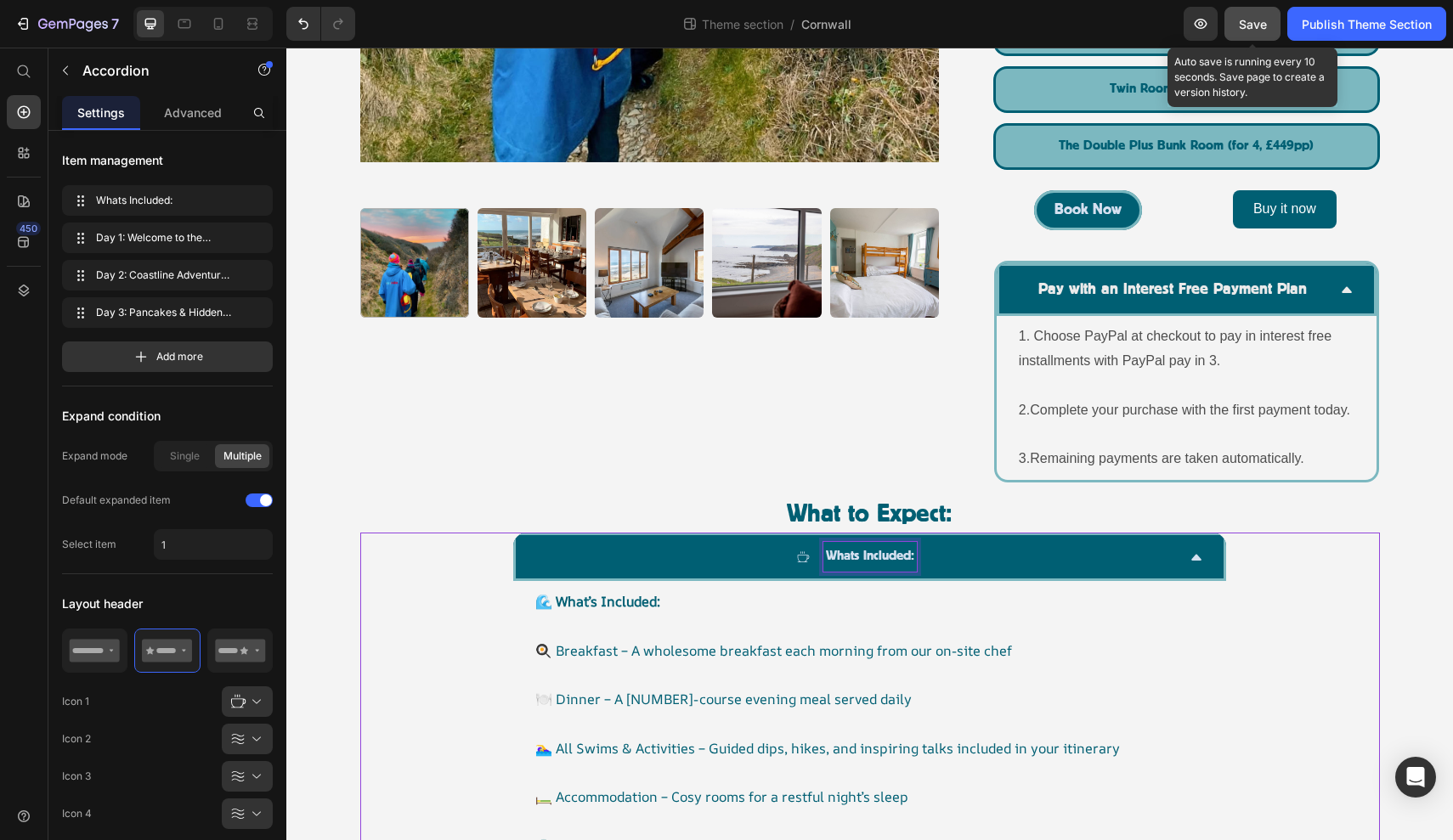 click on "Save" at bounding box center (1252, 24) 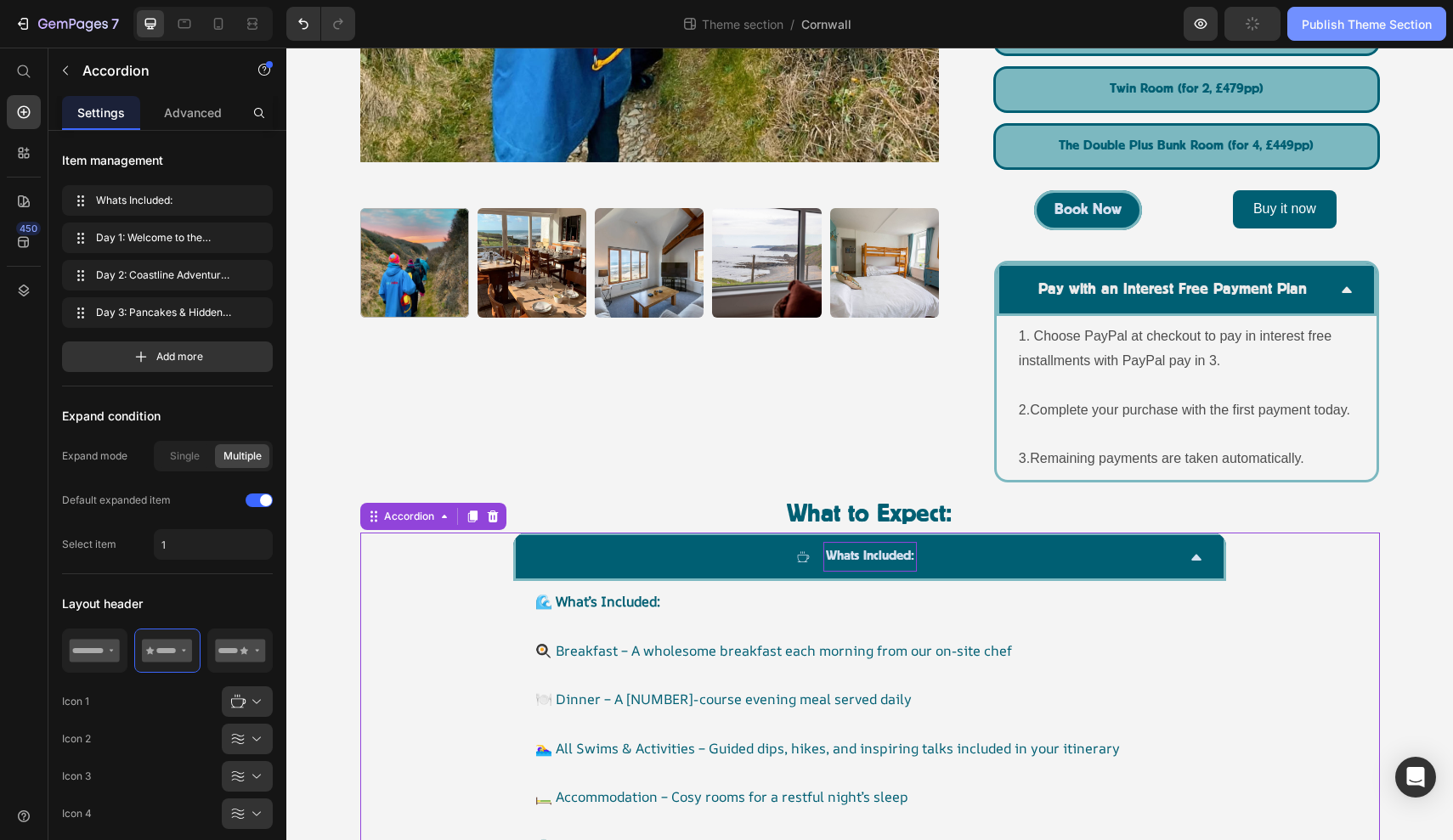 click on "Publish Theme Section" at bounding box center (1366, 24) 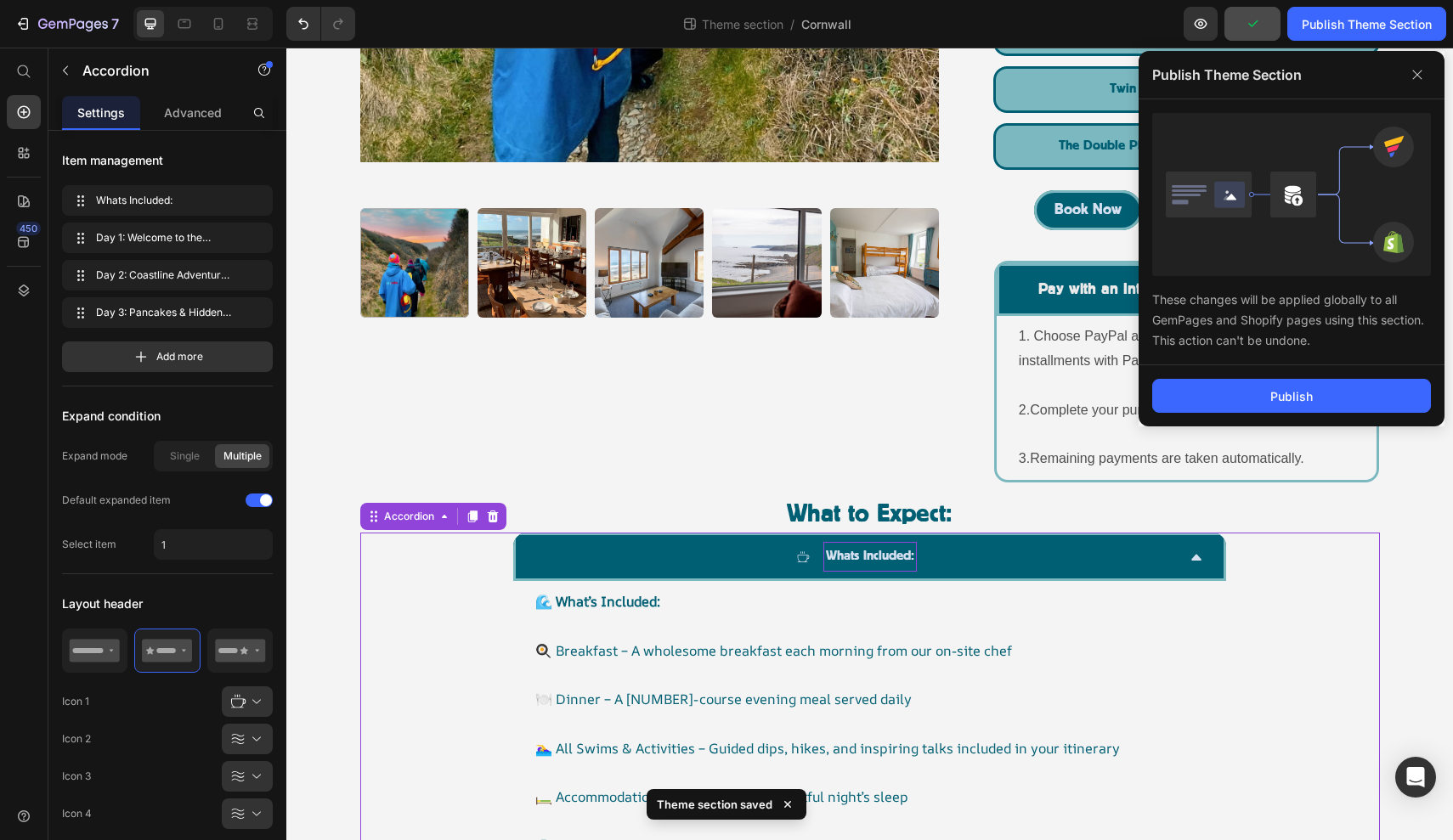 click on "Publish" 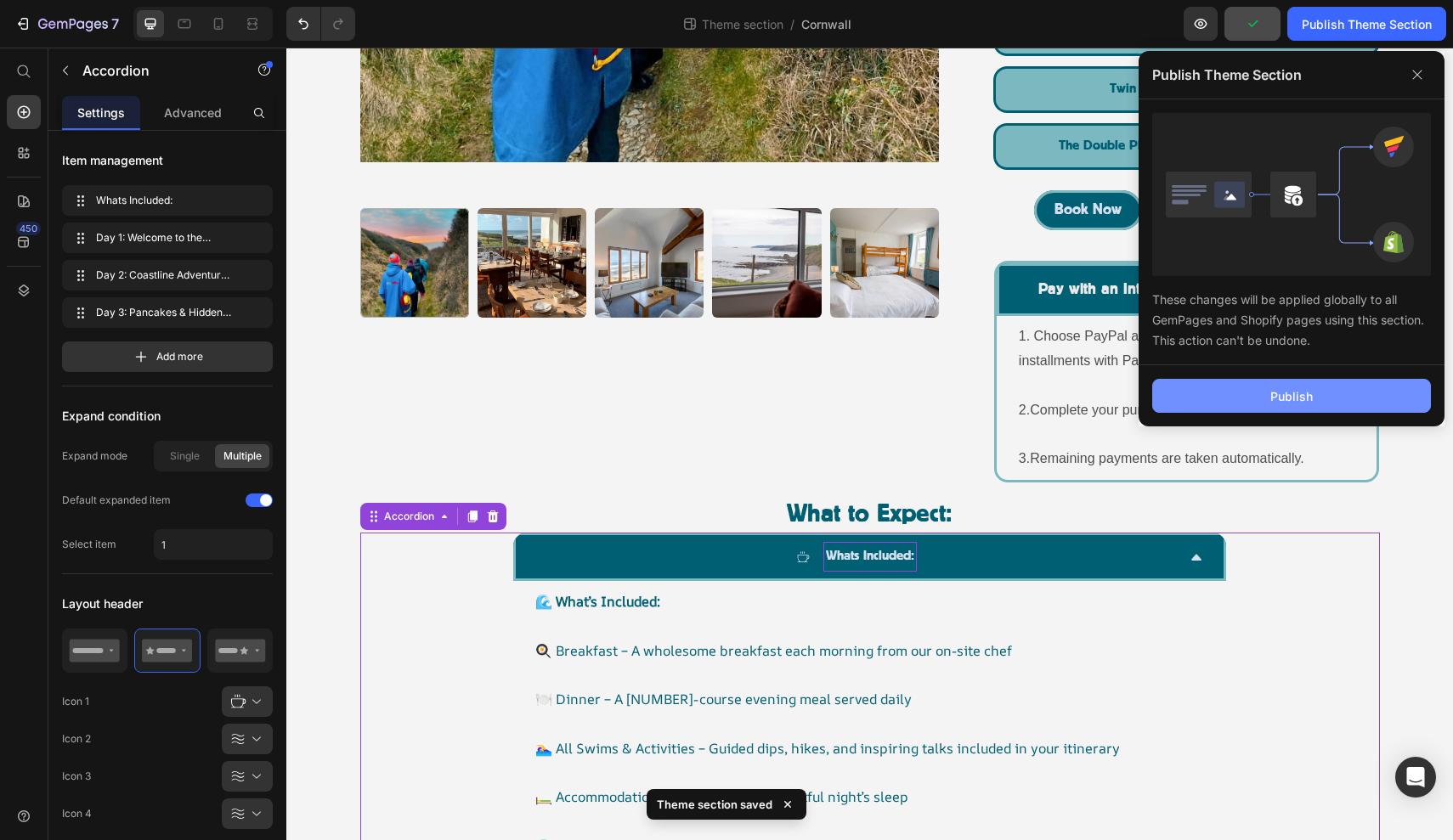 click on "Publish" 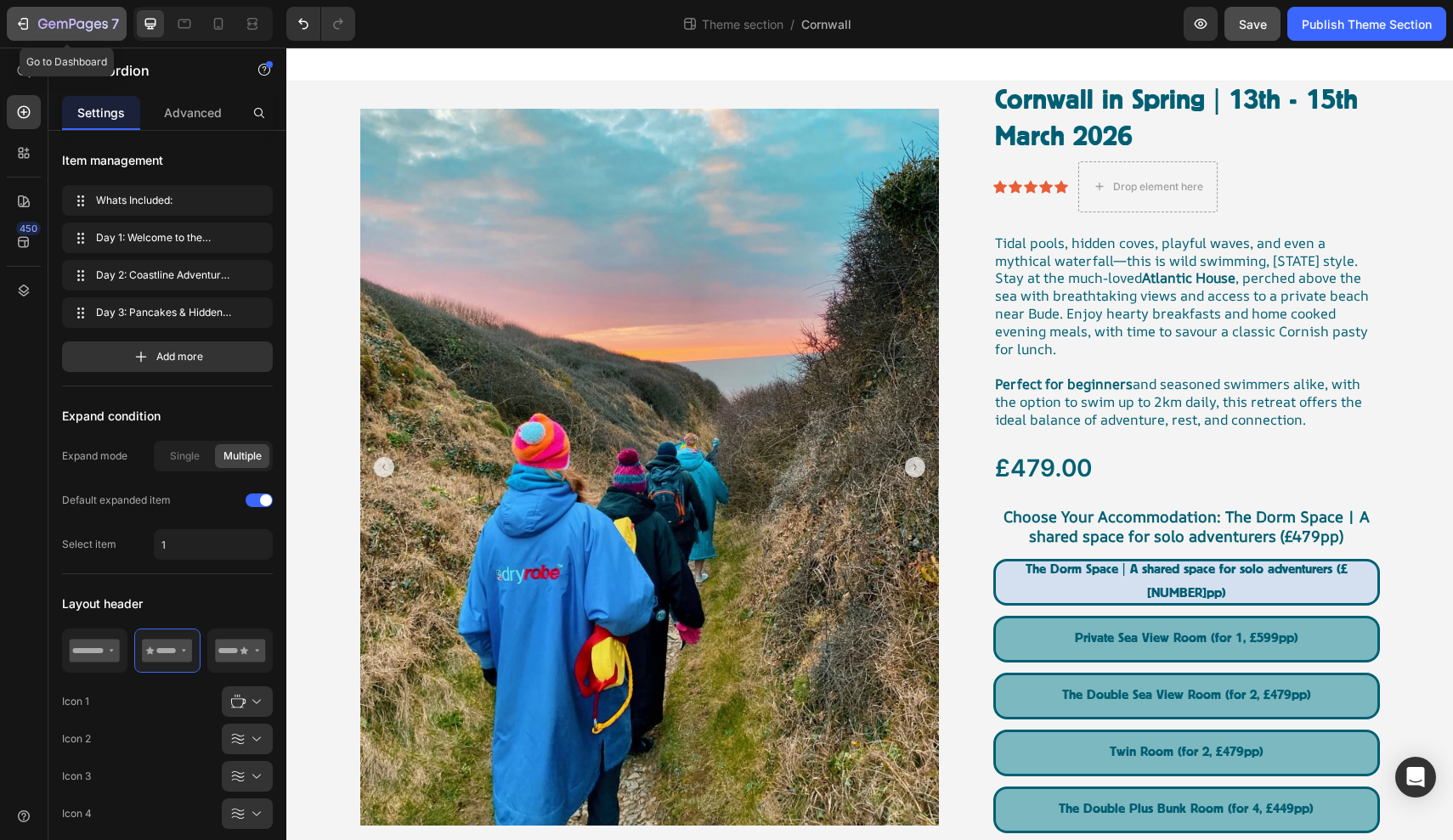 scroll, scrollTop: 0, scrollLeft: 0, axis: both 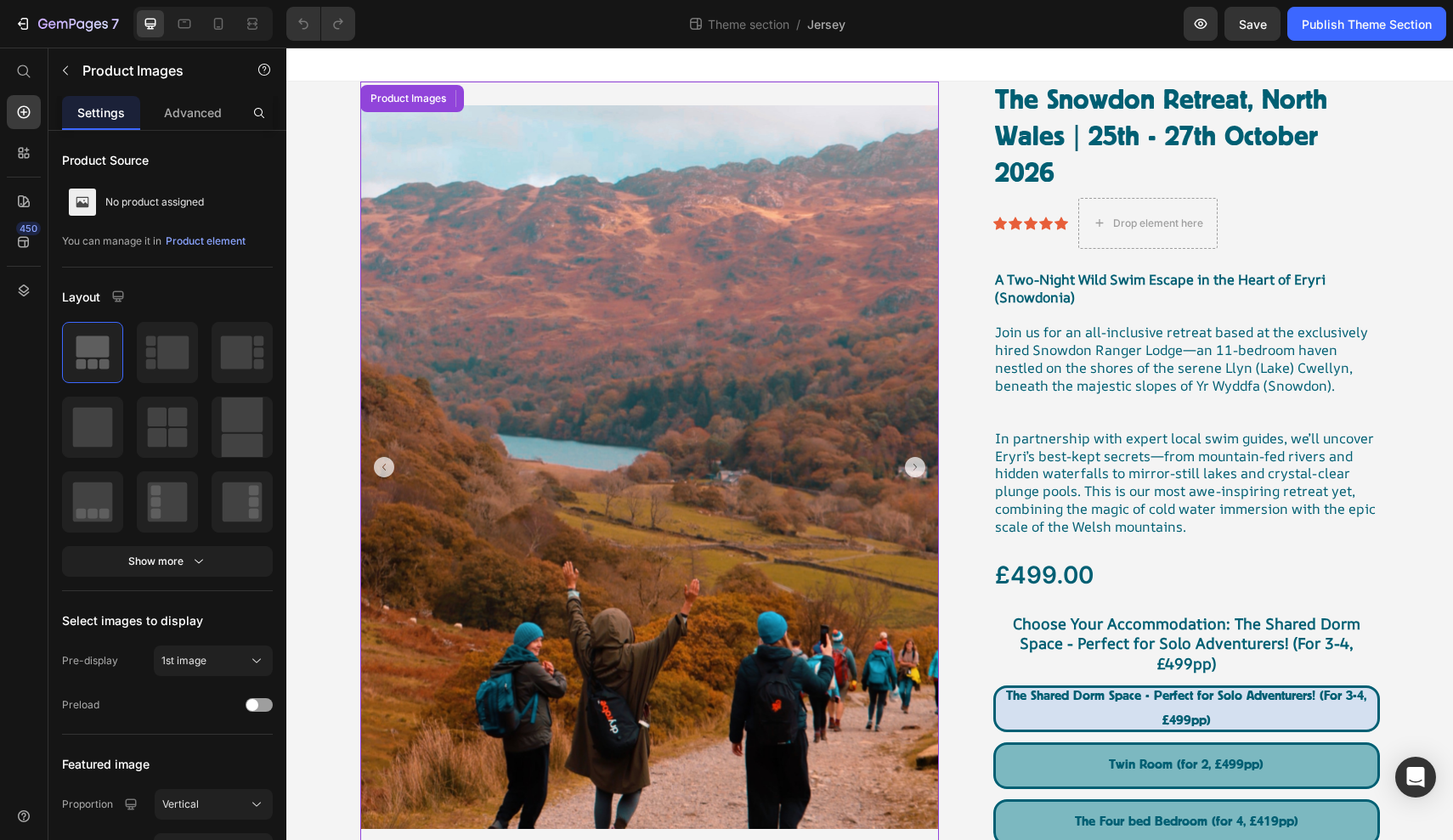 click at bounding box center (649, 467) 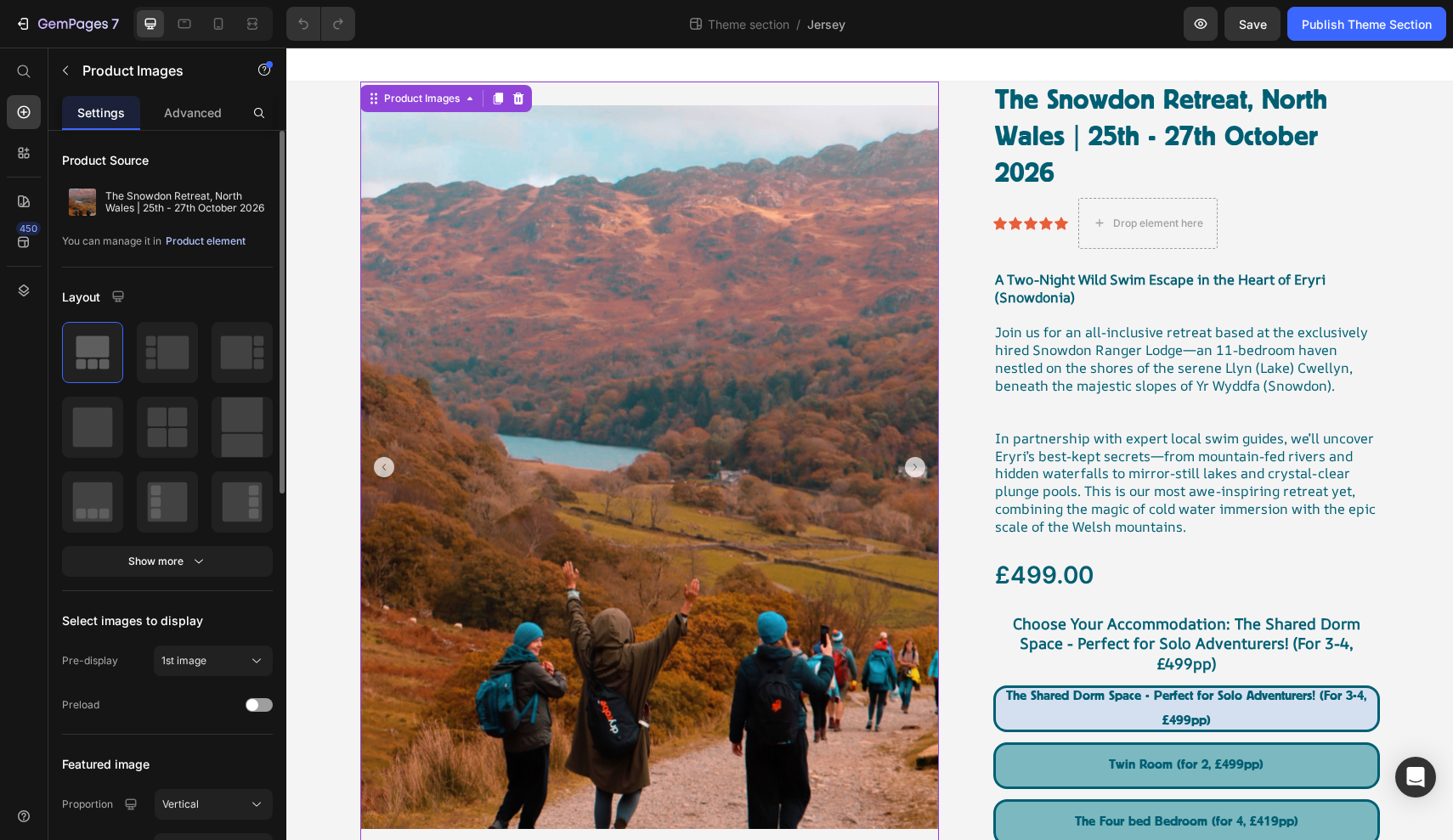 click on "Product element" at bounding box center [206, 241] 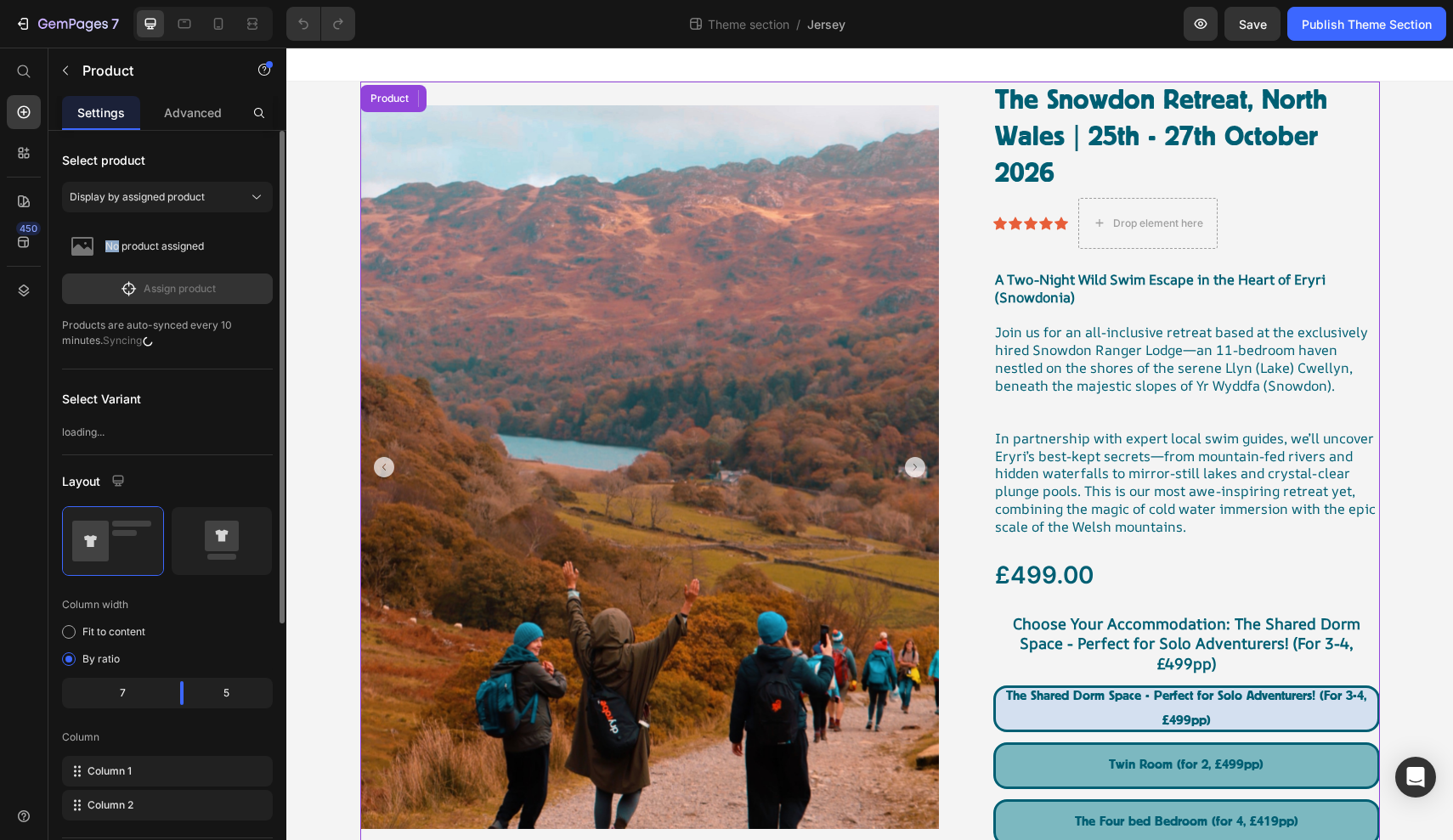 click on "No product assigned" at bounding box center [167, 246] 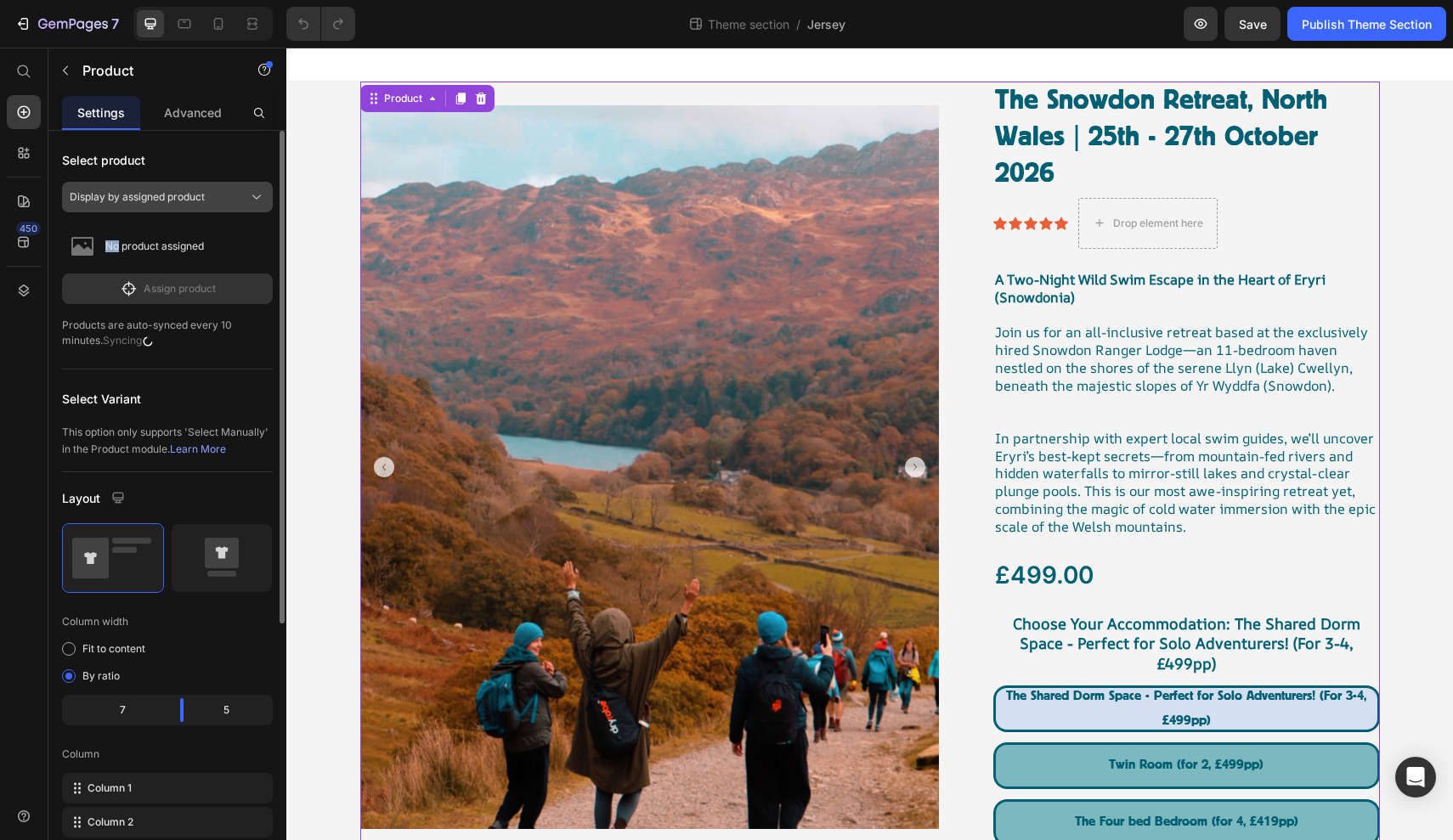 click on "Display by assigned product" at bounding box center [137, 197] 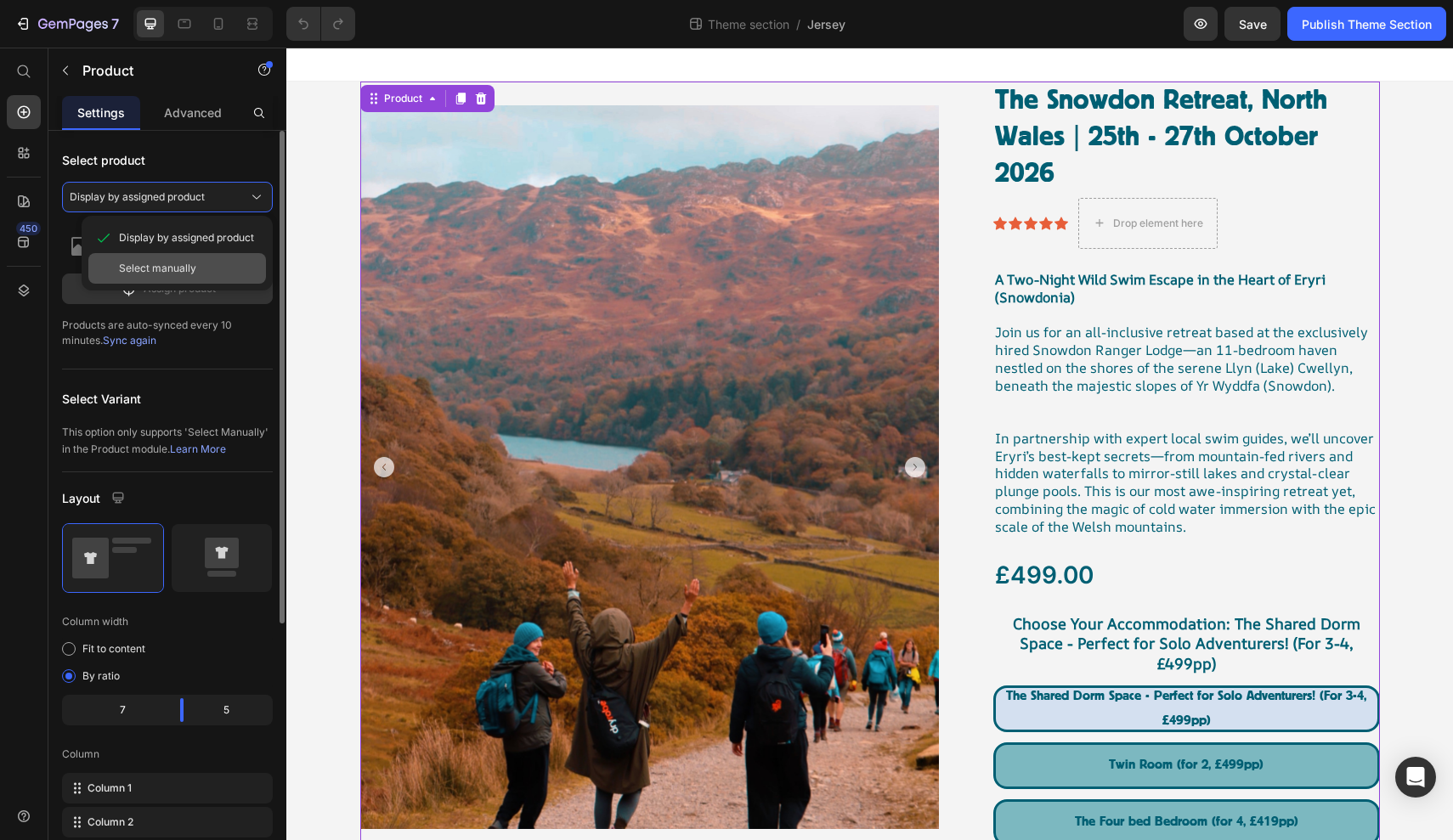click on "Select manually" 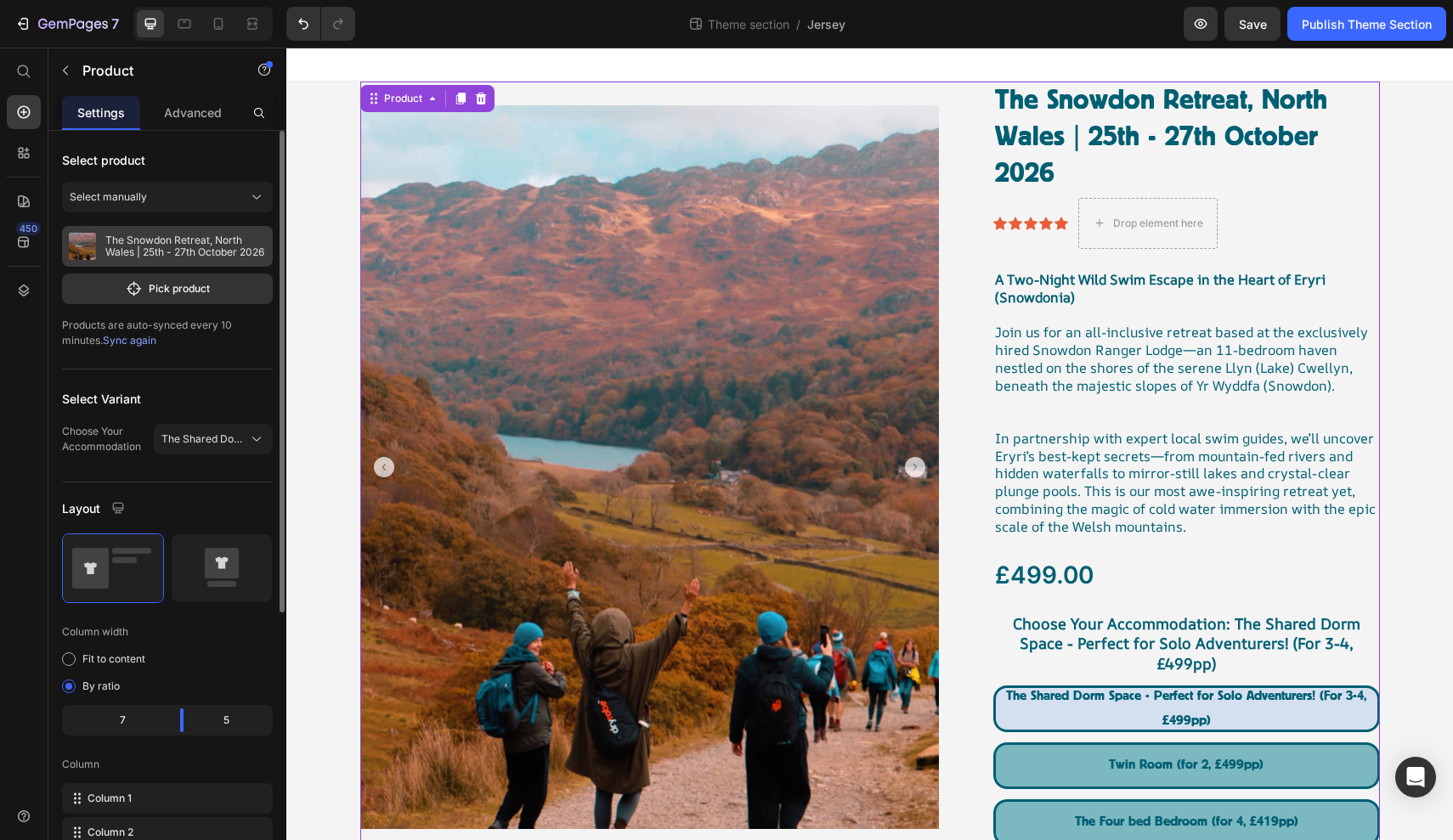 click on "The Snowdon Retreat, North Wales | 25th - 27th October 2026" at bounding box center [185, 246] 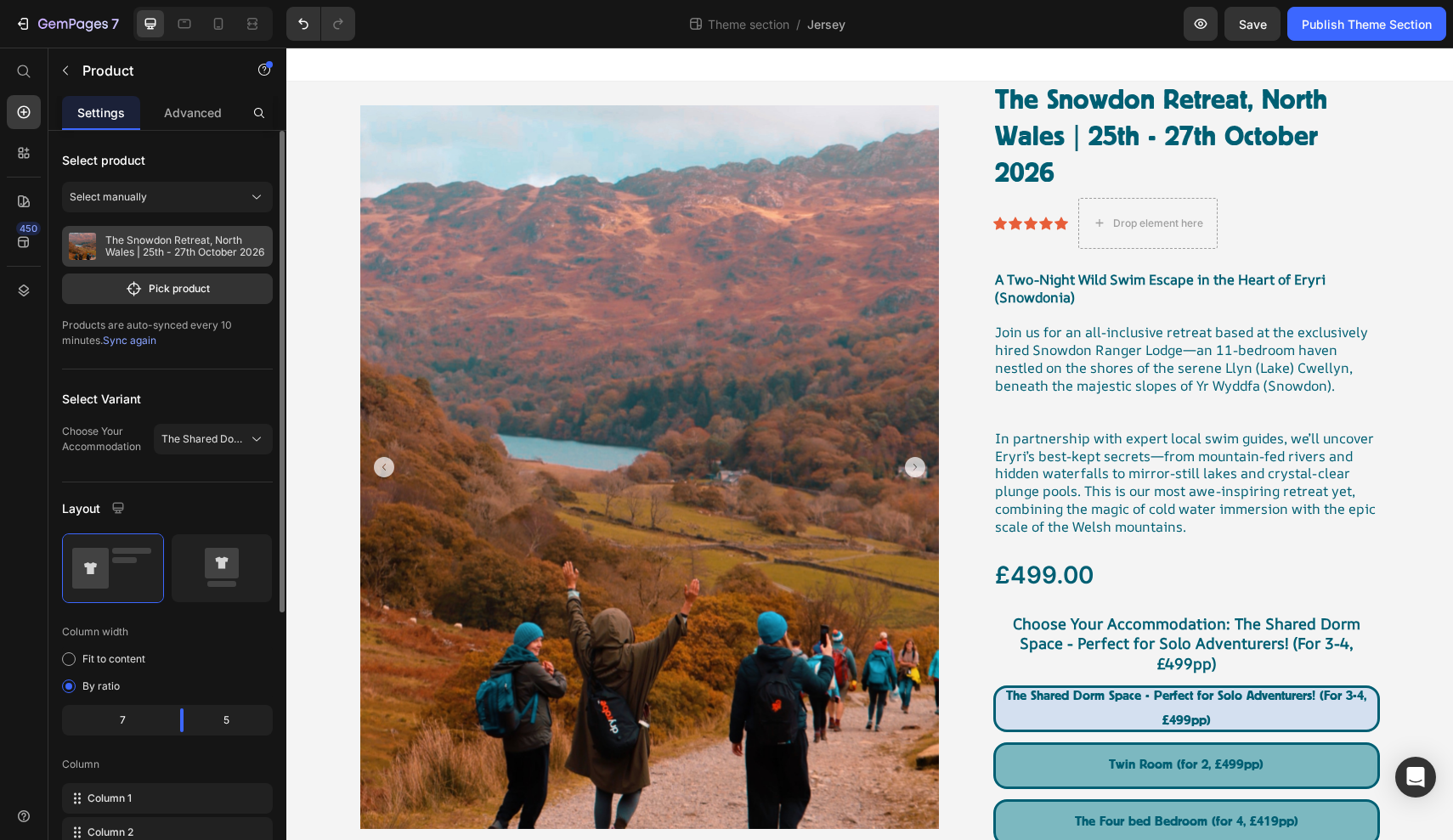 click on "The Snowdon Retreat, North Wales | 25th - 27th October 2026" at bounding box center (185, 246) 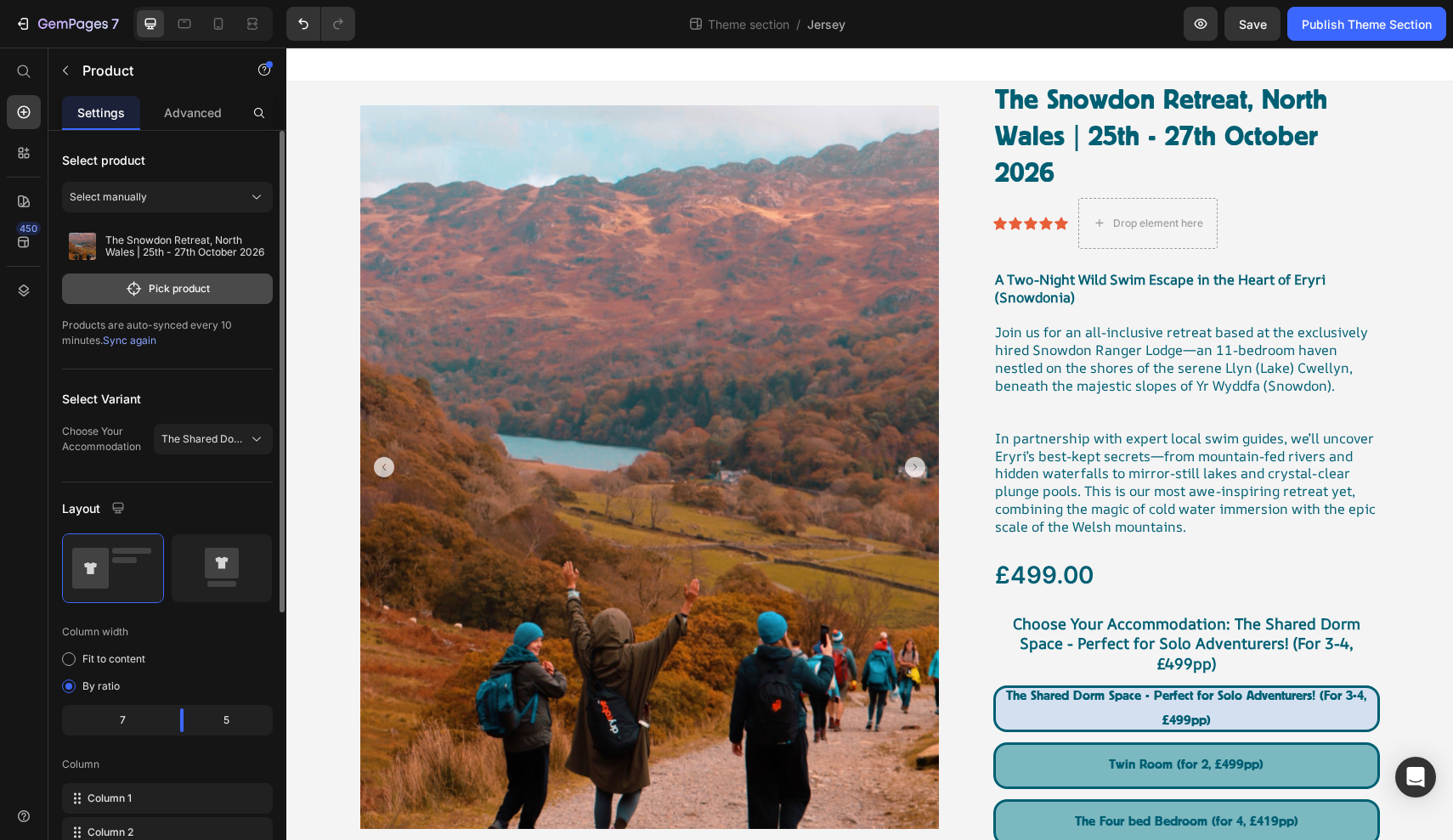 click on "Pick product" at bounding box center (167, 289) 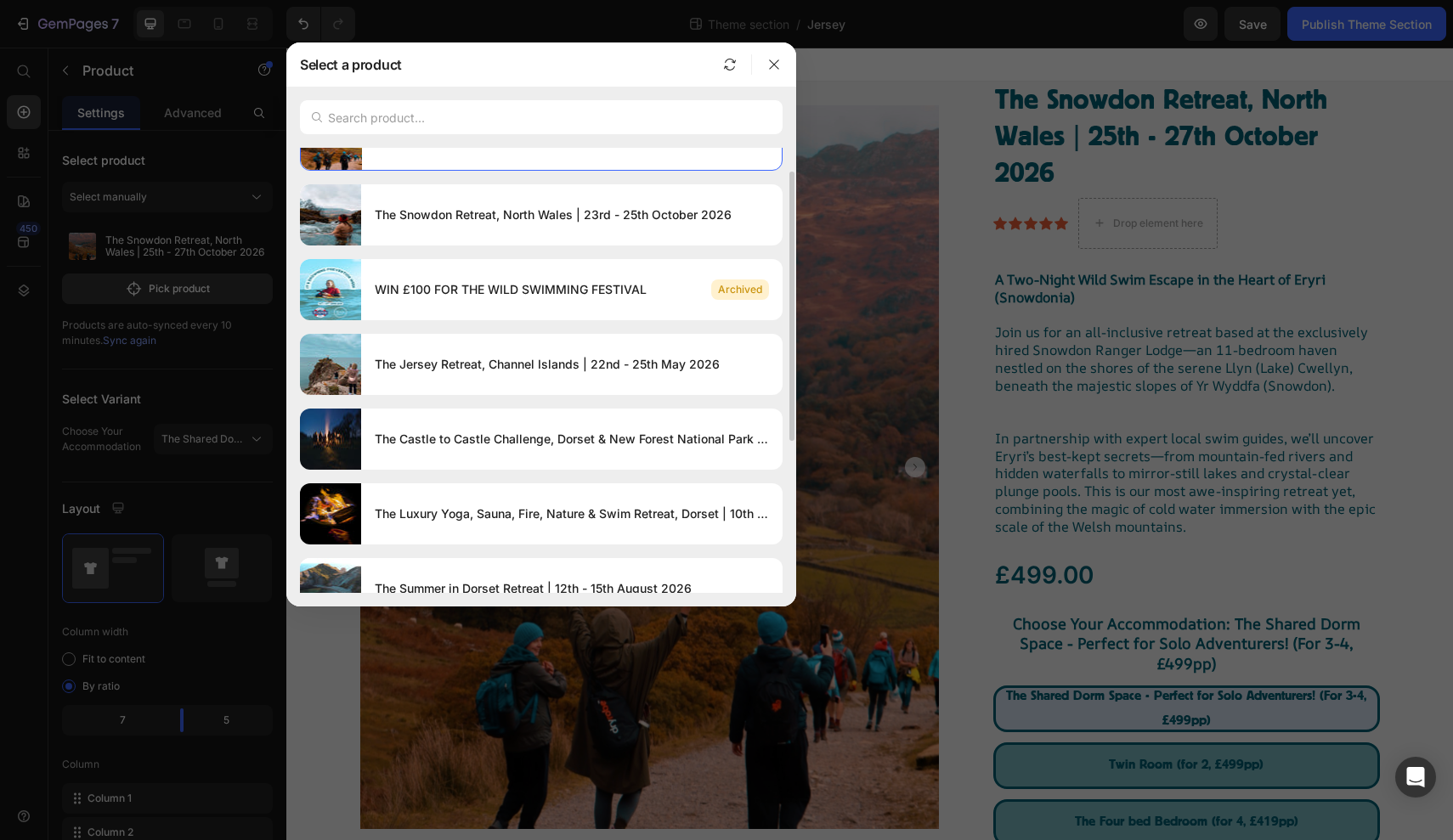 scroll, scrollTop: 40, scrollLeft: 0, axis: vertical 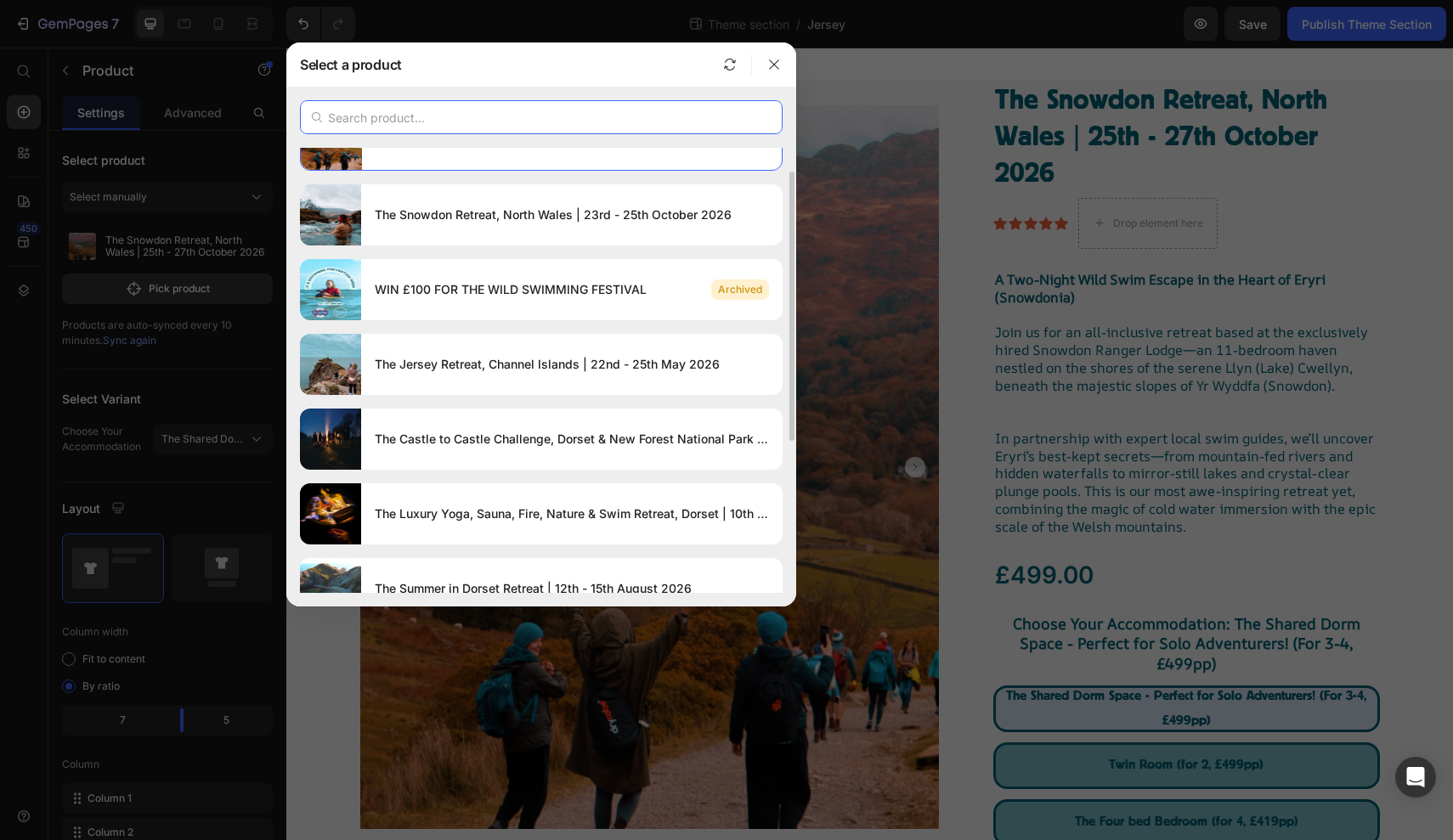 click at bounding box center [541, 117] 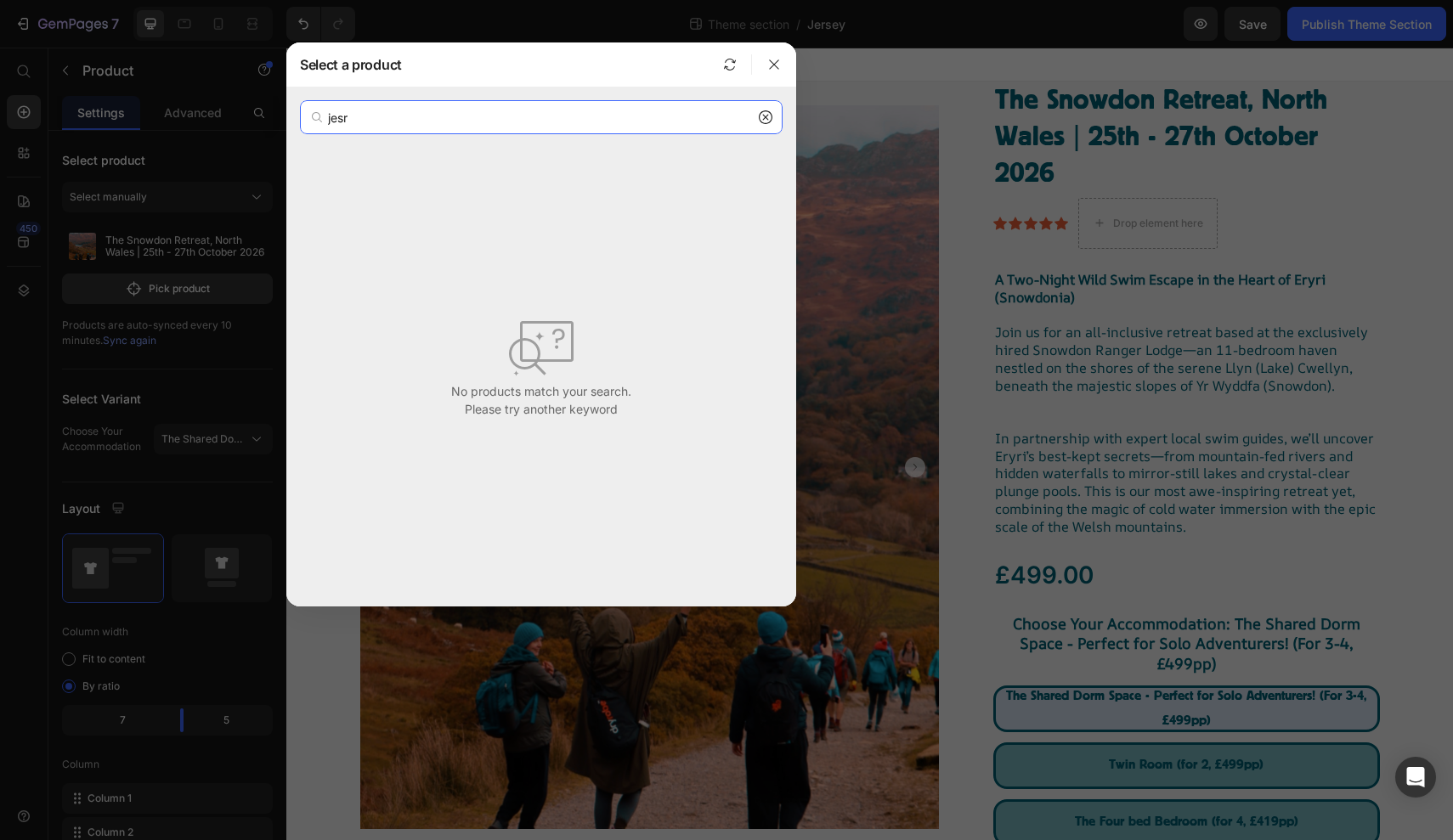 scroll, scrollTop: 0, scrollLeft: 0, axis: both 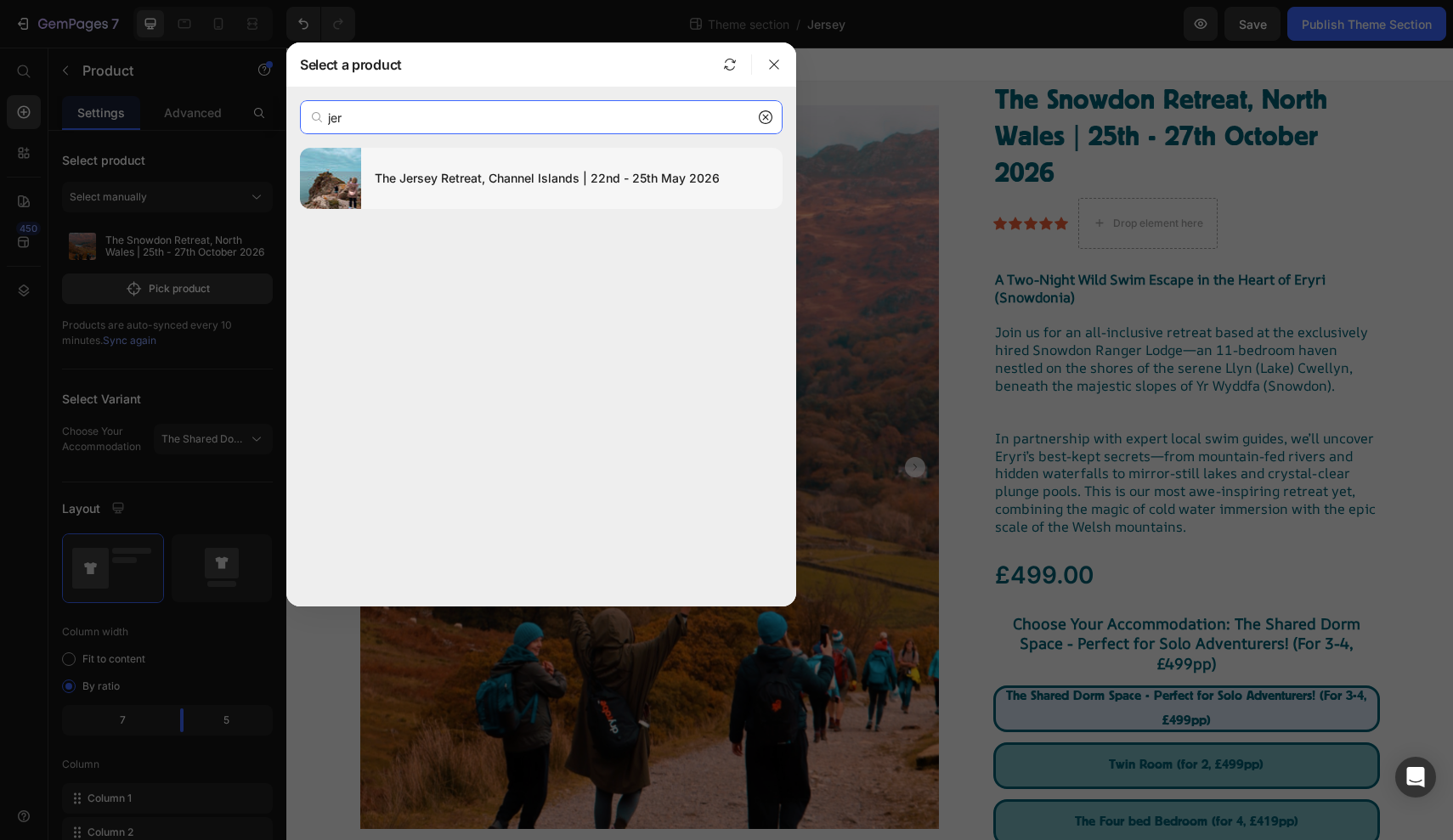 type on "jer" 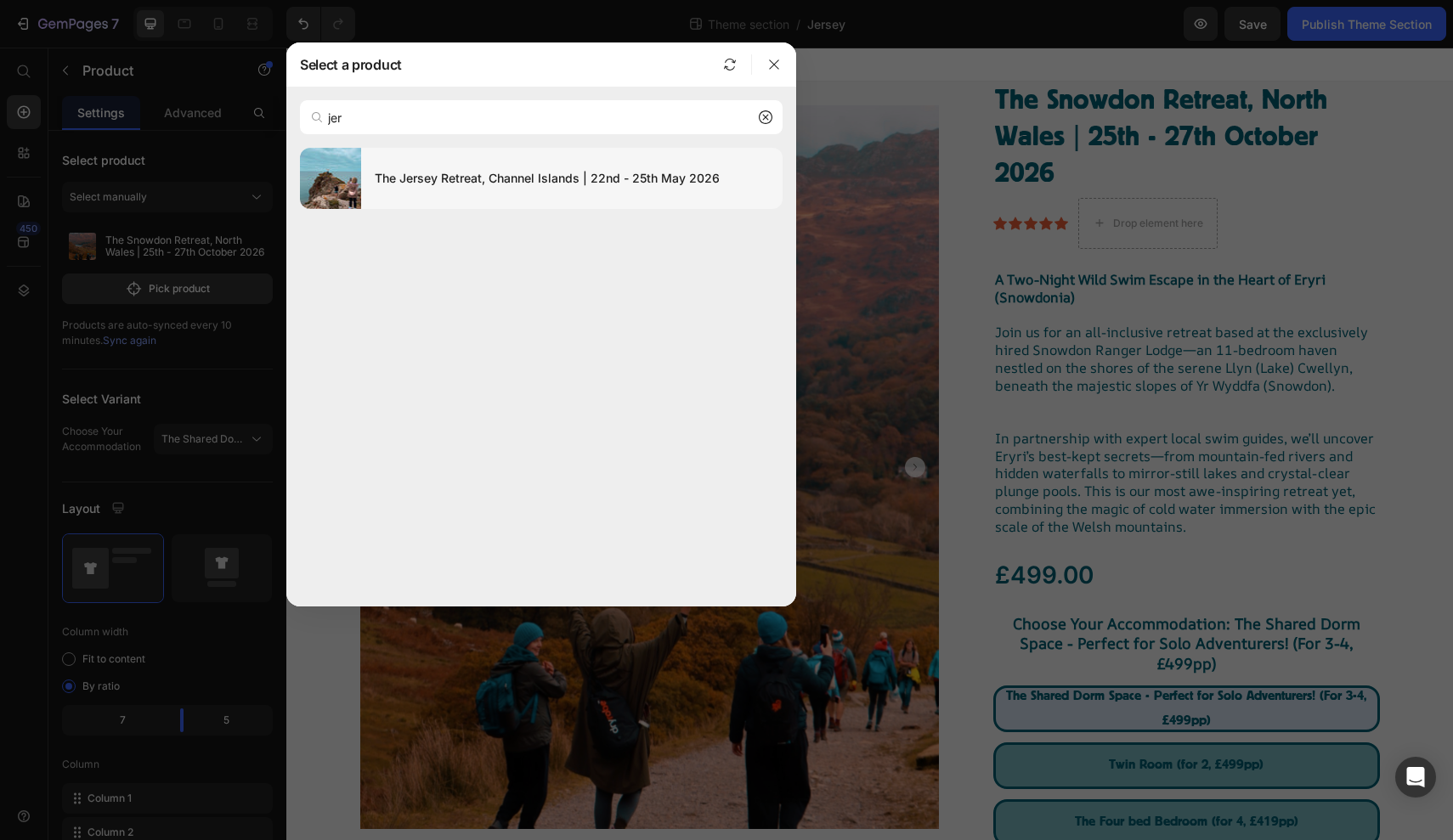 click on "The Jersey Retreat, Channel Islands | 22nd - 25th May 2026" at bounding box center (572, 178) 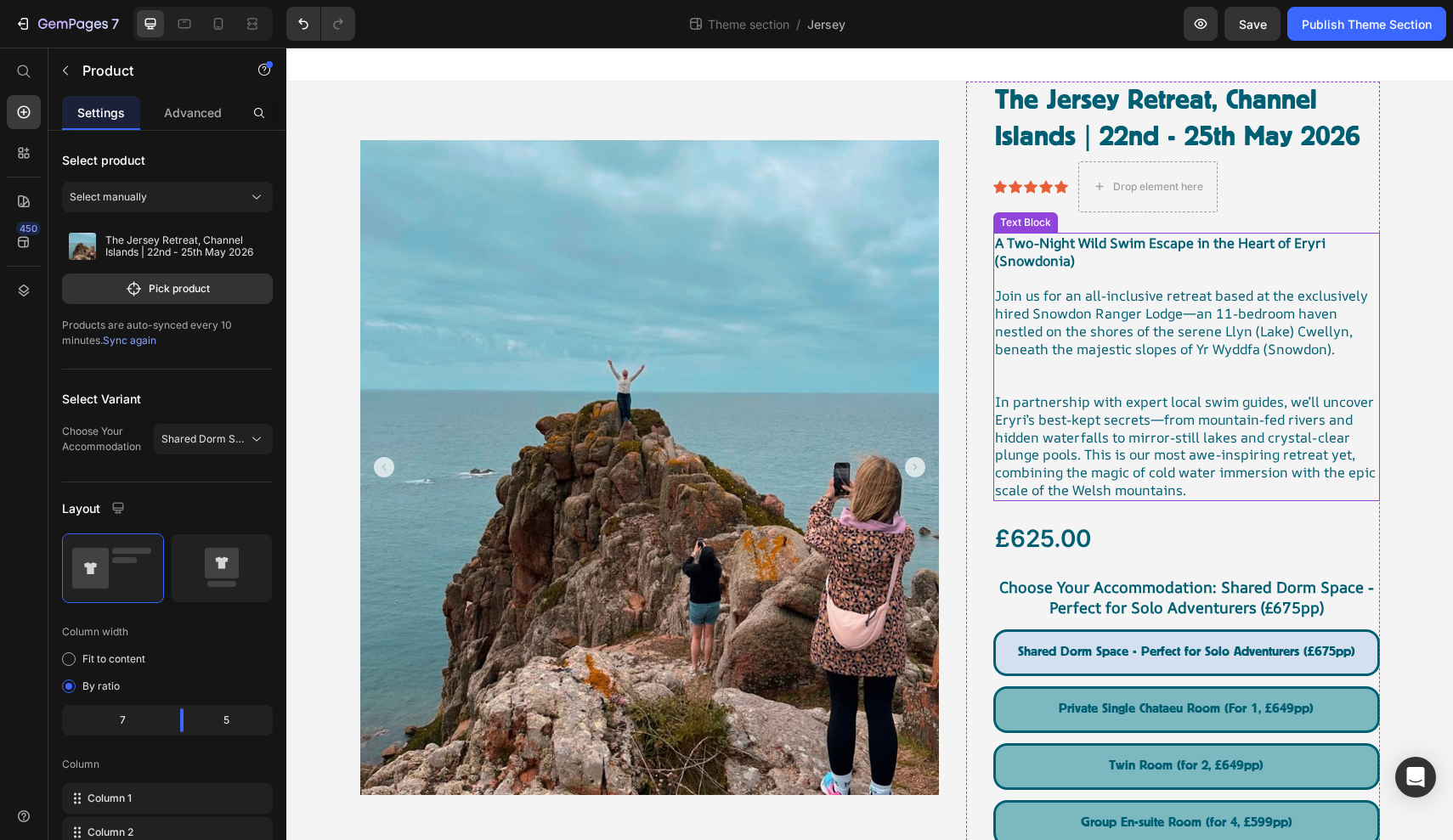 click on "Join us for an all-inclusive retreat based at the exclusively hired Snowdon Ranger Lodge—an 11-bedroom haven nestled on the shores of the serene Llyn (Lake) Cwellyn, beneath the majestic slopes of Yr Wyddfa (Snowdon)." at bounding box center [1186, 340] 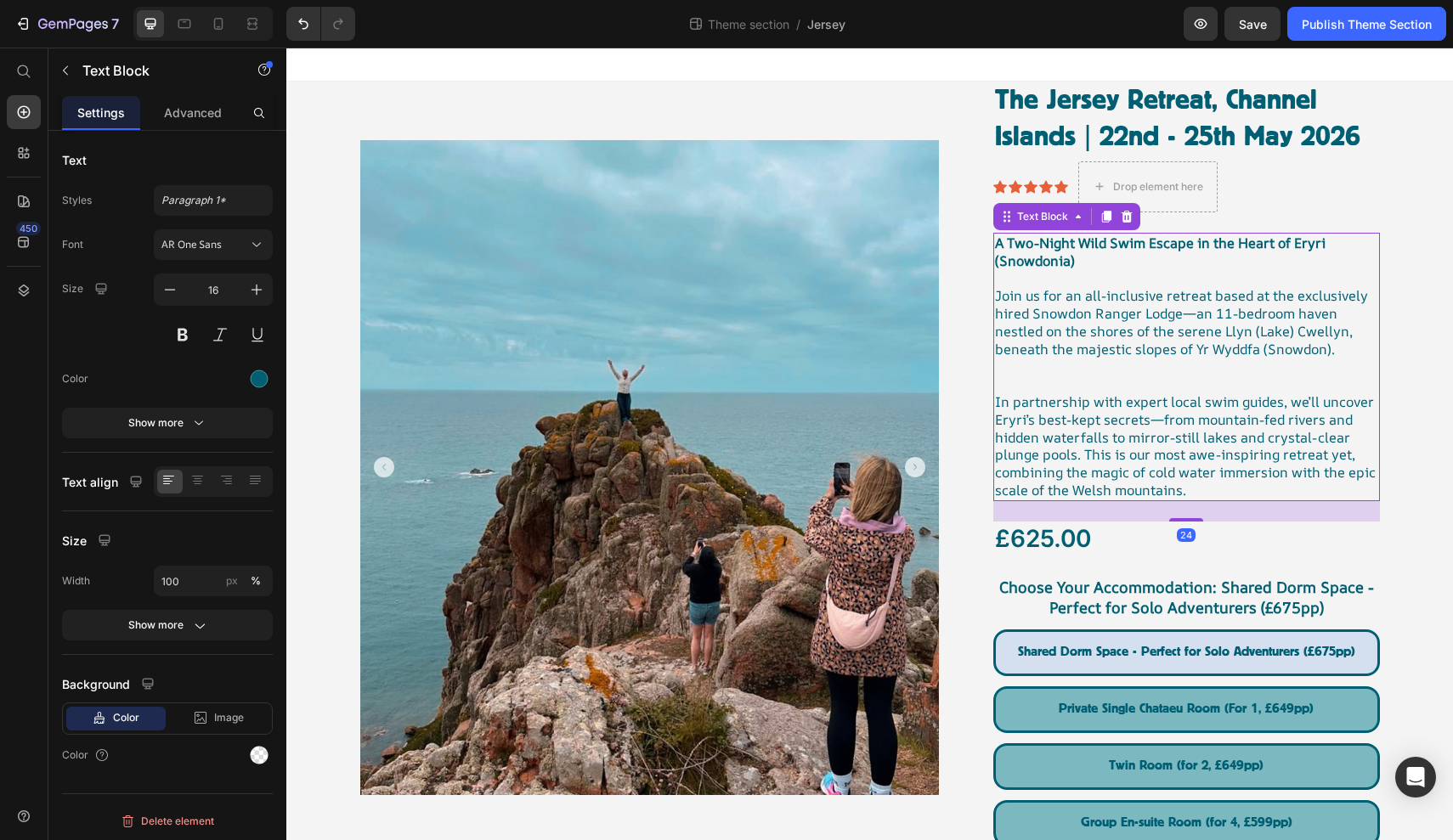 click on "A Two-Night Wild Swim Escape in the Heart of Eryri (Snowdonia)" at bounding box center (1160, 251) 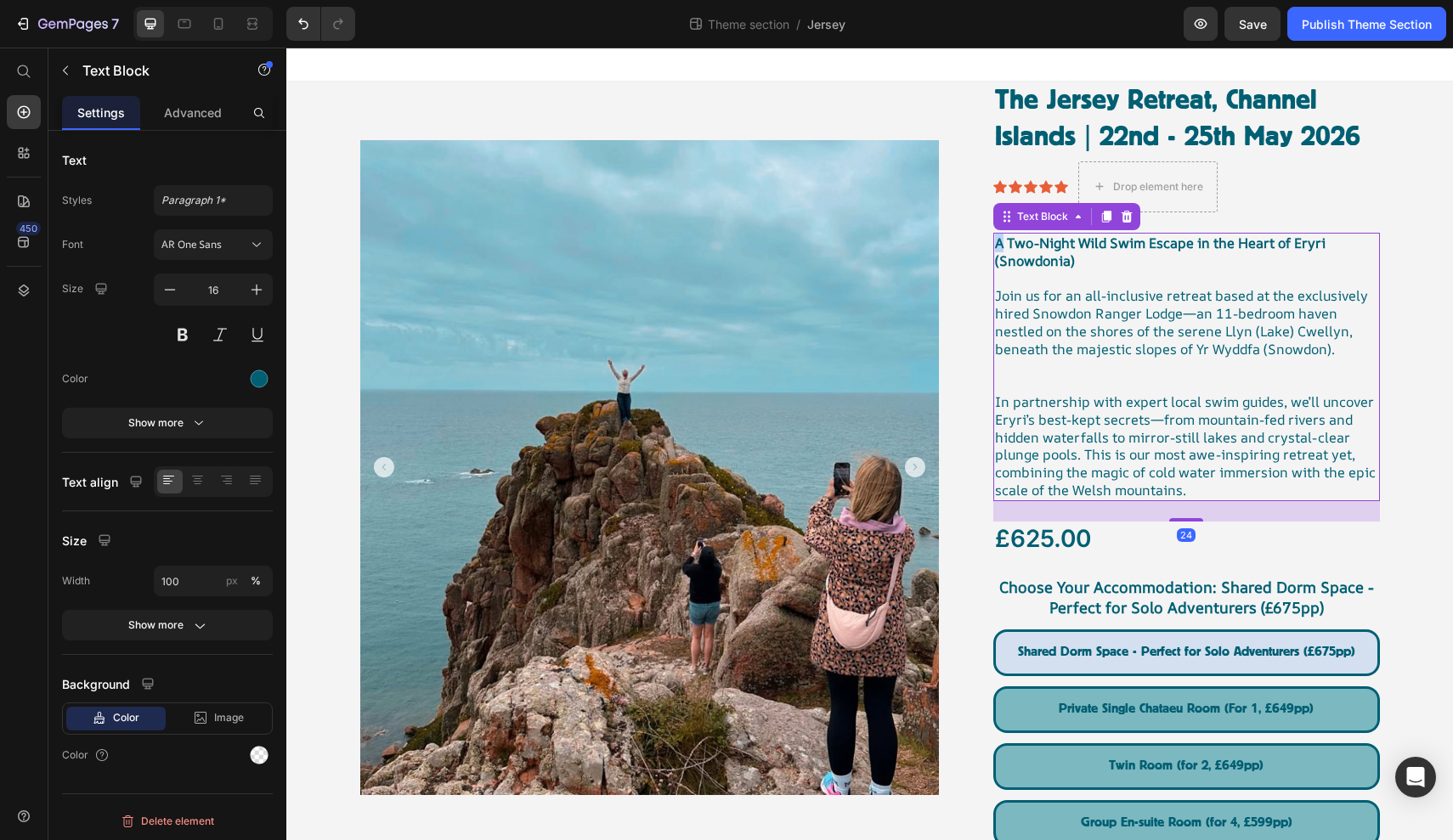 click on "A Two-Night Wild Swim Escape in the Heart of Eryri (Snowdonia)" at bounding box center [1160, 251] 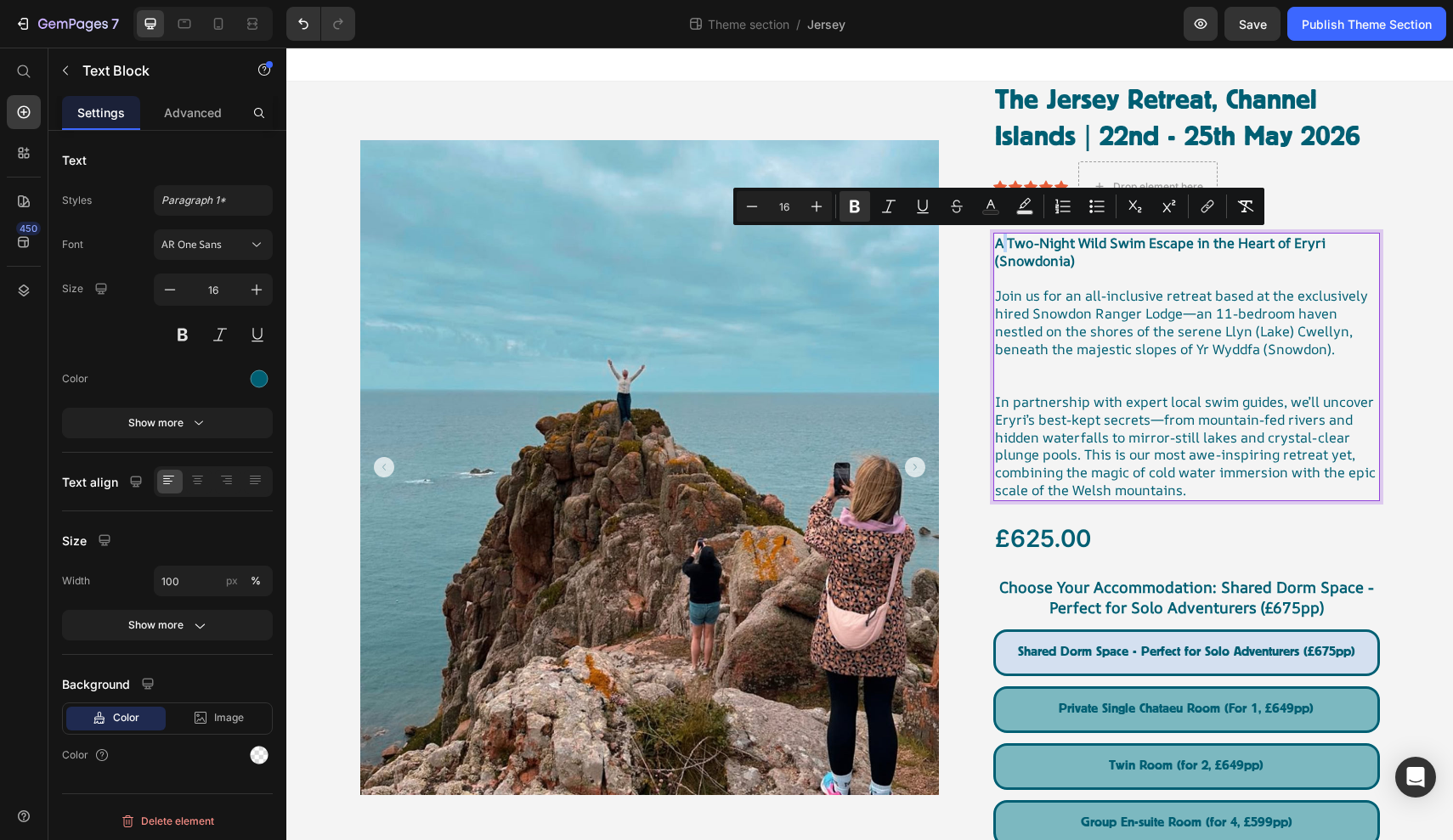 click on "A Two-Night Wild Swim Escape in the Heart of Eryri (Snowdonia)" at bounding box center (1160, 251) 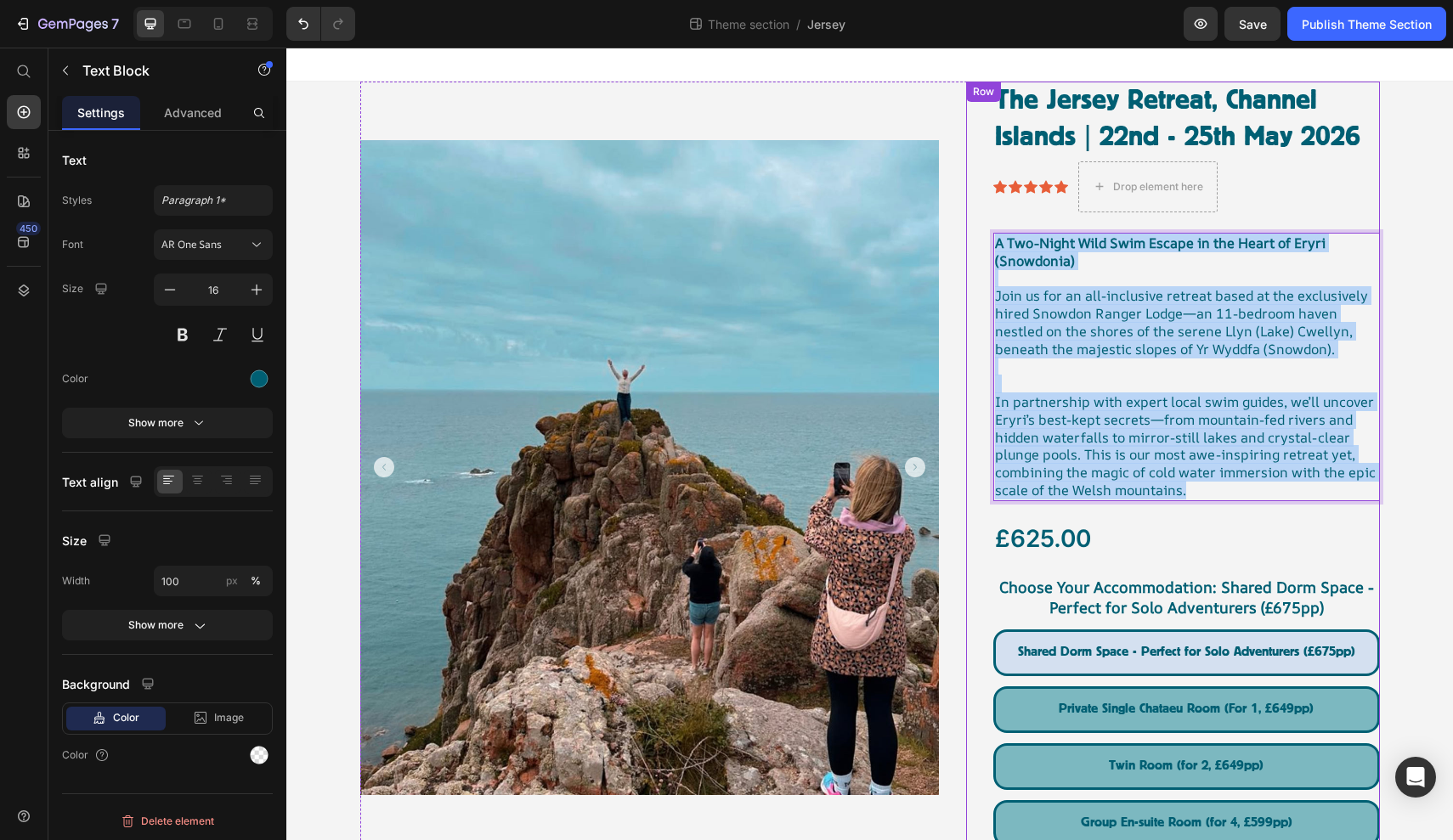 drag, startPoint x: 1194, startPoint y: 479, endPoint x: 991, endPoint y: 247, distance: 308.27423 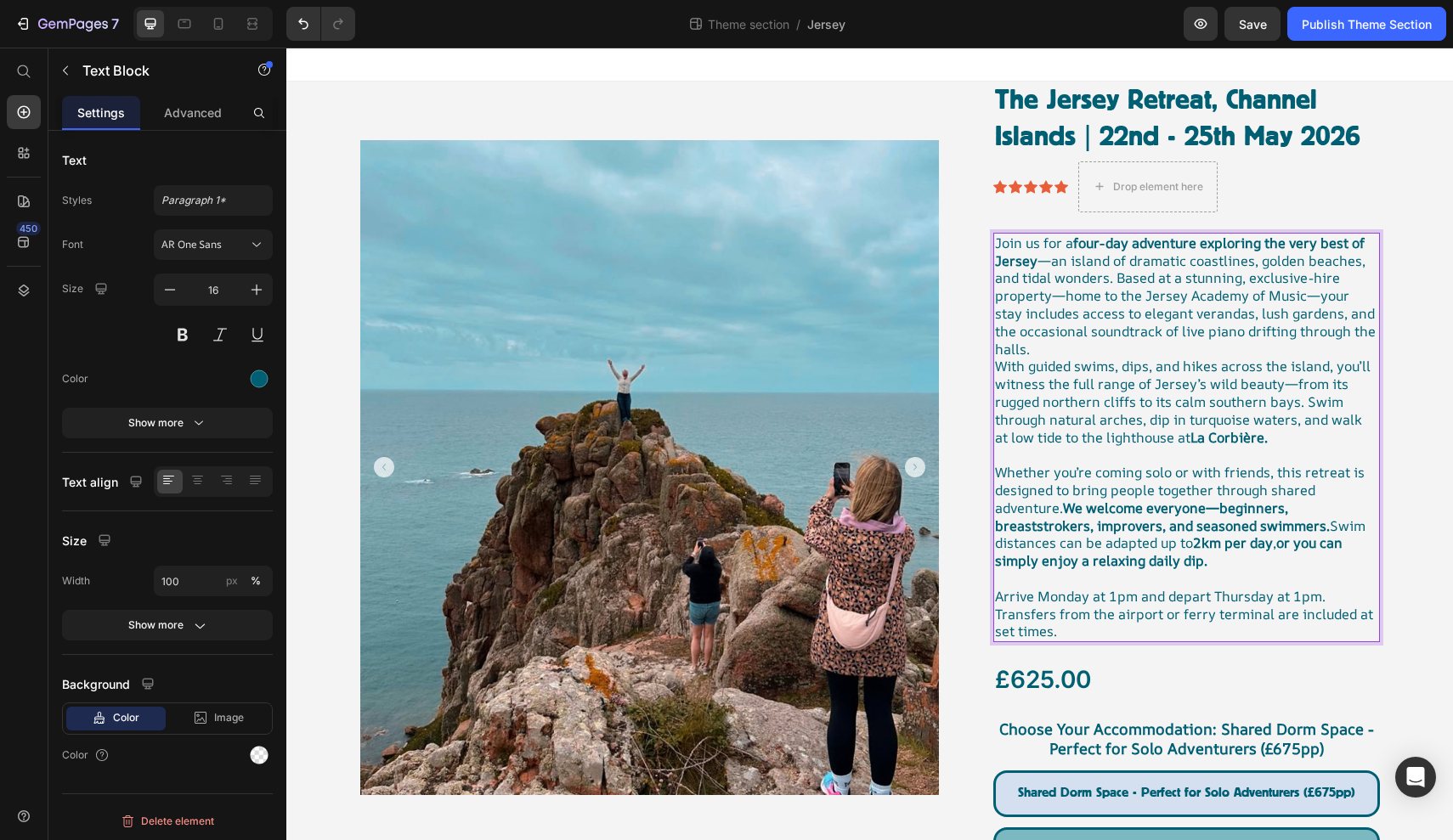click on "With guided swims, dips, and hikes across the island, you’ll witness the full range of Jersey’s wild beauty—from its rugged northern cliffs to its calm southern bays. Swim through natural arches, dip in turquoise waters, and walk at low tide to the lighthouse at  La Corbière." at bounding box center [1186, 410] 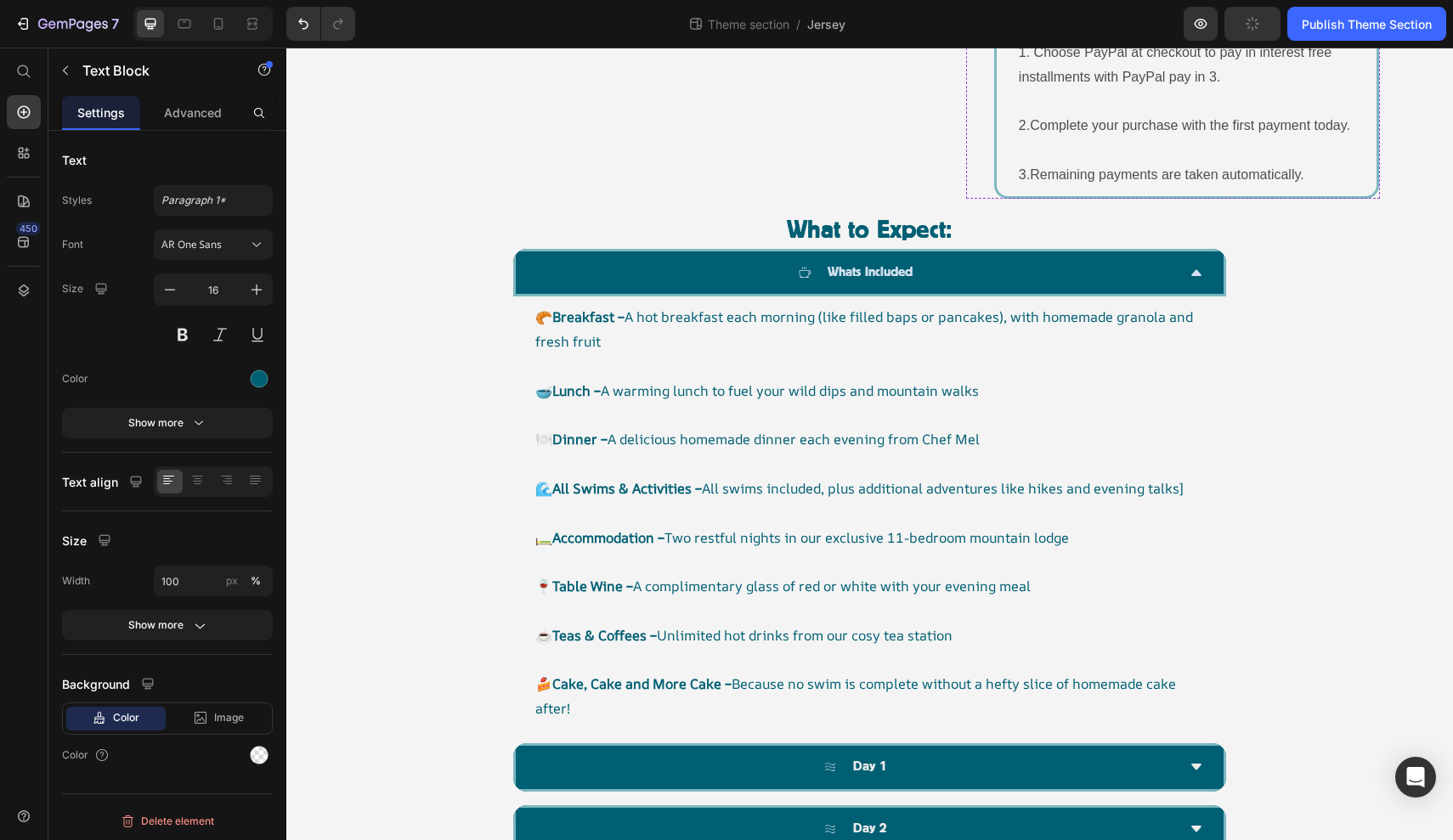scroll, scrollTop: 1150, scrollLeft: 0, axis: vertical 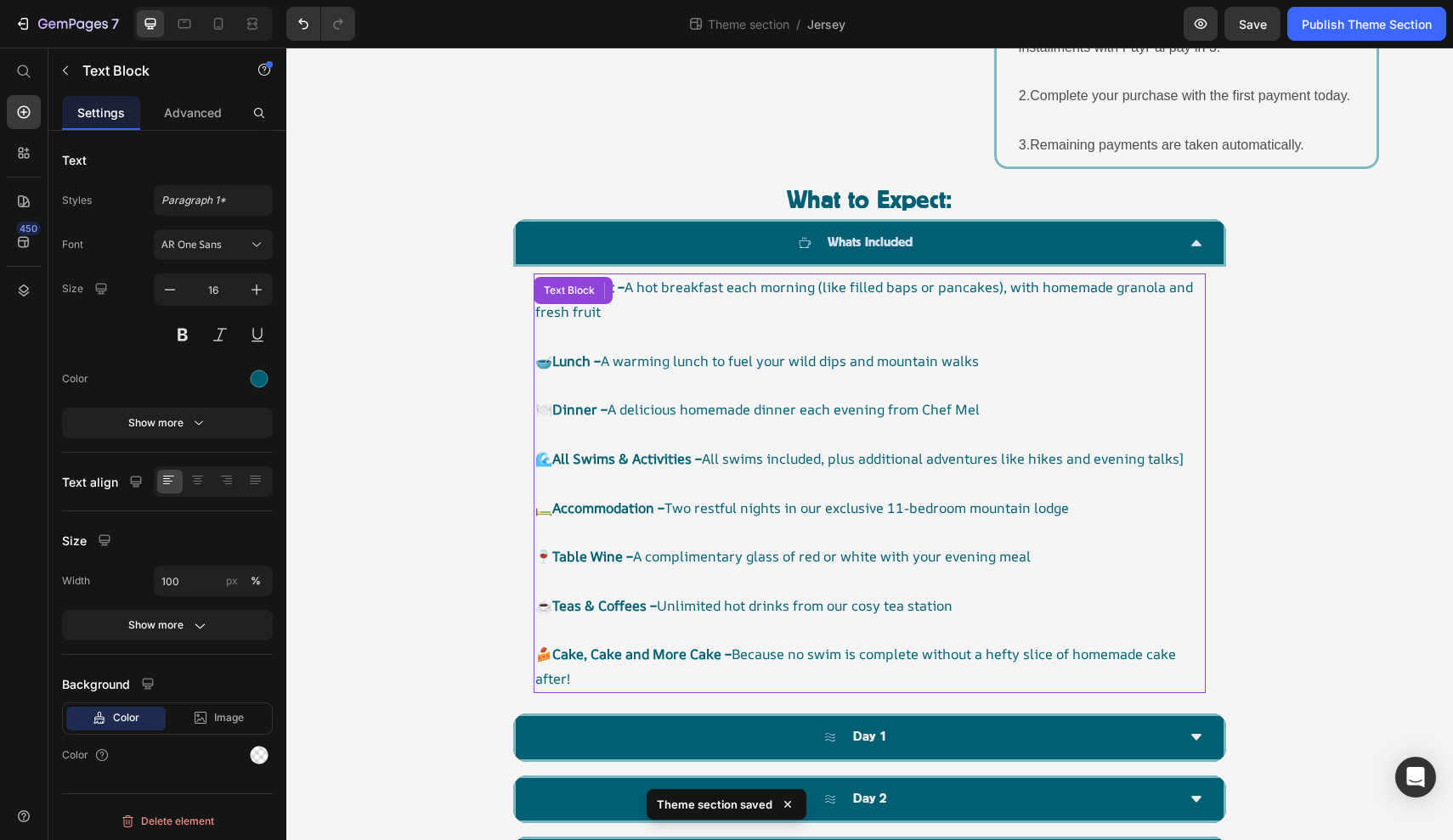 click on "🥣  Lunch –  A warming lunch to fuel your wild dips and mountain walks" at bounding box center (869, 361) 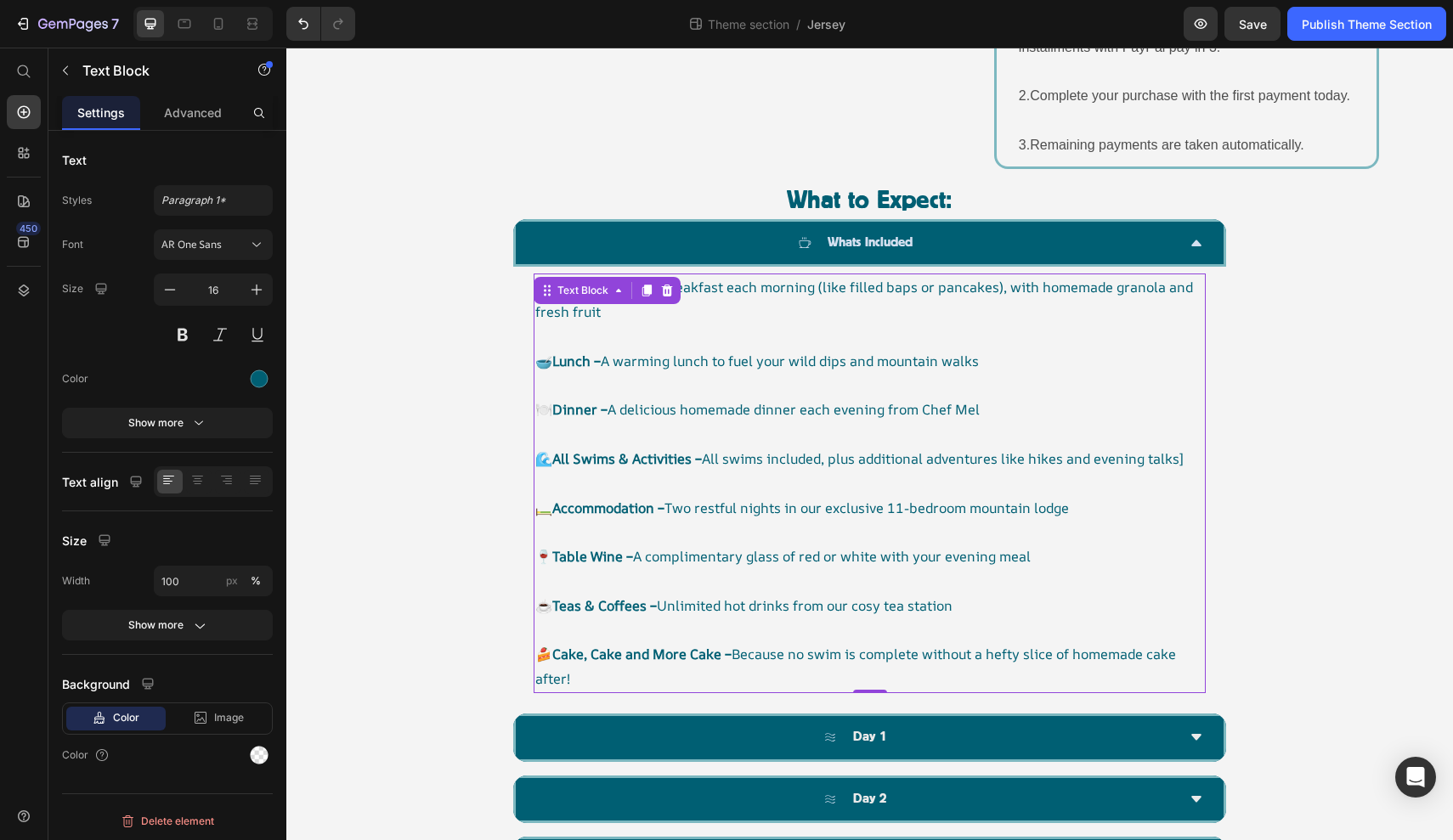 click on "🍰  Cake, Cake and More Cake –  Because no swim is complete without a hefty slice of homemade cake after!" at bounding box center [869, 667] 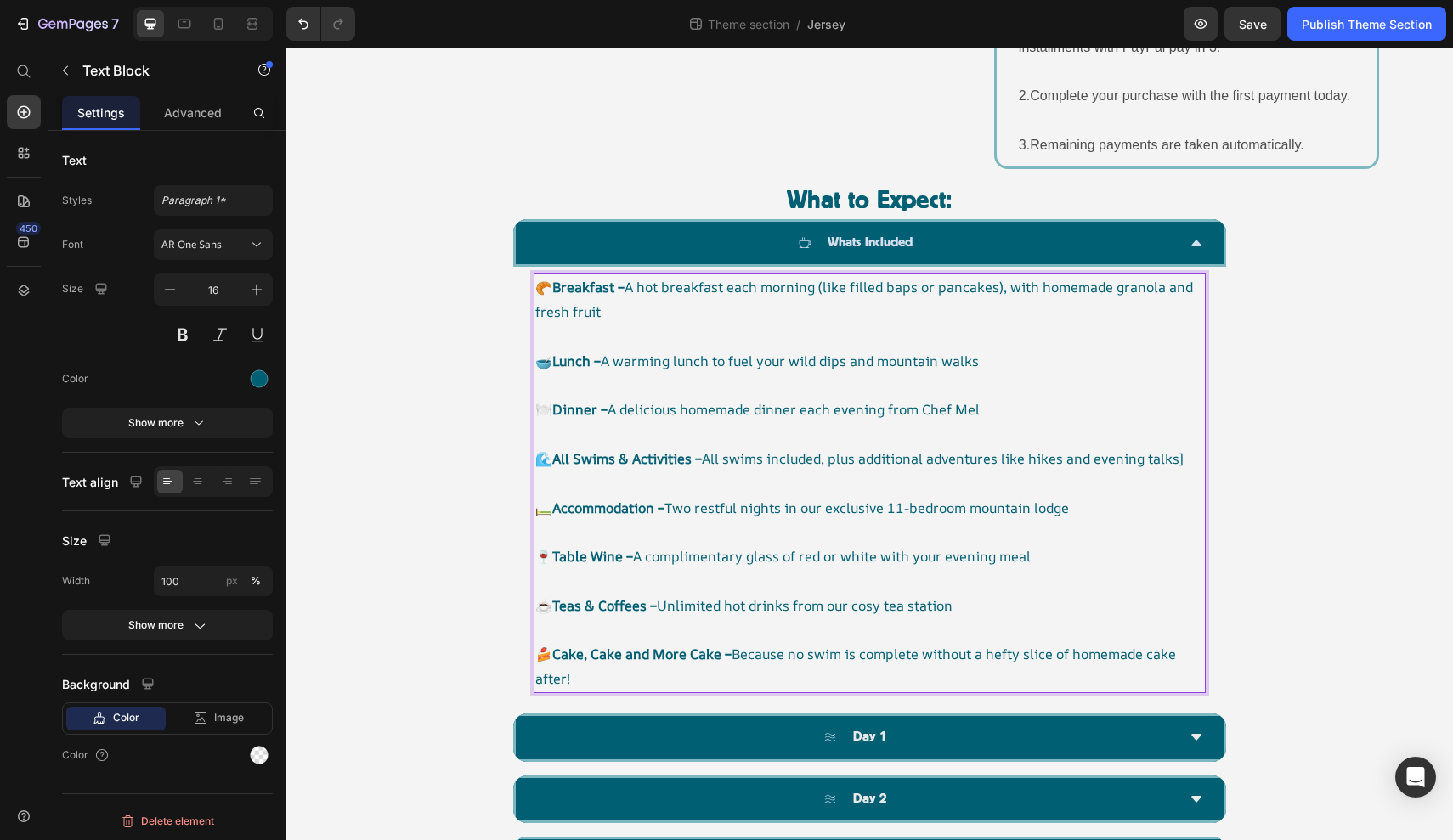 click on "🍰  Cake, Cake and More Cake –  Because no swim is complete without a hefty slice of homemade cake after!" at bounding box center (869, 667) 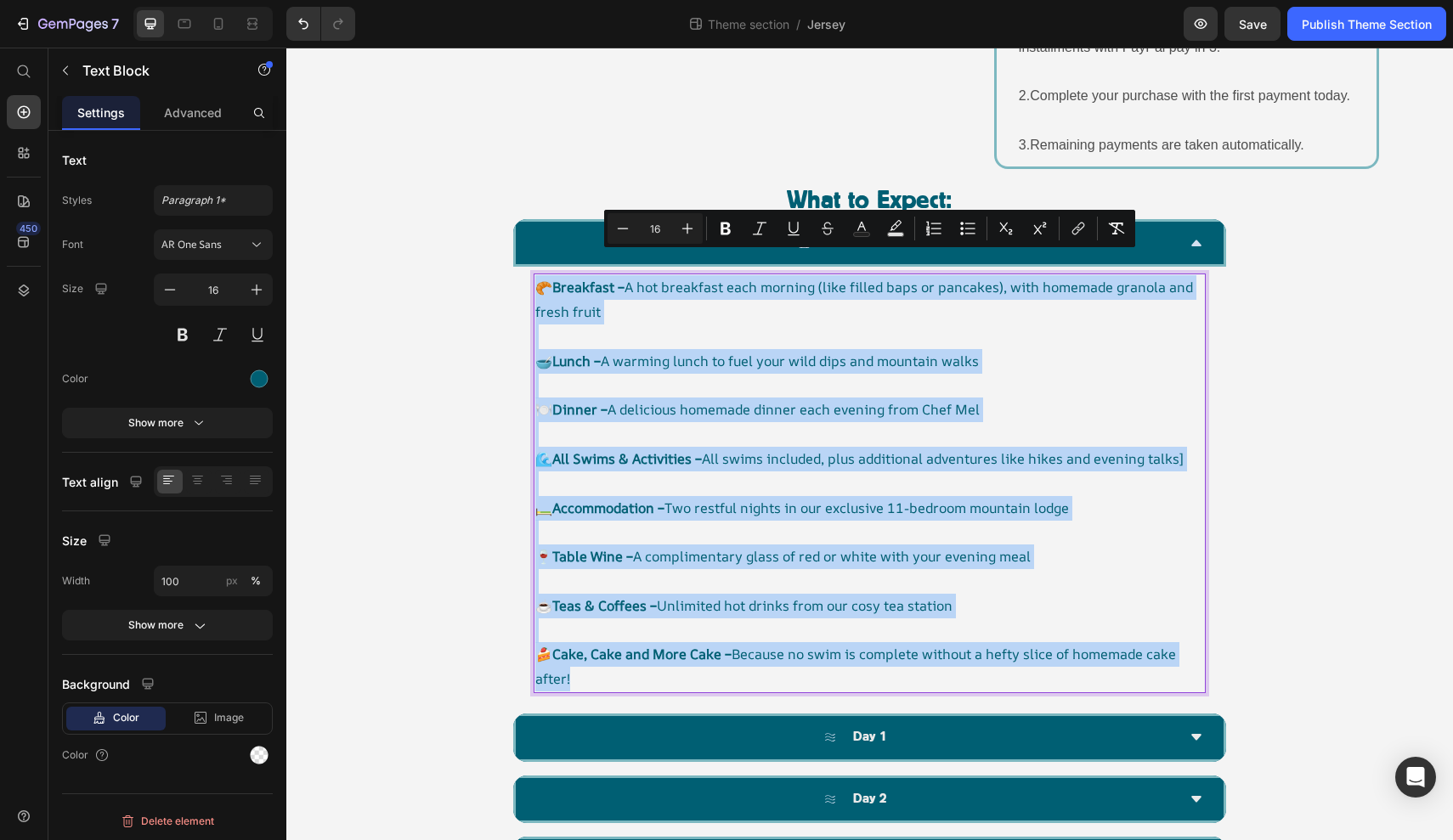 drag, startPoint x: 614, startPoint y: 643, endPoint x: 540, endPoint y: 265, distance: 385.17528 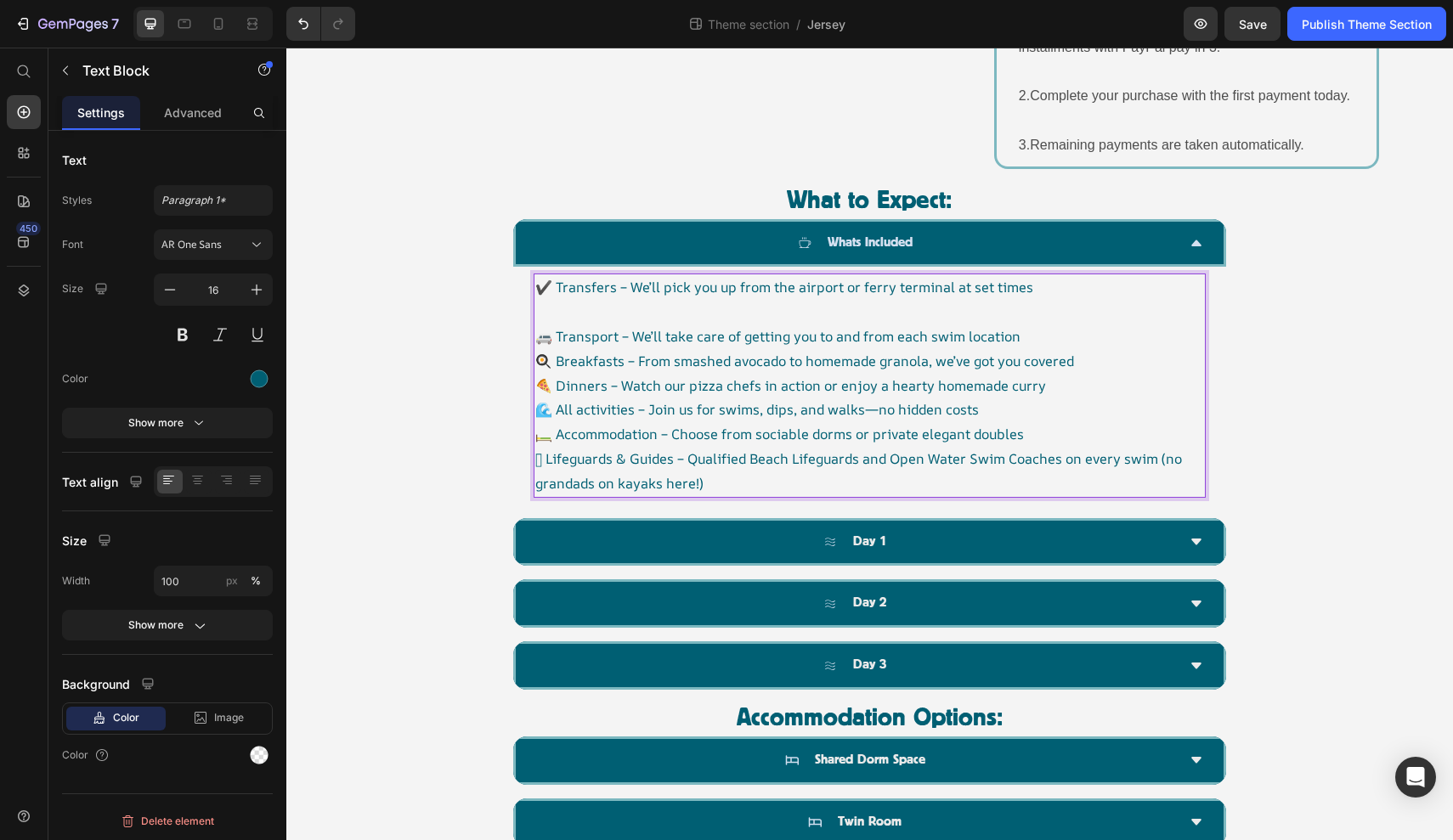 click on "🚐 Transport – We’ll take care of getting you to and from each swim location" at bounding box center [869, 336] 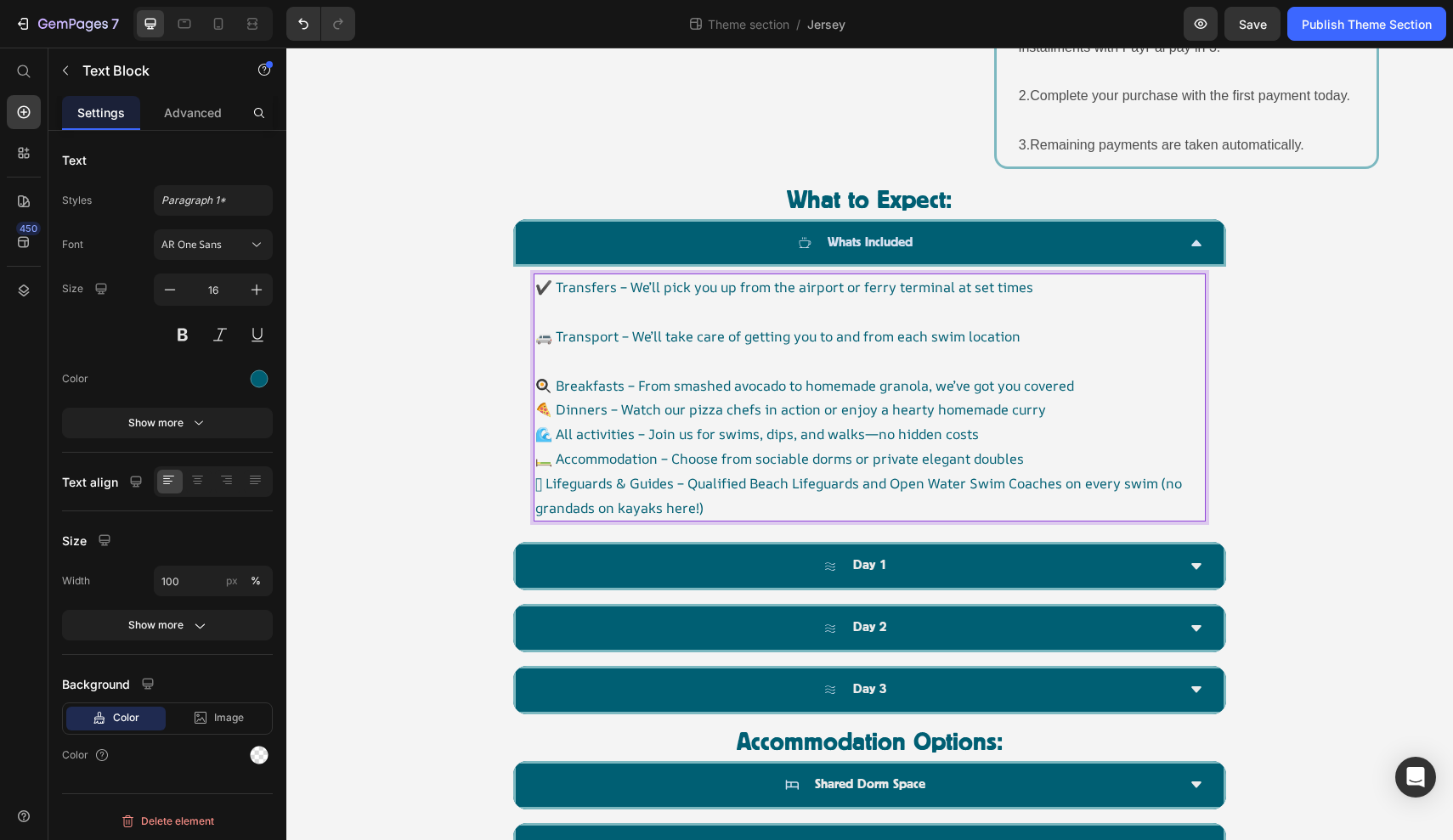 click on "🍳 Breakfasts – From smashed avocado to homemade granola, we’ve got you covered" at bounding box center [869, 386] 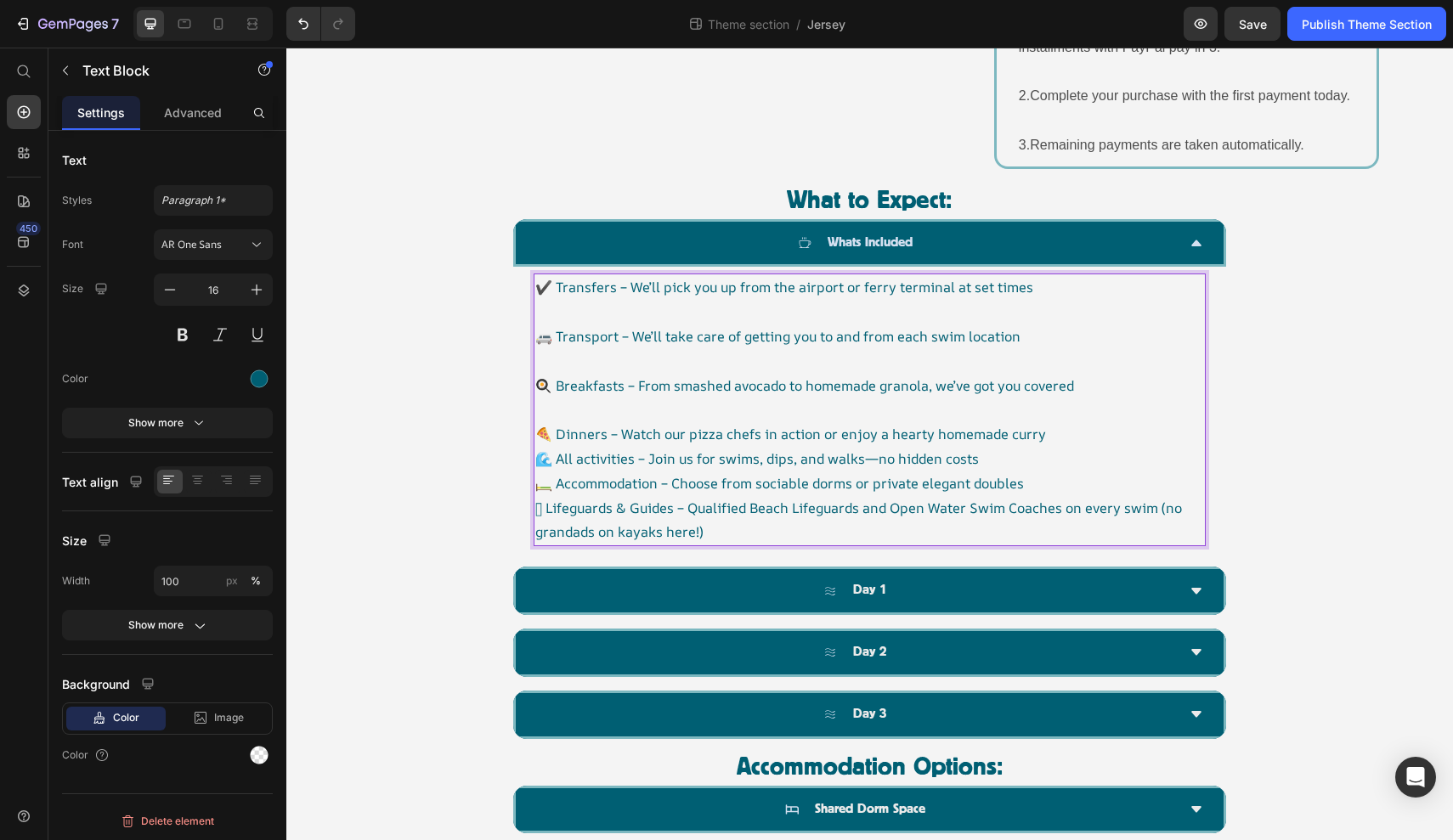 click on "🍕 Dinners – Watch our pizza chefs in action or enjoy a hearty homemade curry" at bounding box center (869, 434) 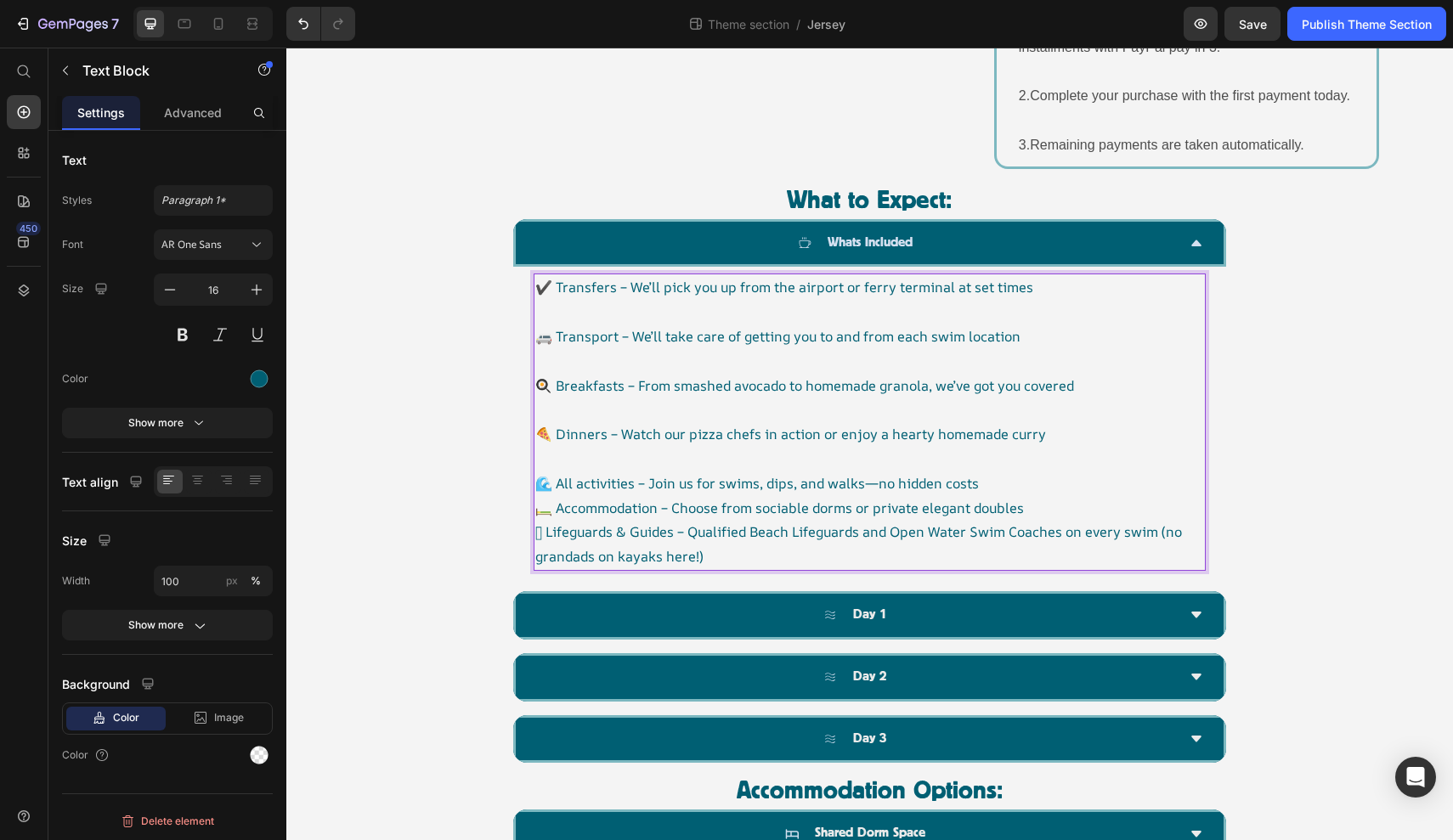 click on "🌊 All activities – Join us for swims, dips, and walks—no hidden costs" at bounding box center (869, 483) 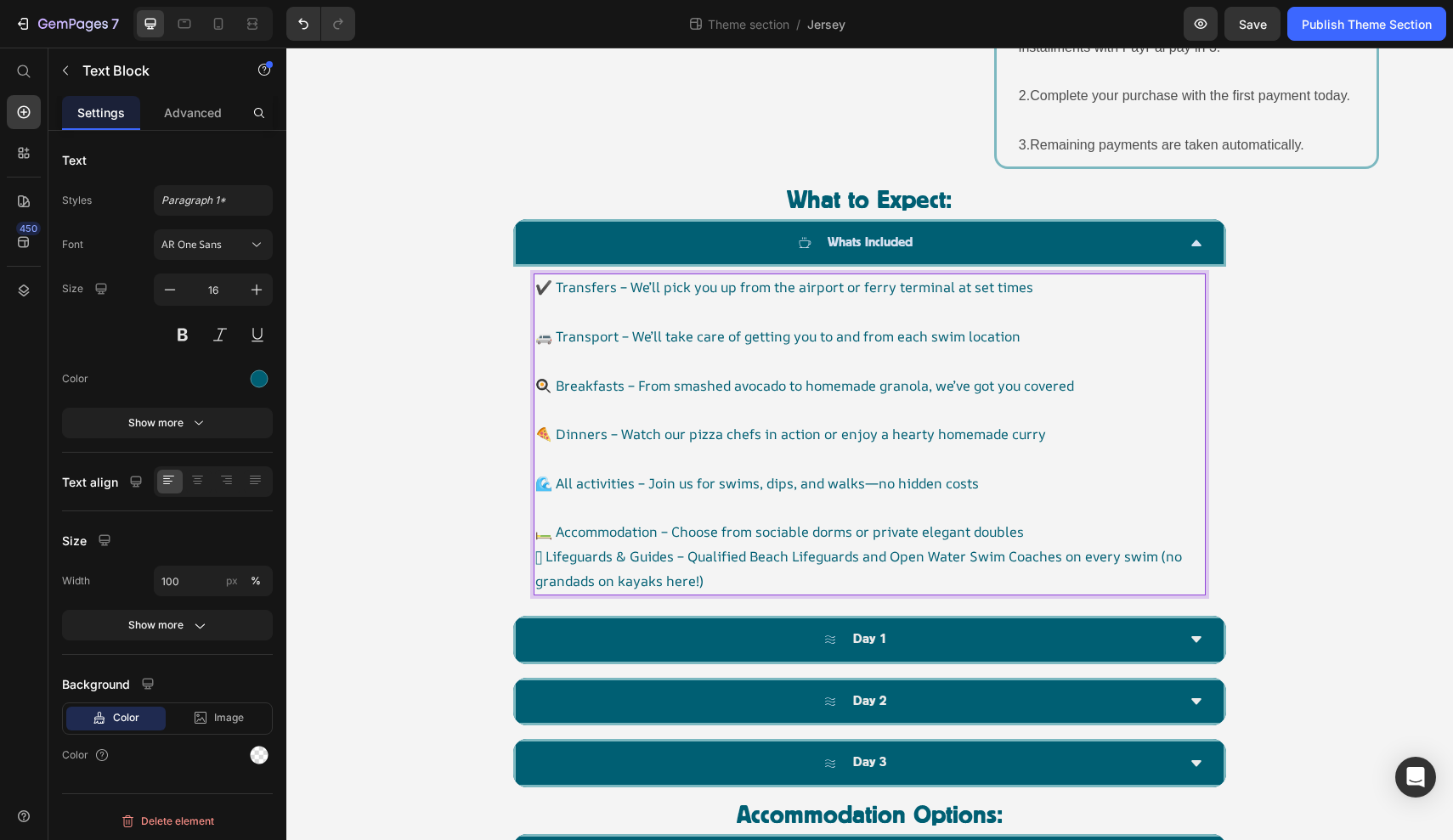click on "🛏️ Accommodation – Choose from sociable dorms or private elegant doubles" at bounding box center [869, 532] 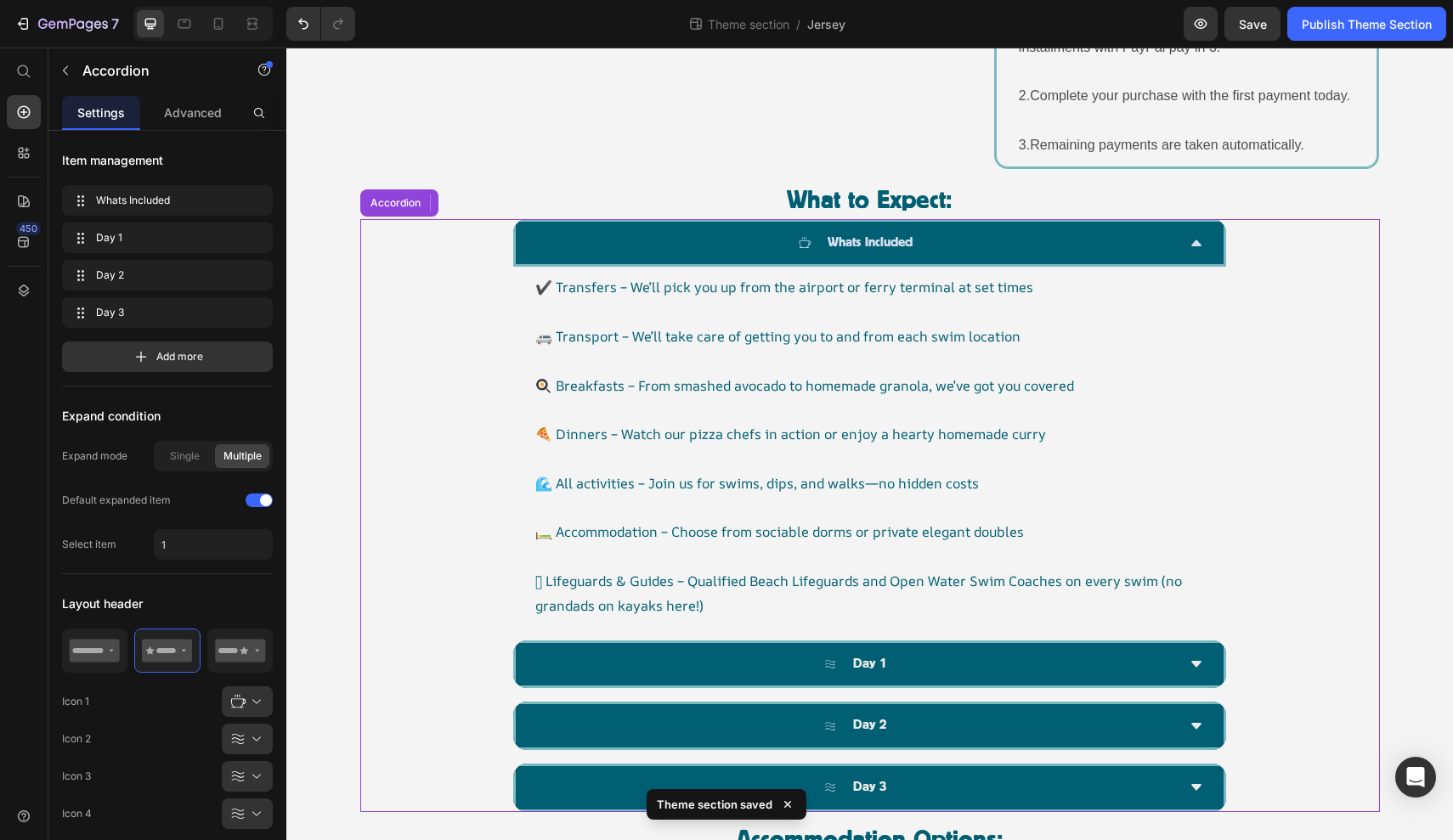 click on "Whats Included" at bounding box center [856, 243] 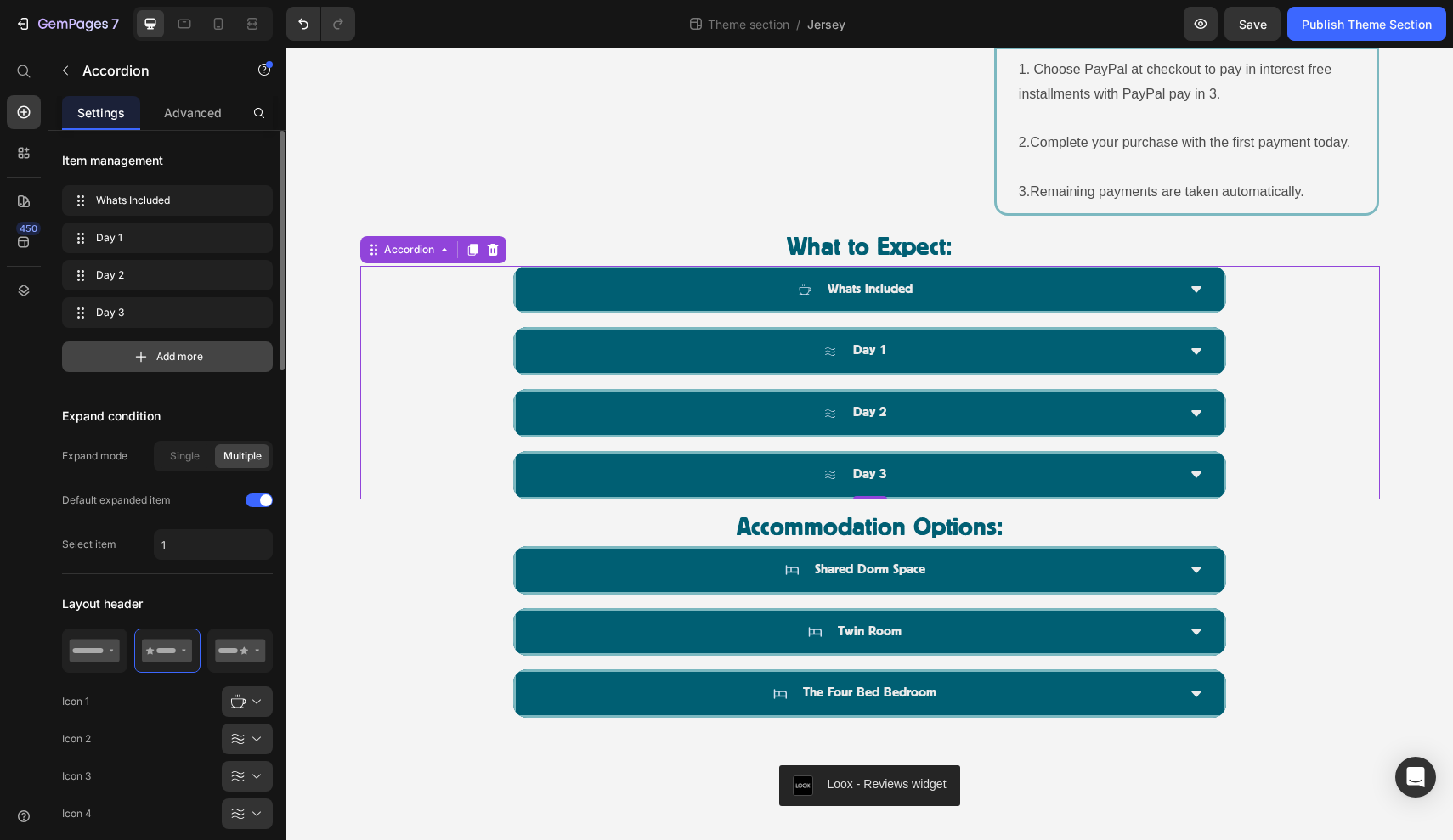 click 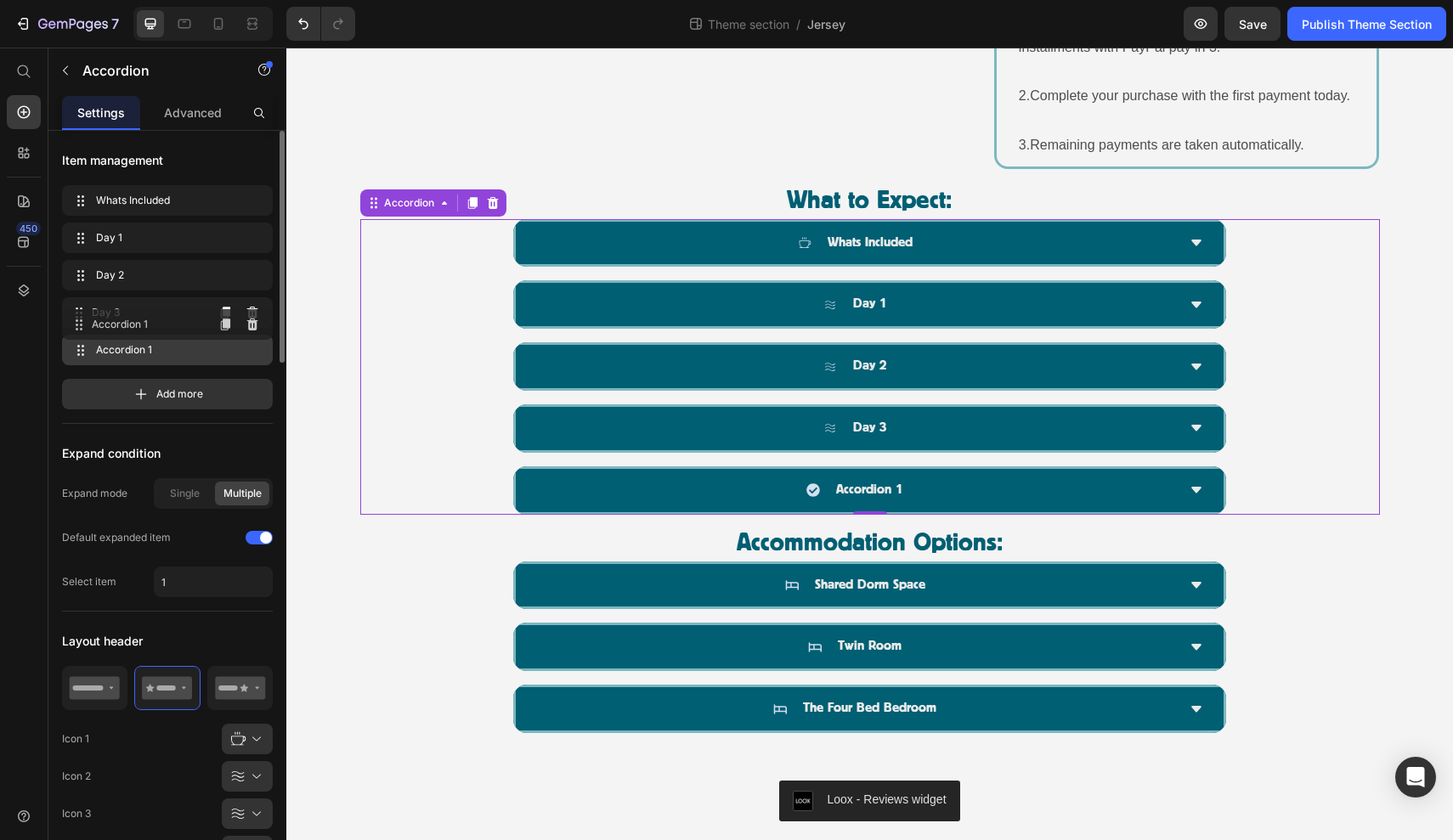 type 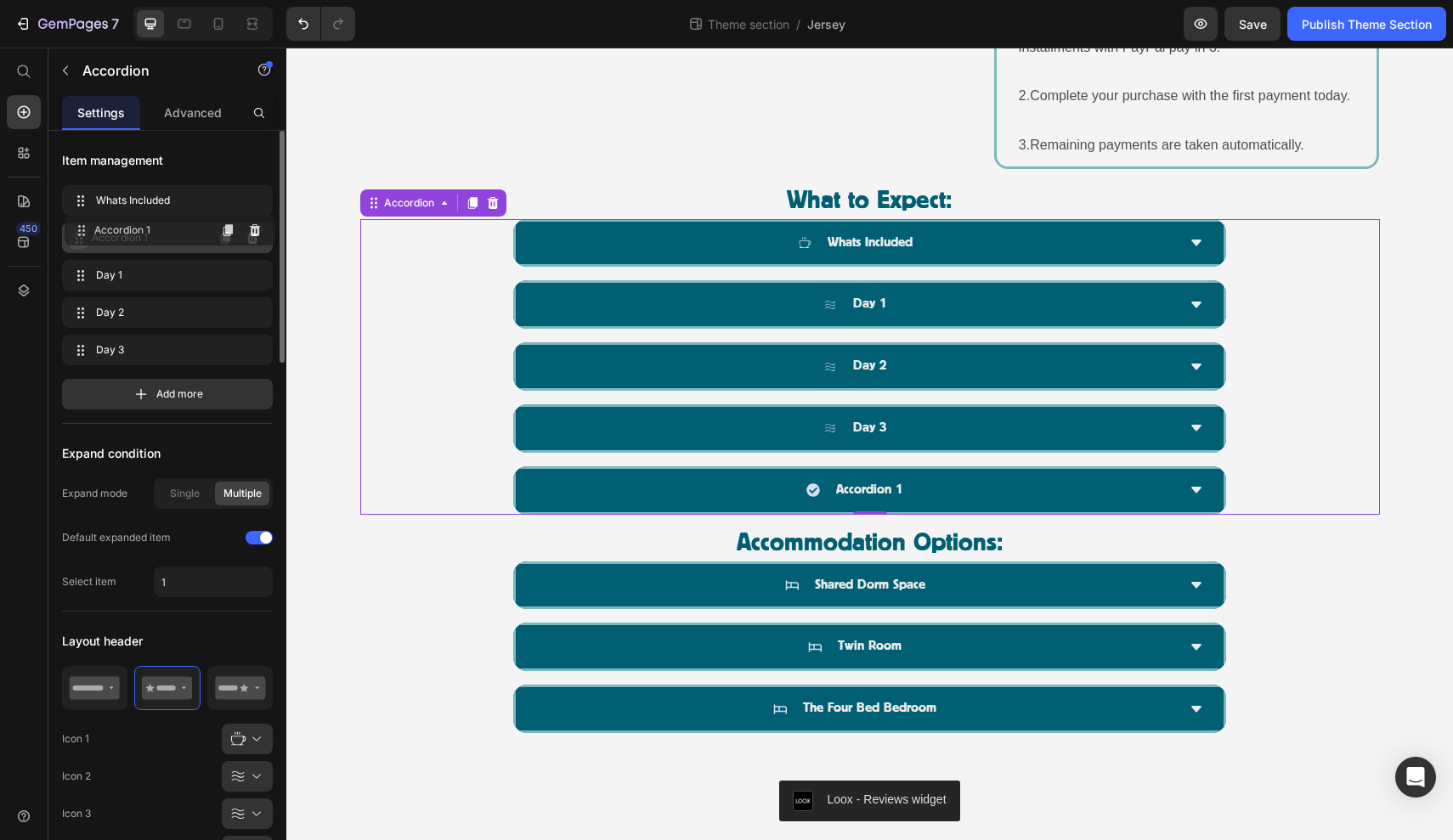 drag, startPoint x: 79, startPoint y: 349, endPoint x: 82, endPoint y: 228, distance: 121.0372 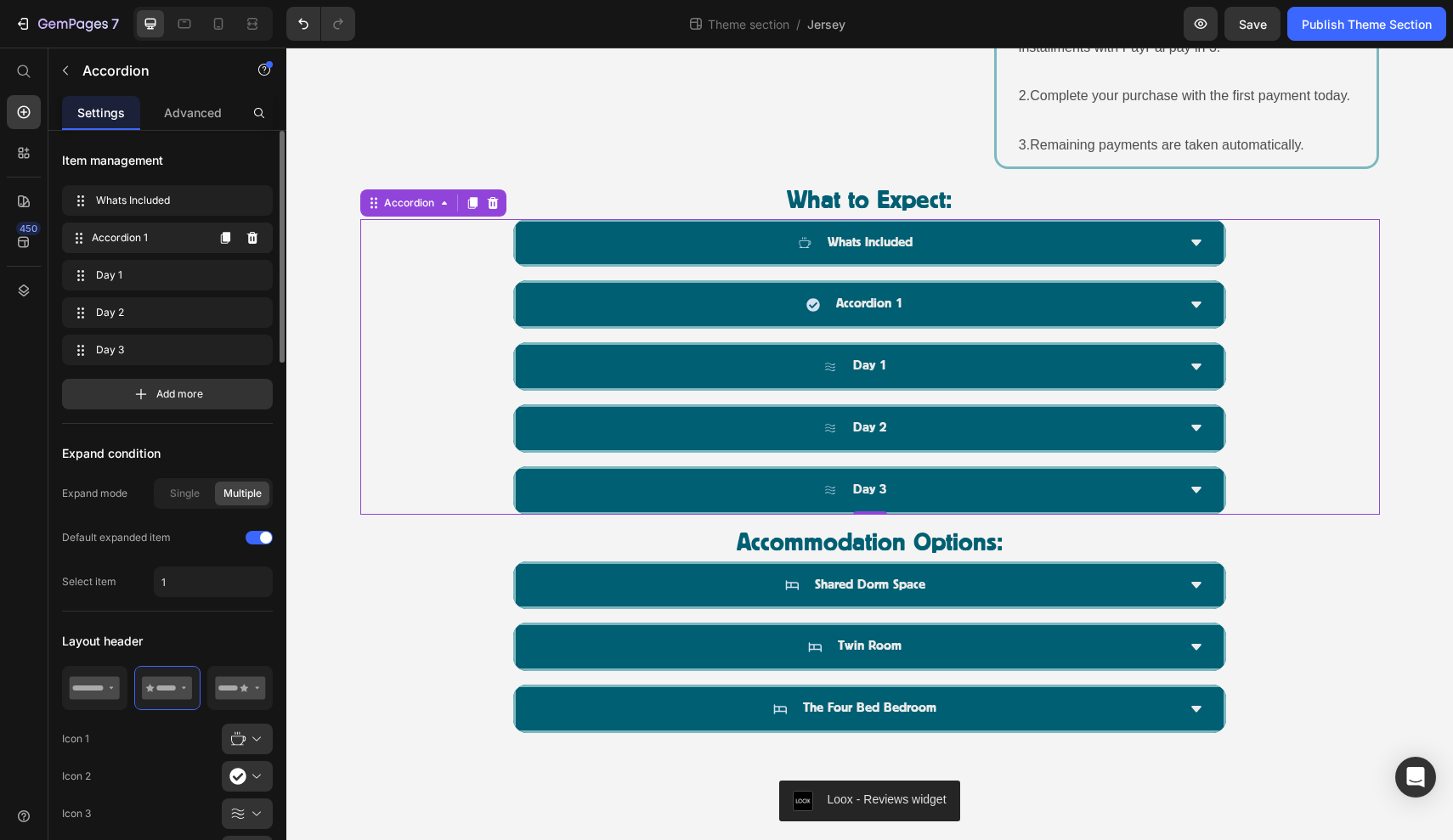 click on "Accordion 1" at bounding box center (148, 238) 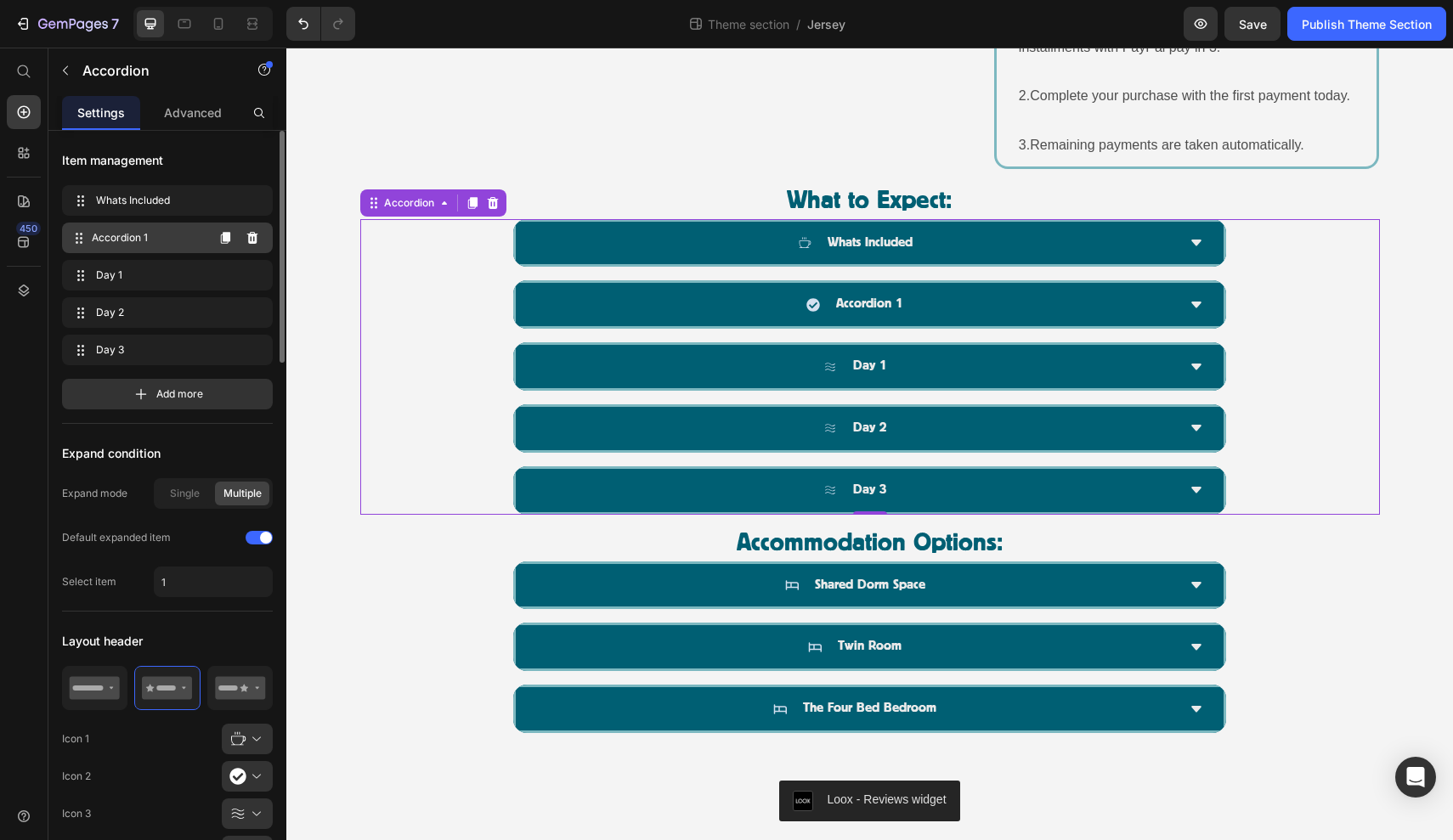 click on "Accordion 1" at bounding box center (148, 238) 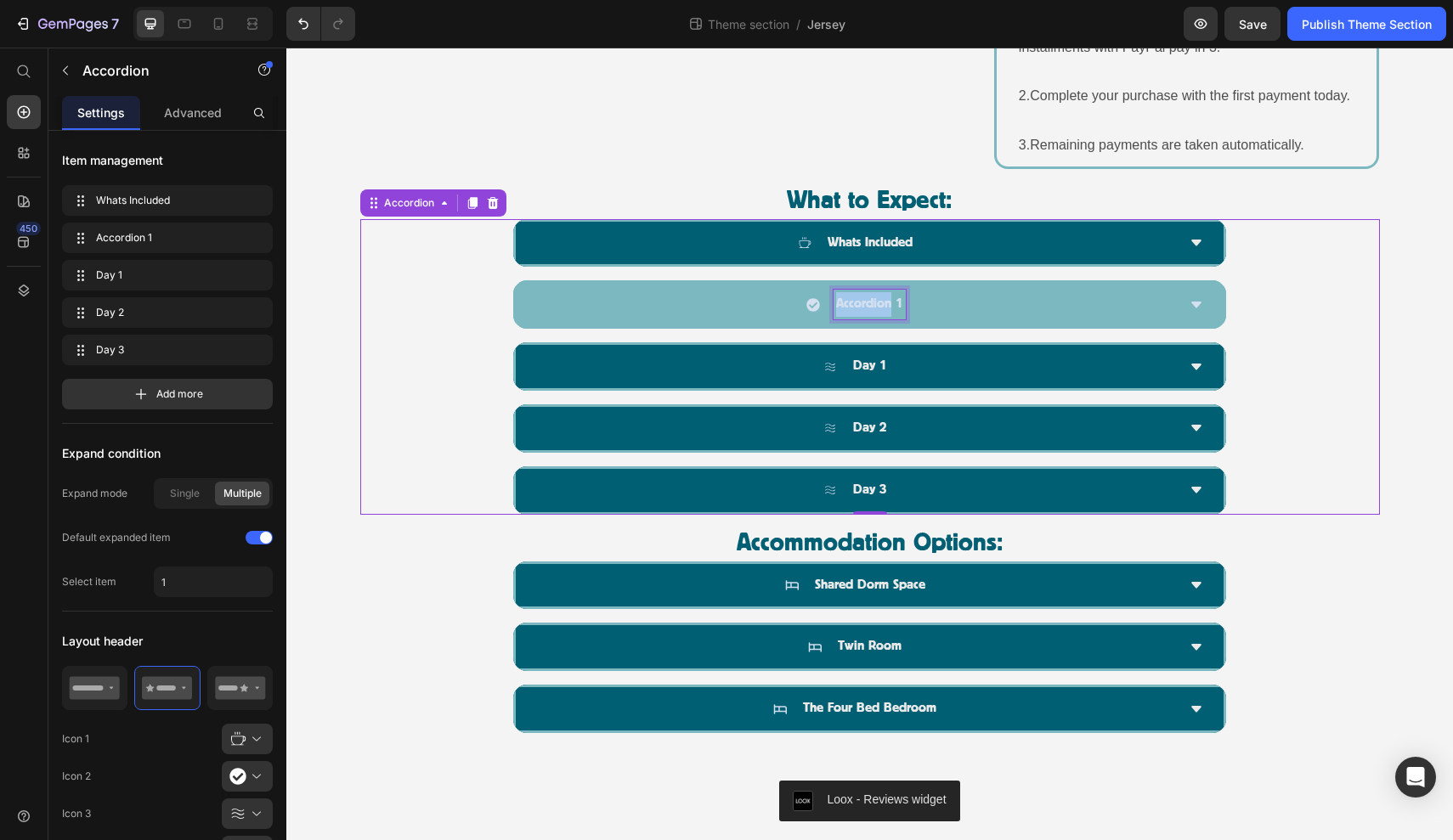 click on "Accordion 1" at bounding box center [869, 304] 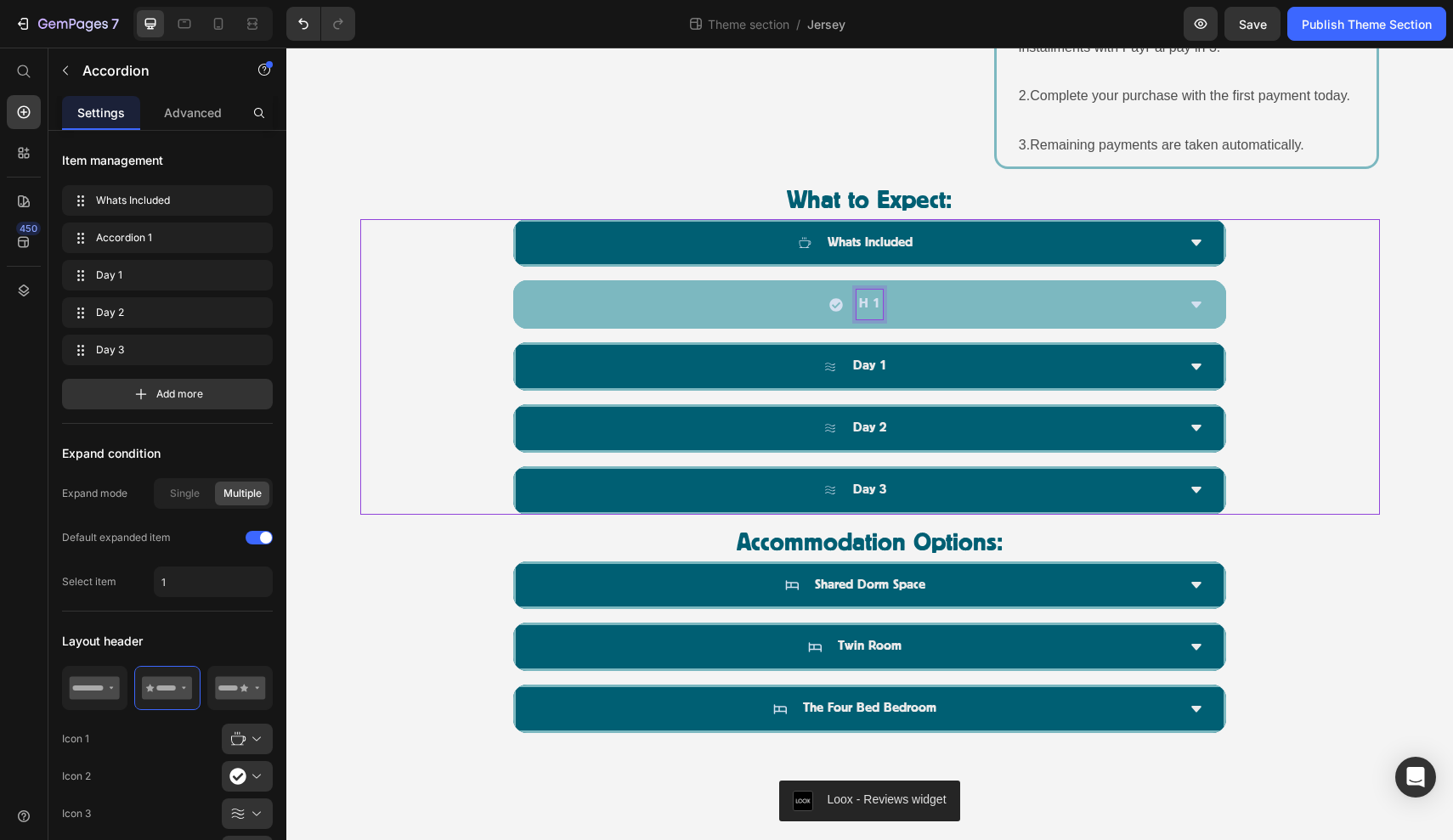scroll, scrollTop: 1136, scrollLeft: 0, axis: vertical 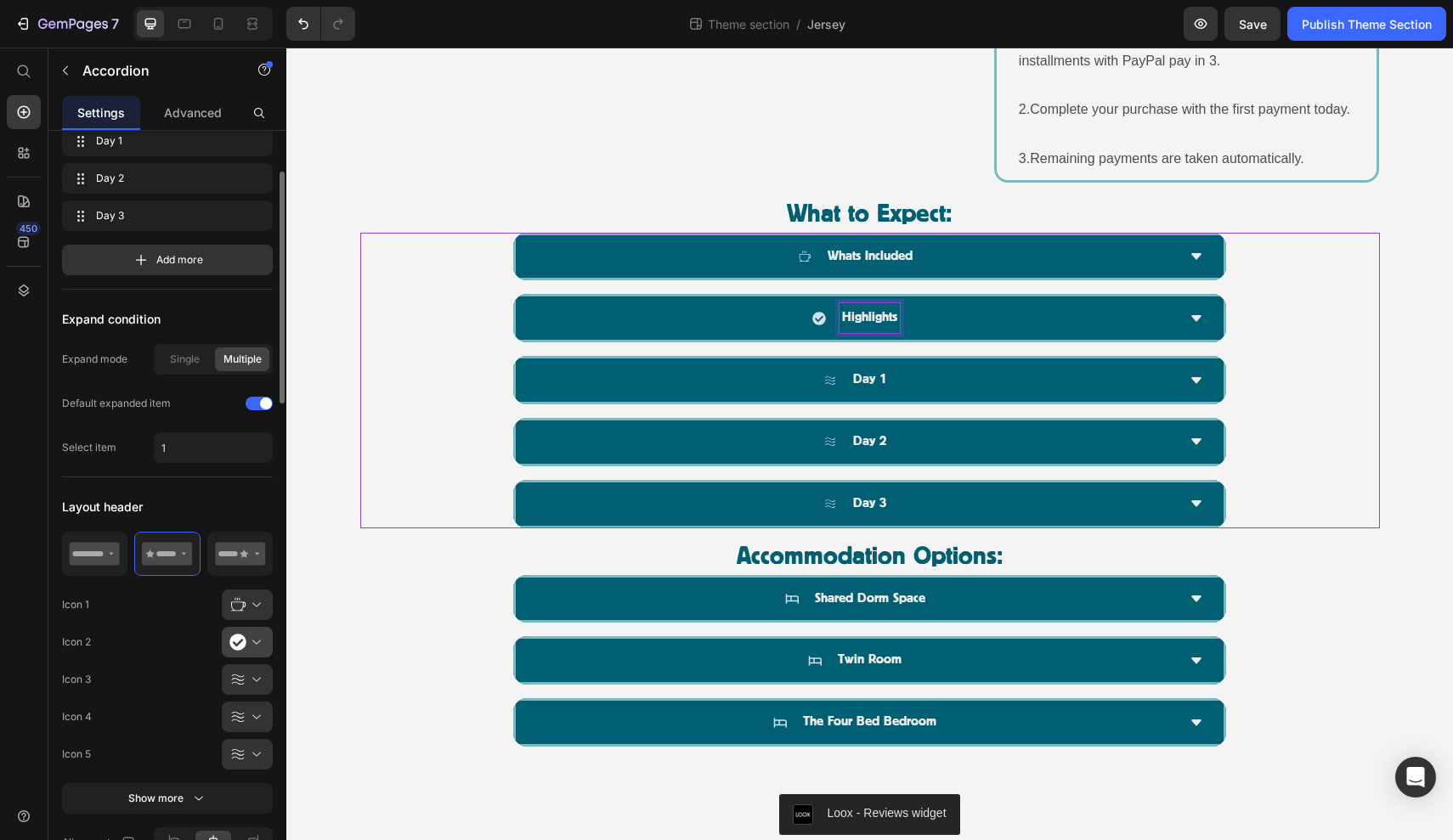 click at bounding box center [254, 642] 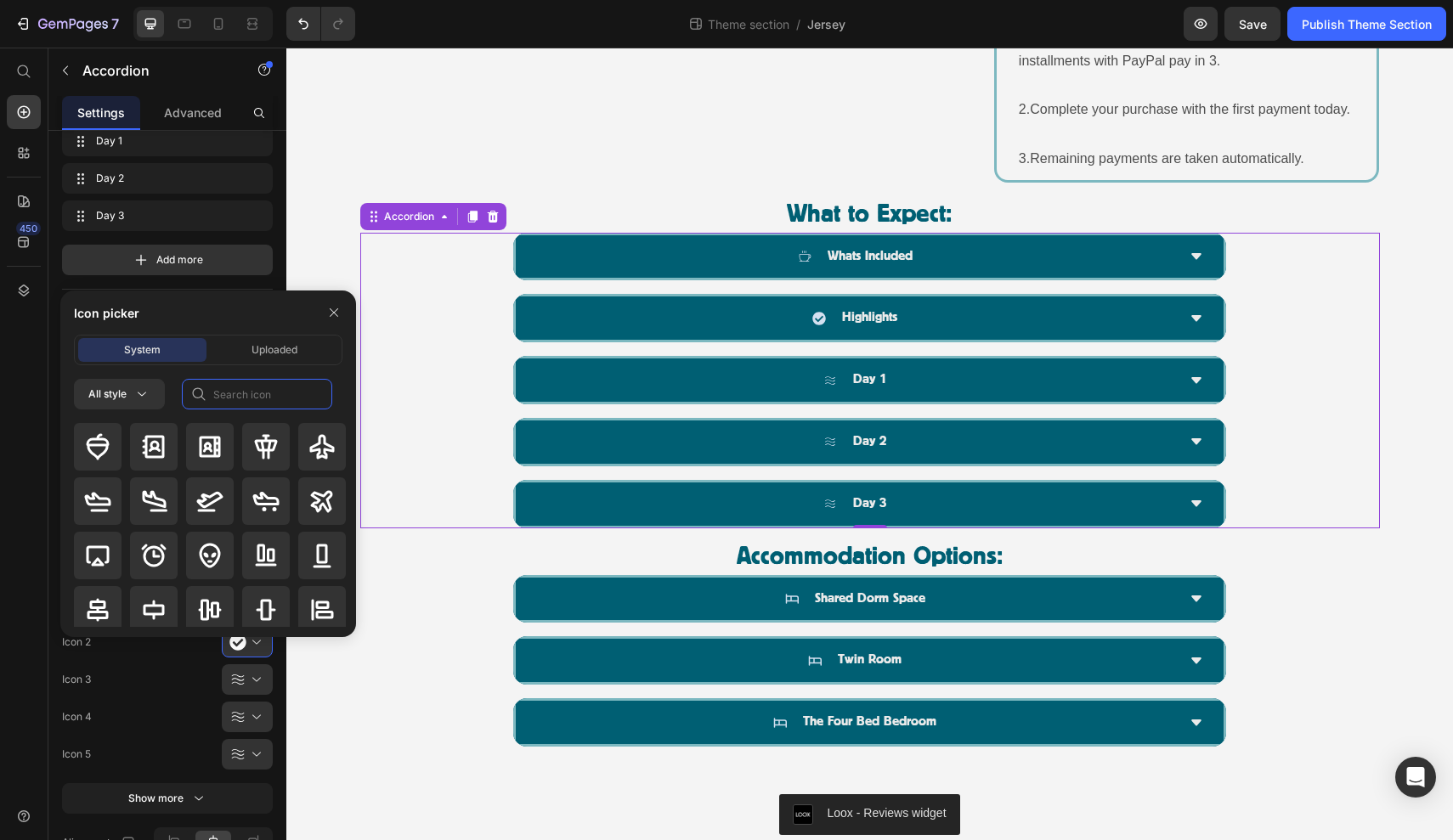 click 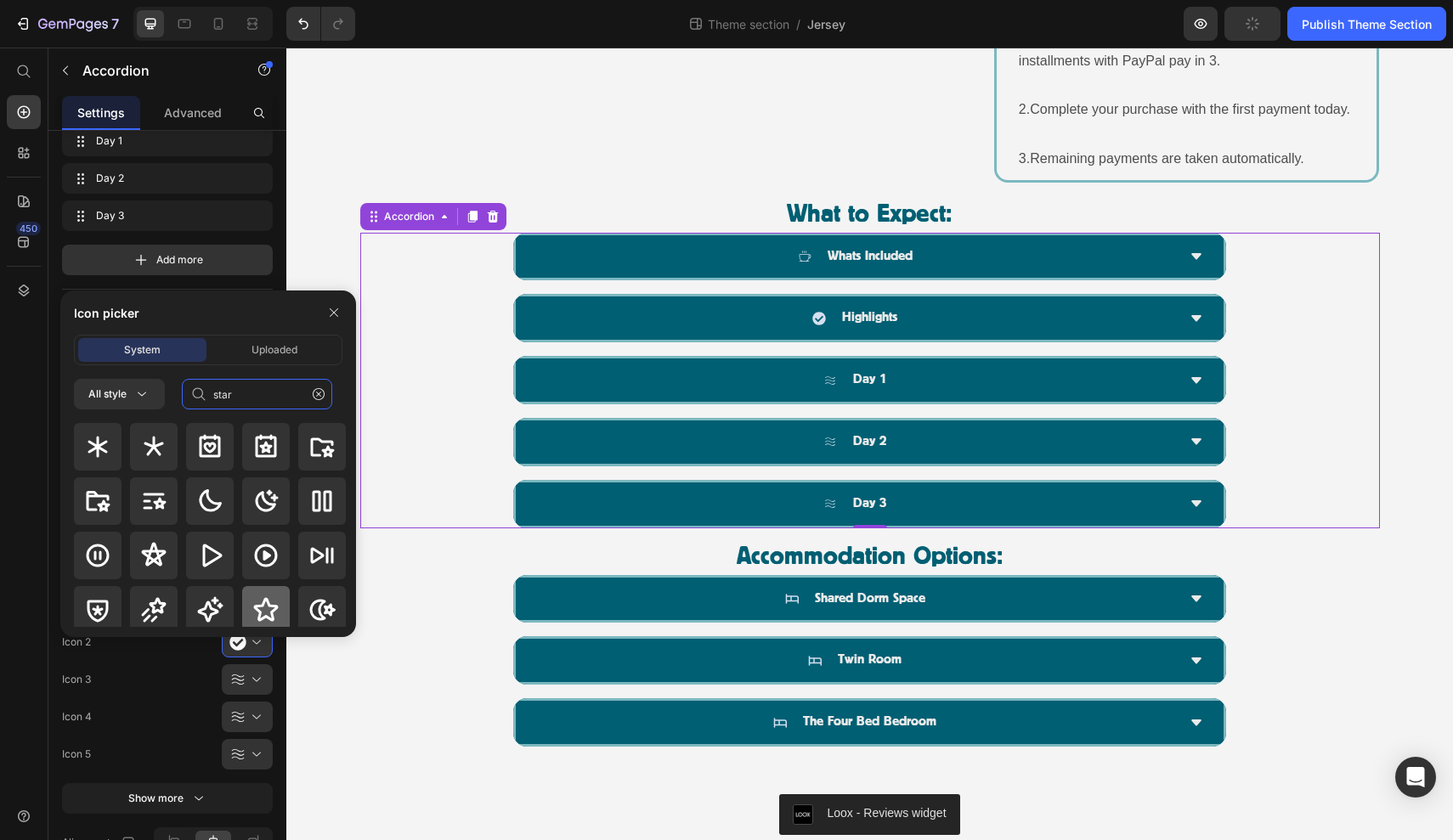 type on "star" 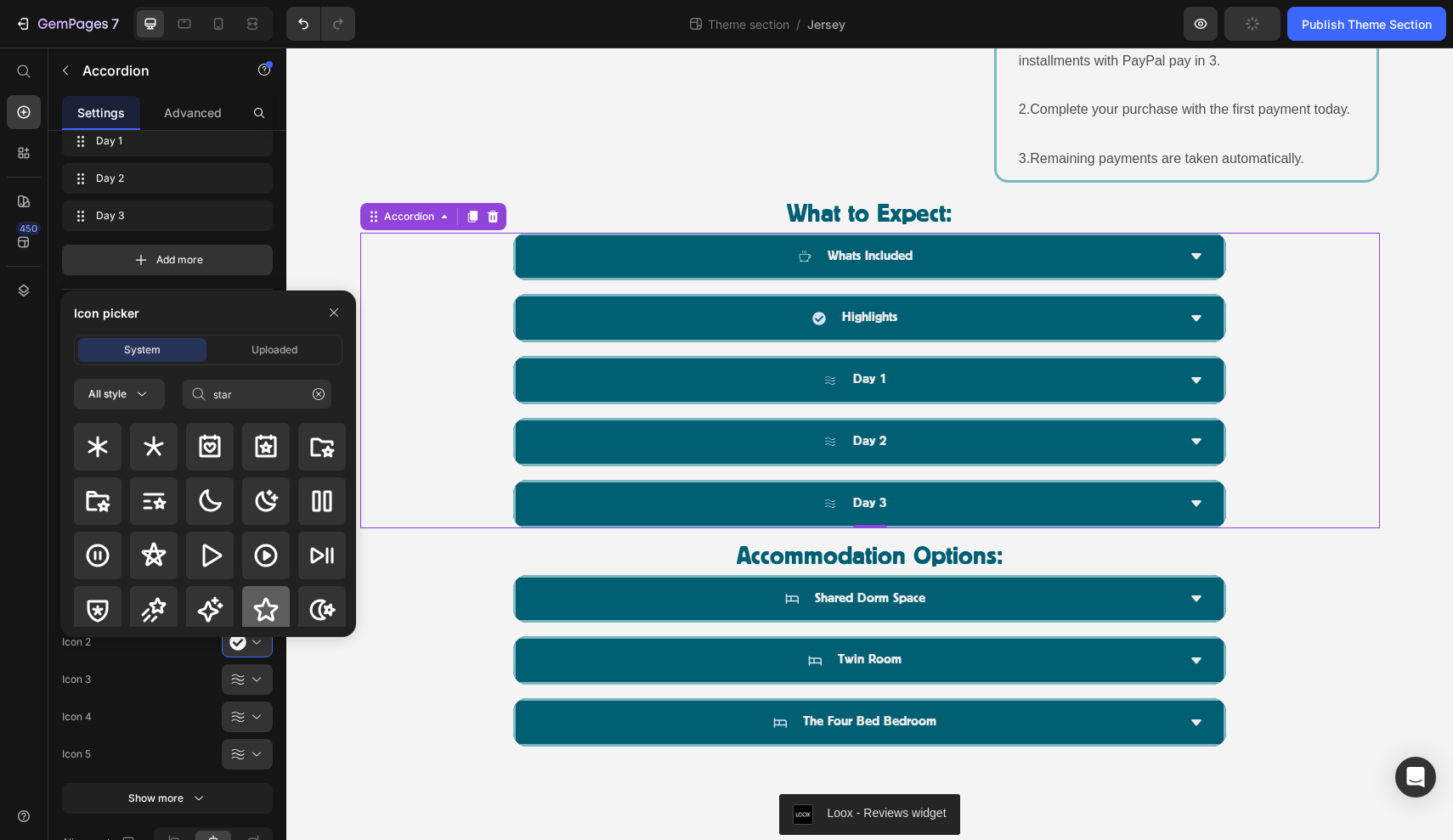 click 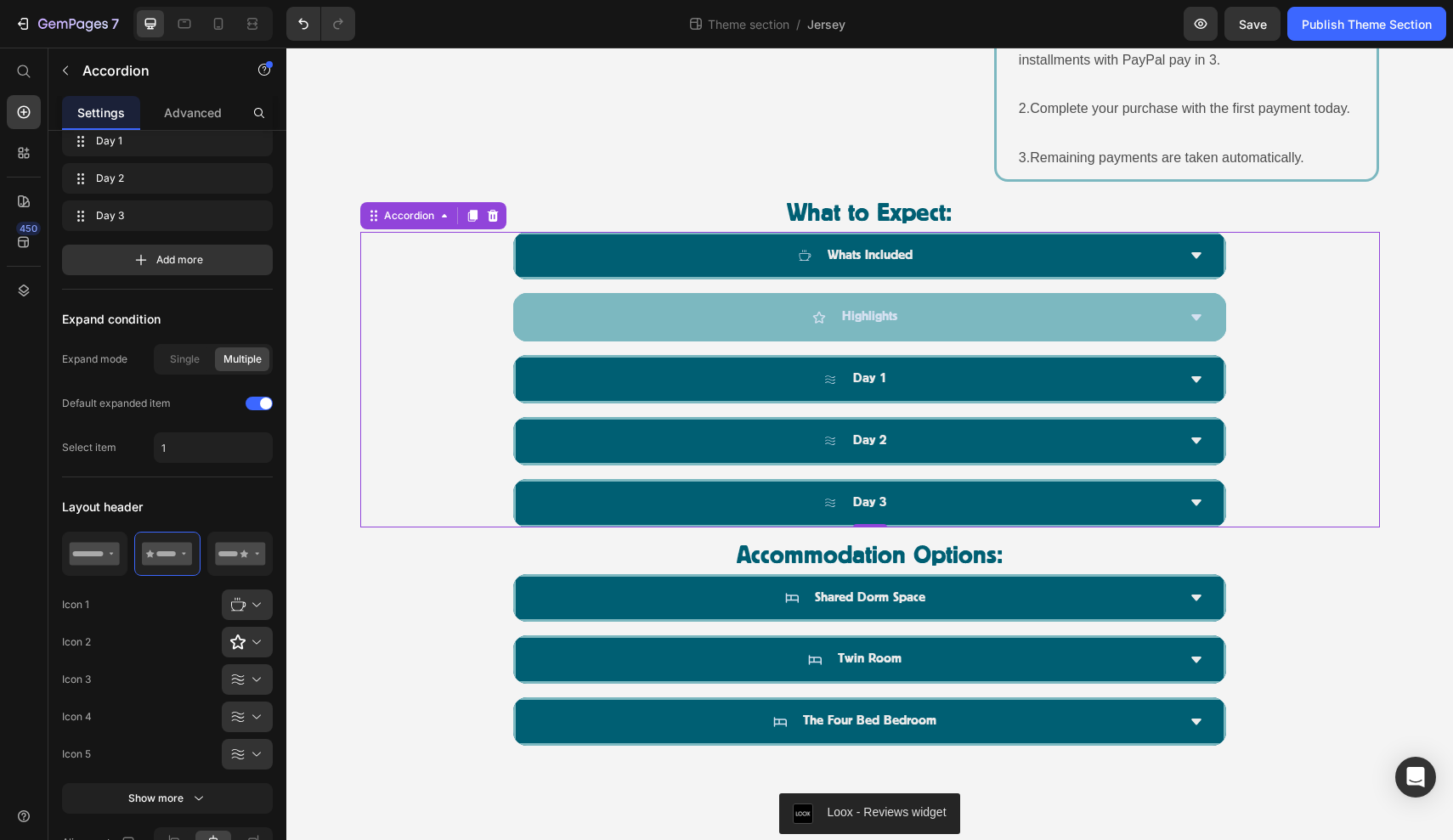 scroll, scrollTop: 1136, scrollLeft: 0, axis: vertical 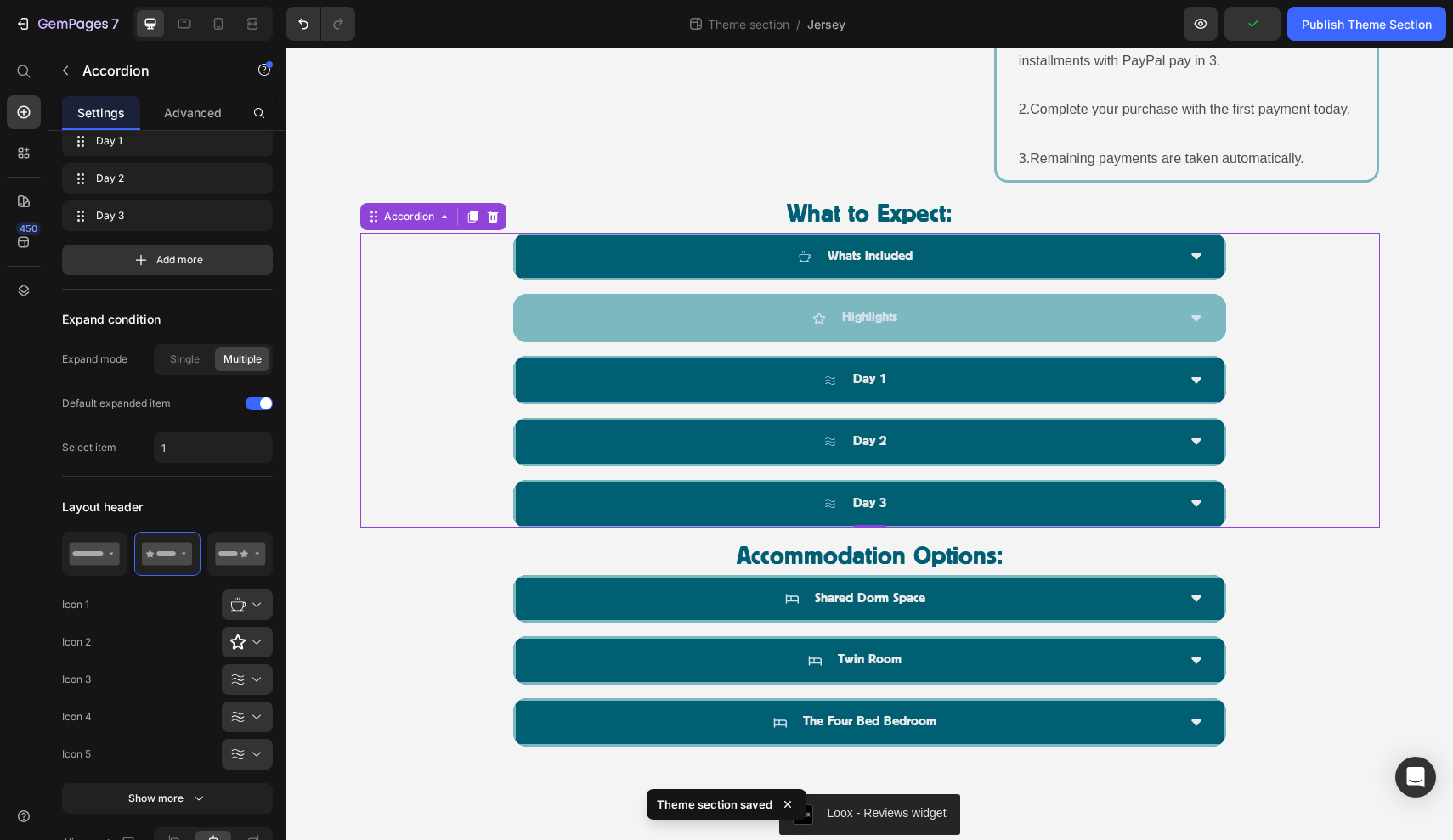 click on "Highlights" at bounding box center (856, 318) 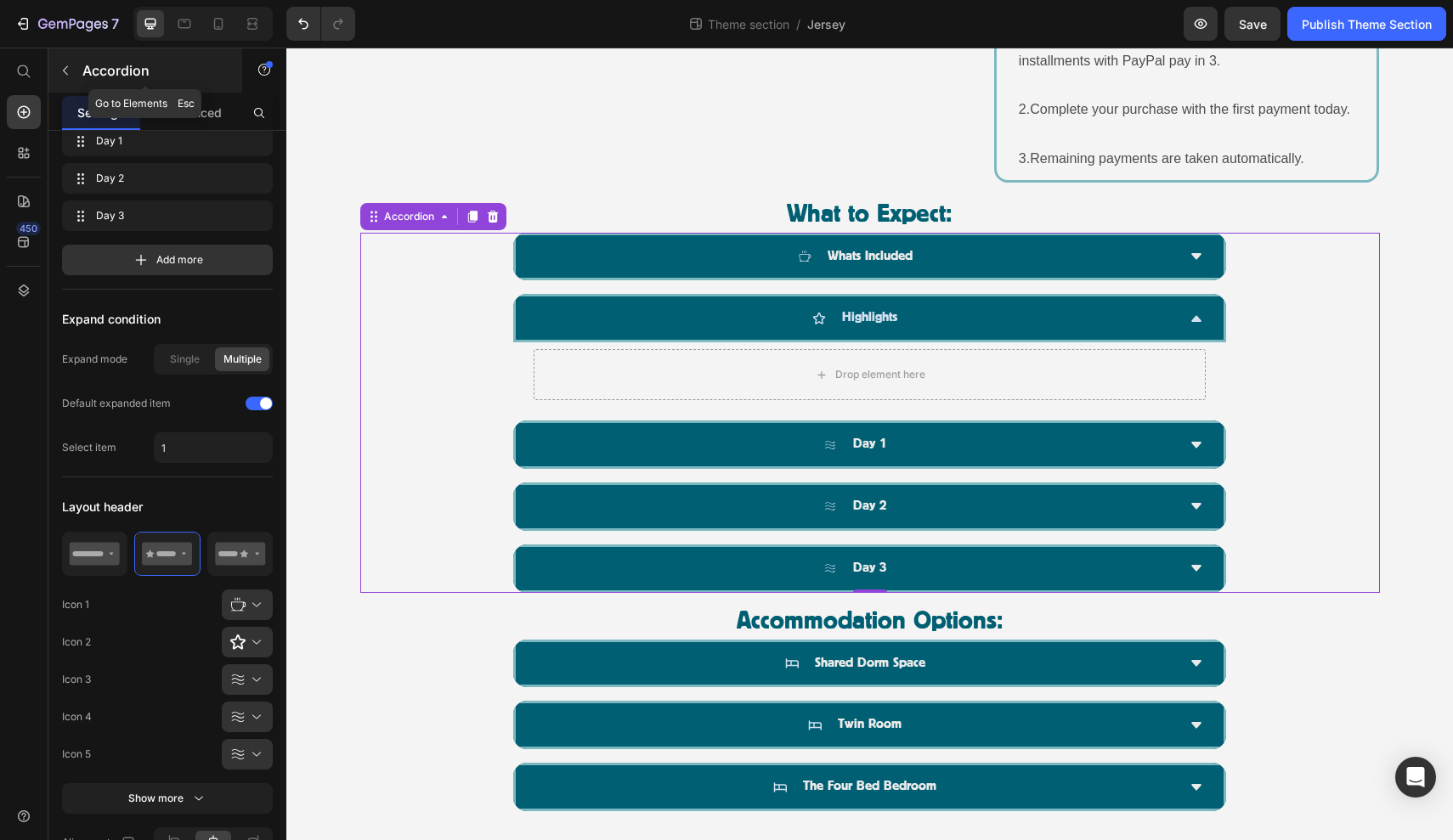 click 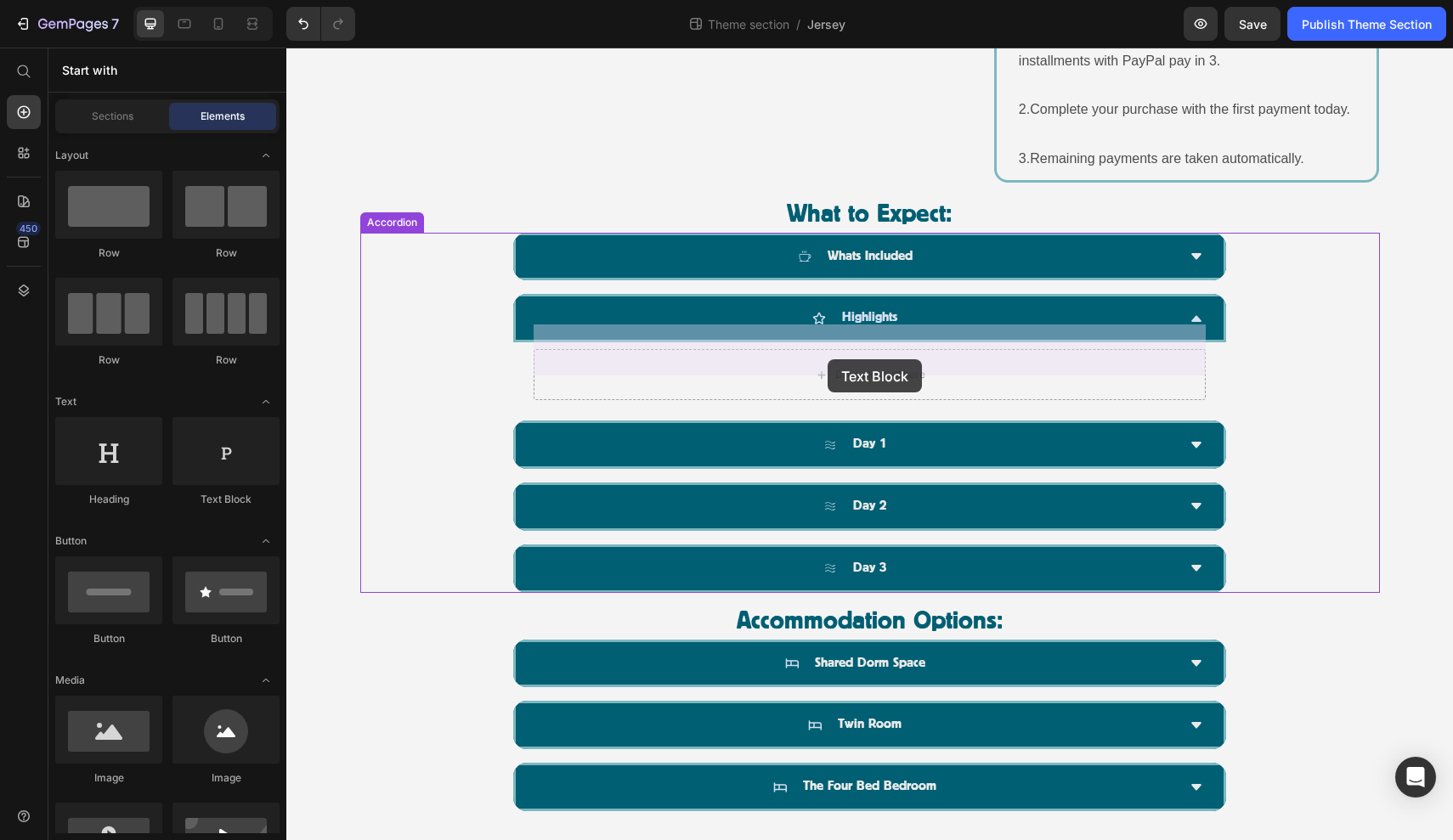 drag, startPoint x: 525, startPoint y: 481, endPoint x: 828, endPoint y: 359, distance: 326.63894 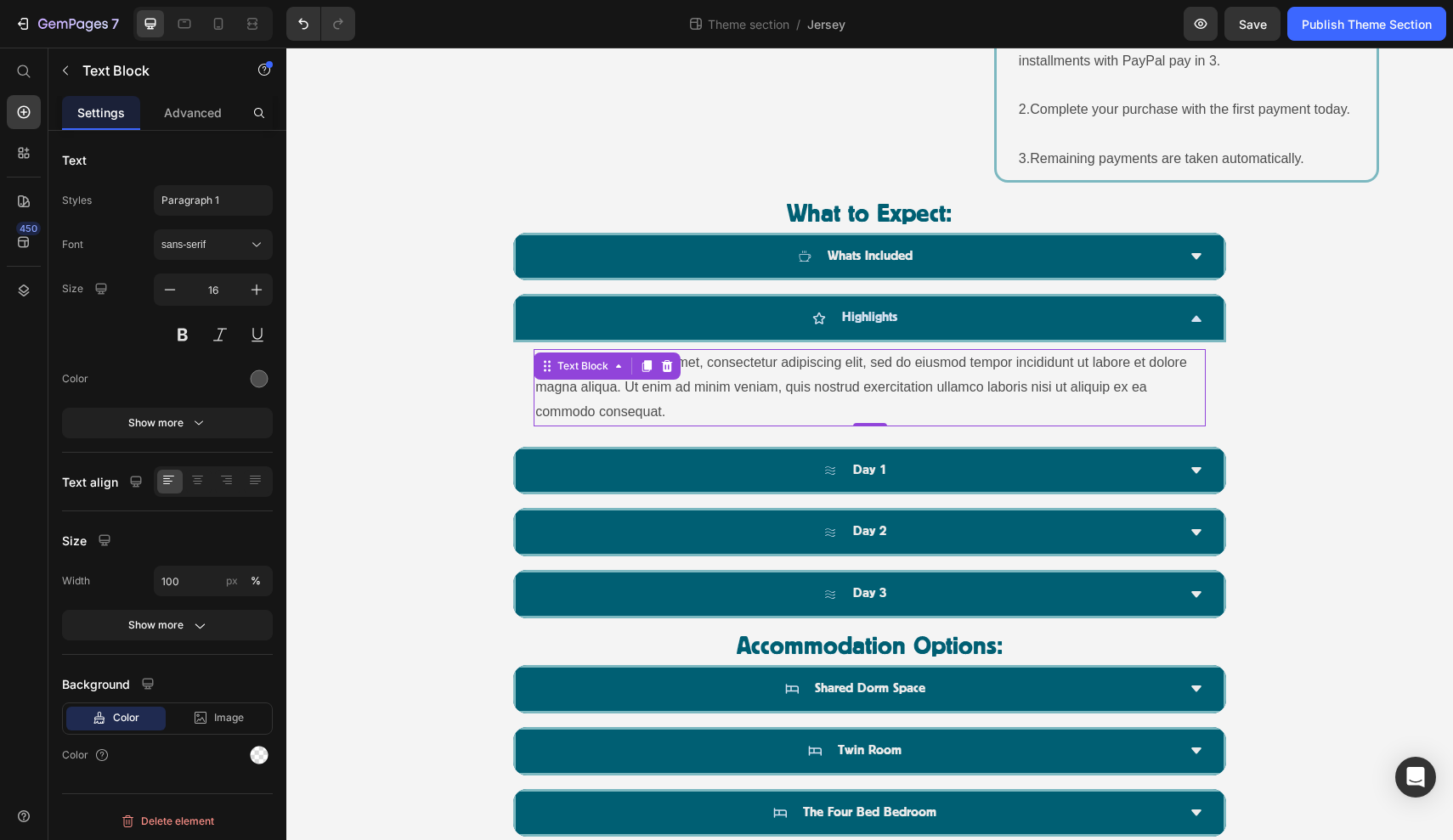 click on "Lorem ipsum dolor sit amet, consectetur adipiscing elit, sed do eiusmod tempor incididunt ut labore et dolore magna aliqua. Ut enim ad minim veniam, quis nostrud exercitation ullamco laboris nisi ut aliquip ex ea commodo consequat." at bounding box center [869, 387] 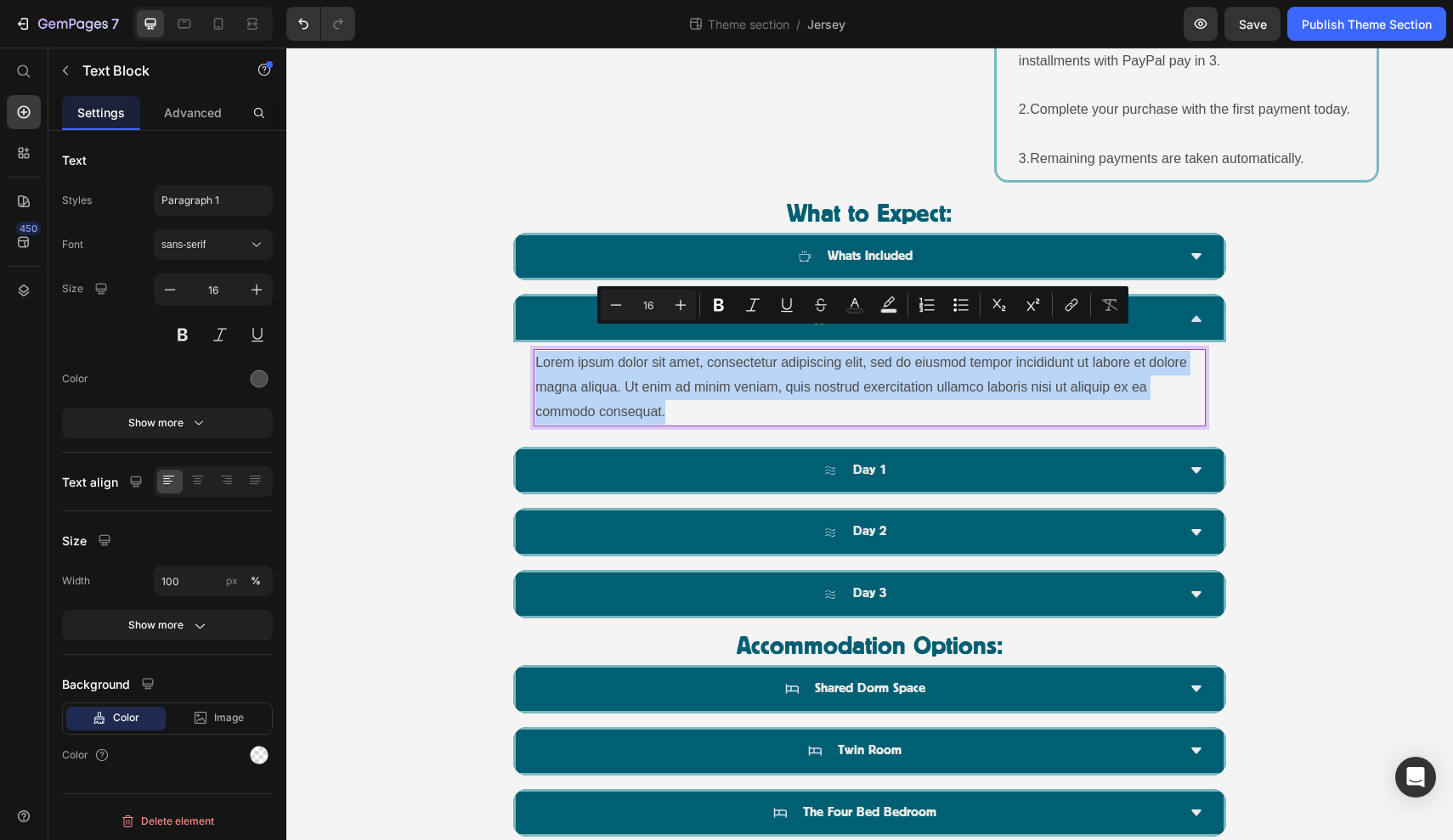 drag, startPoint x: 693, startPoint y: 385, endPoint x: 659, endPoint y: 369, distance: 37.576588 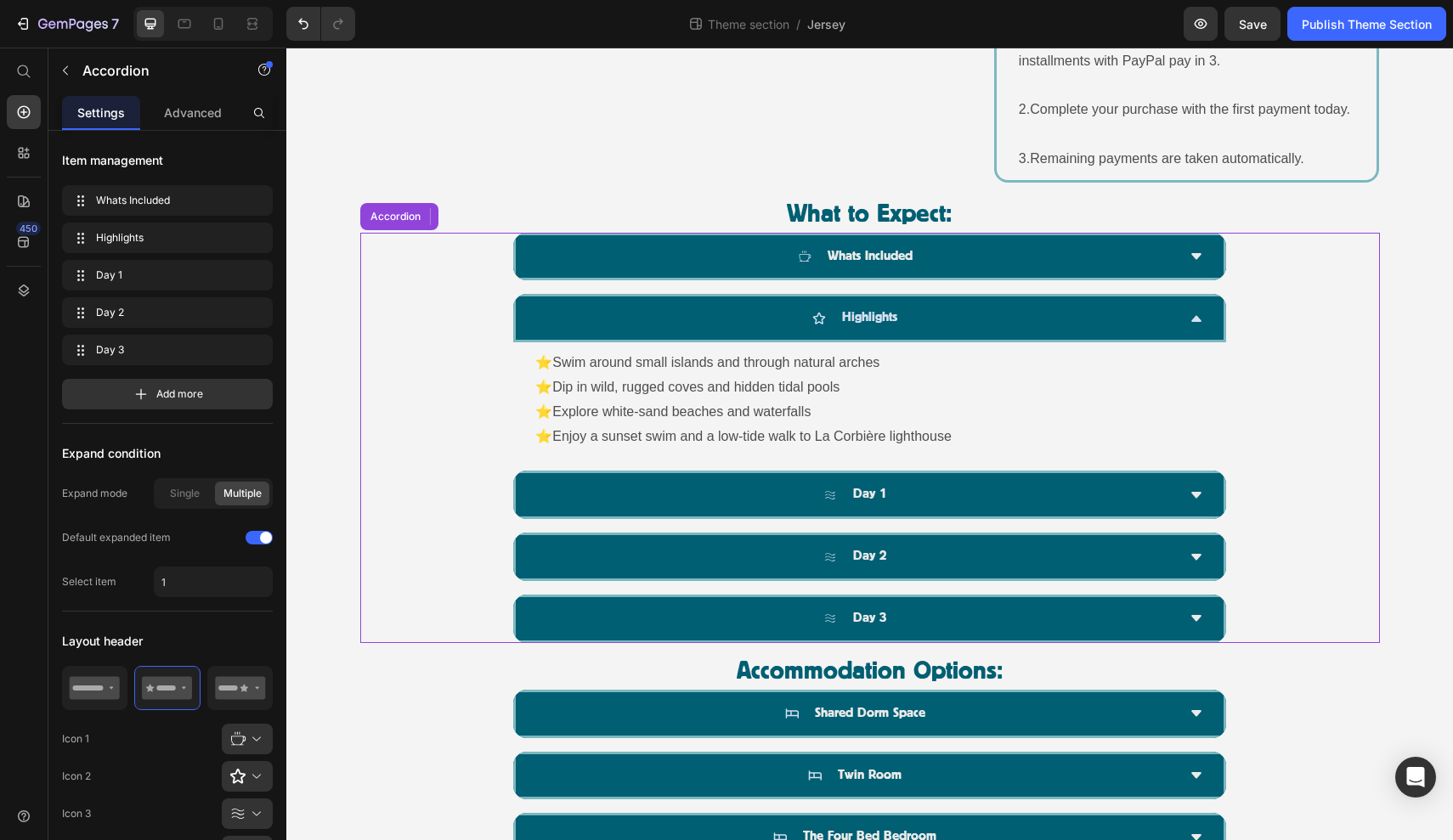 click on "Highlights" at bounding box center [856, 318] 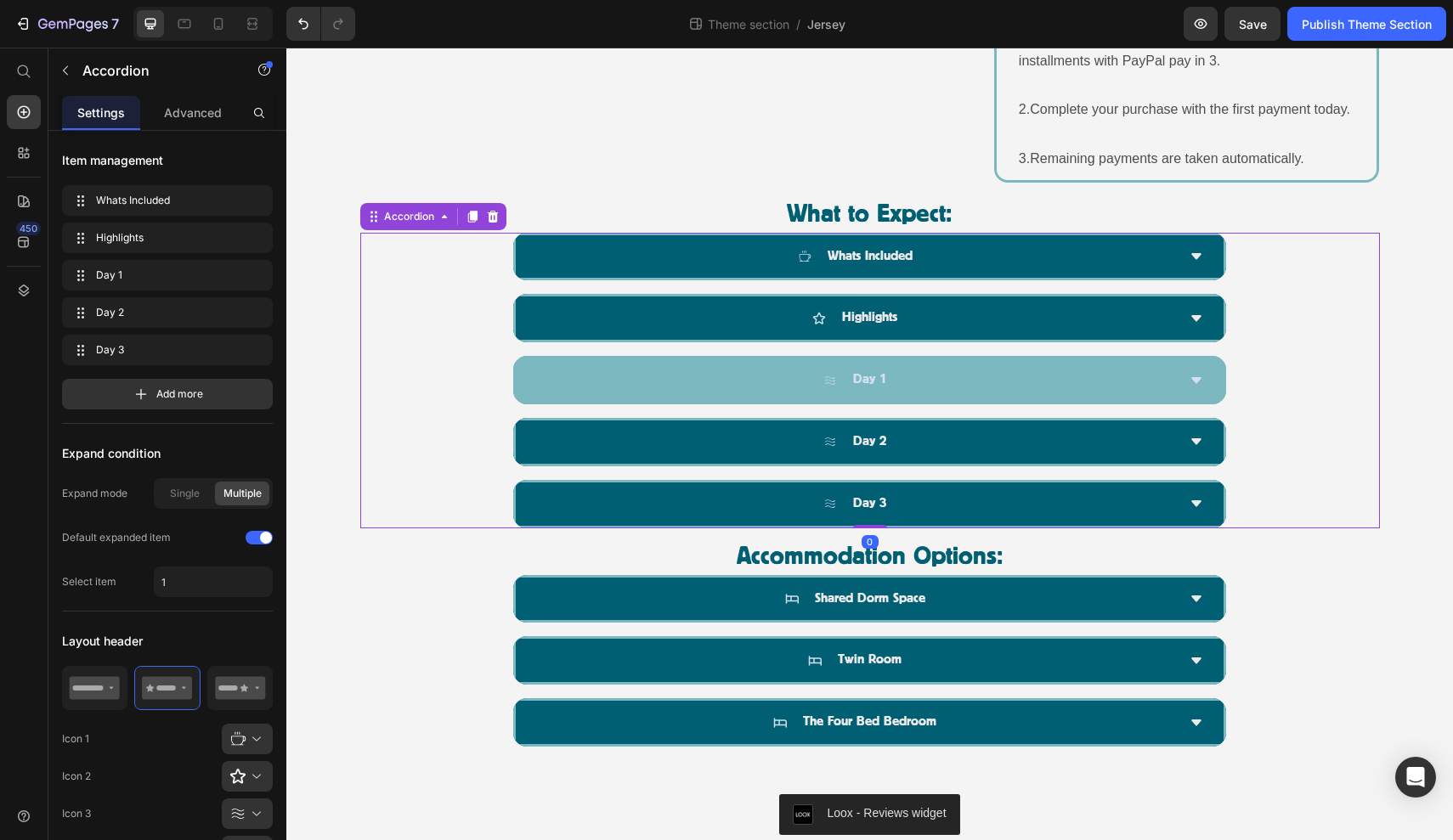 click on "Day 1" at bounding box center [869, 380] 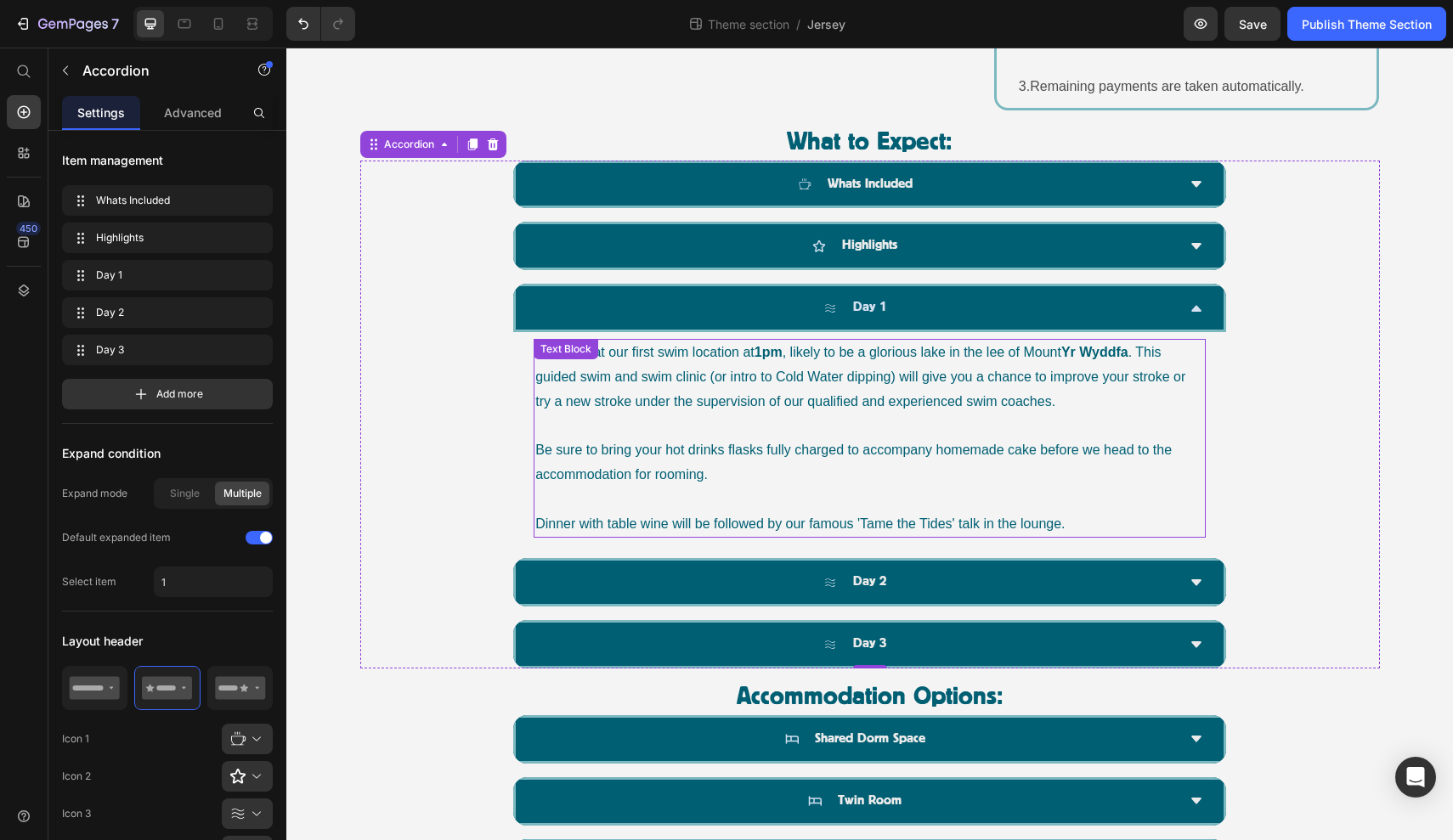 scroll, scrollTop: 1254, scrollLeft: 0, axis: vertical 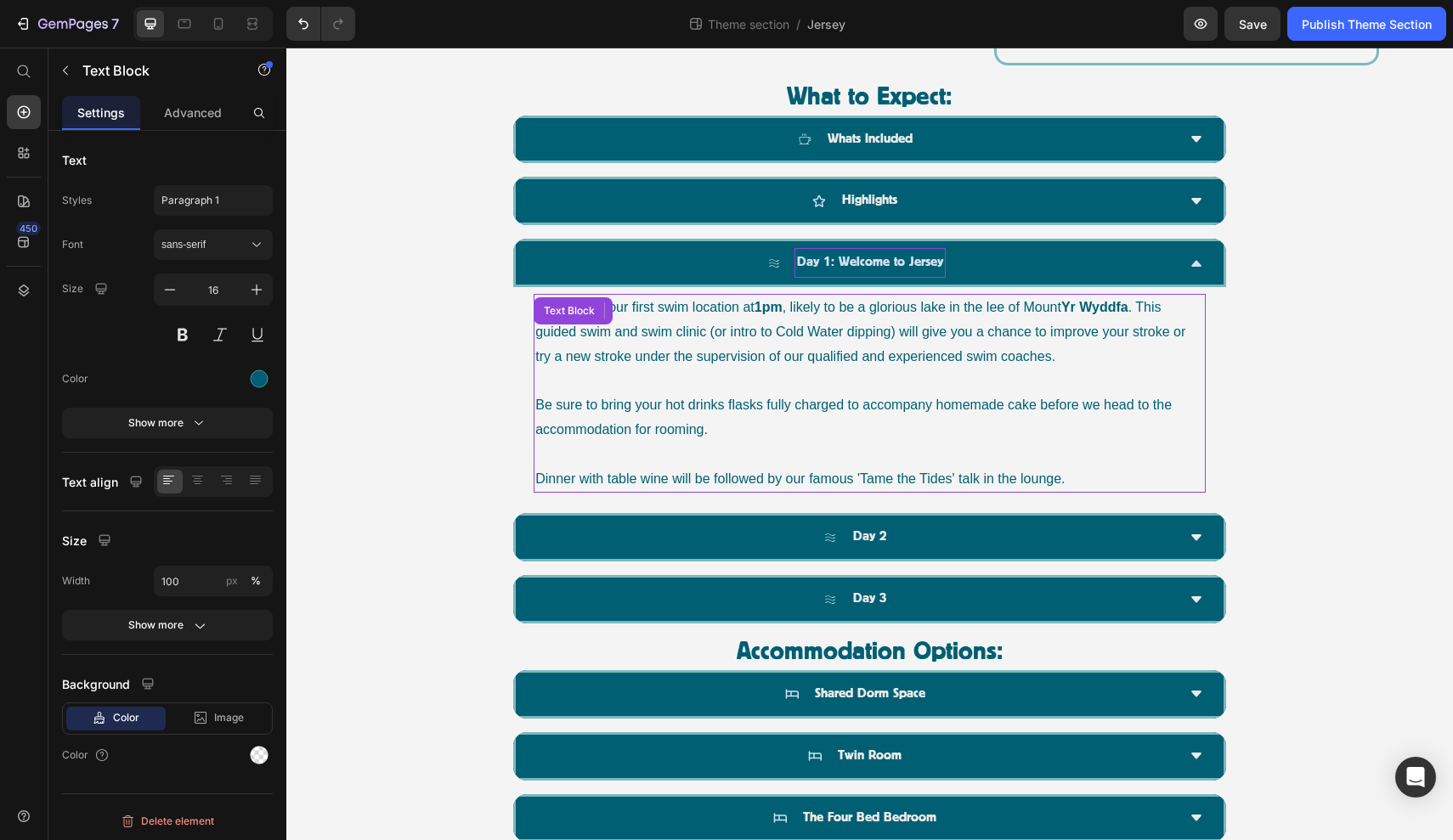 click at bounding box center [869, 381] 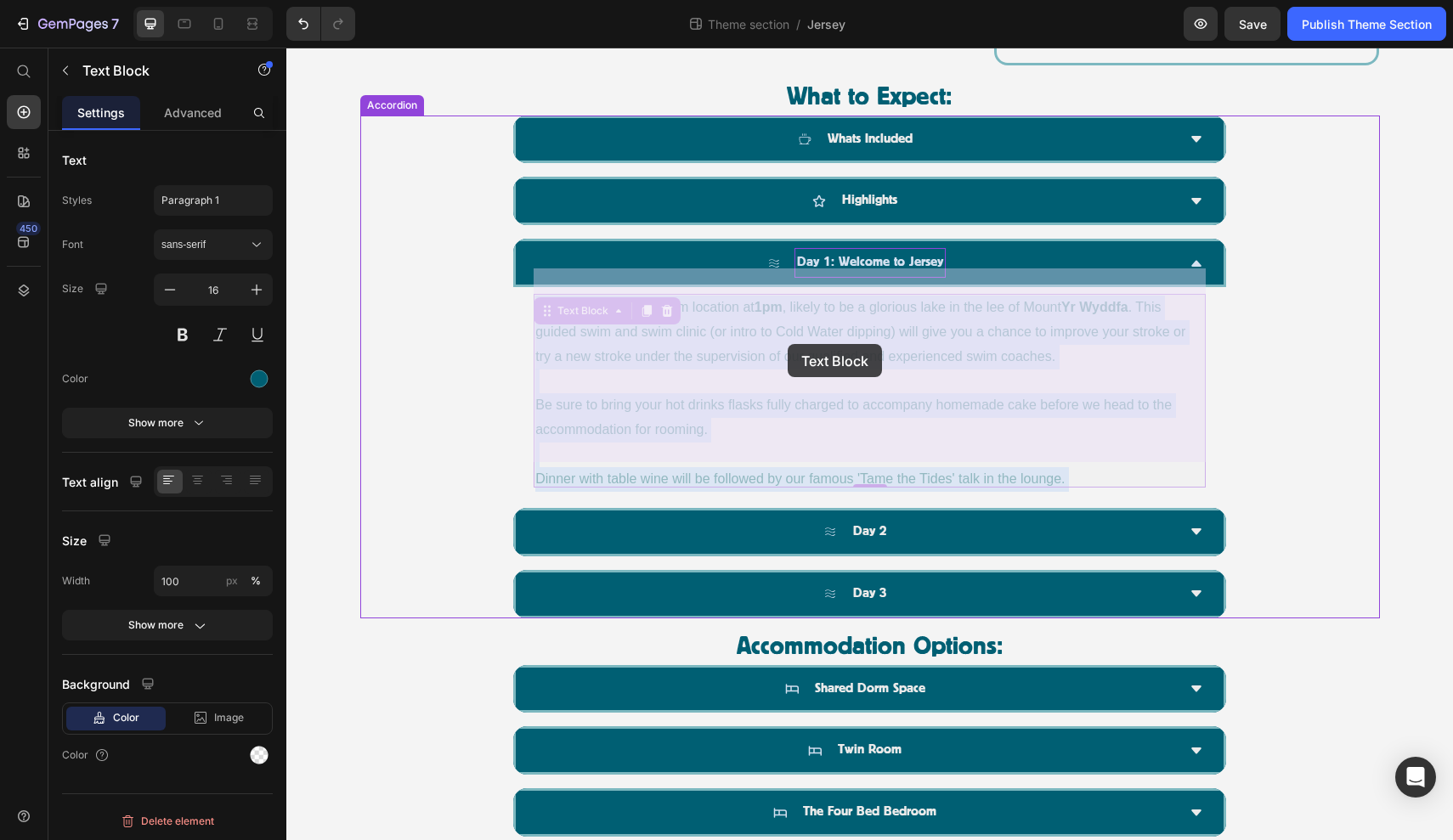 drag, startPoint x: 1070, startPoint y: 447, endPoint x: 788, endPoint y: 344, distance: 300.22158 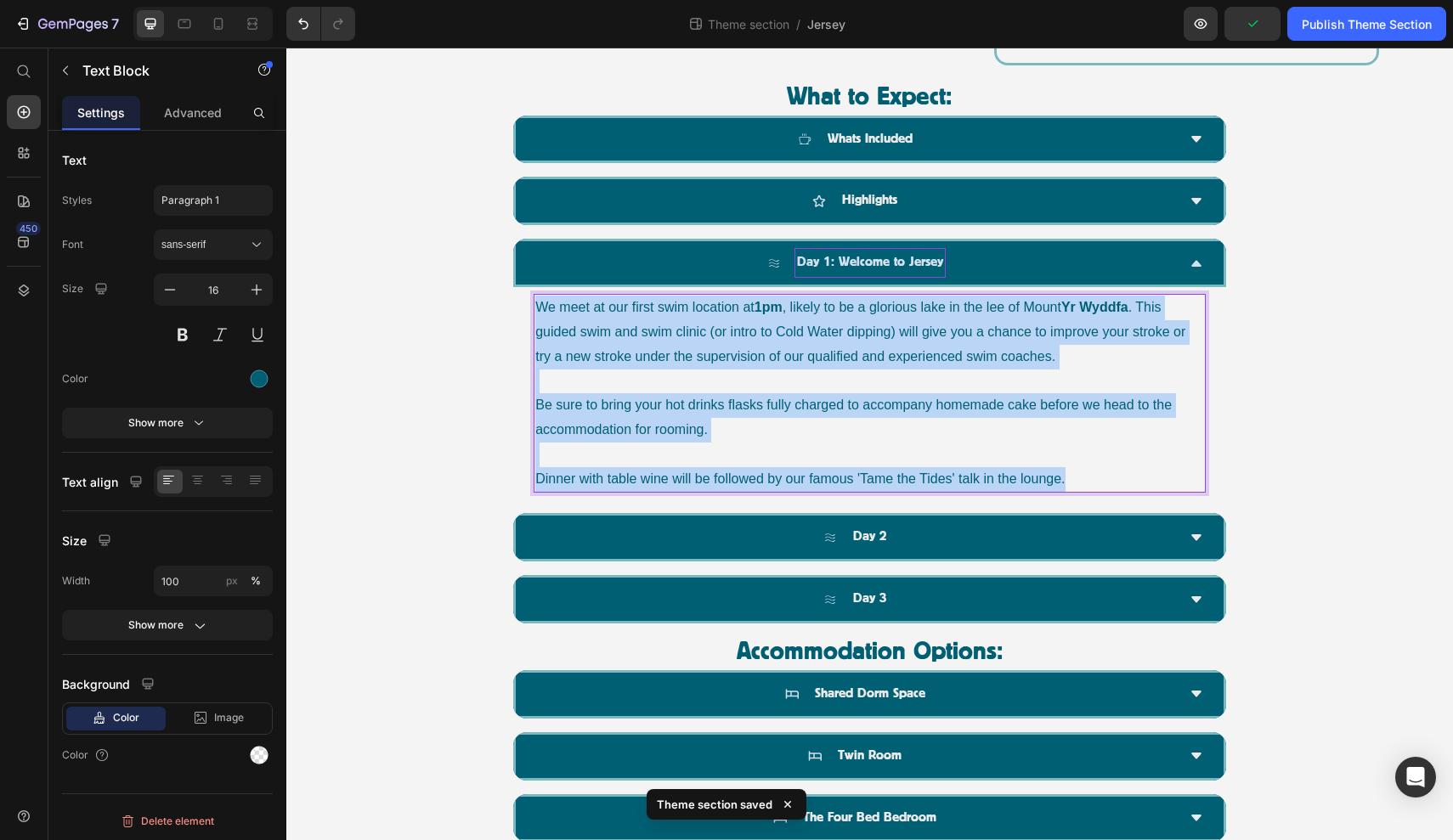 drag, startPoint x: 1066, startPoint y: 449, endPoint x: 532, endPoint y: 272, distance: 562.57 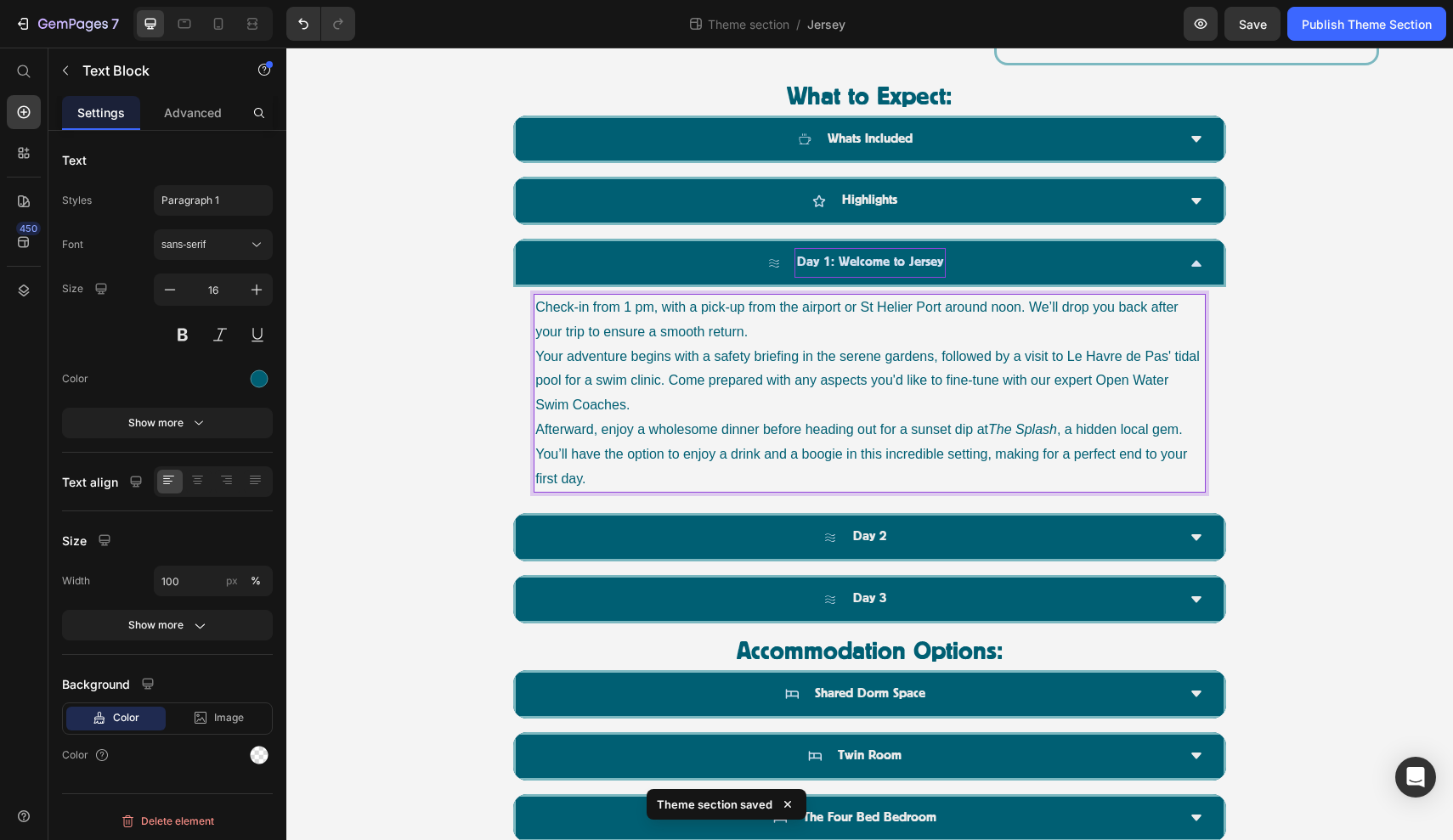 click on "Check-in from 1 pm, with a pick-up from the airport or St Helier Port around noon. We’ll drop you back after your trip to ensure a smooth return." at bounding box center (869, 320) 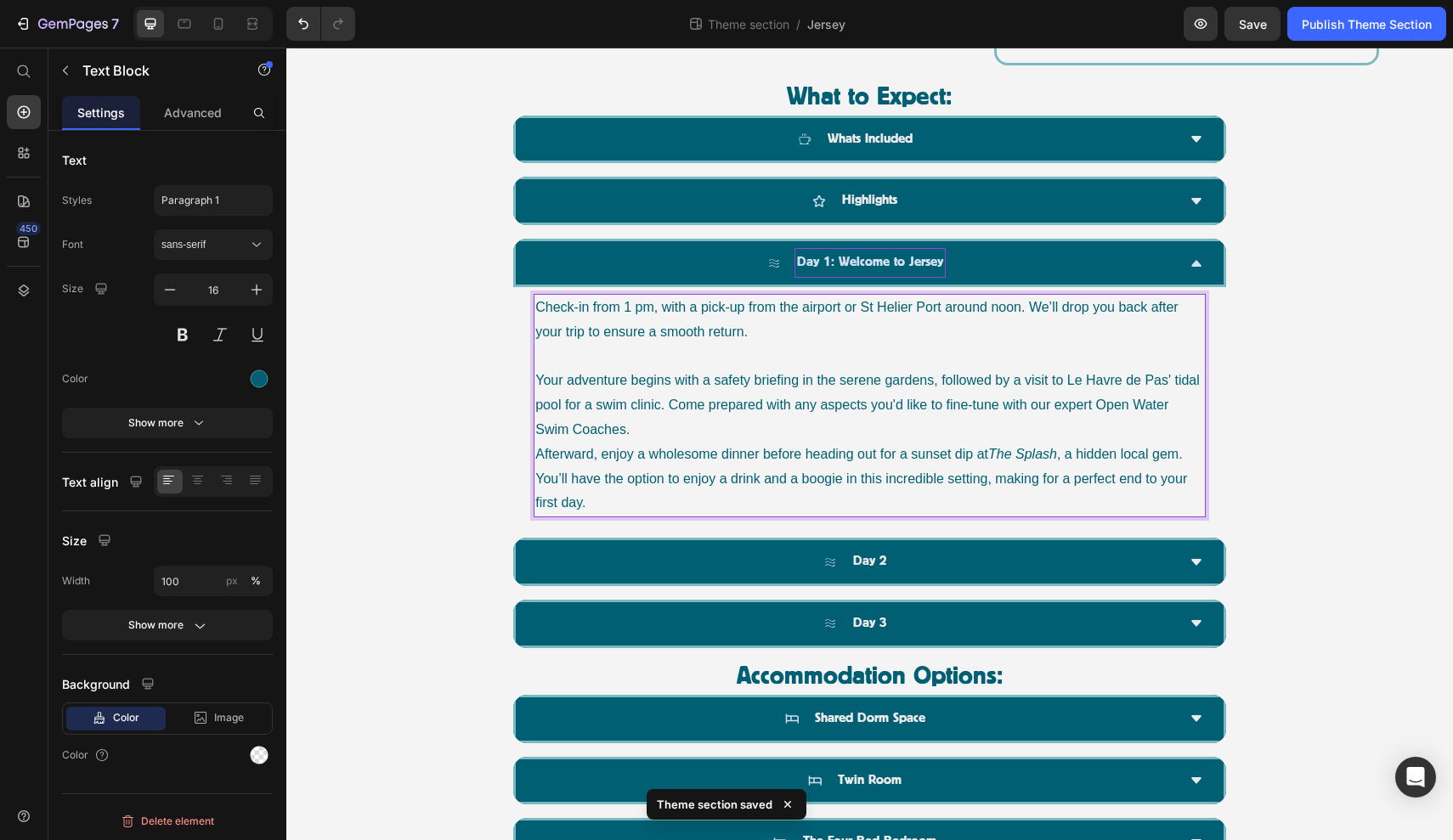 click on "Your adventure begins with a safety briefing in the serene gardens, followed by a visit to Le Havre de Pas' tidal pool for a swim clinic. Come prepared with any aspects you'd like to fine-tune with our expert Open Water Swim Coaches." at bounding box center [869, 405] 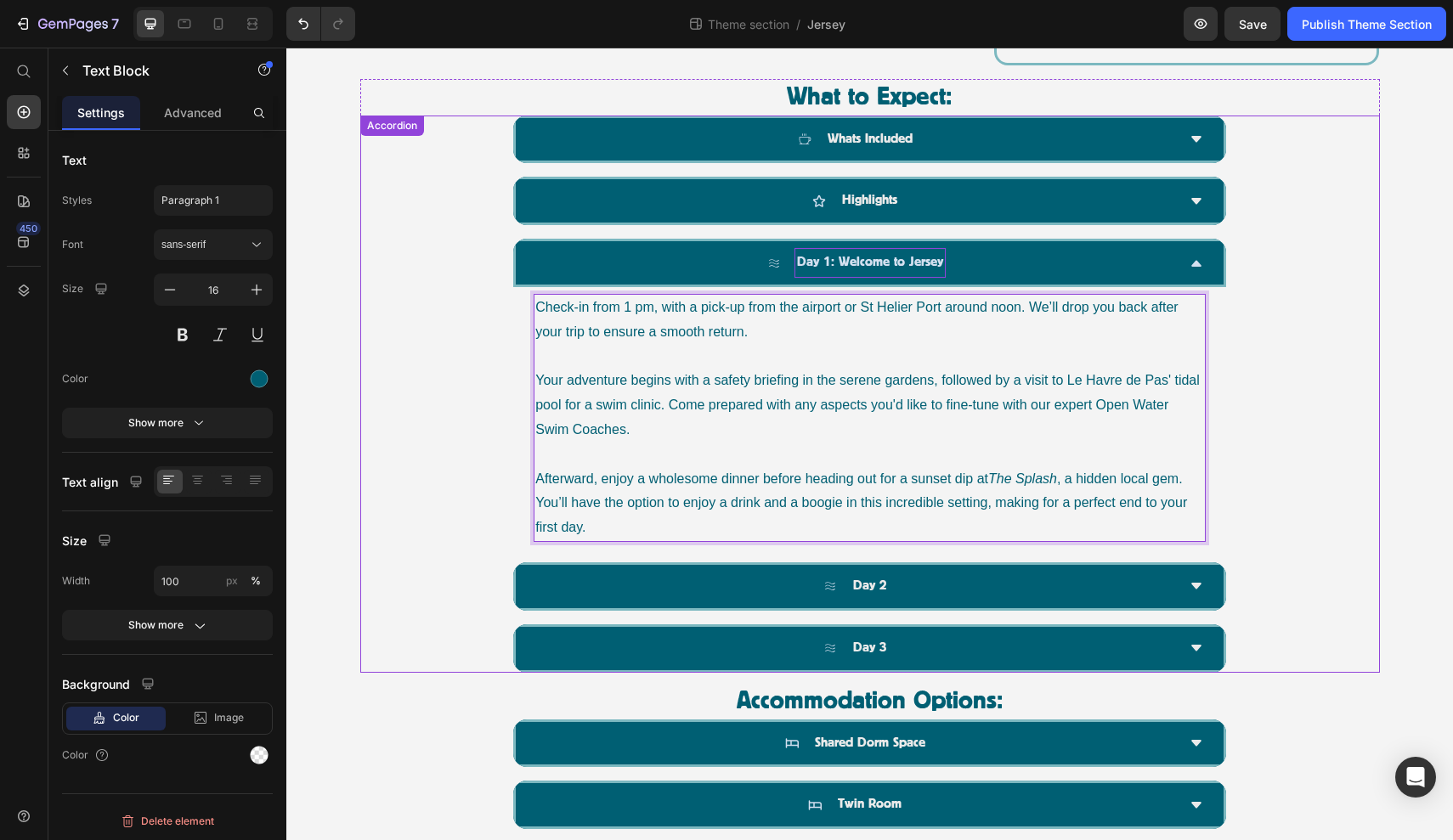 click on "Day 1: Welcome to Jersey" at bounding box center (856, 262) 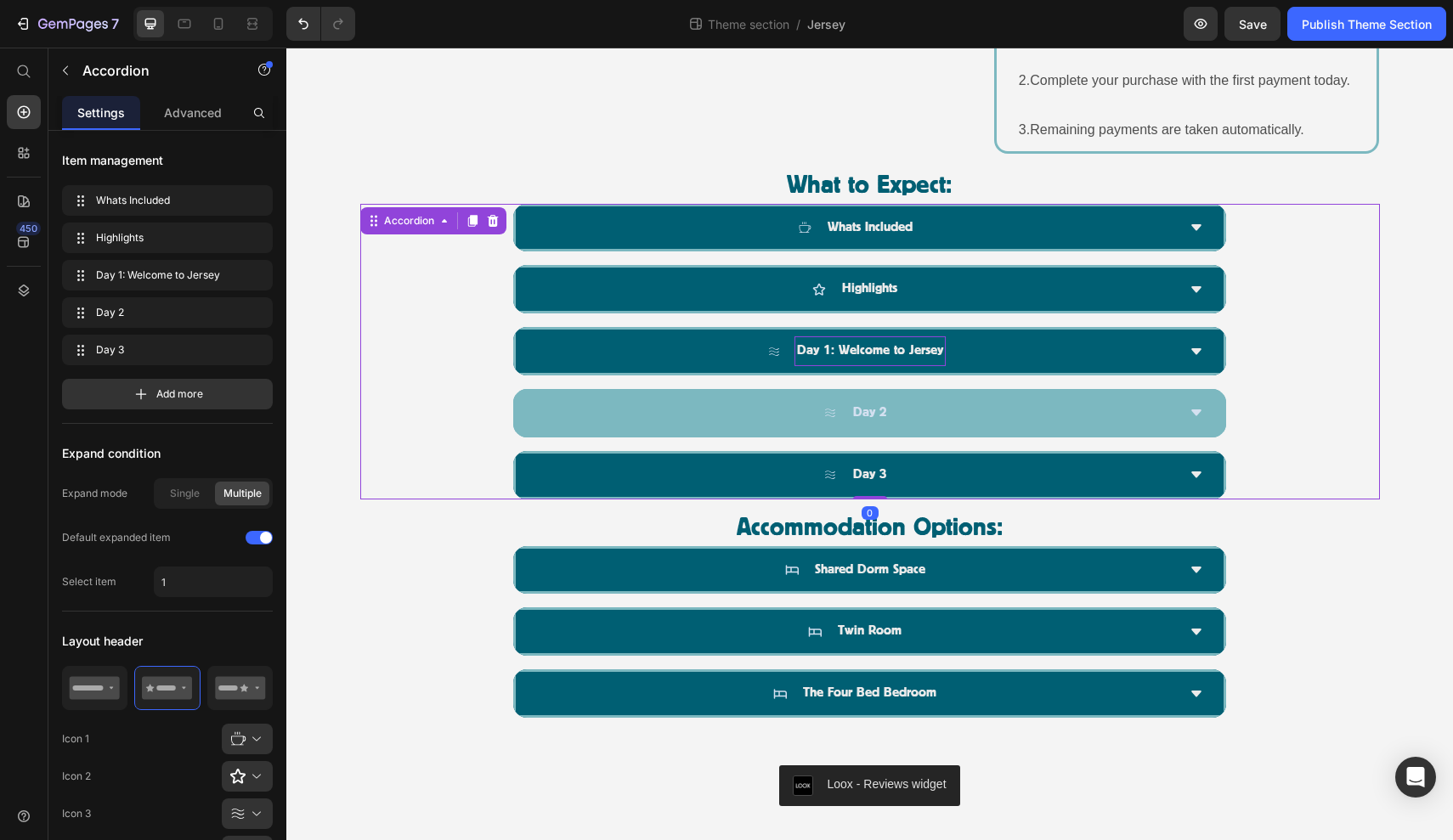 click on "Day 2" at bounding box center [856, 413] 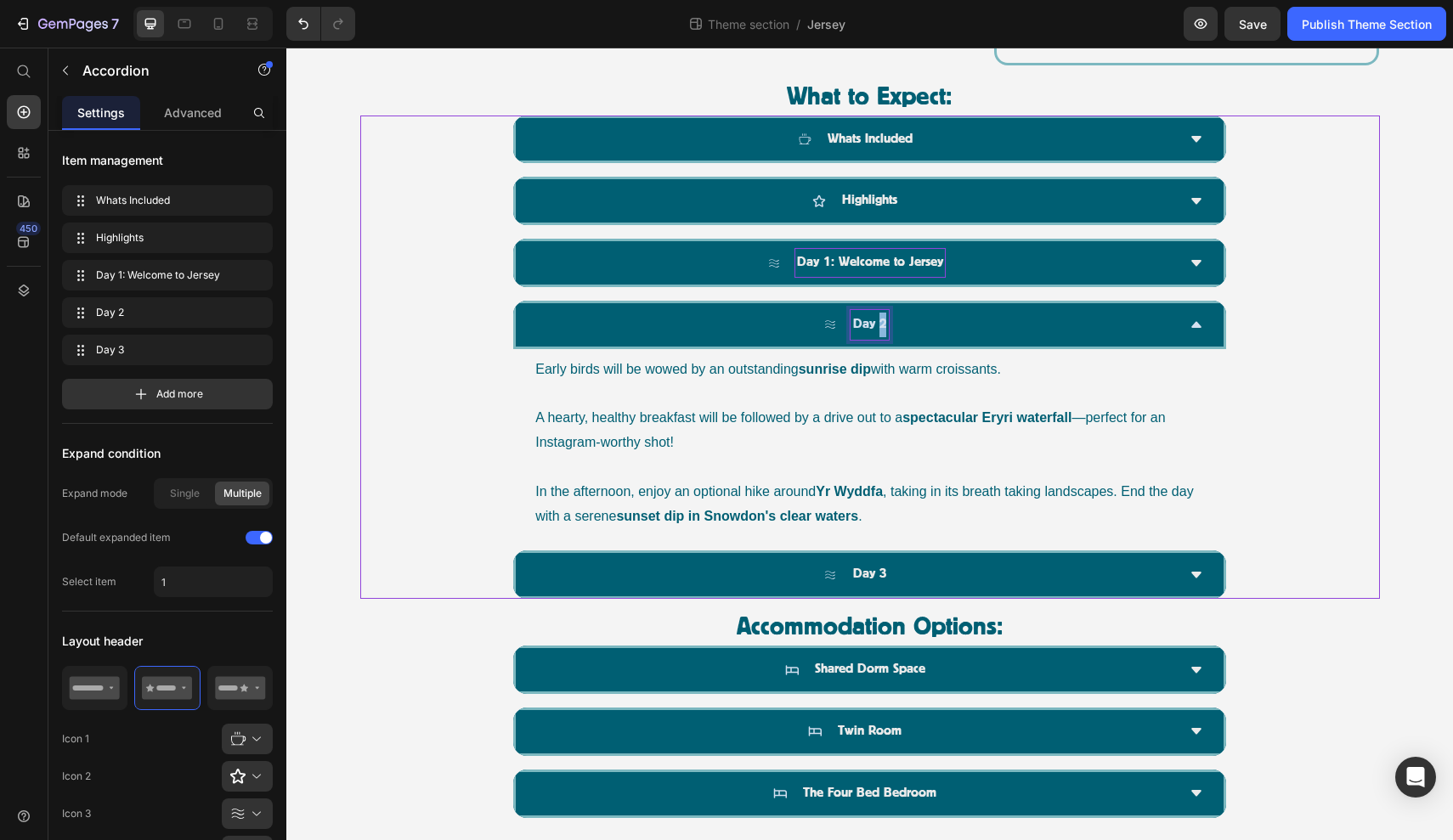 click on "Day 2" at bounding box center (869, 324) 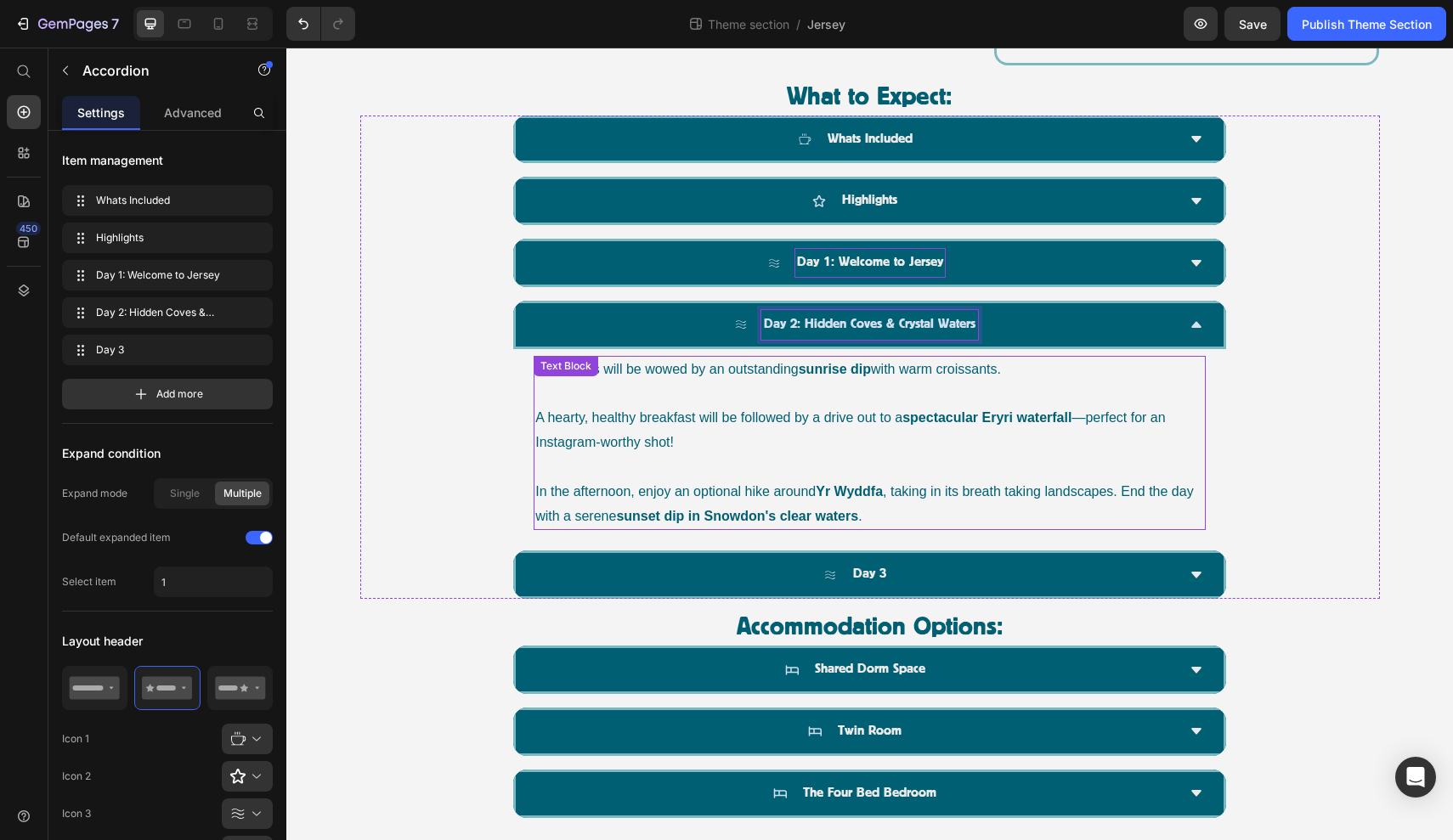 click at bounding box center (869, 467) 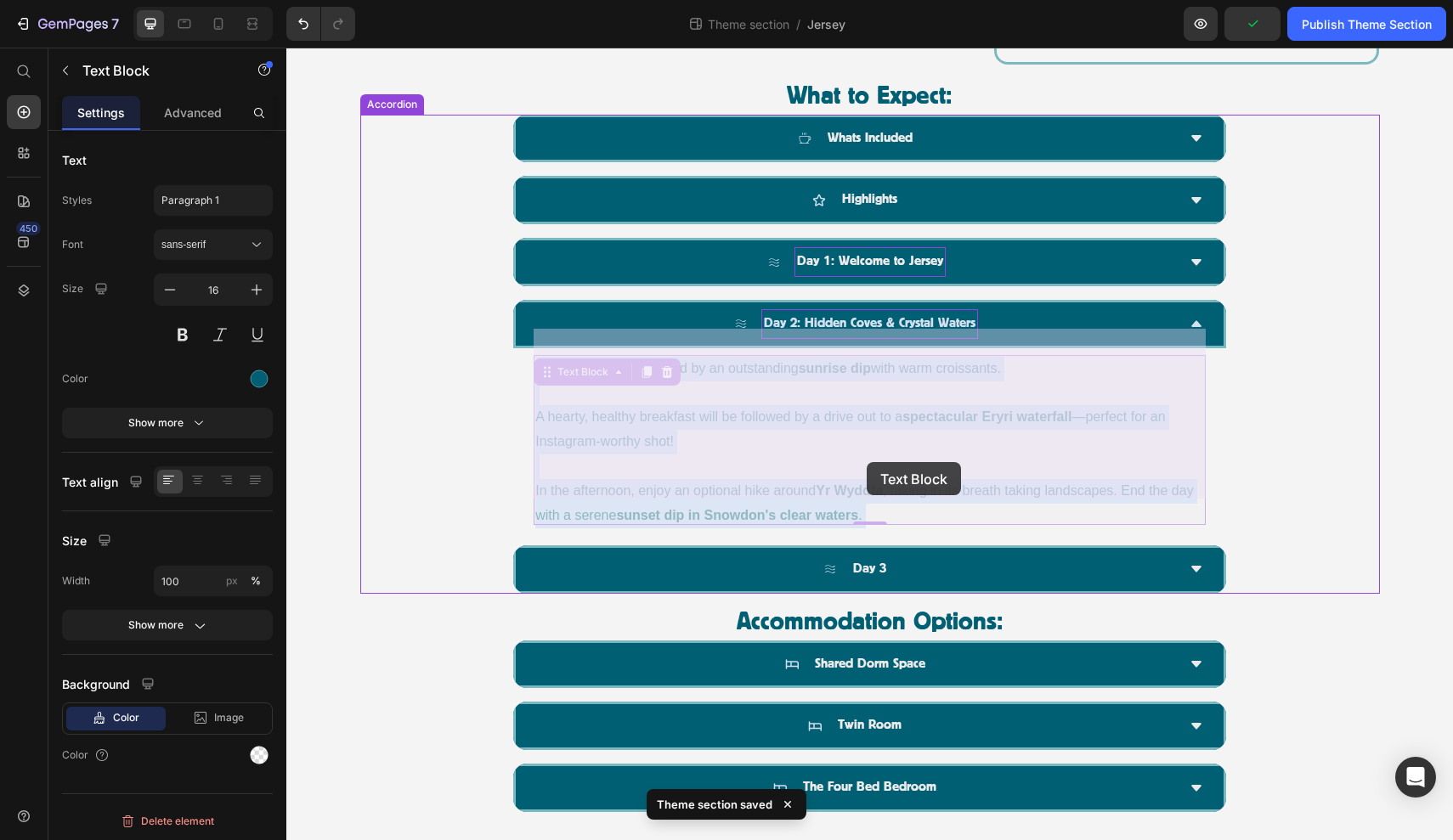 scroll, scrollTop: 1255, scrollLeft: 0, axis: vertical 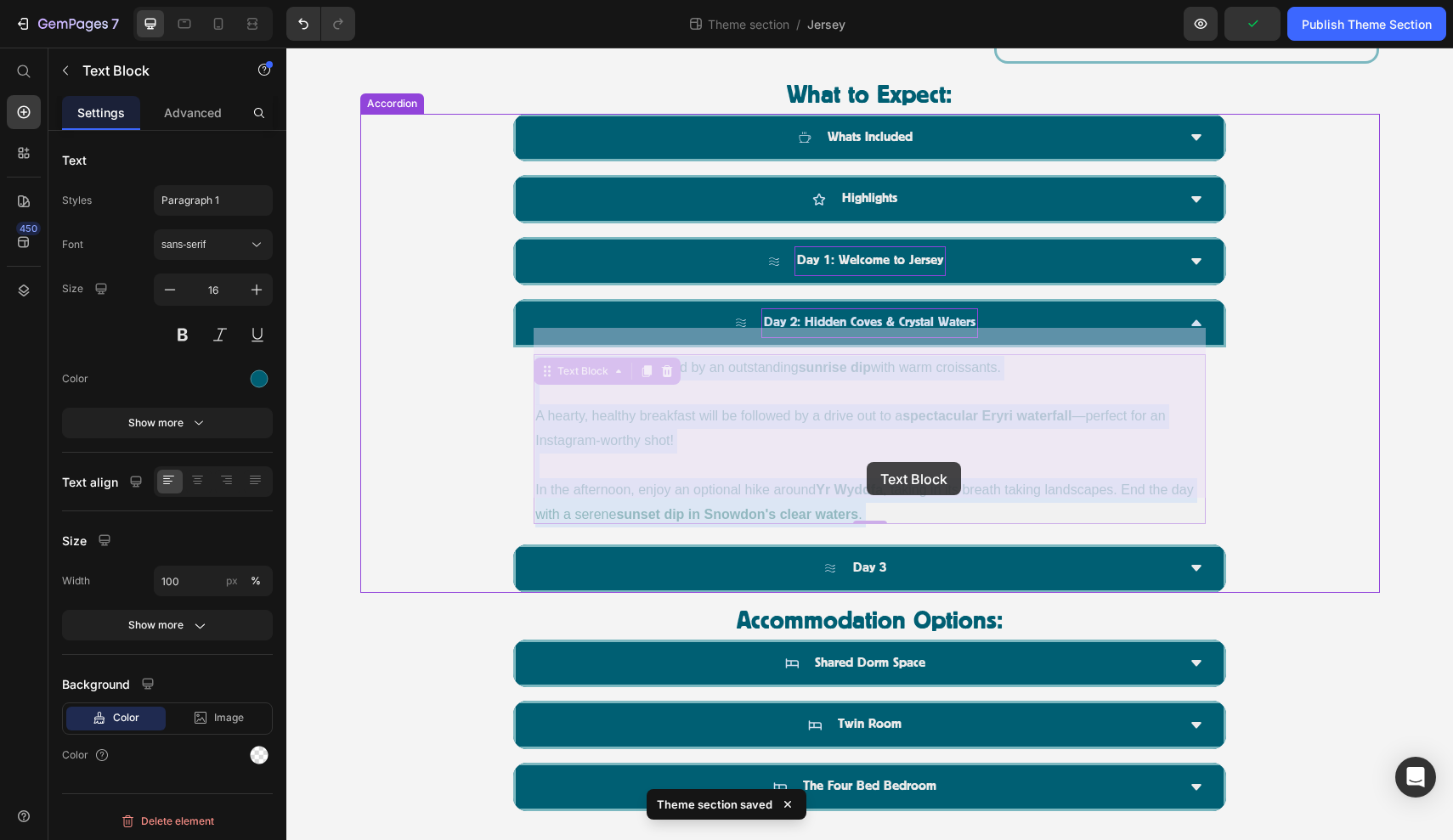 drag, startPoint x: 870, startPoint y: 486, endPoint x: 867, endPoint y: 462, distance: 24.186773 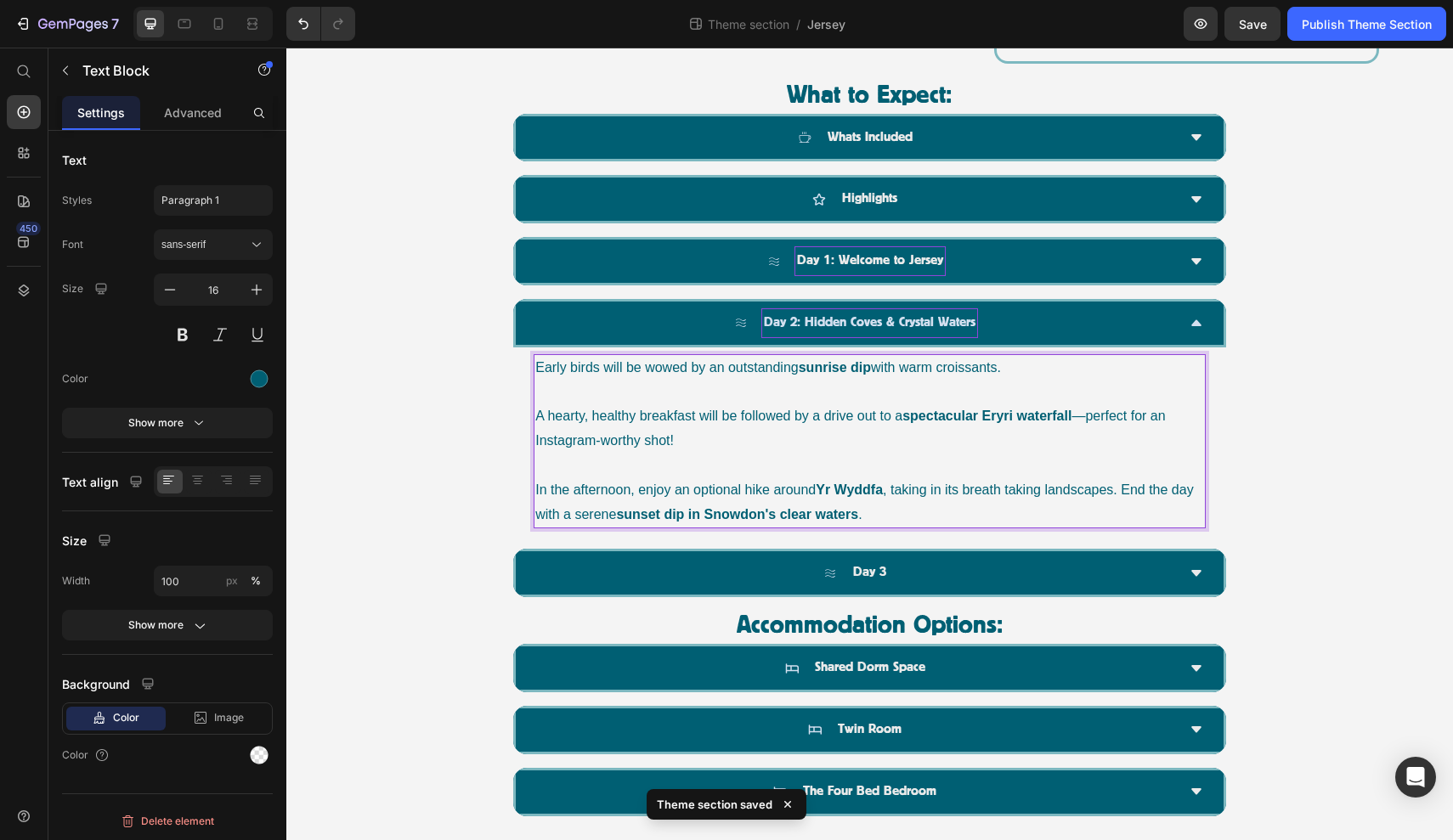 click at bounding box center (869, 465) 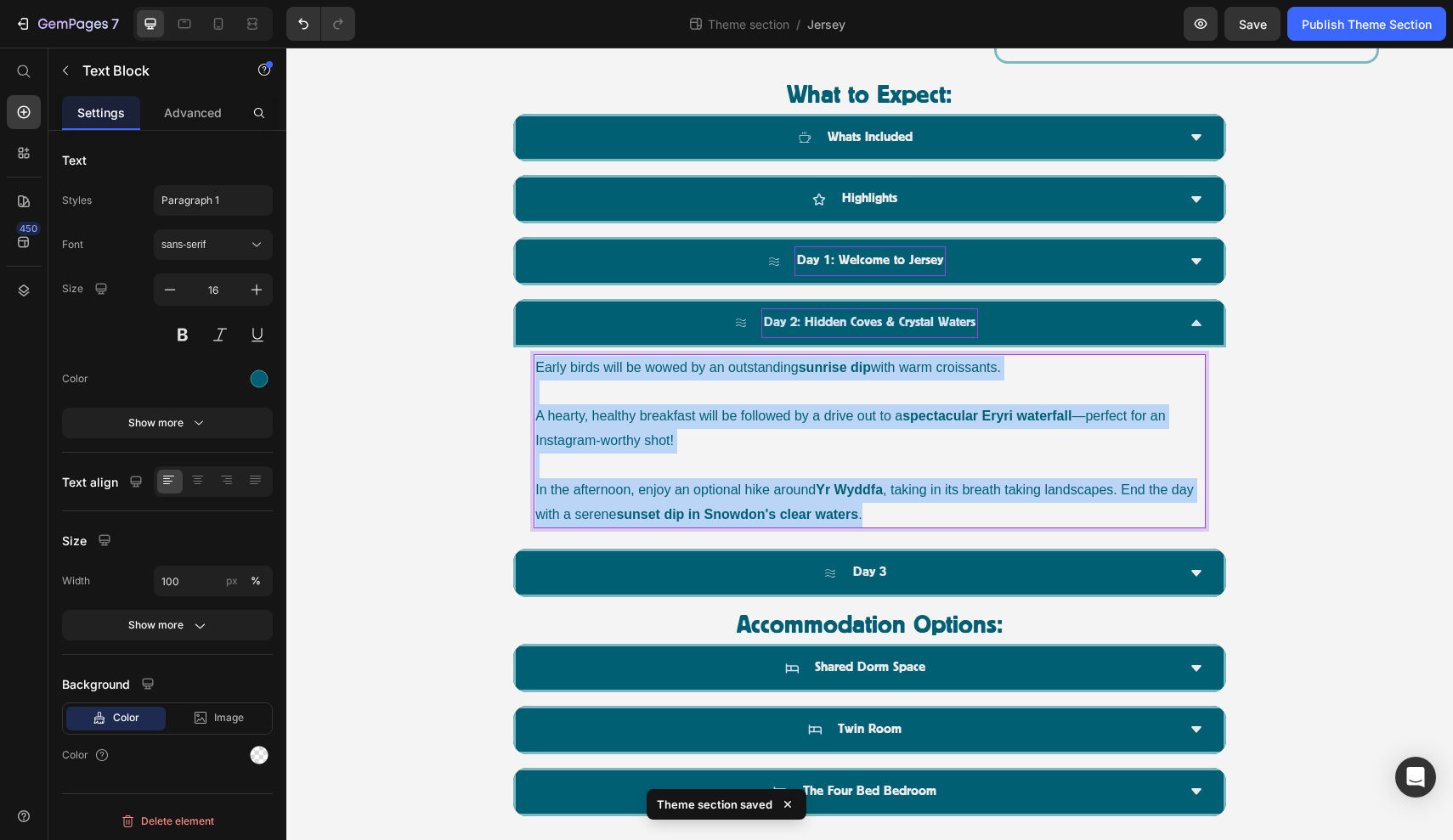 drag, startPoint x: 864, startPoint y: 479, endPoint x: 537, endPoint y: 343, distance: 354.15392 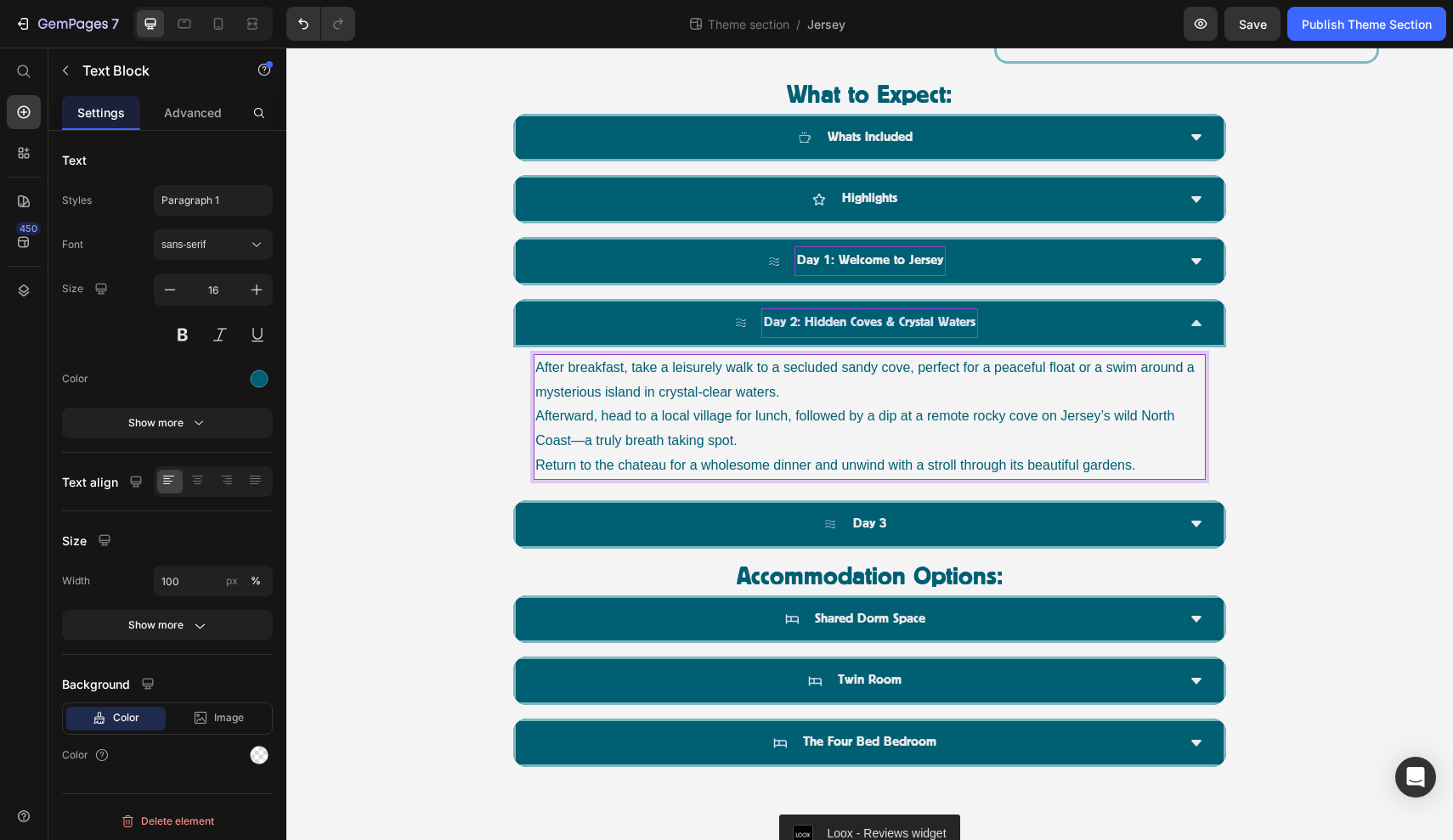 click on "After breakfast, take a leisurely walk to a secluded sandy cove, perfect for a peaceful float or a swim around a mysterious island in crystal-clear waters." at bounding box center (869, 381) 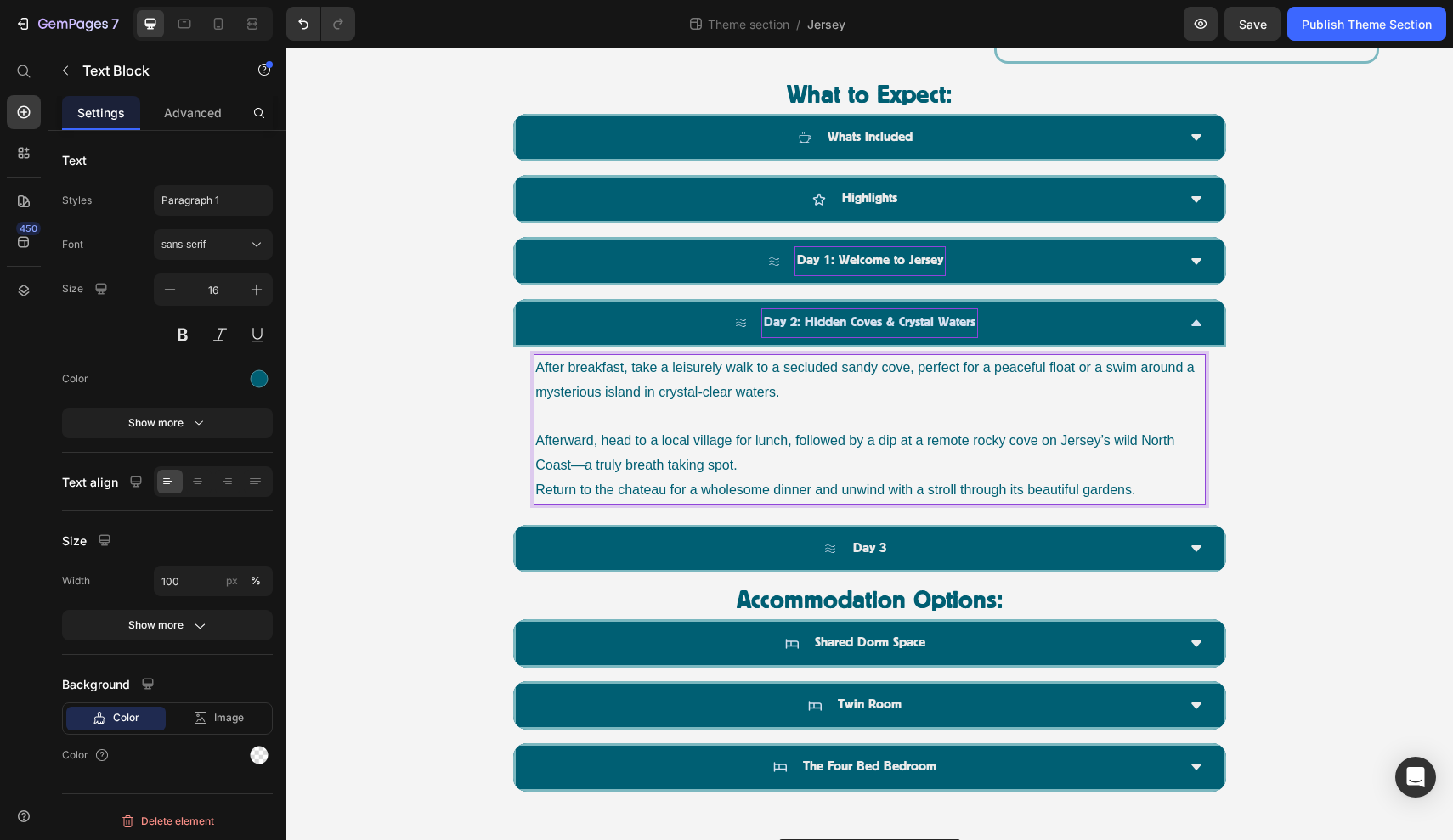 click on "Afterward, head to a local village for lunch, followed by a dip at a remote rocky cove on Jersey’s wild North Coast—a truly breath taking spot." at bounding box center [869, 454] 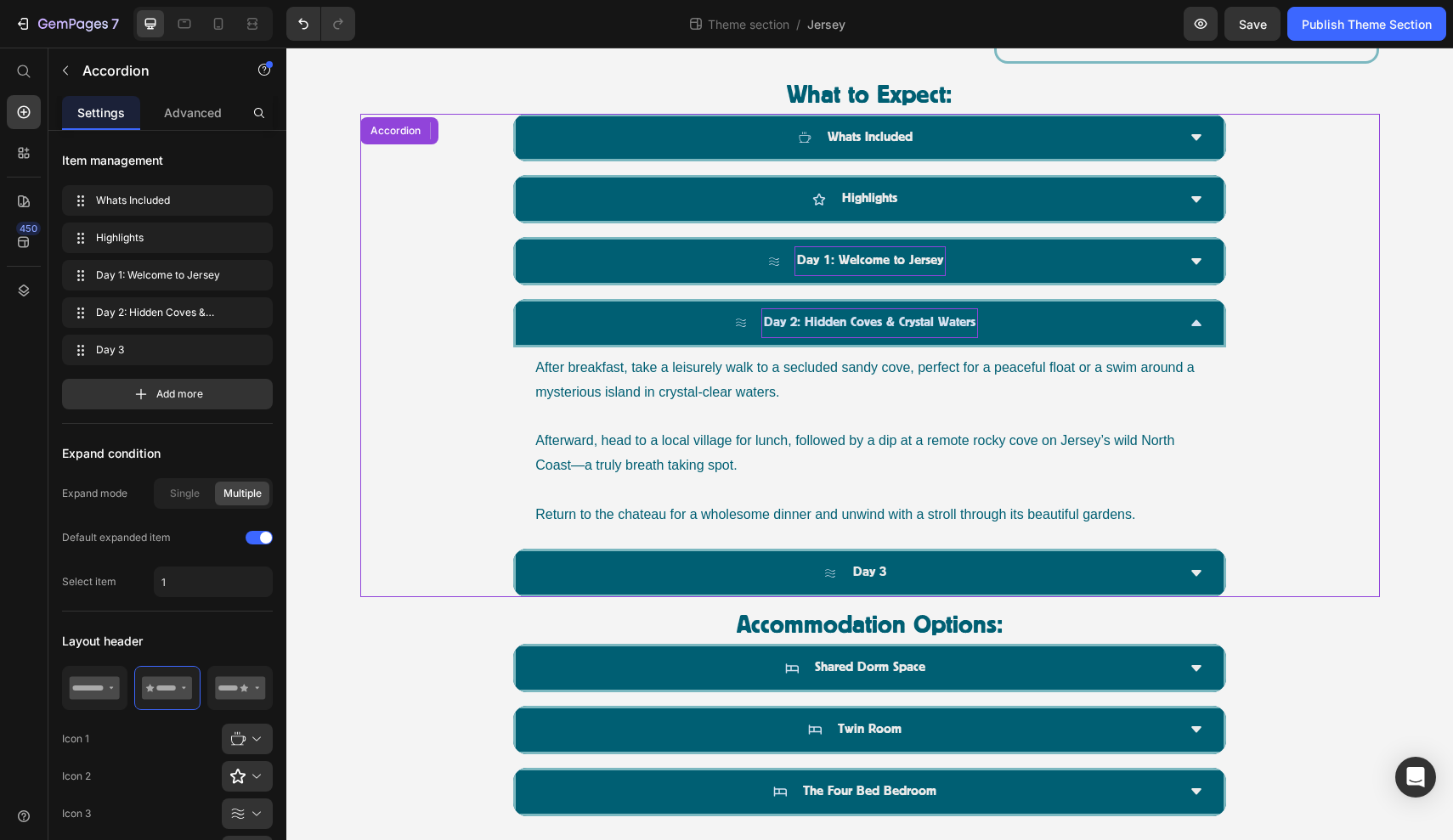 click on "Day 2: Hidden Coves & Crystal Waters" at bounding box center (869, 323) 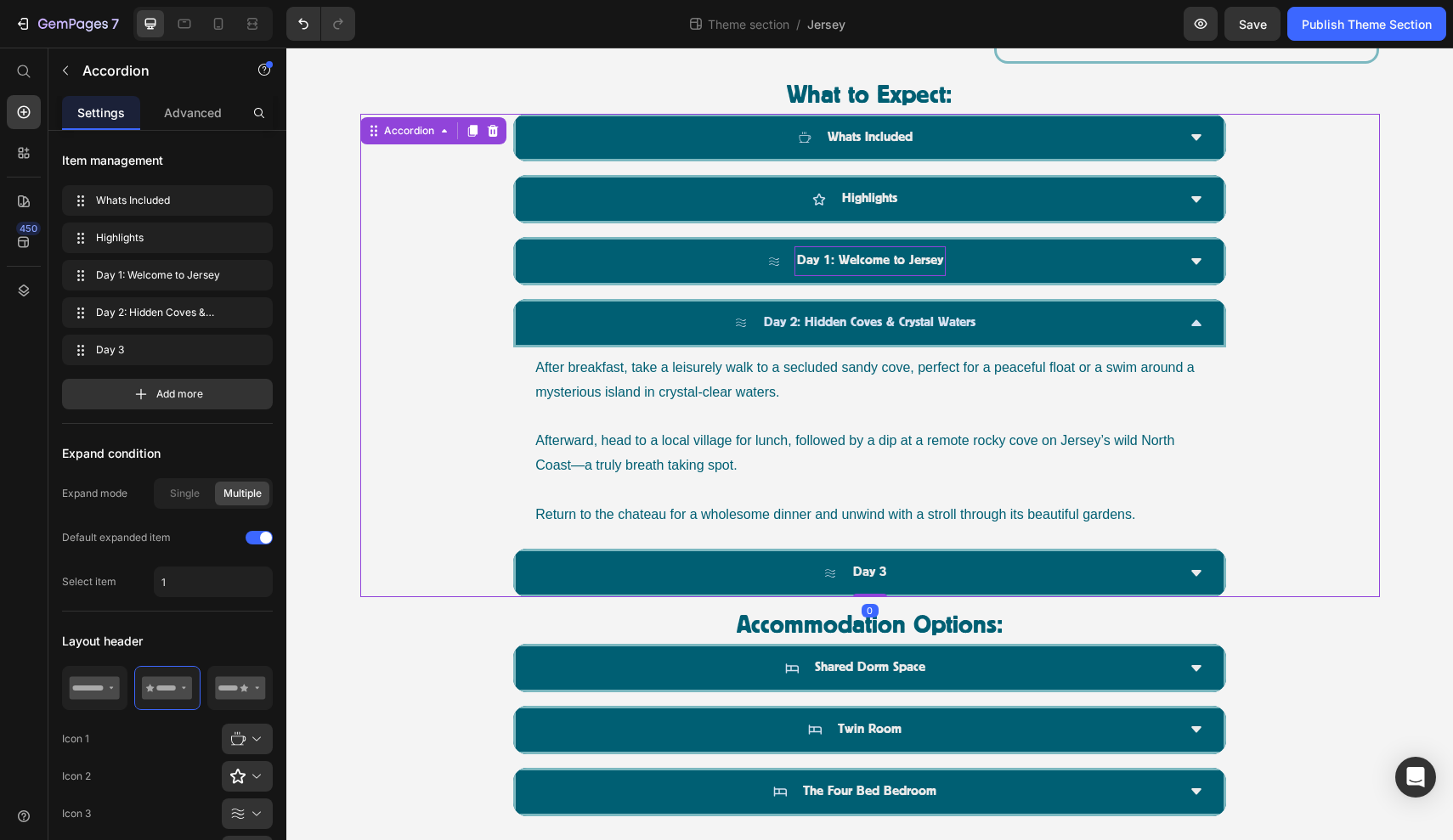 click on "Day 2: Hidden Coves & Crystal Waters" at bounding box center (856, 323) 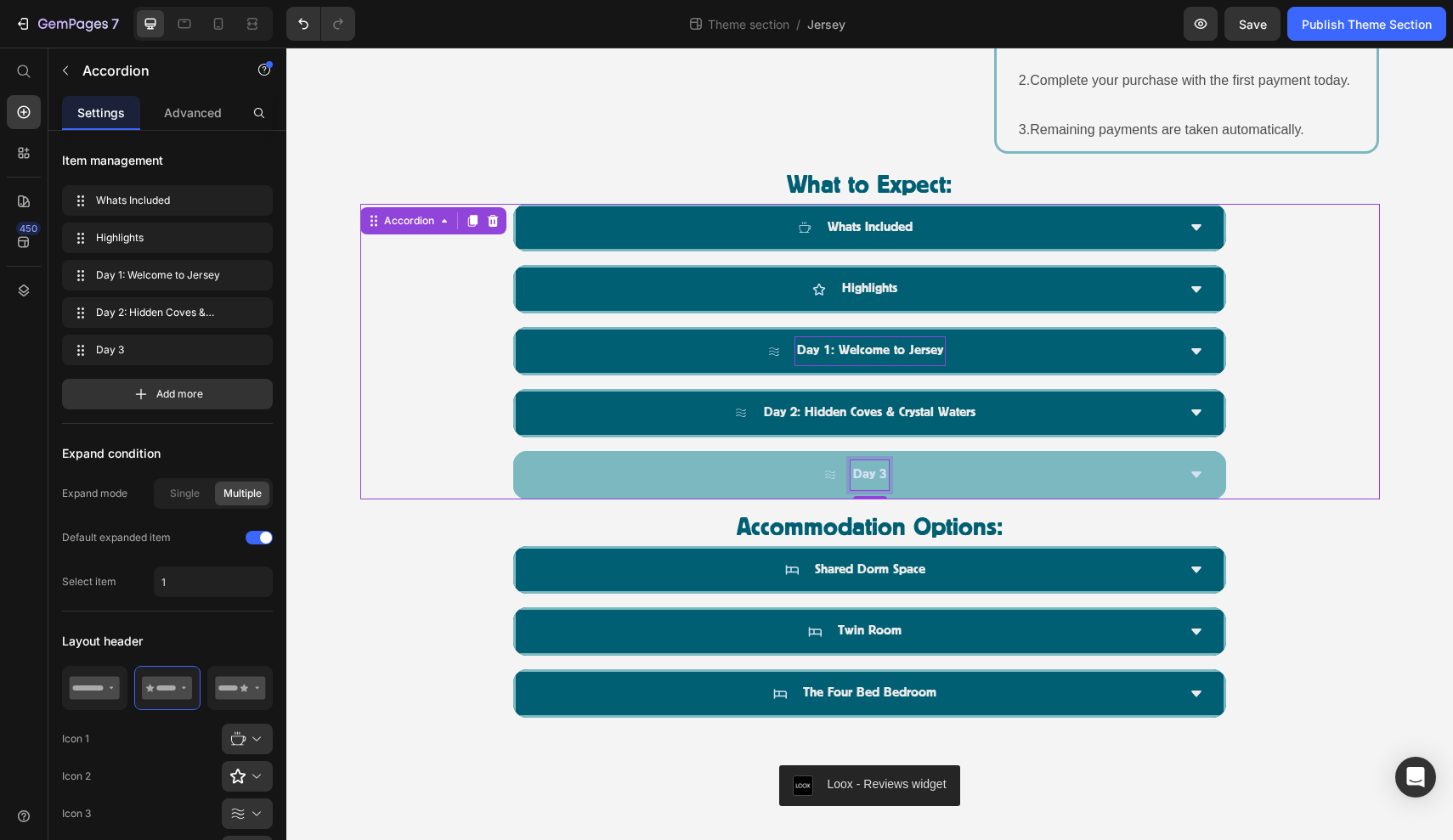 scroll, scrollTop: 1136, scrollLeft: 0, axis: vertical 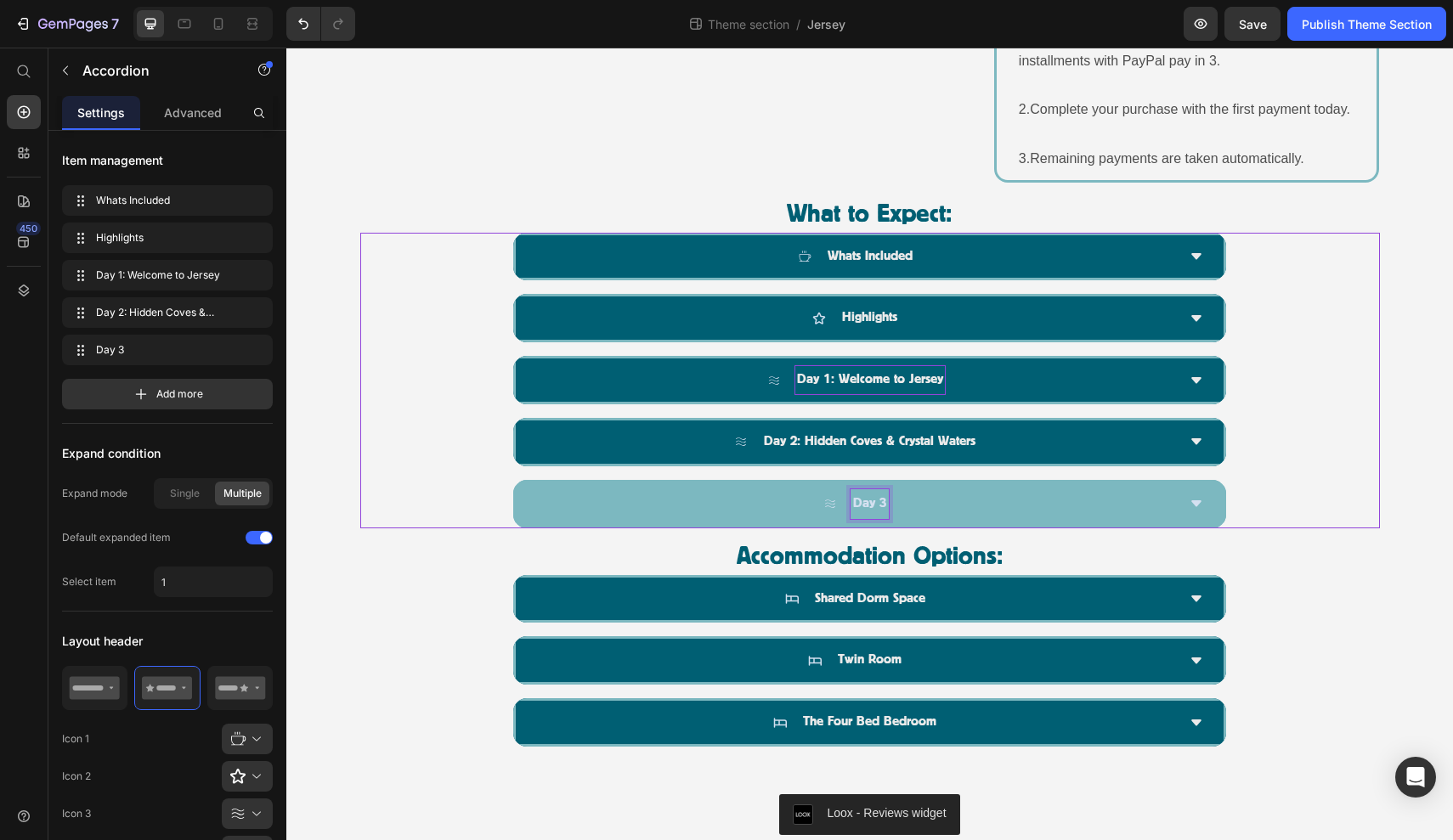 click on "Day 3" at bounding box center [869, 504] 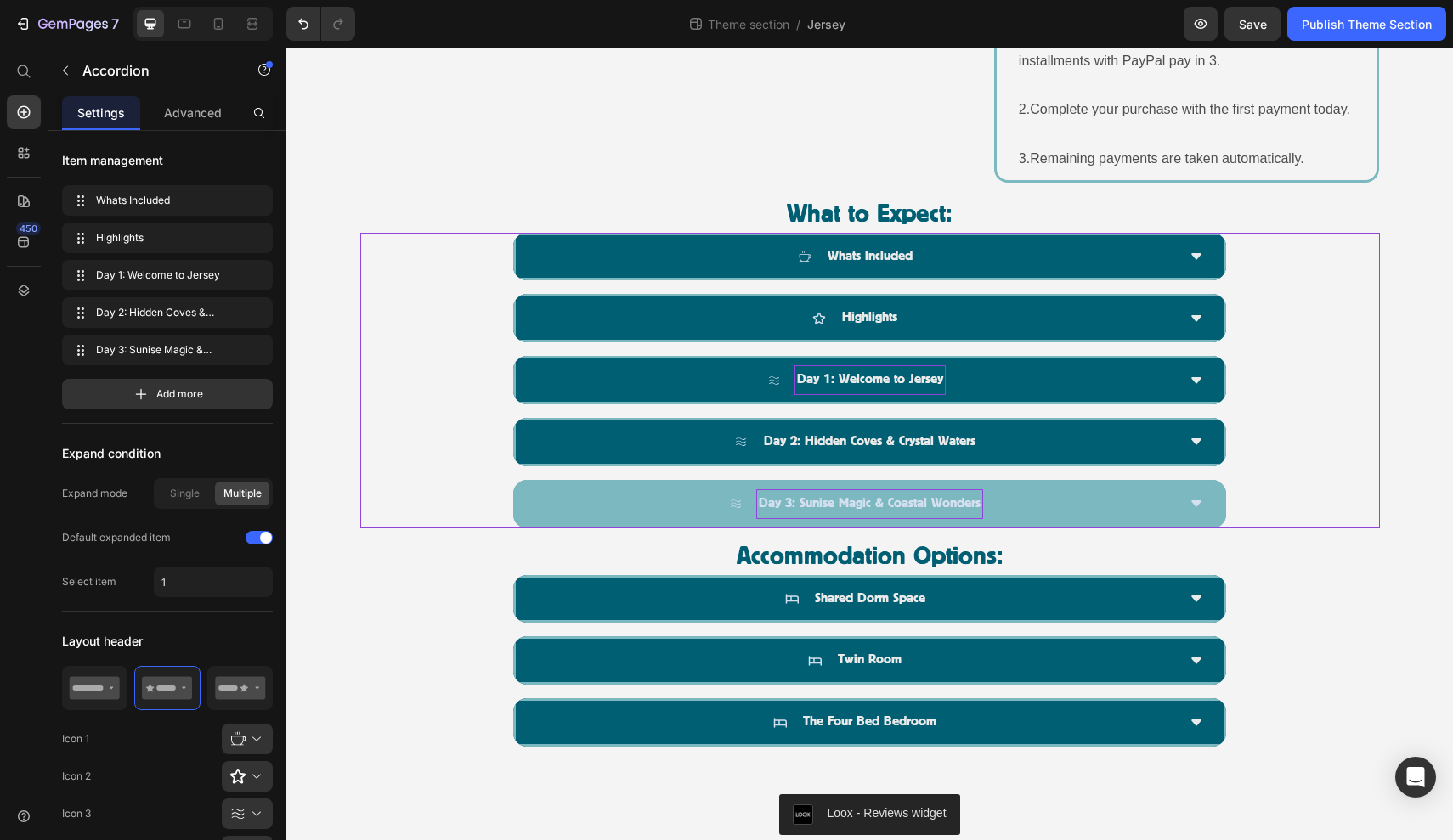 click on "Day 3: Sunise Magic & Coastal Wonders" at bounding box center (869, 504) 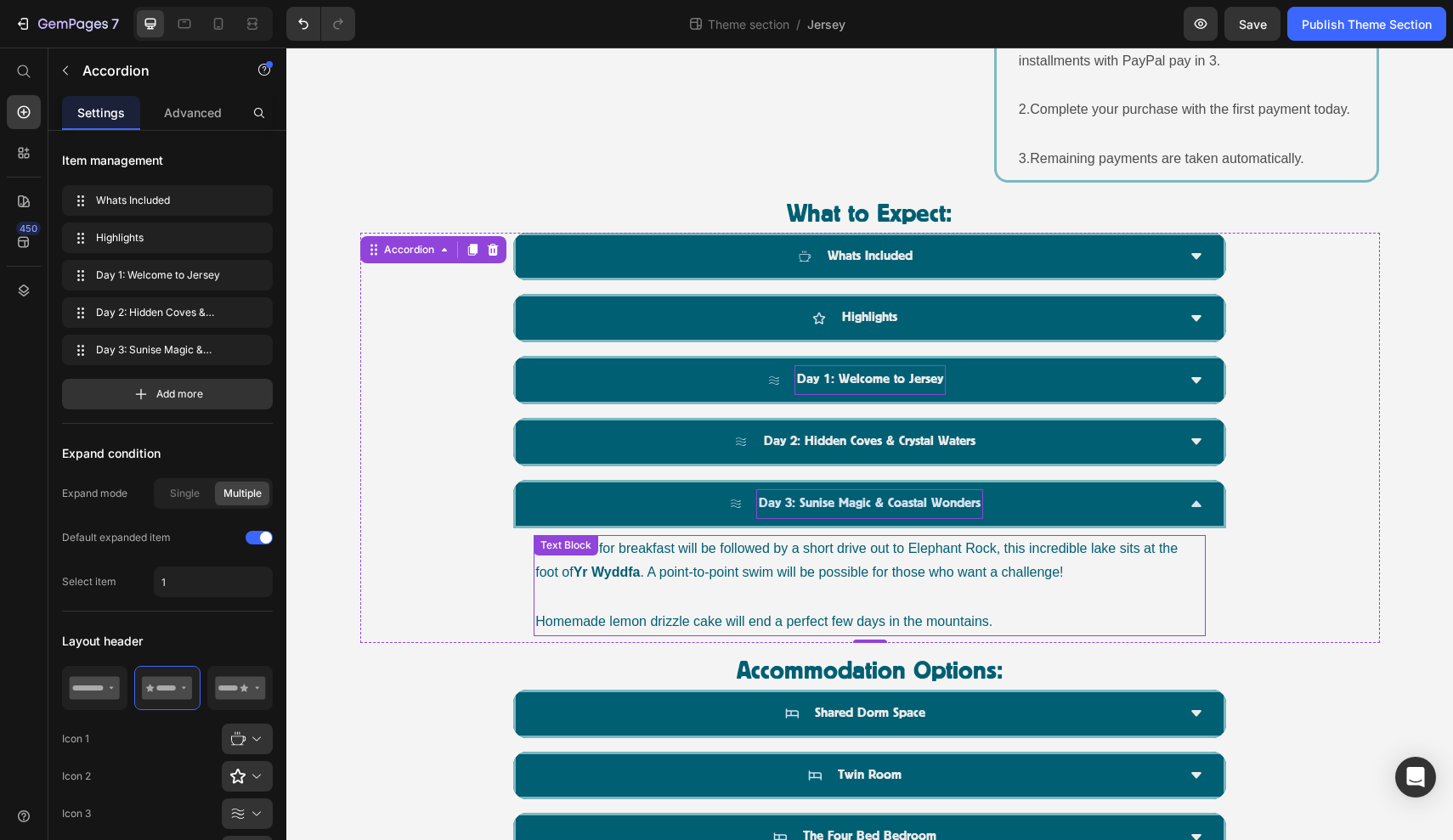 click at bounding box center [869, 597] 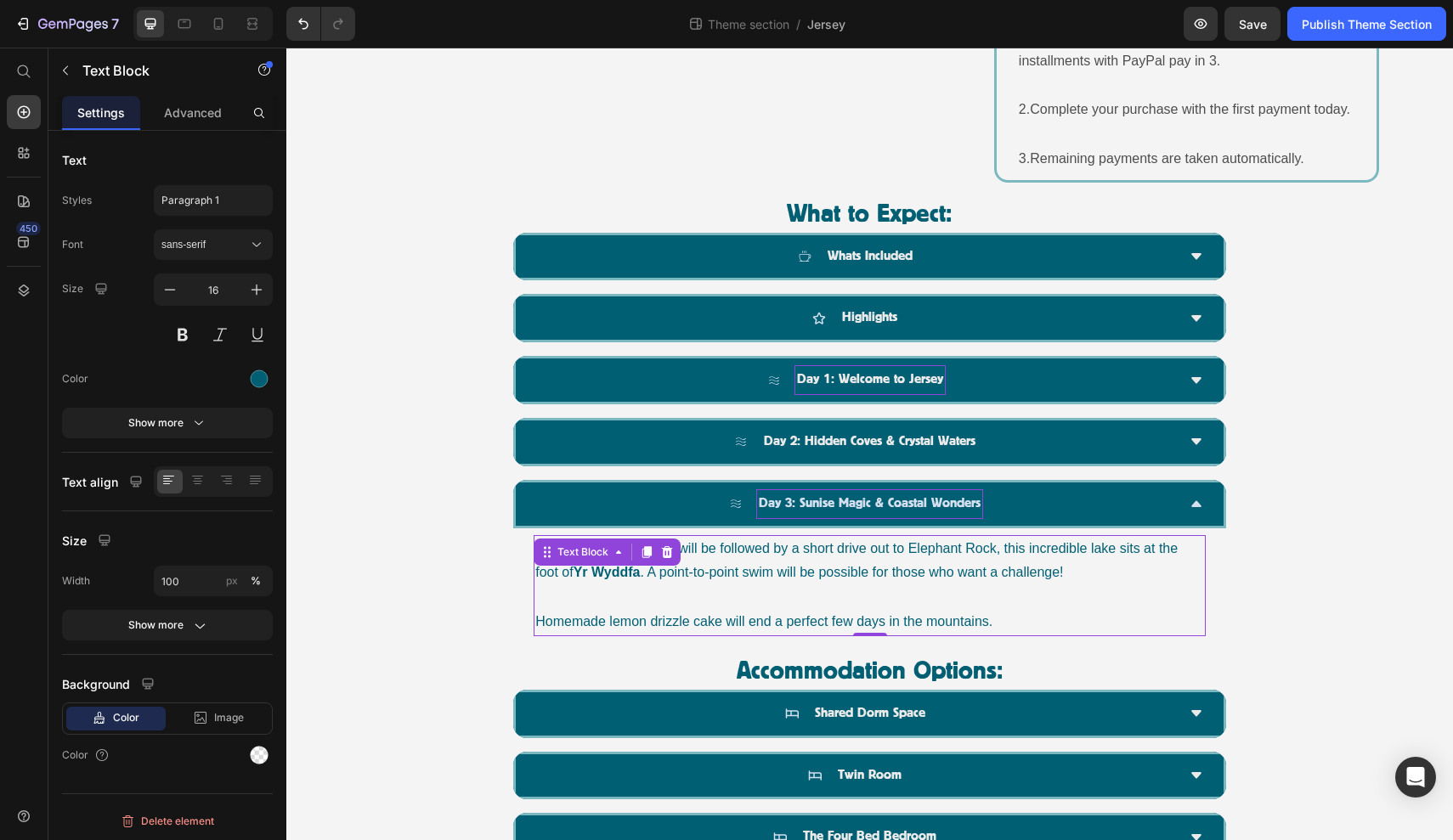 click on "Homemade lemon drizzle cake will end a perfect few days in the mountains." at bounding box center (869, 622) 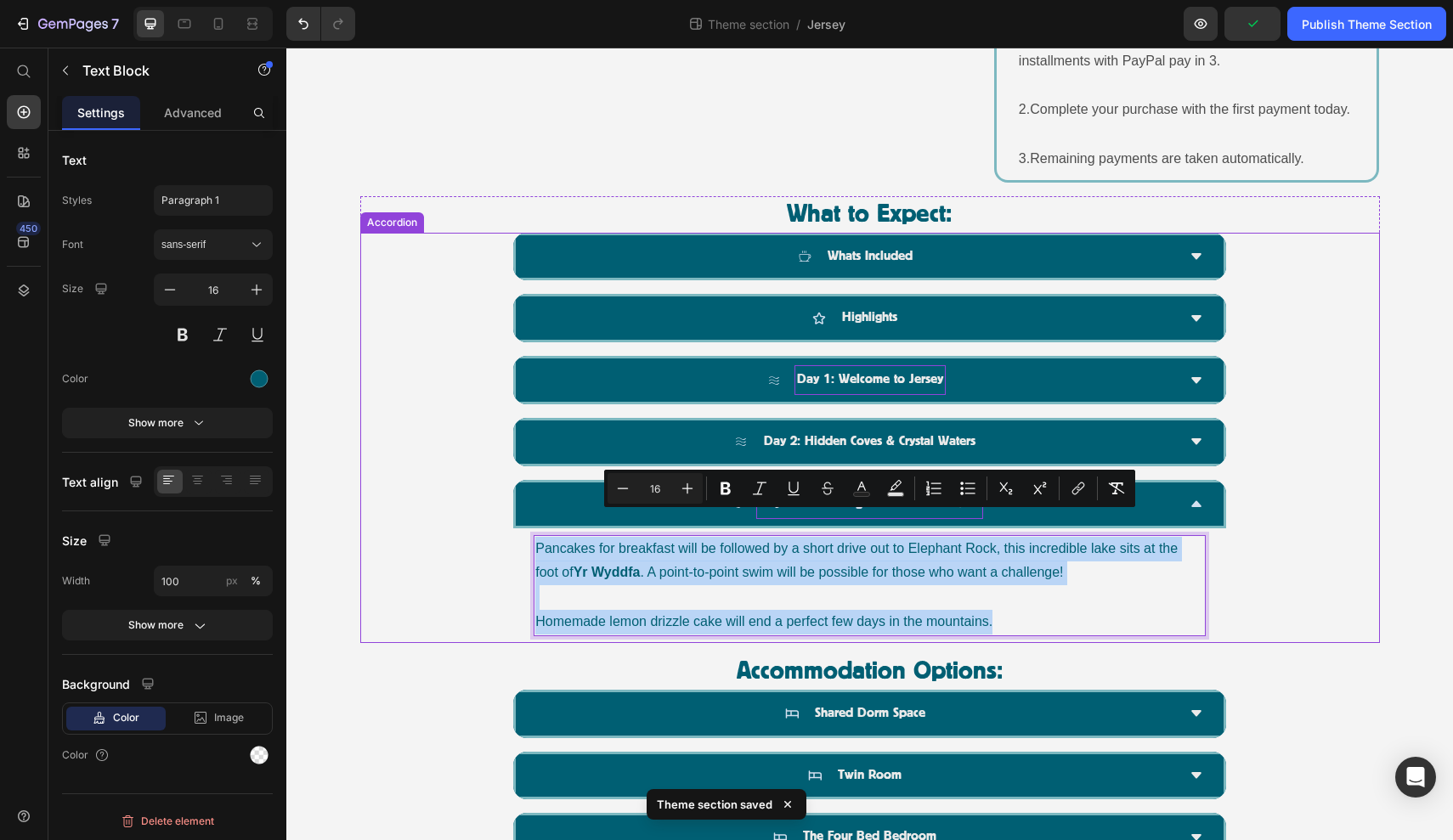 drag, startPoint x: 1004, startPoint y: 594, endPoint x: 524, endPoint y: 524, distance: 485.07731 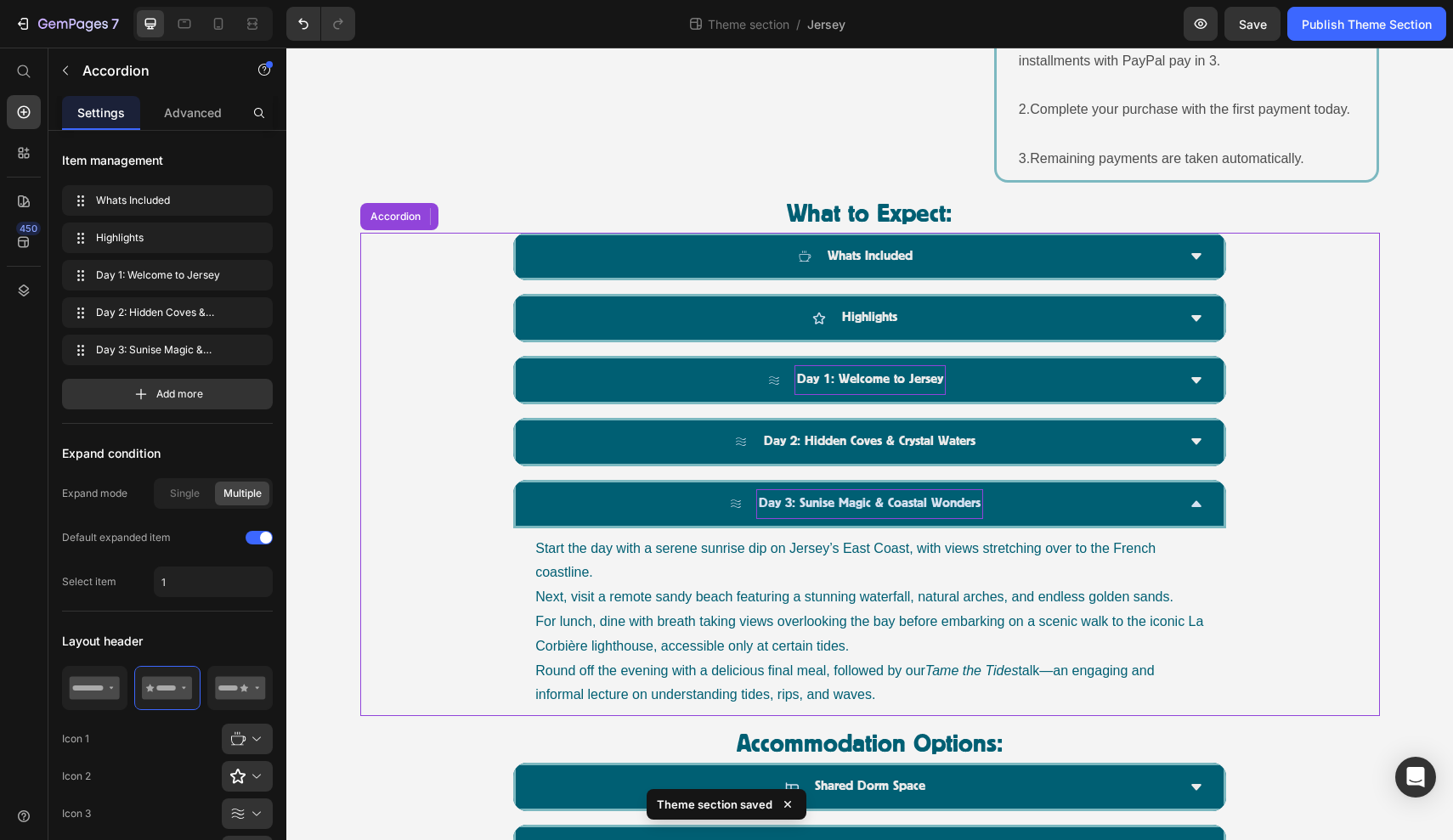 drag, startPoint x: 803, startPoint y: 480, endPoint x: 821, endPoint y: 480, distance: 18 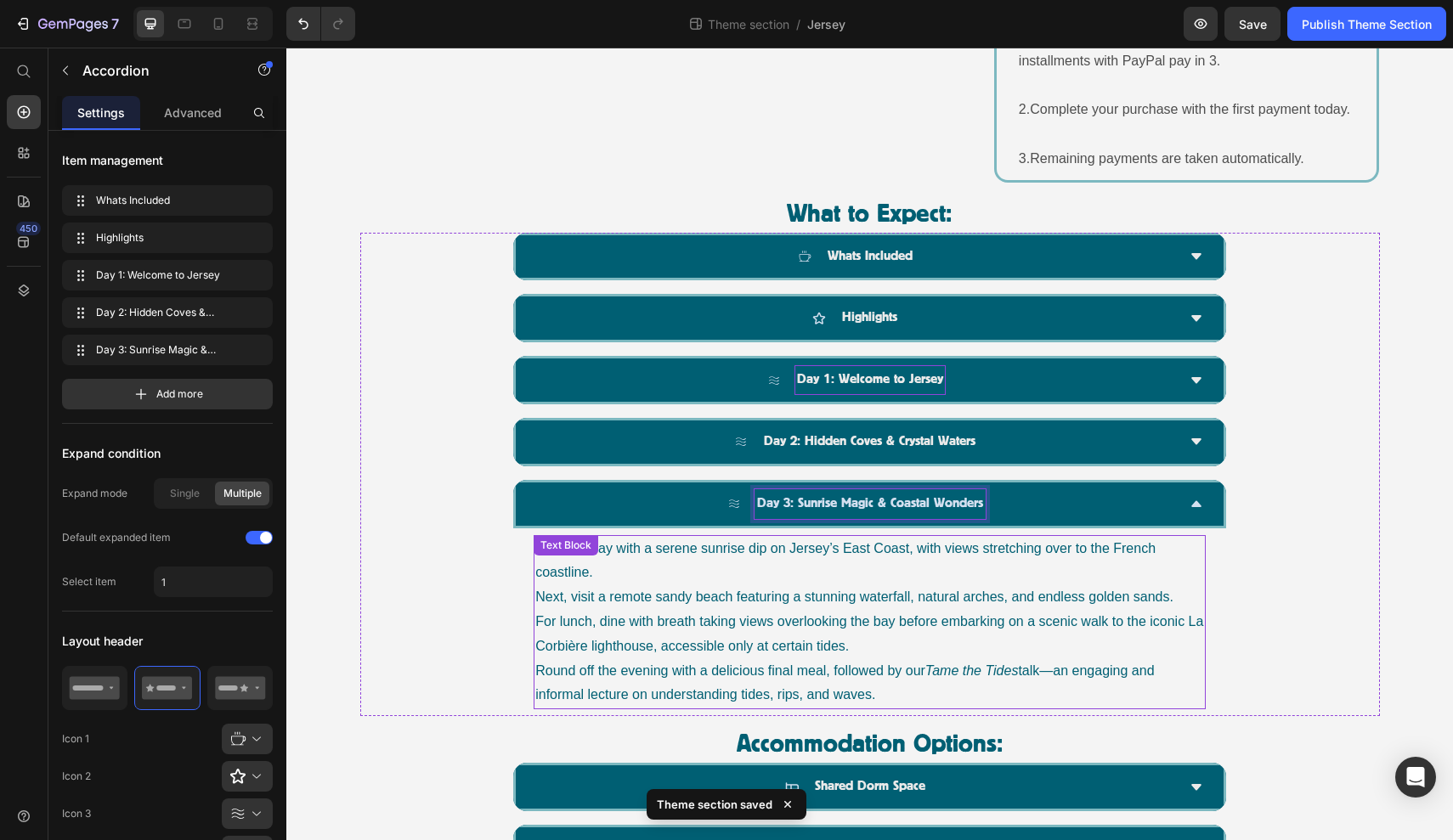 click on "For lunch, dine with breath taking views overlooking the bay before embarking on a scenic walk to the iconic La Corbière lighthouse, accessible only at certain tides." at bounding box center [869, 634] 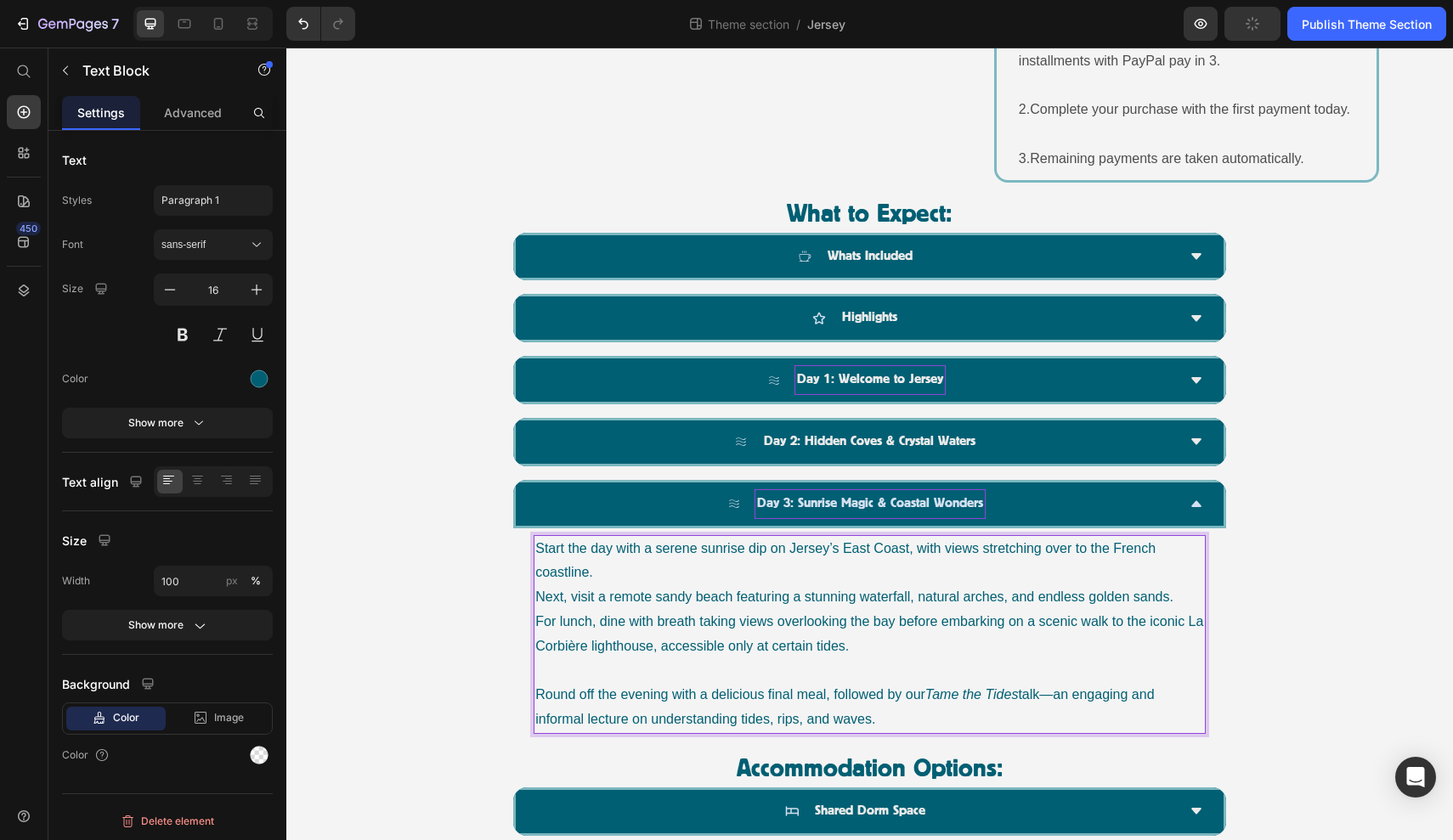 click on "Next, visit a remote sandy beach featuring a stunning waterfall, natural arches, and endless golden sands." at bounding box center (869, 597) 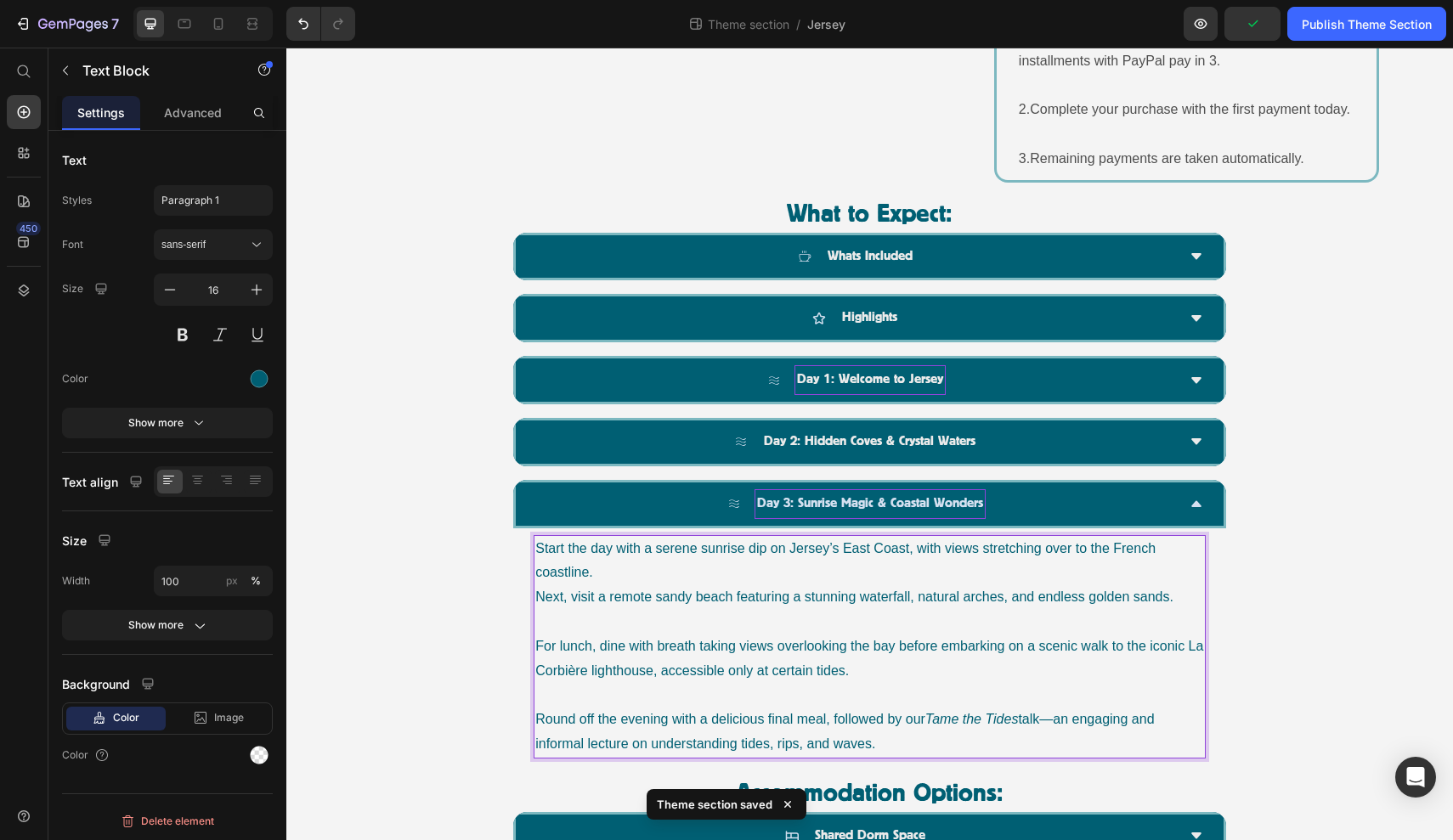 click on "Start the day with a serene sunrise dip on Jersey’s East Coast, with views stretching over to the French coastline." at bounding box center [869, 561] 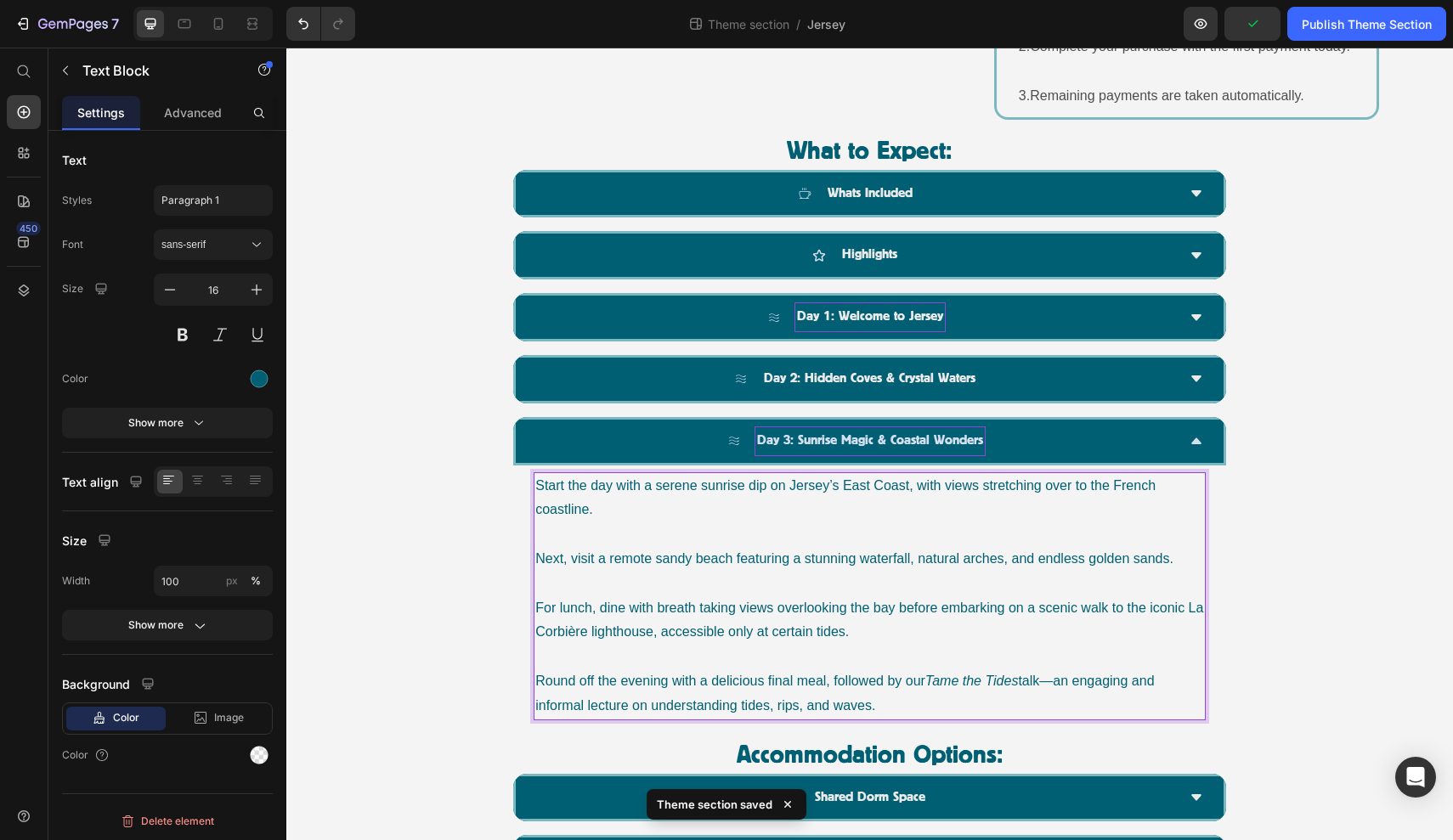 scroll, scrollTop: 1221, scrollLeft: 0, axis: vertical 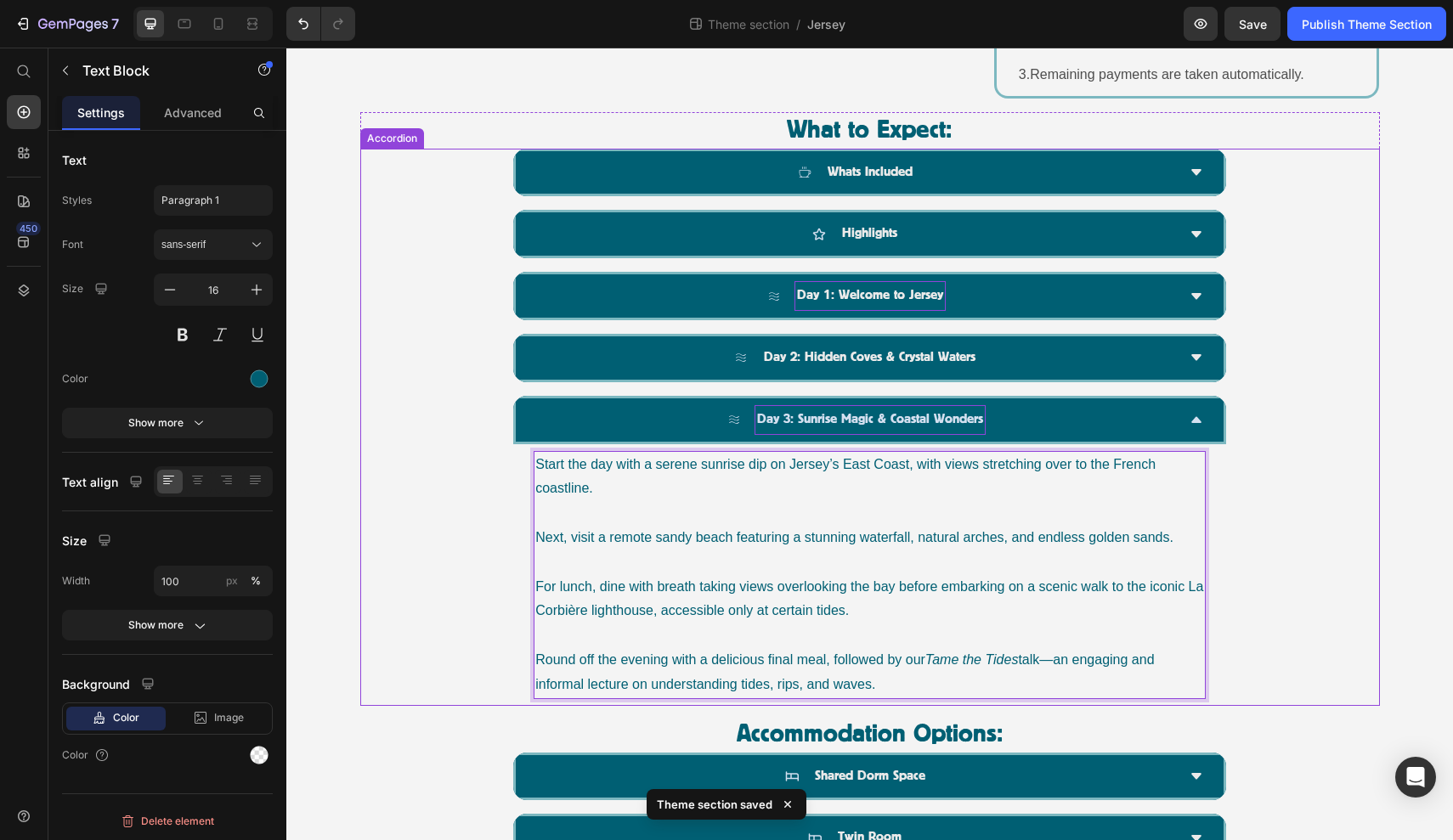 click on "Day 3: Sunrise Magic & Coastal Wonders" at bounding box center (856, 420) 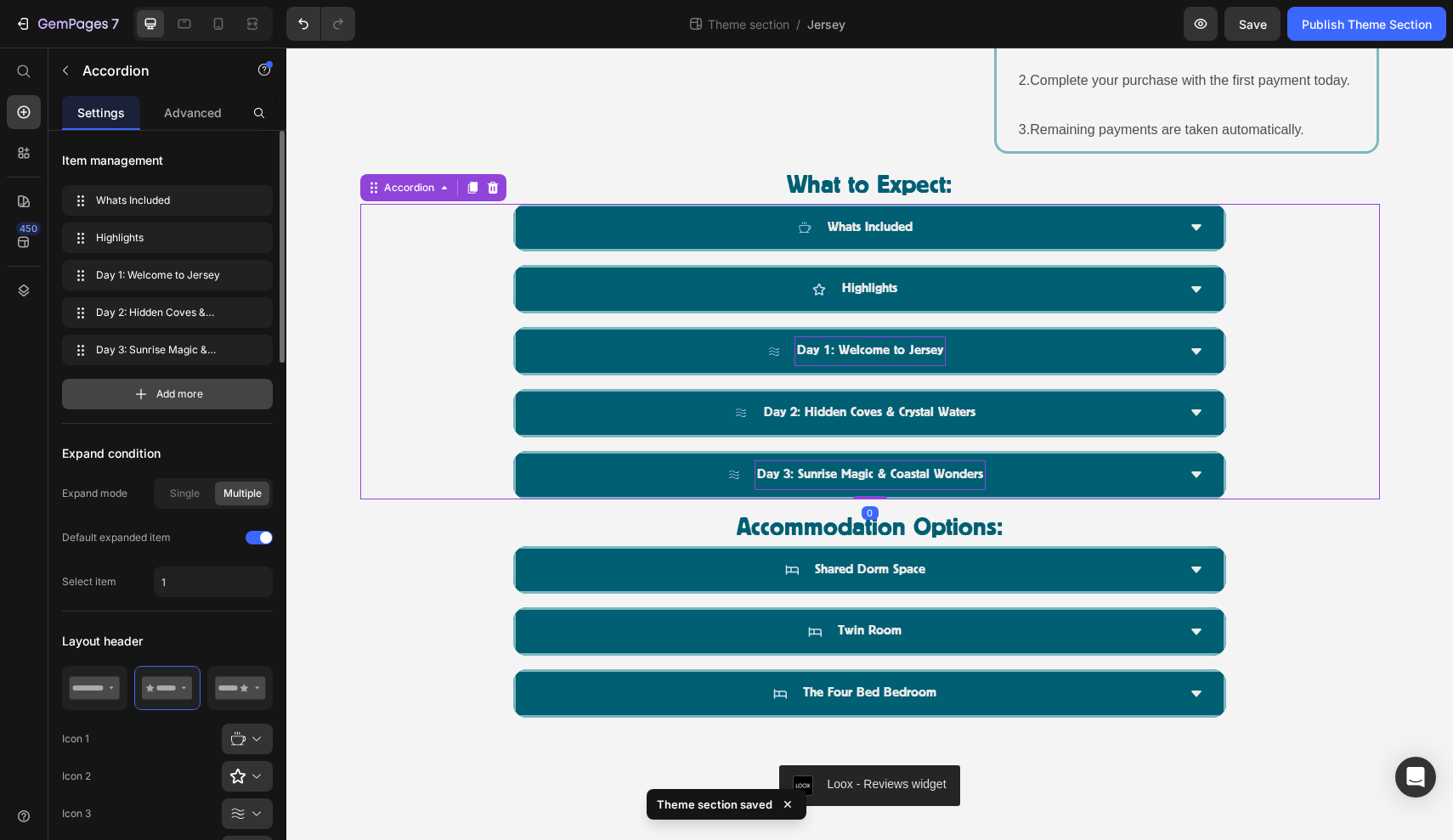 click on "Add more" at bounding box center (179, 394) 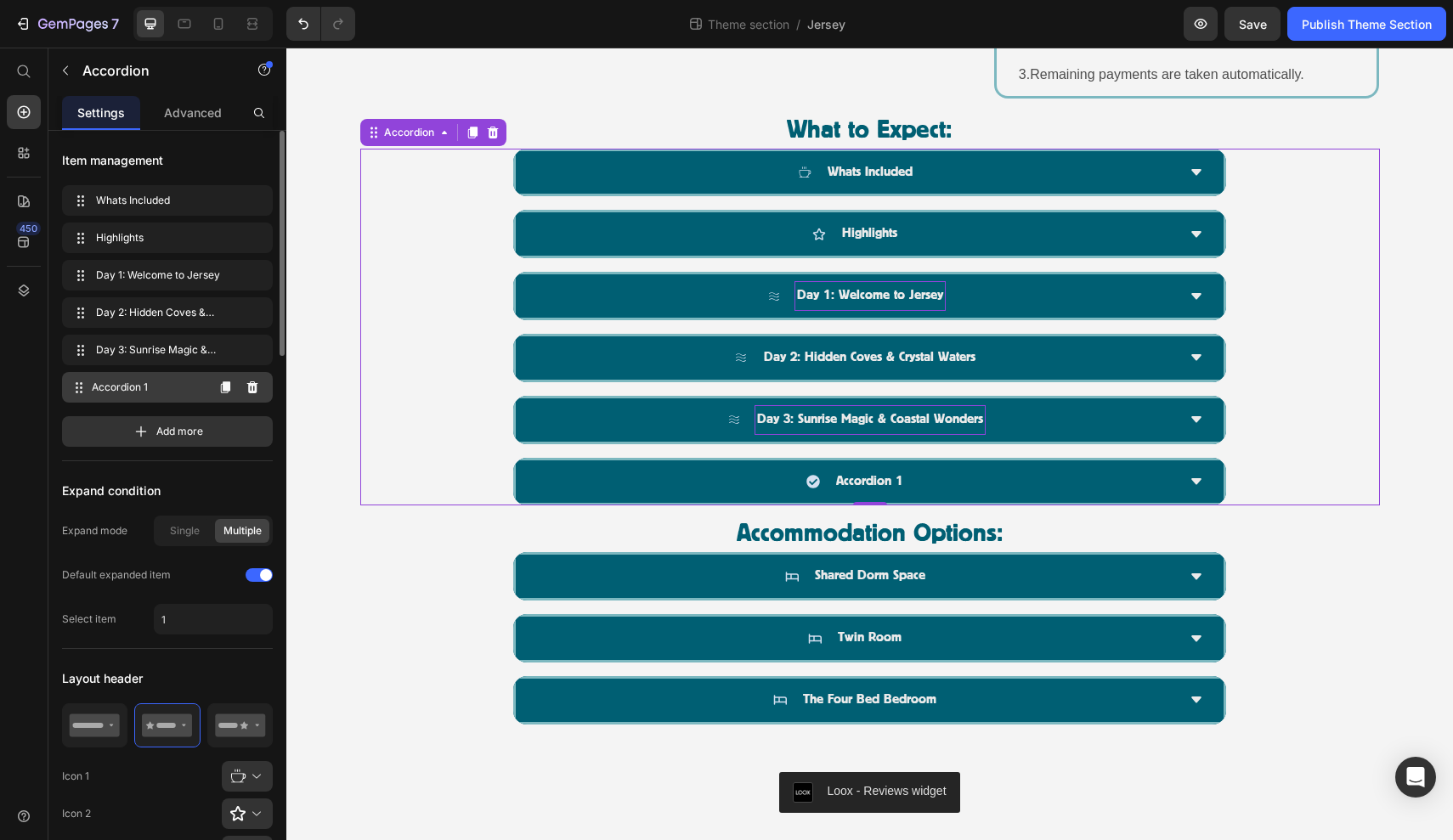 click on "Accordion 1" at bounding box center (148, 387) 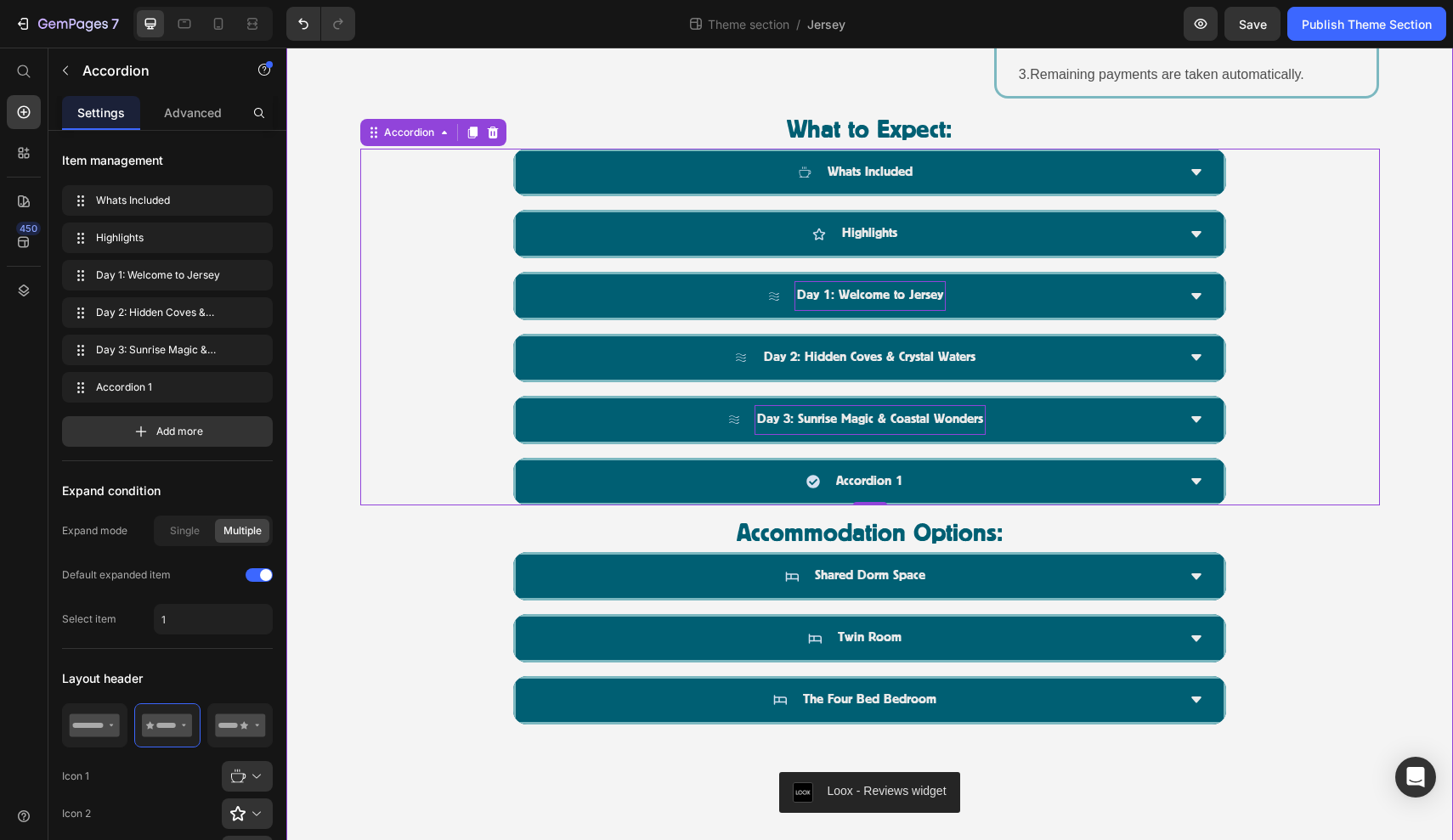 scroll, scrollTop: 1198, scrollLeft: 0, axis: vertical 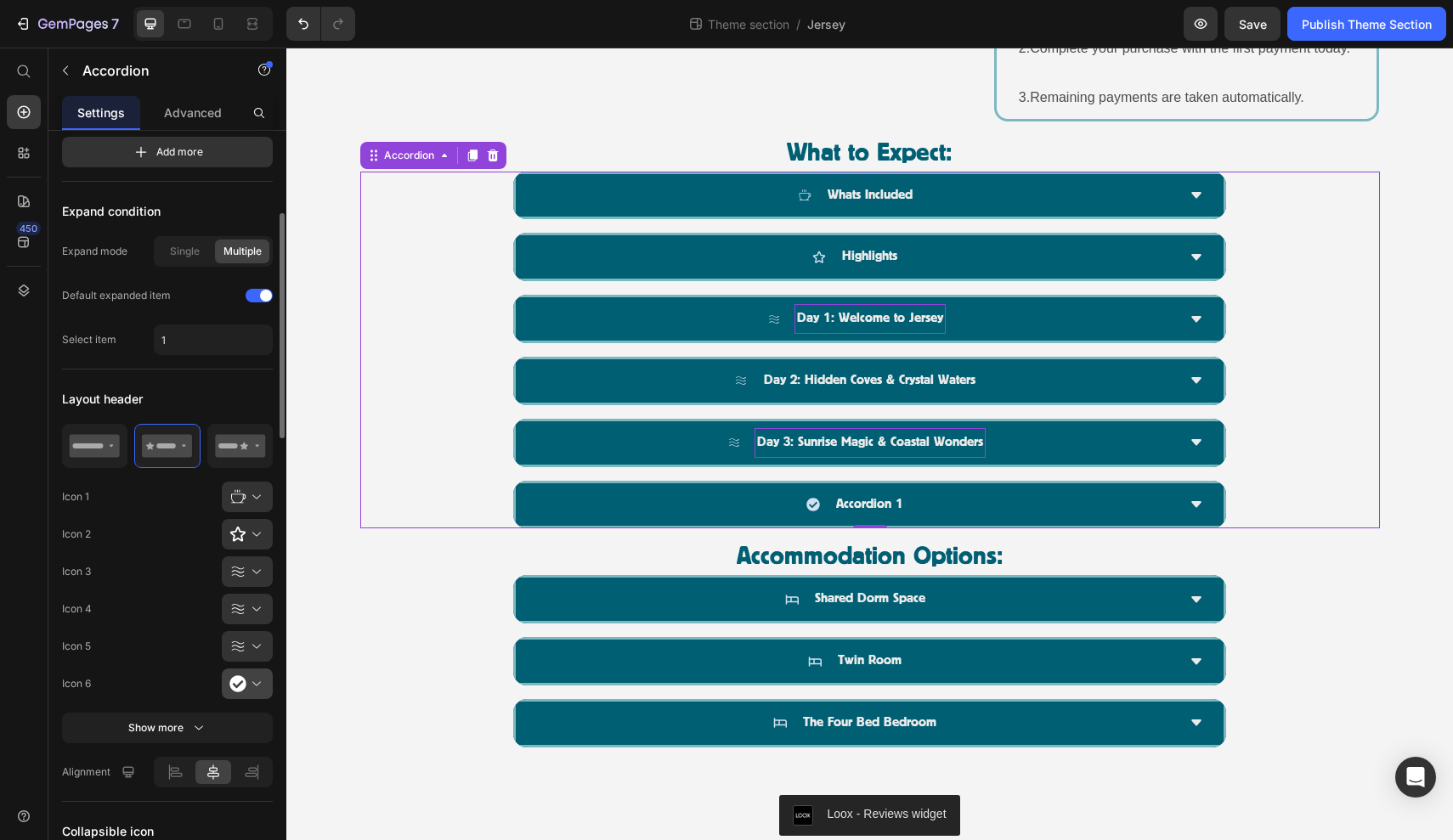 click at bounding box center (254, 684) 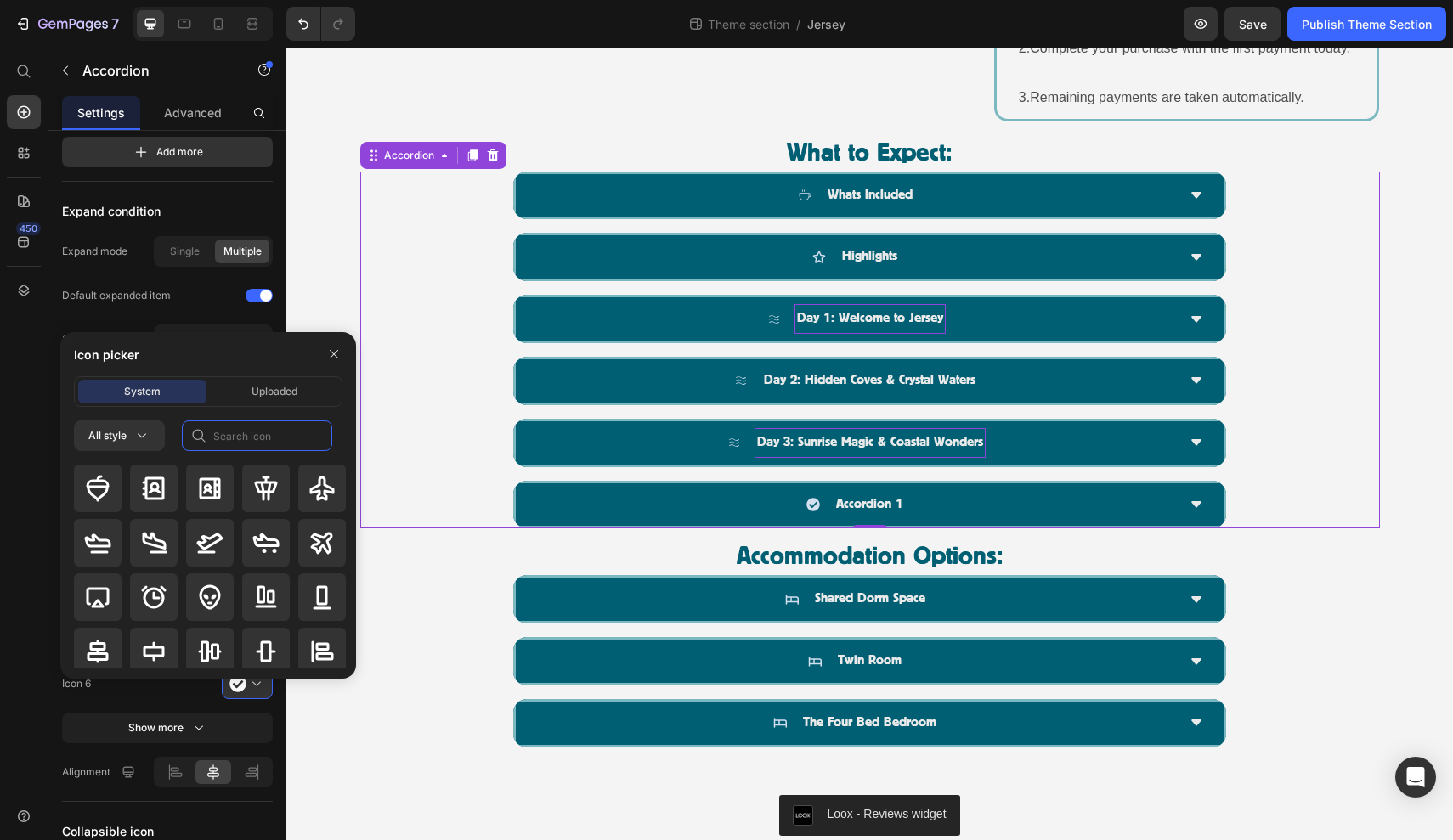 click 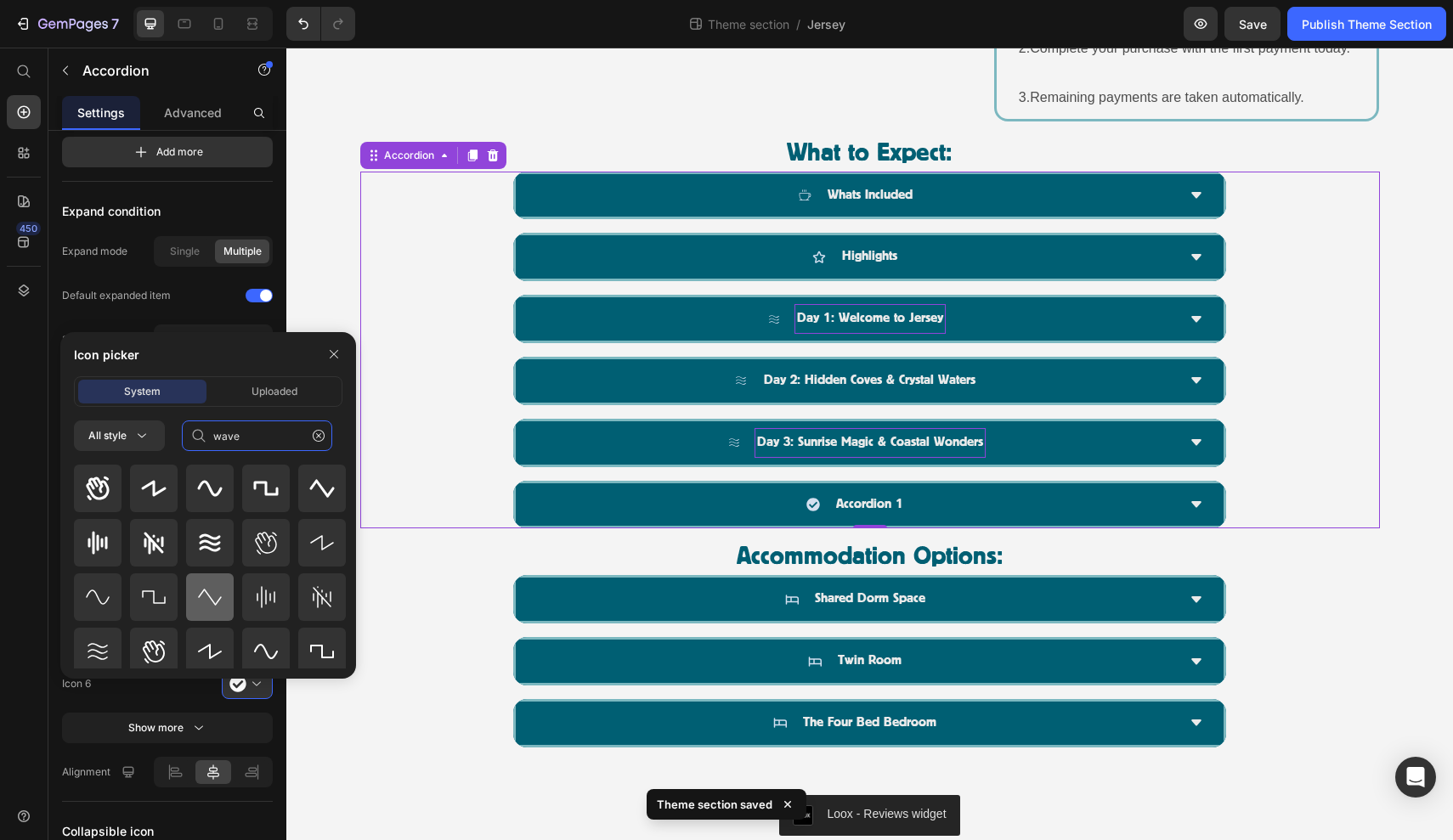 scroll, scrollTop: 17, scrollLeft: 0, axis: vertical 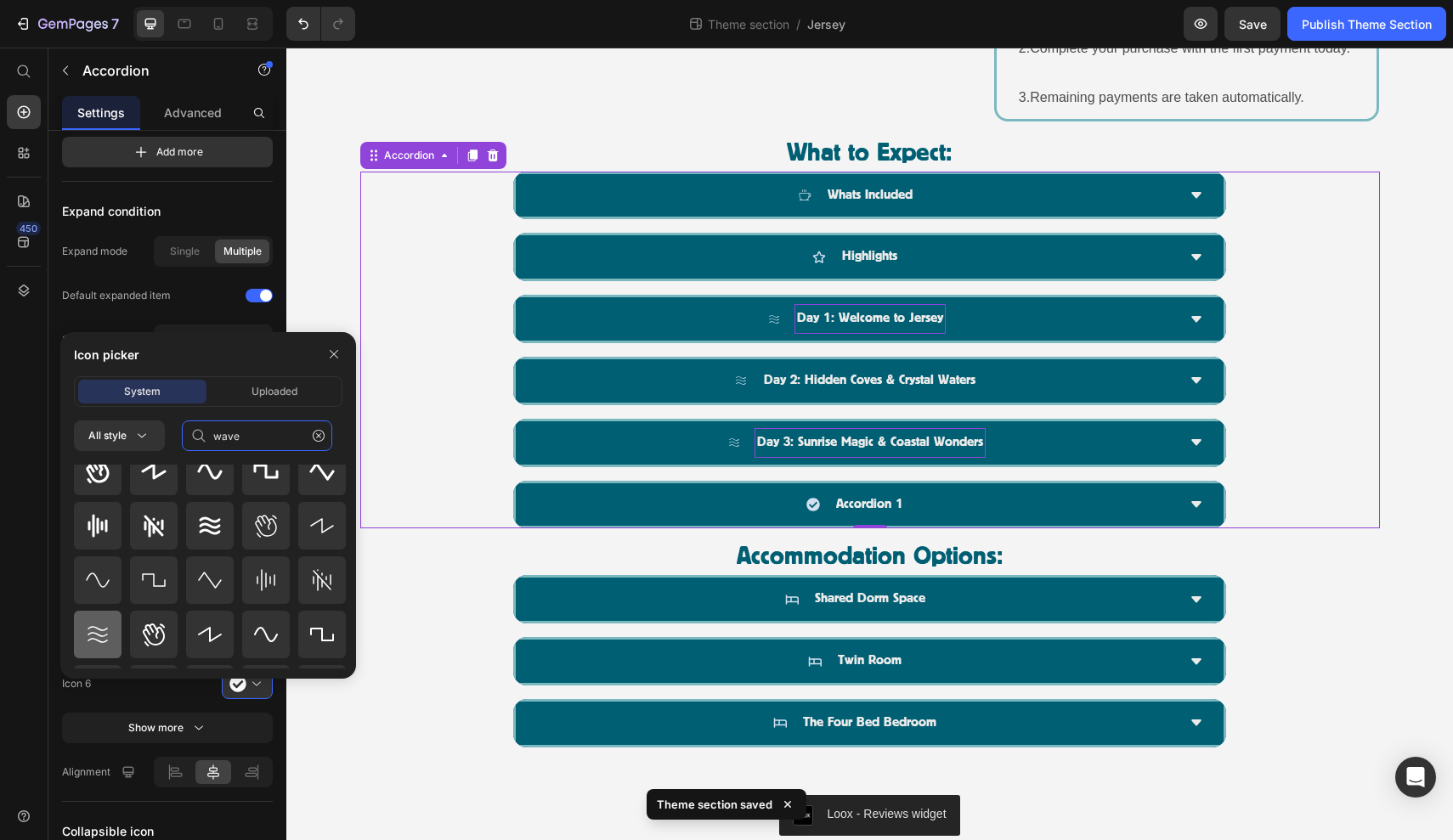 type on "wave" 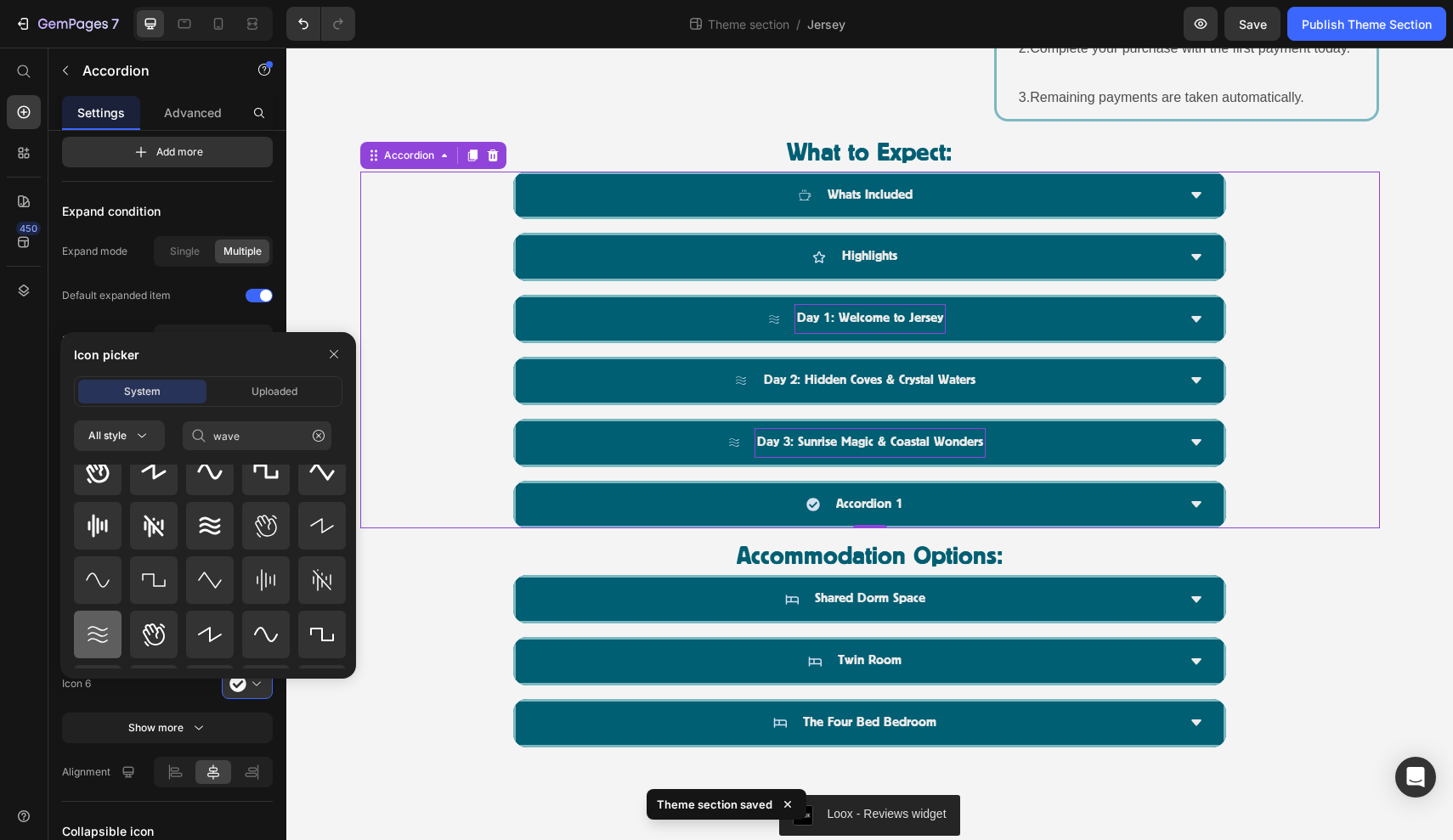 click 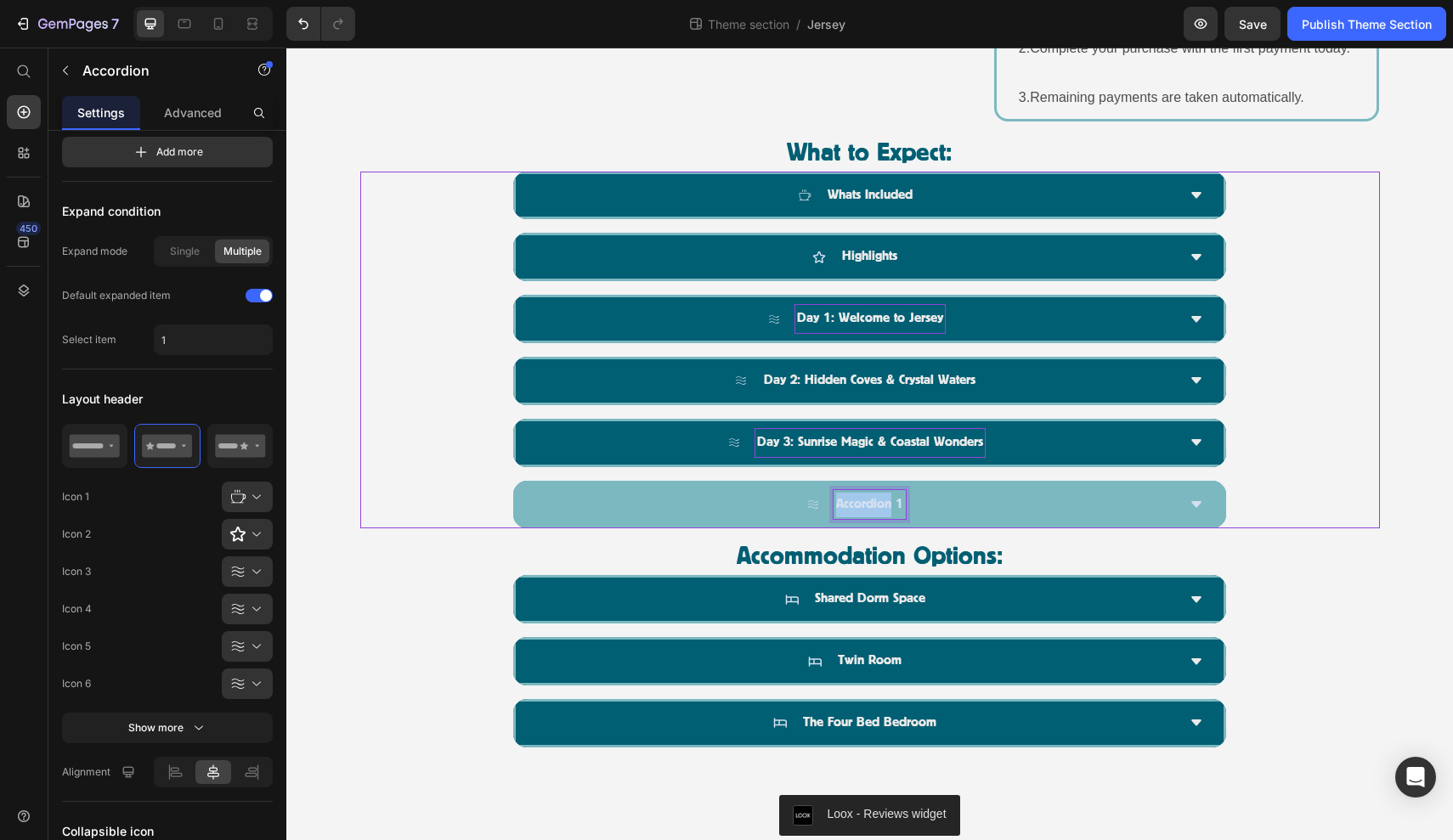 click on "Accordion 1" at bounding box center [869, 505] 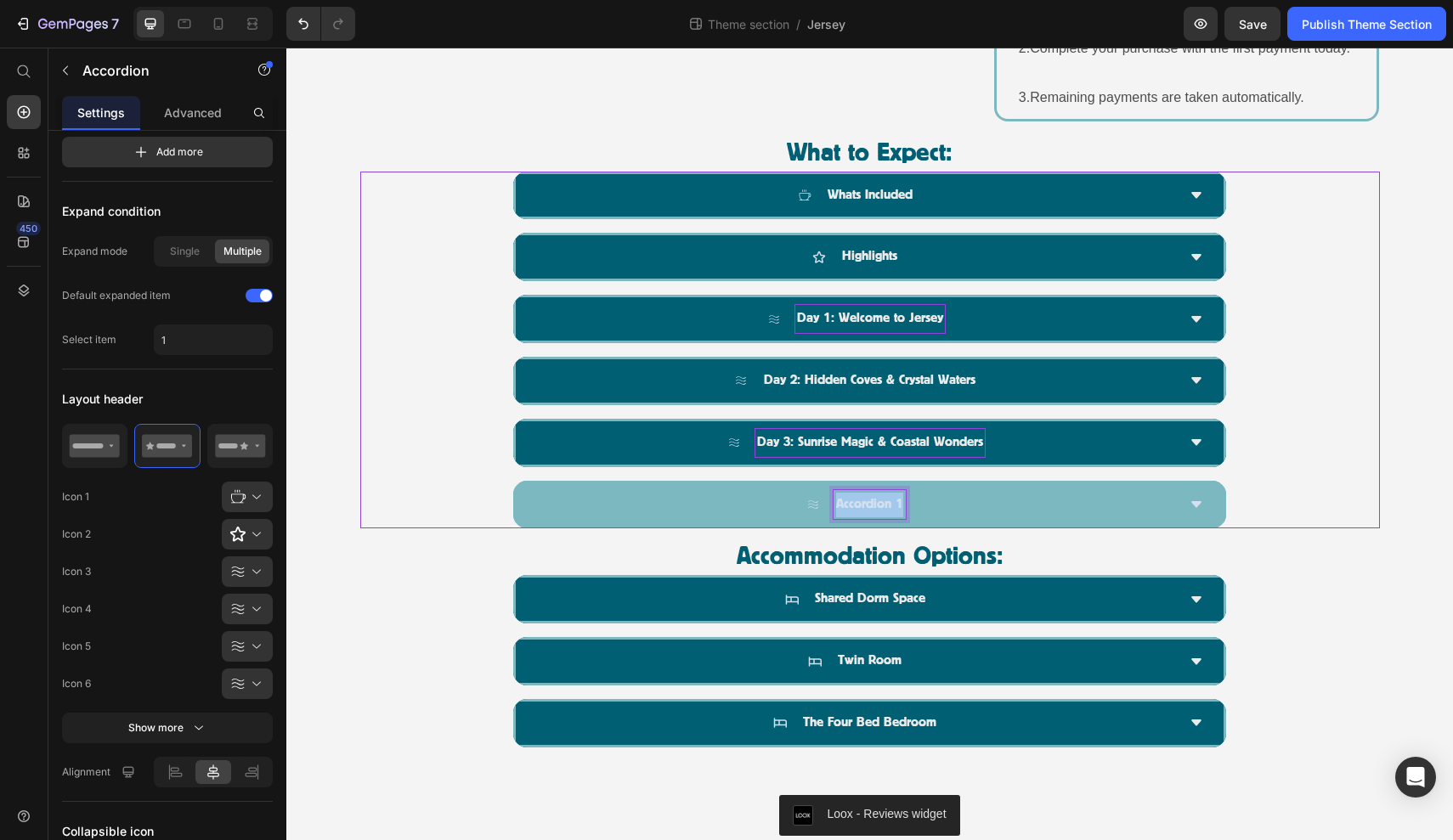 click on "Accordion 1" at bounding box center [869, 505] 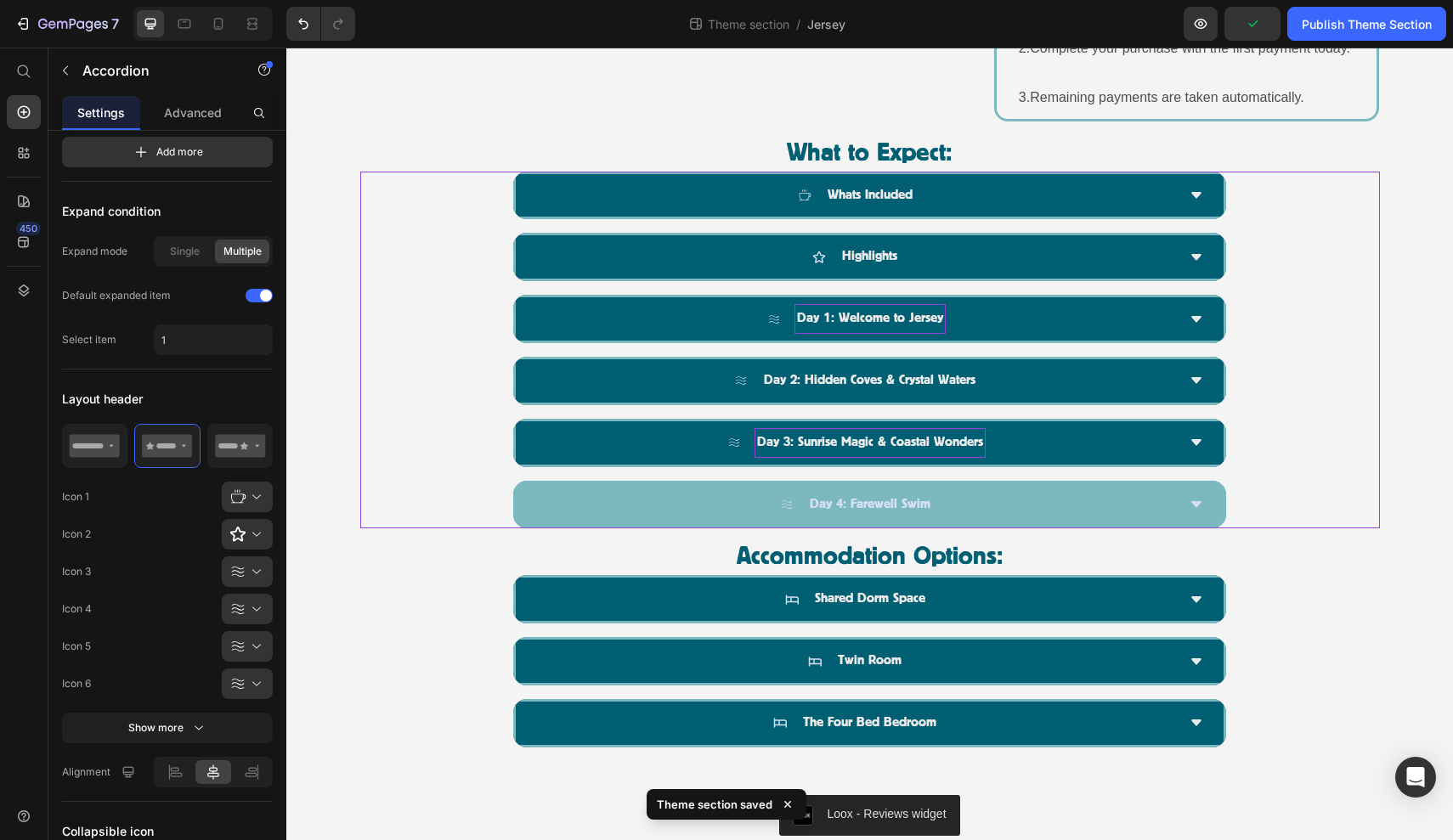click on "Day 4: Farewell Swim" at bounding box center (856, 505) 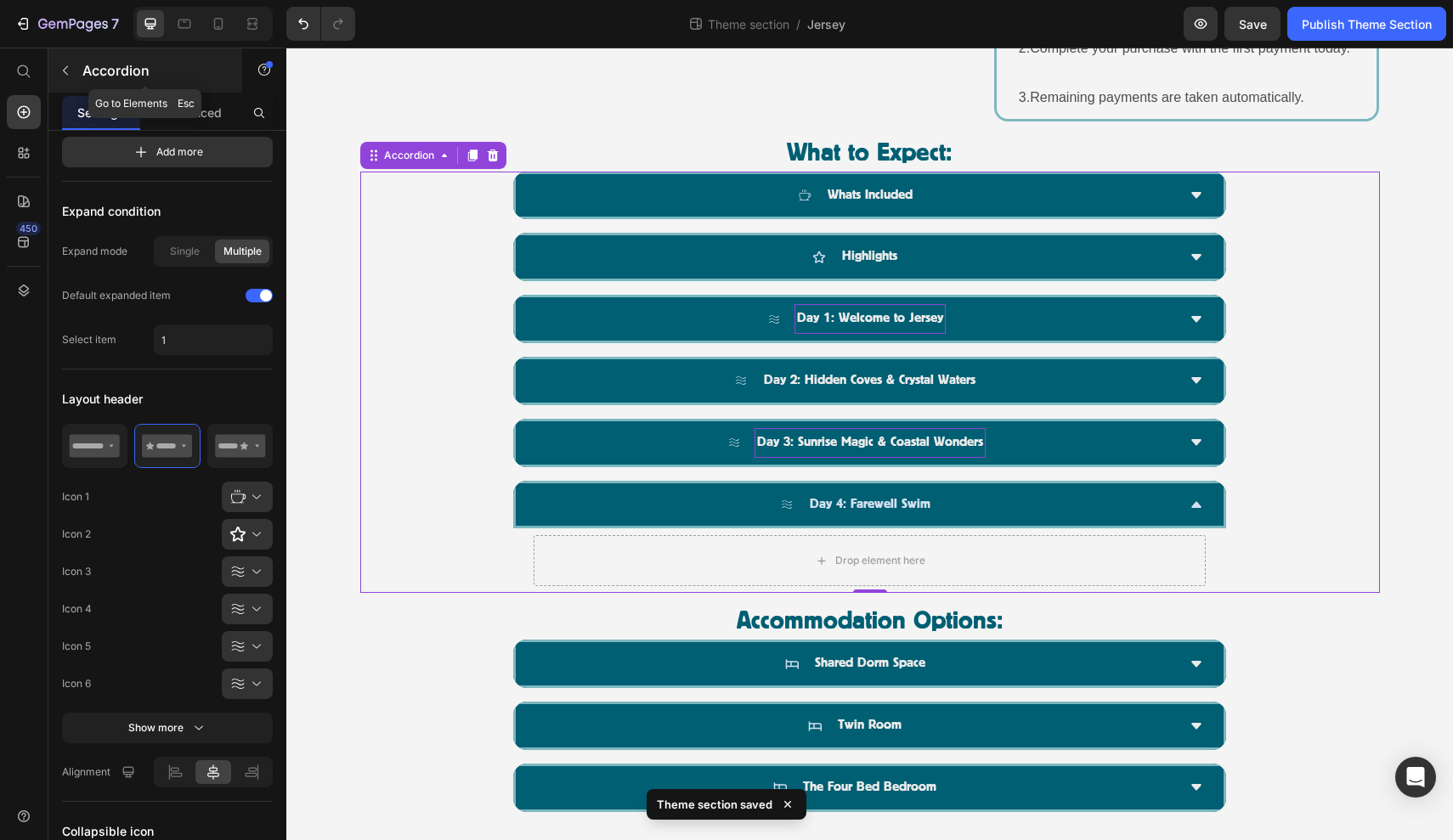 click 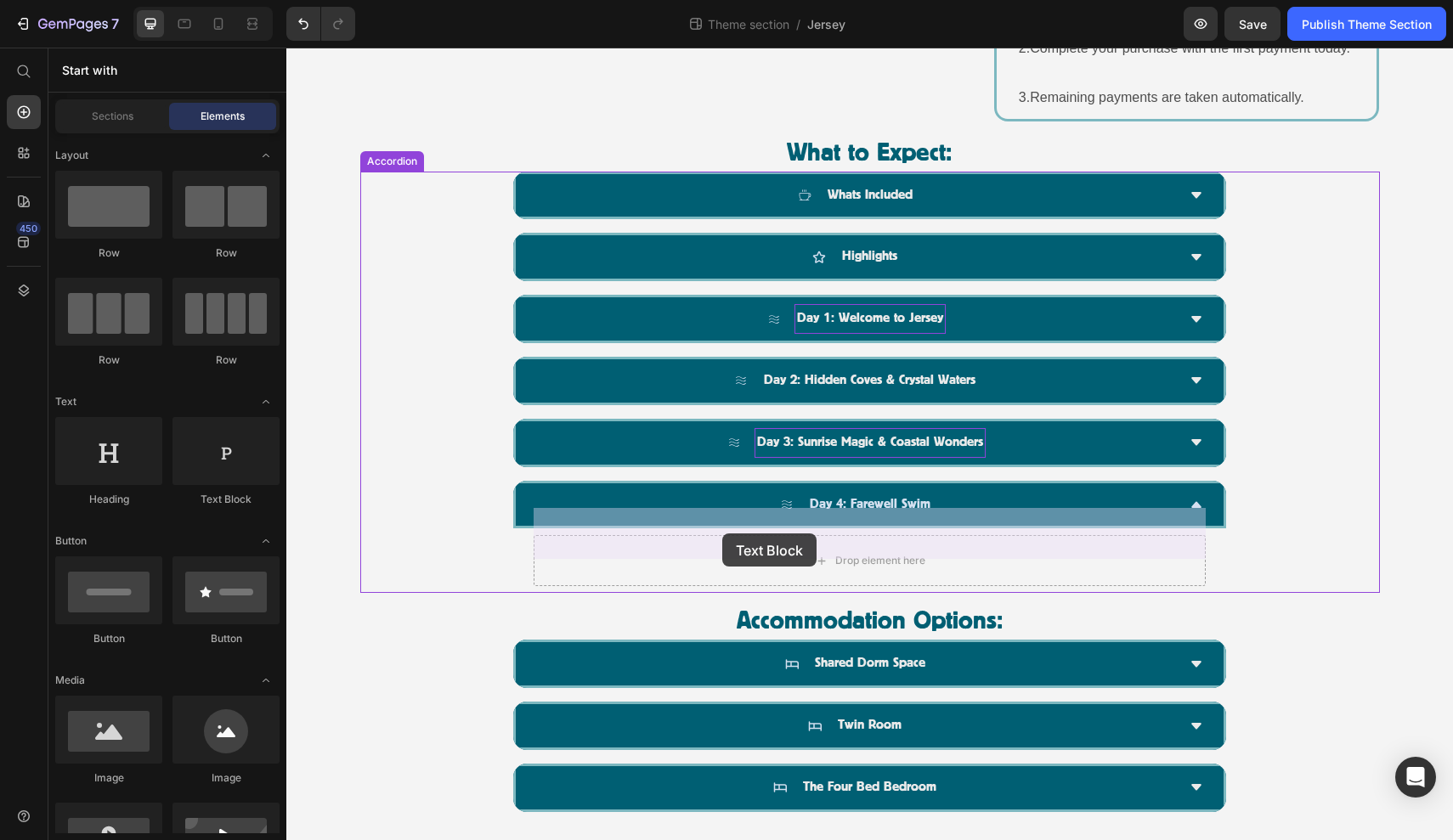 drag, startPoint x: 517, startPoint y: 527, endPoint x: 738, endPoint y: 534, distance: 221.1108 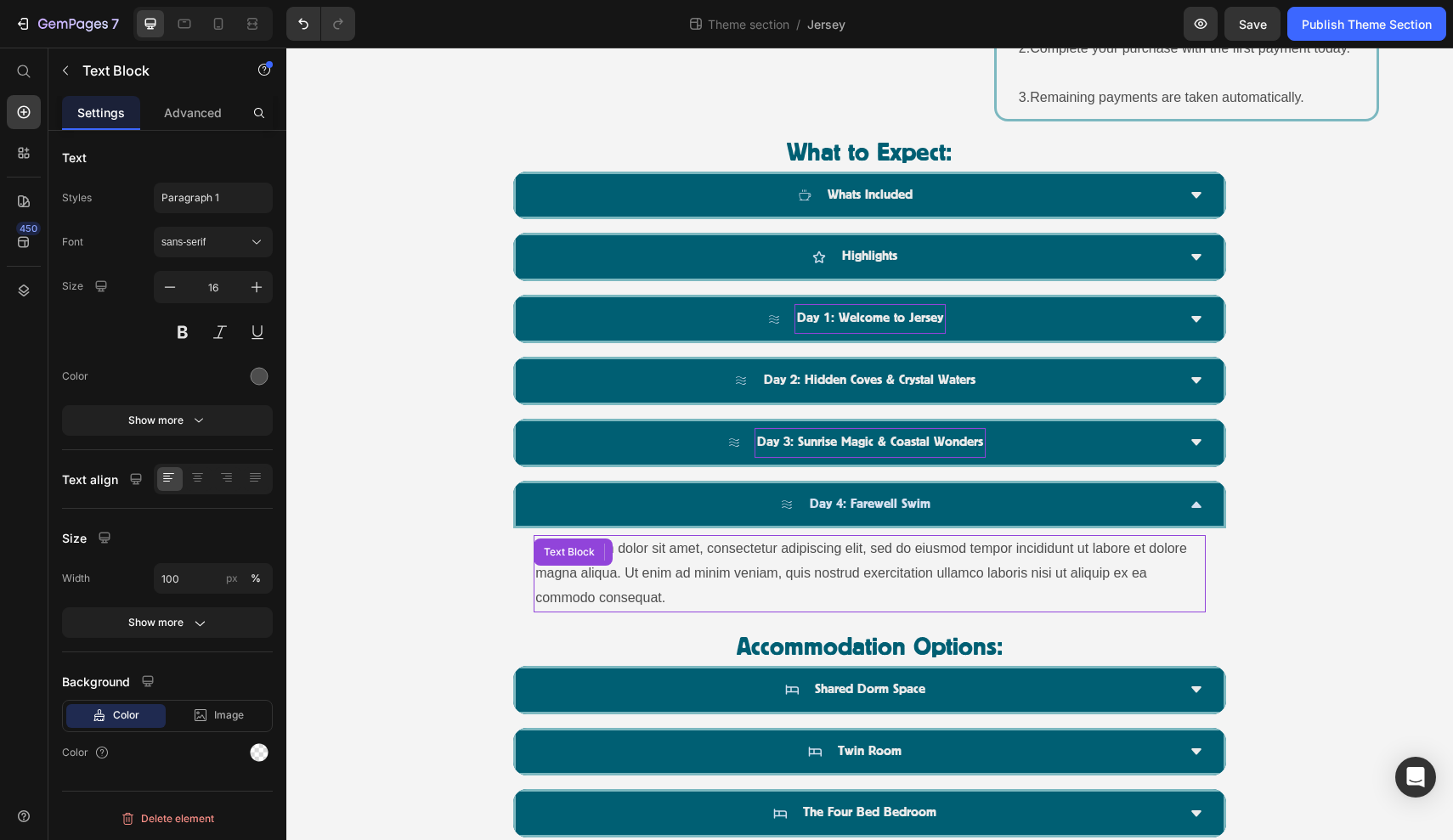 scroll, scrollTop: 0, scrollLeft: 0, axis: both 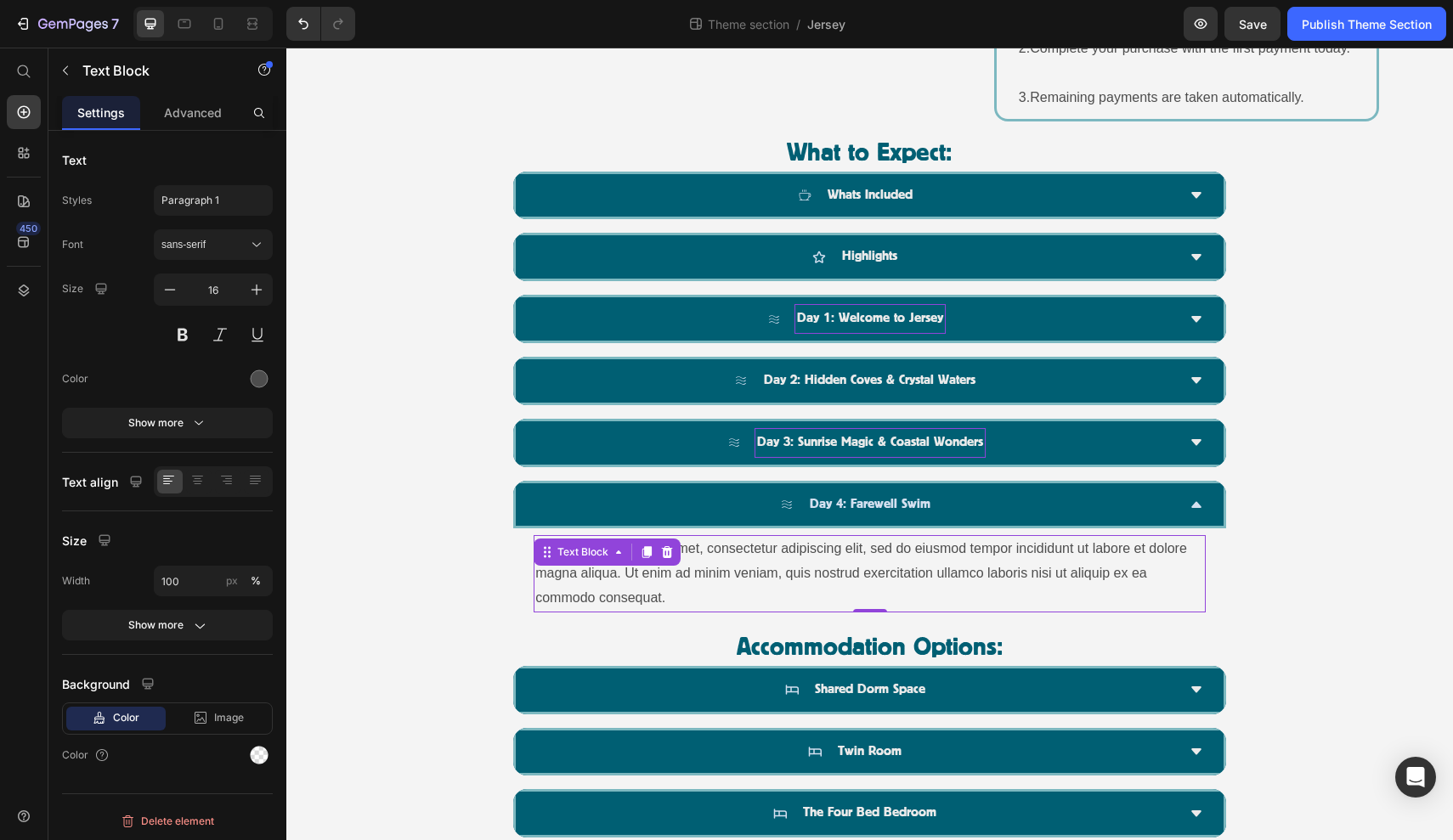 click on "Lorem ipsum dolor sit amet, consectetur adipiscing elit, sed do eiusmod tempor incididunt ut labore et dolore magna aliqua. Ut enim ad minim veniam, quis nostrud exercitation ullamco laboris nisi ut aliquip ex ea commodo consequat." at bounding box center (869, 573) 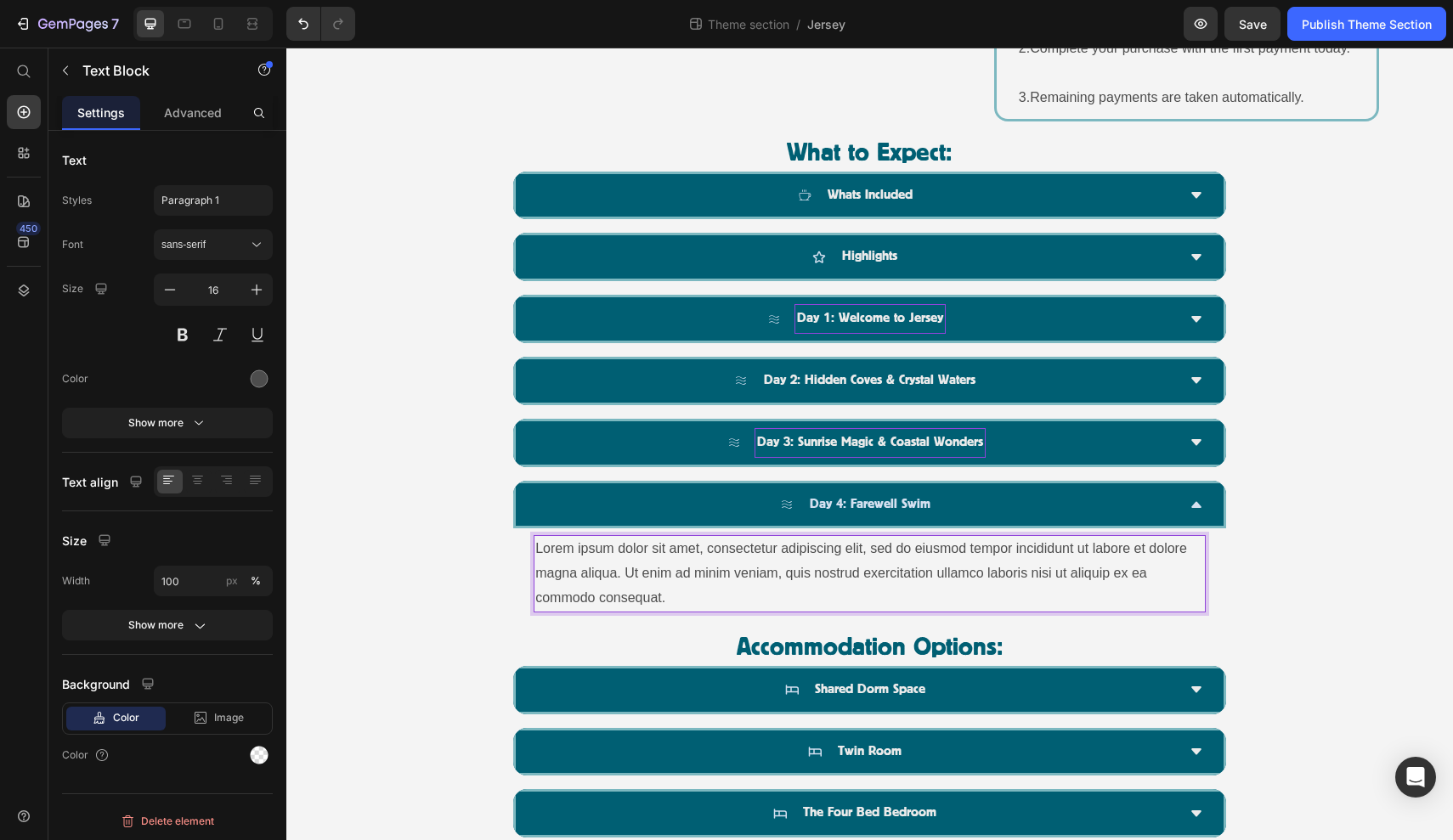 click on "Lorem ipsum dolor sit amet, consectetur adipiscing elit, sed do eiusmod tempor incididunt ut labore et dolore magna aliqua. Ut enim ad minim veniam, quis nostrud exercitation ullamco laboris nisi ut aliquip ex ea commodo consequat." at bounding box center (869, 573) 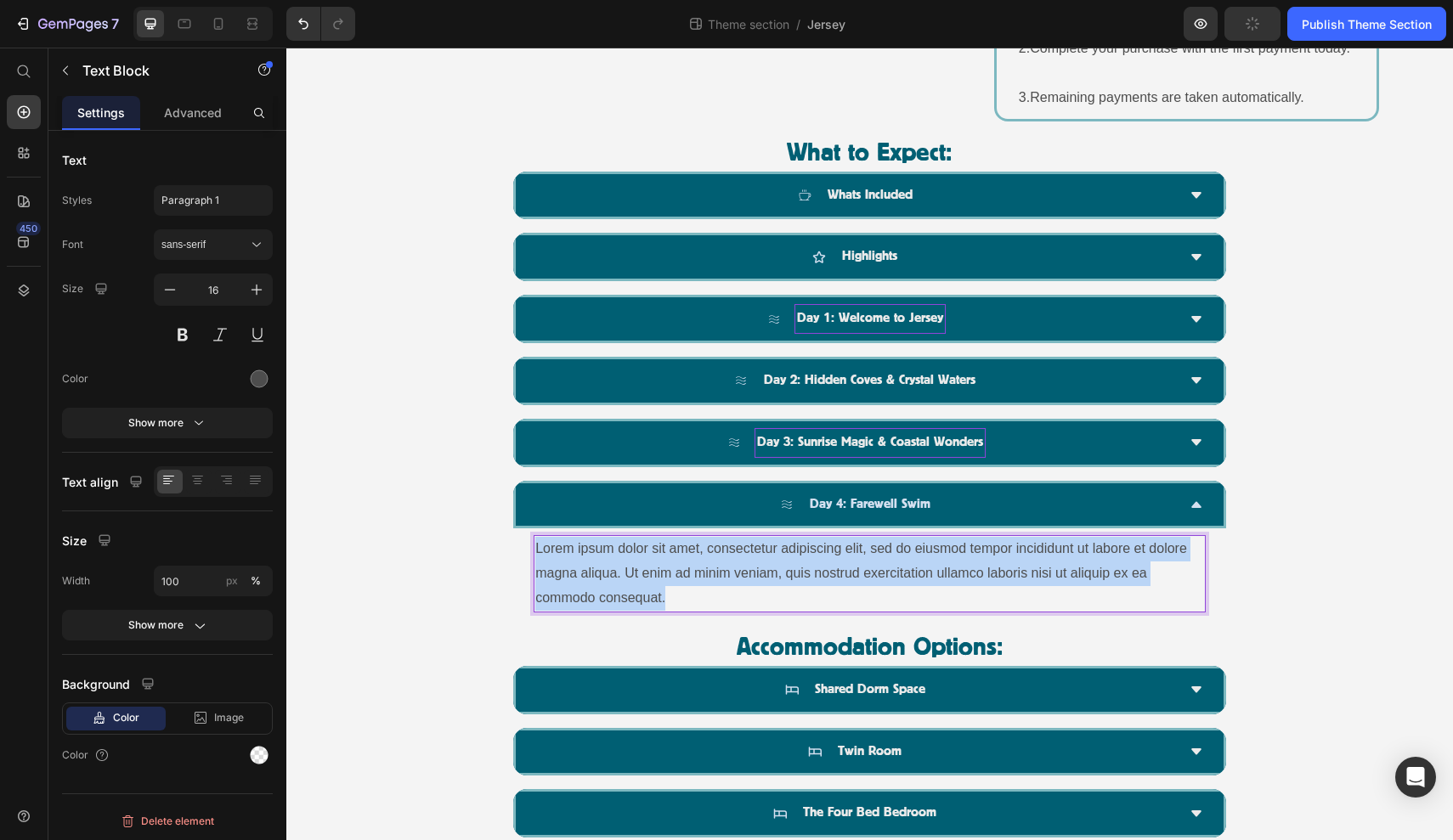 click on "Lorem ipsum dolor sit amet, consectetur adipiscing elit, sed do eiusmod tempor incididunt ut labore et dolore magna aliqua. Ut enim ad minim veniam, quis nostrud exercitation ullamco laboris nisi ut aliquip ex ea commodo consequat." at bounding box center (869, 573) 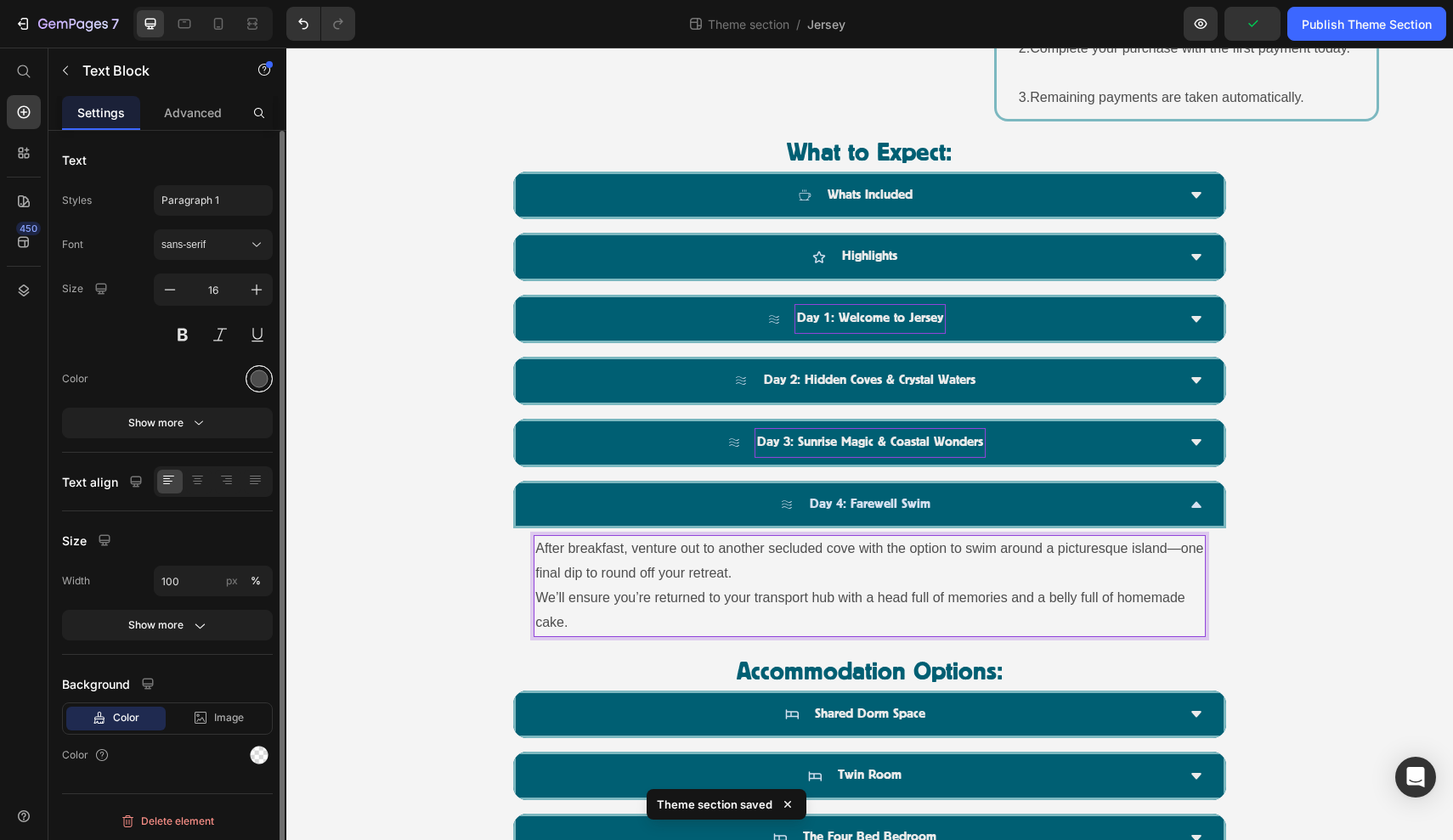 click at bounding box center (259, 379) 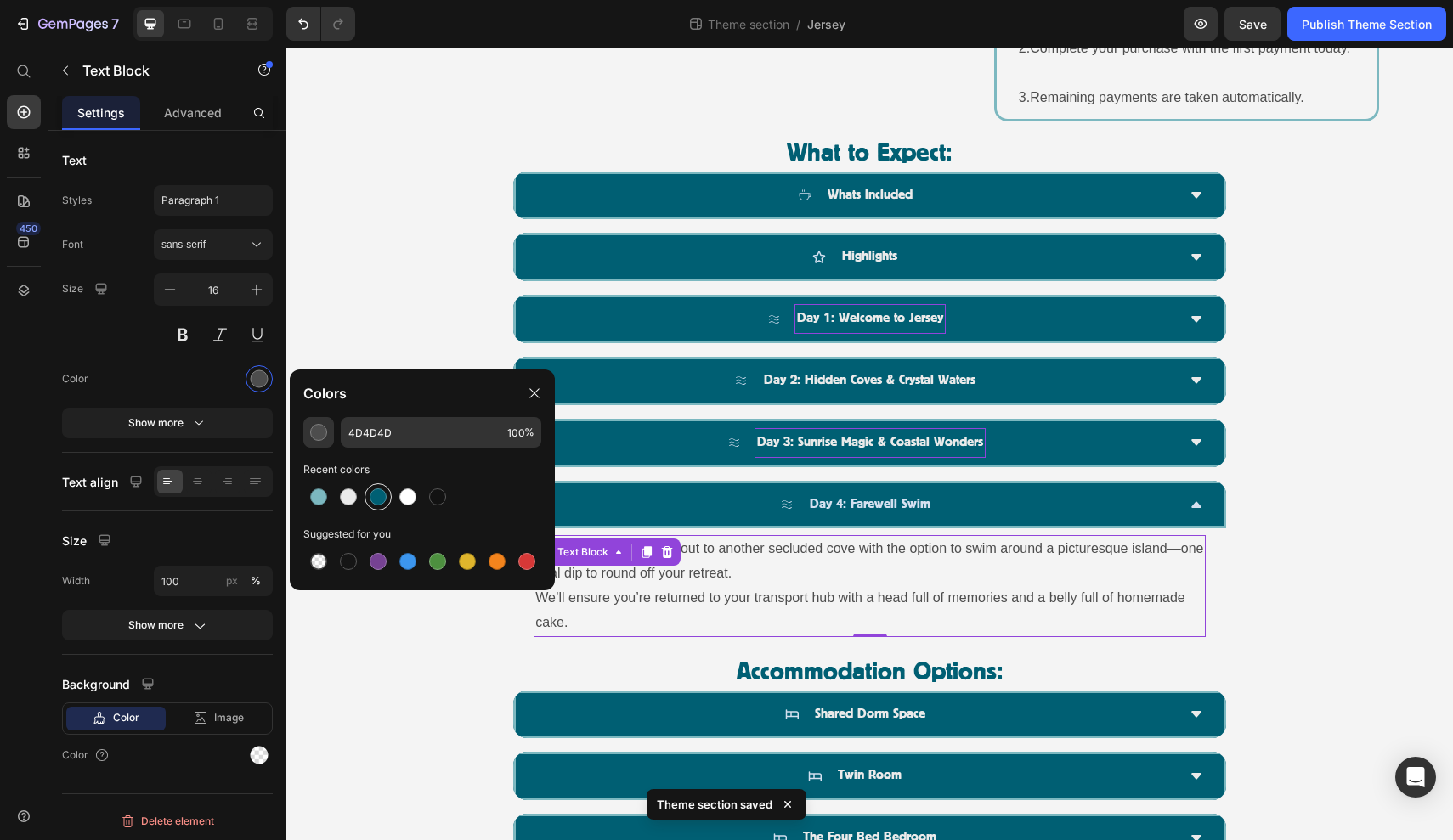 click at bounding box center (378, 497) 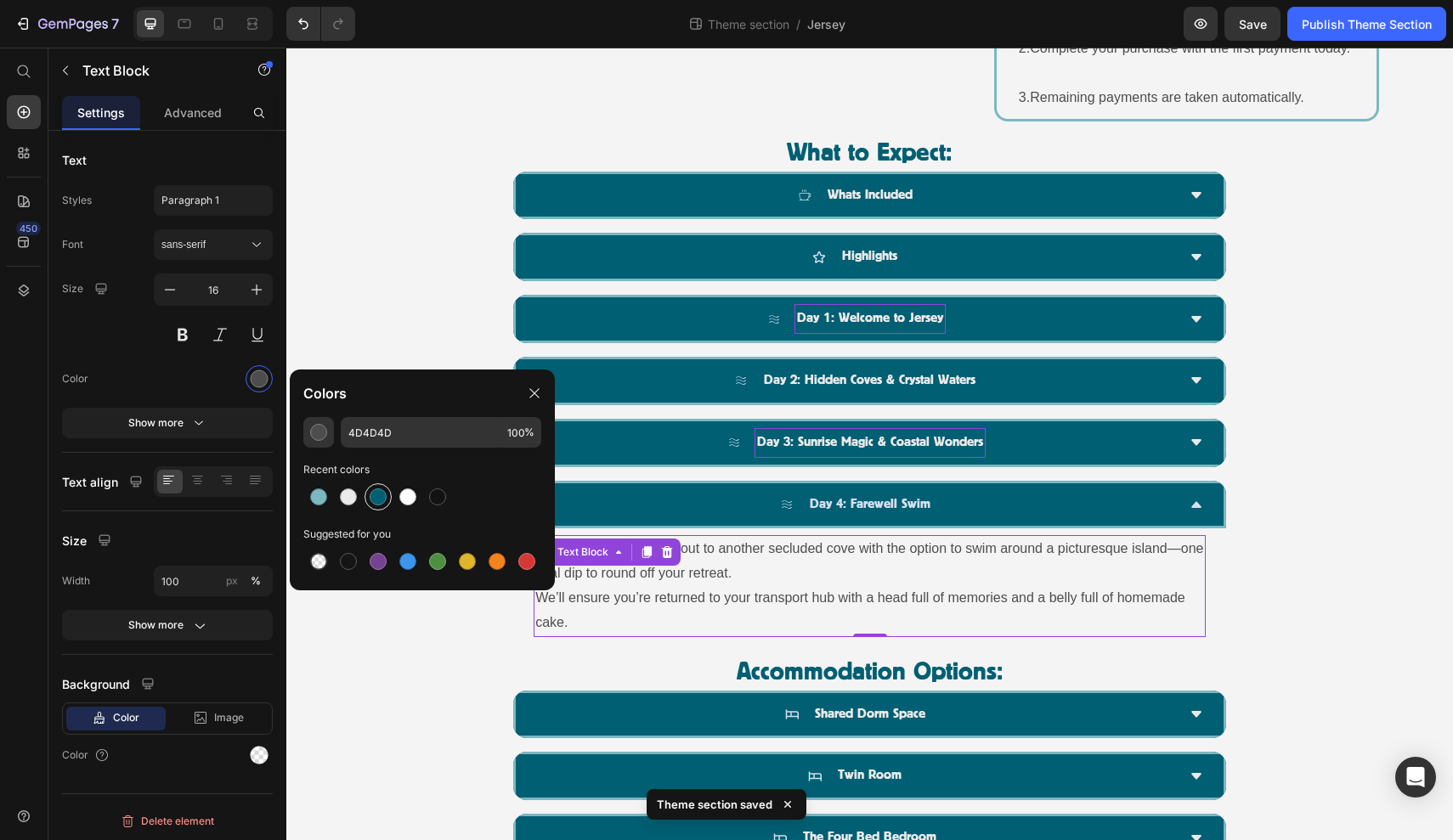 type on "005F73" 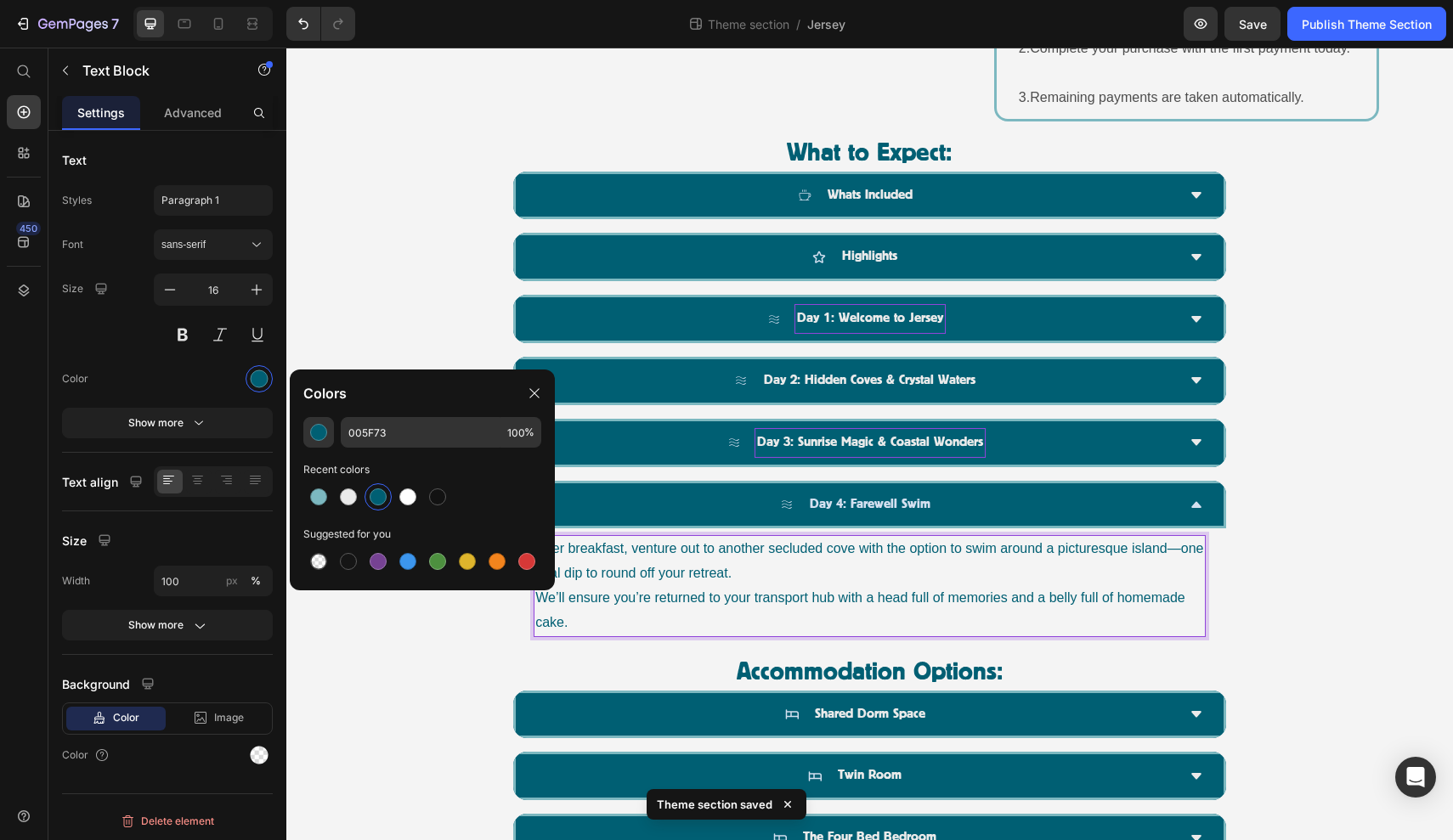 click on "After breakfast, venture out to another secluded cove with the option to swim around a picturesque island—one final dip to round off your retreat." at bounding box center (869, 561) 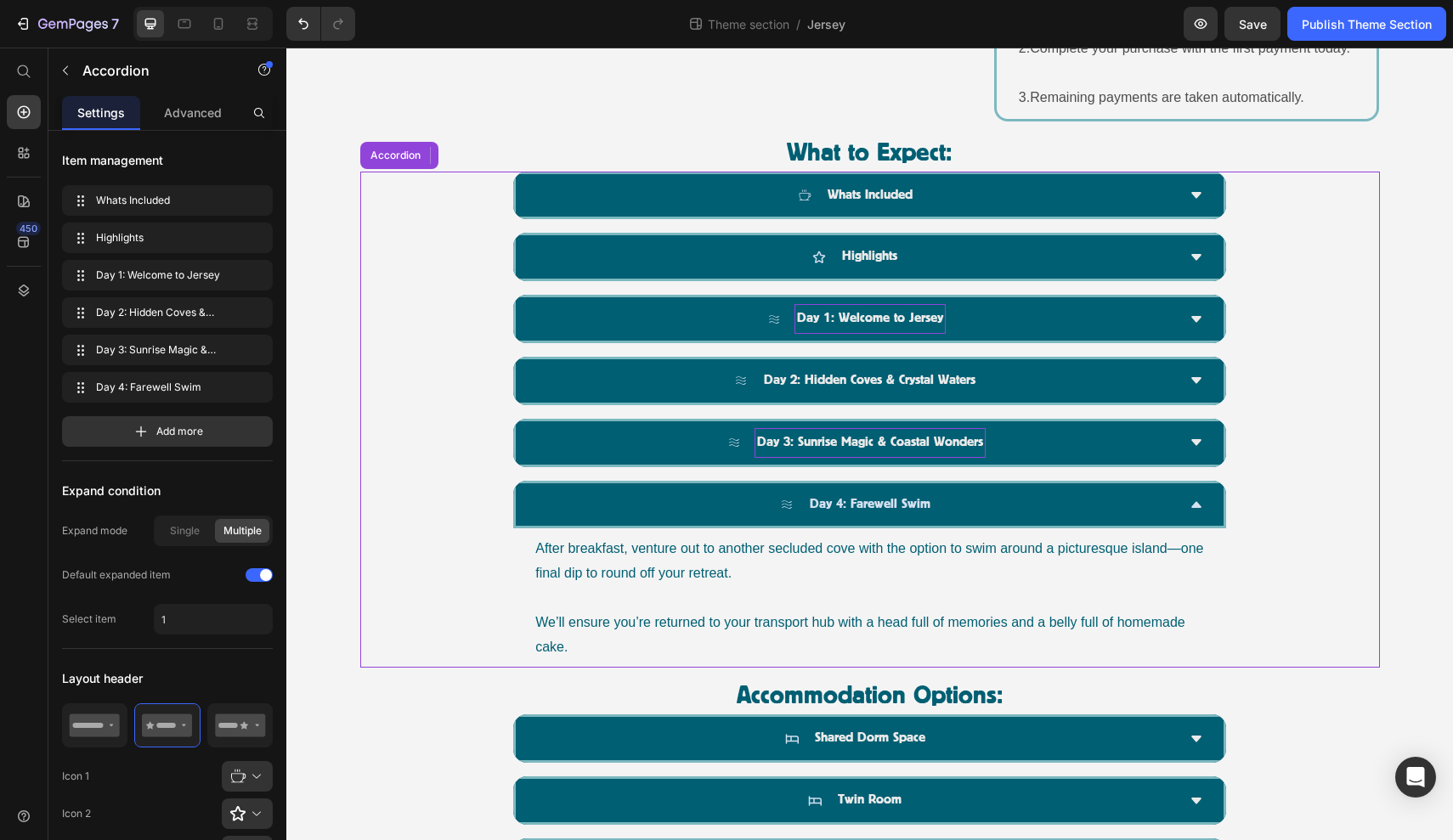click on "Day 4: Farewell Swim" at bounding box center [856, 505] 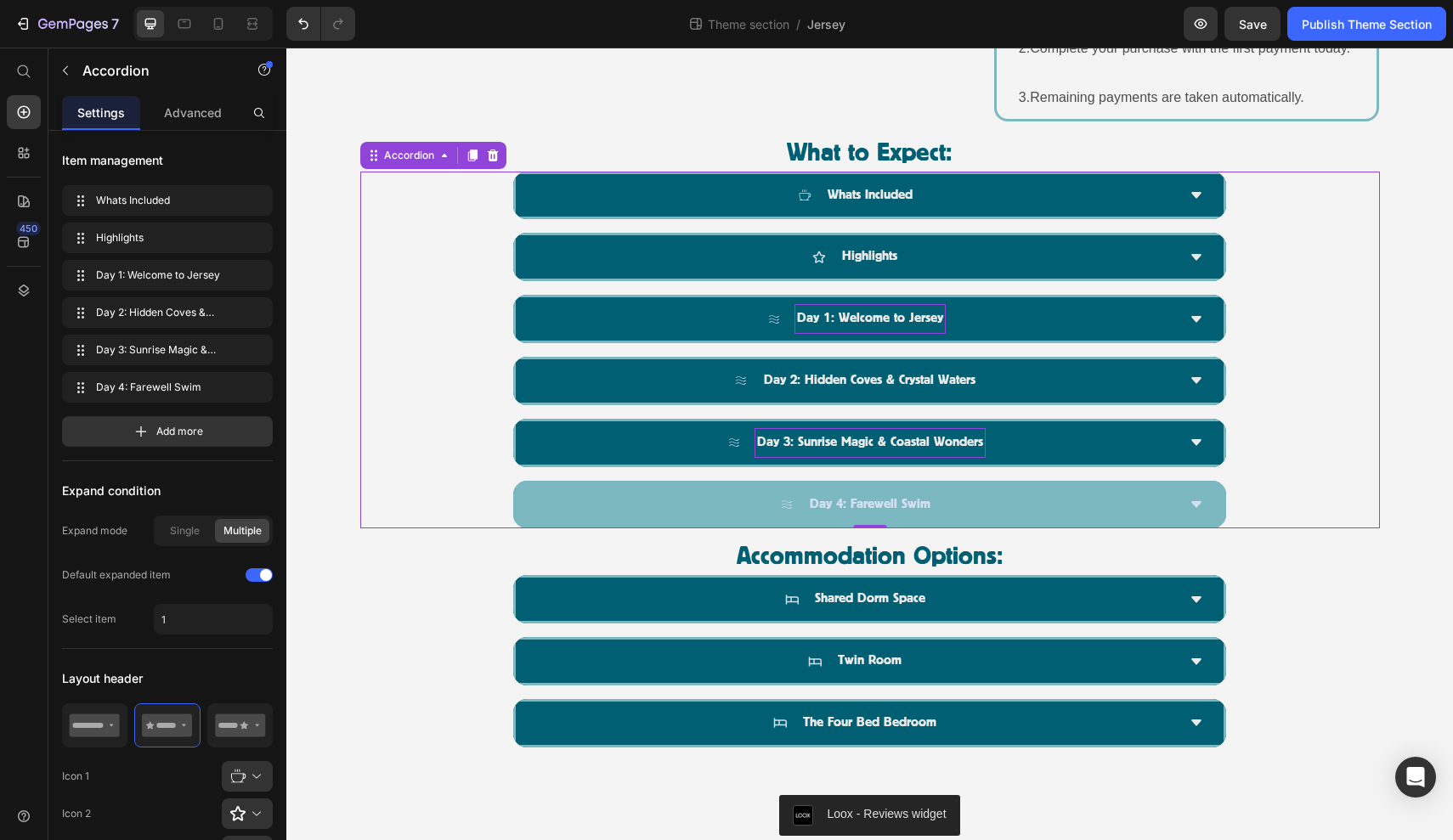 click on "Day 4: Farewell Swim" at bounding box center (856, 505) 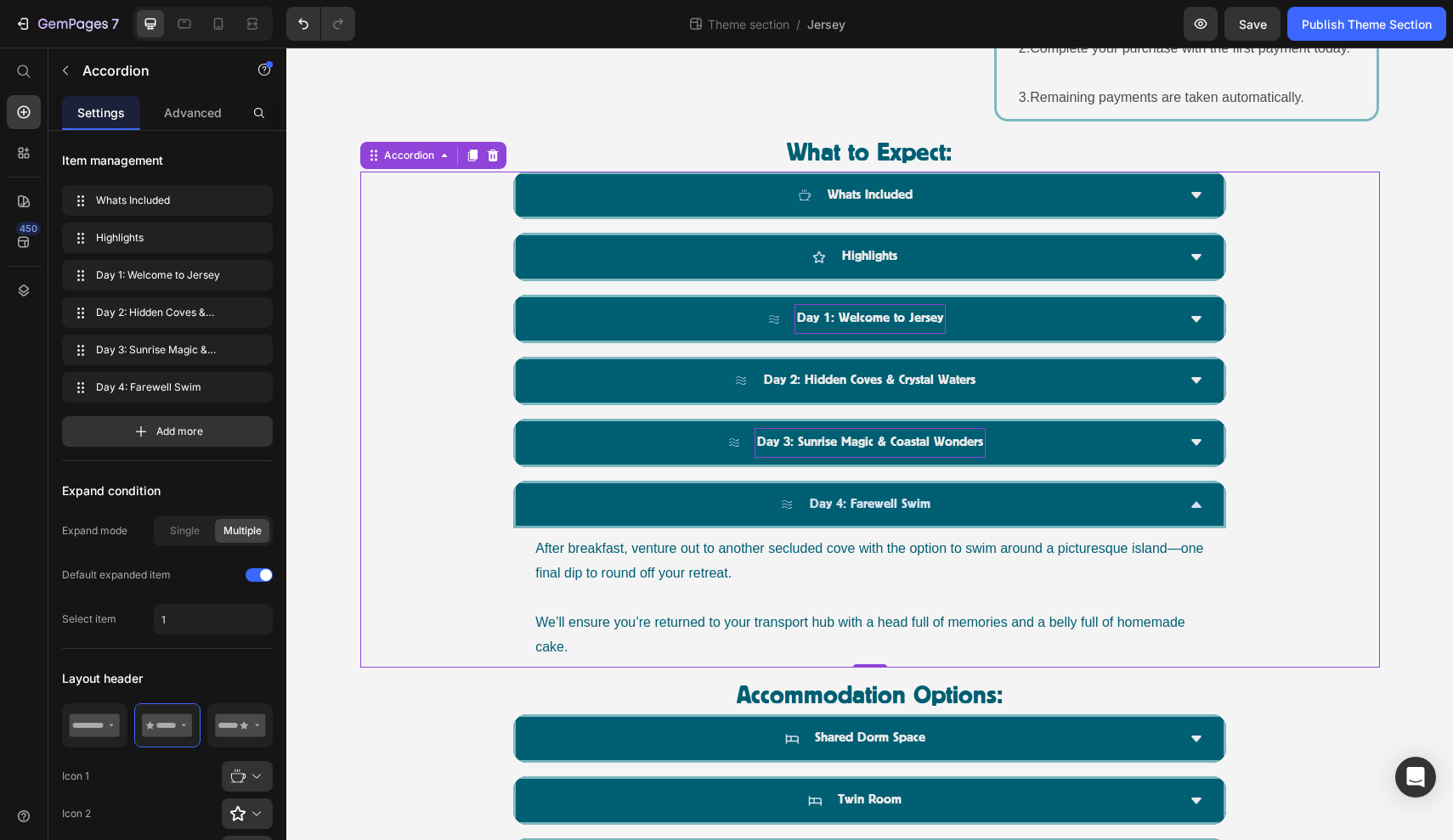 click on "Day 4: Farewell Swim" at bounding box center [856, 505] 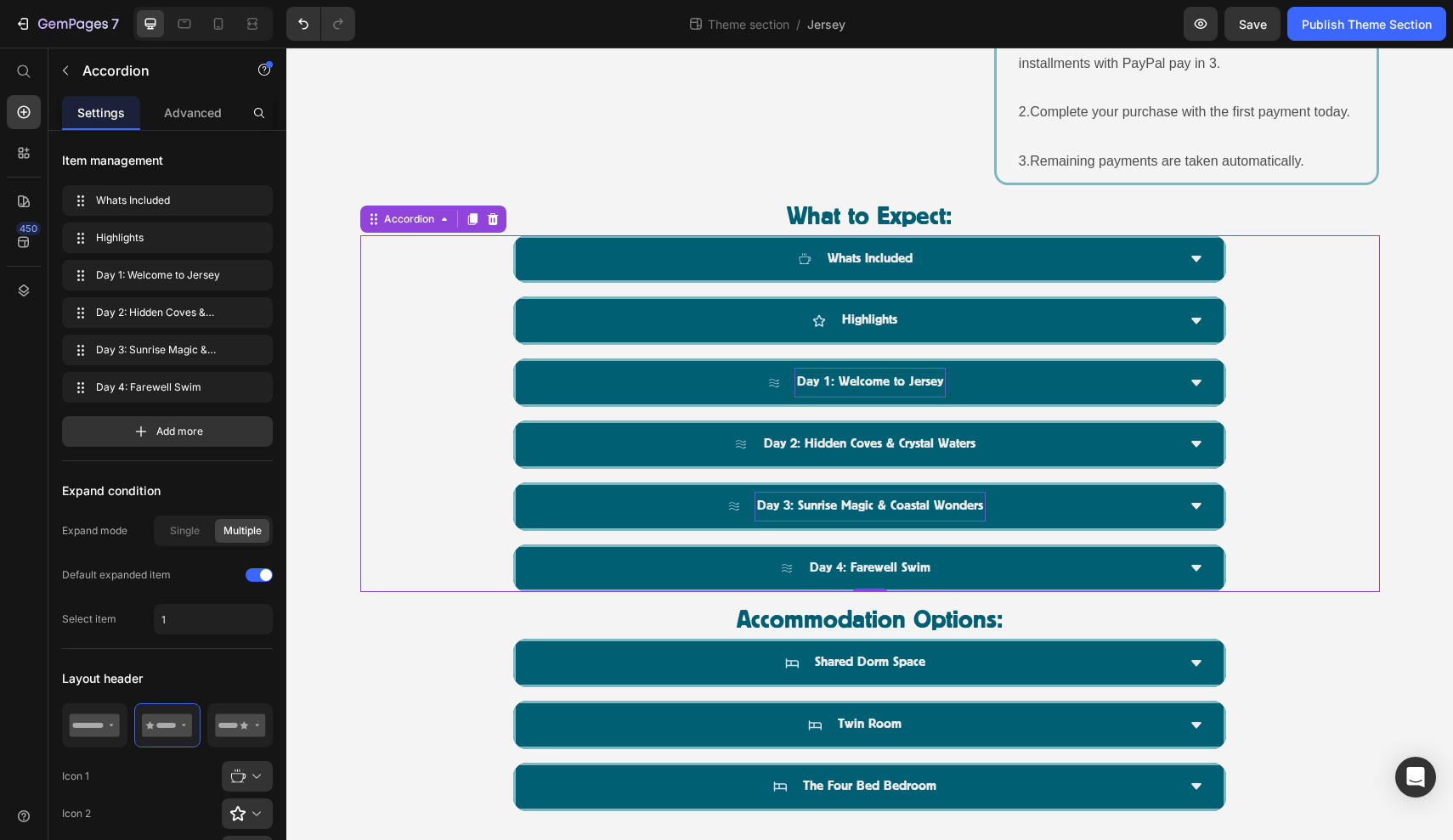 scroll, scrollTop: 1141, scrollLeft: 0, axis: vertical 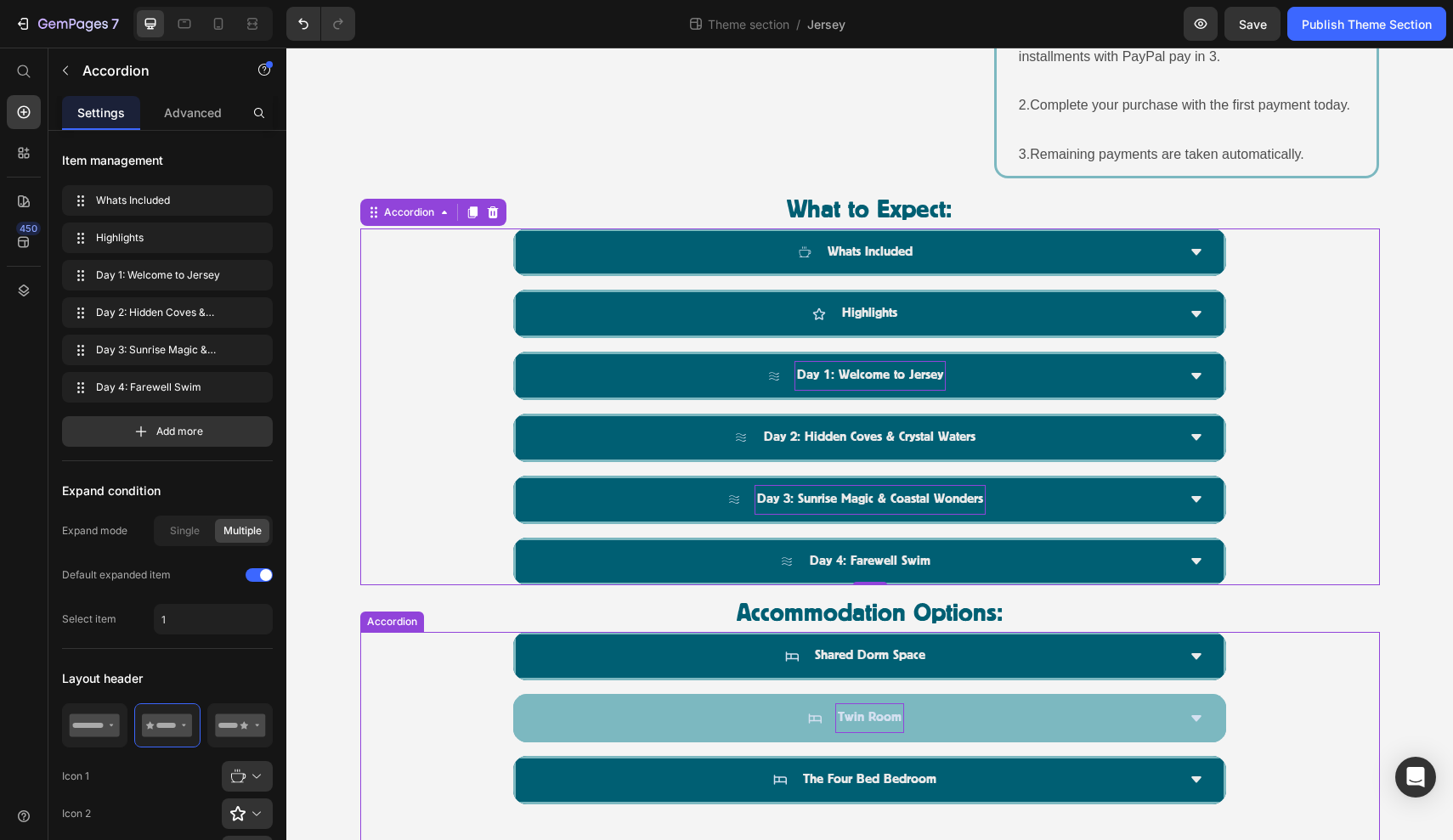 click on "Twin Room" at bounding box center (869, 718) 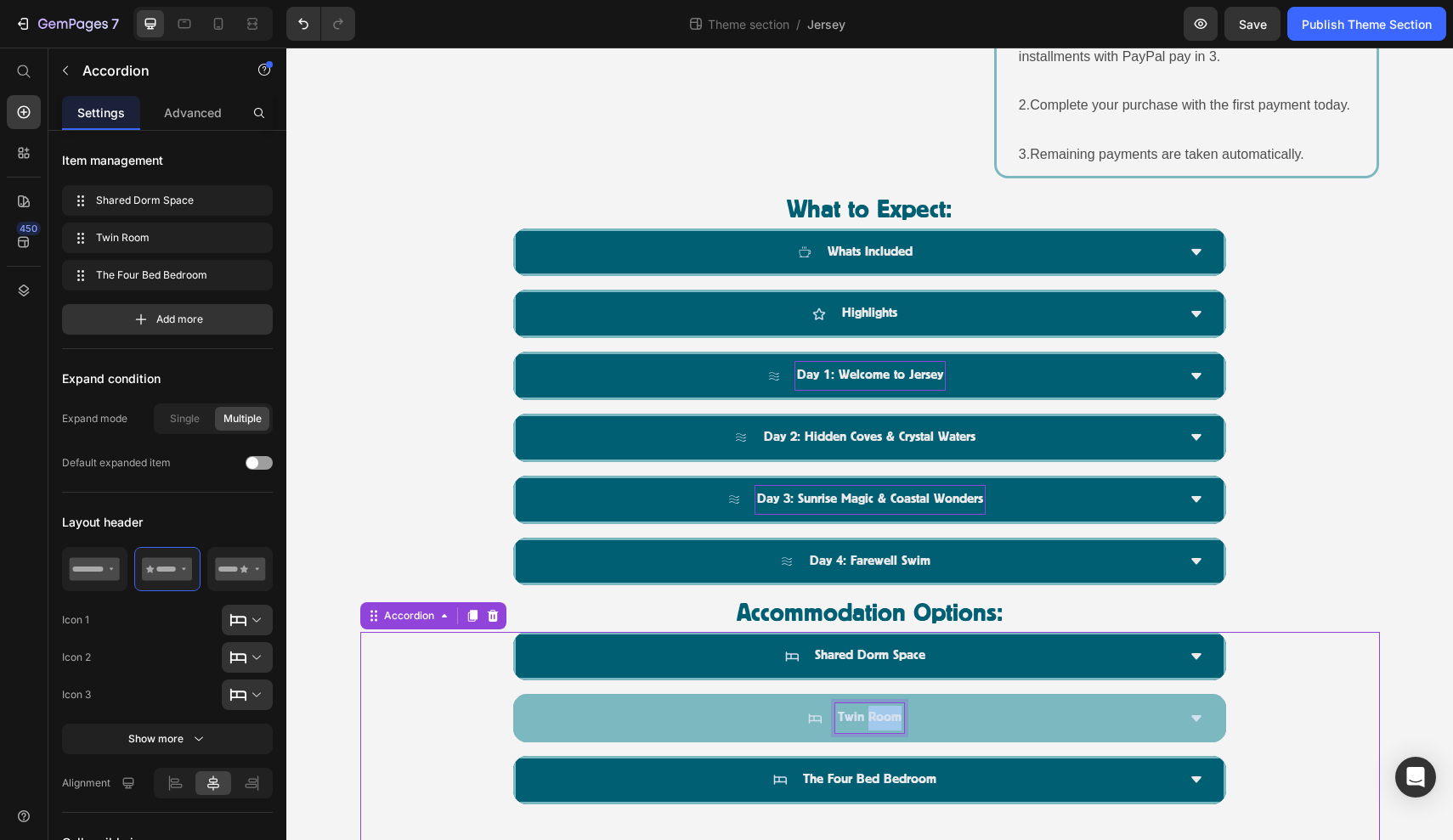 click on "Twin Room" at bounding box center (869, 718) 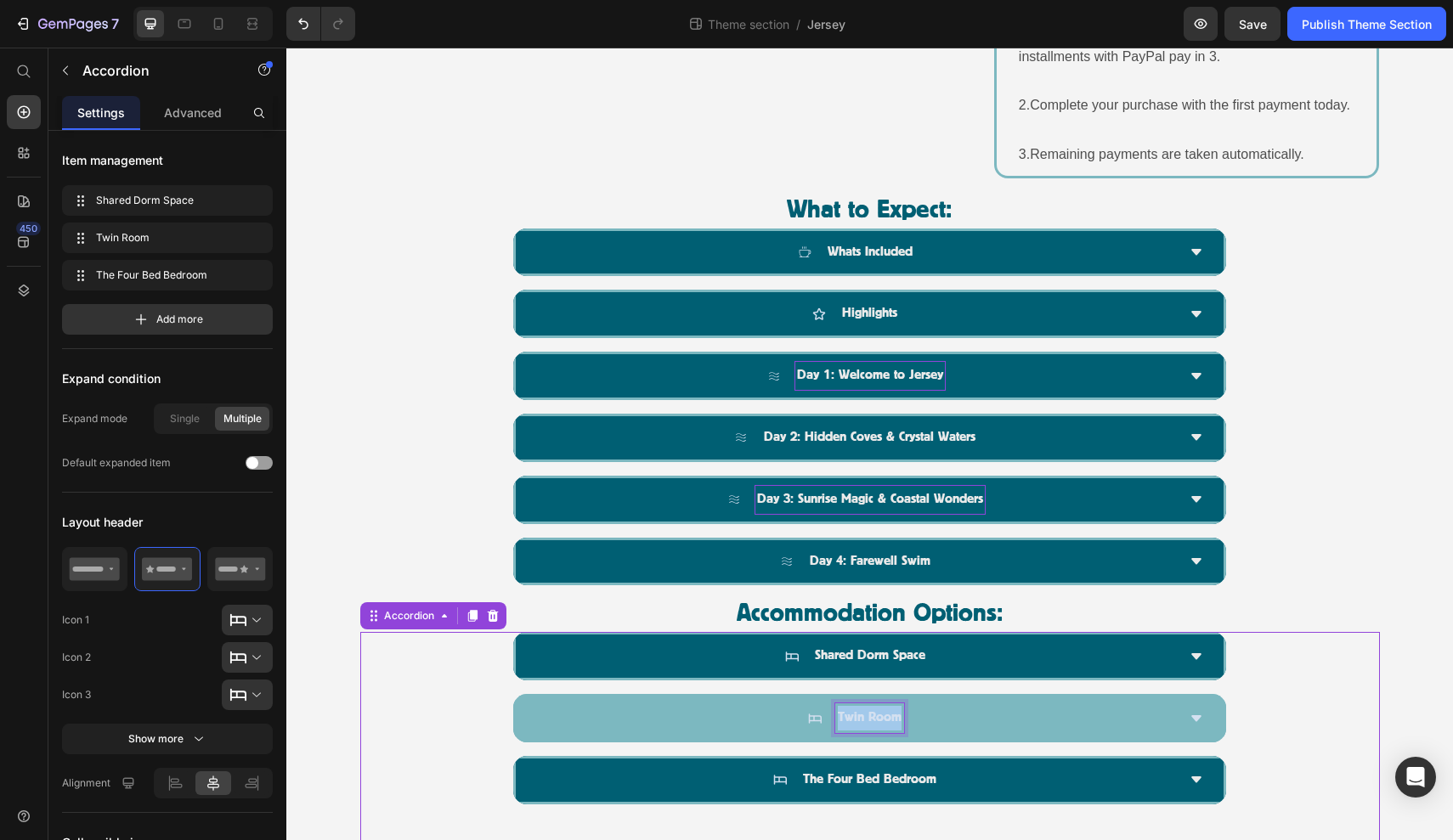 click on "Twin Room" at bounding box center (869, 718) 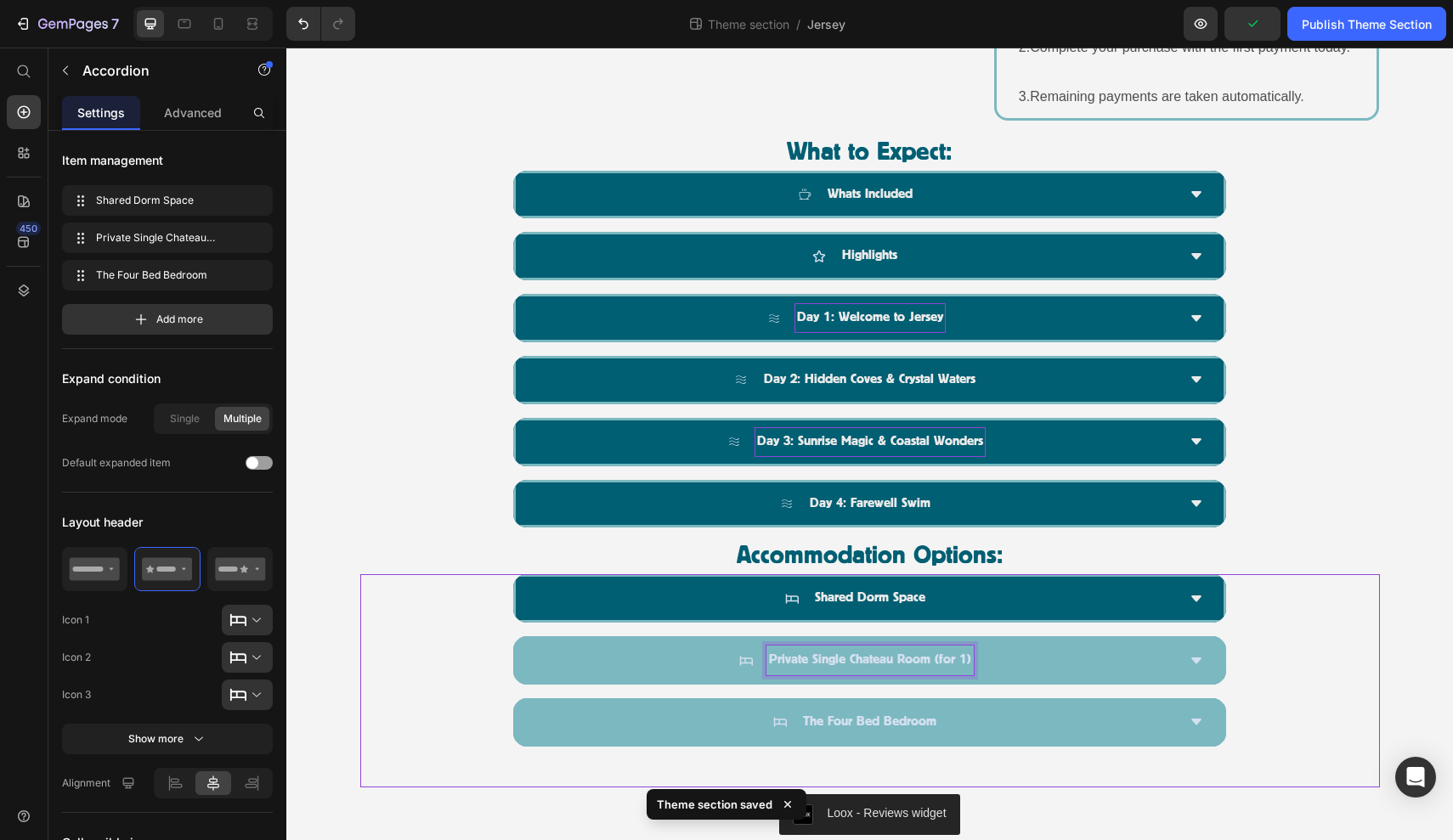 scroll, scrollTop: 1198, scrollLeft: 0, axis: vertical 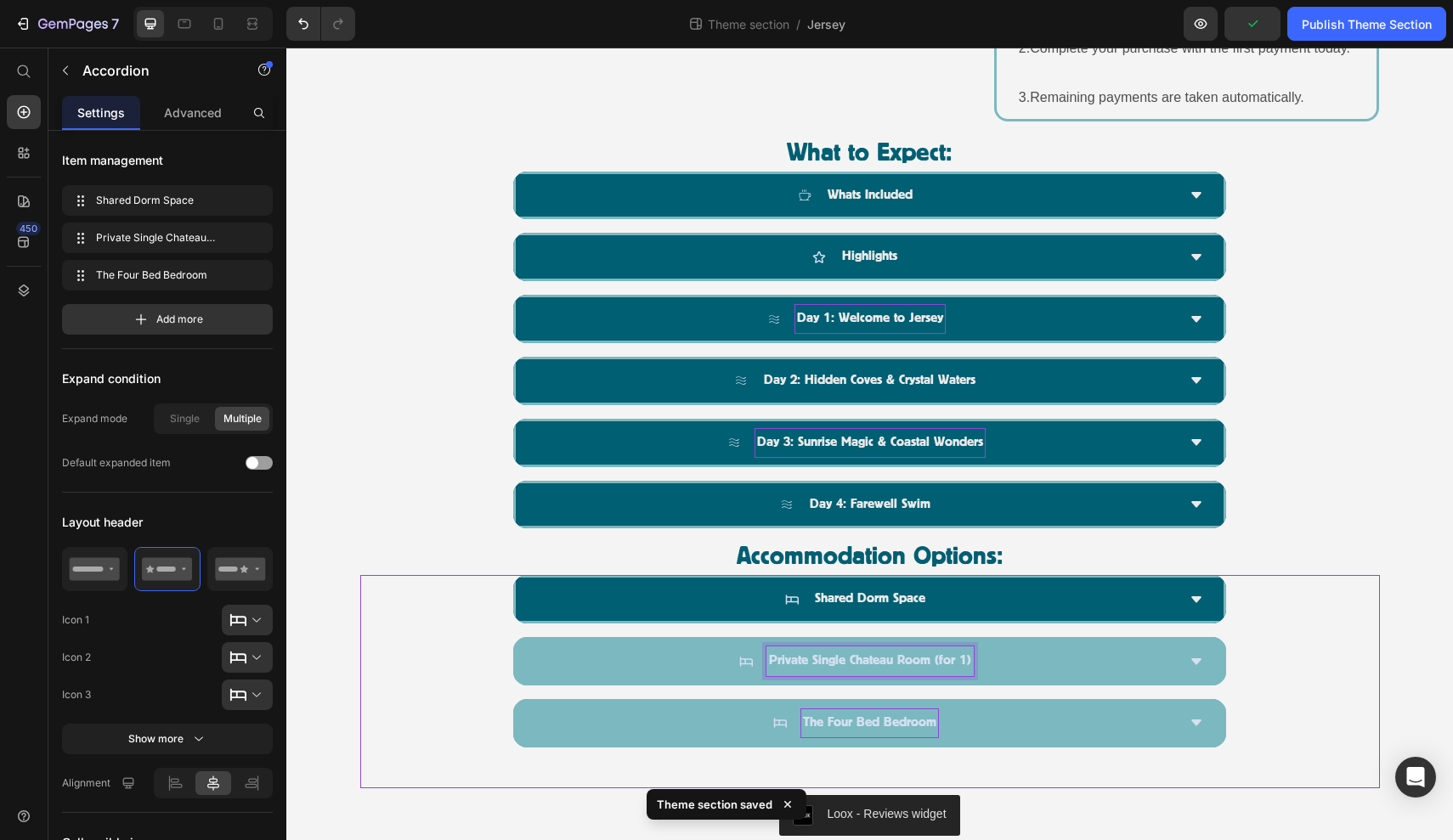 click on "The Four Bed Bedroom" at bounding box center (869, 723) 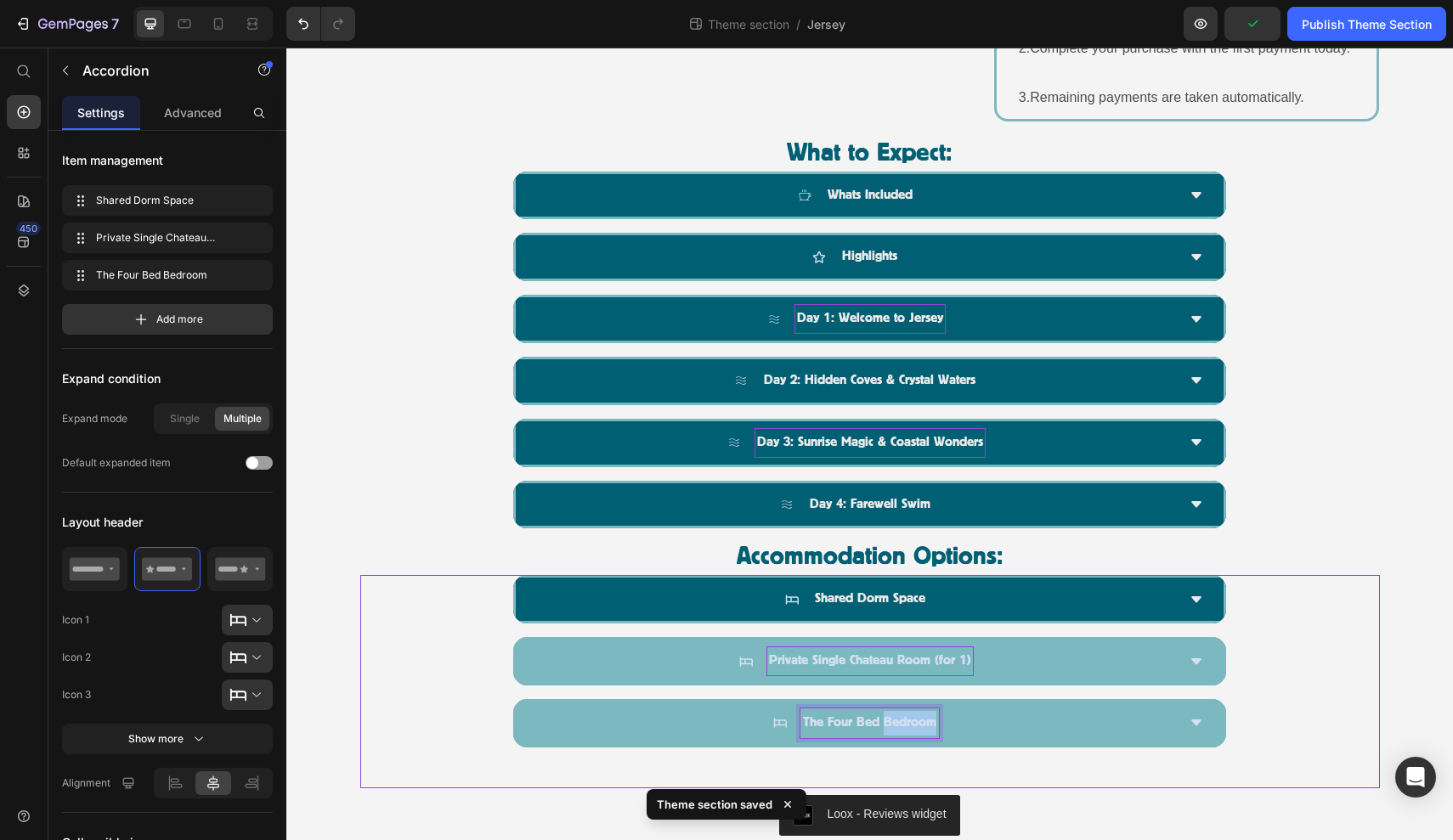 click on "The Four Bed Bedroom" at bounding box center (869, 723) 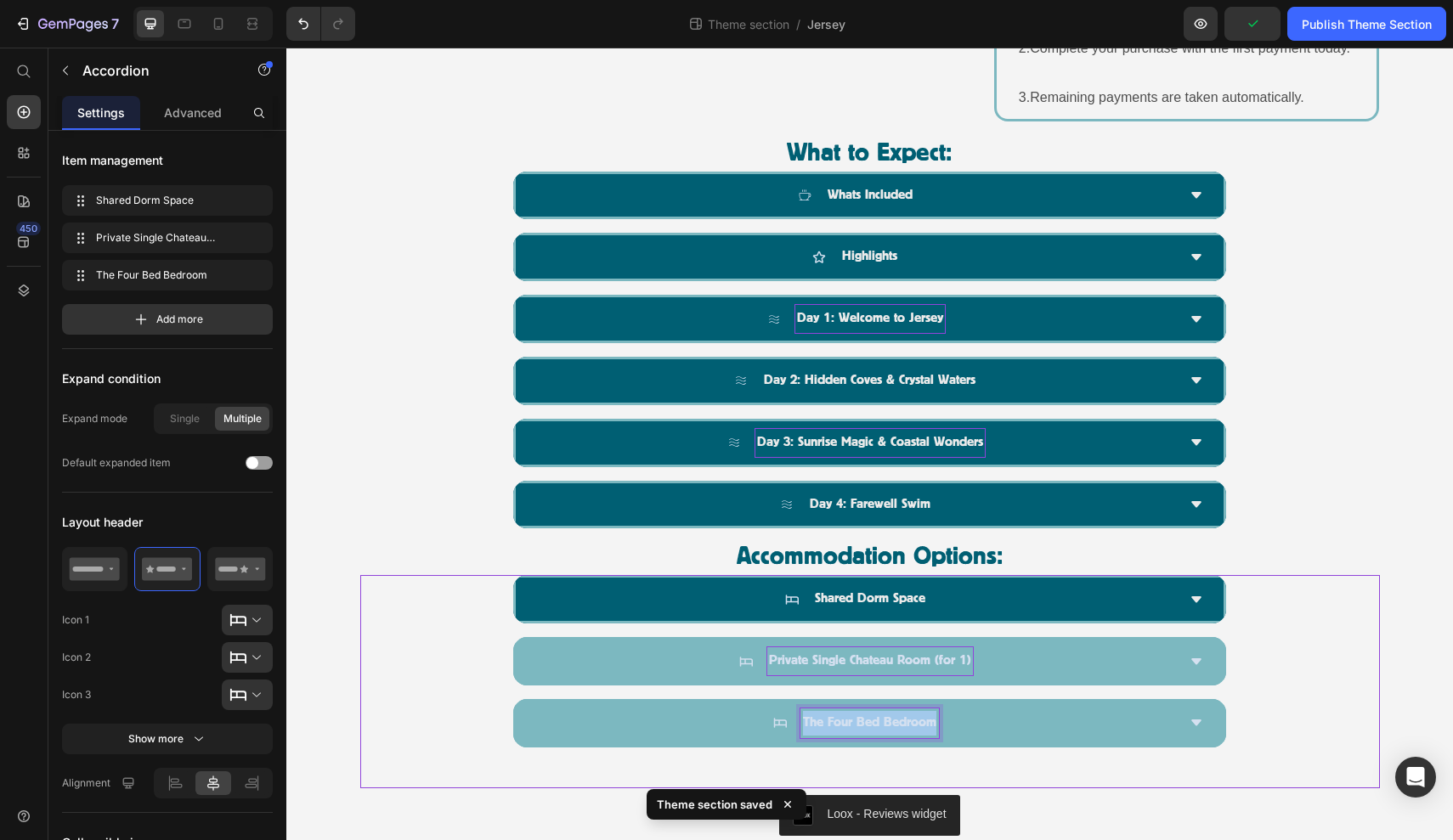click on "The Four Bed Bedroom" at bounding box center (869, 723) 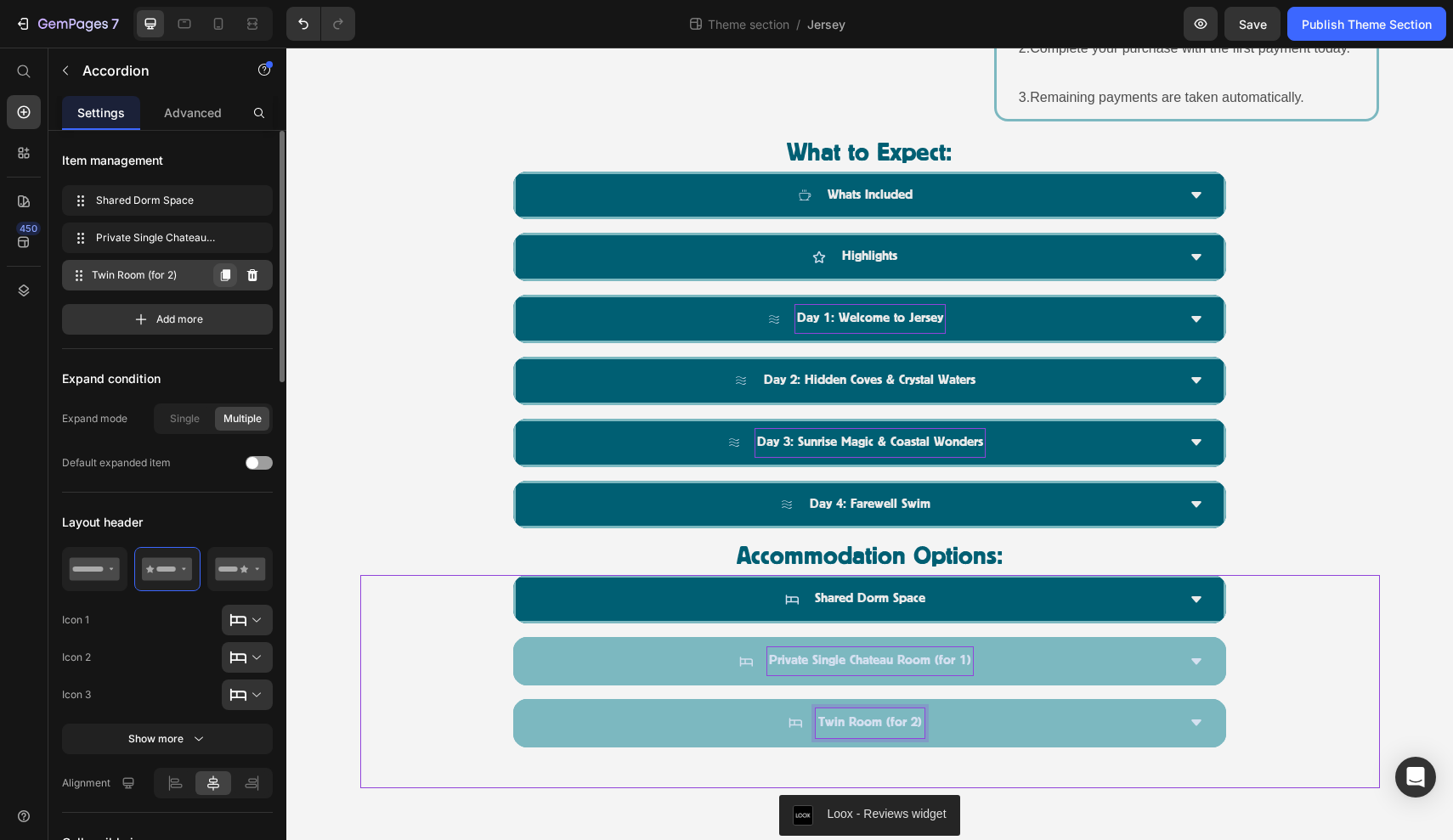 click 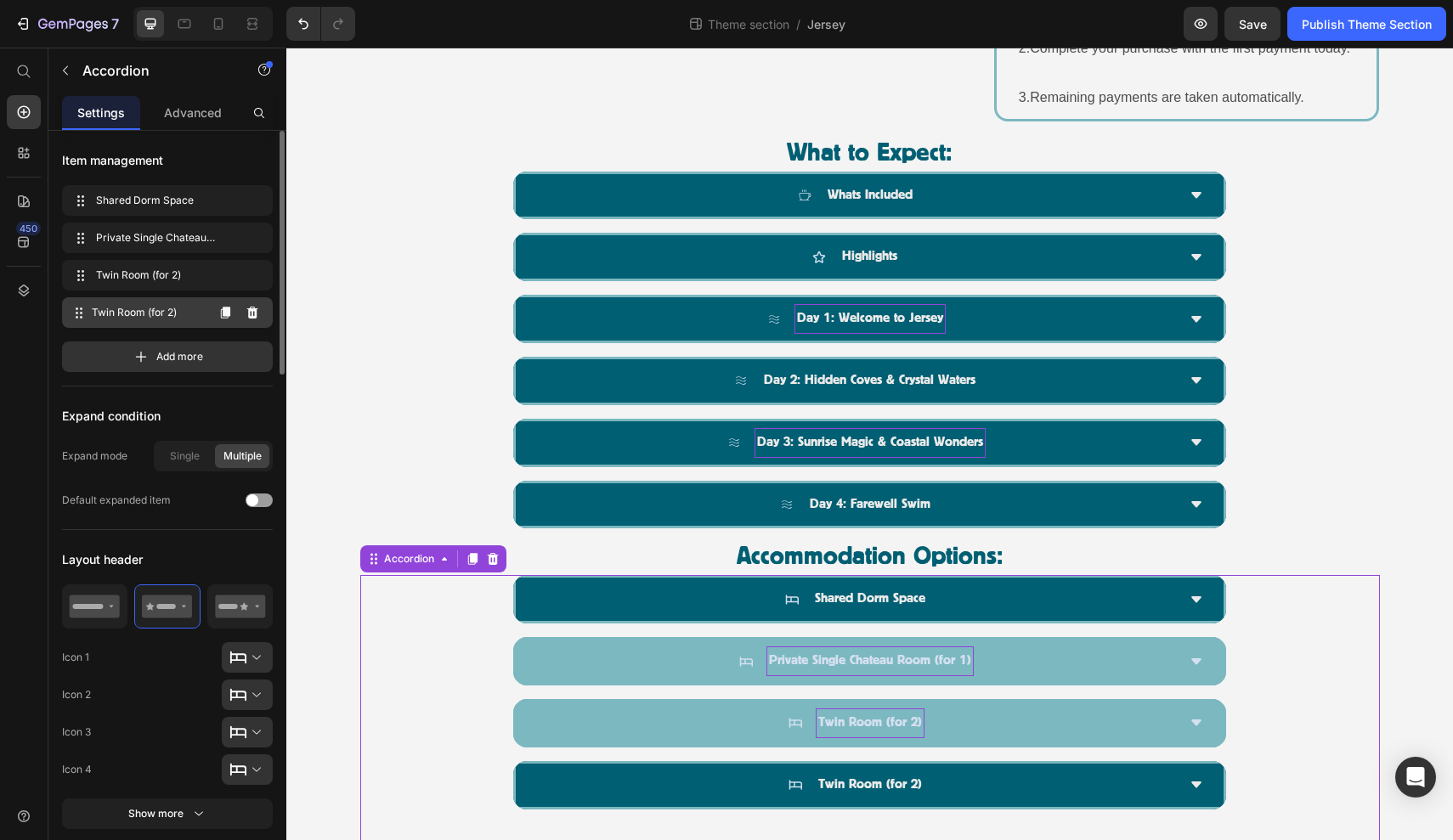click on "Twin Room (for 2)" at bounding box center (148, 313) 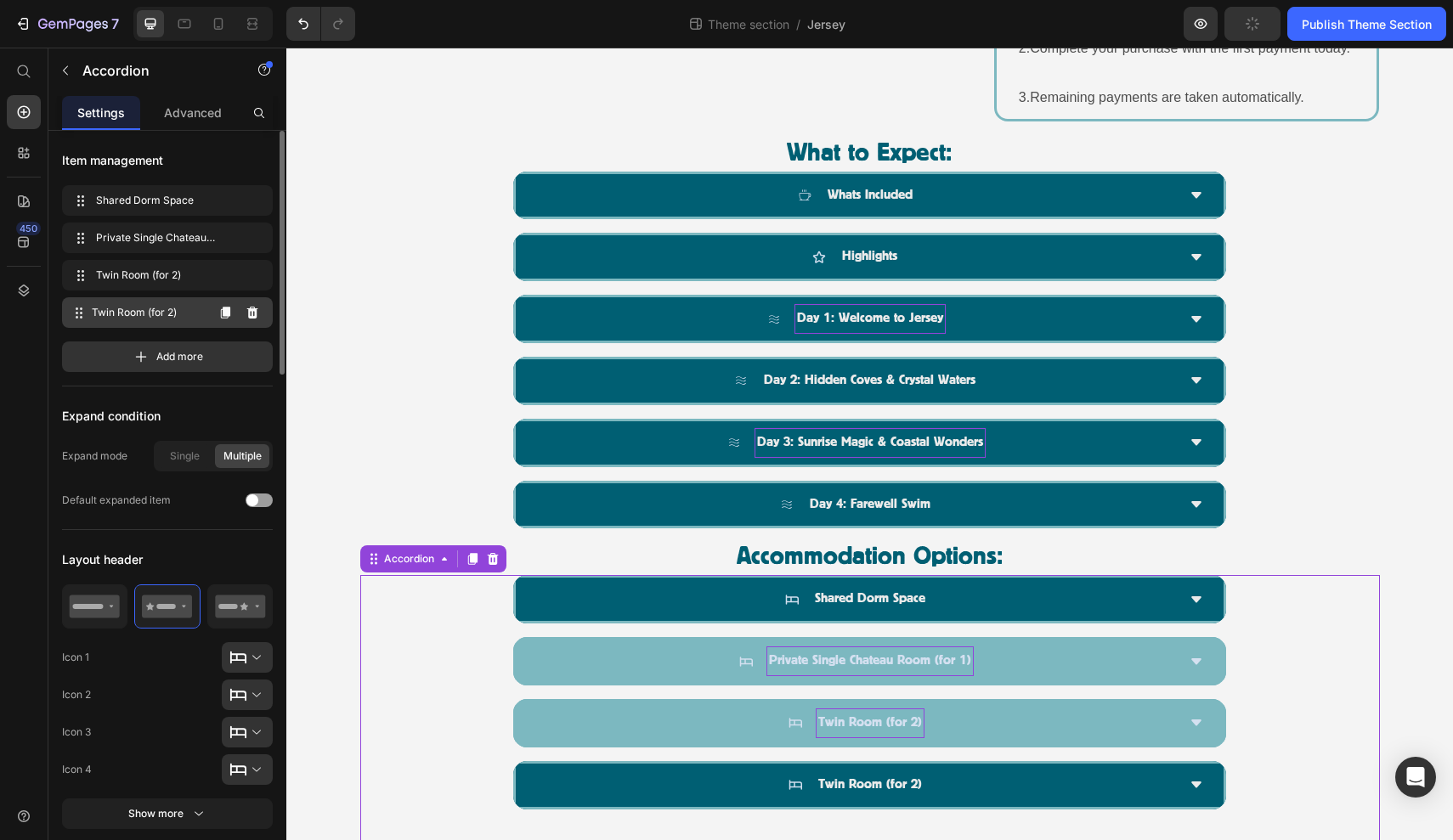 click on "Twin Room (for 2)" at bounding box center [148, 313] 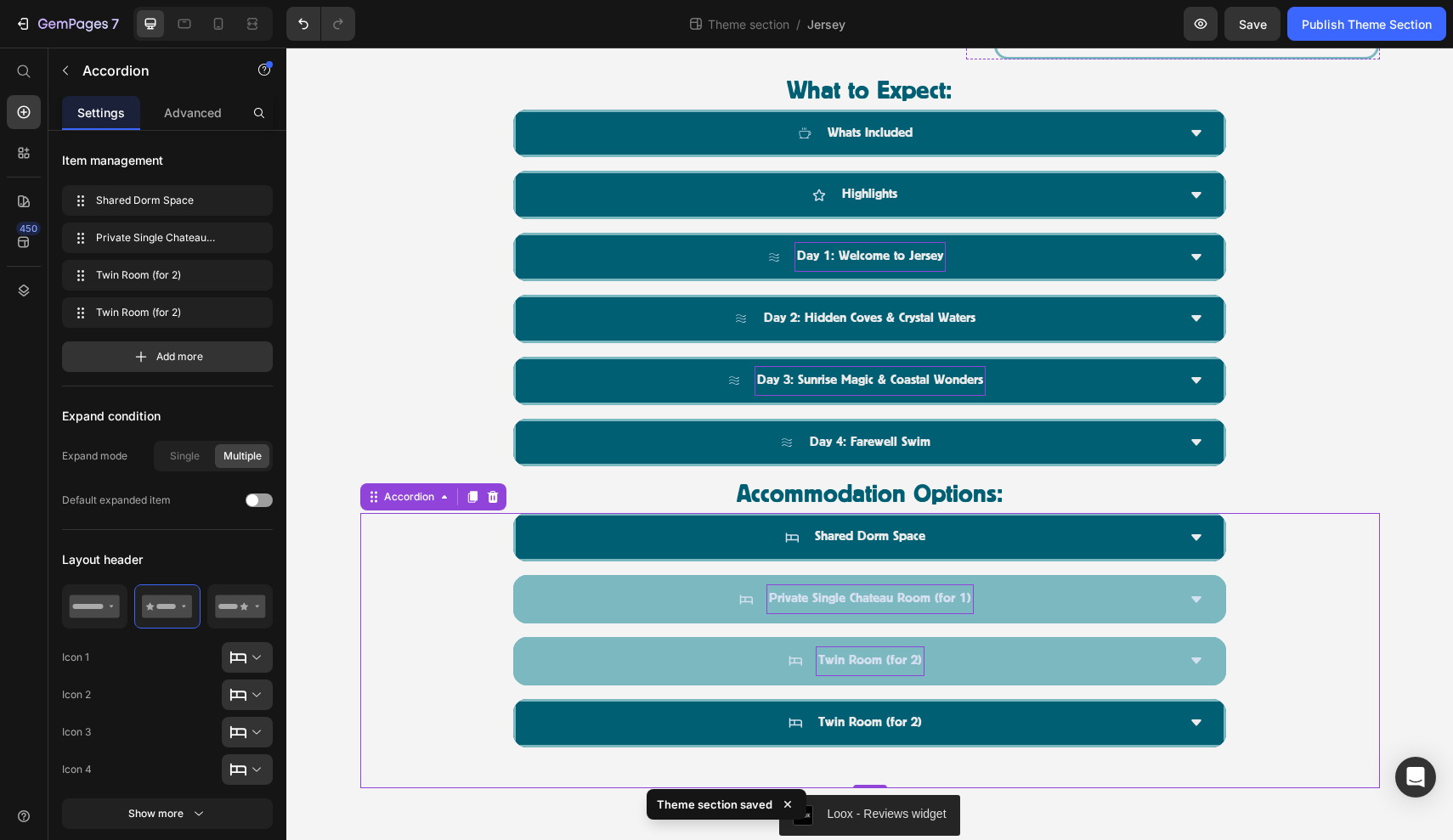 scroll, scrollTop: 1259, scrollLeft: 0, axis: vertical 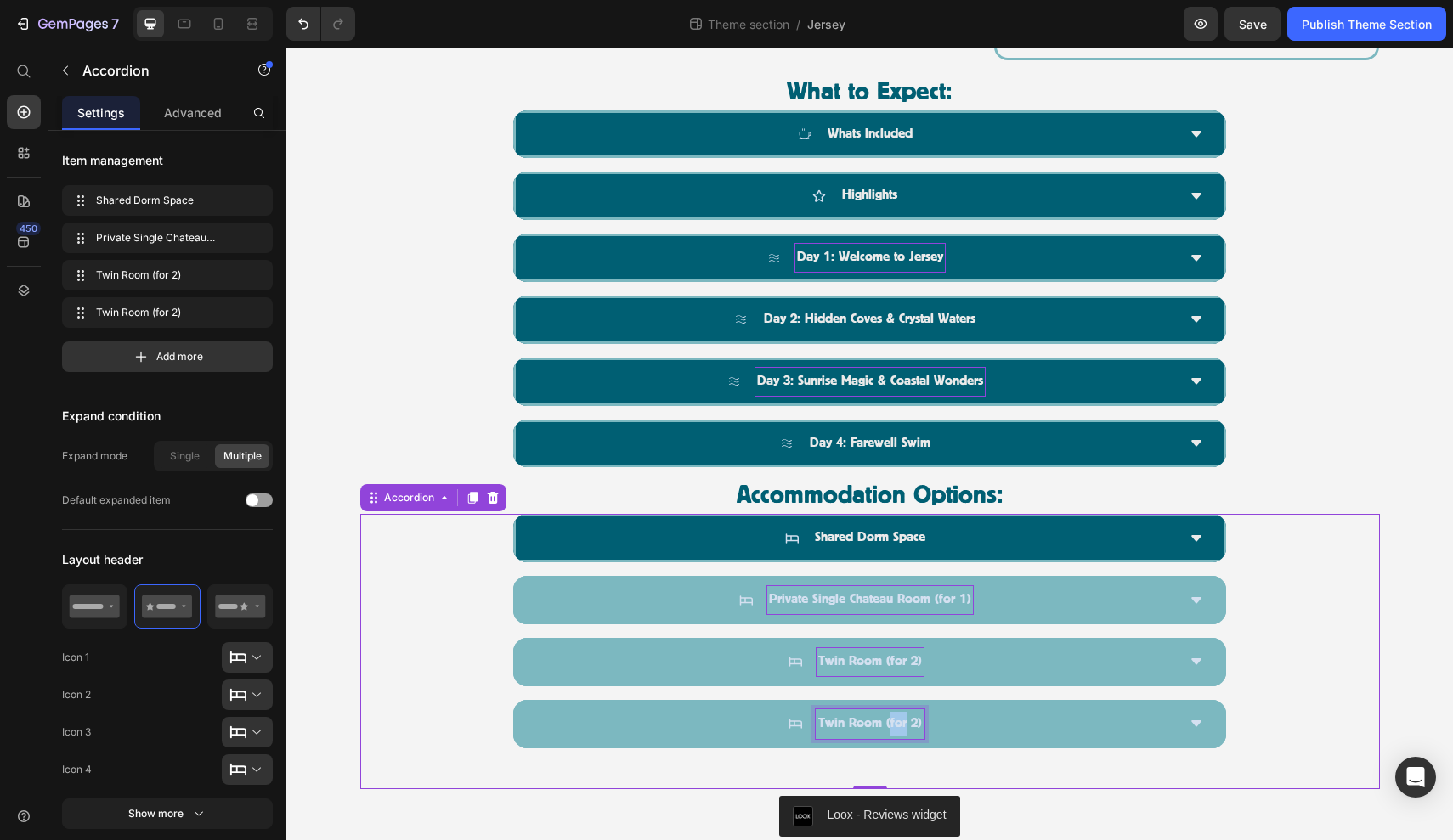 click on "Twin Room (for 2)" at bounding box center (870, 724) 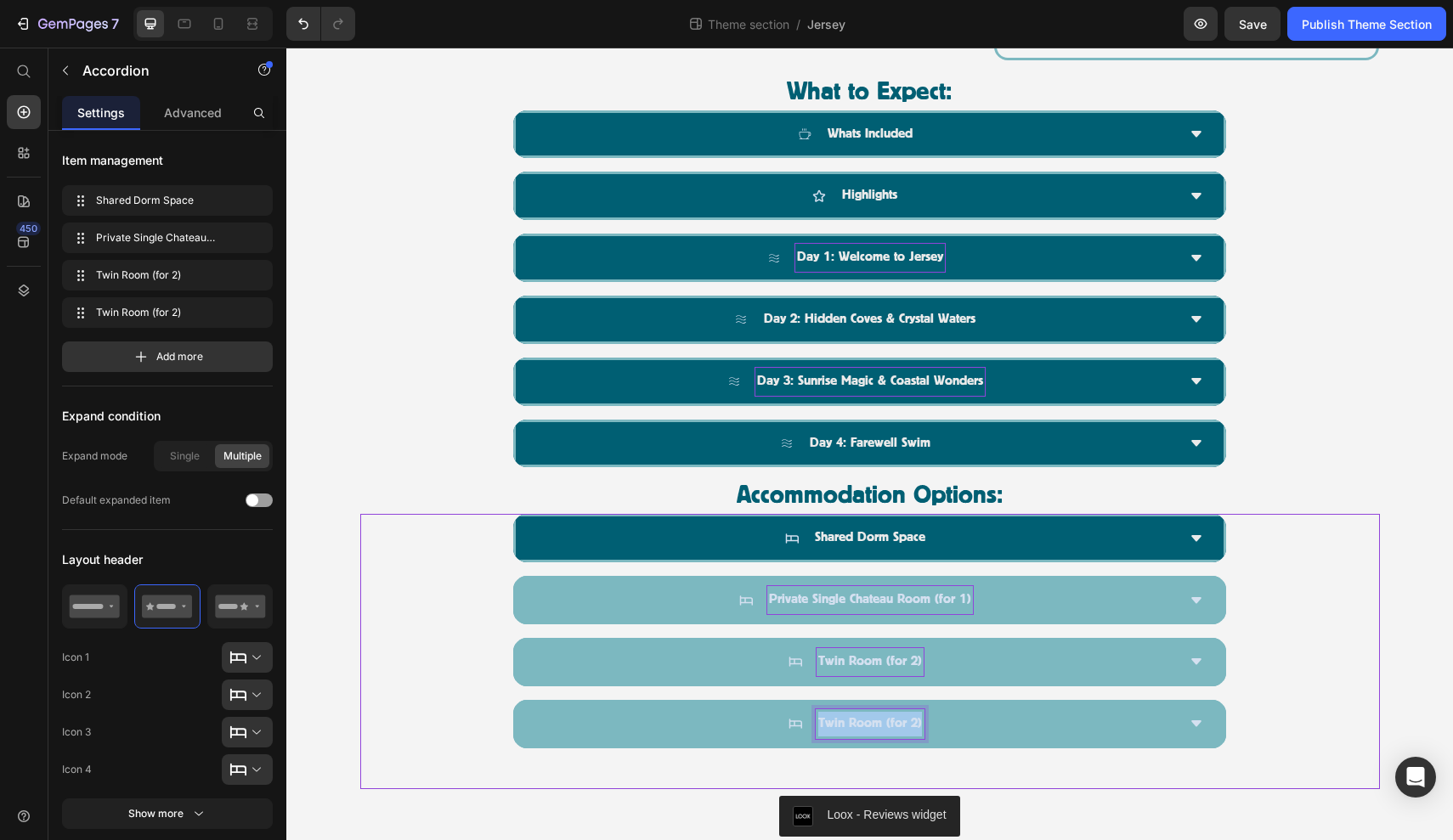 click on "Twin Room (for 2)" at bounding box center [870, 724] 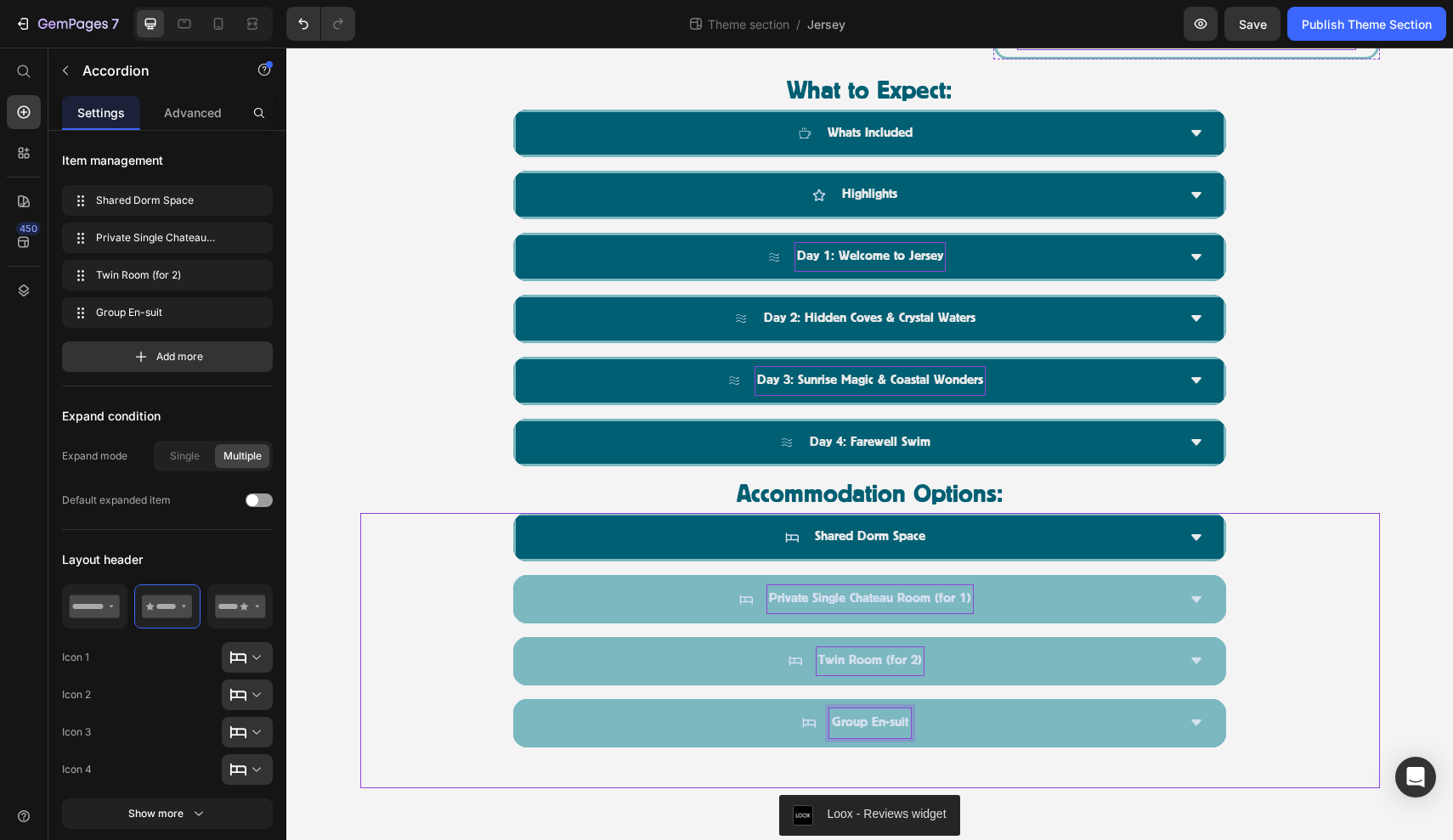 scroll, scrollTop: 1259, scrollLeft: 0, axis: vertical 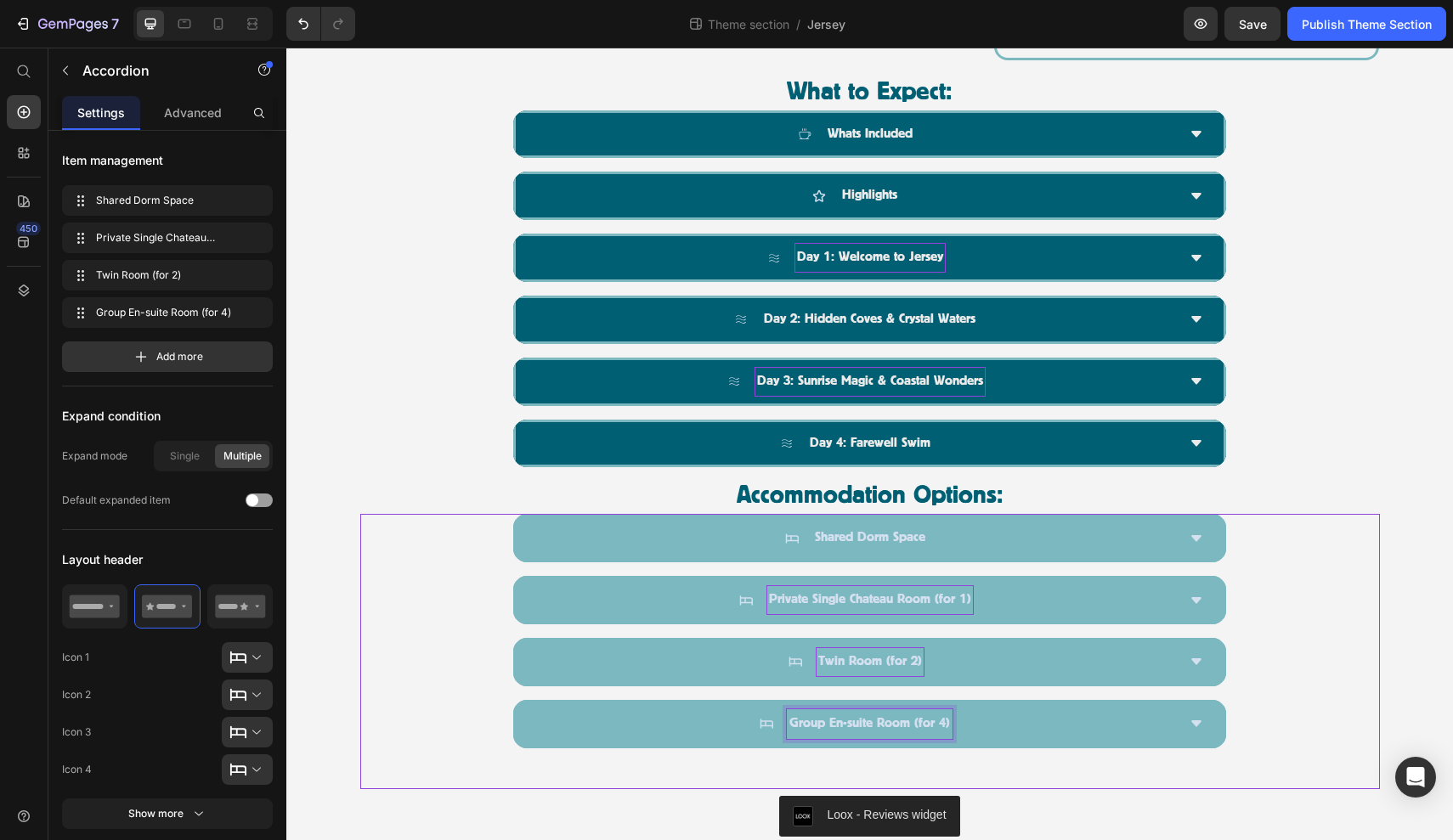 click on "Shared Dorm Space" at bounding box center (856, 538) 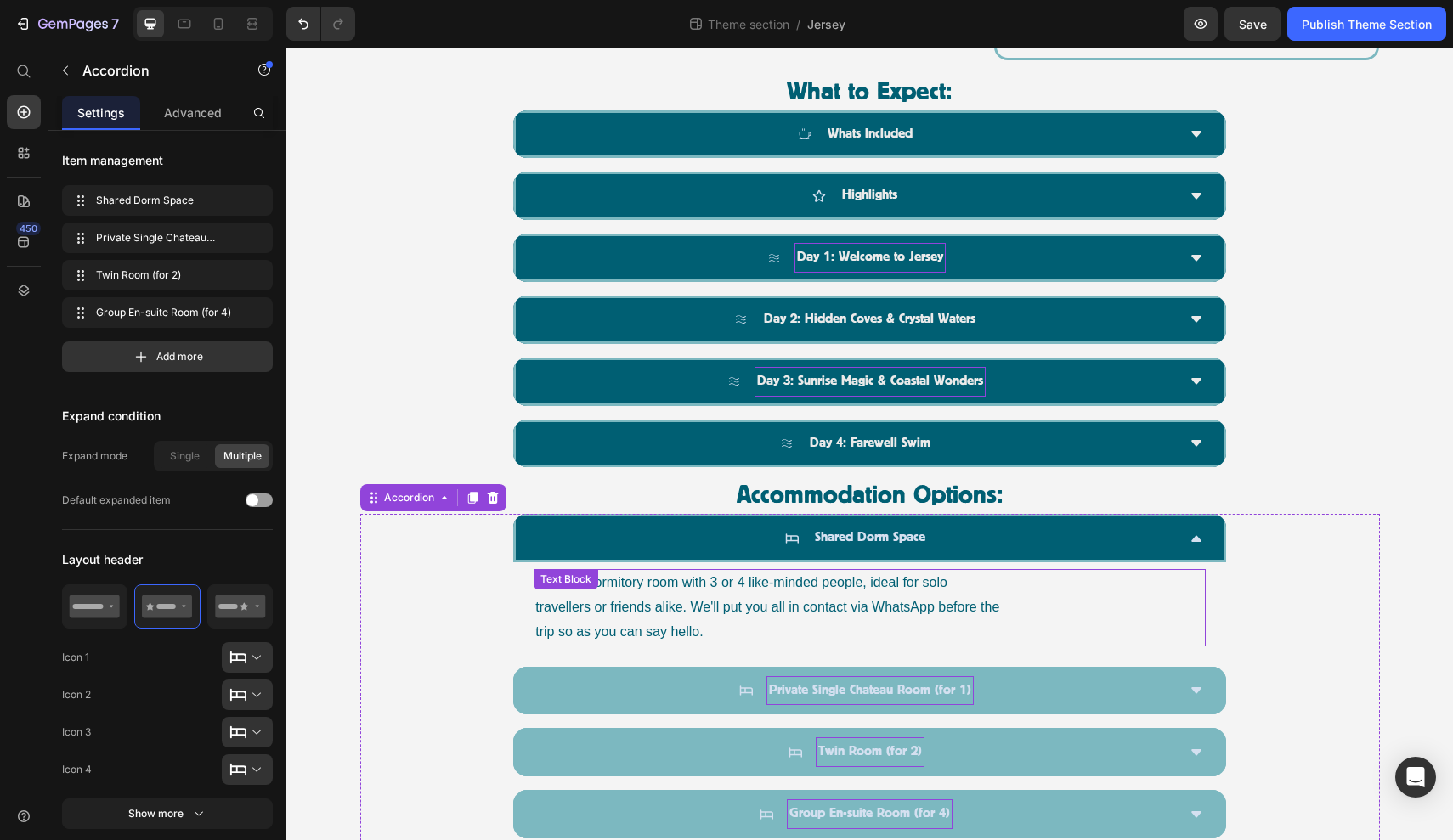 click on "Share a dormitory room with 3 or 4 like-minded people, ideal for solo travellers or friends alike. We'll put you all in contact via WhatsApp before the trip so as you can say hello." at bounding box center [869, 607] 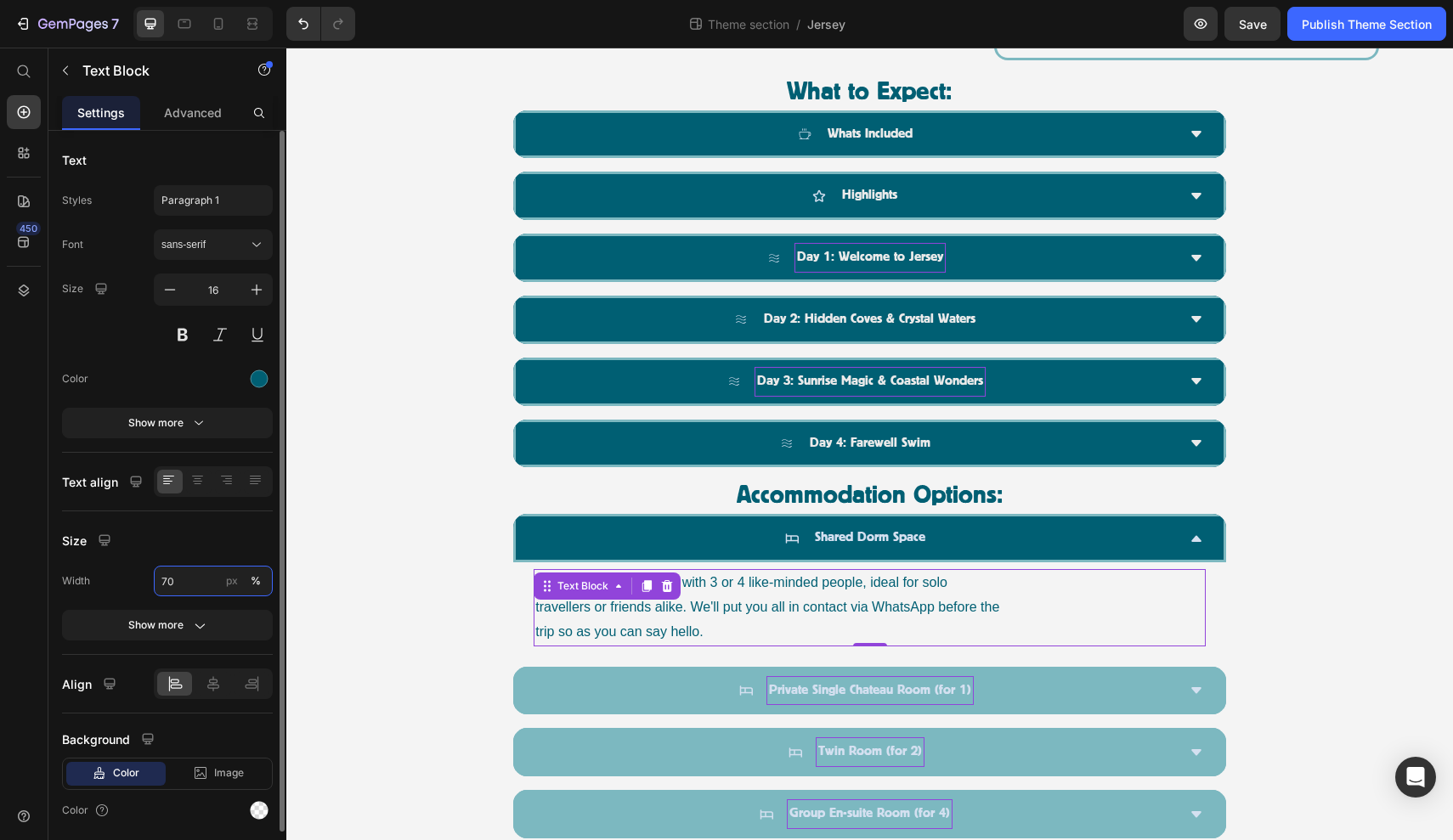 click on "70" at bounding box center [213, 581] 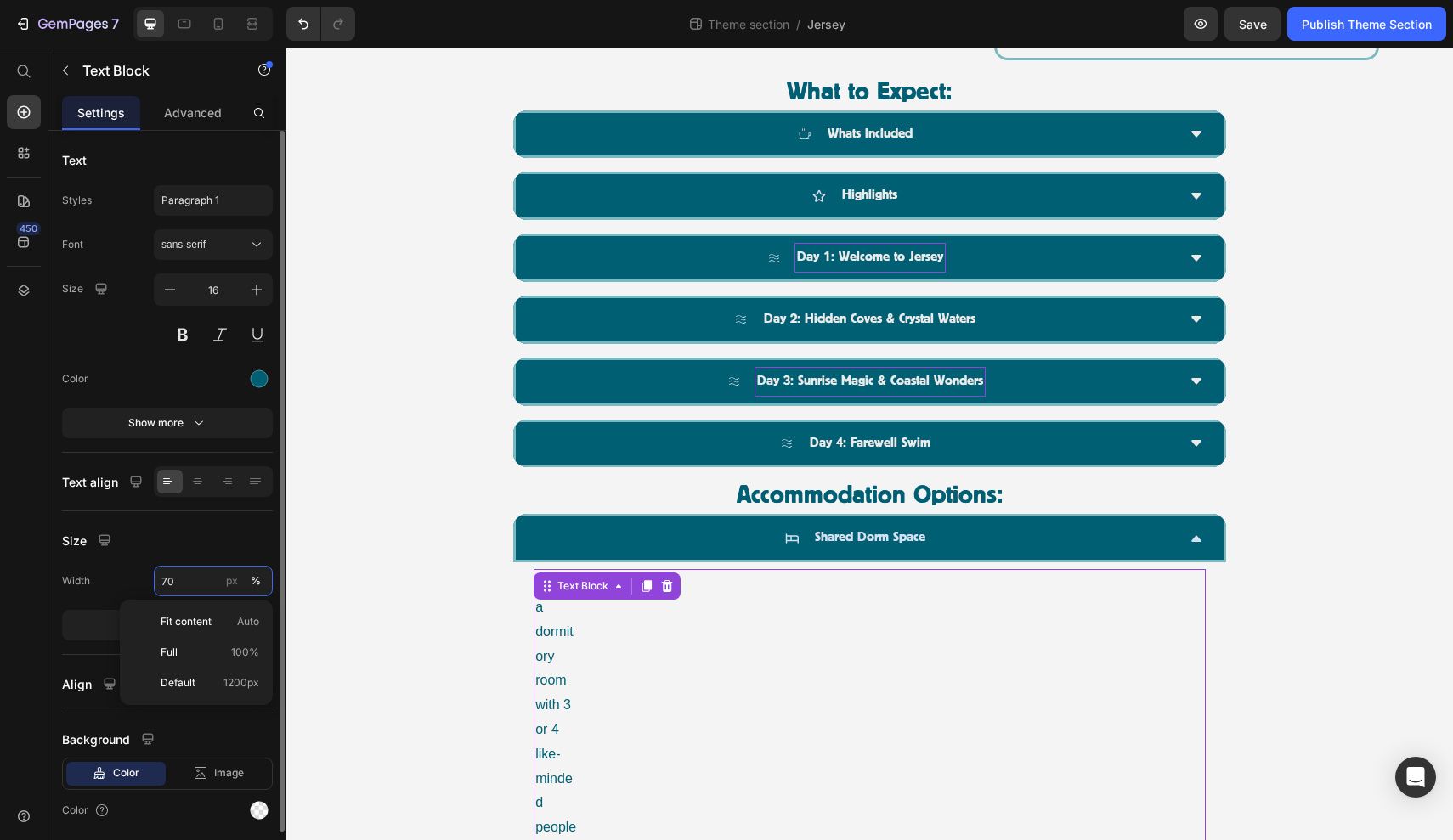 type on "7" 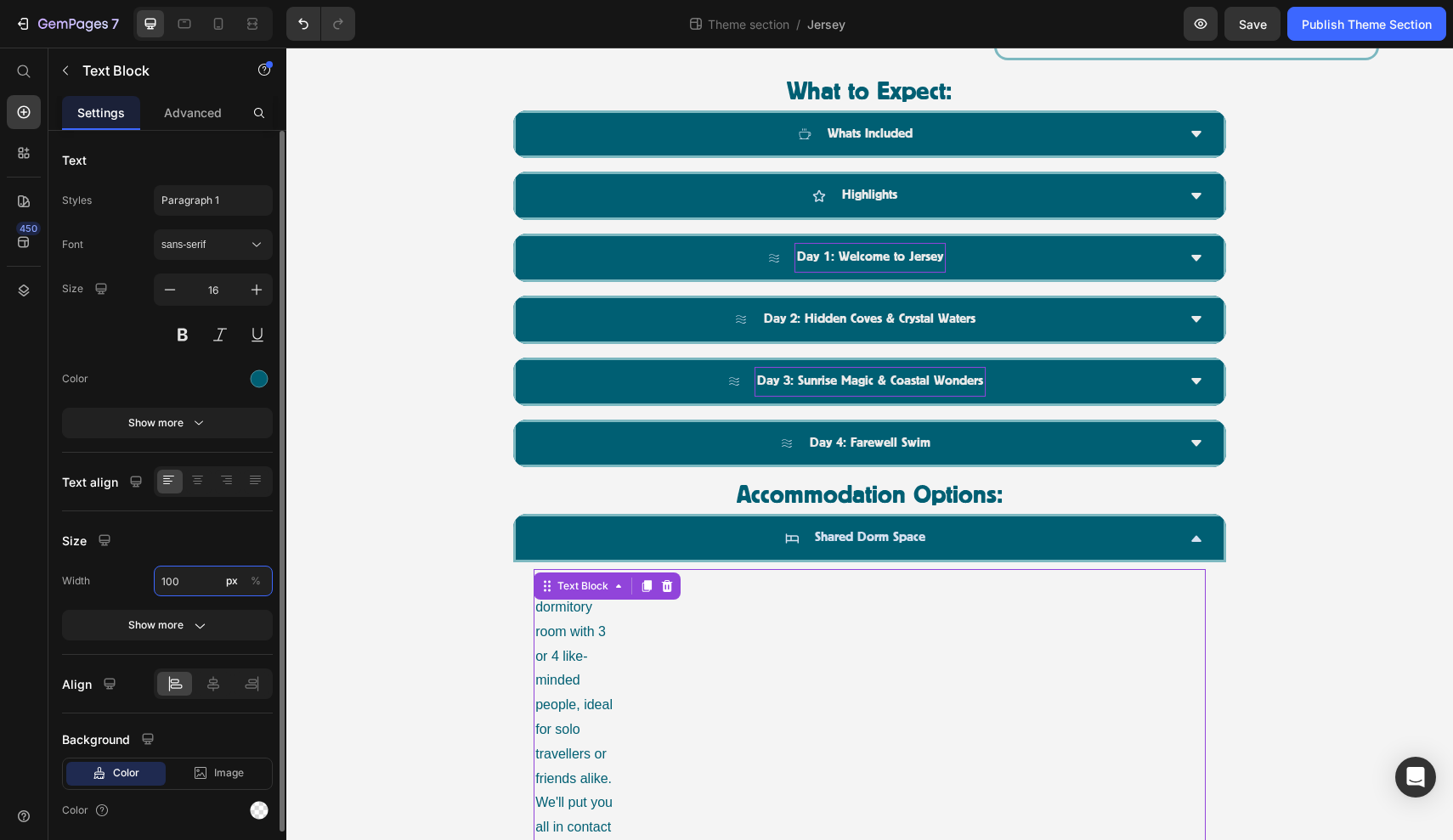 type on "100" 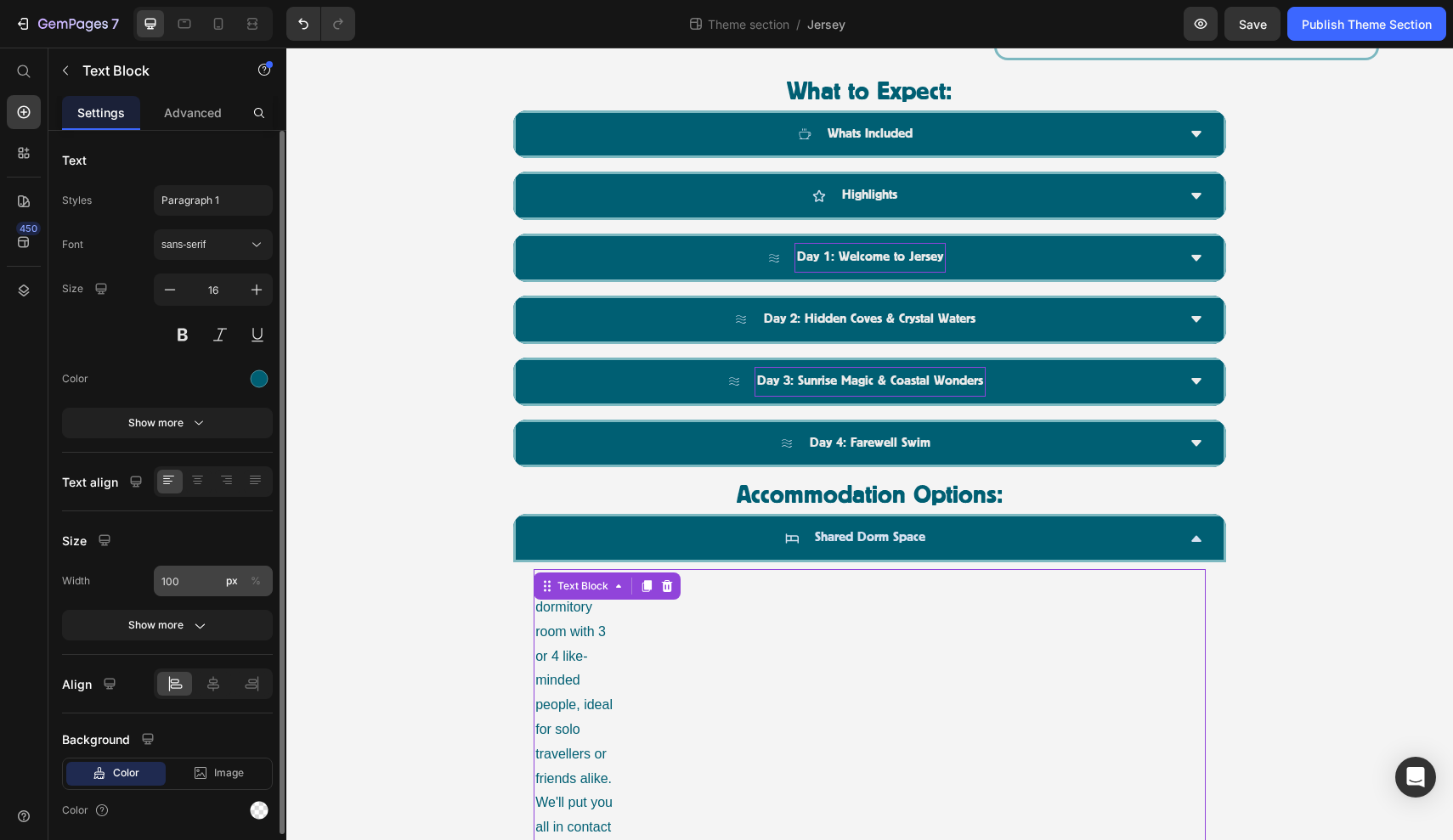 click on "%" 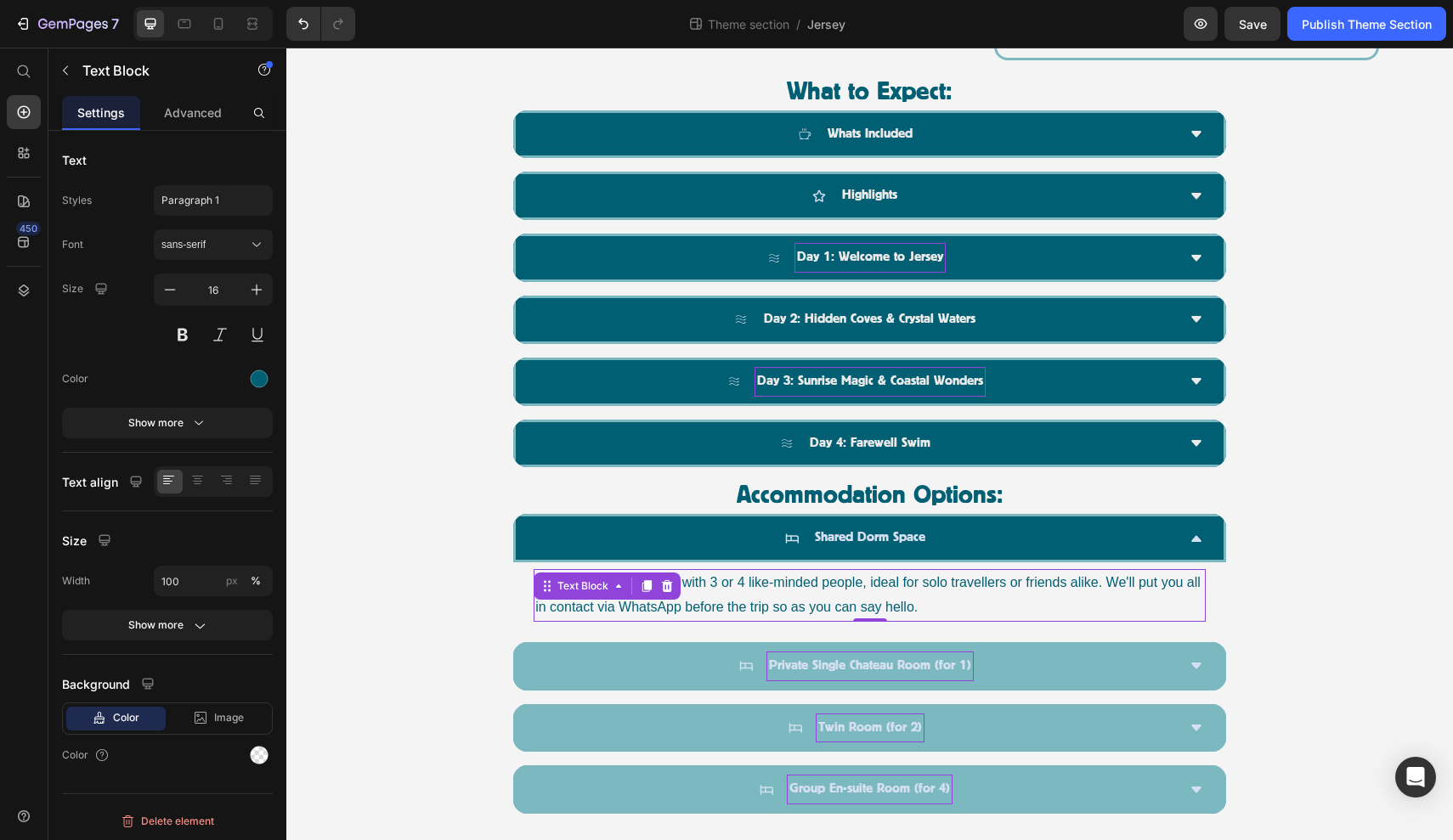 click on "Share a dormitory room with 3 or 4 like-minded people, ideal for solo travellers or friends alike. We'll put you all in contact via WhatsApp before the trip so as you can say hello." at bounding box center (869, 595) 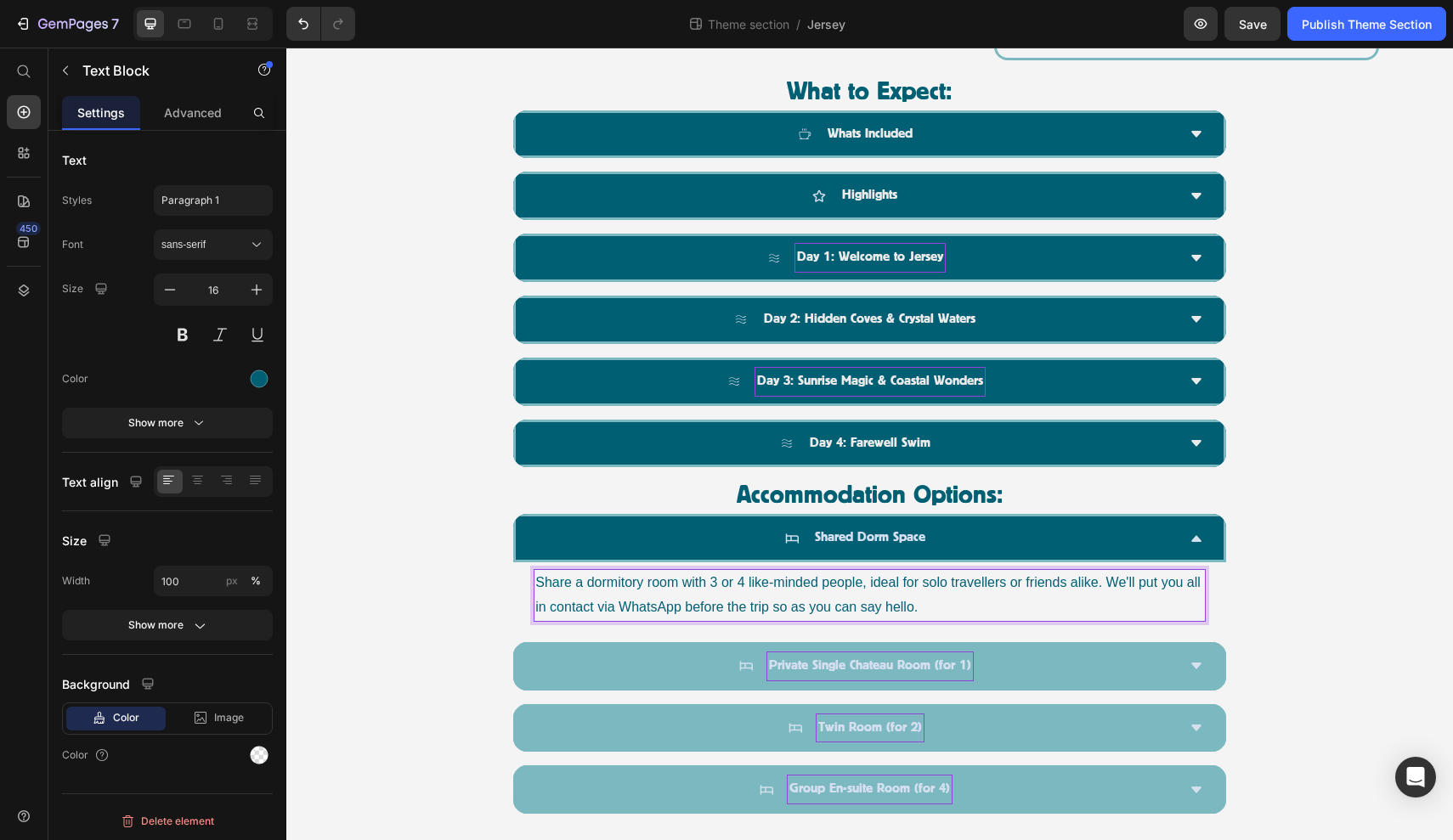click on "Share a dormitory room with 3 or 4 like-minded people, ideal for solo travellers or friends alike. We'll put you all in contact via WhatsApp before the trip so as you can say hello." at bounding box center (869, 595) 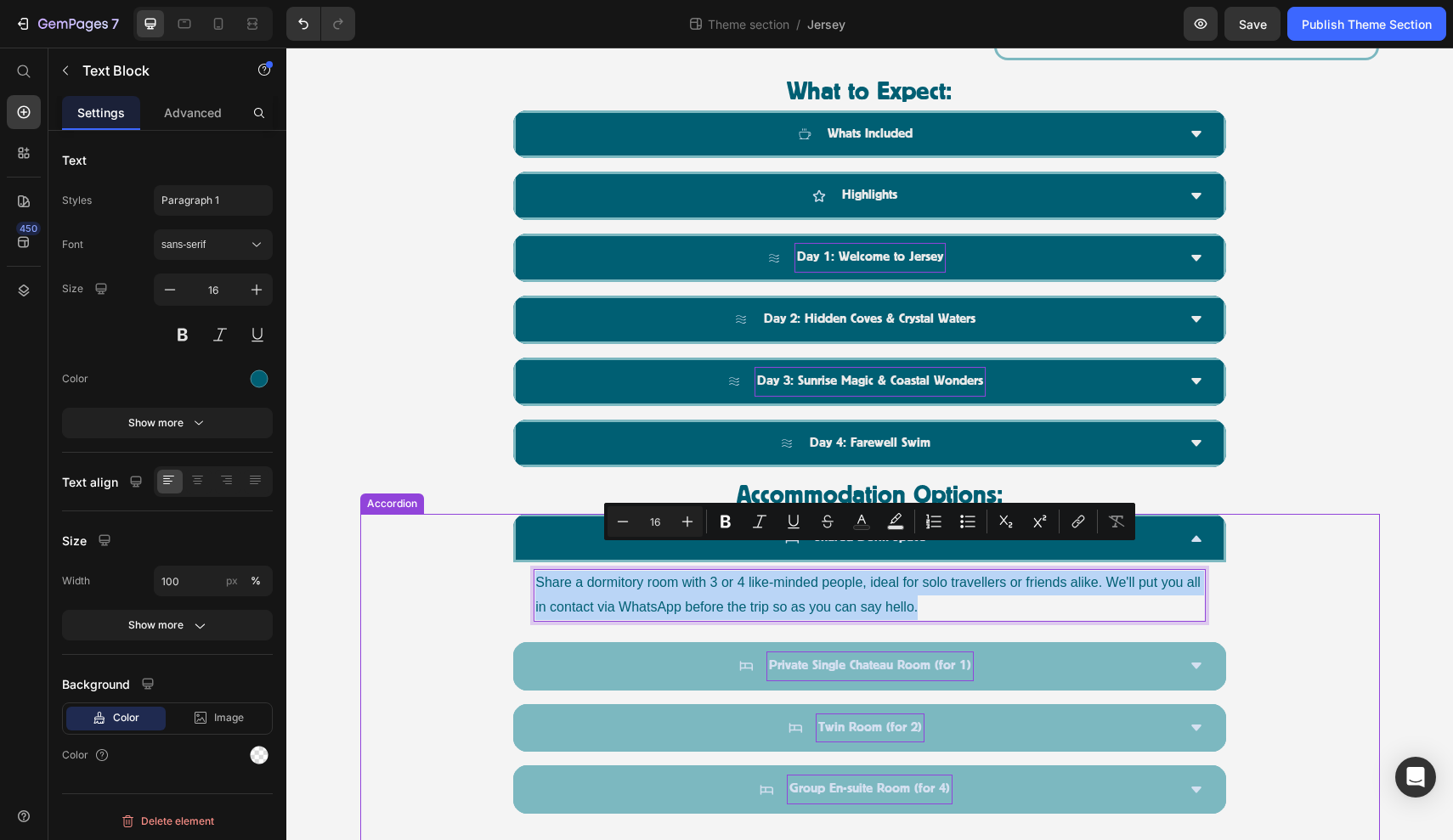 drag, startPoint x: 934, startPoint y: 578, endPoint x: 535, endPoint y: 549, distance: 400.0525 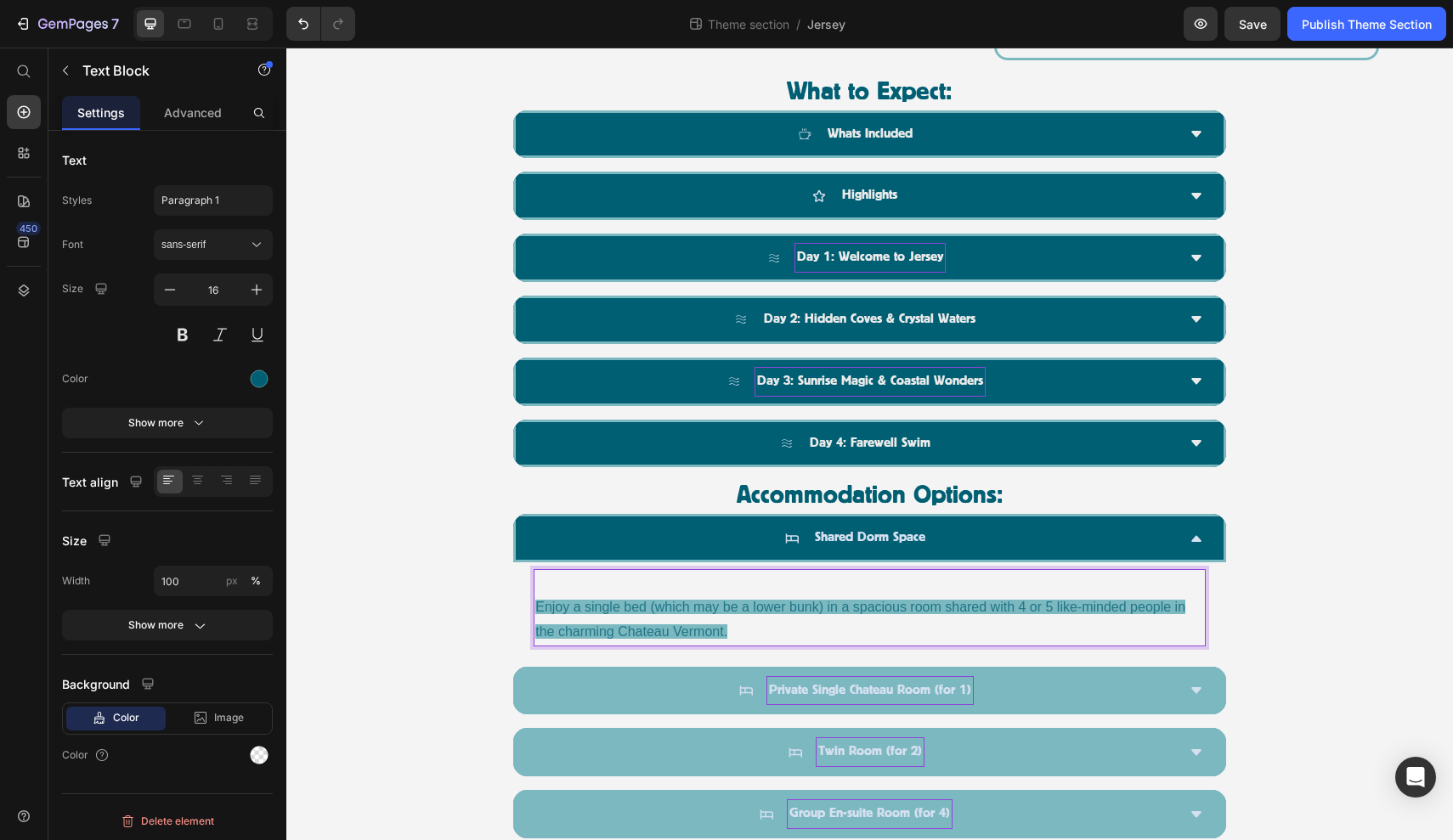 click on "Enjoy a single bed (which may be a lower bunk) in a spacious room shared with 4 or 5 like-minded people in the charming Chateau Vermont." at bounding box center [869, 607] 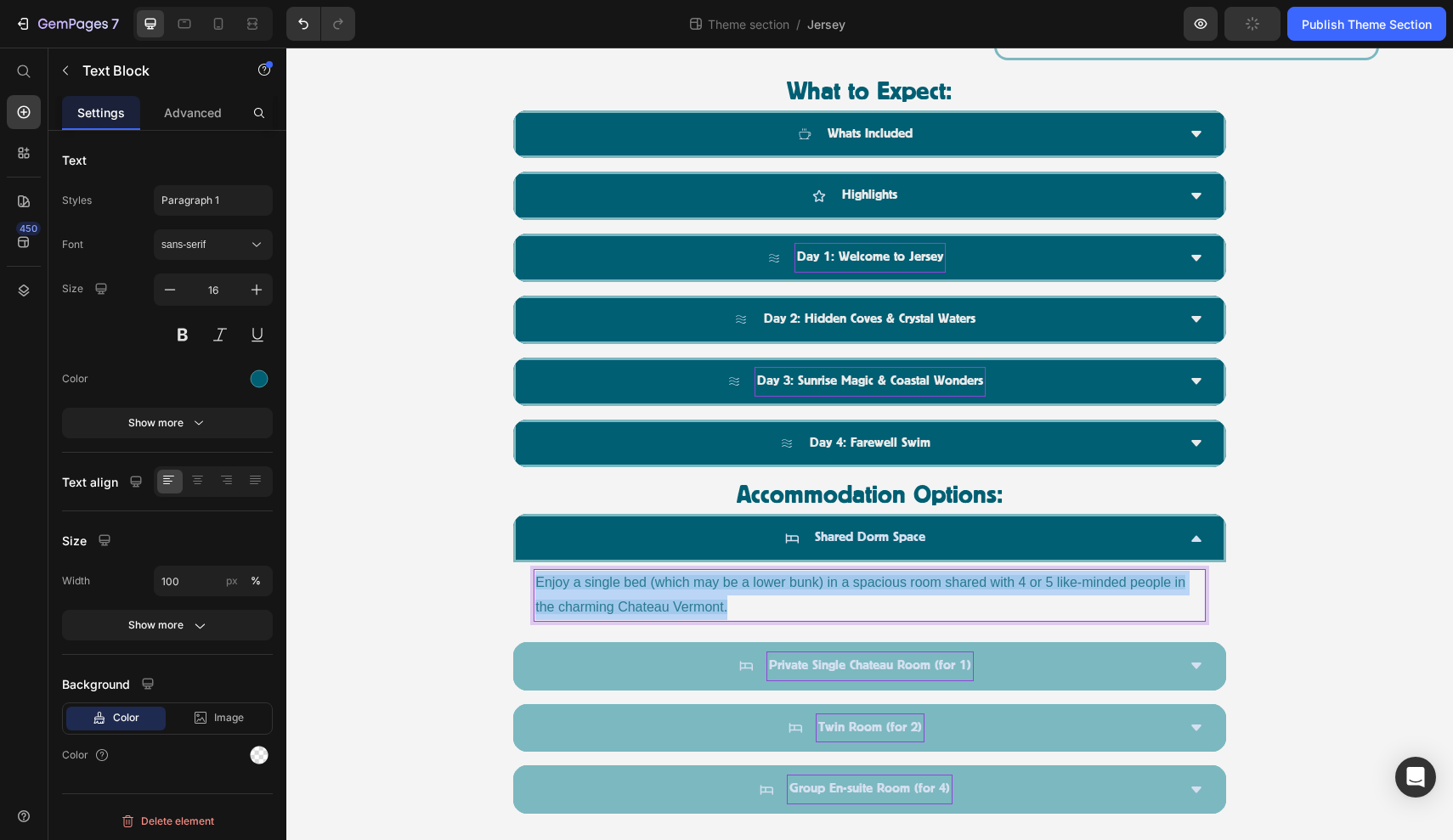 drag, startPoint x: 761, startPoint y: 575, endPoint x: 539, endPoint y: 559, distance: 222.57583 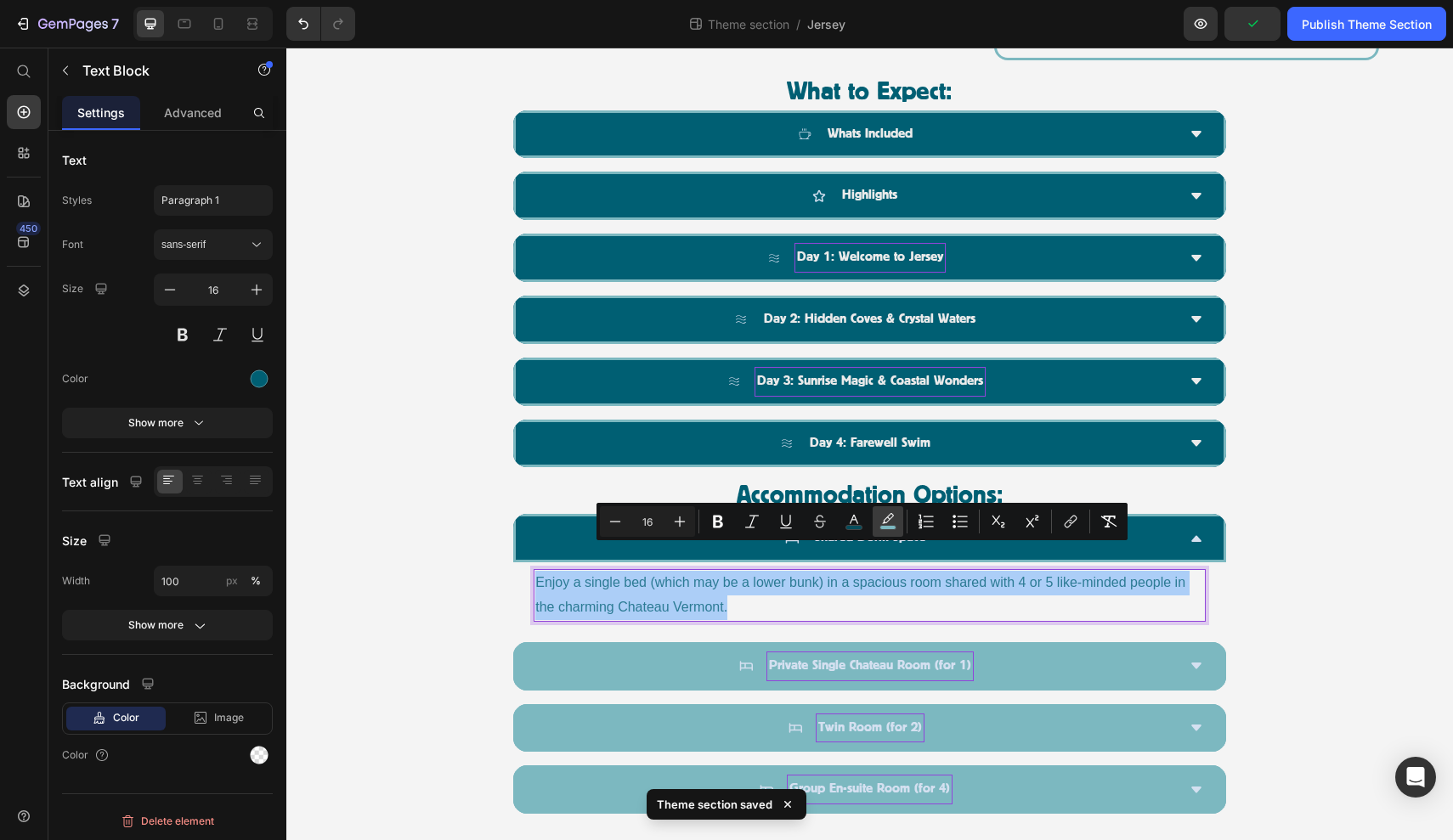click 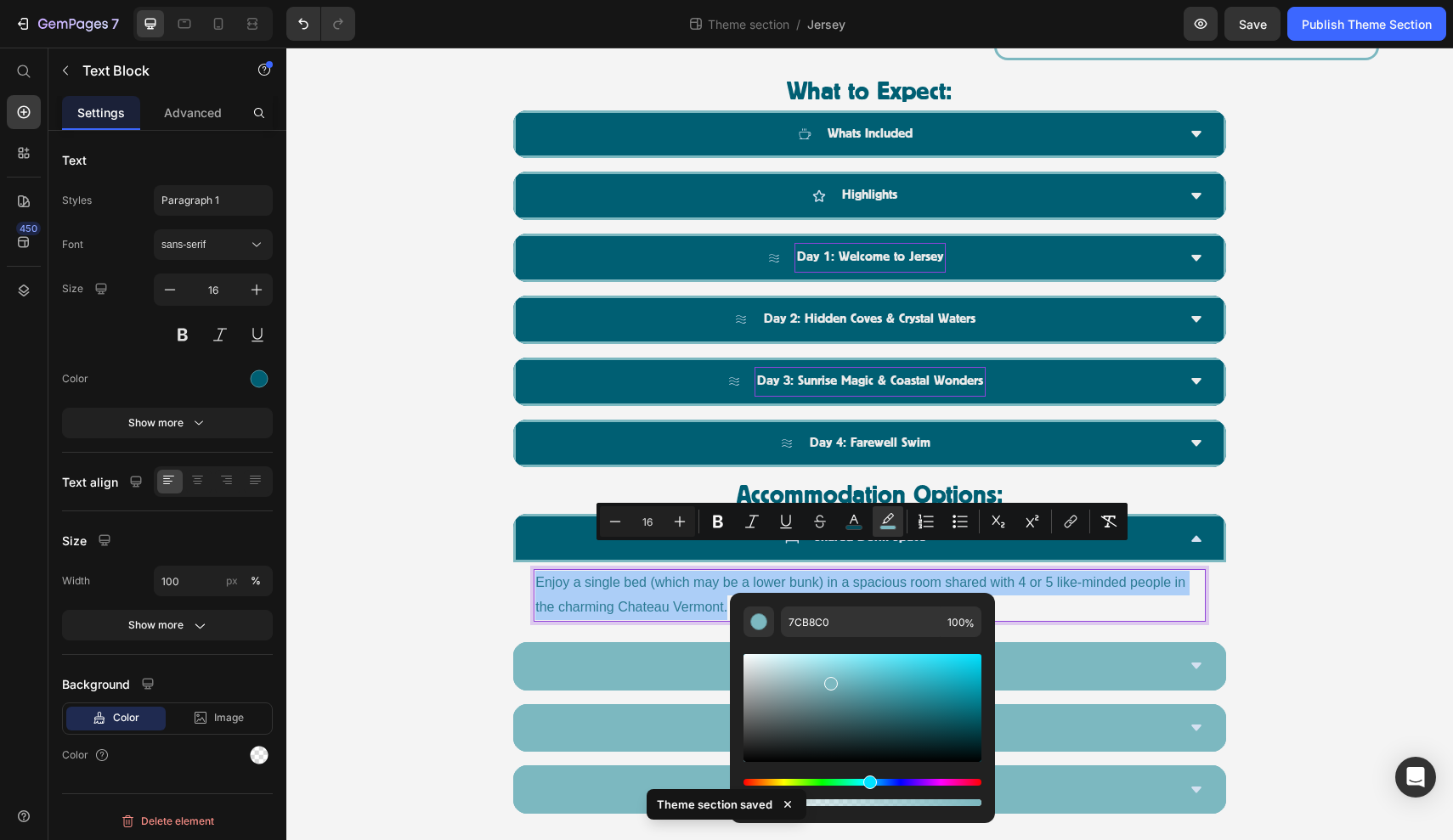 drag, startPoint x: 979, startPoint y: 803, endPoint x: 721, endPoint y: 786, distance: 258.5595 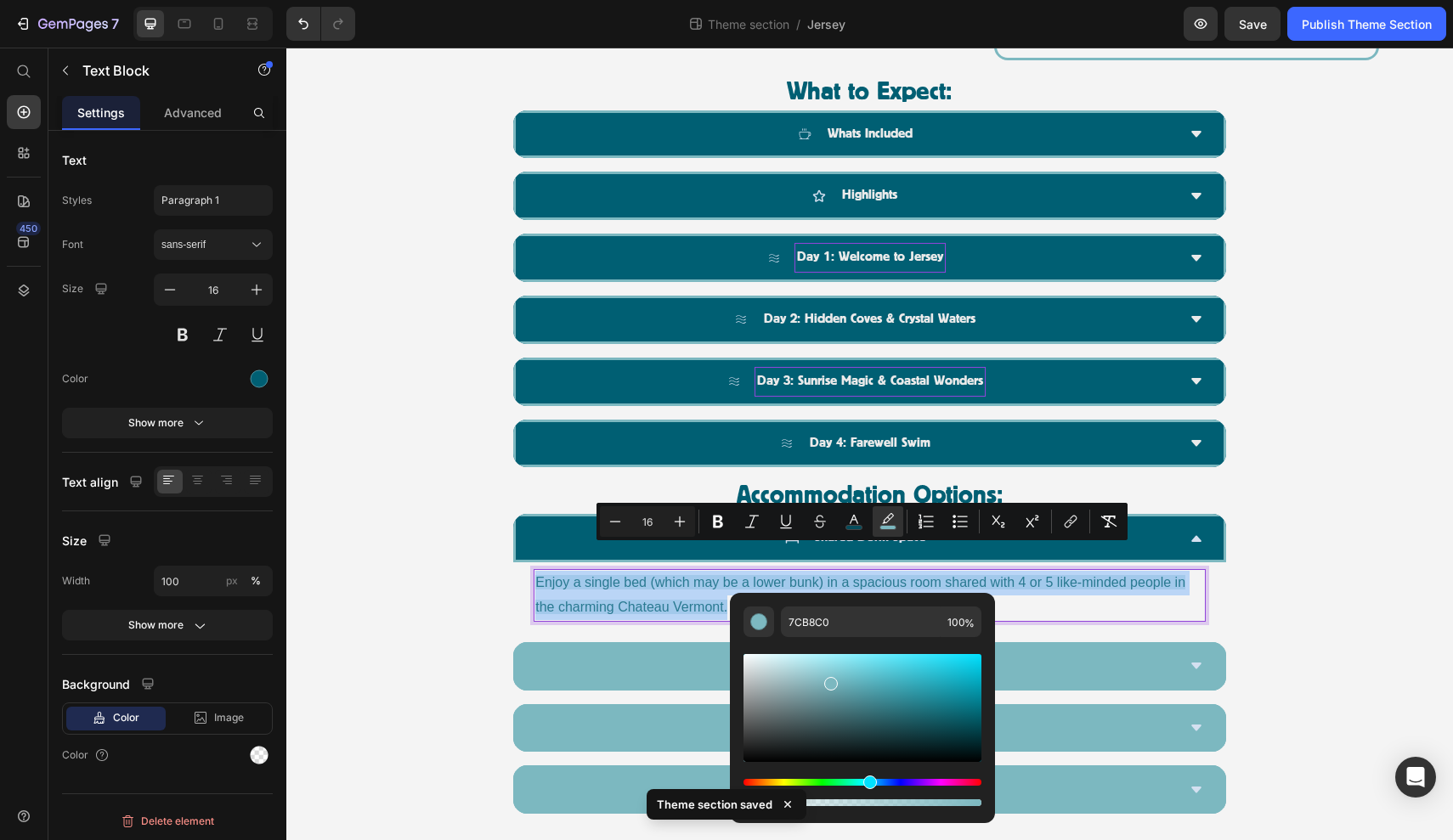 type on "0" 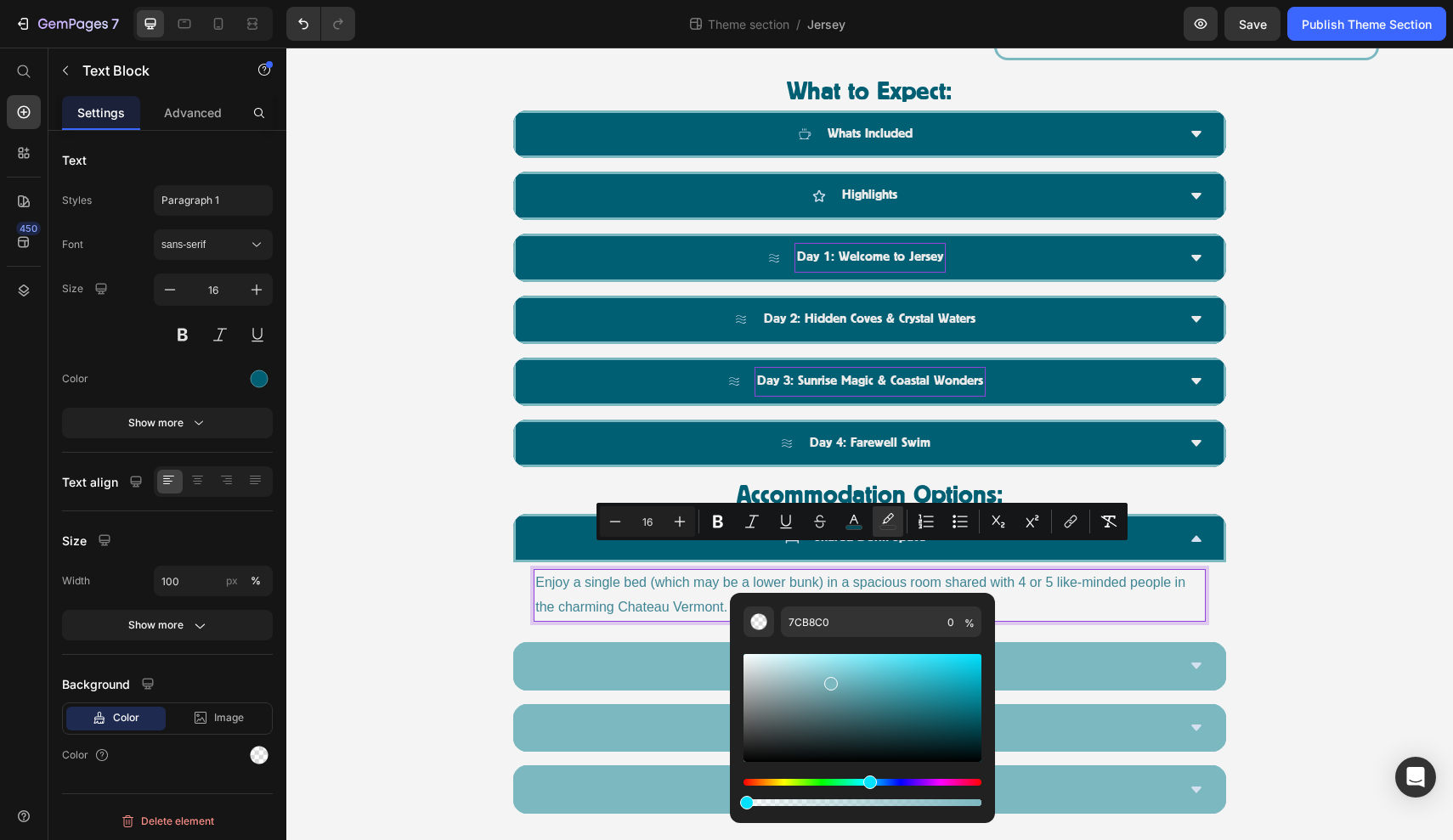 click on "Enjoy a single bed (which may be a lower bunk) in a spacious room shared with 4 or 5 like-minded people in the charming Chateau Vermont." at bounding box center [869, 595] 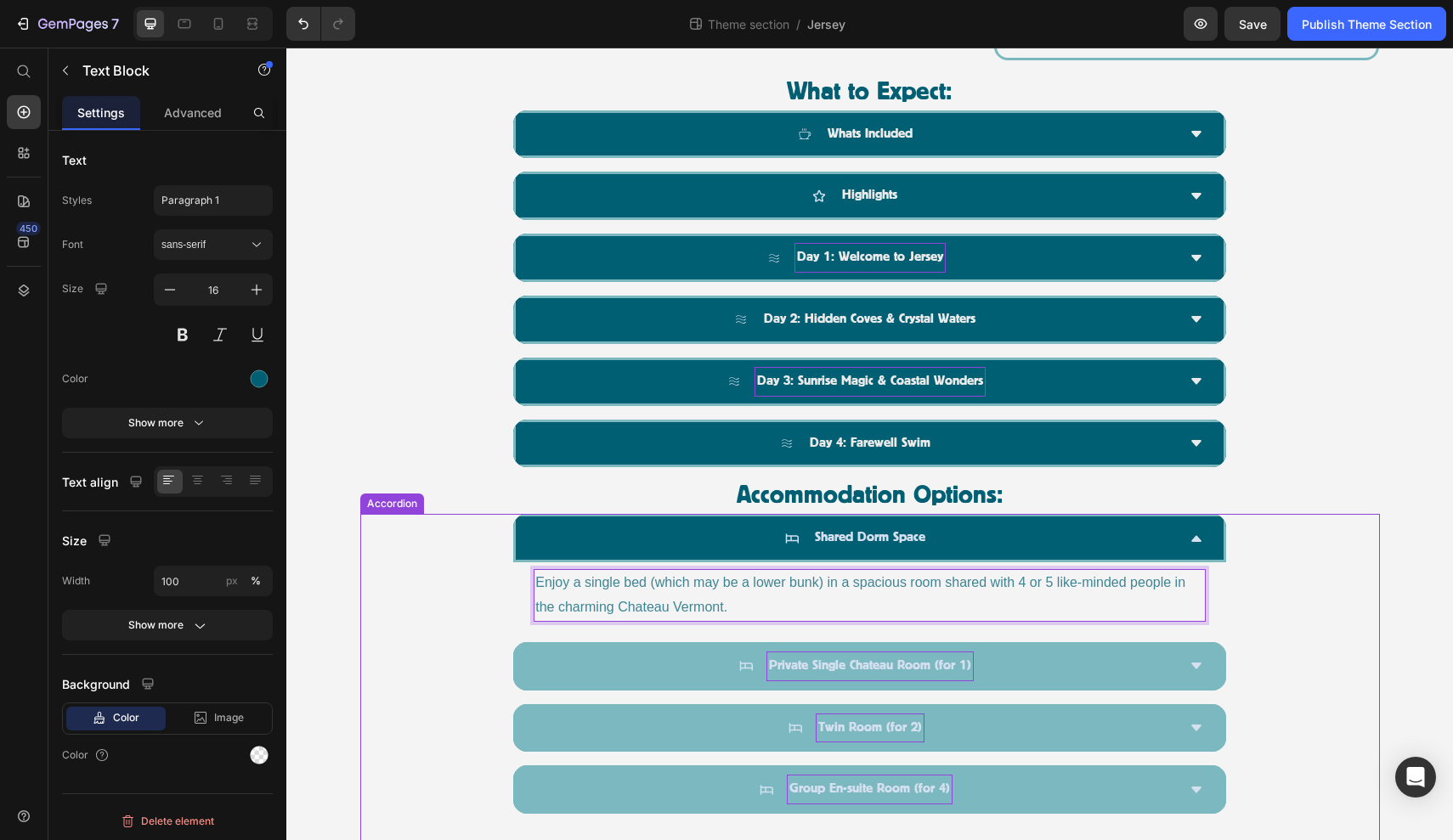 click on "Shared Dorm Space" at bounding box center [856, 538] 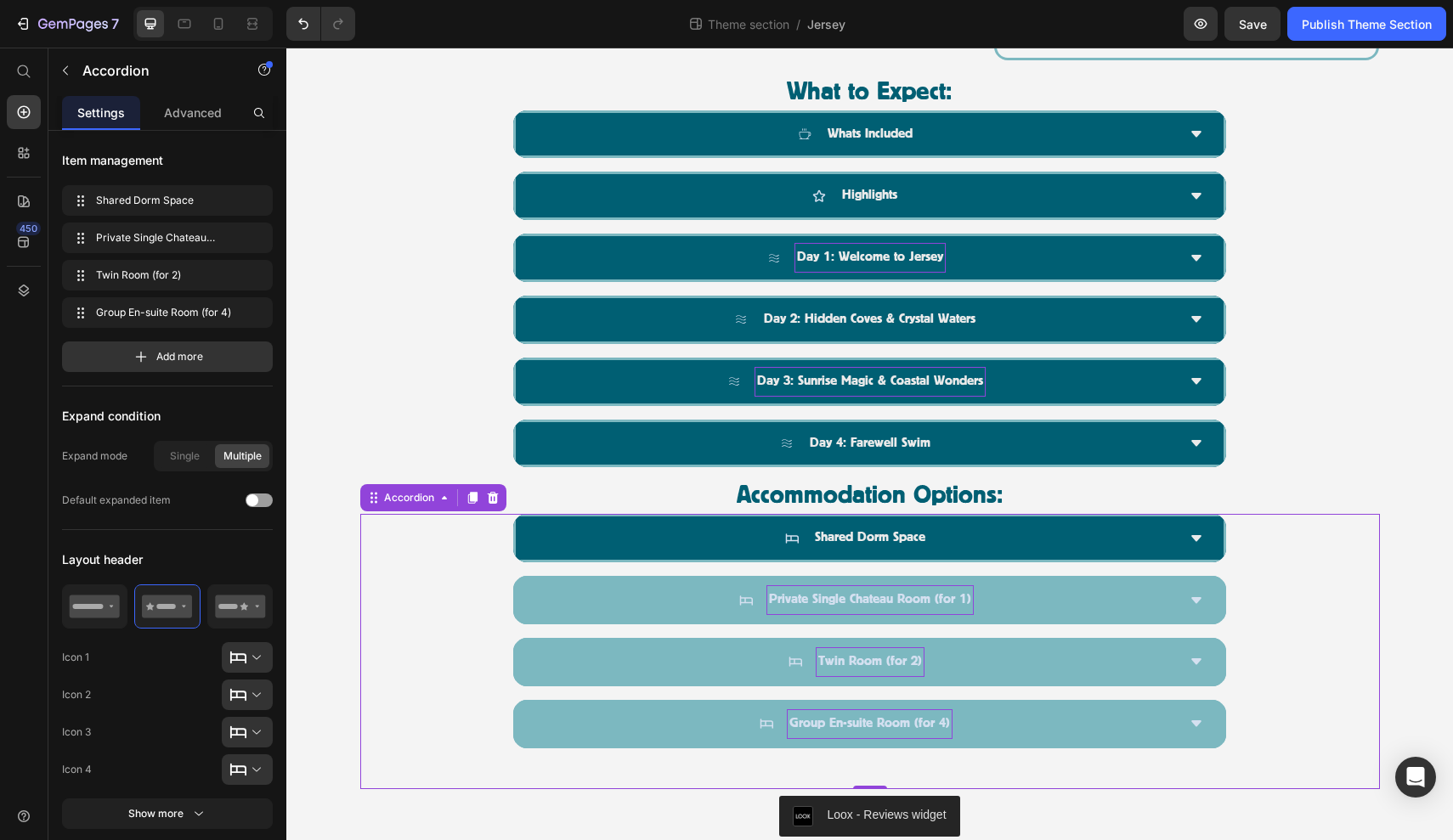 click on "Private Single Chateau Room (for 1)" at bounding box center (869, 600) 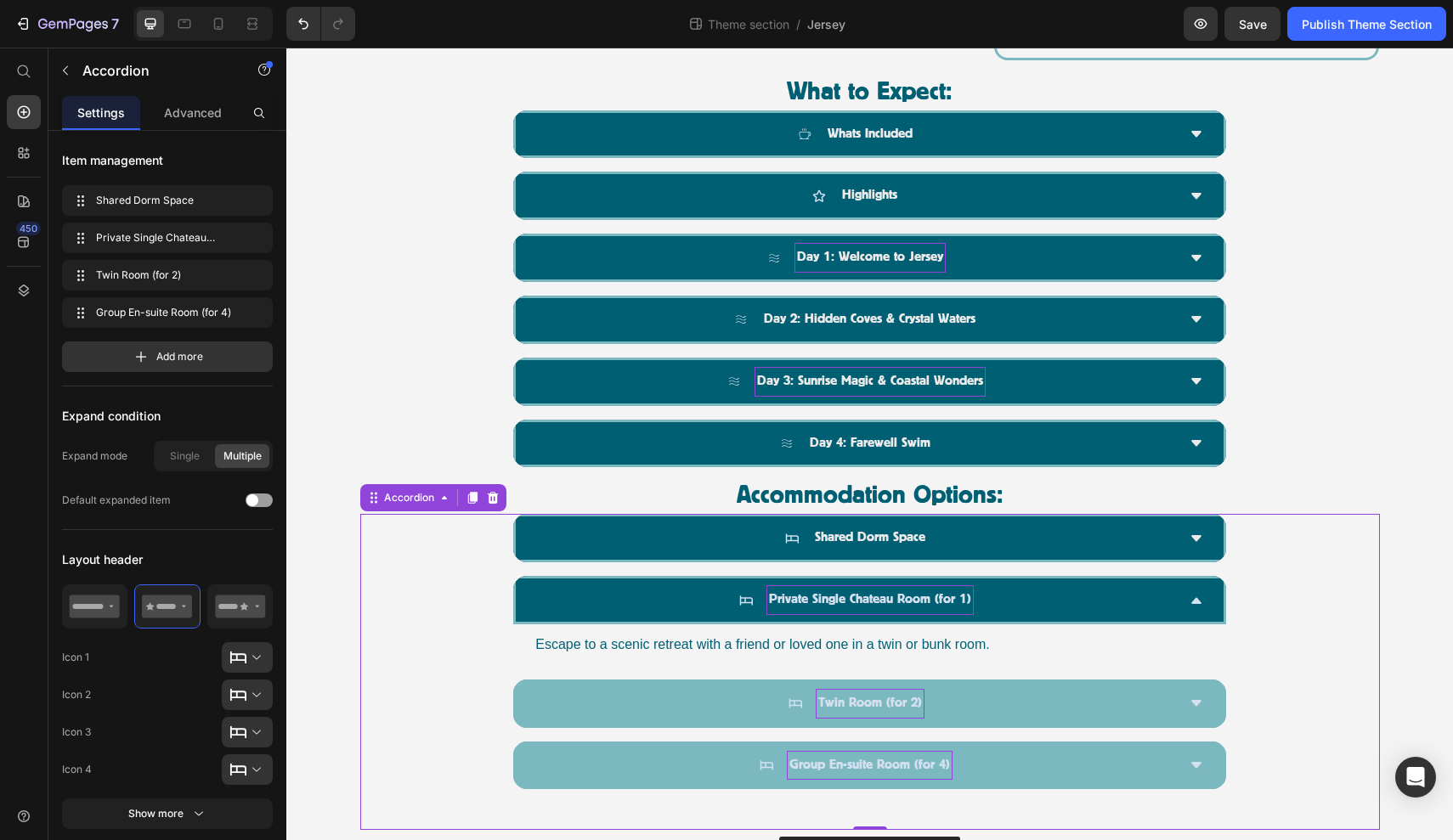 click 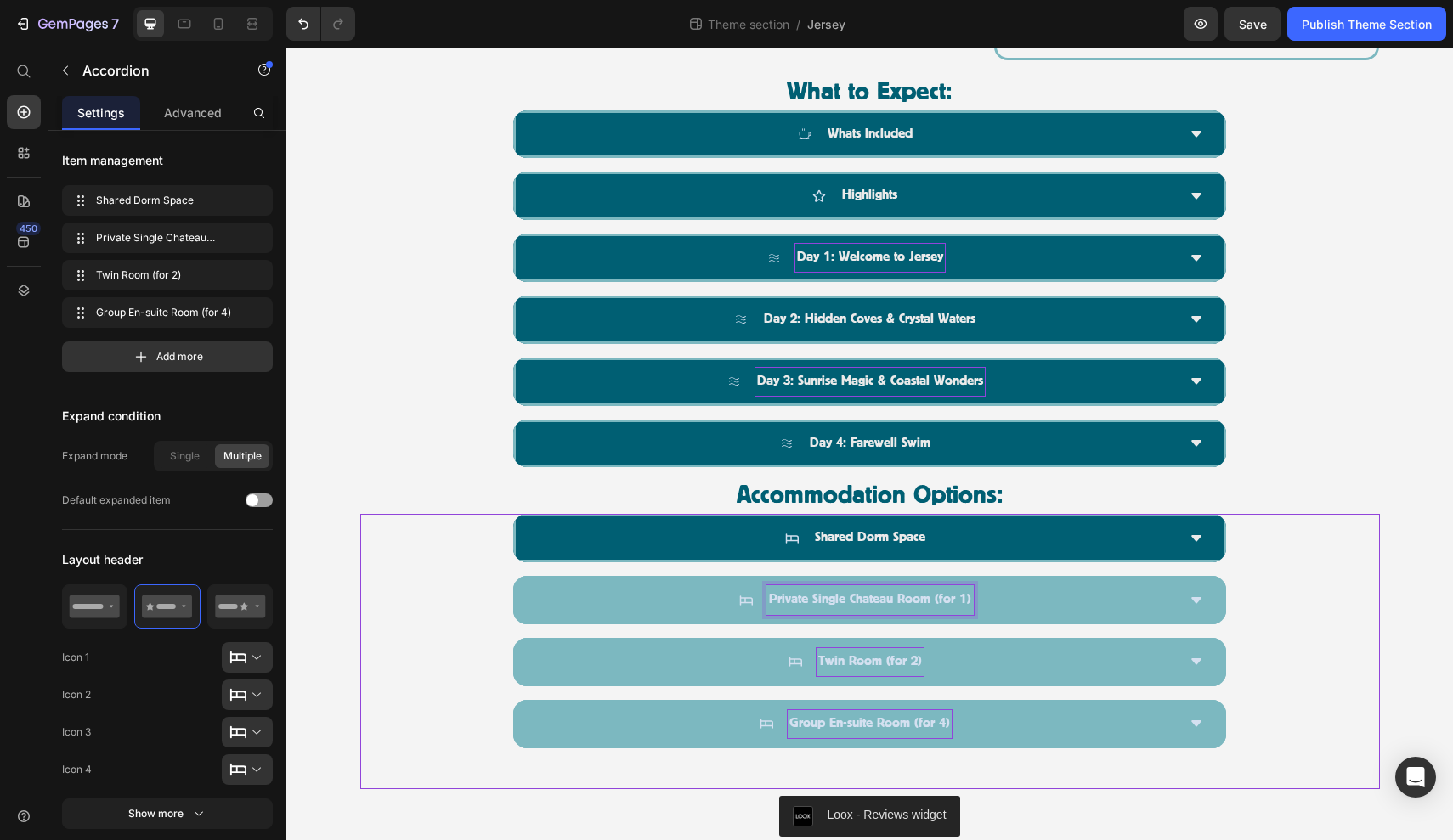 click on "Private Single Chateau Room (for 1)" at bounding box center [856, 600] 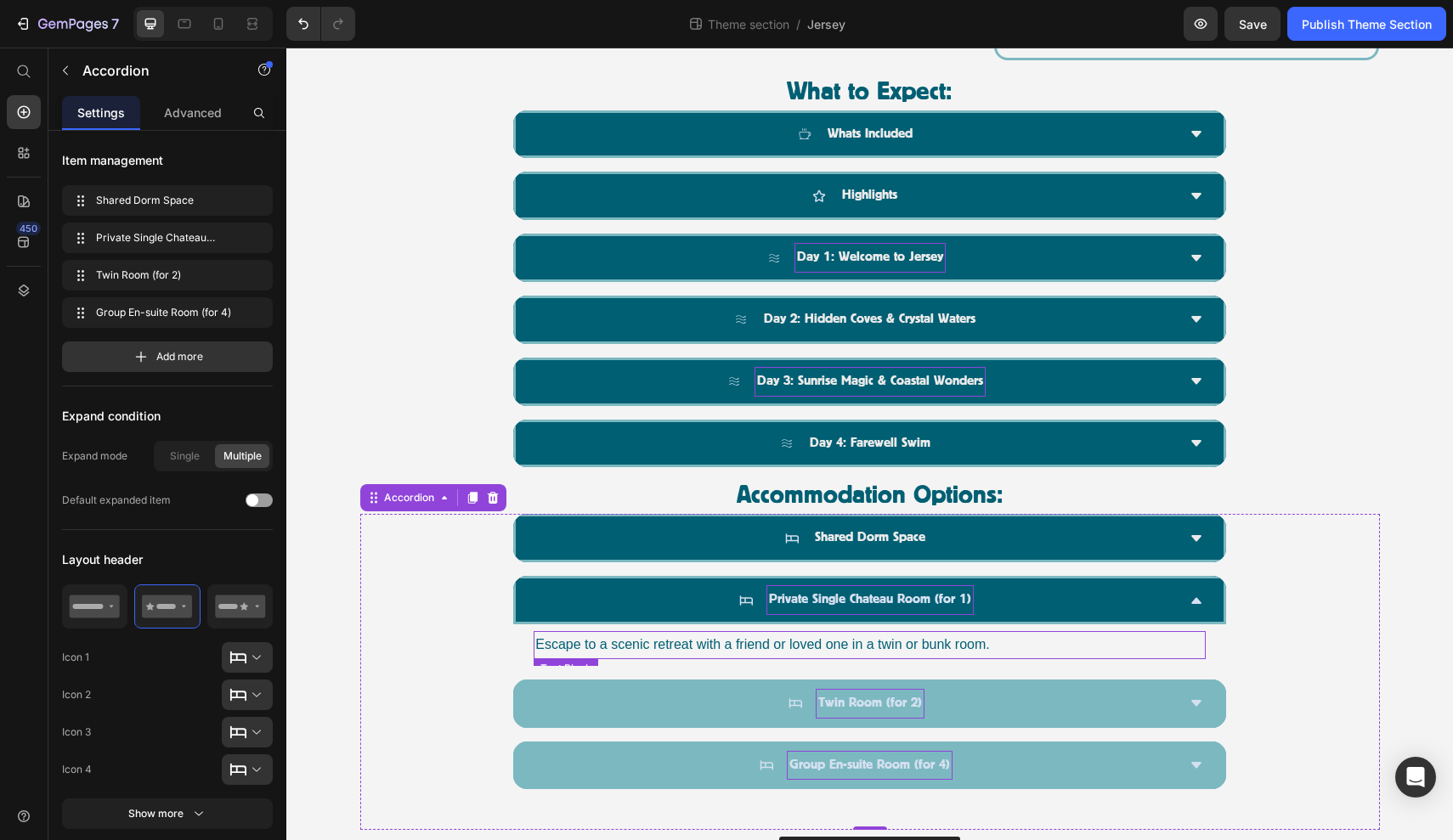 click on "Escape to a scenic retreat with a friend or loved one in a twin or bunk room." at bounding box center [869, 645] 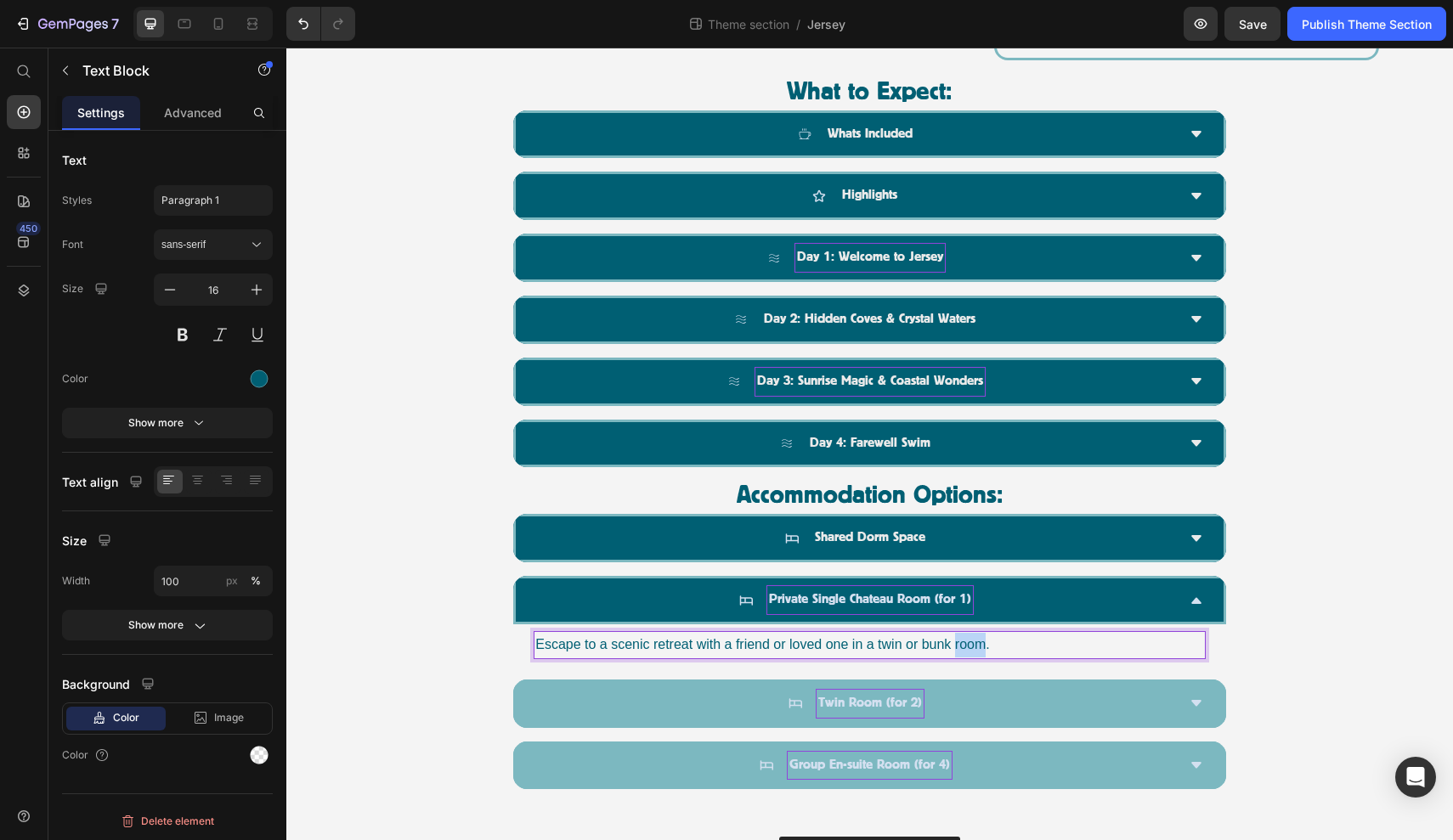 click on "Escape to a scenic retreat with a friend or loved one in a twin or bunk room." at bounding box center [869, 645] 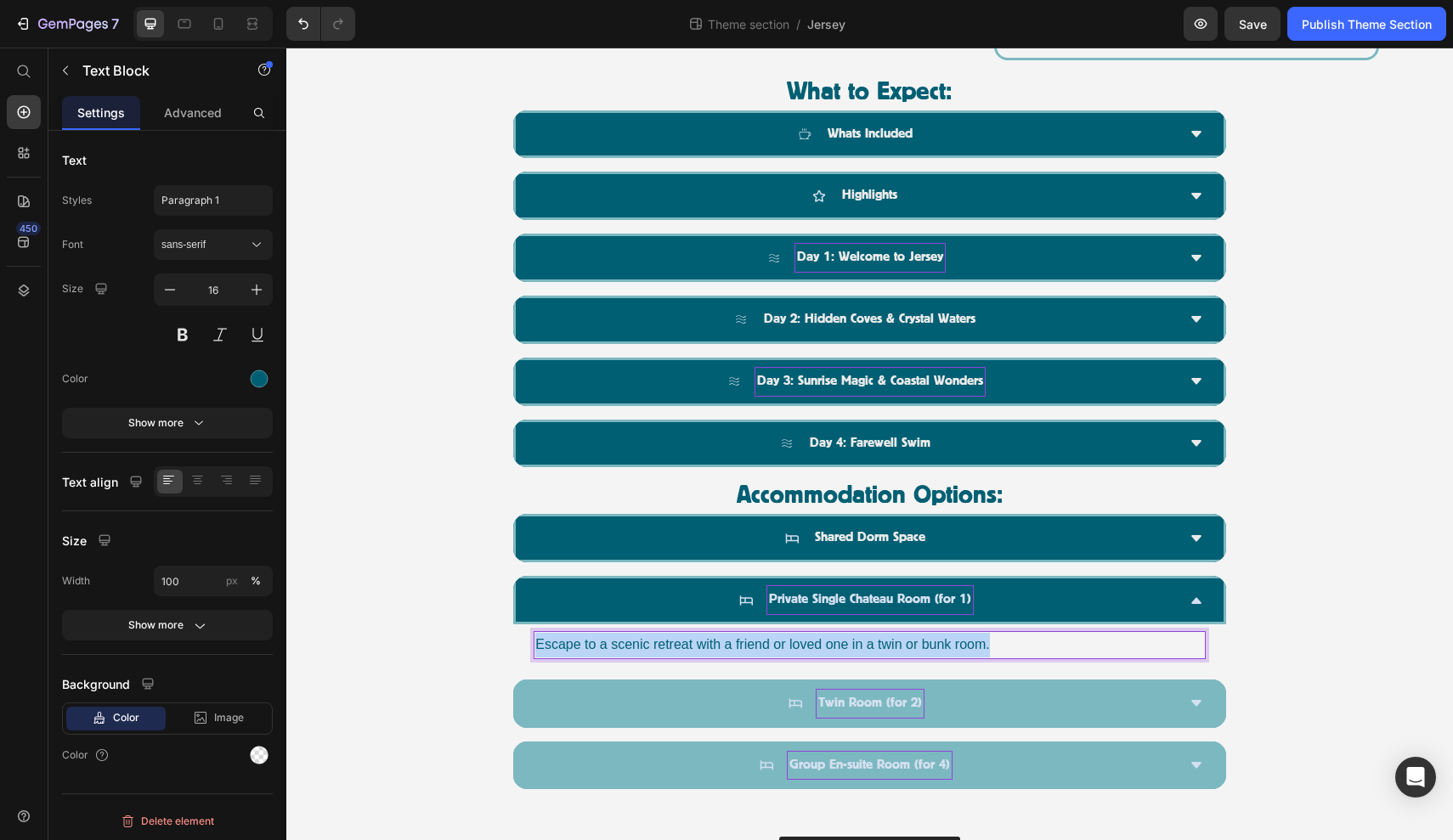 click on "Escape to a scenic retreat with a friend or loved one in a twin or bunk room." at bounding box center (869, 645) 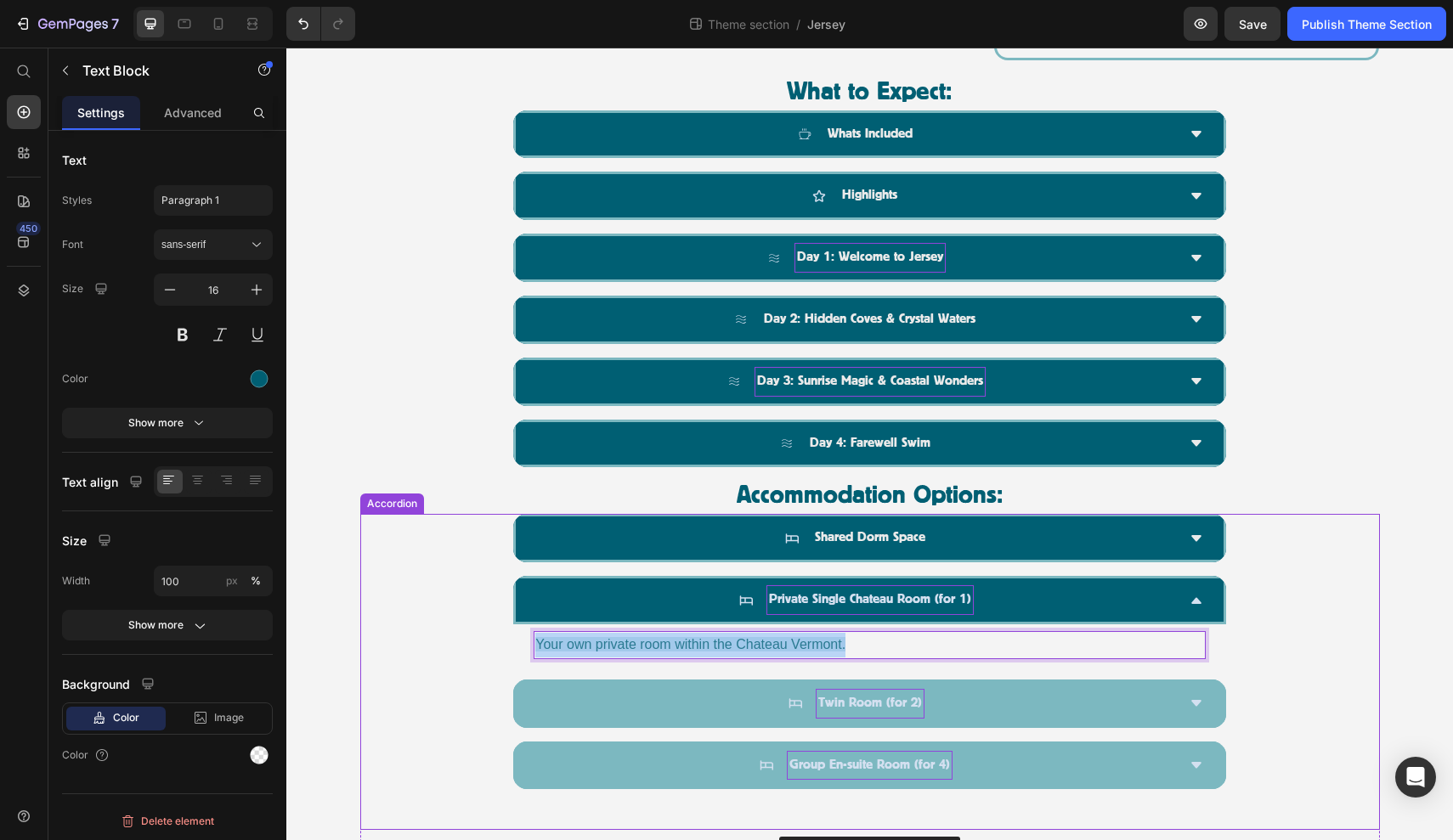 drag, startPoint x: 897, startPoint y: 616, endPoint x: 495, endPoint y: 607, distance: 402.10073 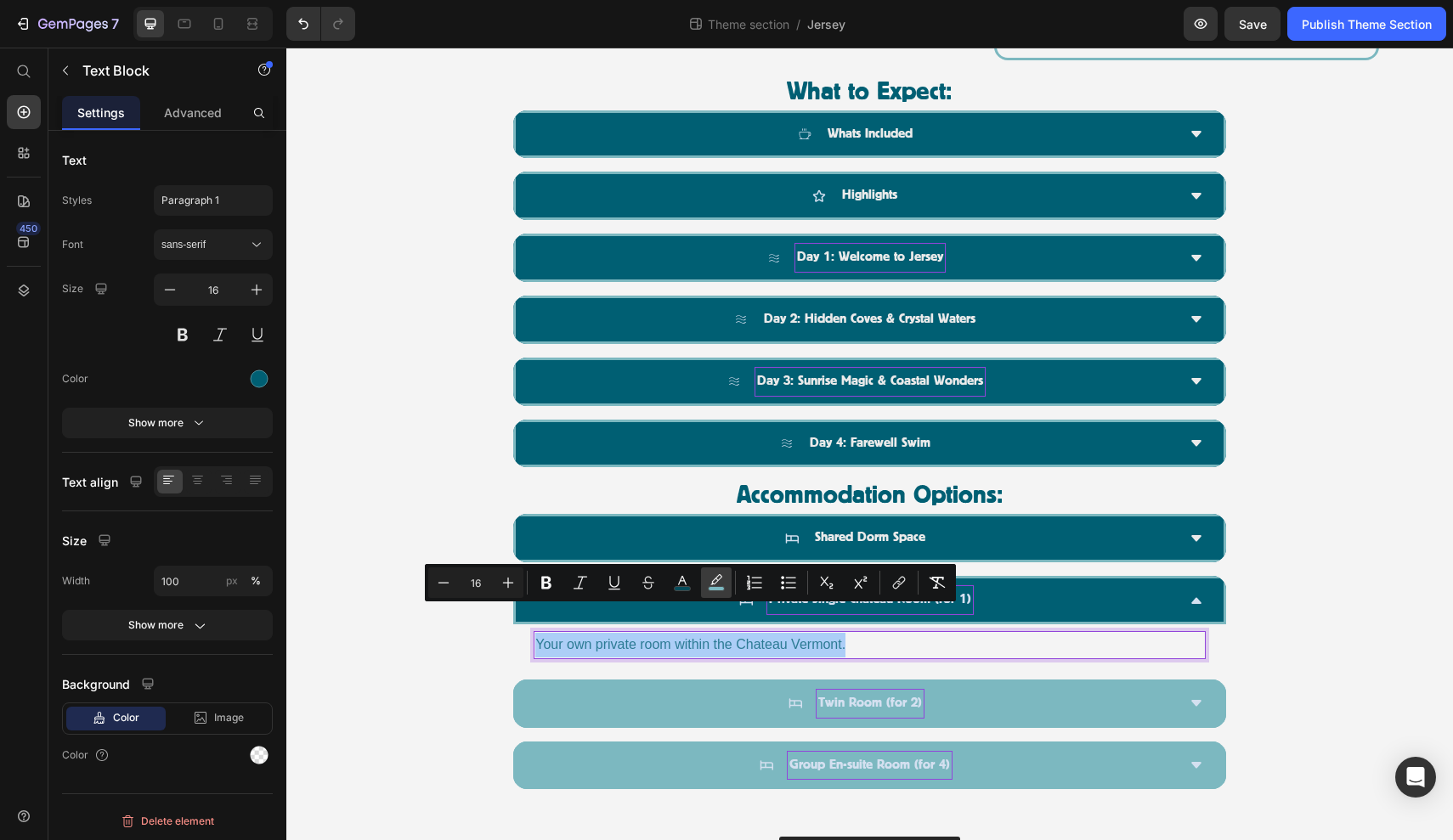 click 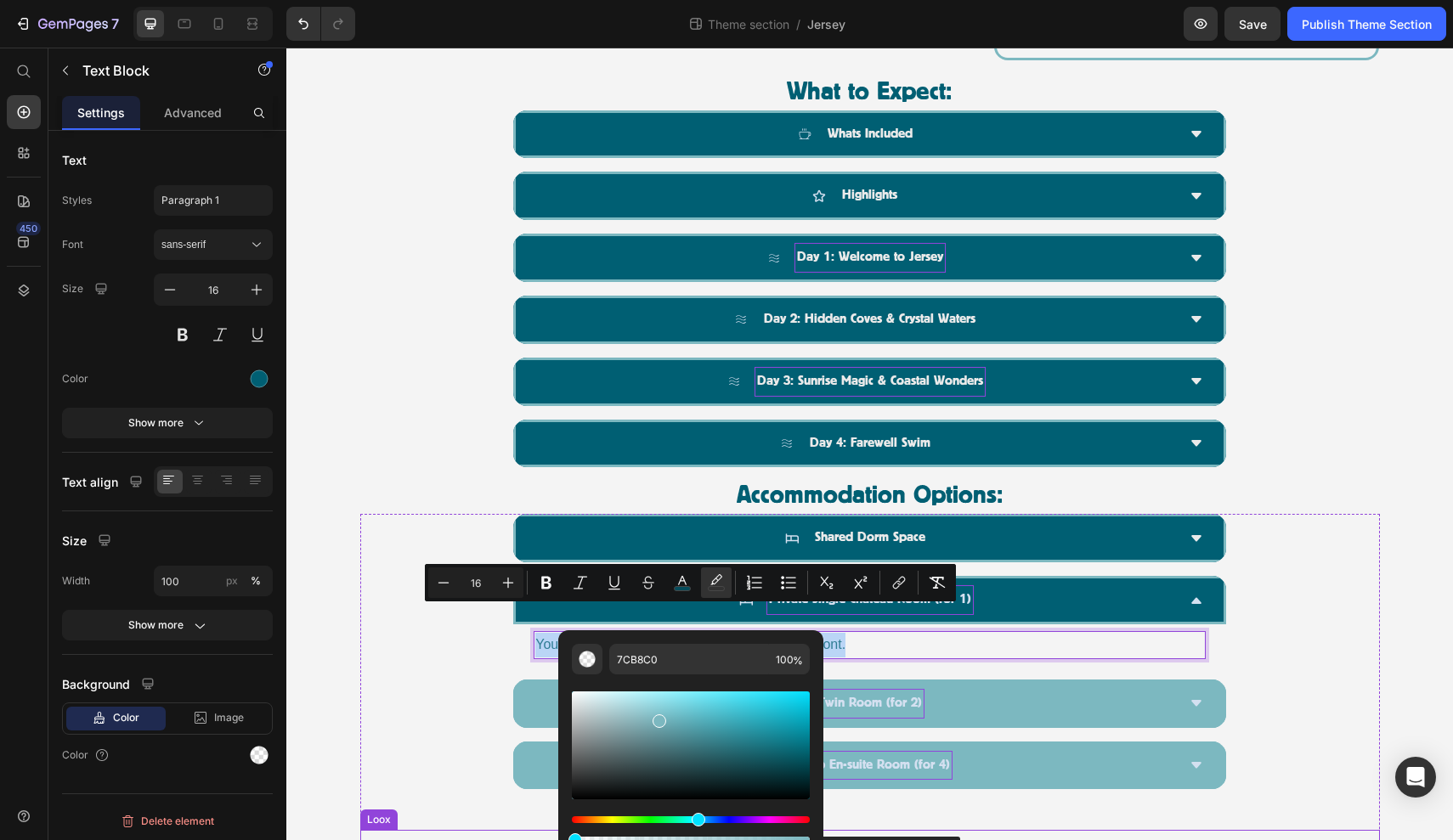 type on "0" 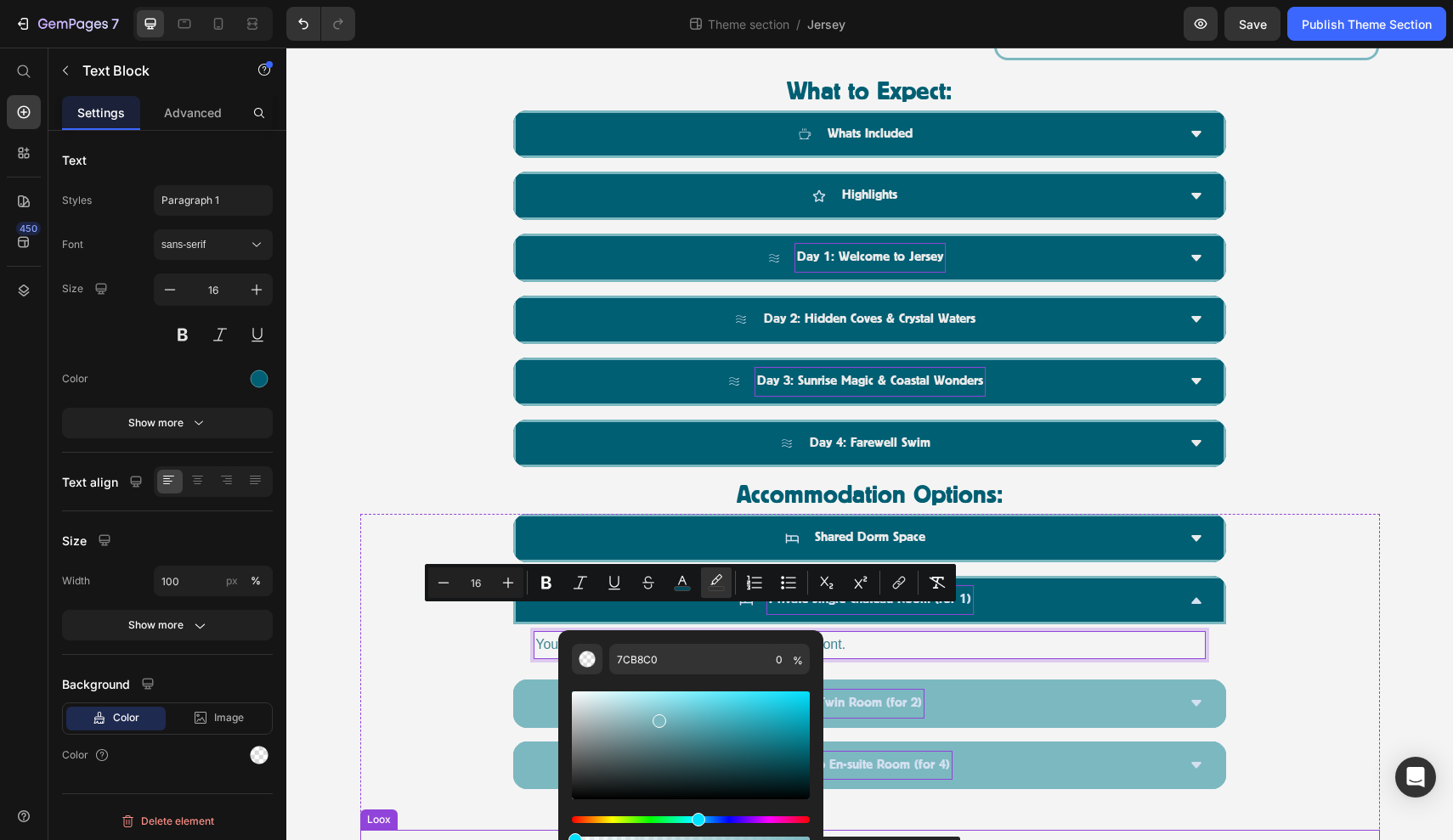 drag, startPoint x: 1096, startPoint y: 887, endPoint x: 535, endPoint y: 838, distance: 563.1359 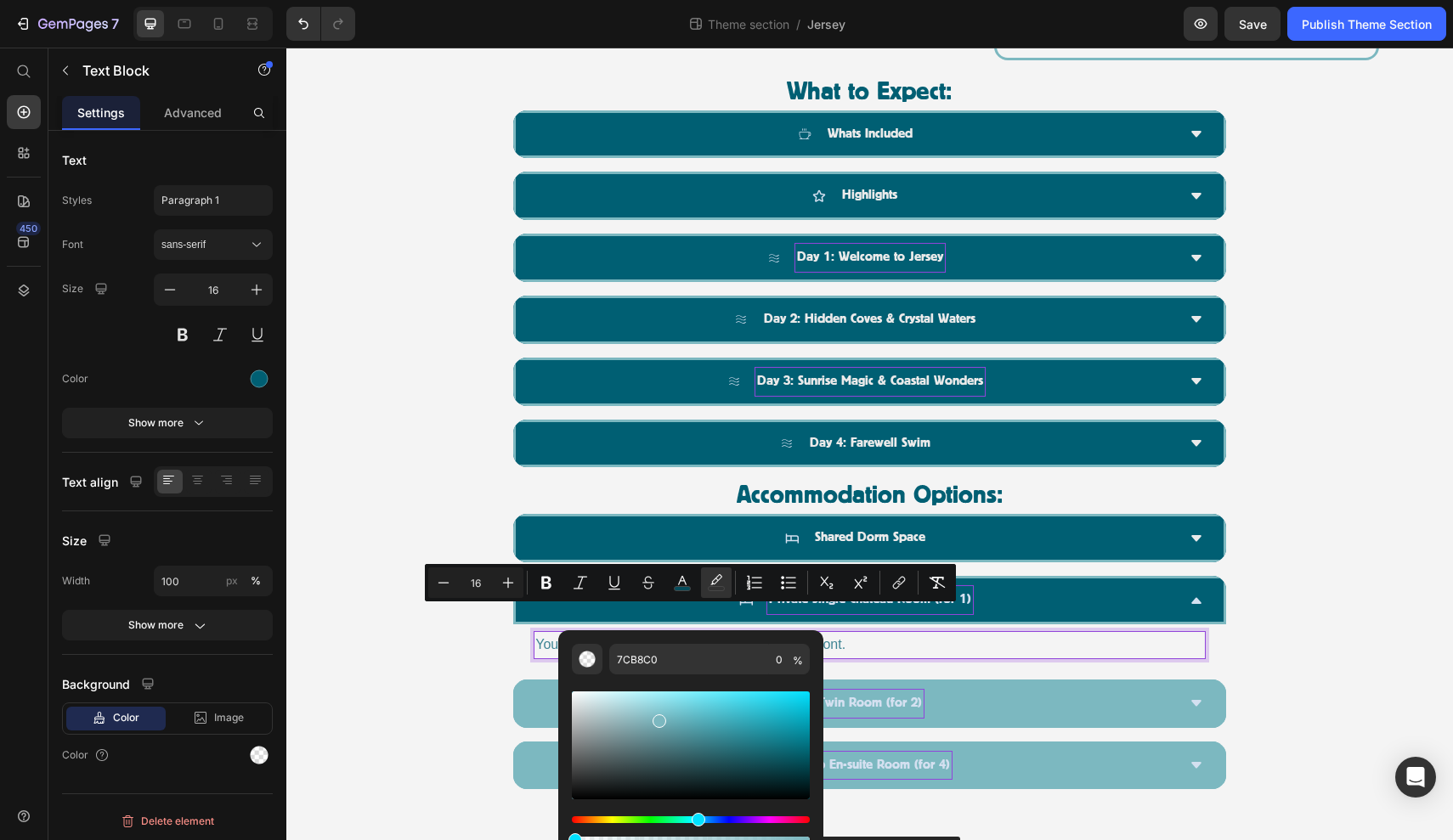 click on "Your own private room within the Chateau Vermont." at bounding box center [869, 645] 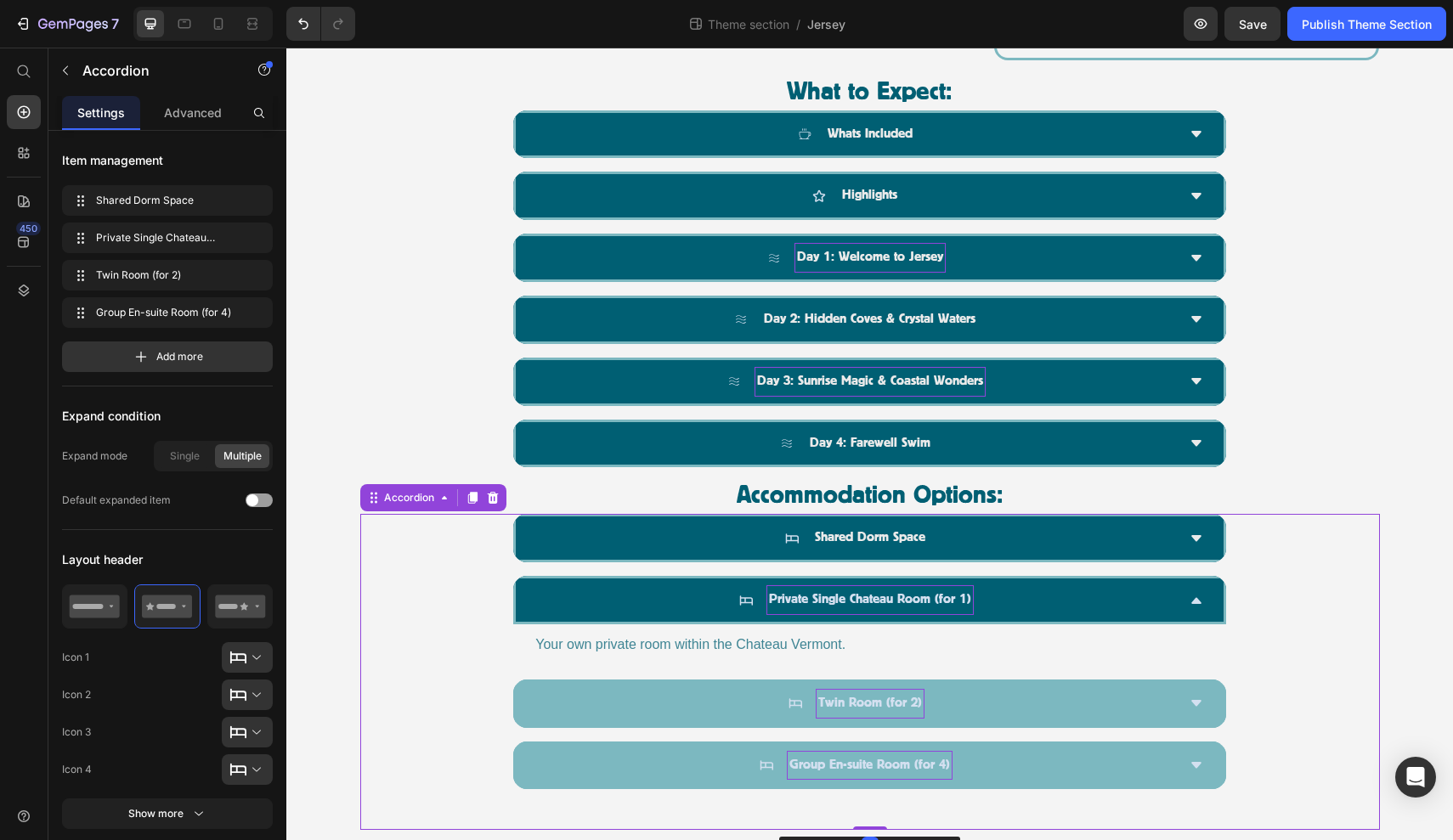 click on "Private Single Chateau Room (for 1)" at bounding box center (869, 600) 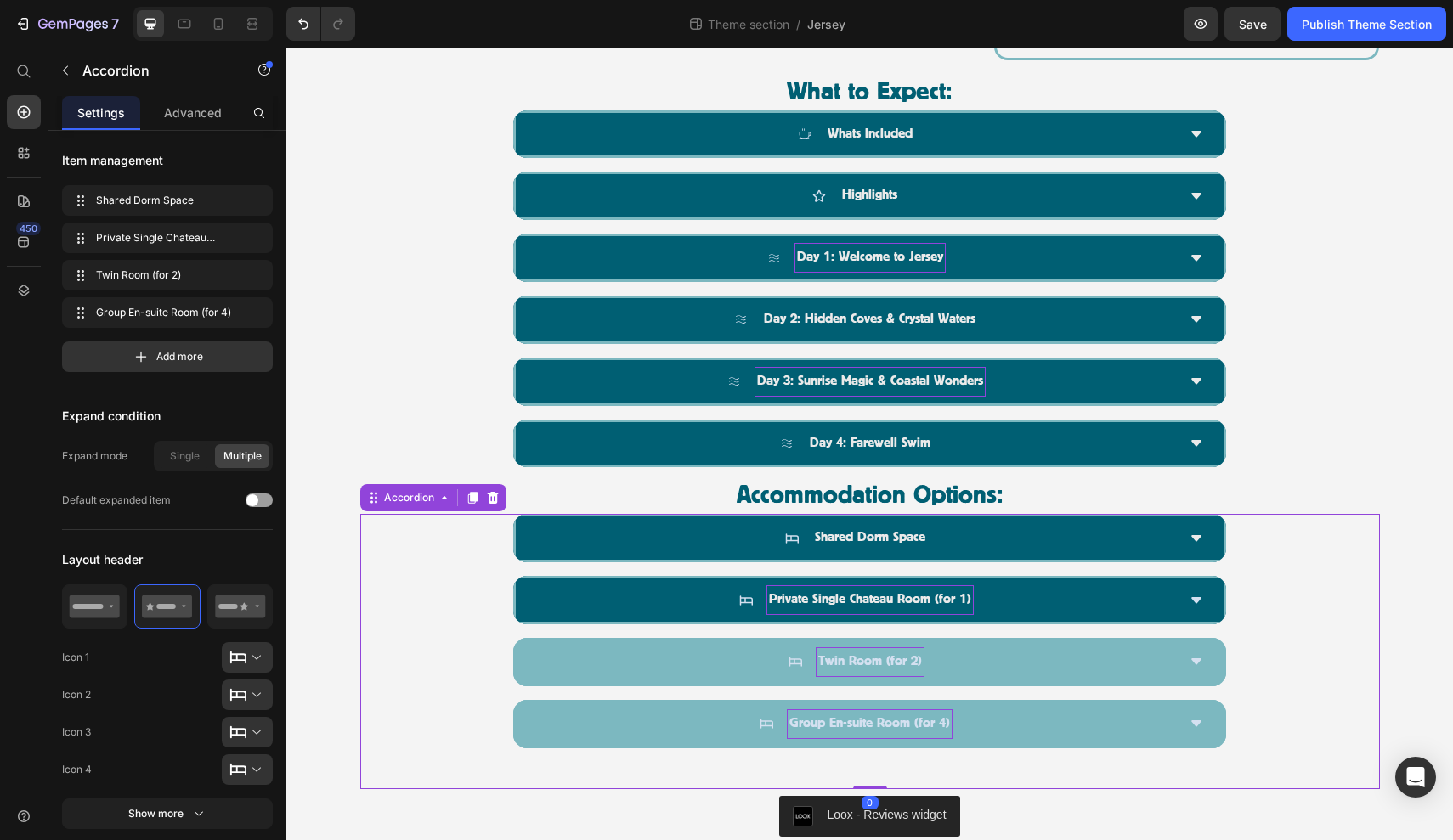 click on "Twin Room (for 2)" at bounding box center (856, 662) 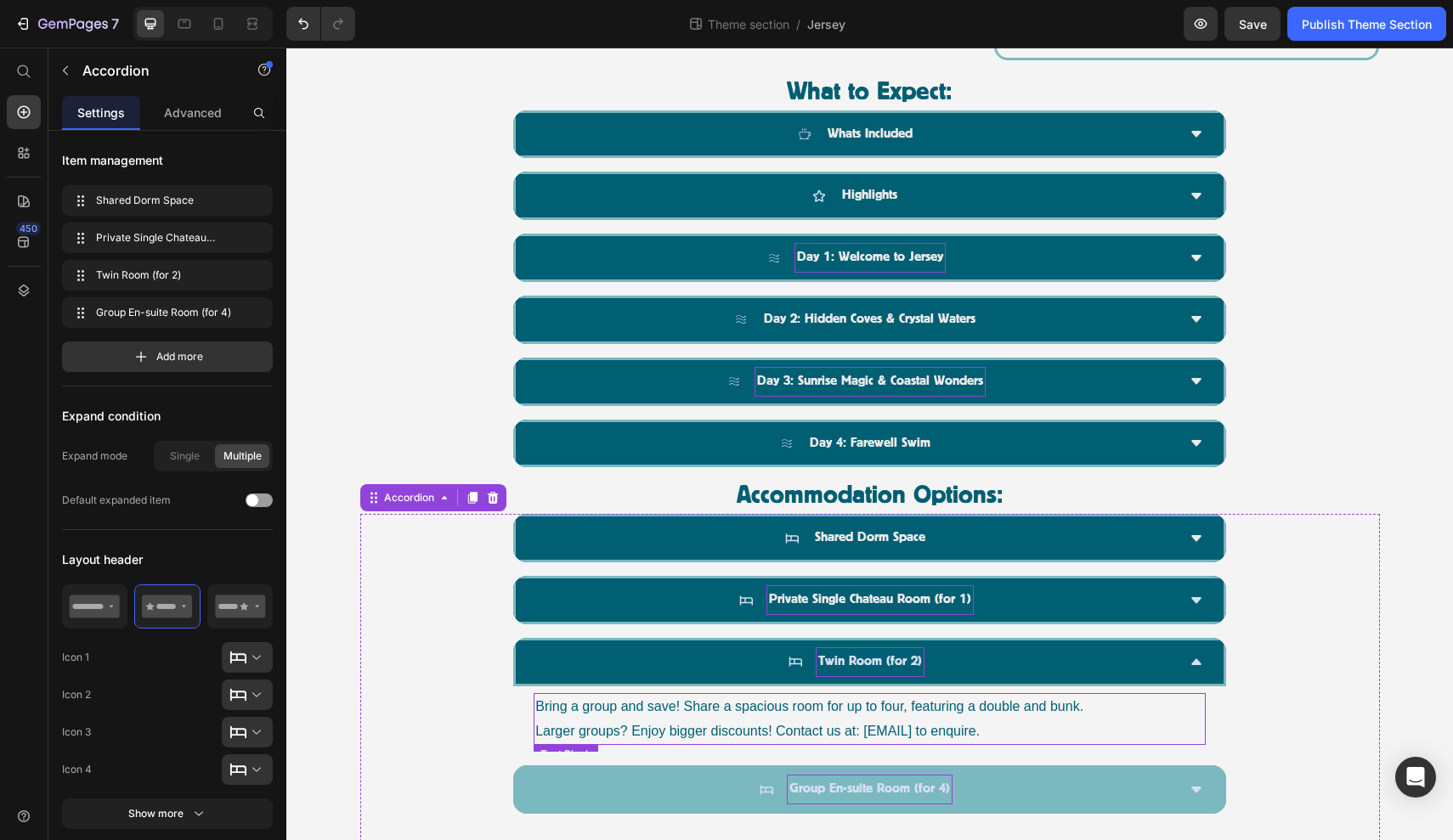 click on "Larger groups? Enjoy bigger discounts! Contact us at: office@thewildswimming.co.uk to enquire." at bounding box center [869, 731] 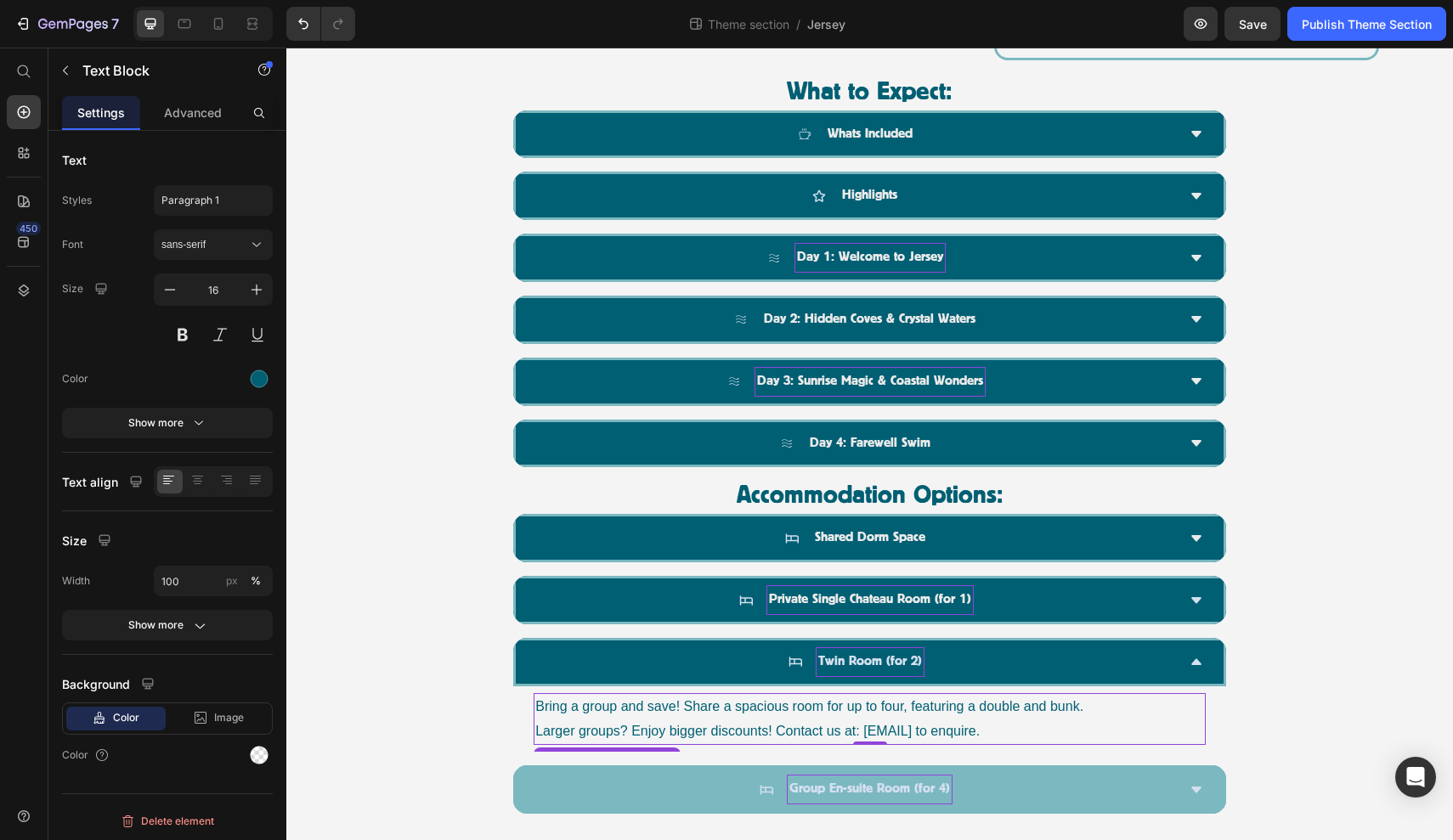 click on "Larger groups? Enjoy bigger discounts! Contact us at: office@thewildswimming.co.uk to enquire." at bounding box center [869, 731] 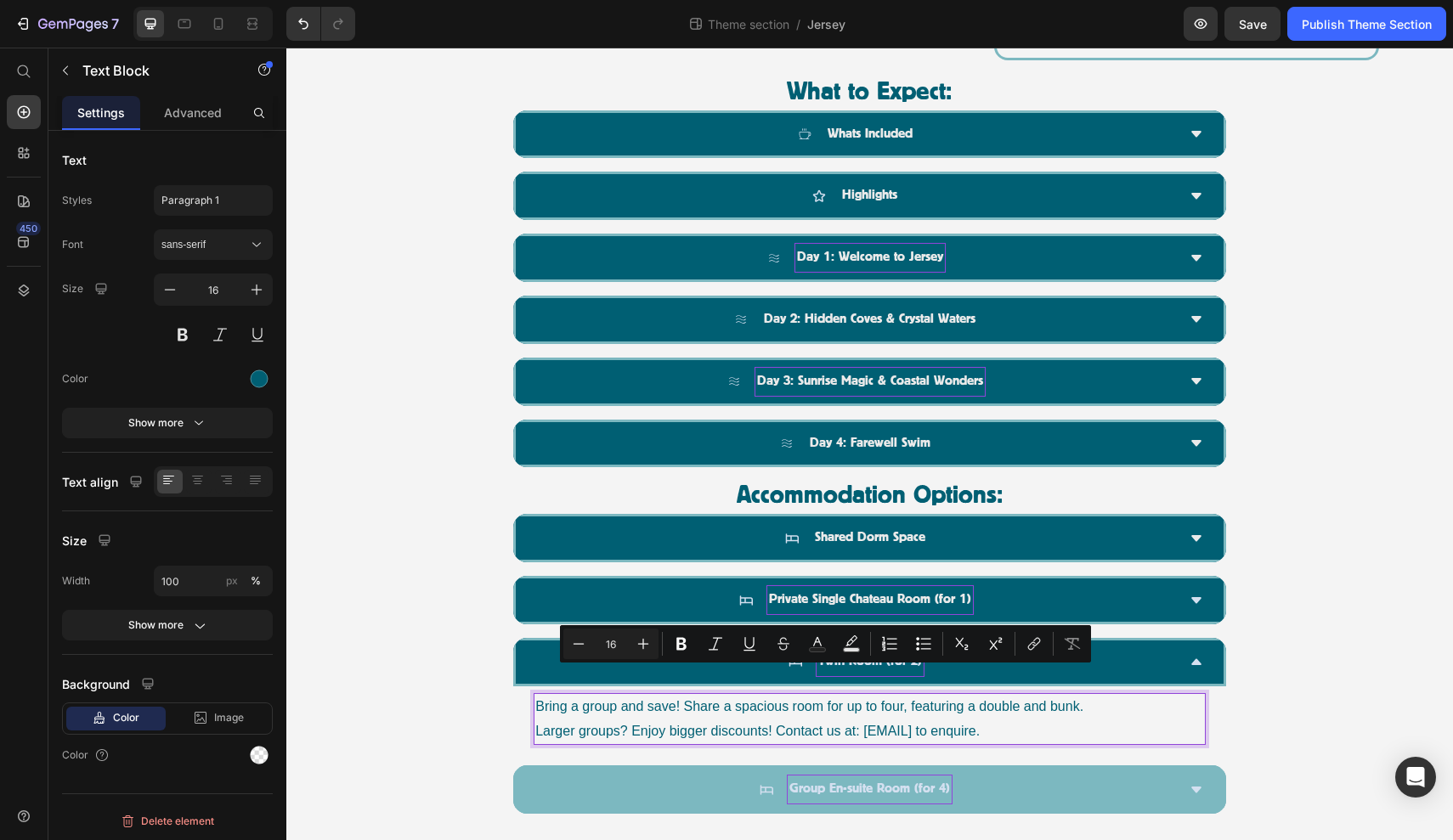drag, startPoint x: 1116, startPoint y: 701, endPoint x: 535, endPoint y: 671, distance: 581.774 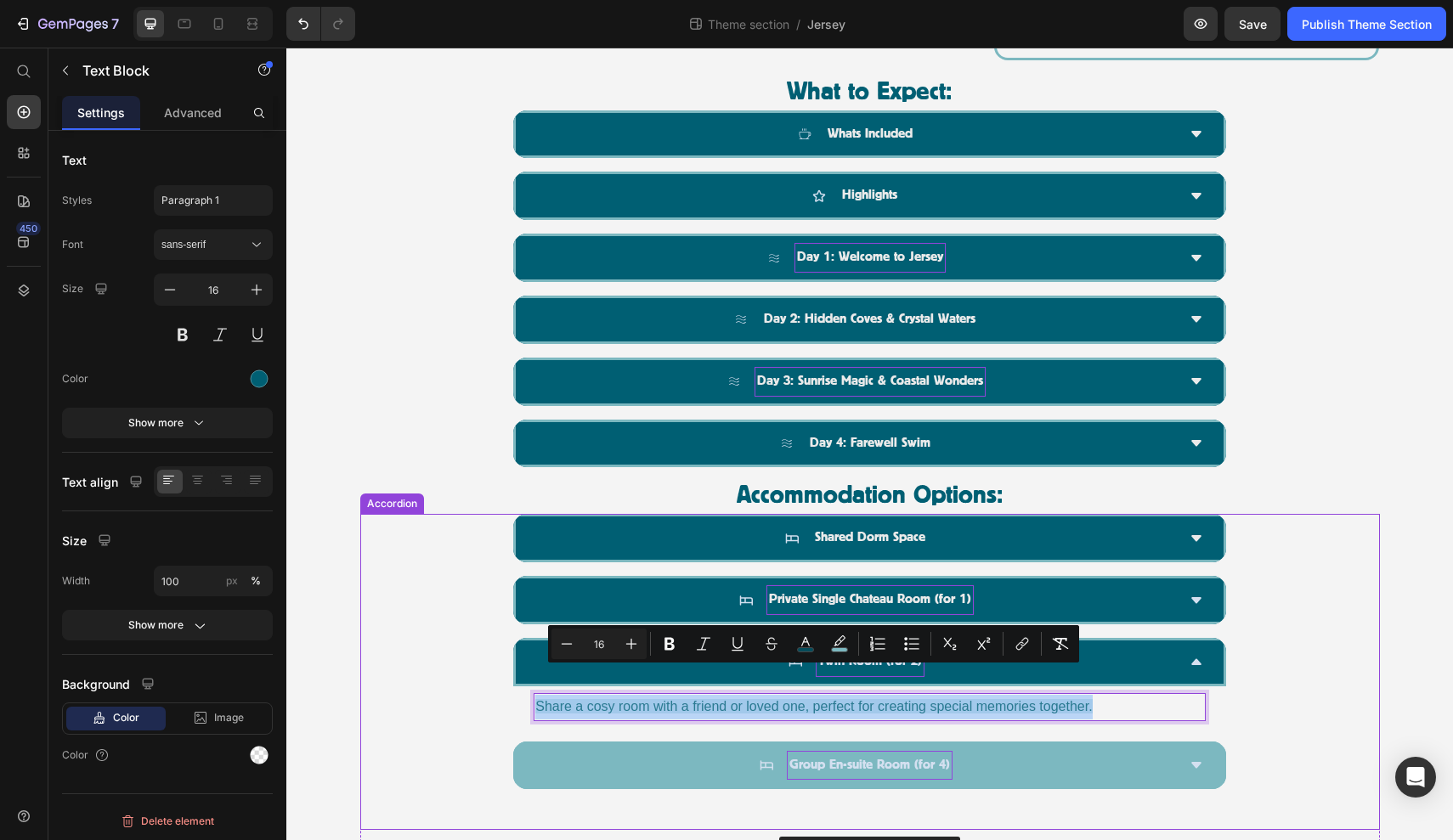 drag, startPoint x: 1107, startPoint y: 677, endPoint x: 523, endPoint y: 678, distance: 584.00086 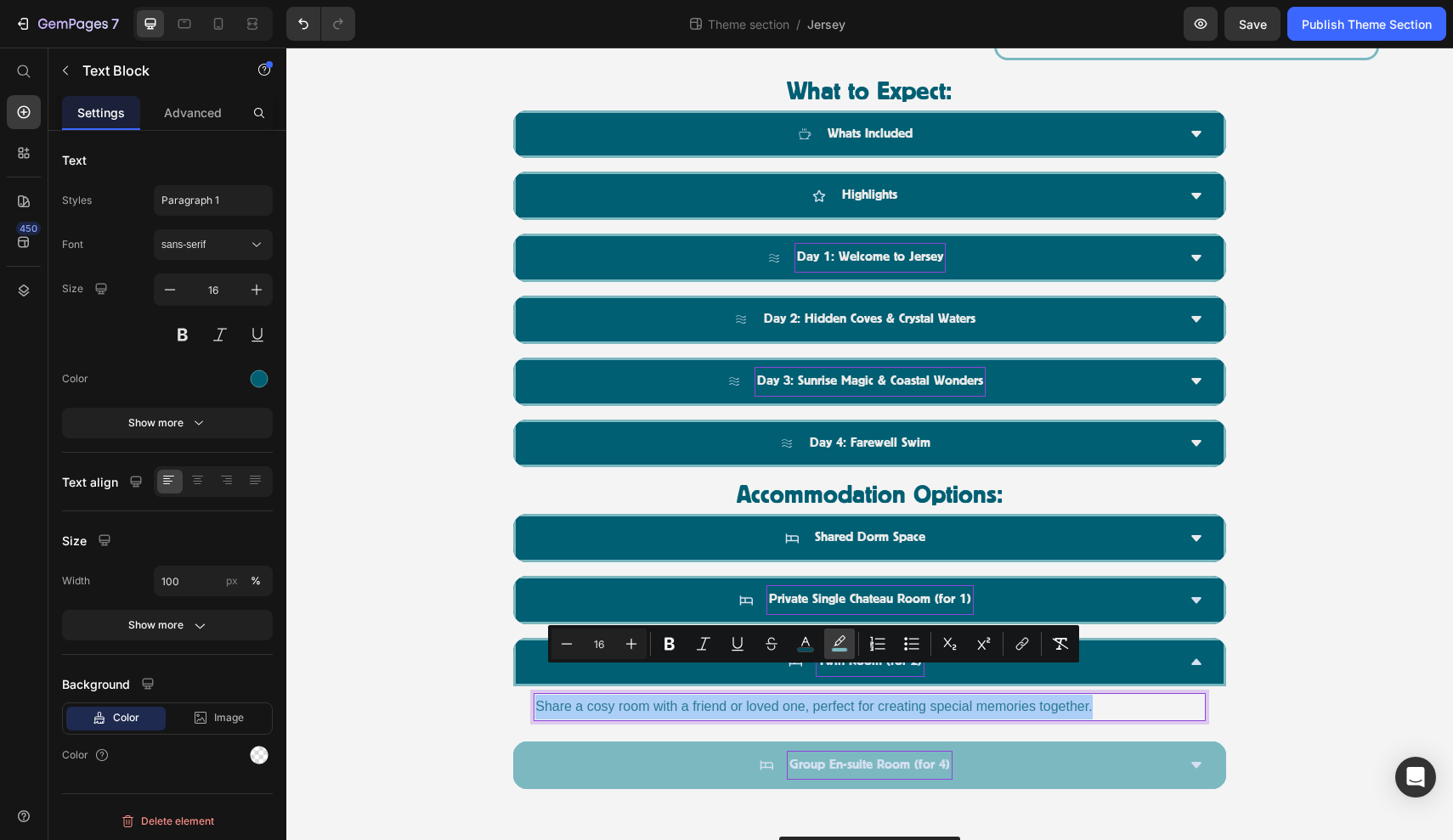 click 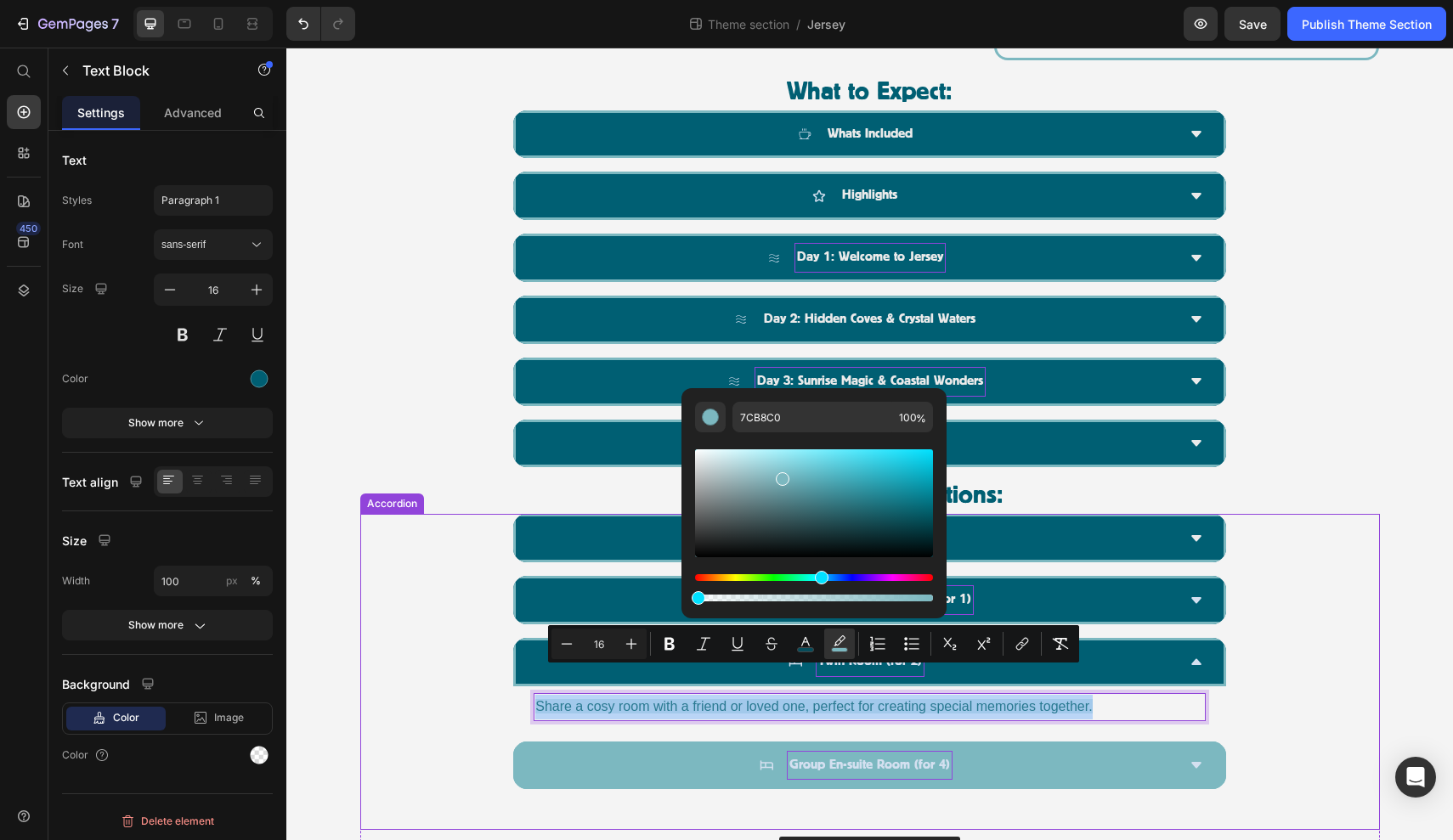 type on "0" 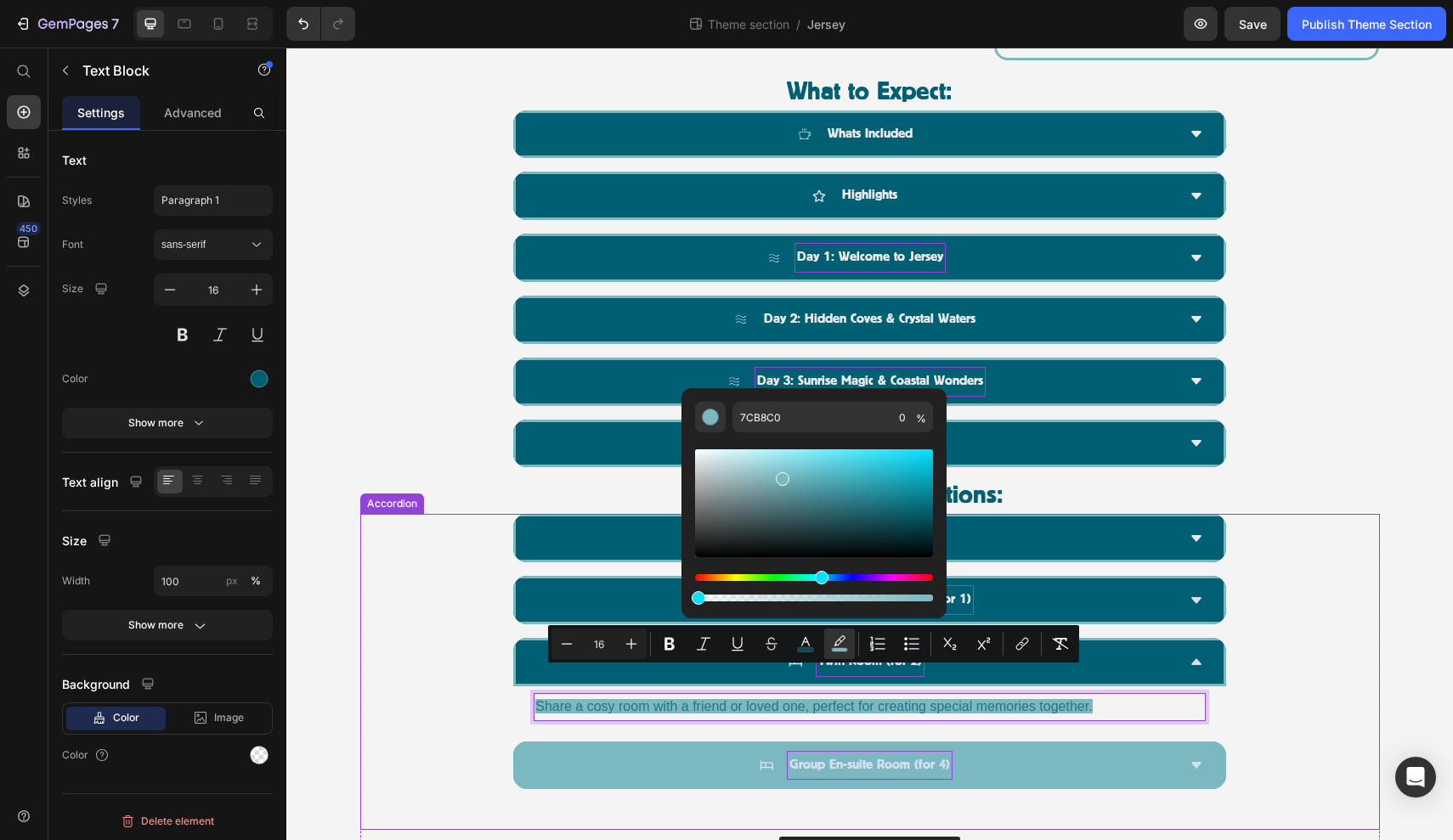drag, startPoint x: 1215, startPoint y: 646, endPoint x: 656, endPoint y: 599, distance: 560.97237 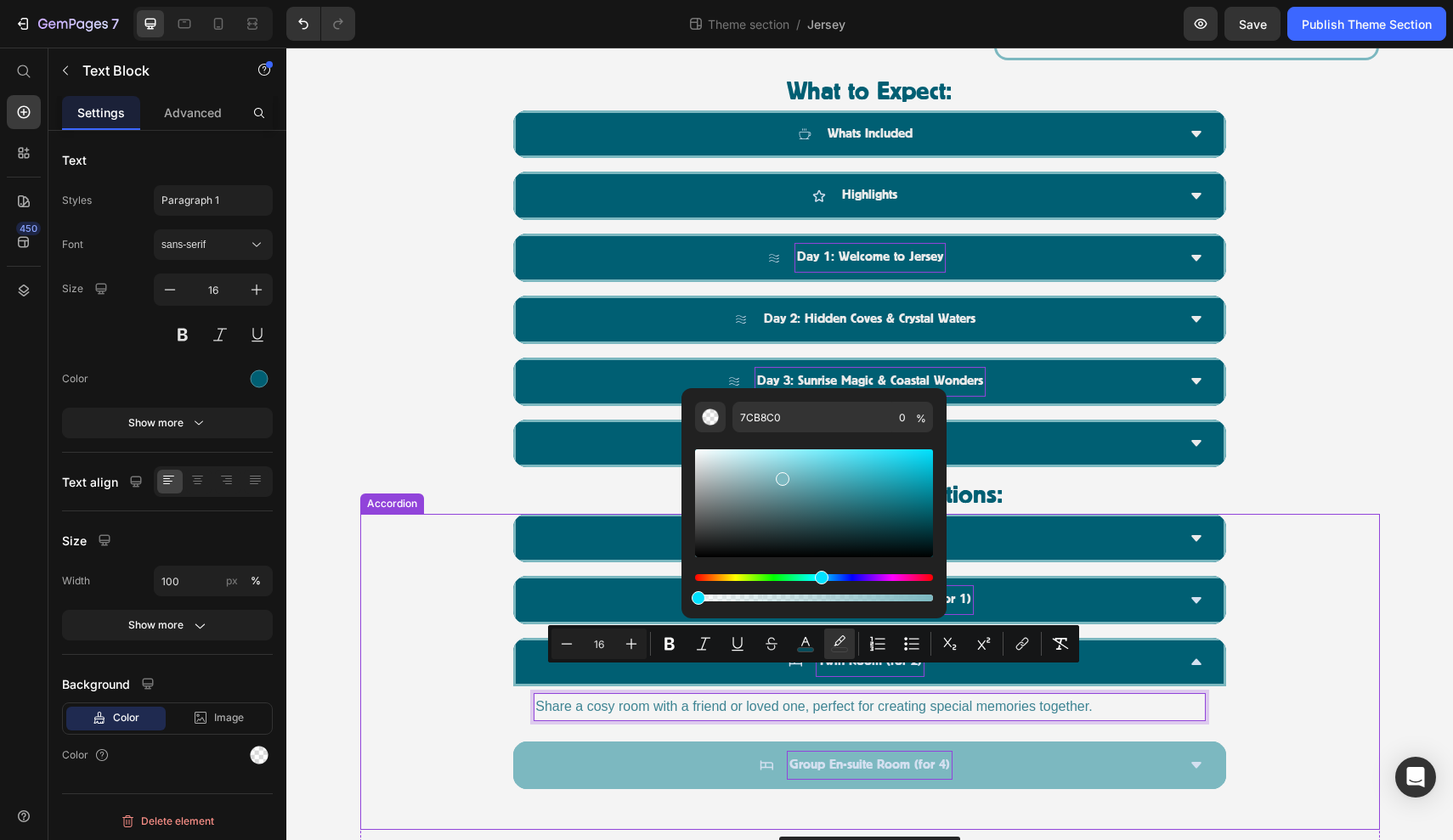 click on "Twin Room (for 2) Share a cosy room with a friend or loved one, perfect for creating special memories together. Text Block   0" at bounding box center [870, 683] 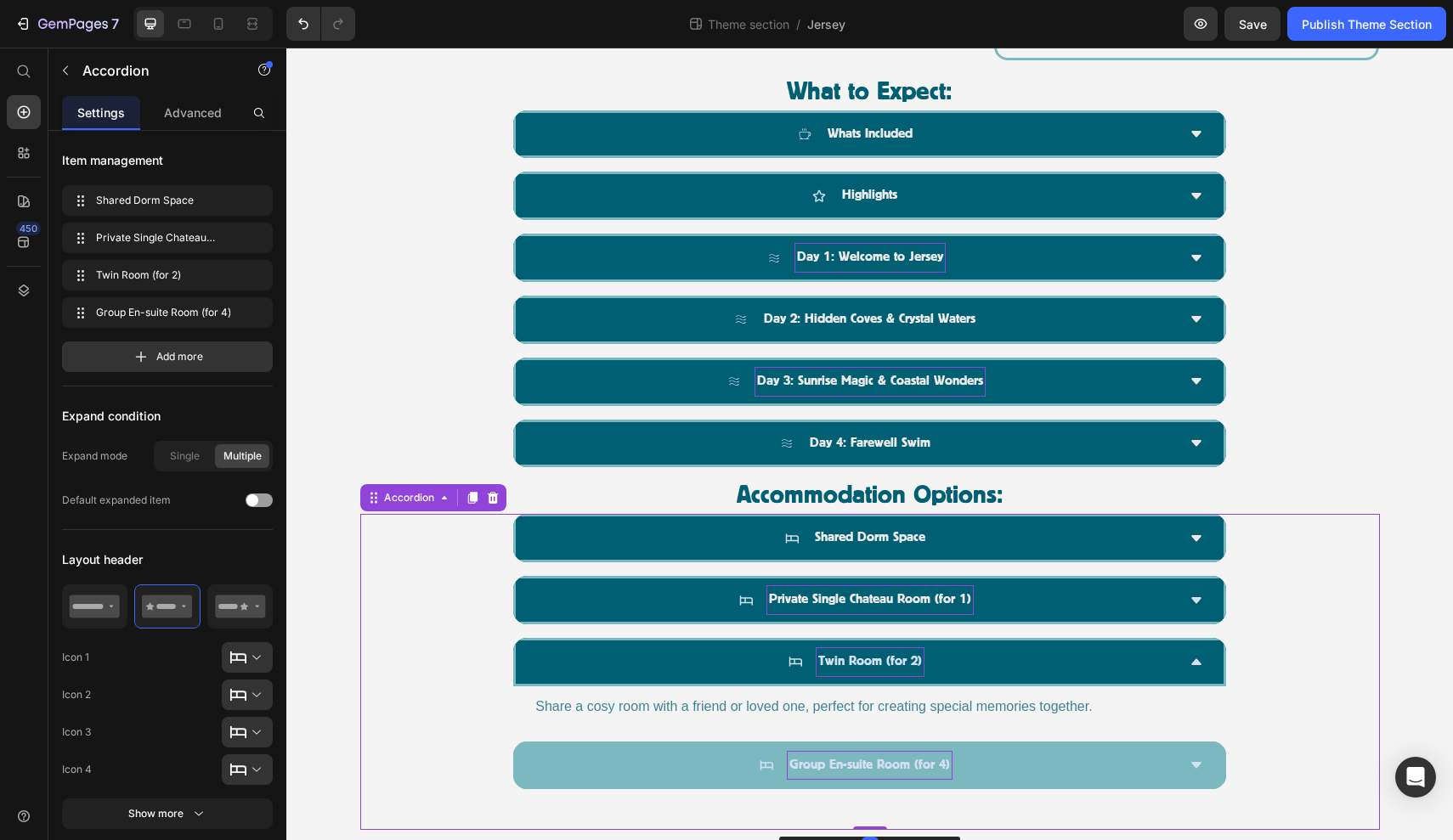 click on "Twin Room (for 2)" at bounding box center (856, 662) 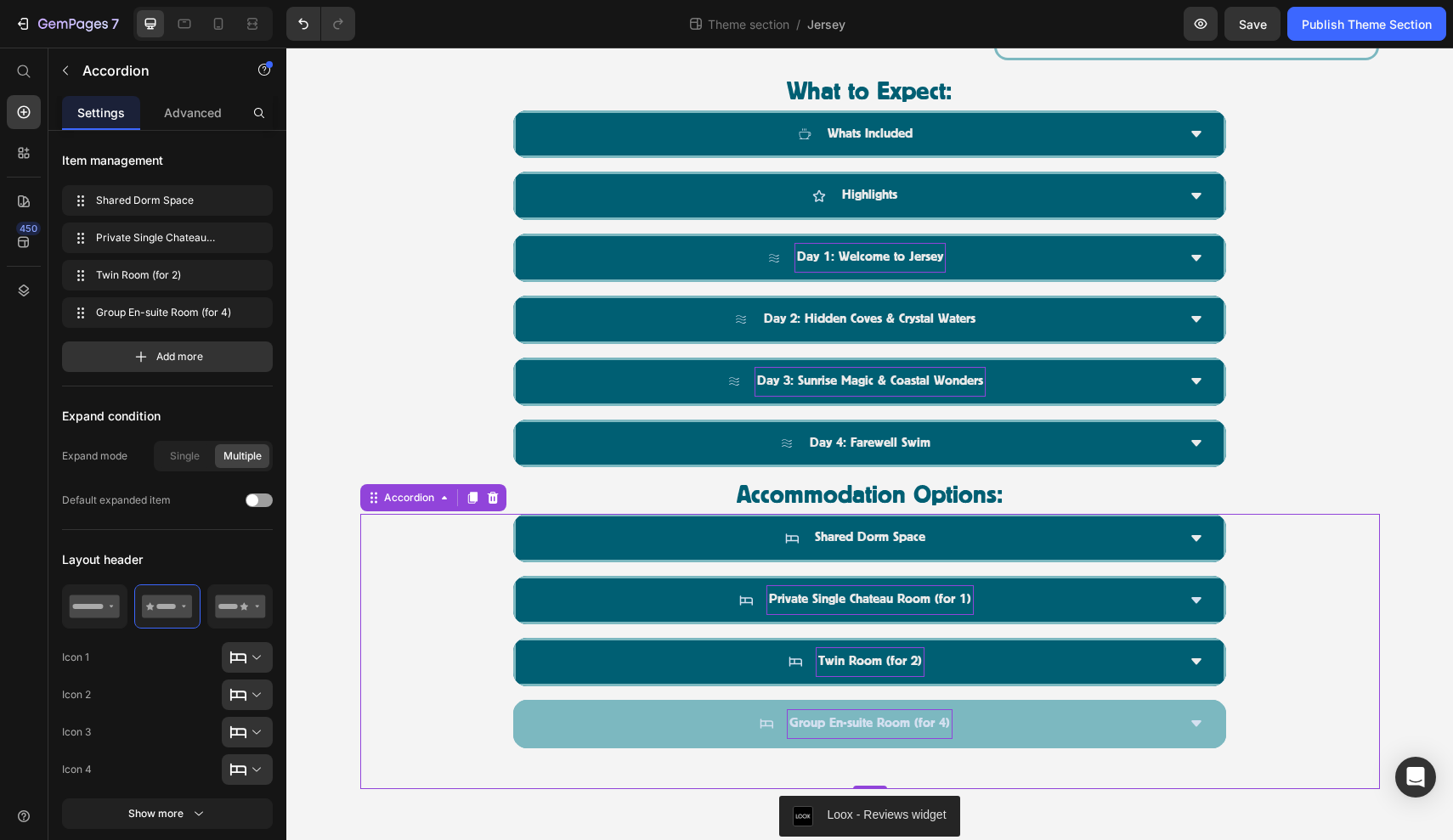 click on "Group En-suite Room (for 4)" at bounding box center (856, 724) 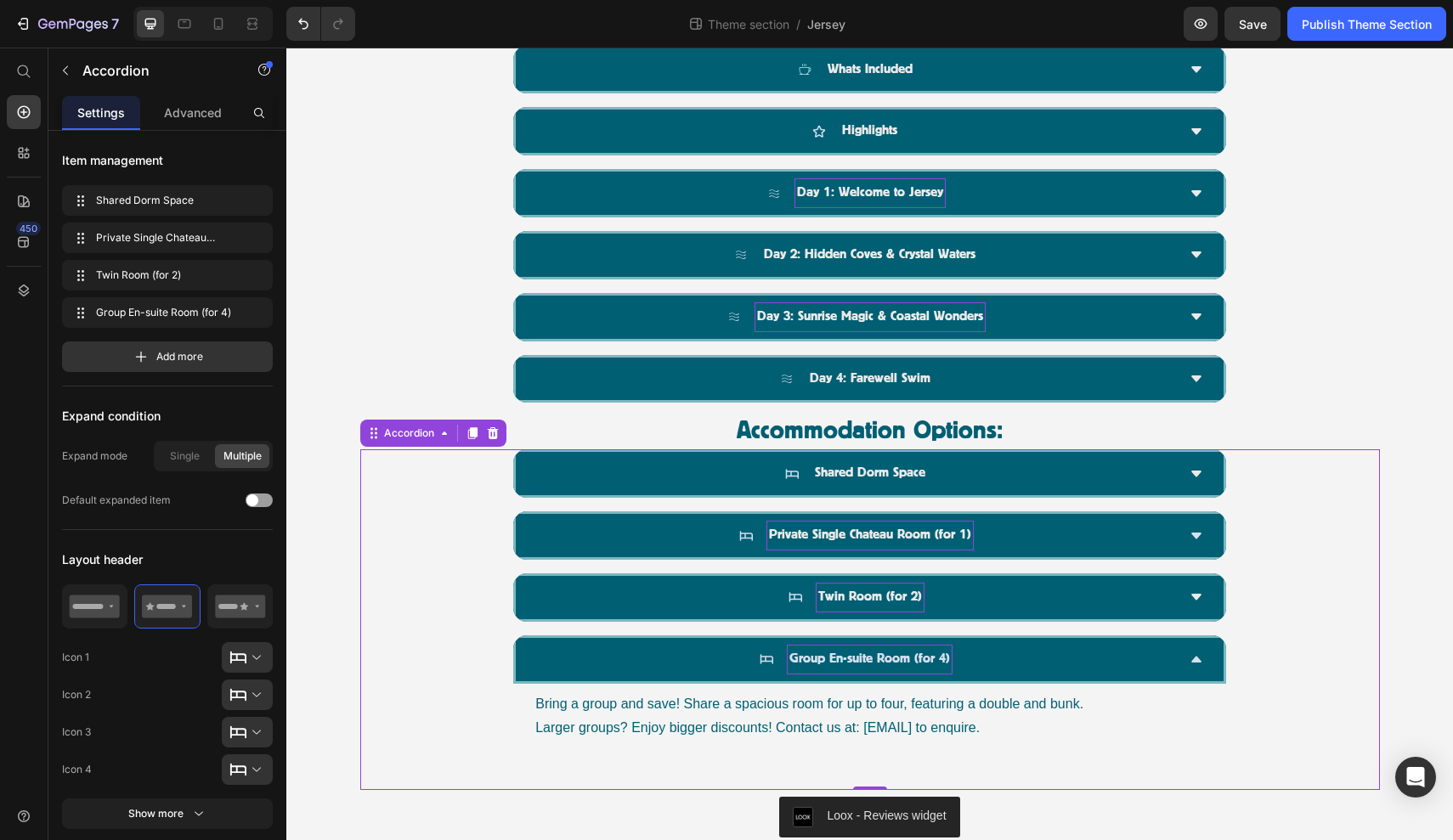 scroll, scrollTop: 1322, scrollLeft: 0, axis: vertical 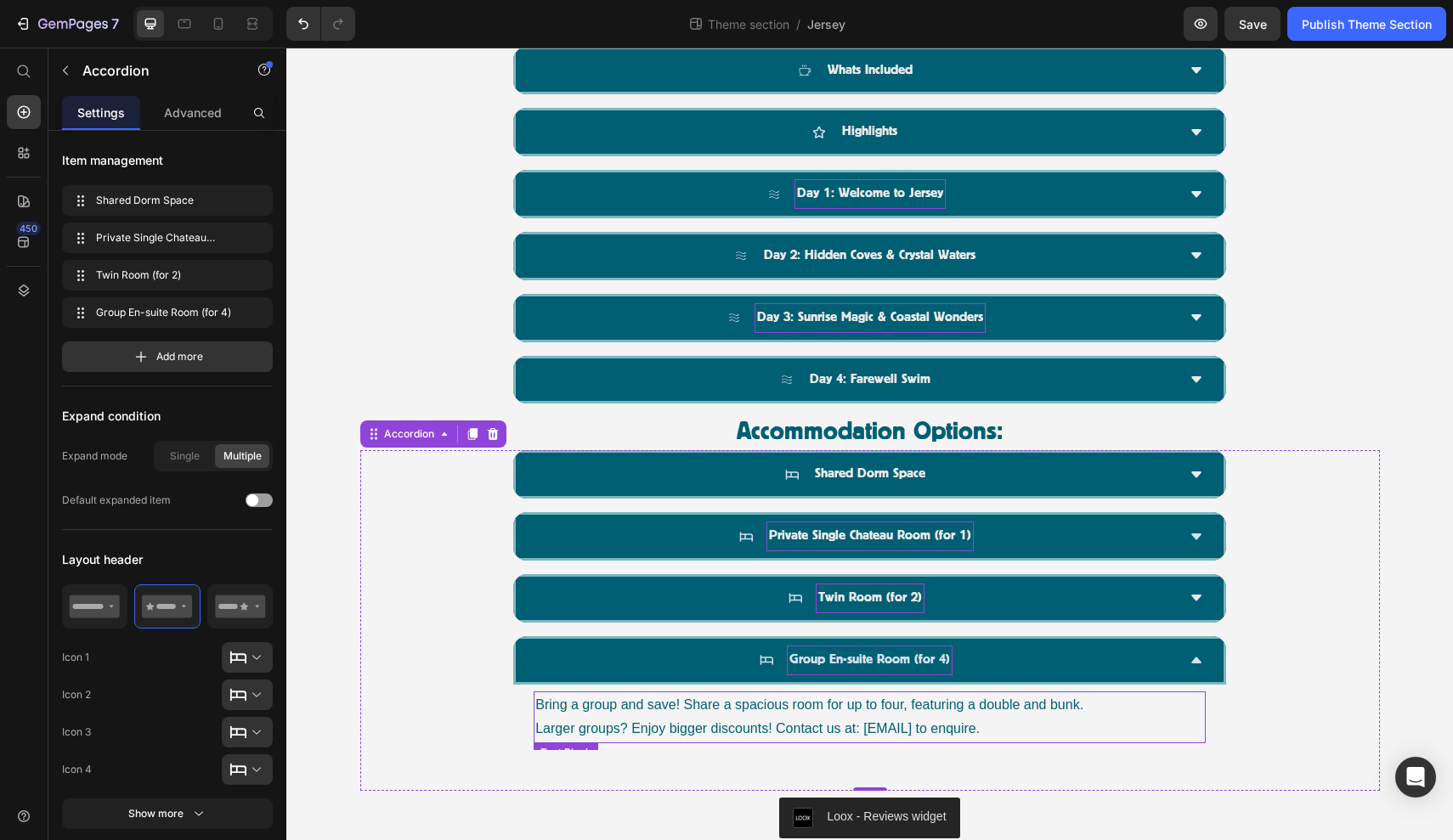 click on "Larger groups? Enjoy bigger discounts! Contact us at: office@thewildswimming.co.uk to enquire." at bounding box center [869, 729] 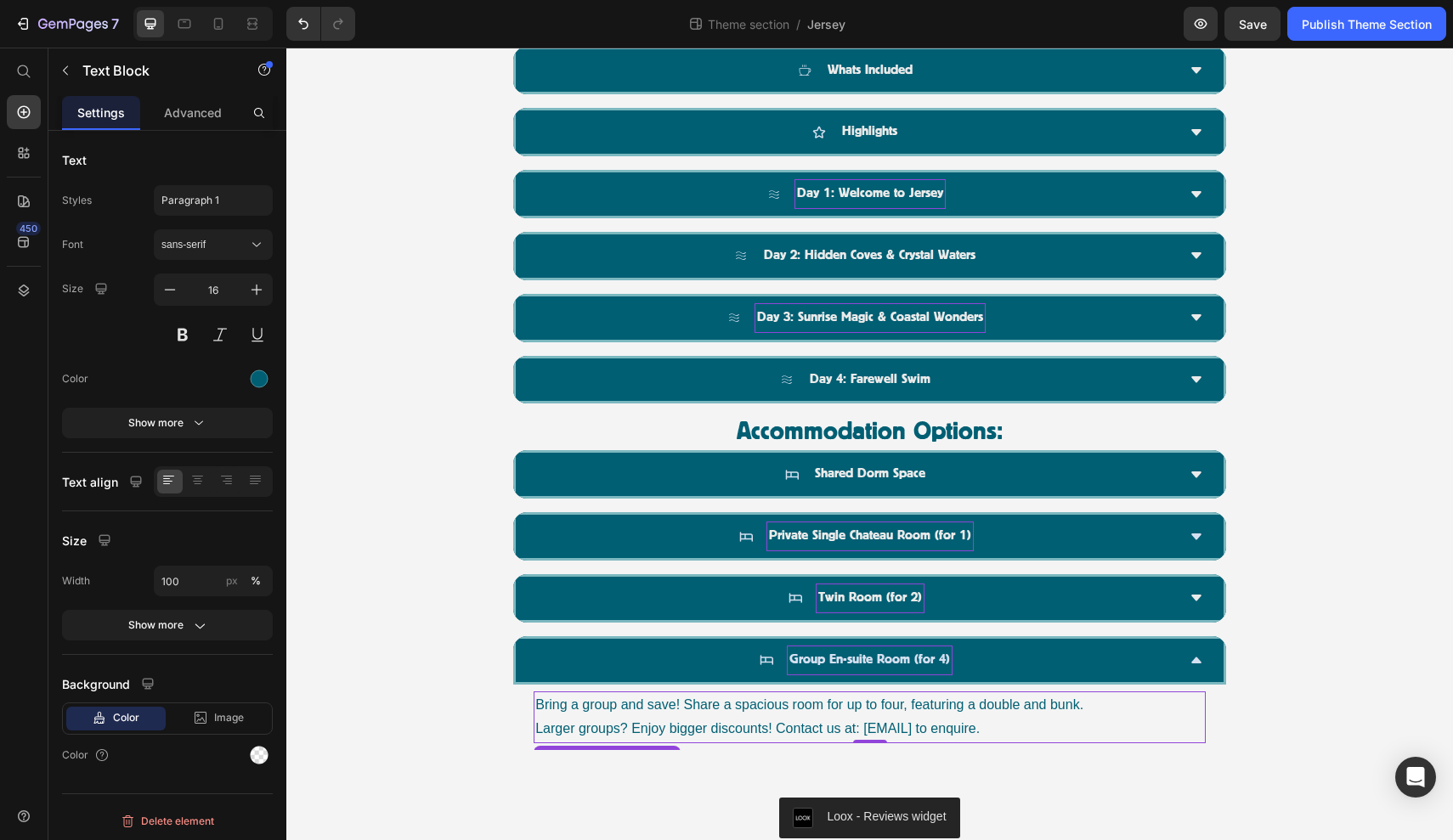 click on "Larger groups? Enjoy bigger discounts! Contact us at: office@thewildswimming.co.uk to enquire." at bounding box center [869, 729] 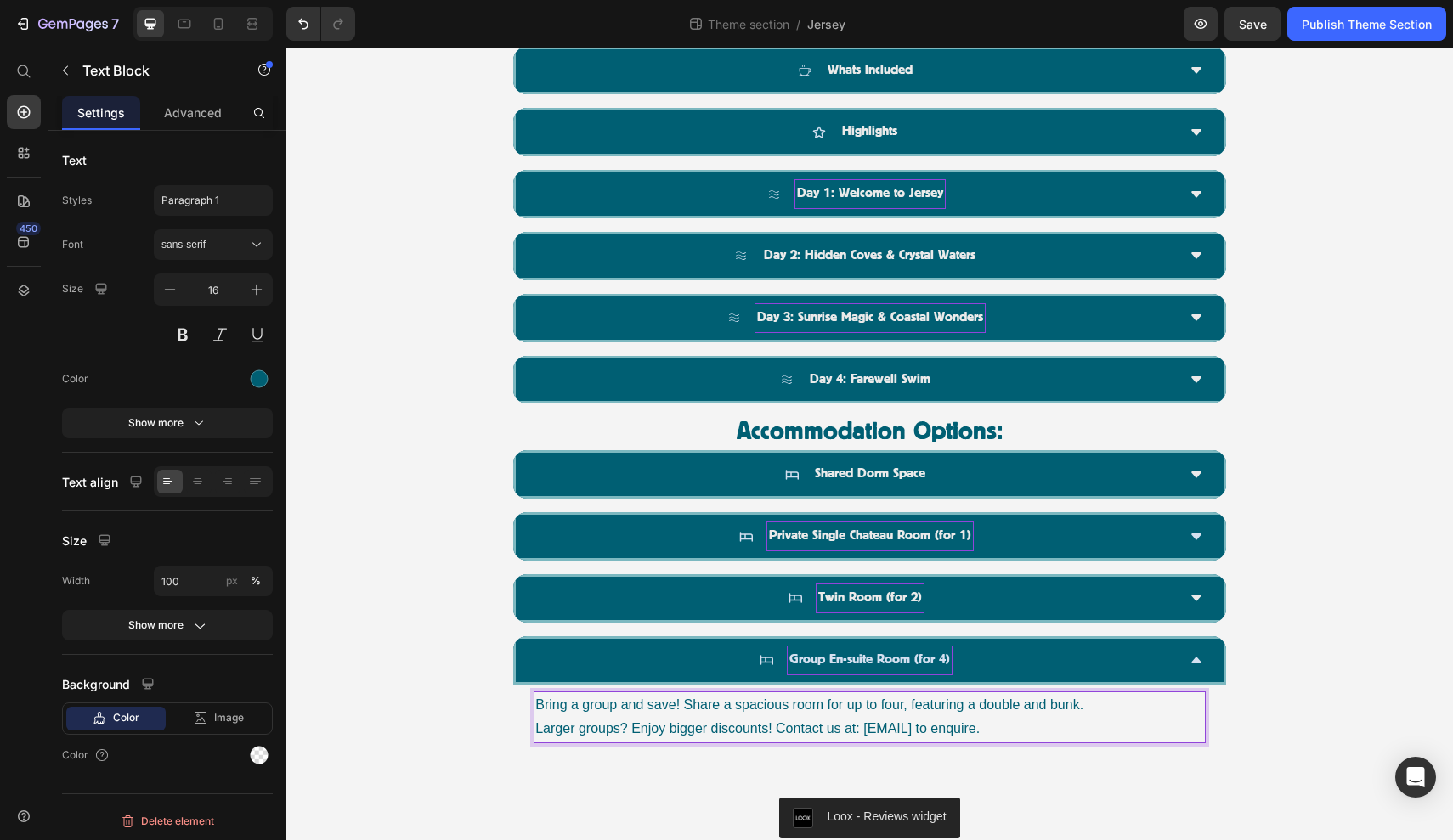 drag, startPoint x: 1140, startPoint y: 699, endPoint x: 536, endPoint y: 667, distance: 604.8471 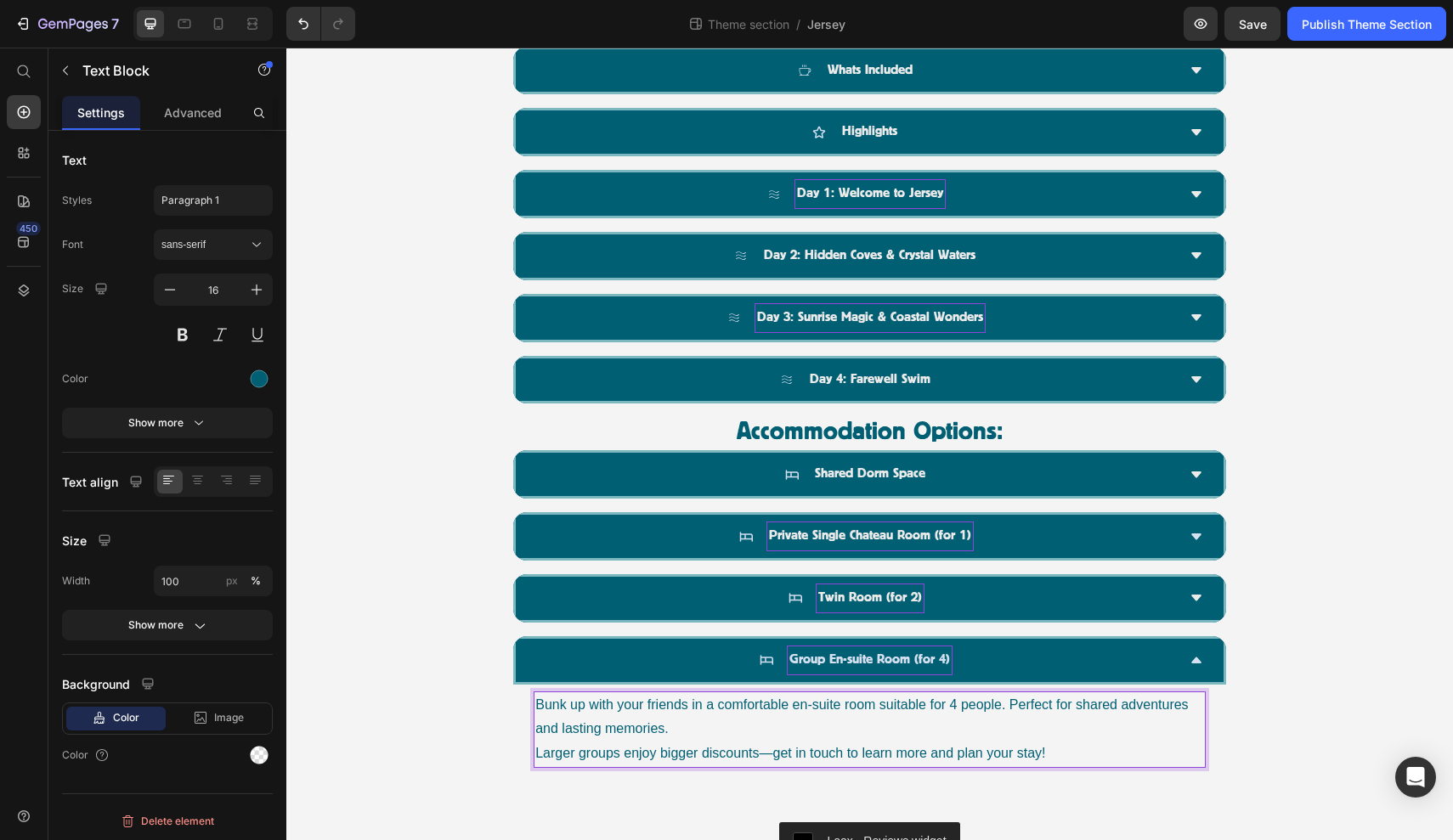 click on "Bunk up with your friends in a comfortable en-suite room suitable for 4 people. Perfect for shared adventures and lasting memories." at bounding box center [869, 718] 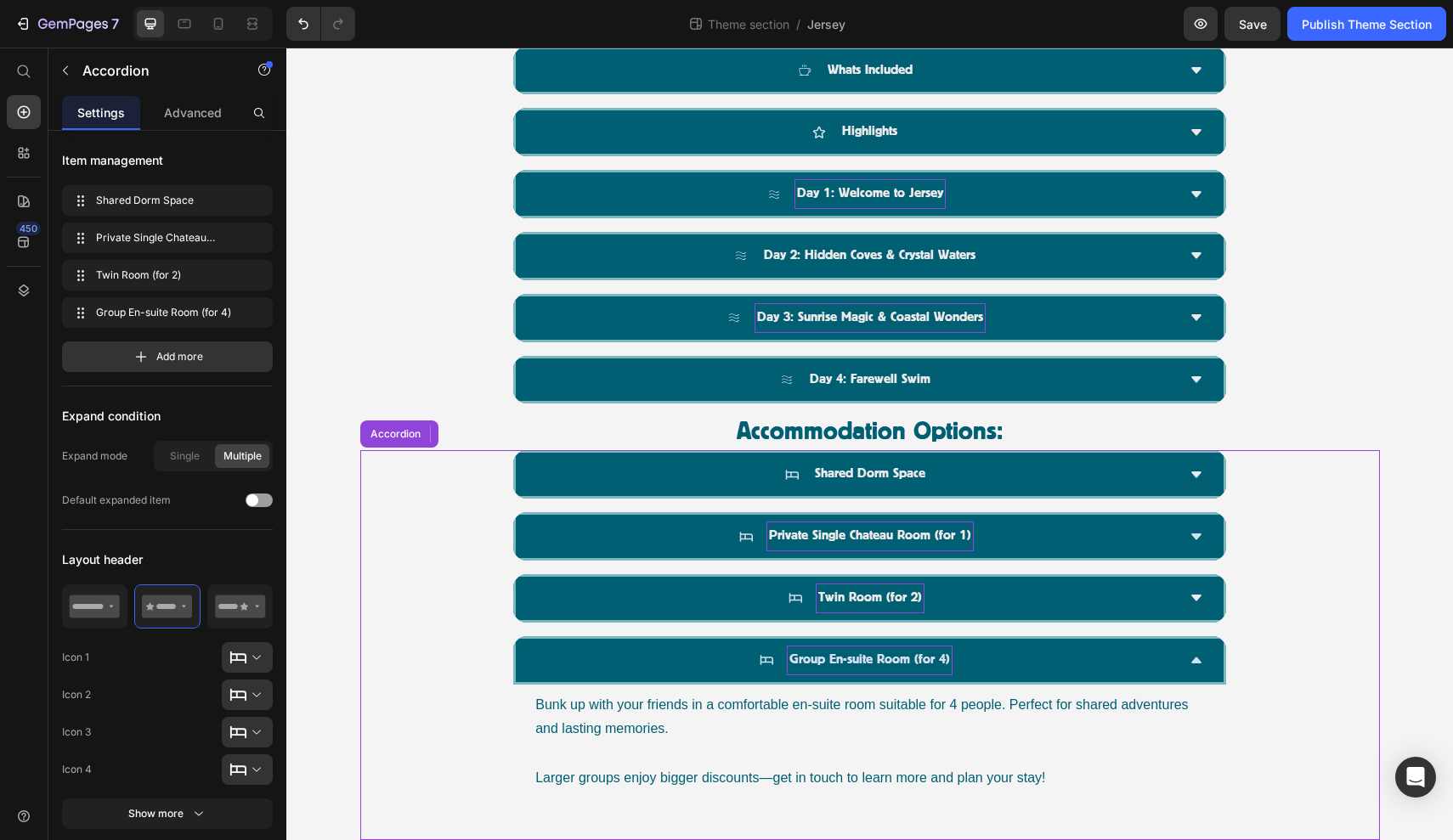 click on "Group En-suite Room (for 4)" at bounding box center [856, 660] 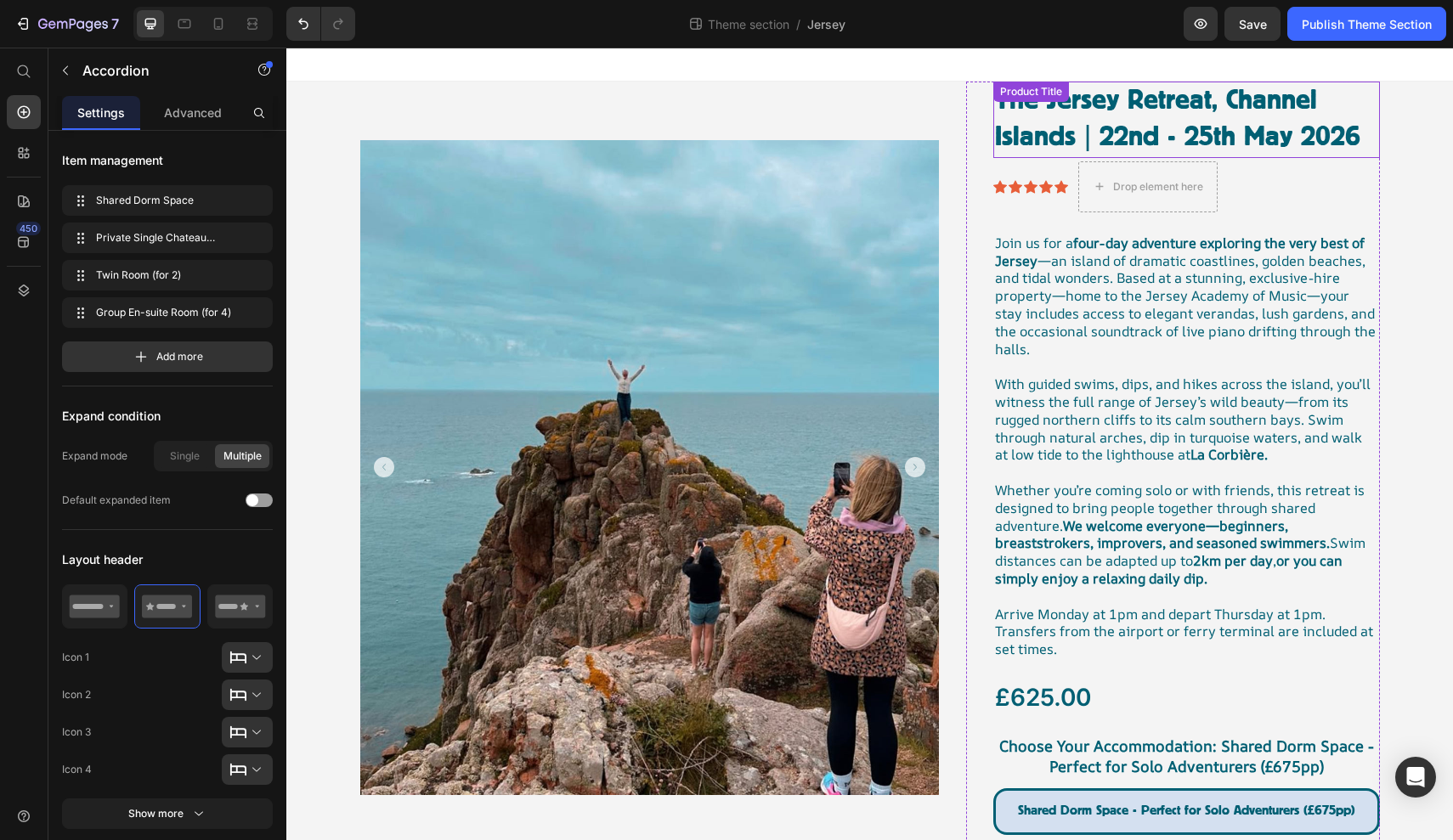 scroll, scrollTop: 0, scrollLeft: 0, axis: both 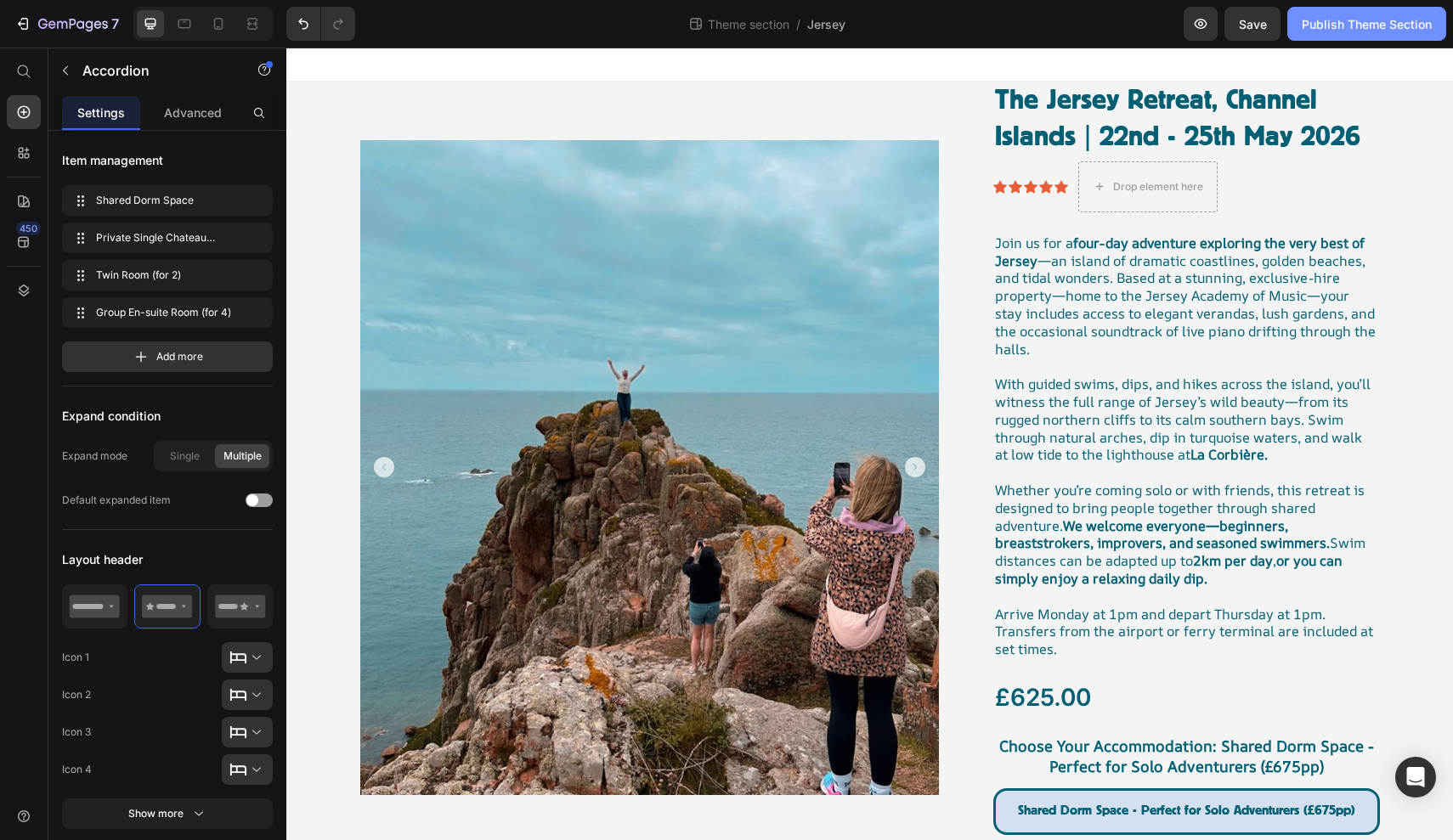 click on "Publish Theme Section" at bounding box center (1366, 24) 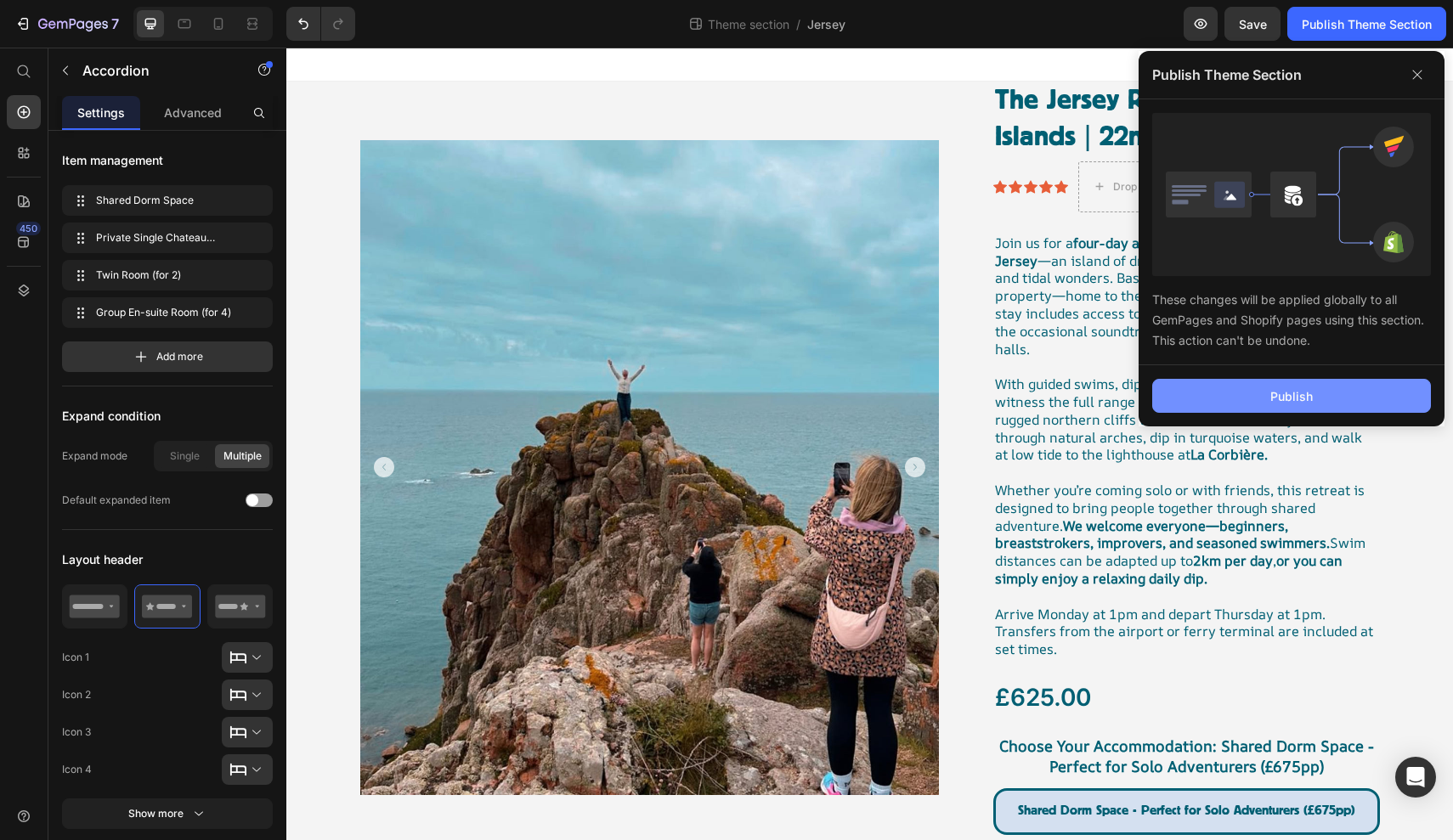 click on "Publish" 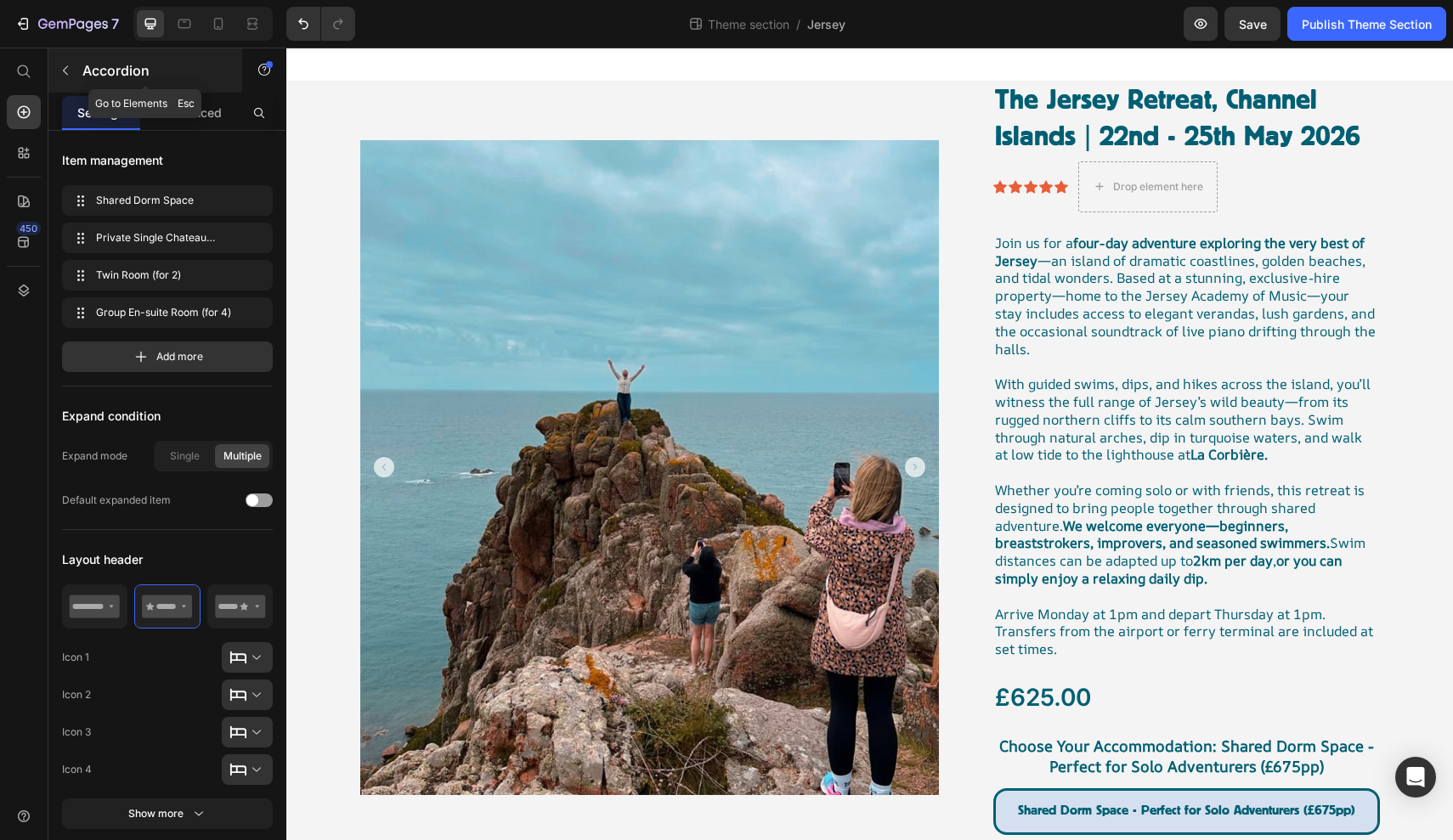 click 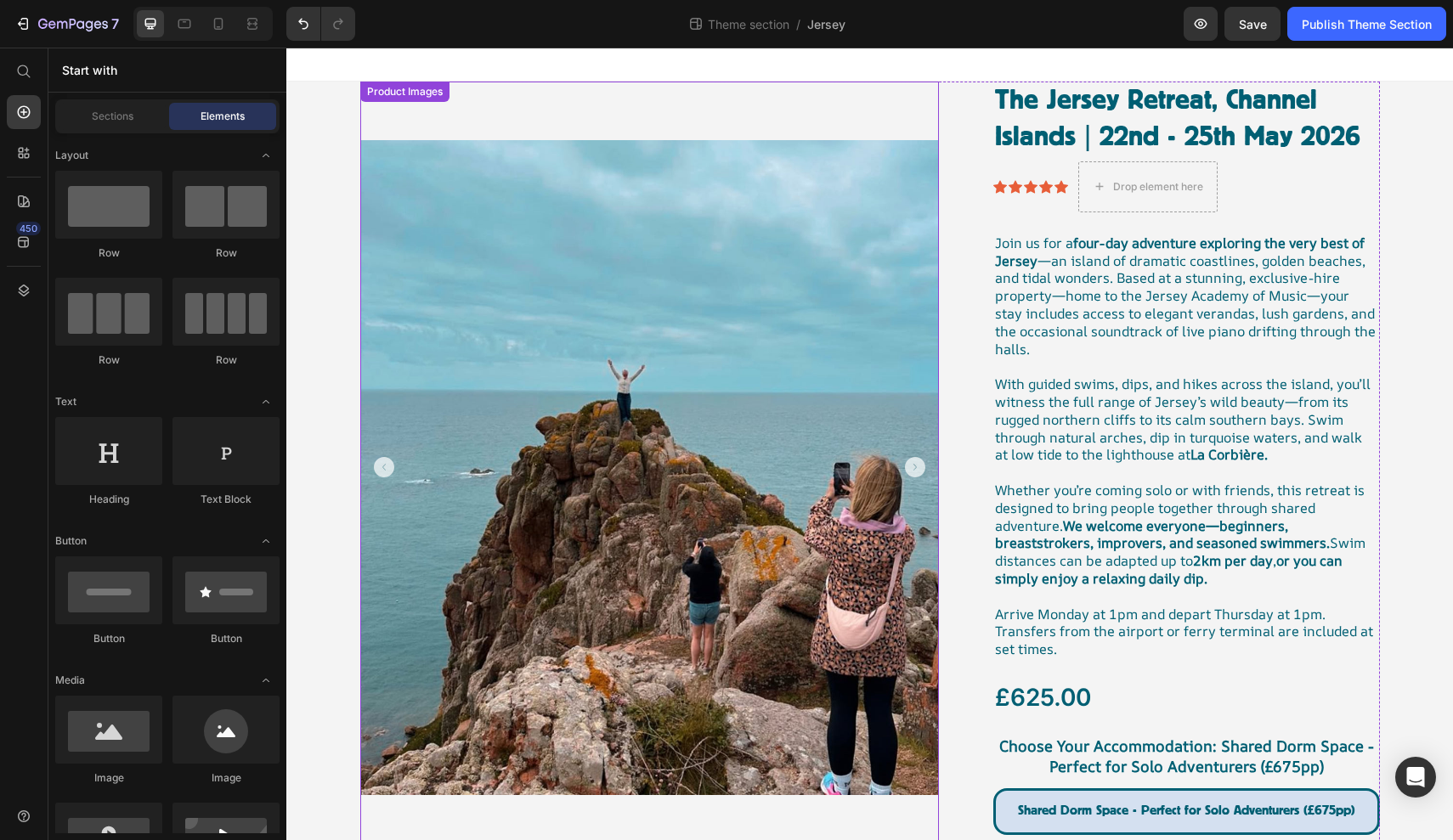 click at bounding box center (649, 467) 